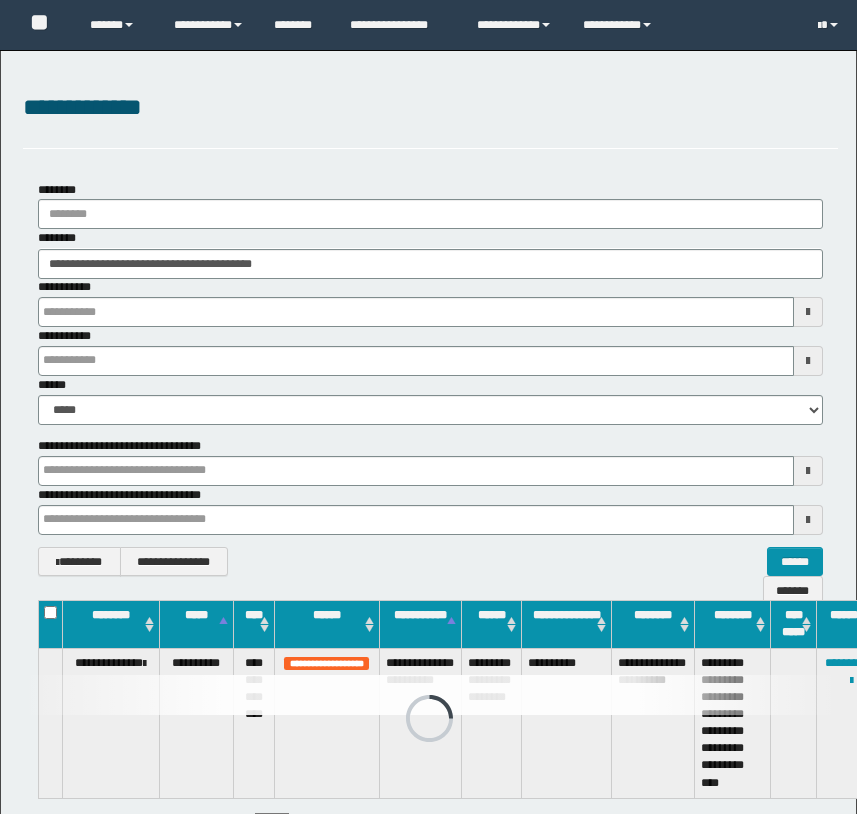 scroll, scrollTop: 0, scrollLeft: 0, axis: both 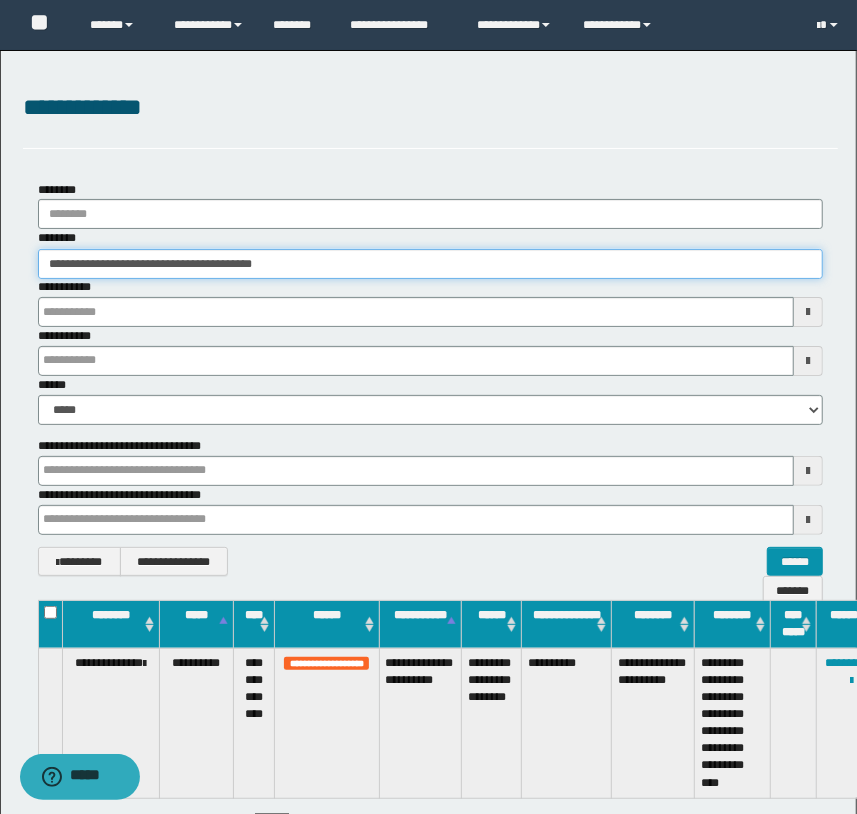 drag, startPoint x: 338, startPoint y: 265, endPoint x: -224, endPoint y: 265, distance: 562 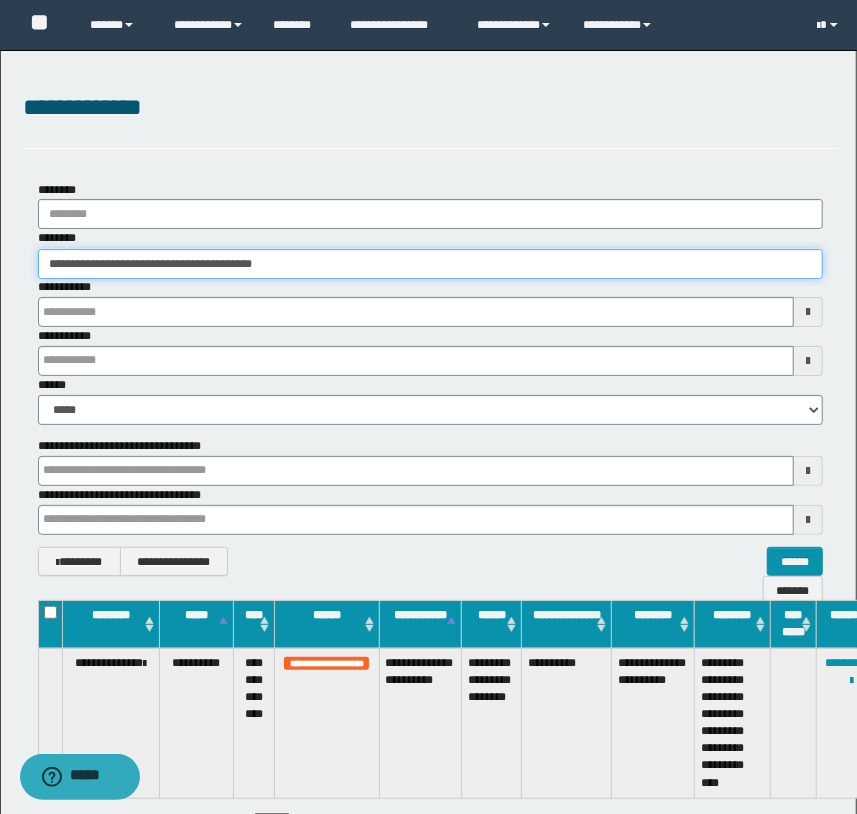 click on "**********" at bounding box center [428, 407] 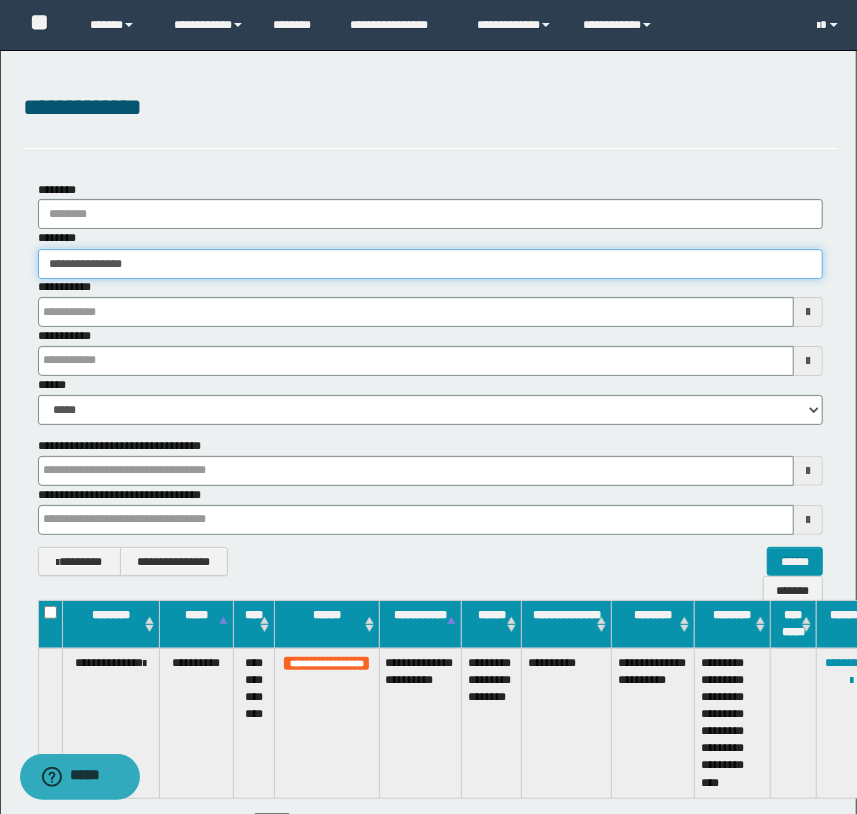 type on "**********" 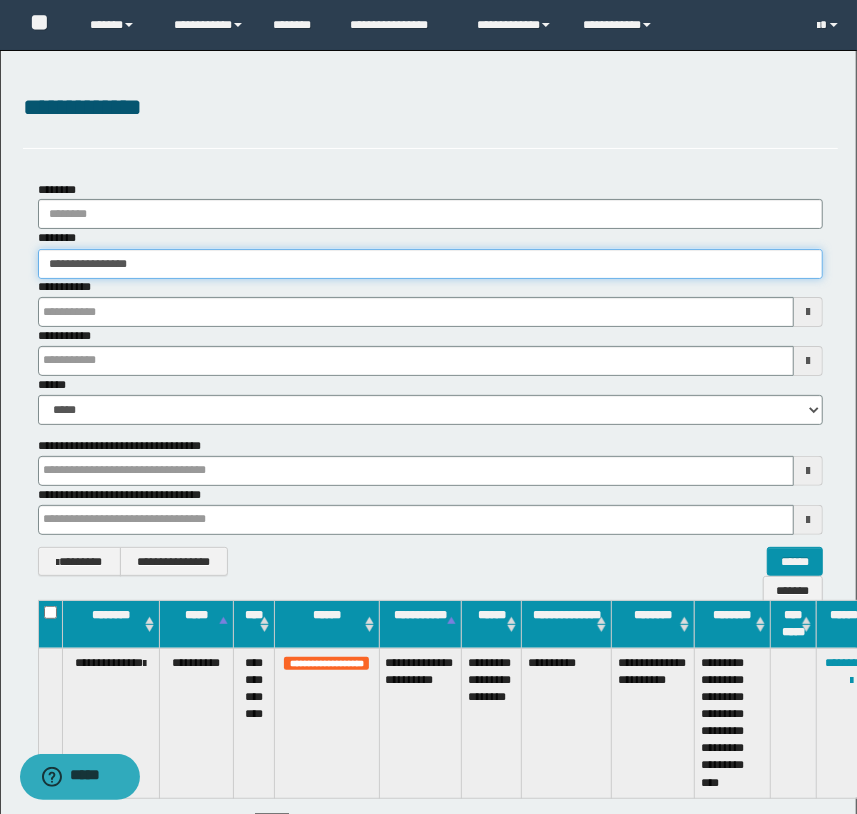 type on "**********" 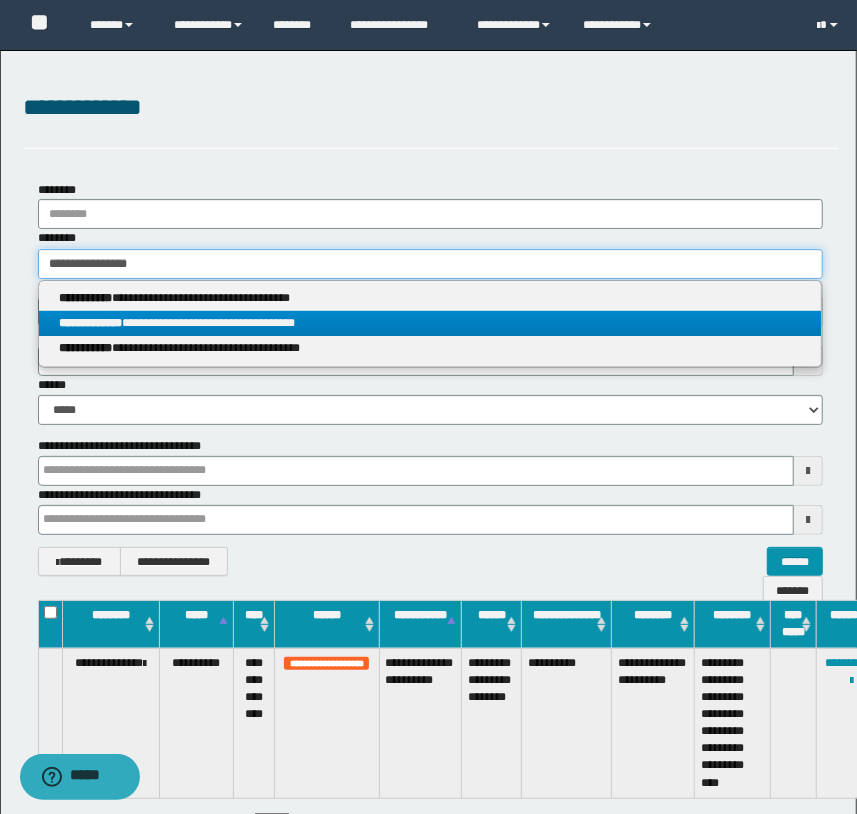 type on "**********" 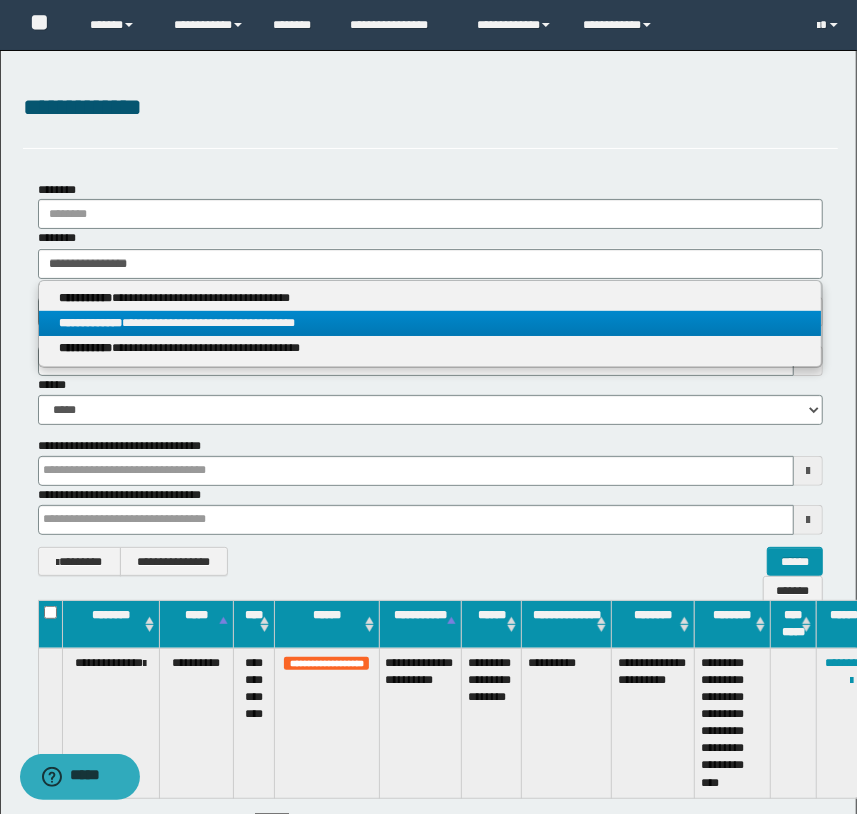 click on "**********" at bounding box center (430, 323) 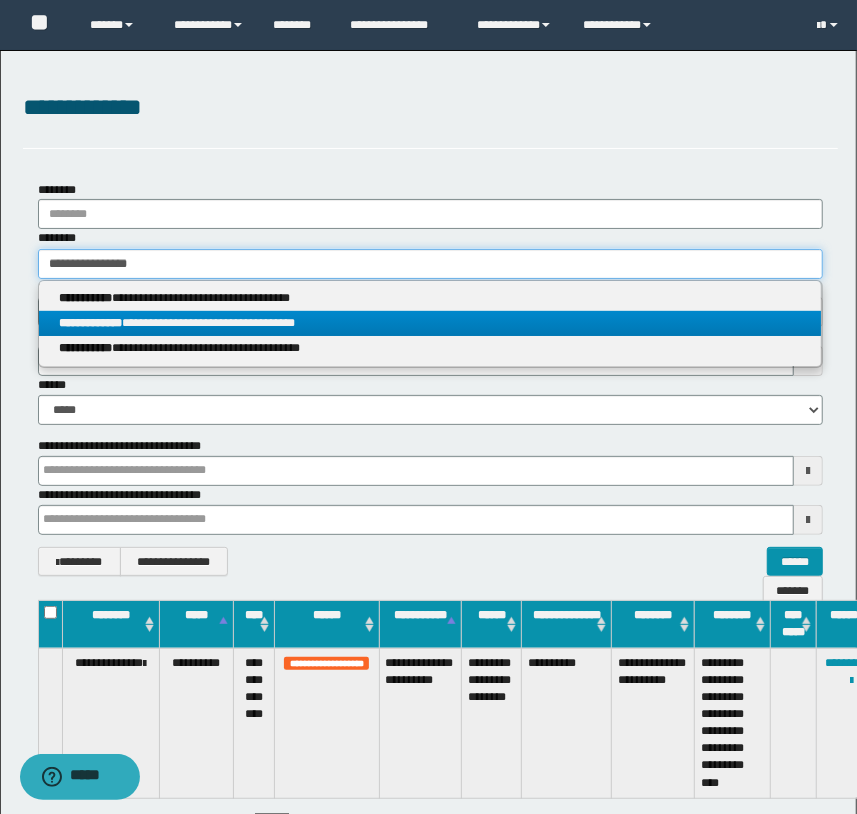type 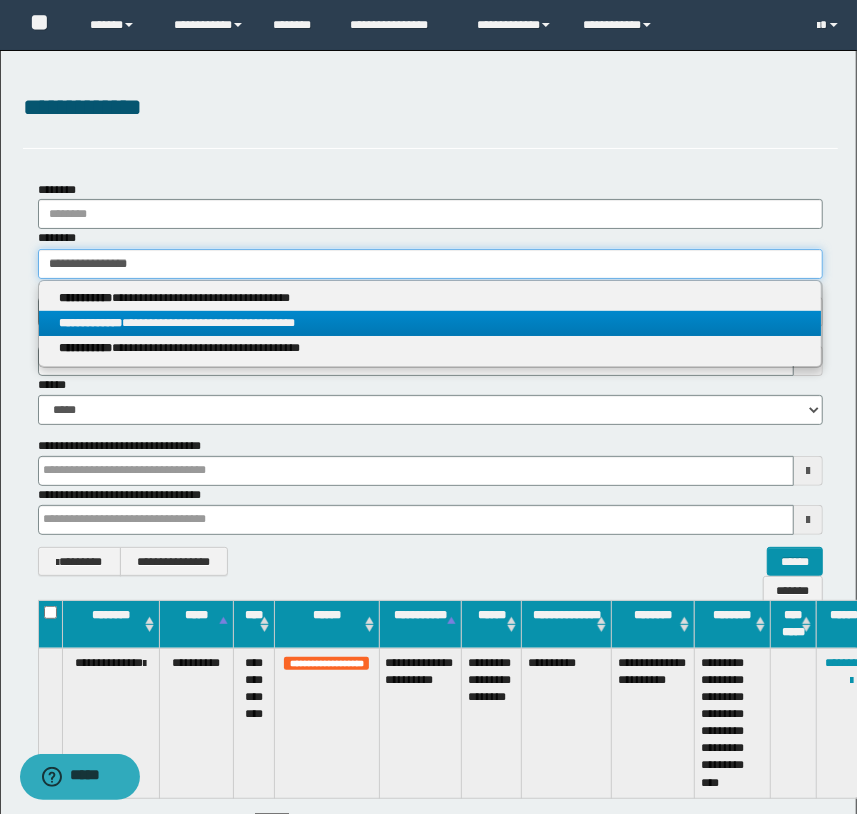 type on "**********" 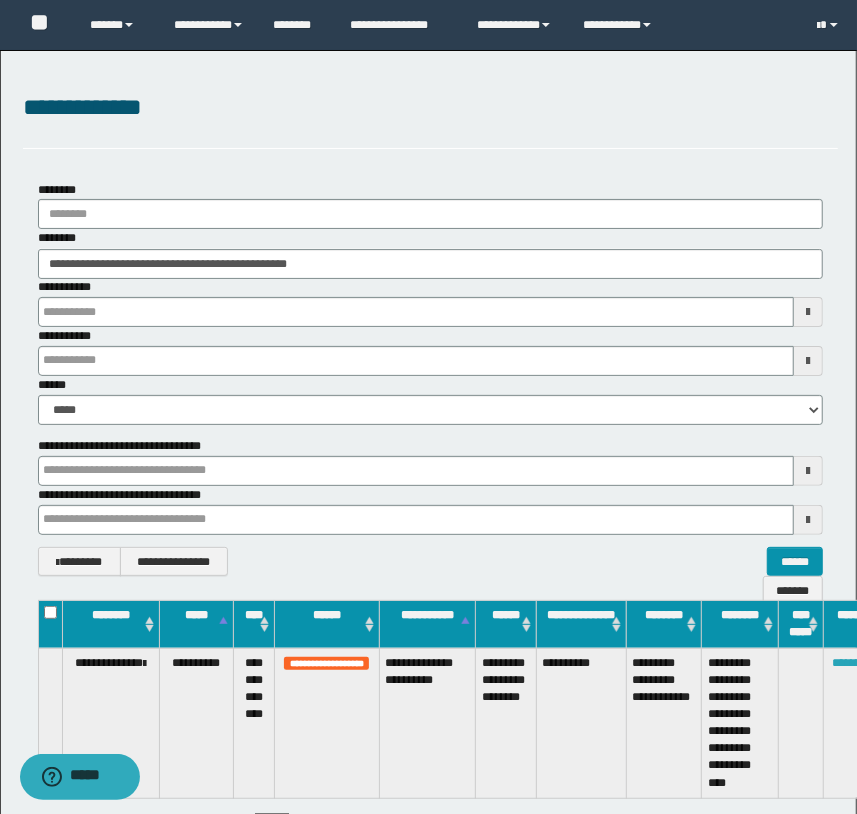 click on "********" at bounding box center [852, 663] 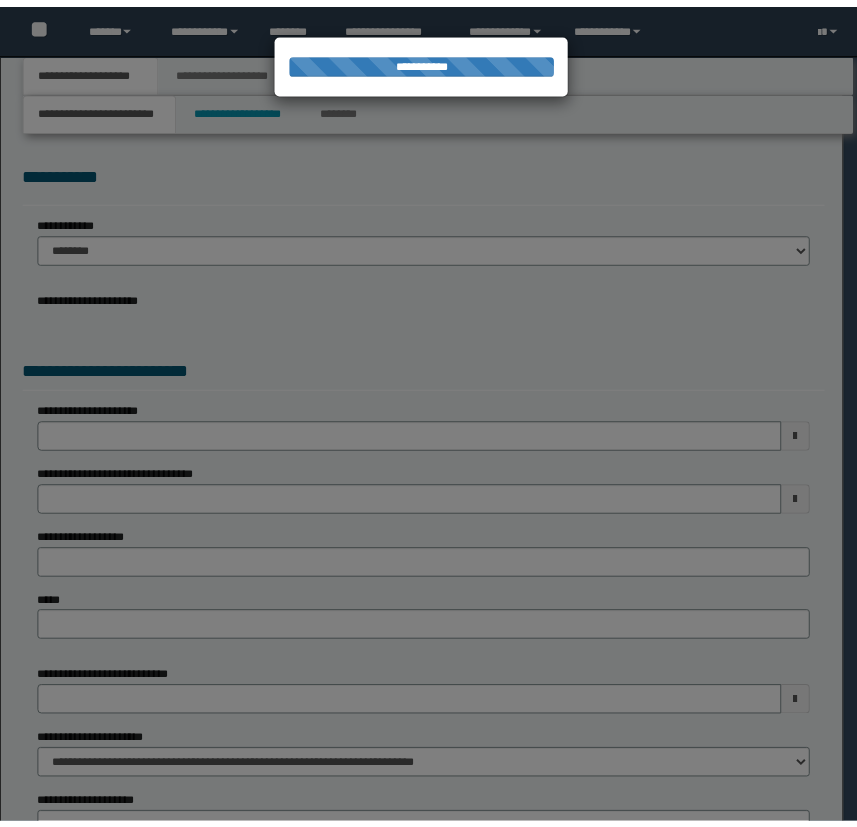 scroll, scrollTop: 0, scrollLeft: 0, axis: both 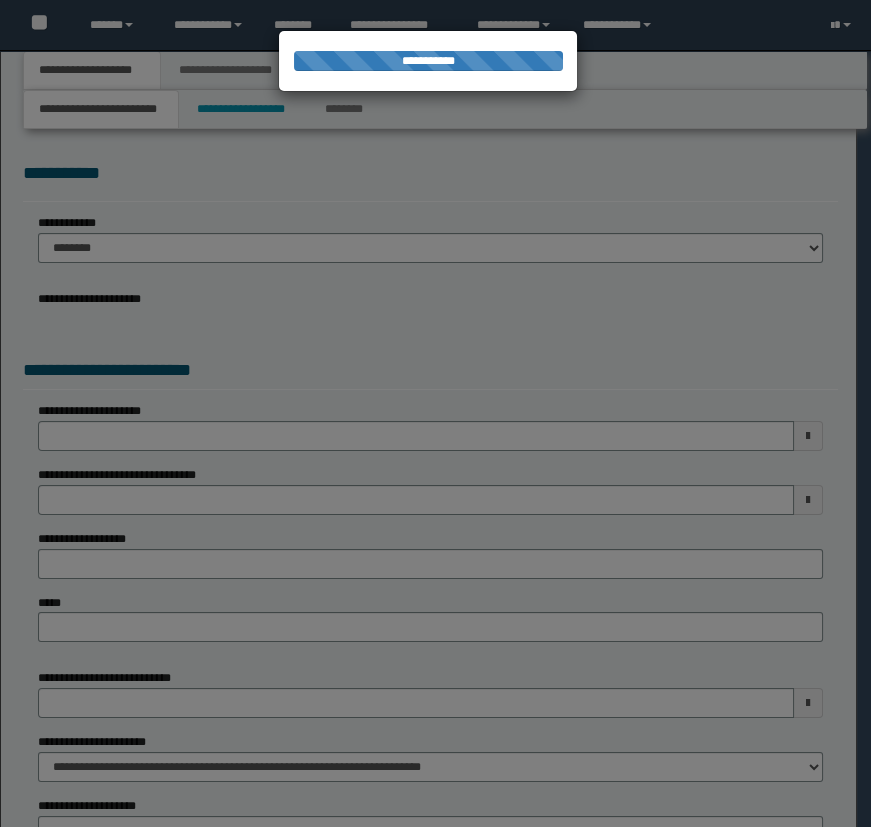 select on "*" 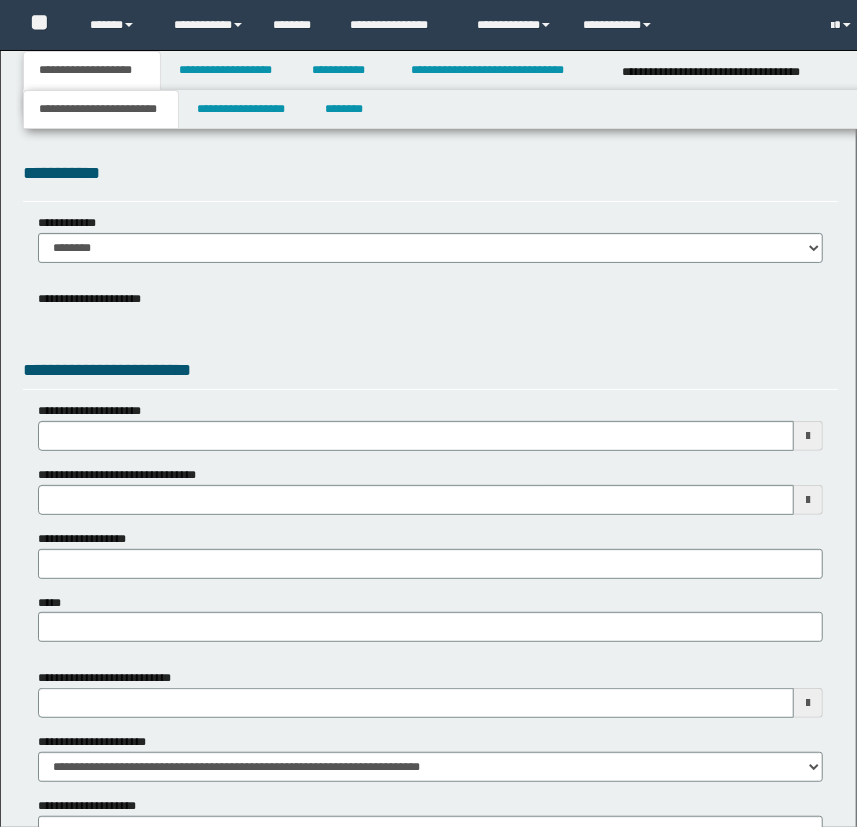 scroll, scrollTop: 0, scrollLeft: 0, axis: both 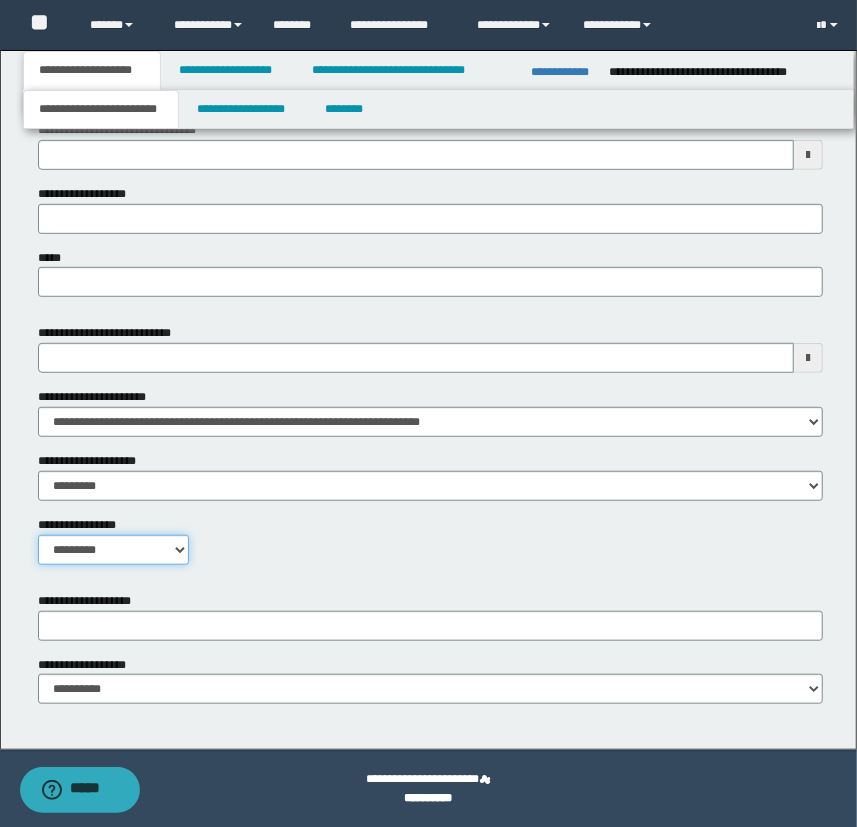 click on "**********" at bounding box center (114, 550) 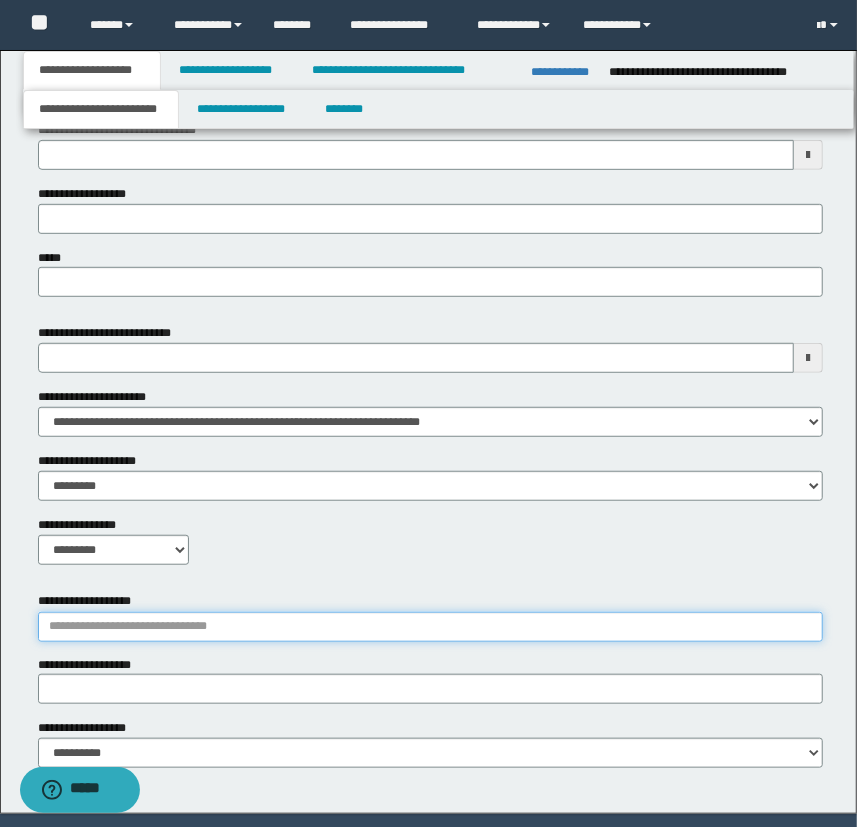 click on "**********" at bounding box center (431, 627) 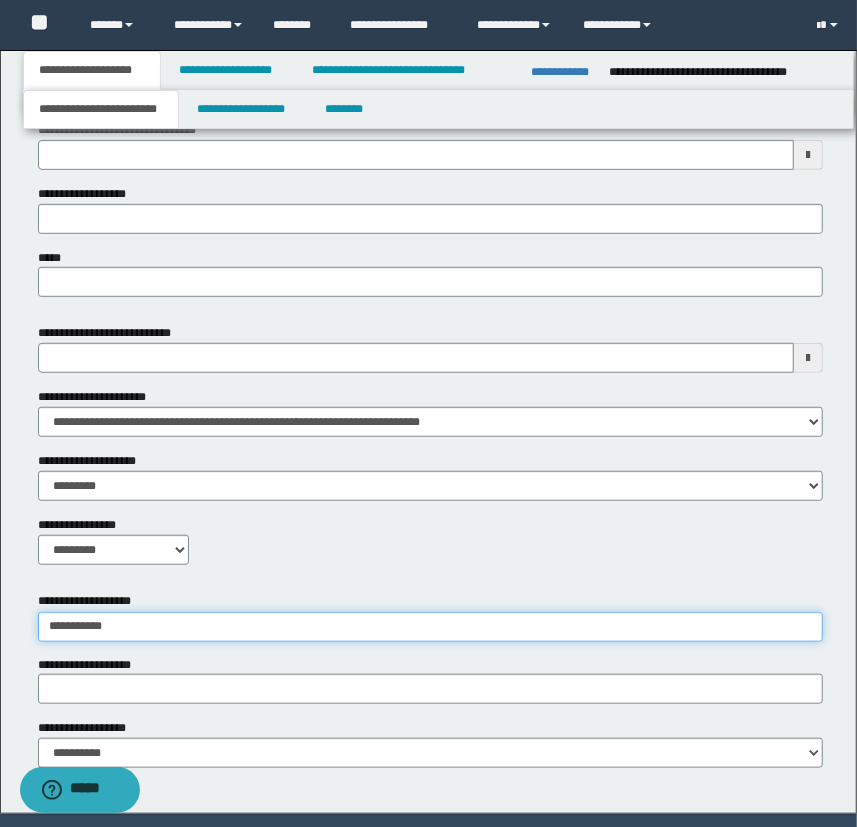 type on "**********" 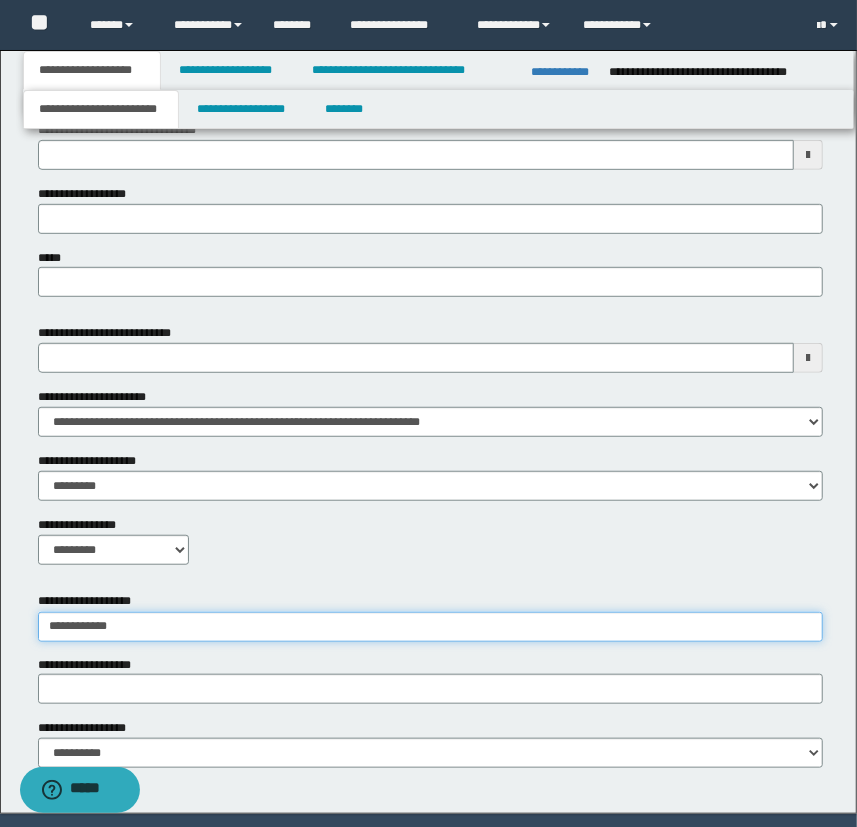 type on "**********" 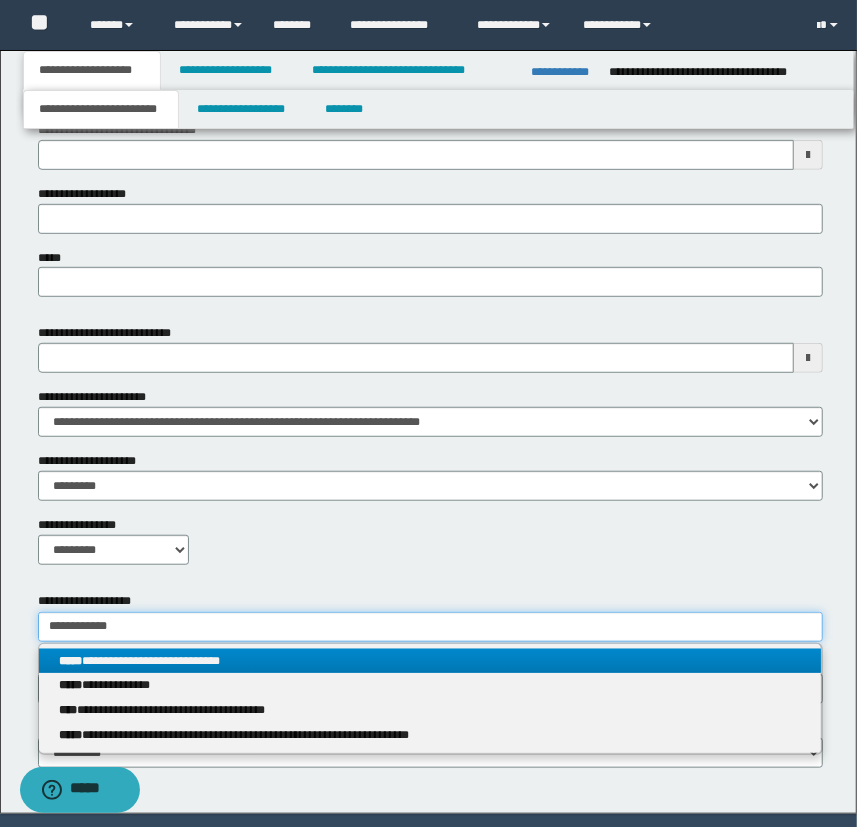 type on "**********" 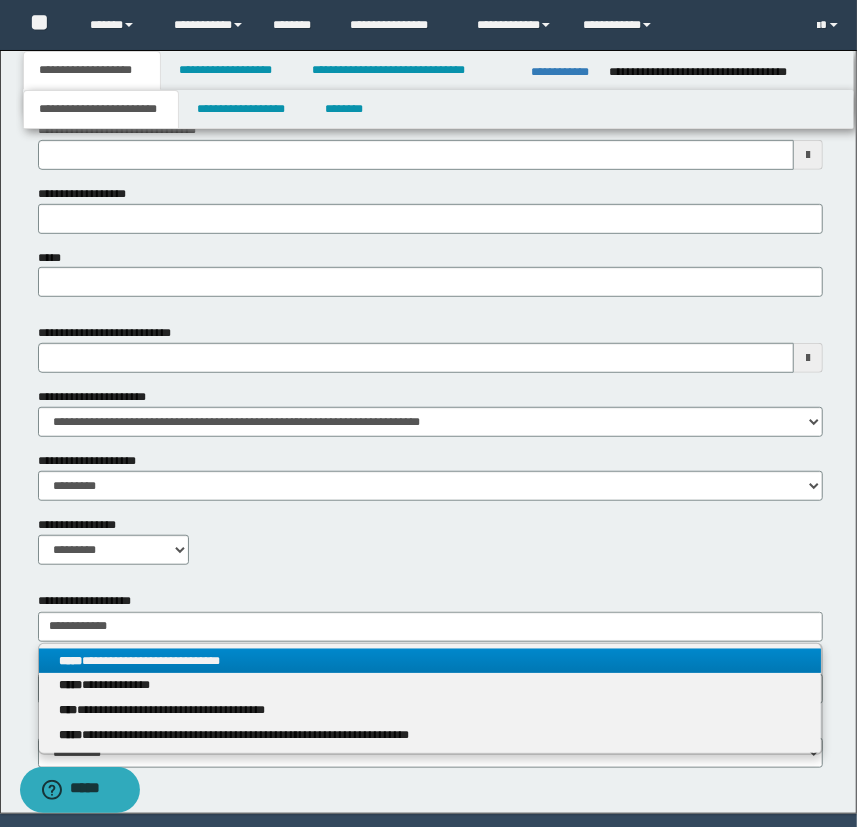 click on "**********" at bounding box center (430, 661) 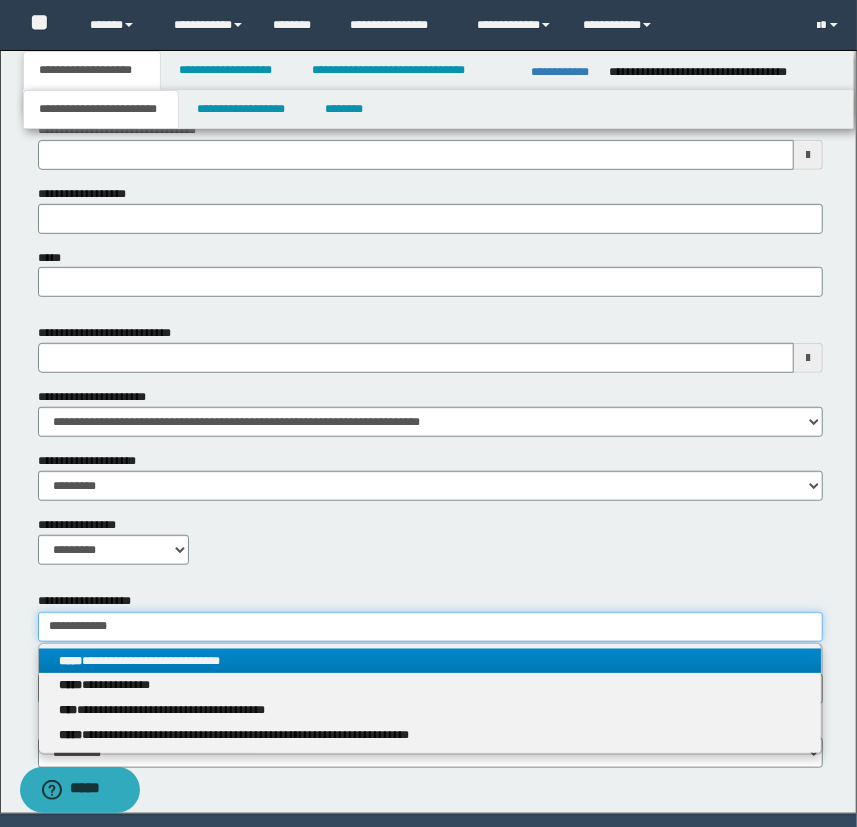type 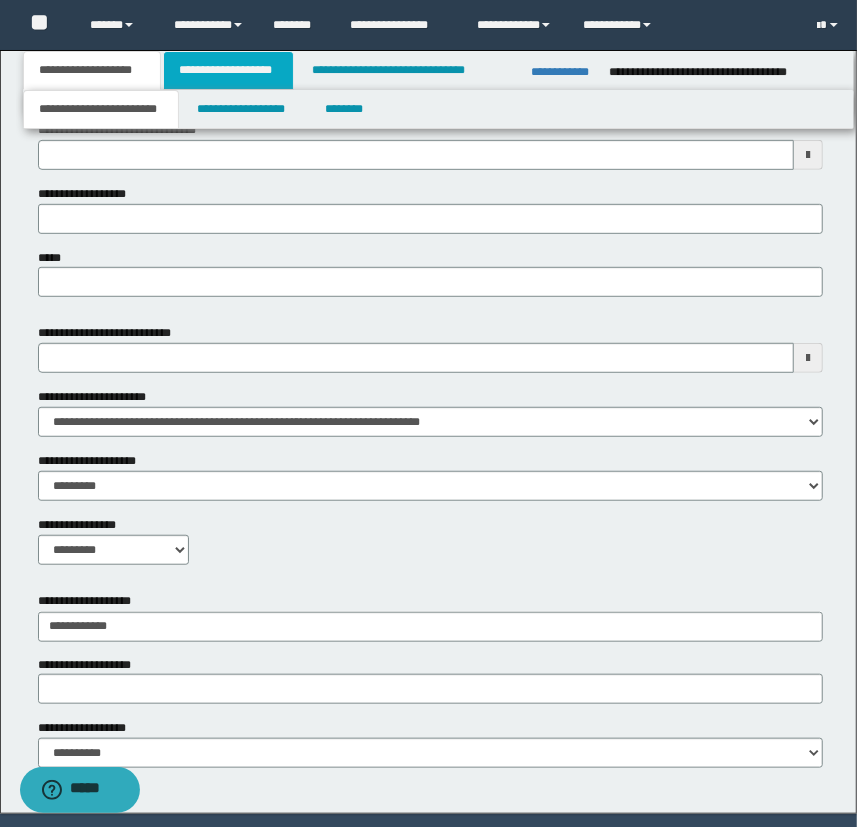 click on "**********" at bounding box center [228, 70] 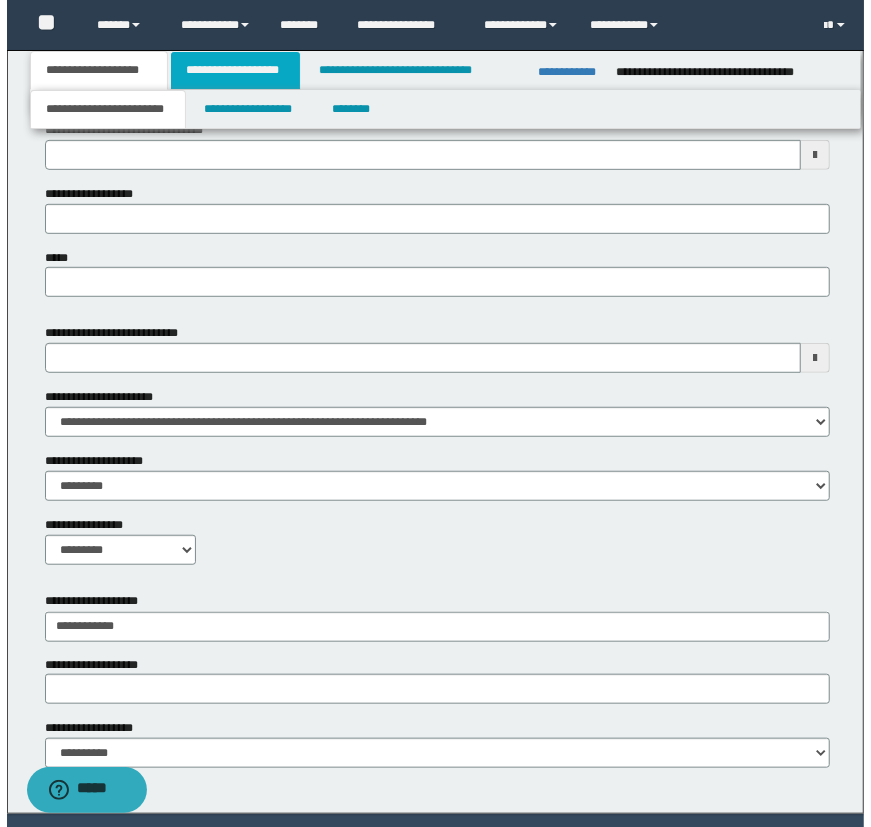 scroll, scrollTop: 0, scrollLeft: 0, axis: both 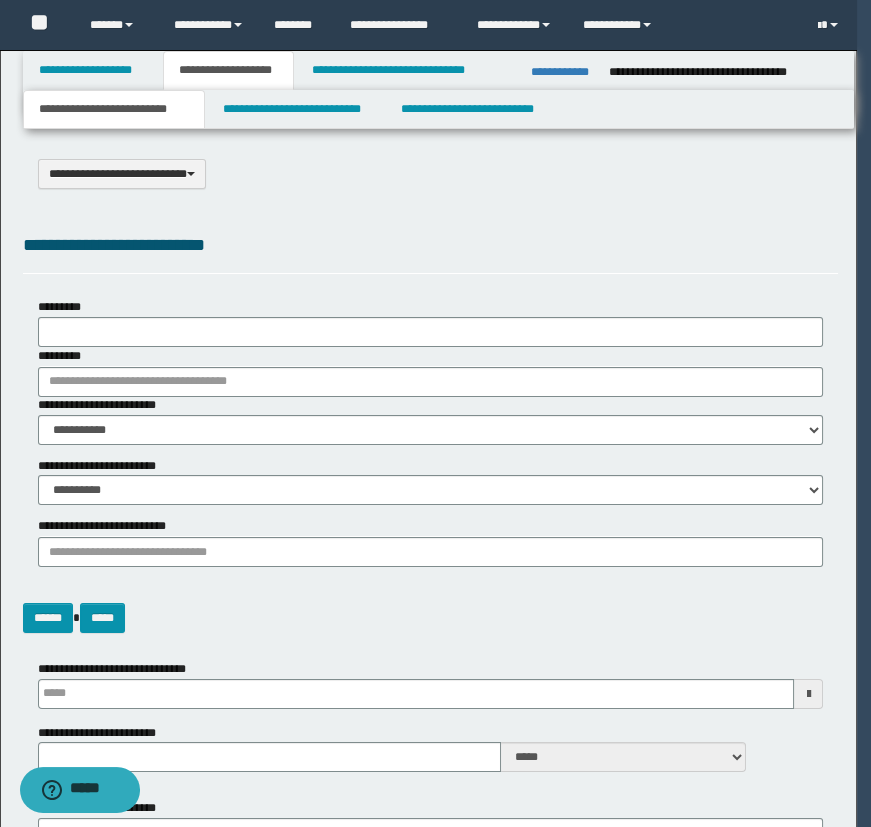 select on "*" 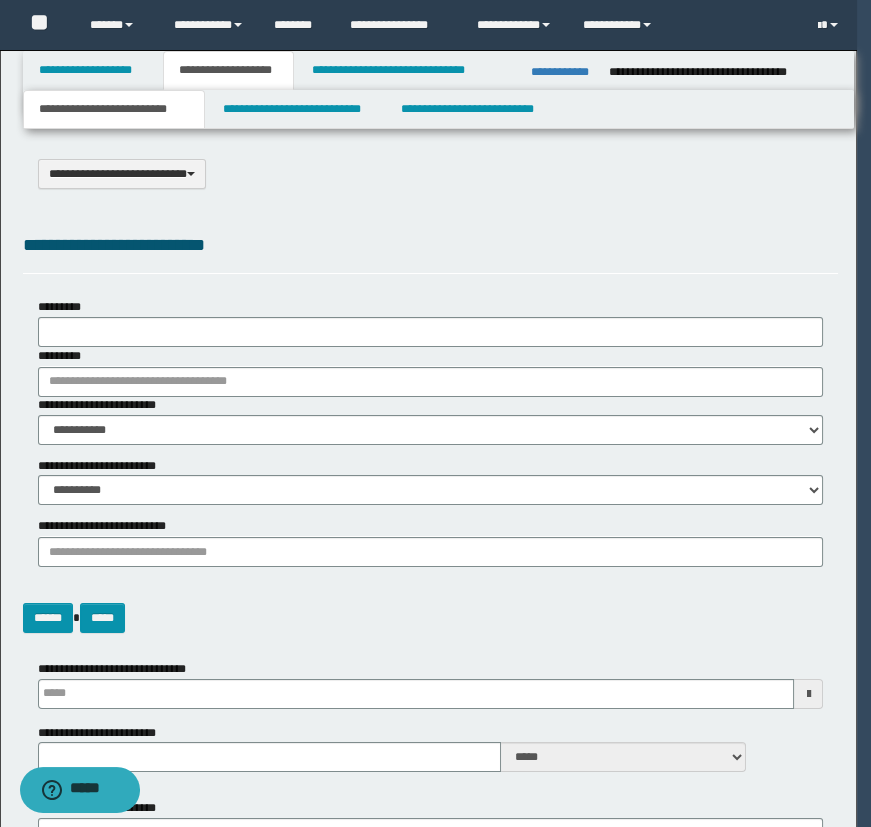 type 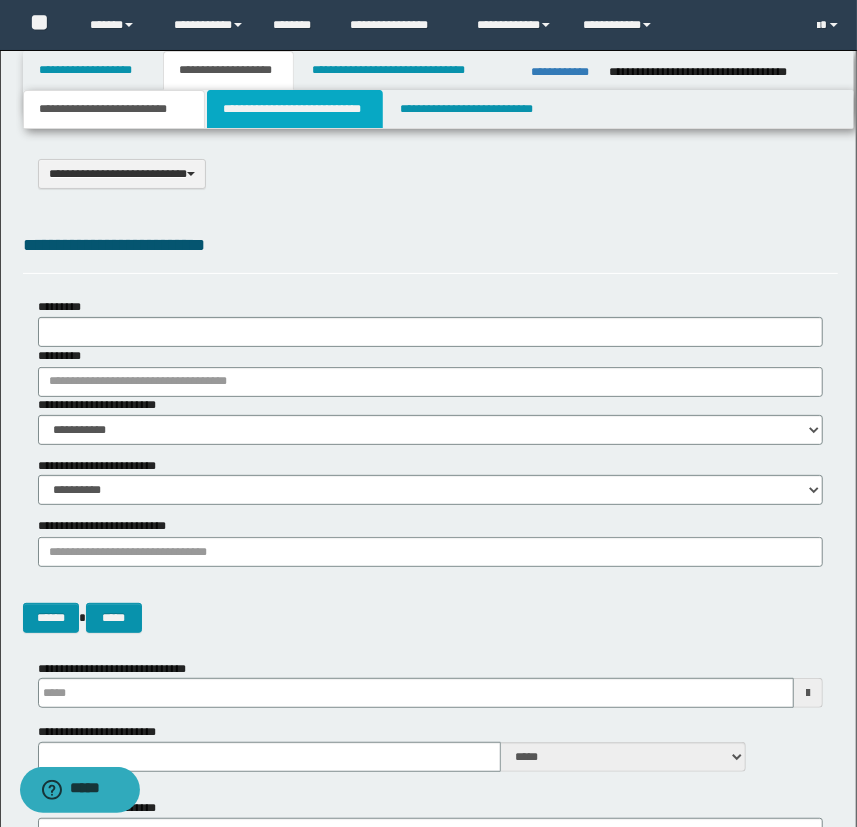 click on "**********" at bounding box center (294, 109) 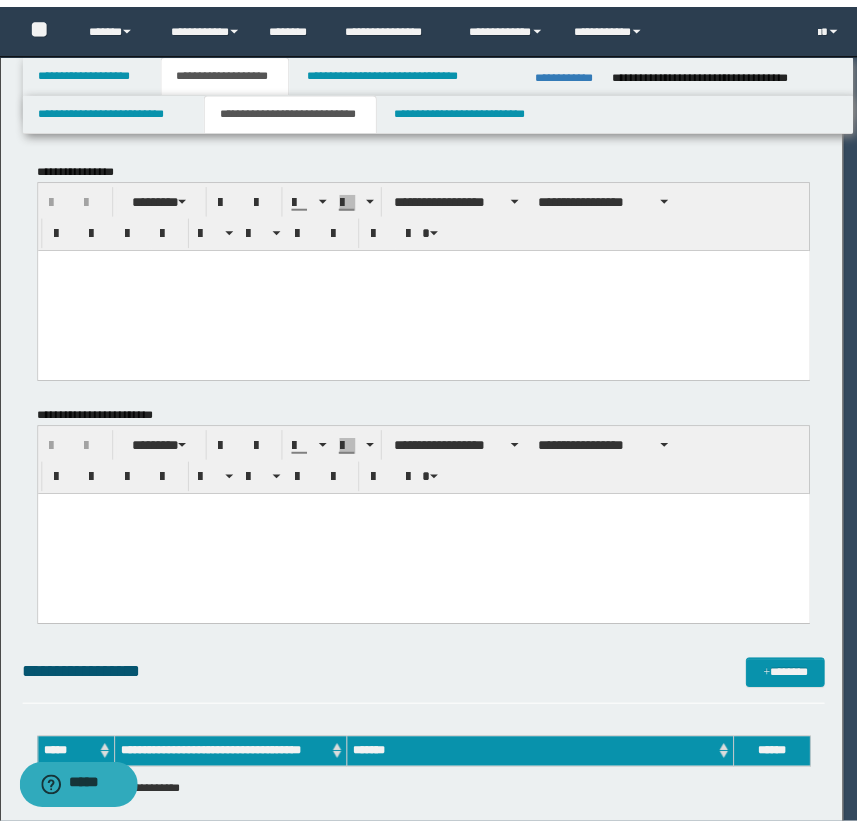scroll, scrollTop: 0, scrollLeft: 0, axis: both 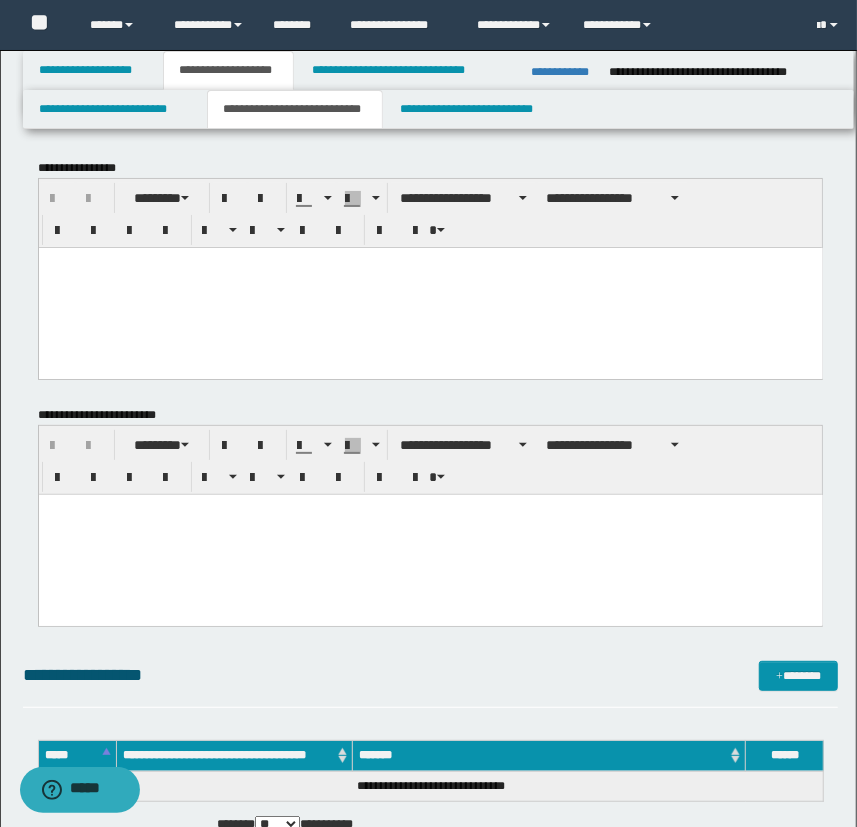 click at bounding box center [430, 262] 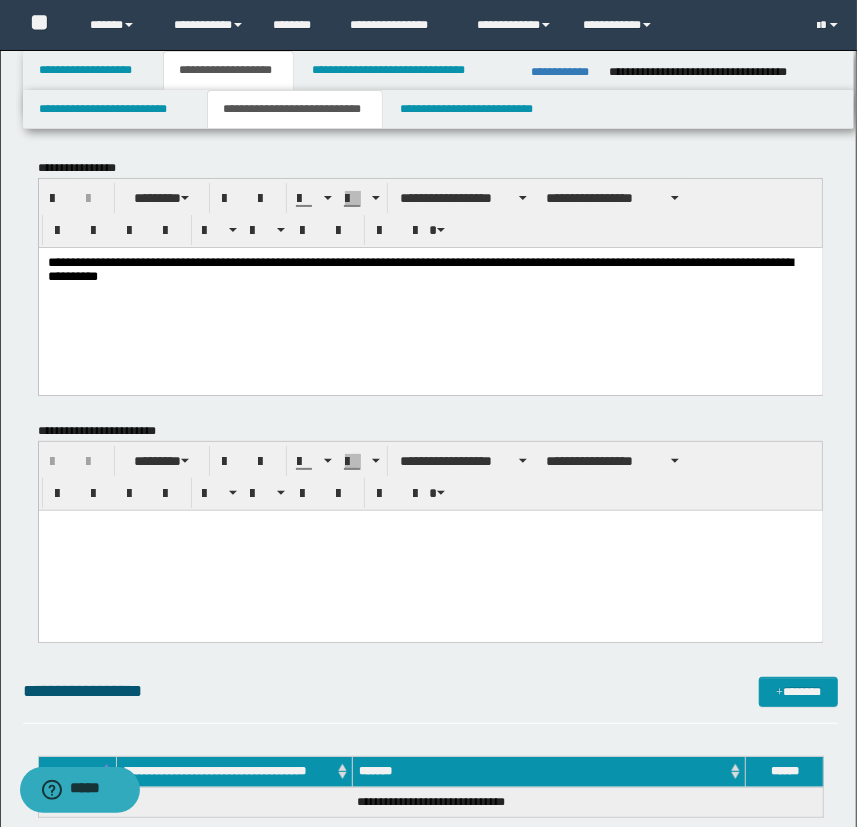 click on "**********" at bounding box center [430, 295] 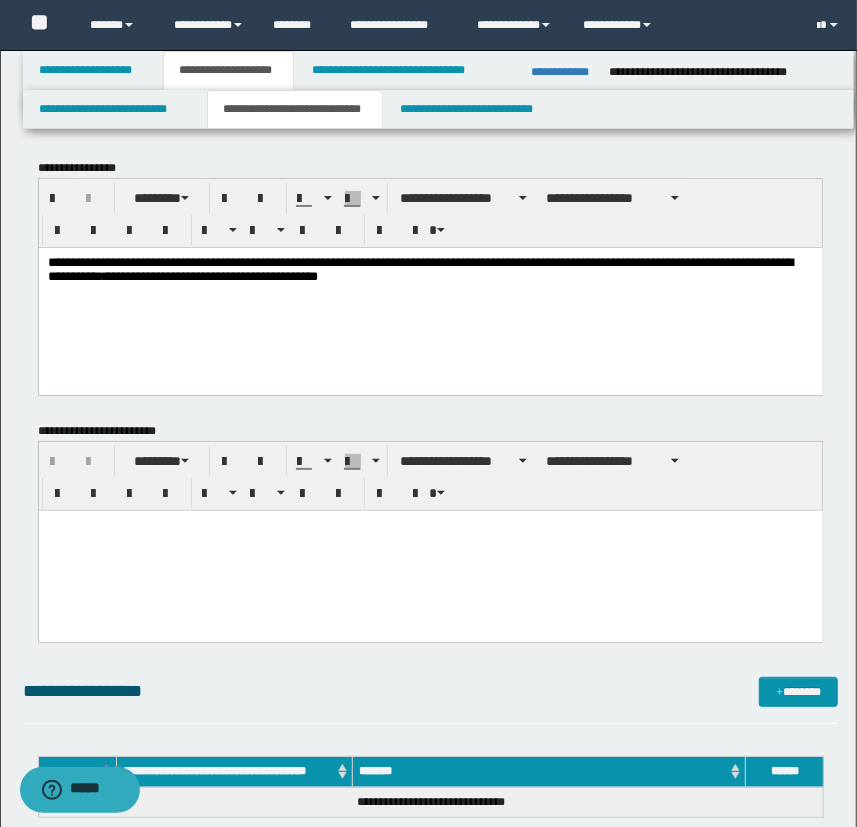 click on "**********" at bounding box center (430, 295) 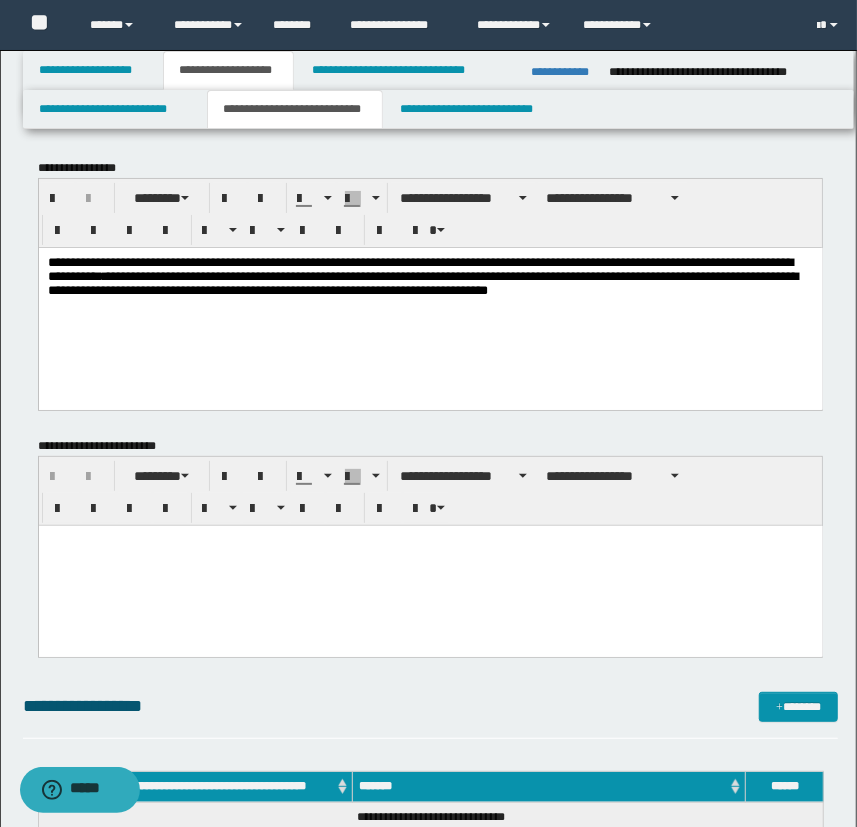 click on "**********" at bounding box center (430, 278) 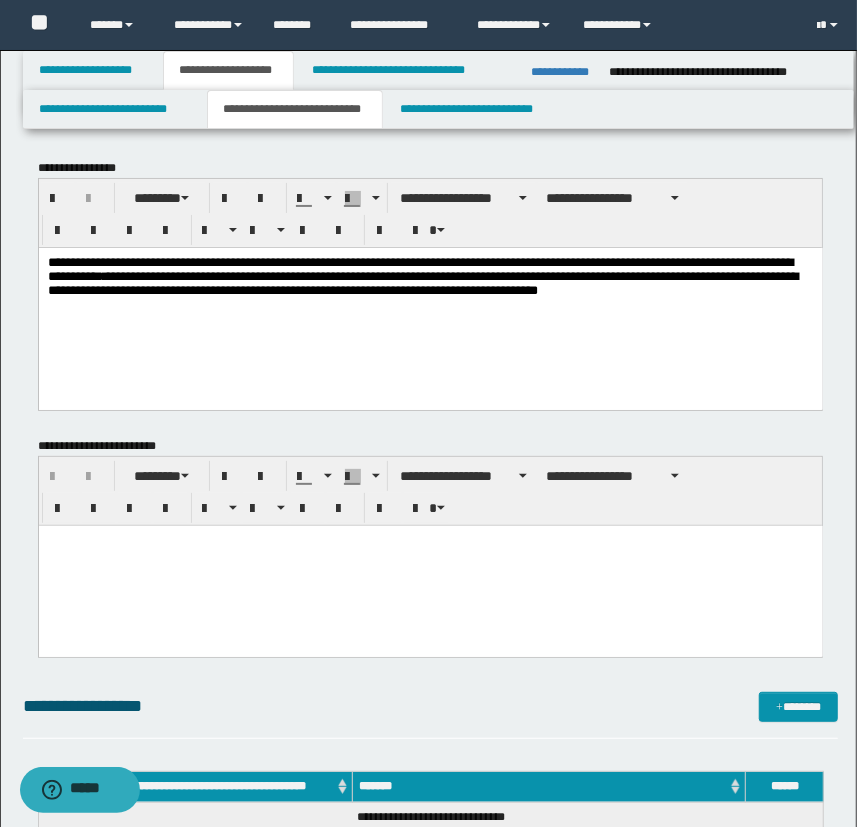 click on "**********" at bounding box center [430, 278] 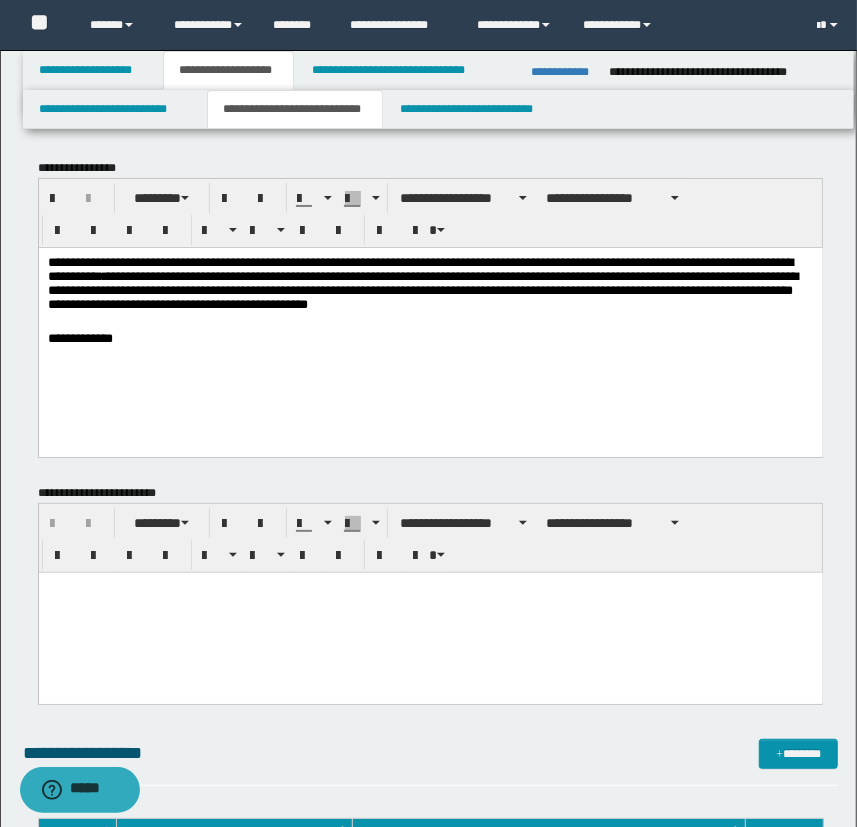 click on "**********" at bounding box center [430, 338] 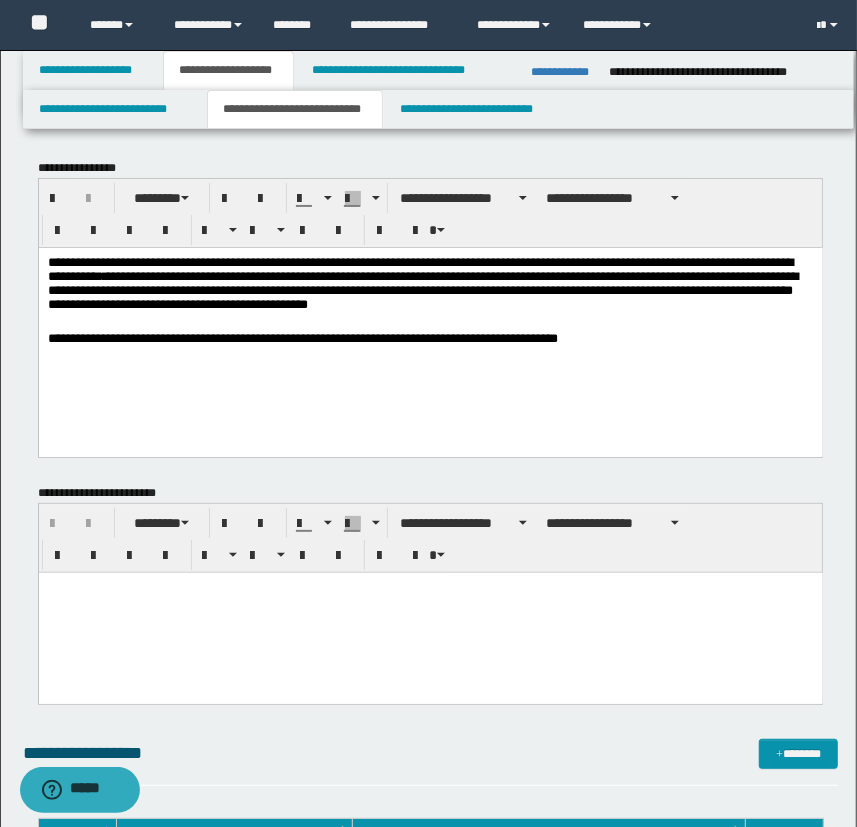 click on "**********" at bounding box center [430, 338] 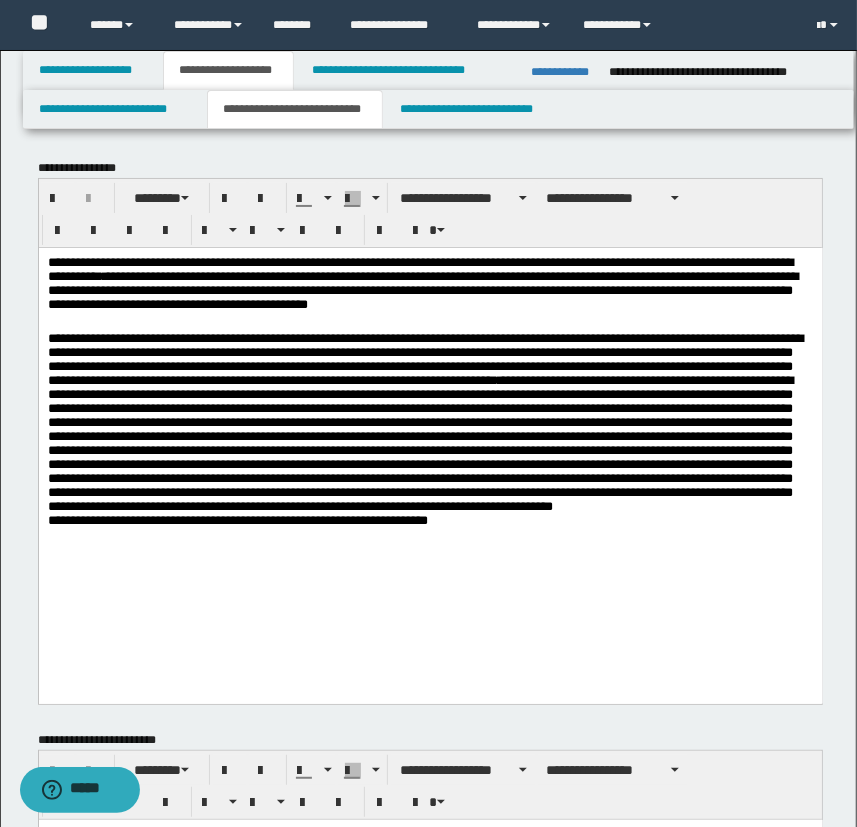 click on "**********" at bounding box center [430, 462] 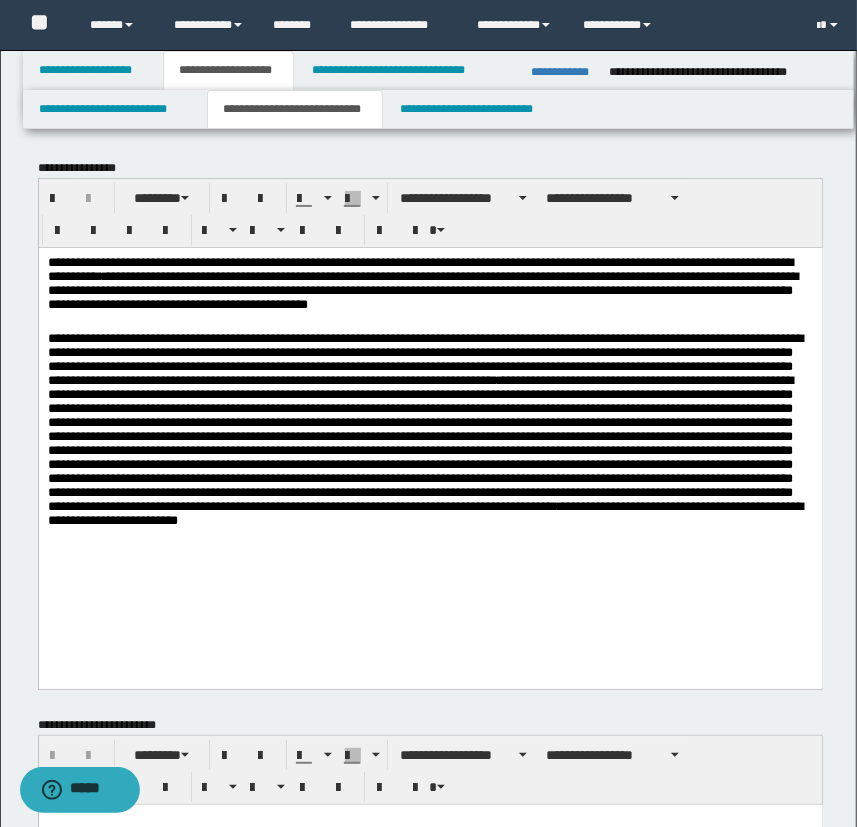 click on "**********" at bounding box center [430, 454] 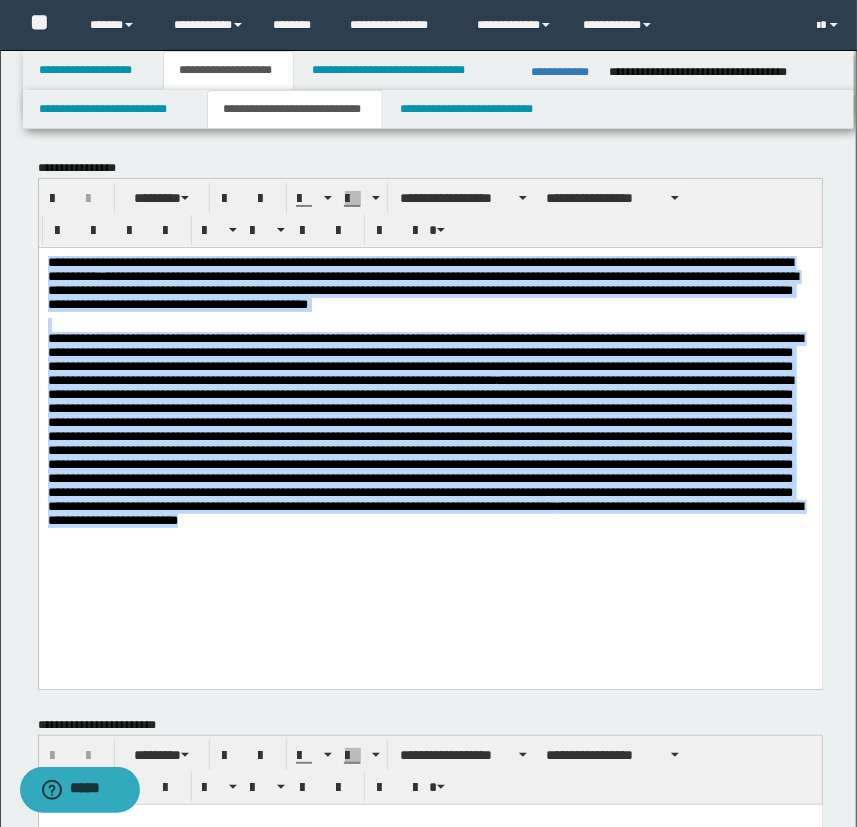 drag, startPoint x: 799, startPoint y: 593, endPoint x: -60, endPoint y: 244, distance: 927.19037 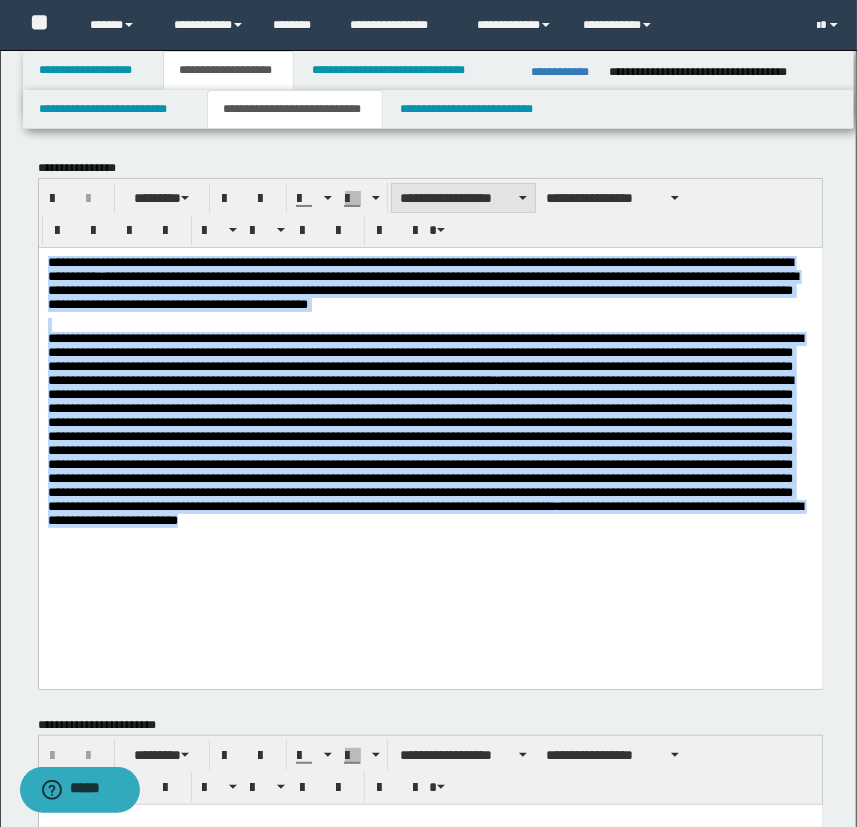 click on "**********" at bounding box center [463, 198] 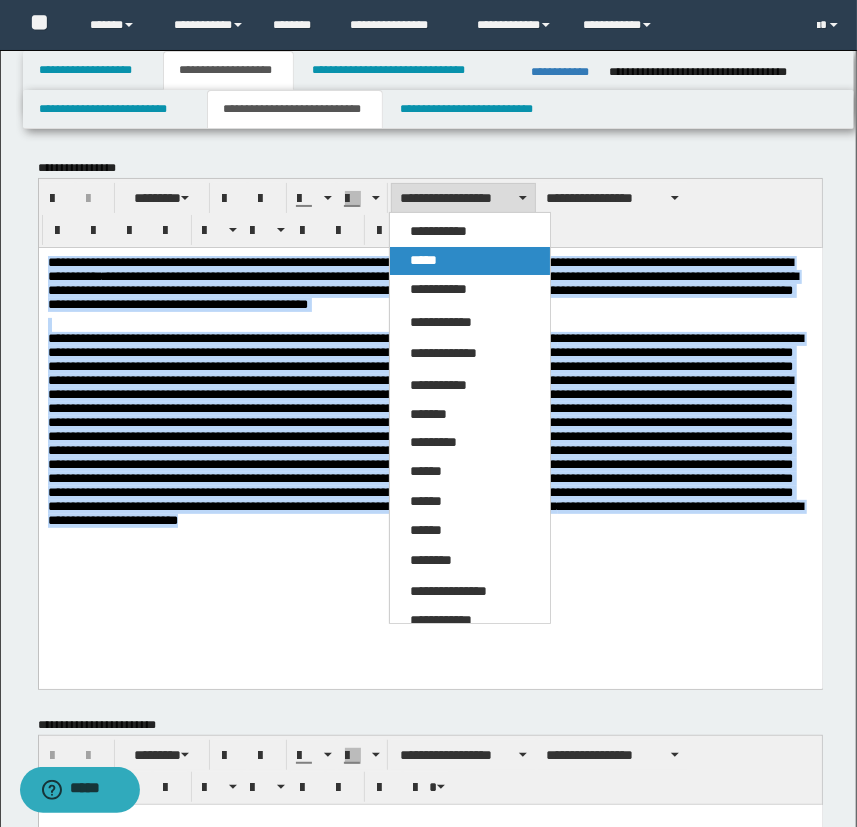drag, startPoint x: 474, startPoint y: 259, endPoint x: 441, endPoint y: 2, distance: 259.11002 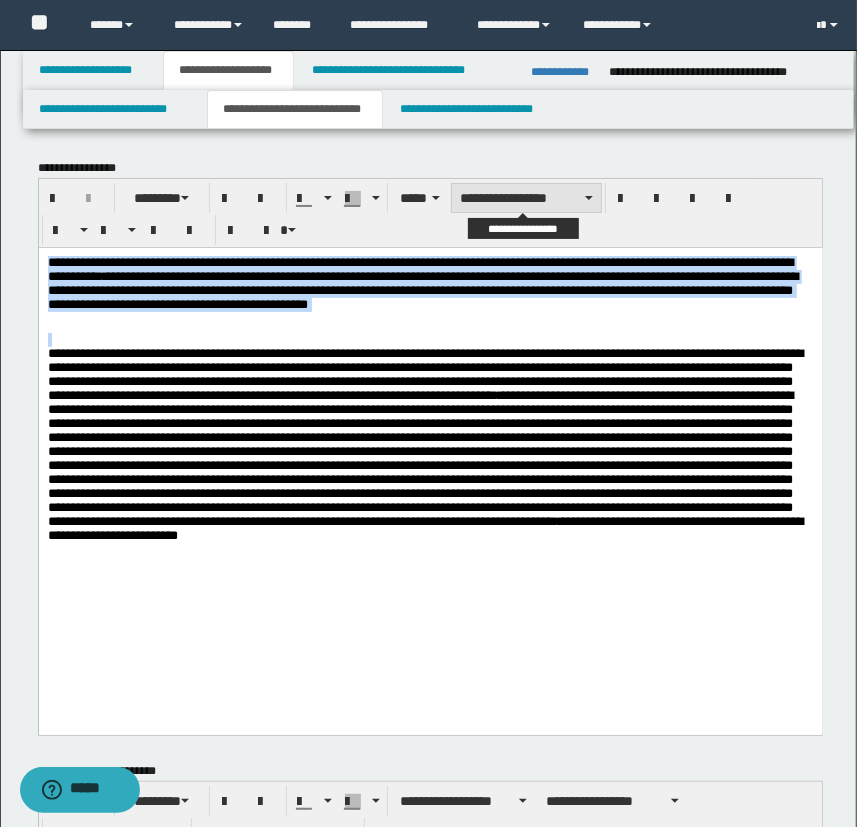 click on "**********" at bounding box center (526, 198) 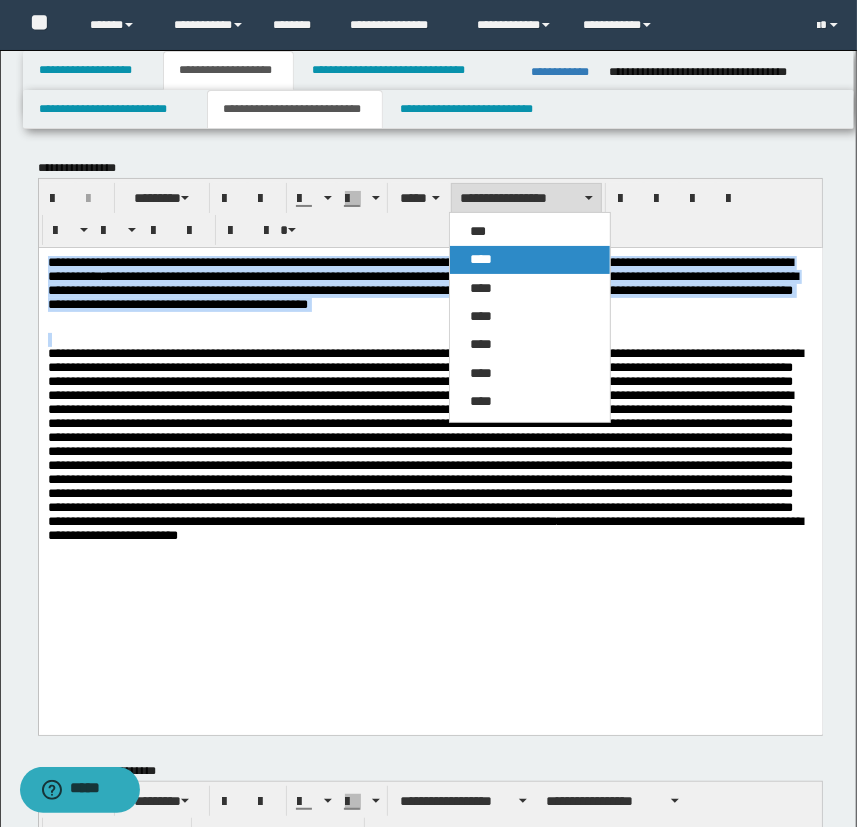 click on "****" at bounding box center (530, 259) 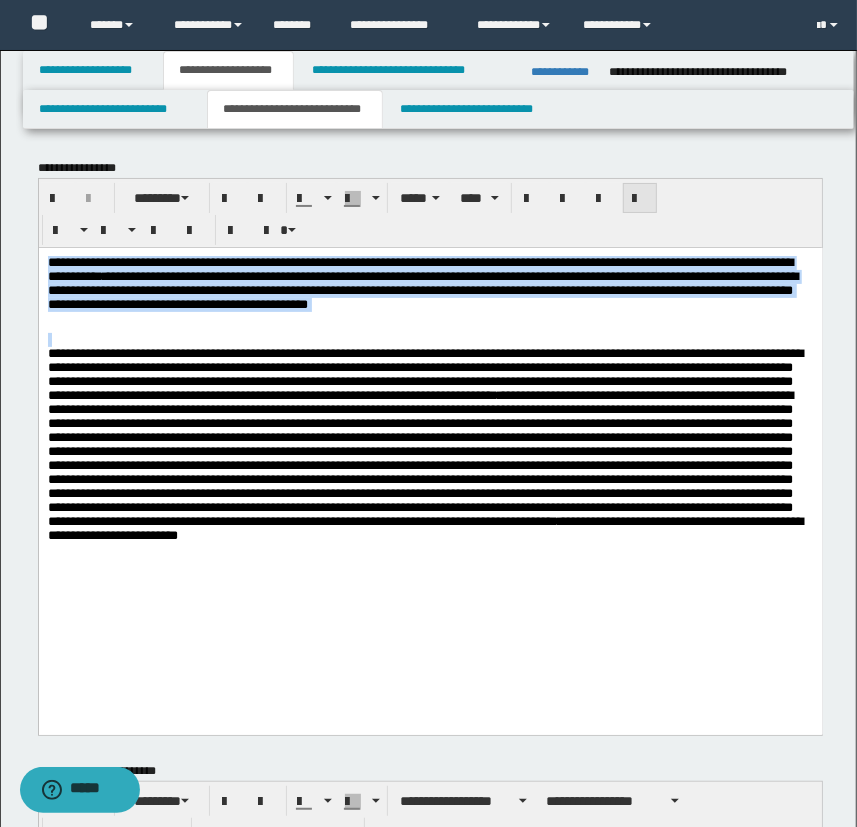 click at bounding box center [640, 199] 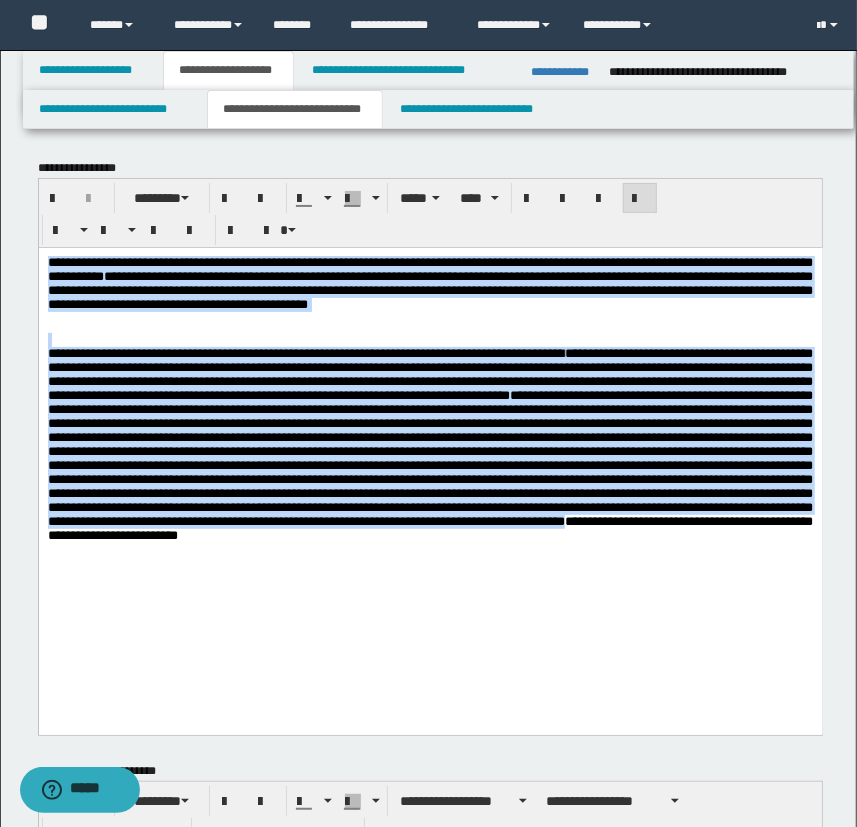 click on "**********" at bounding box center (430, 443) 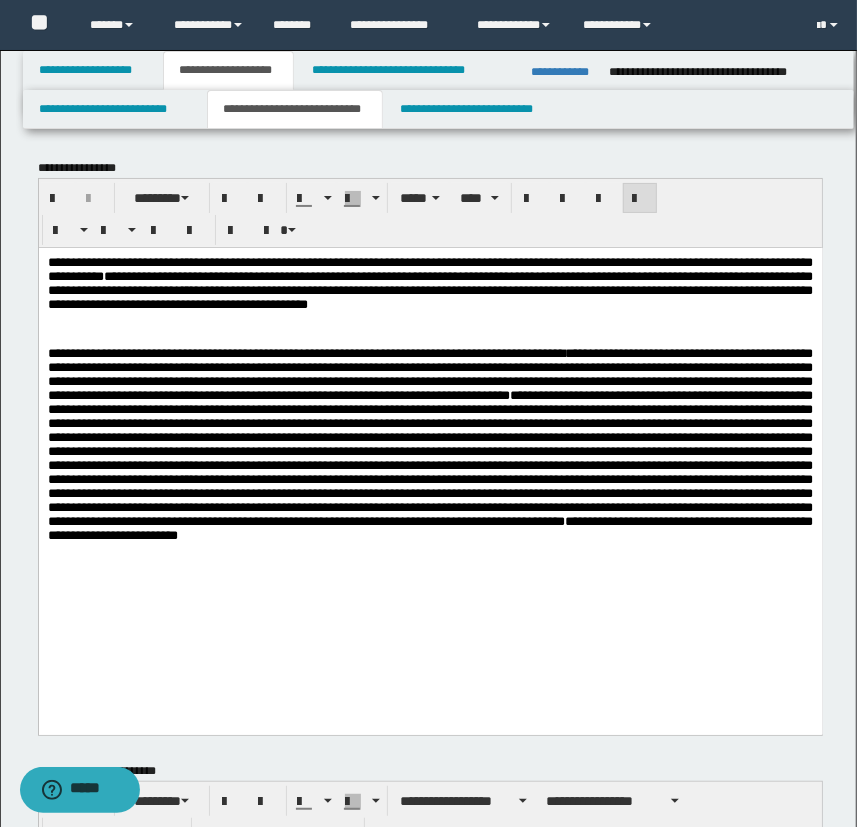 click on "**********" at bounding box center [430, 485] 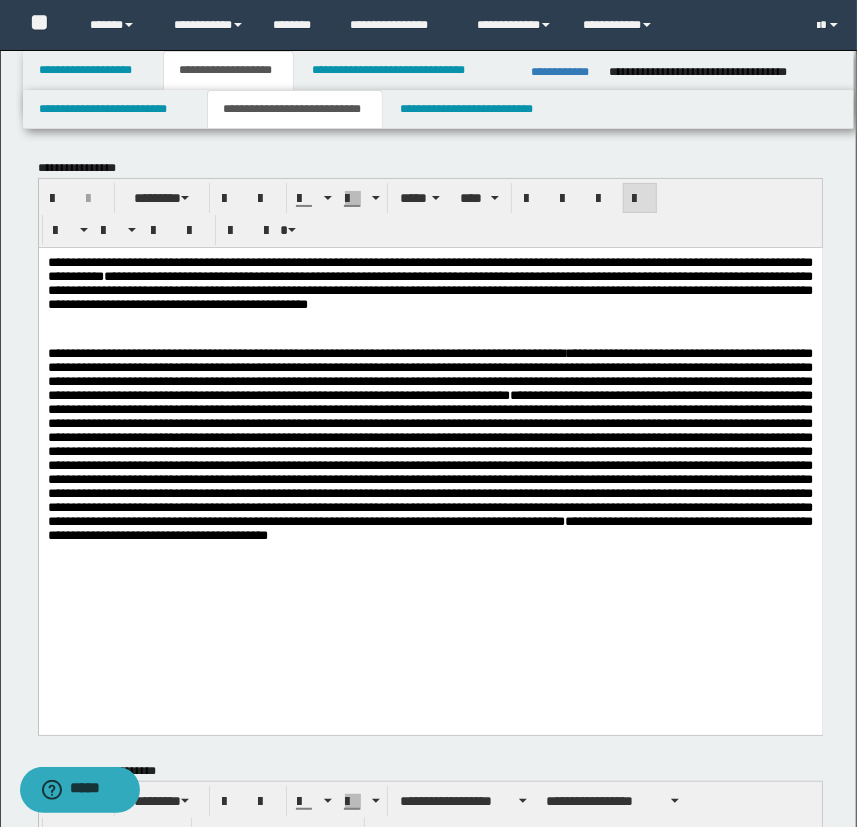 click on "**********" at bounding box center [430, 443] 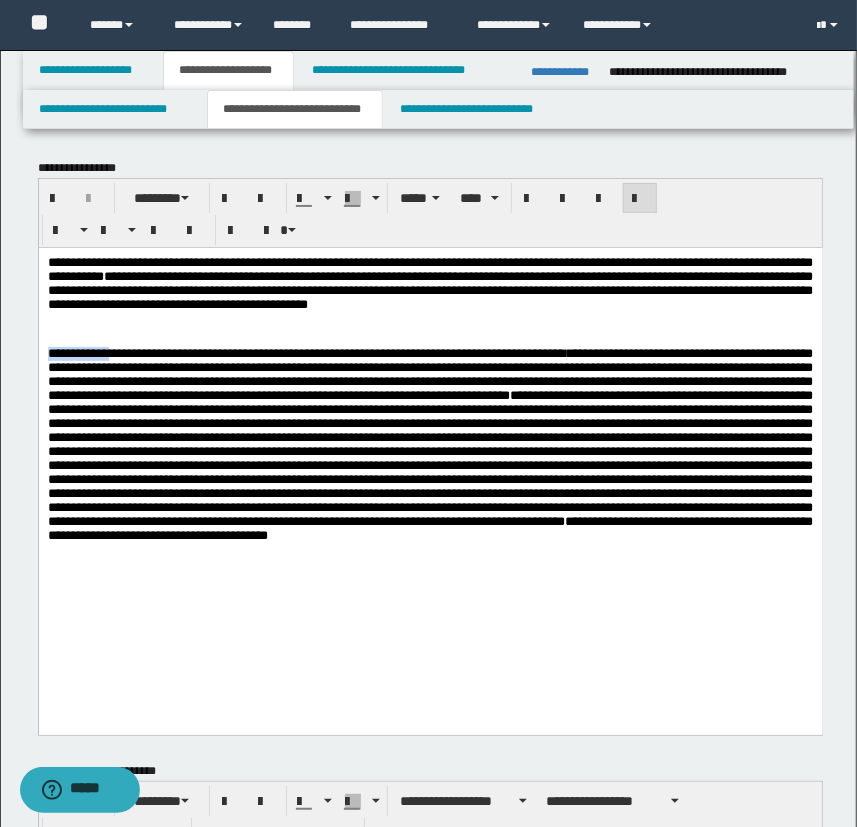 drag, startPoint x: 45, startPoint y: 357, endPoint x: 124, endPoint y: 356, distance: 79.00633 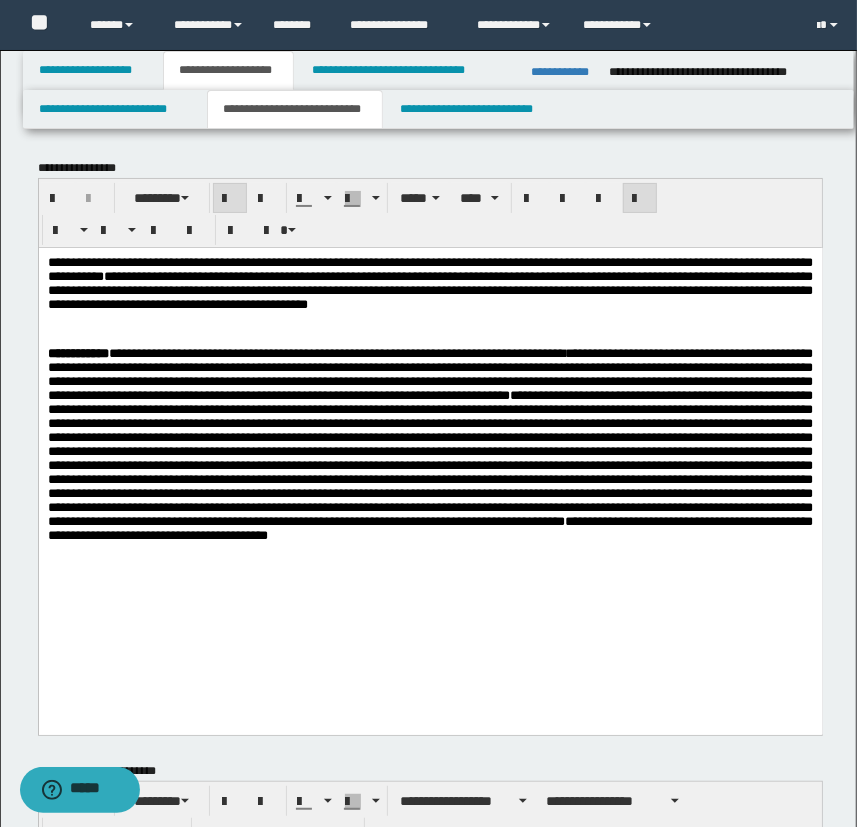 click at bounding box center [430, 339] 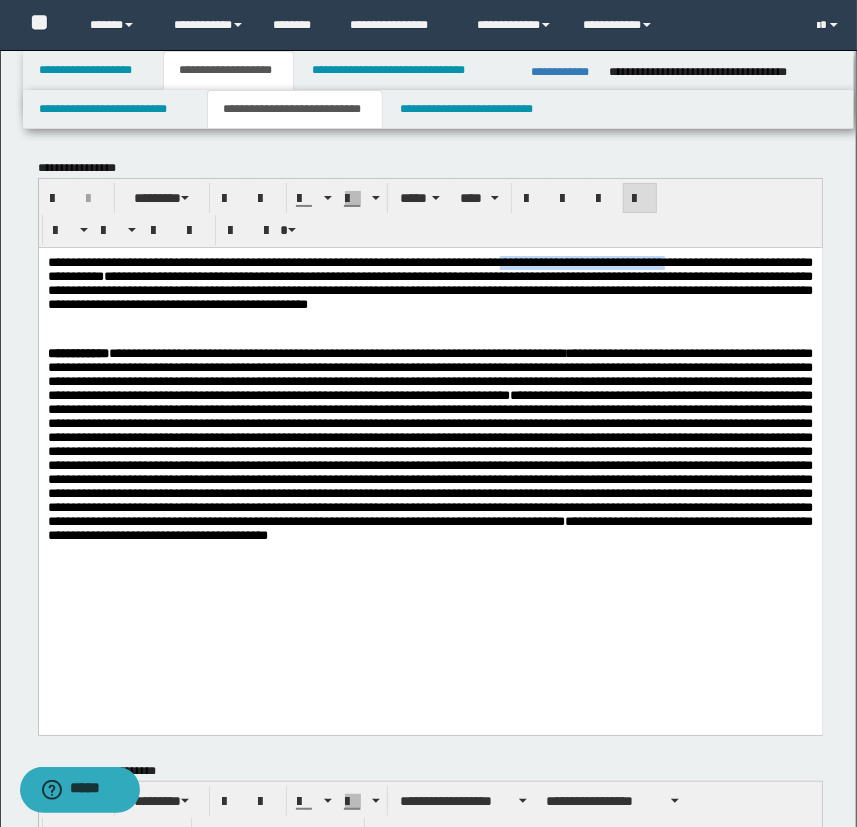 drag, startPoint x: 589, startPoint y: 258, endPoint x: 795, endPoint y: 263, distance: 206.06067 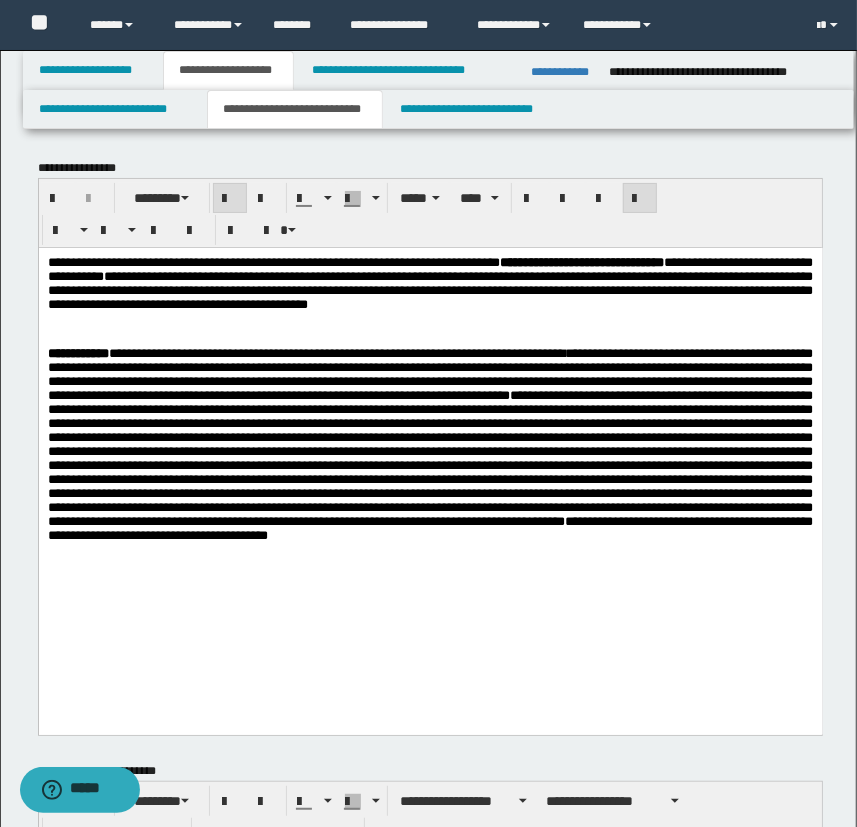 click on "**********" at bounding box center (430, 293) 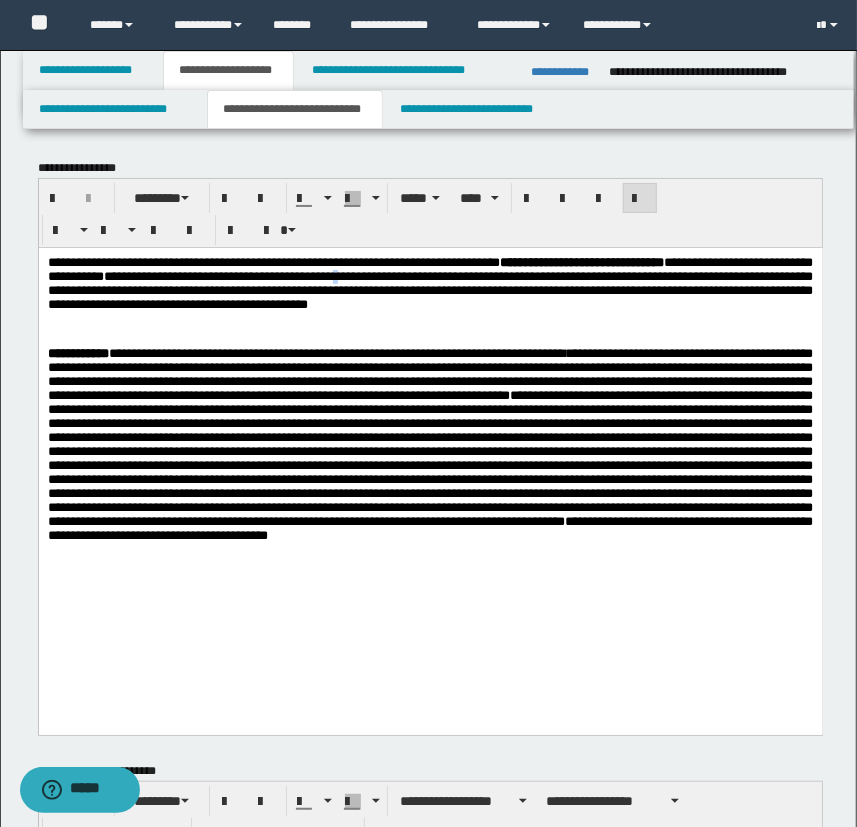 click on "**********" at bounding box center [430, 282] 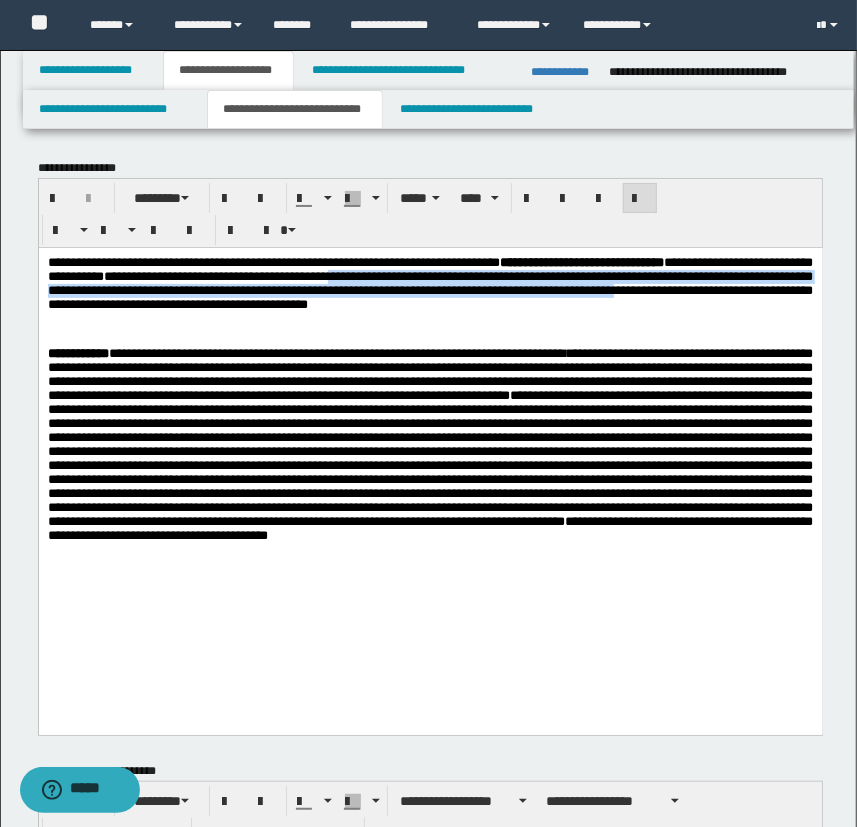 drag, startPoint x: 570, startPoint y: 277, endPoint x: 253, endPoint y: 311, distance: 318.8181 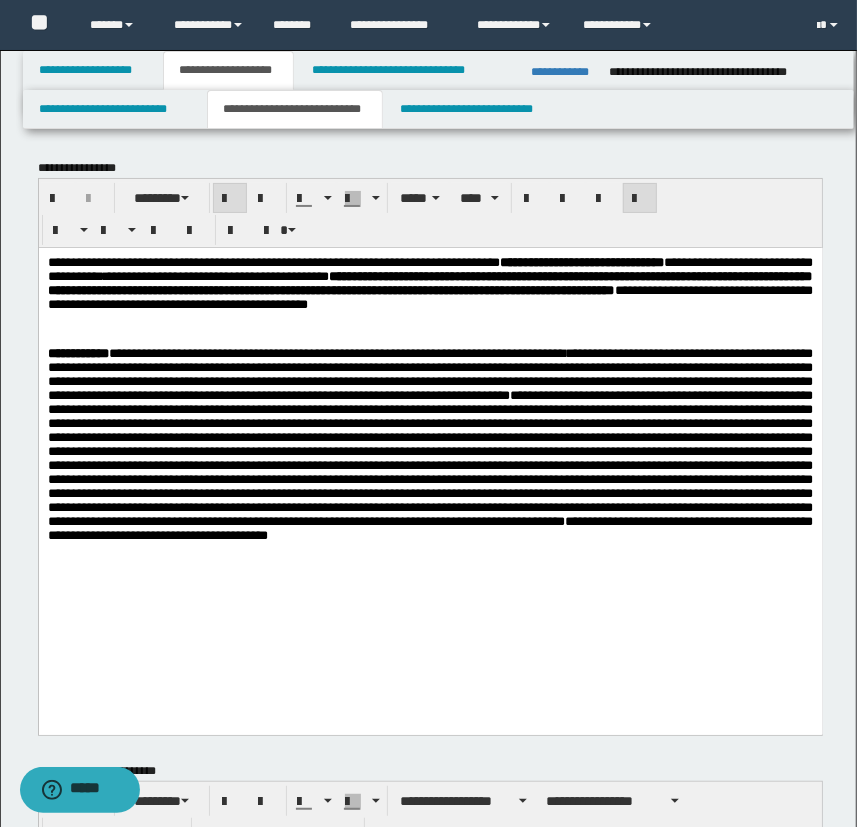 click on "**********" at bounding box center [430, 443] 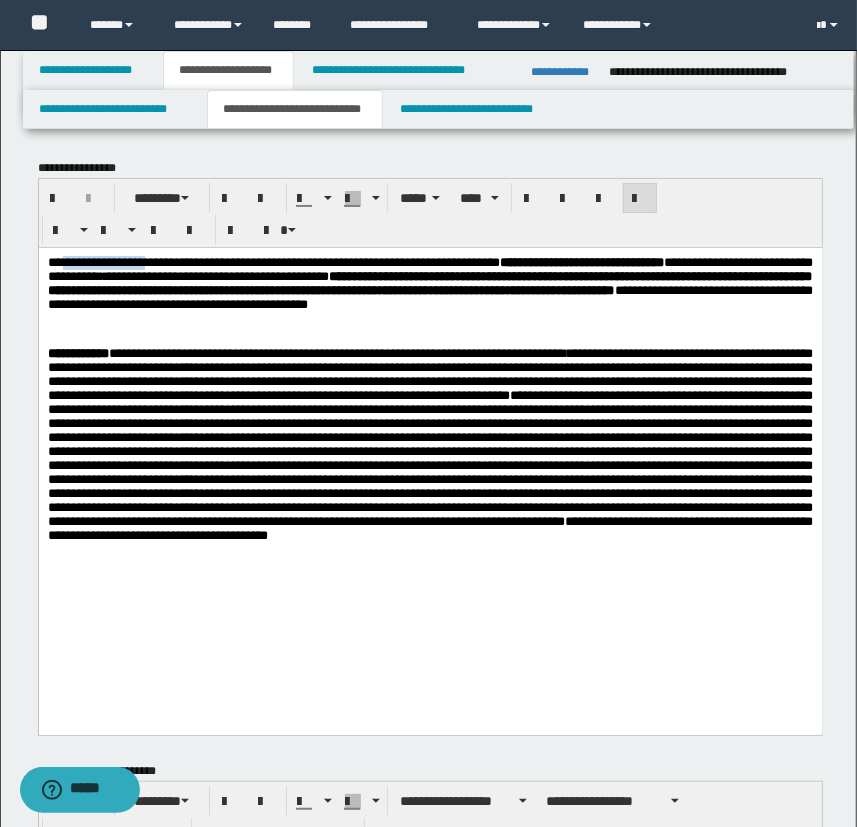 drag, startPoint x: 67, startPoint y: 262, endPoint x: 172, endPoint y: 268, distance: 105.17129 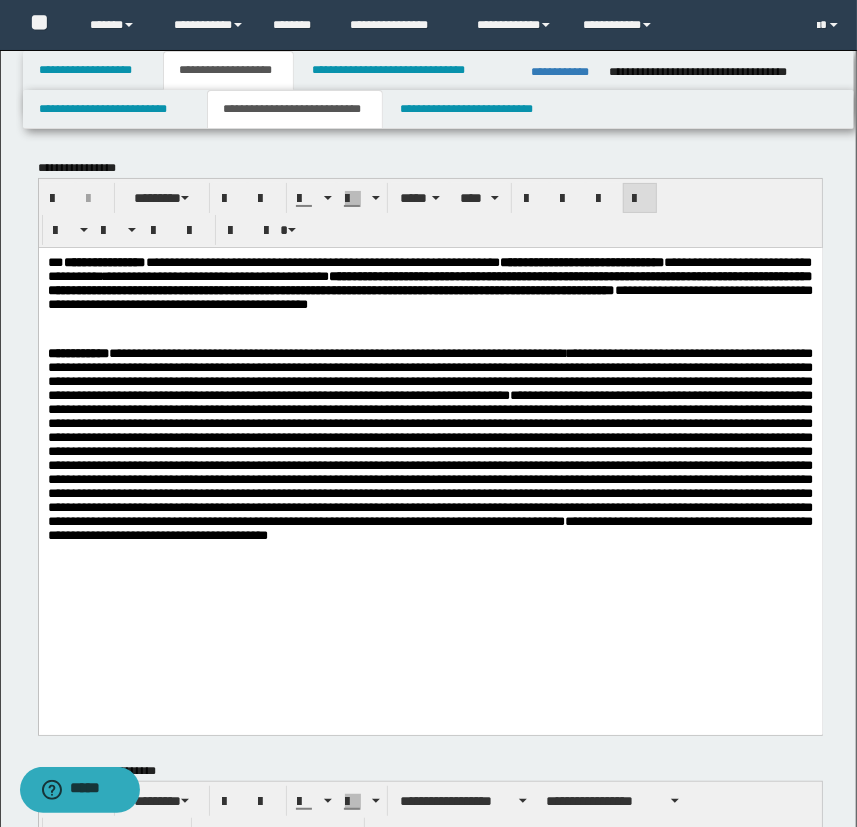 click on "**********" at bounding box center [430, 443] 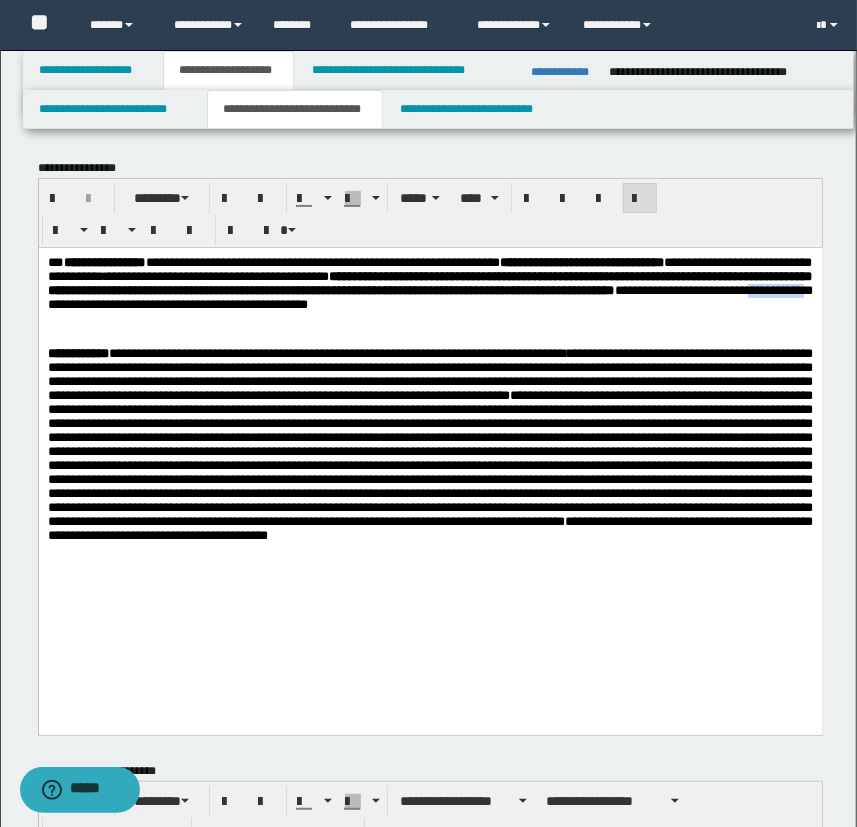 drag, startPoint x: 548, startPoint y: 308, endPoint x: 470, endPoint y: 308, distance: 78 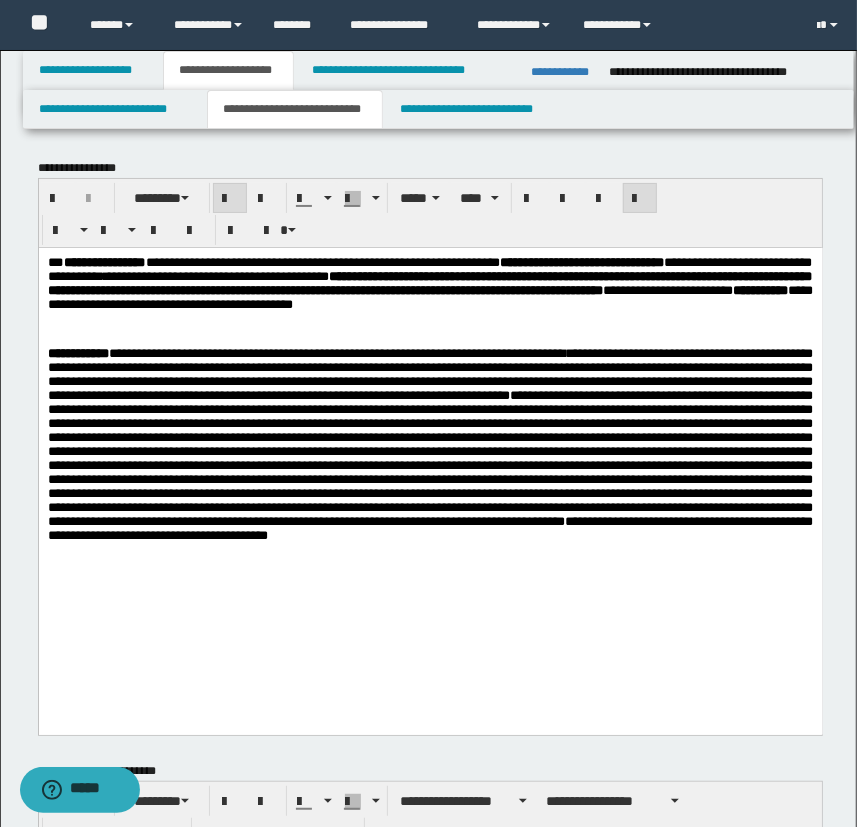 click on "**********" at bounding box center [430, 282] 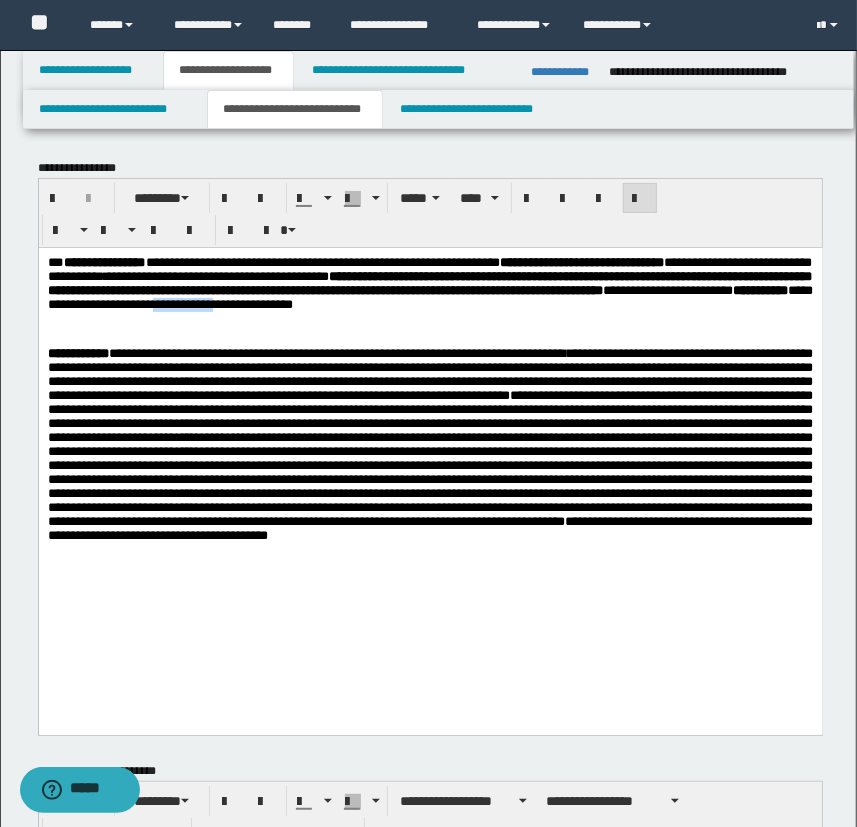 drag, startPoint x: 779, startPoint y: 311, endPoint x: 706, endPoint y: 306, distance: 73.171036 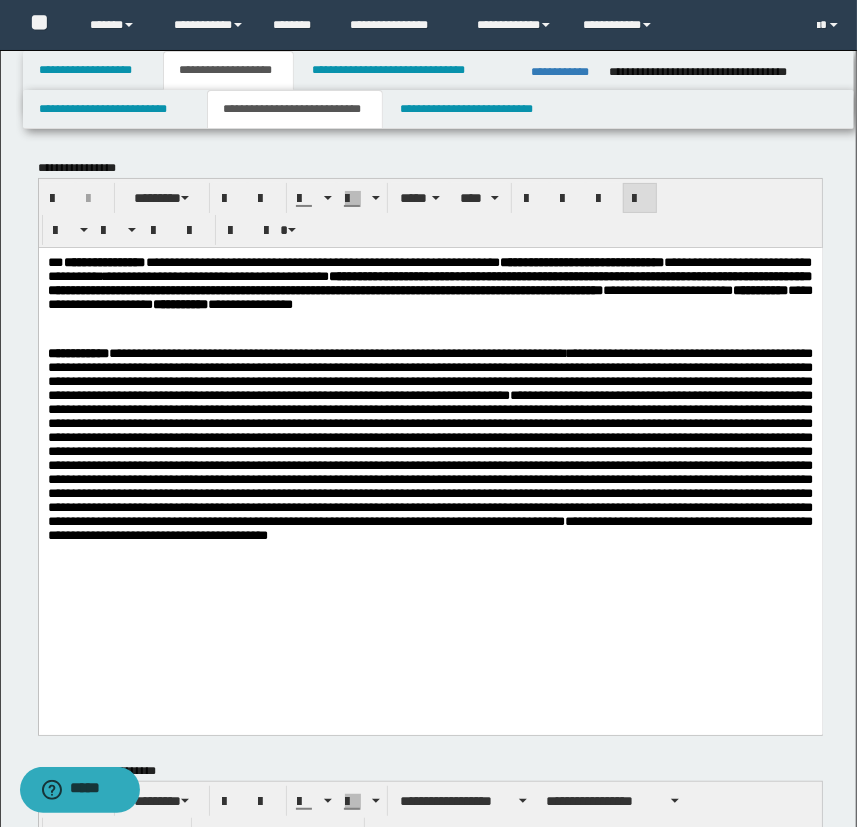 click on "**********" at bounding box center [430, 443] 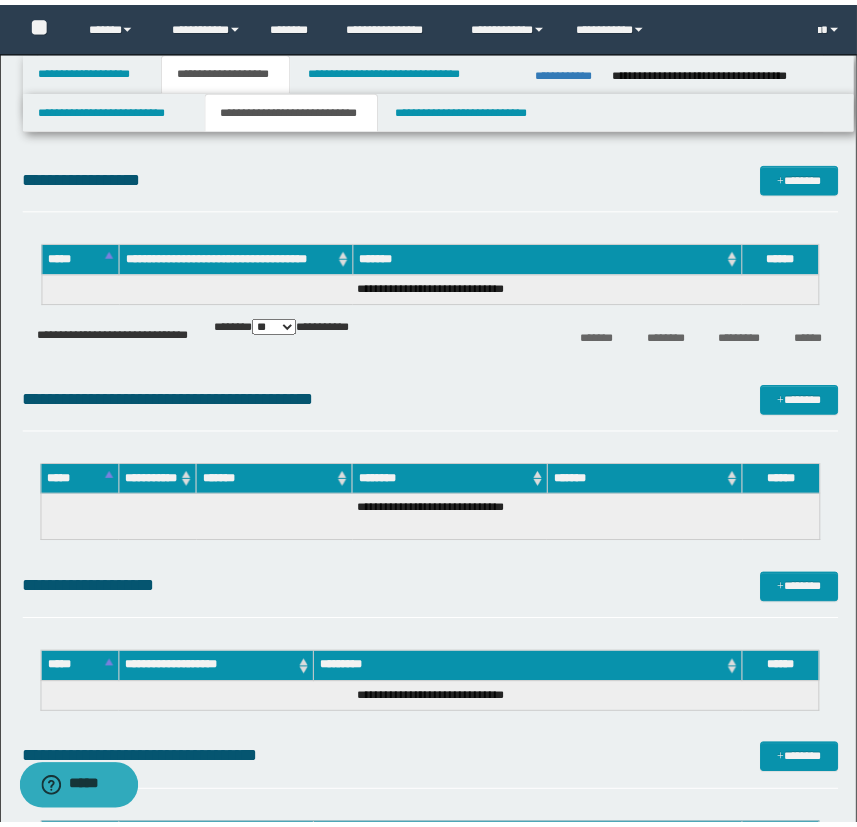scroll, scrollTop: 909, scrollLeft: 0, axis: vertical 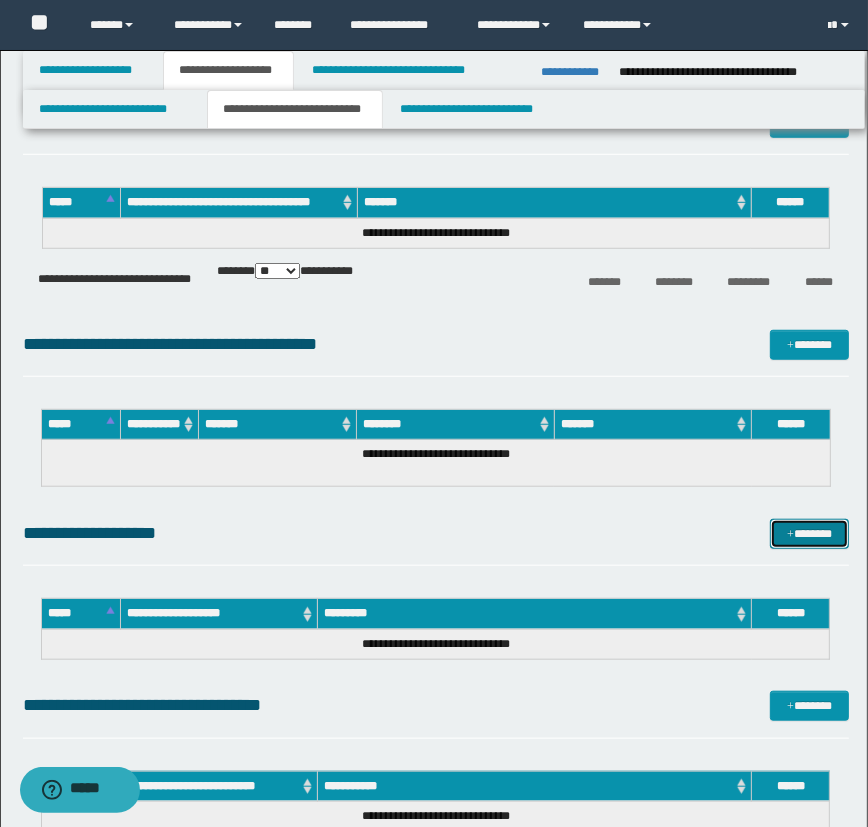 click on "*******" at bounding box center (810, 534) 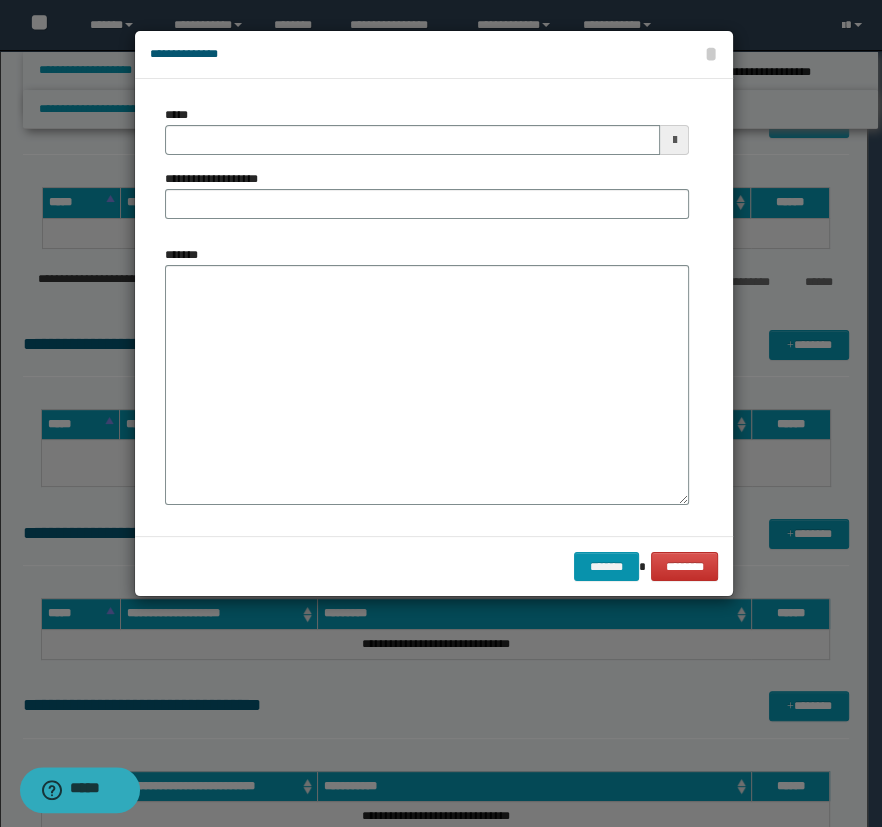 drag, startPoint x: 682, startPoint y: 380, endPoint x: 641, endPoint y: 474, distance: 102.55243 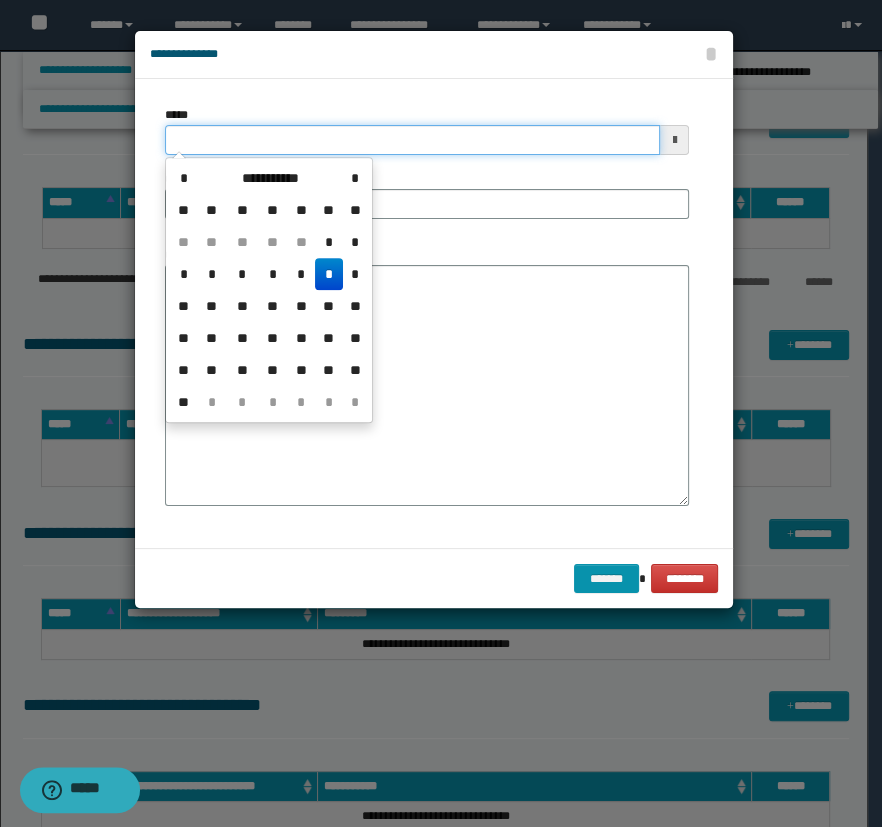 click on "*****" at bounding box center [413, 140] 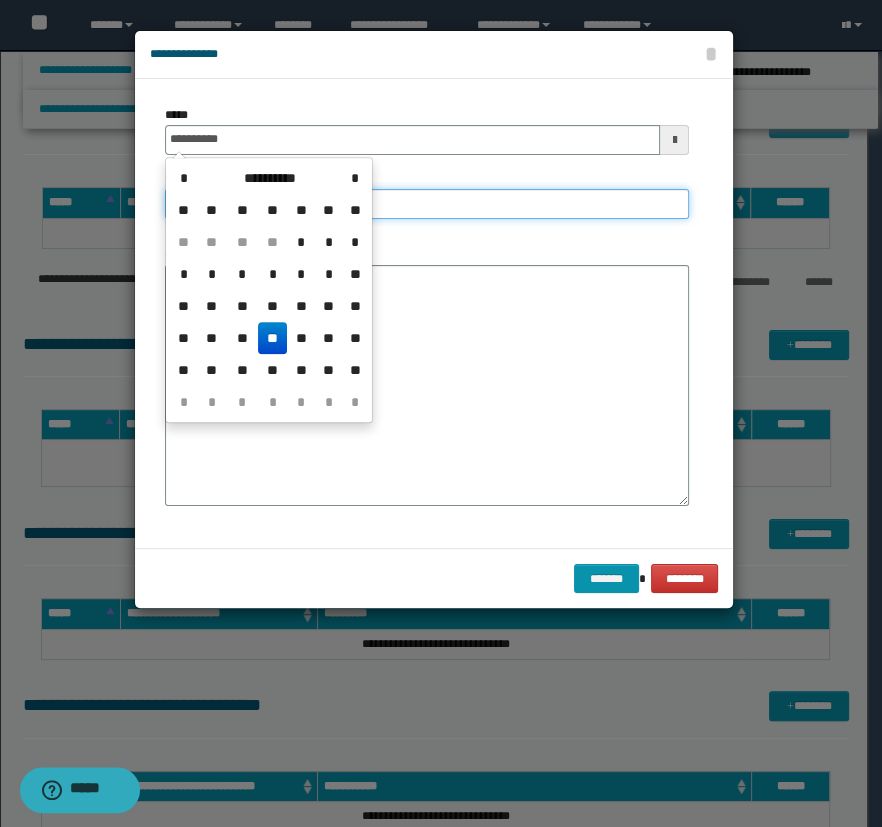 type on "**********" 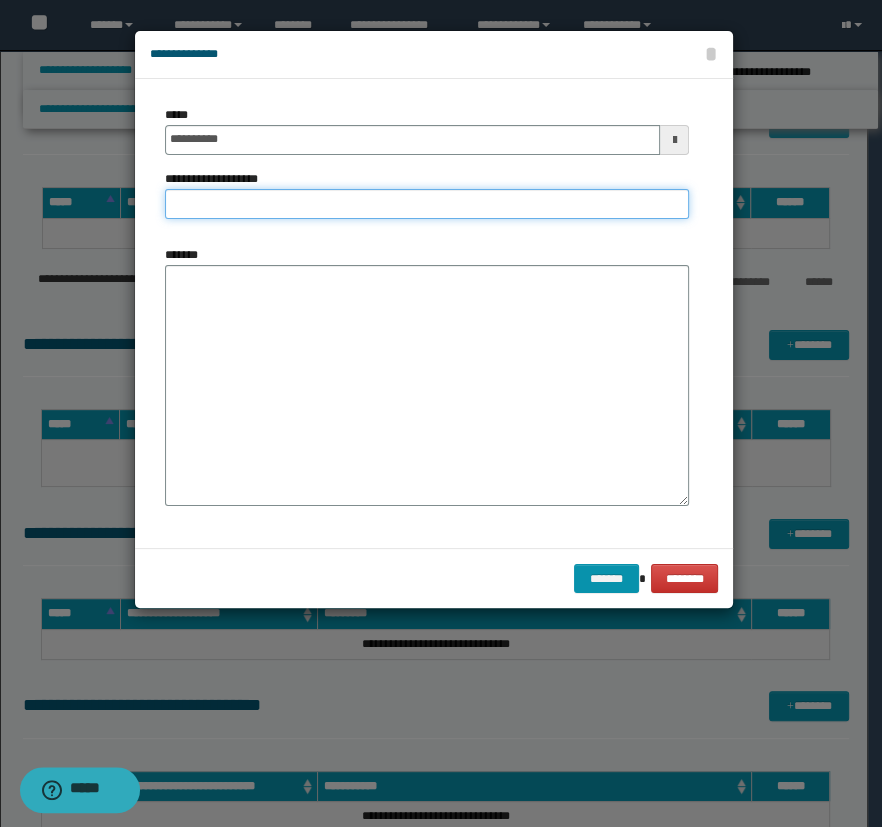 click on "**********" at bounding box center (427, 204) 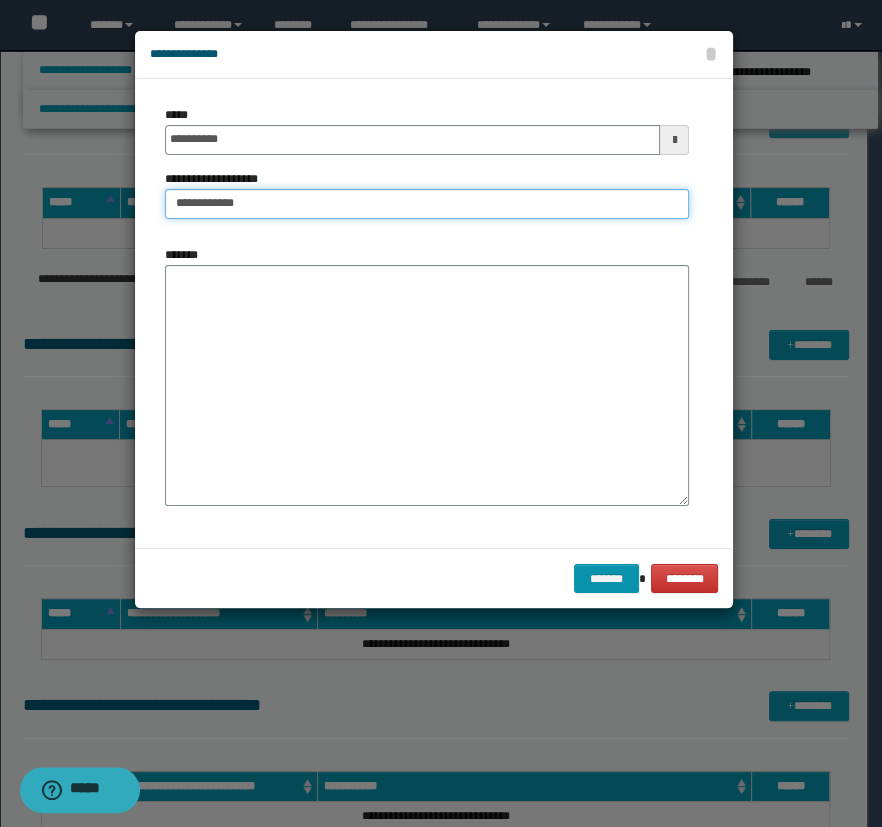 type on "**********" 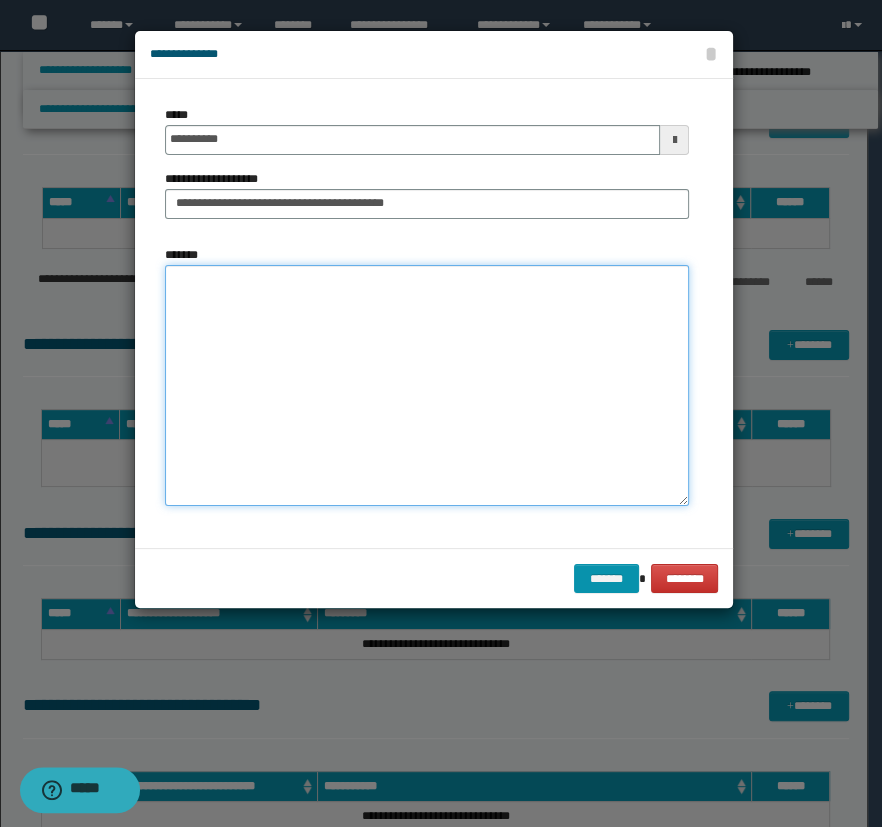 click on "*******" at bounding box center (427, 385) 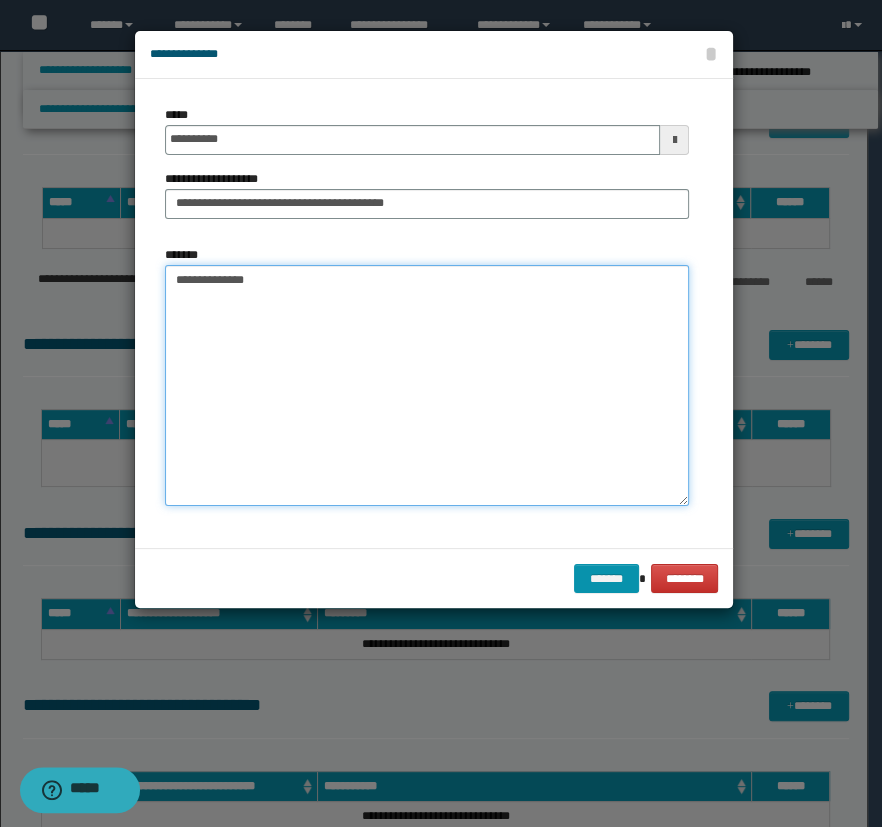 click on "**********" at bounding box center (427, 385) 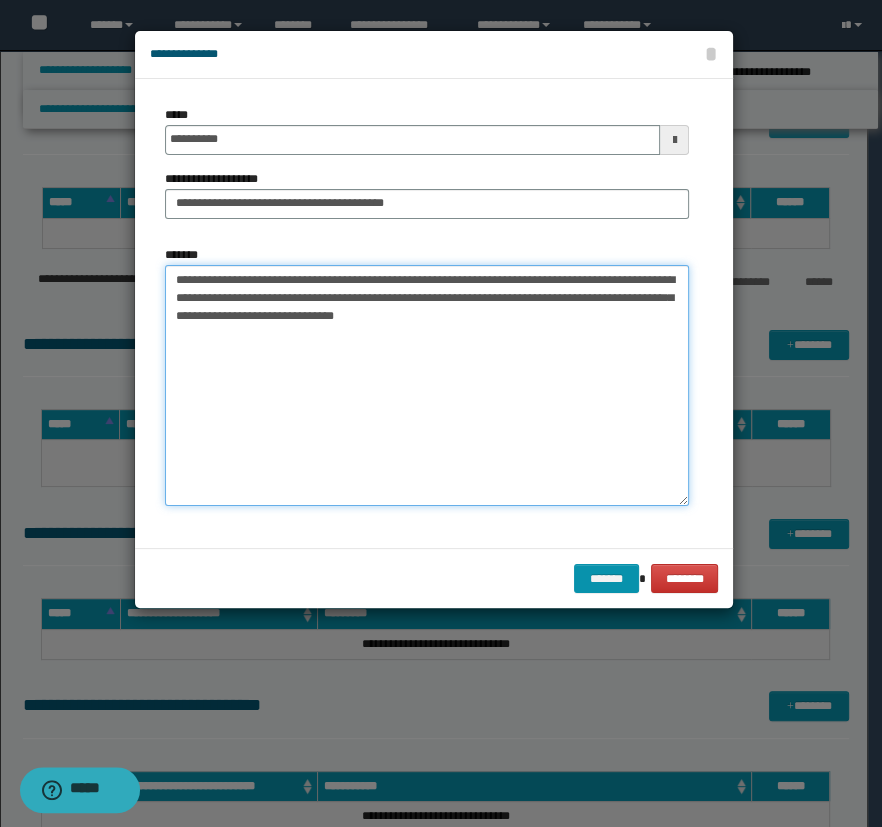 click on "**********" at bounding box center [427, 385] 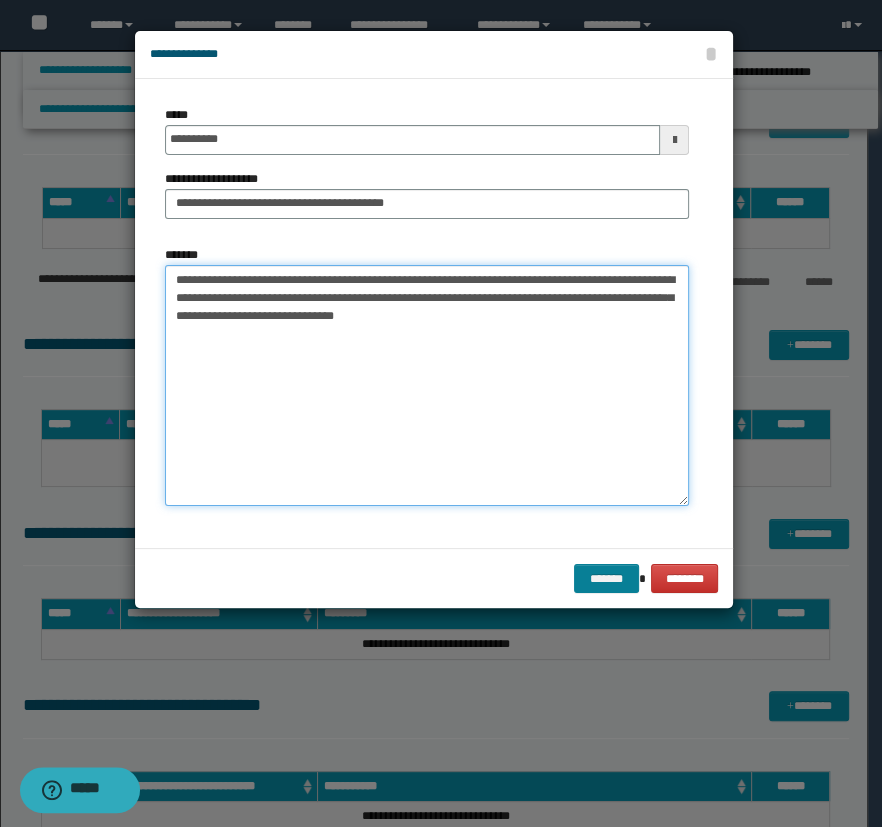 type on "**********" 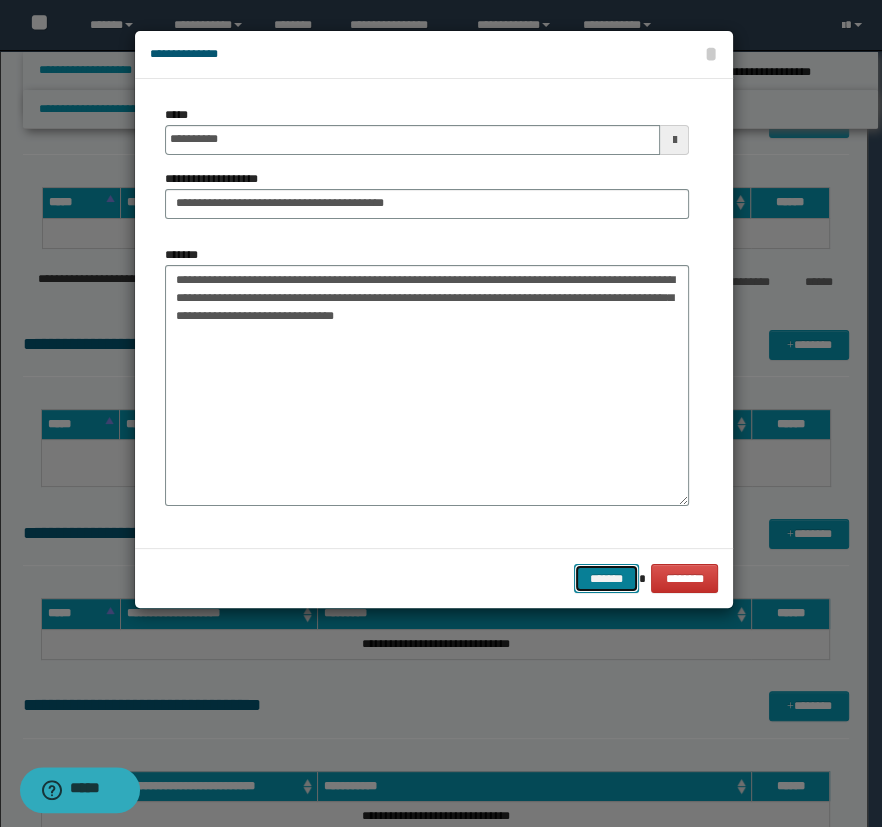 click on "*******" at bounding box center (606, 579) 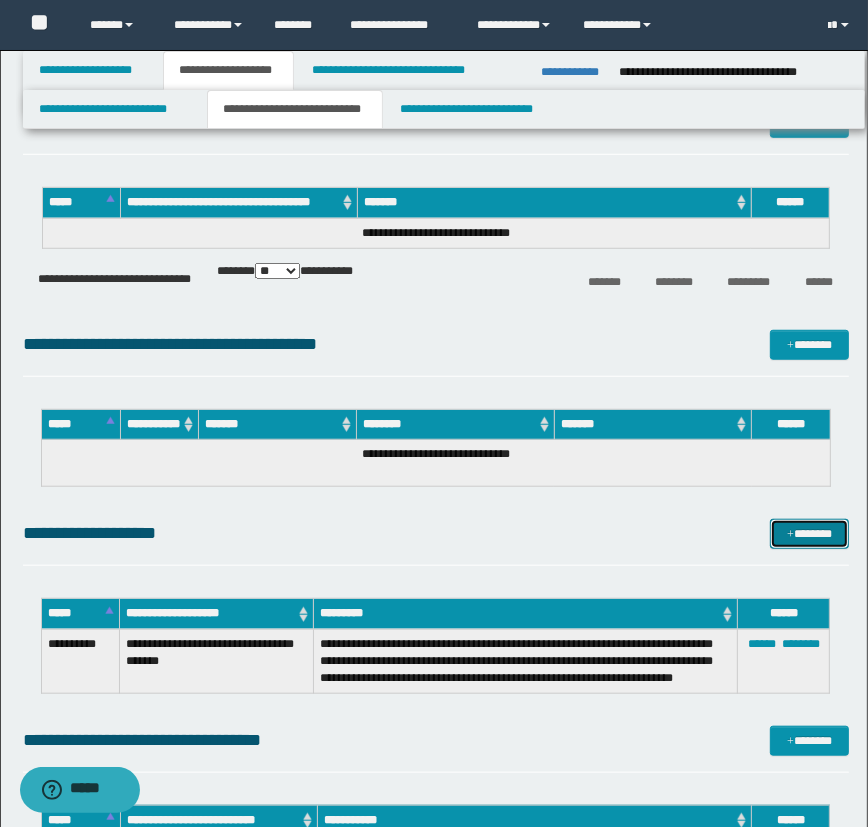 click on "*******" at bounding box center [810, 534] 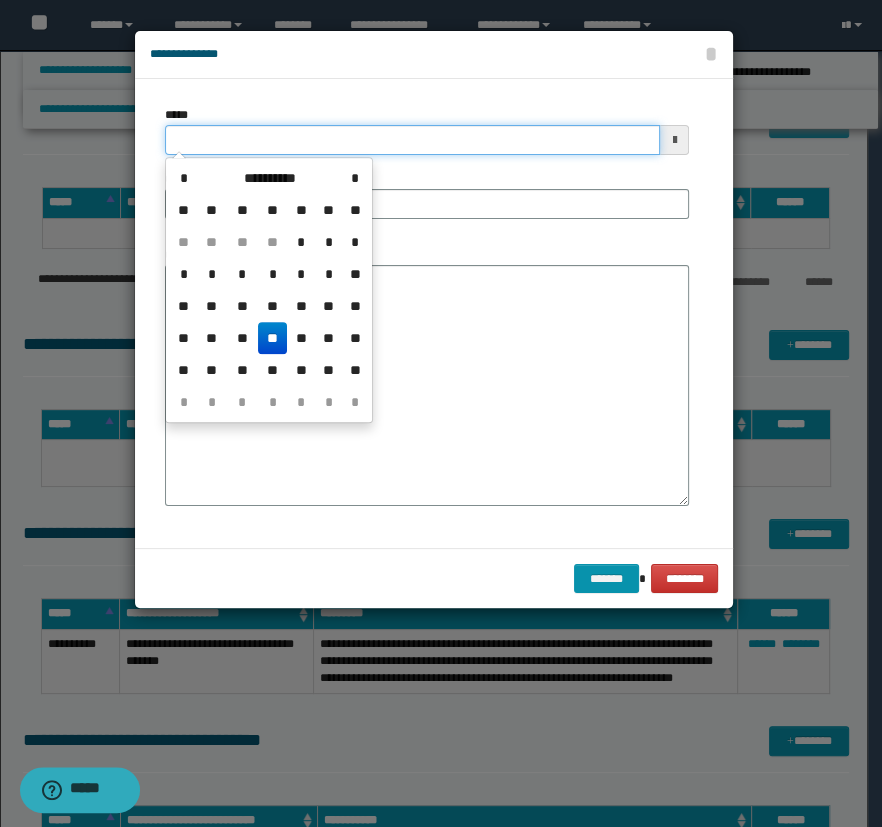 click on "*****" at bounding box center (413, 140) 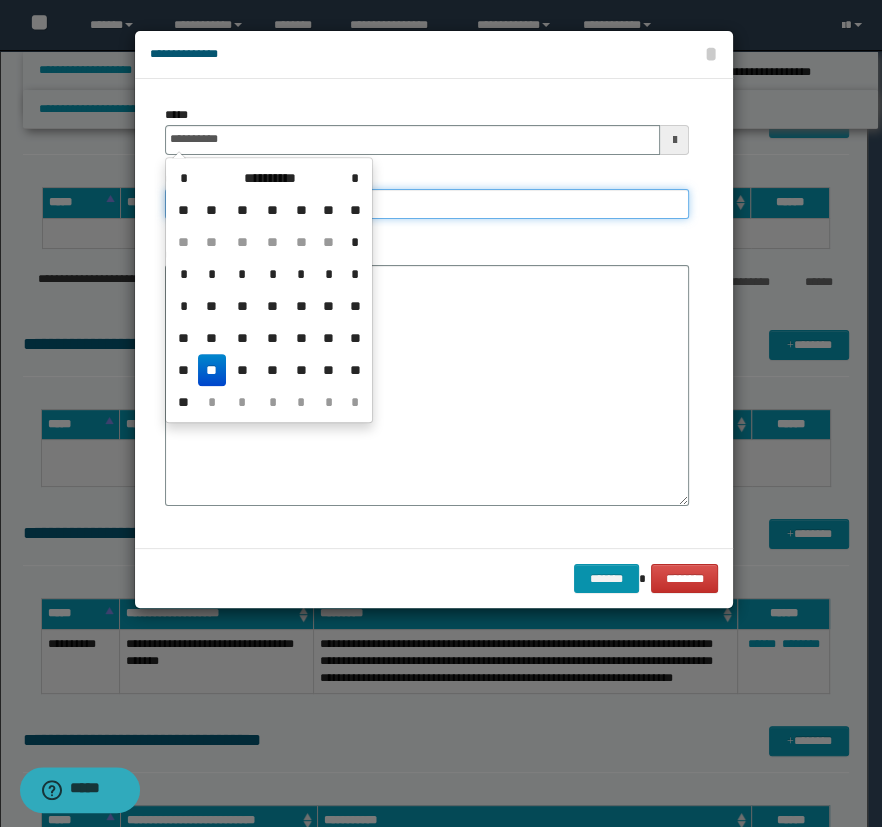 type on "**********" 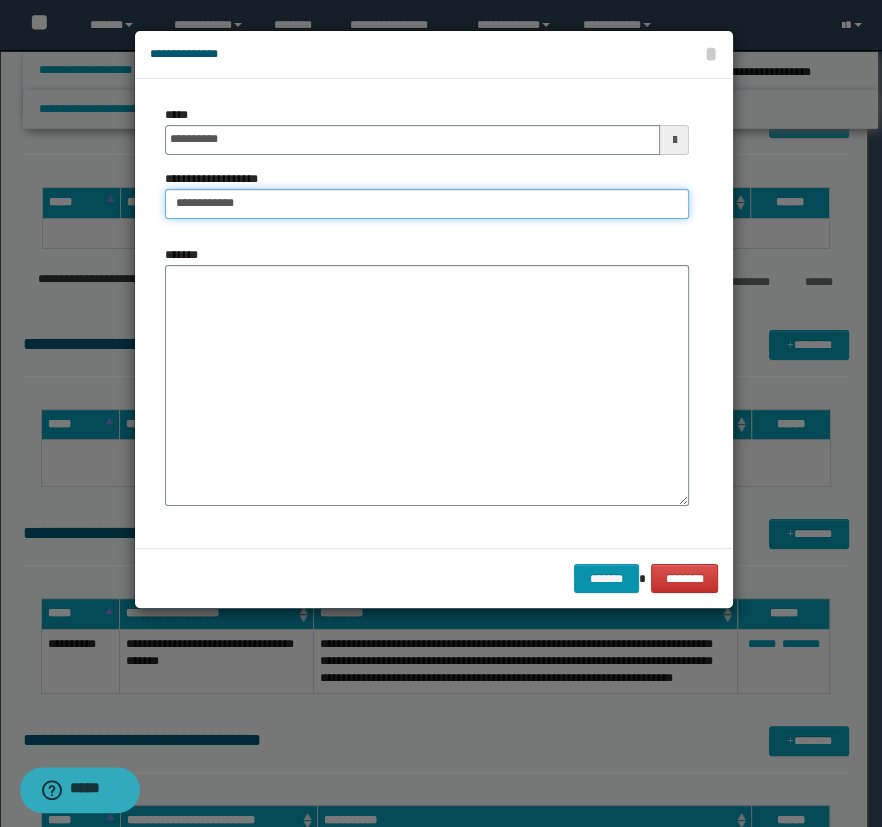 type on "**********" 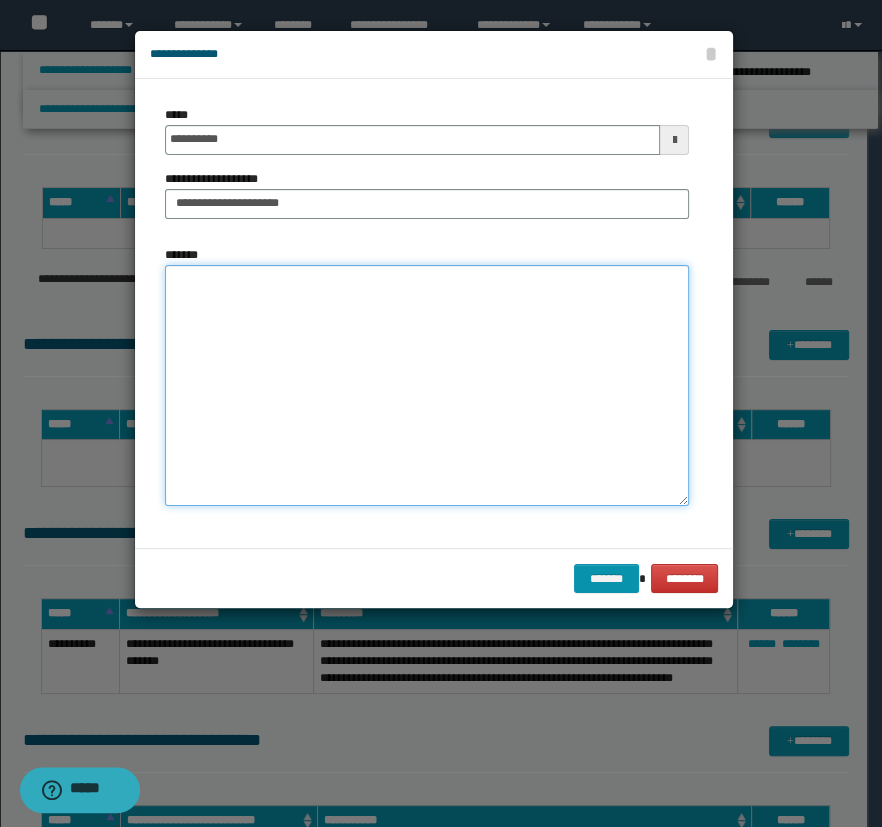 click on "*******" at bounding box center (427, 385) 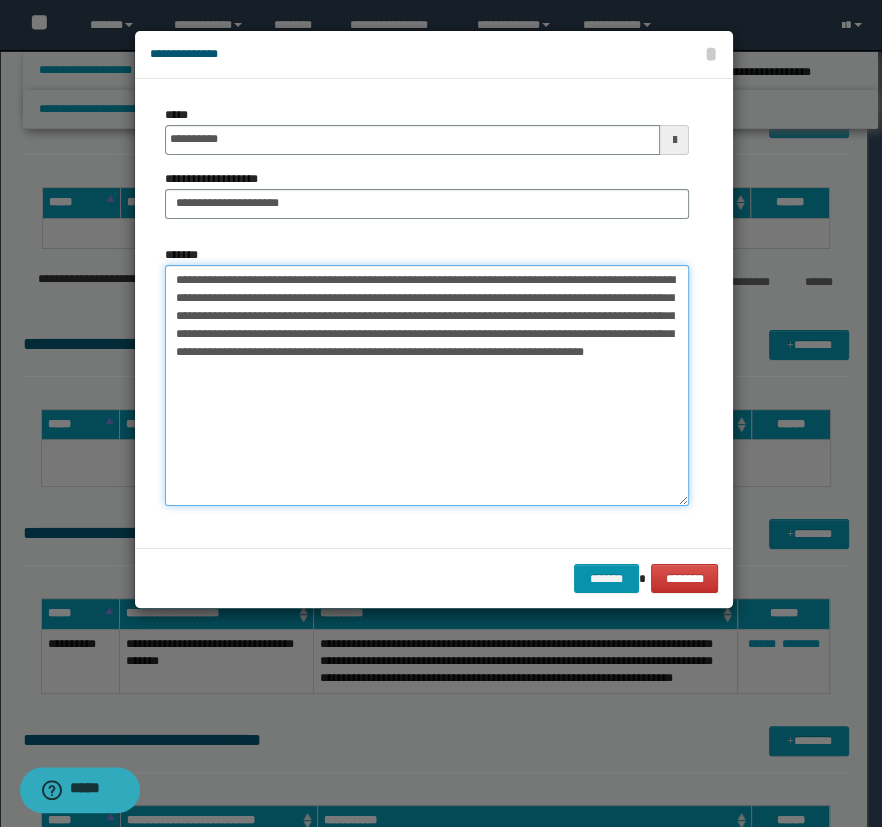 drag, startPoint x: 439, startPoint y: 362, endPoint x: 466, endPoint y: 340, distance: 34.828148 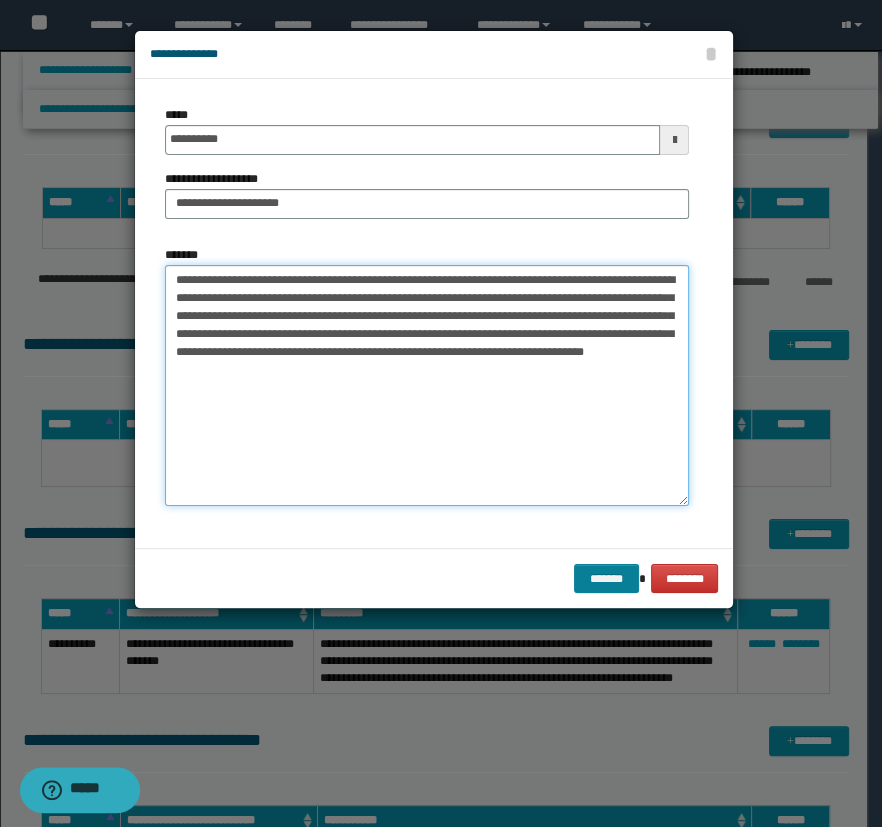type on "**********" 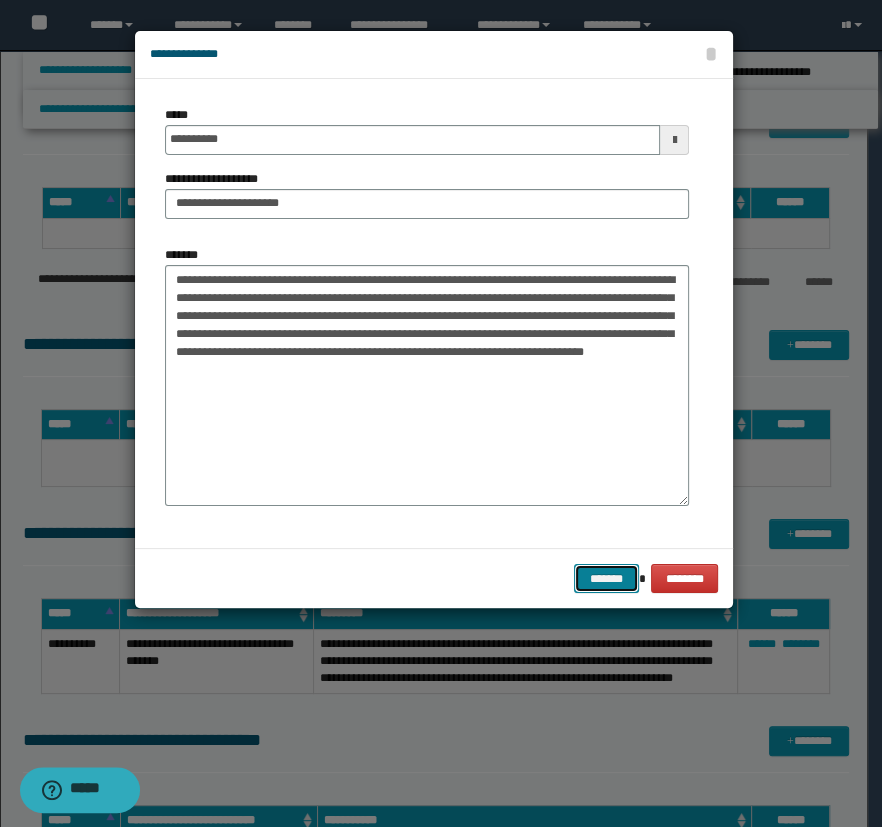 click on "*******" at bounding box center (606, 579) 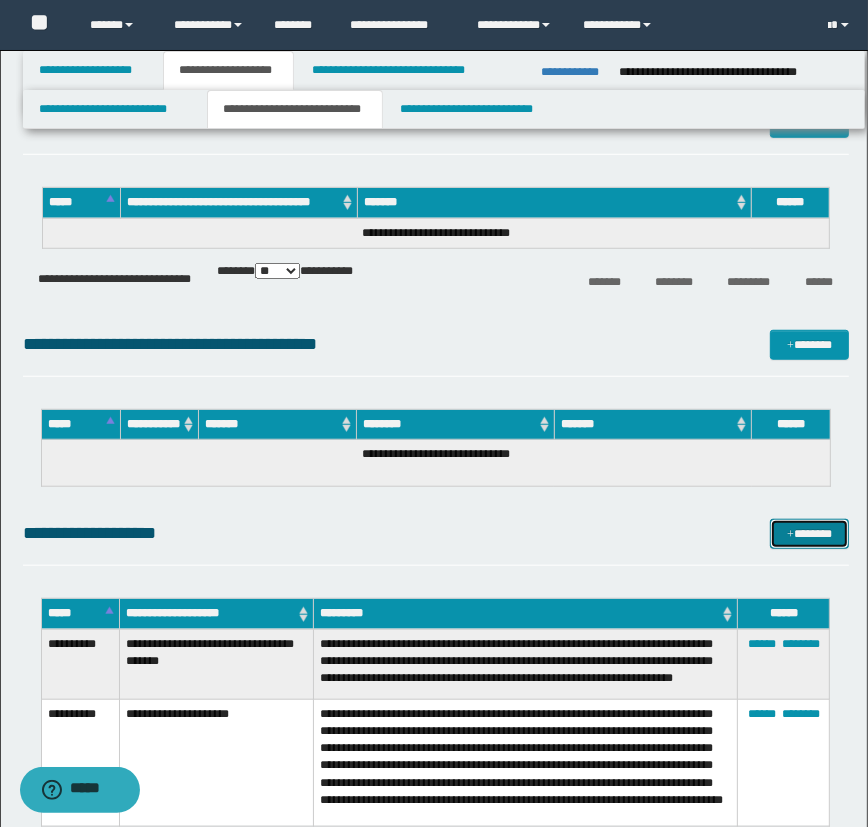 click at bounding box center [790, 535] 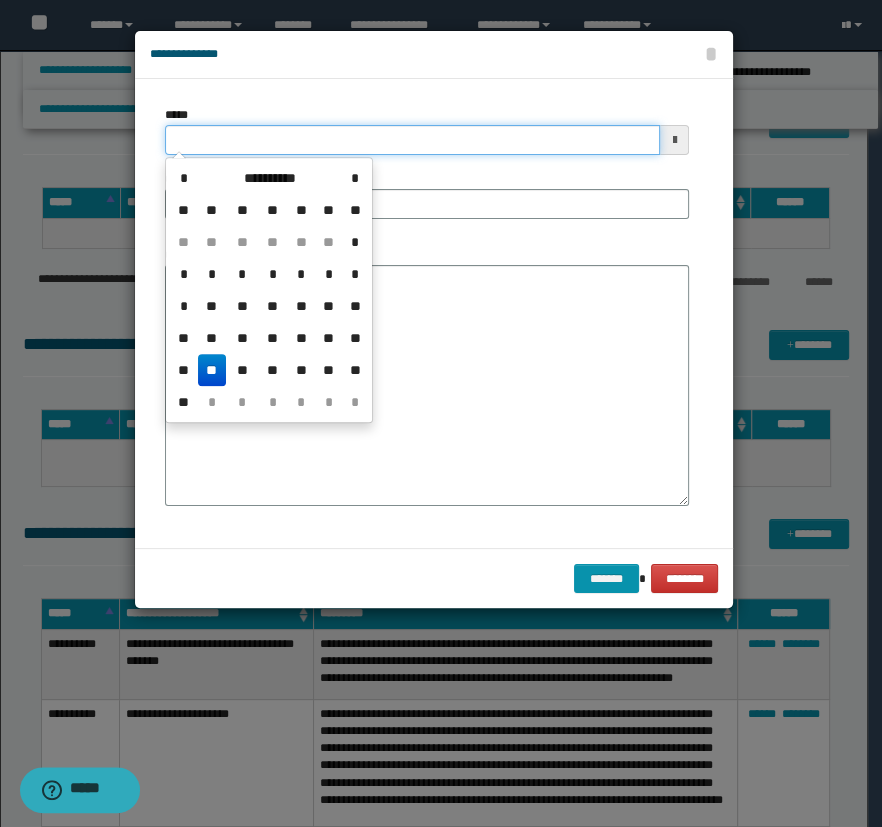 click on "*****" at bounding box center (413, 140) 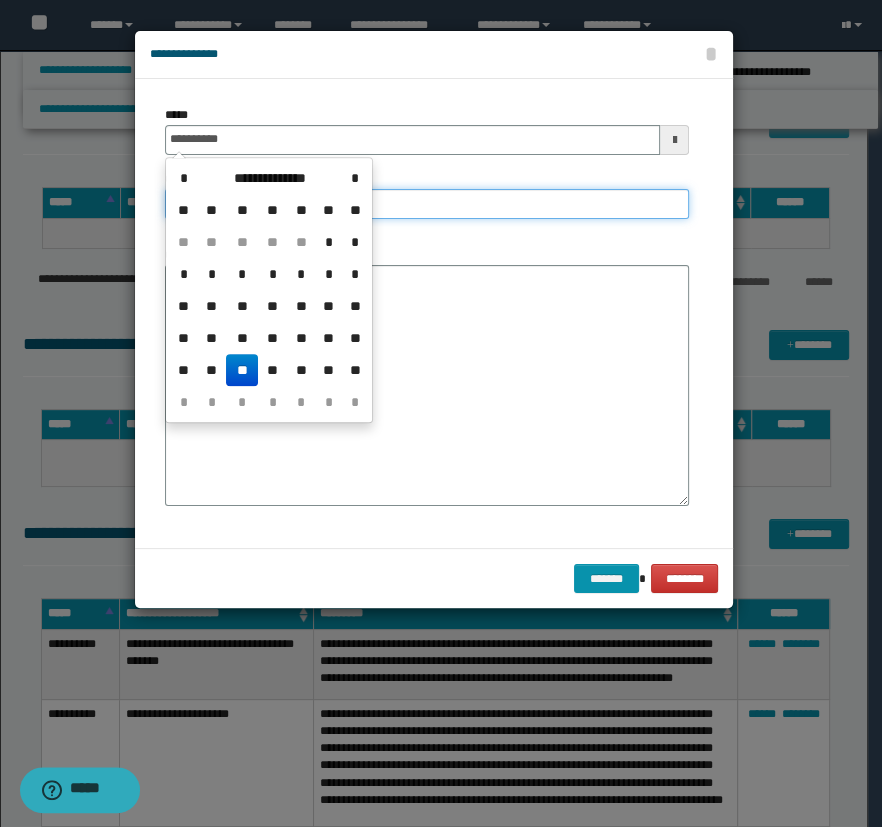 type on "**********" 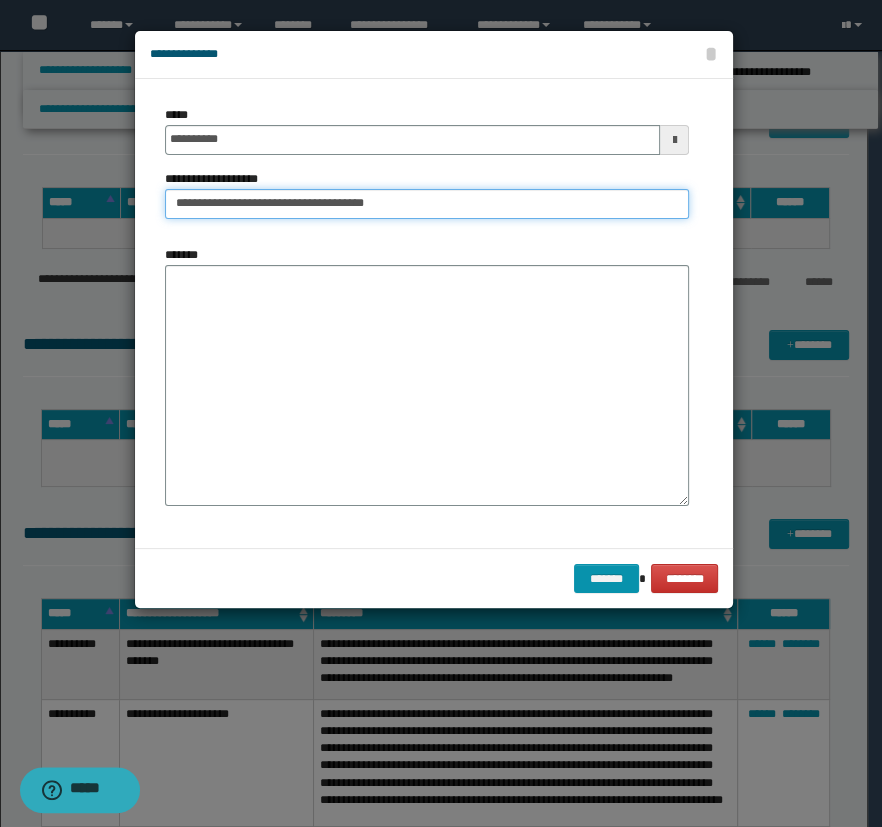 drag, startPoint x: 394, startPoint y: 202, endPoint x: 337, endPoint y: 208, distance: 57.31492 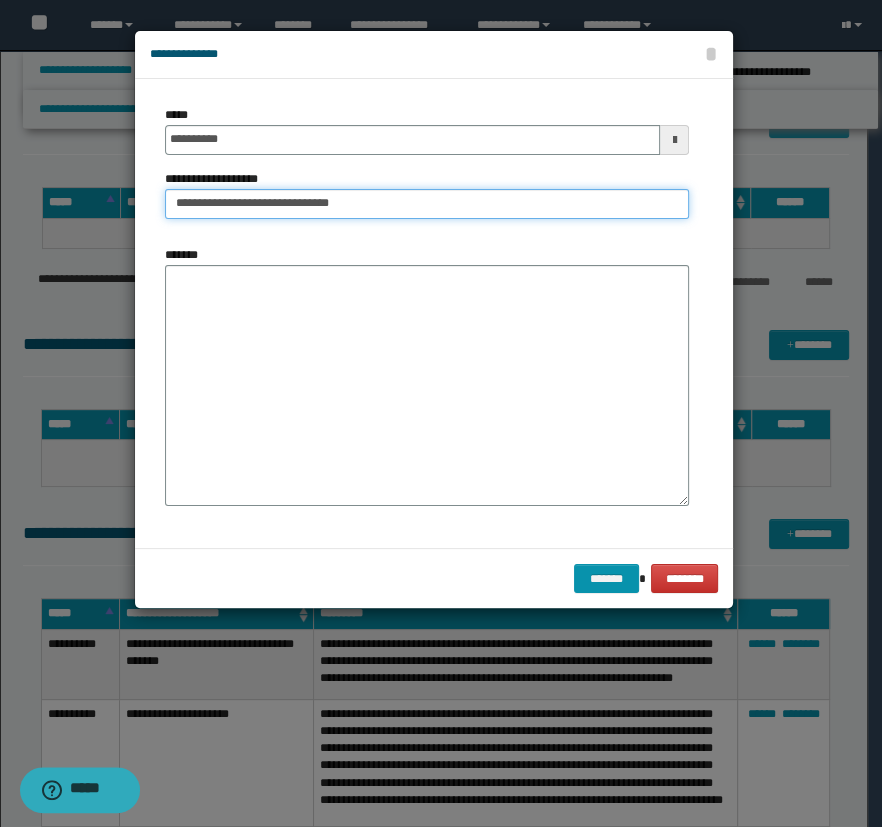 type on "**********" 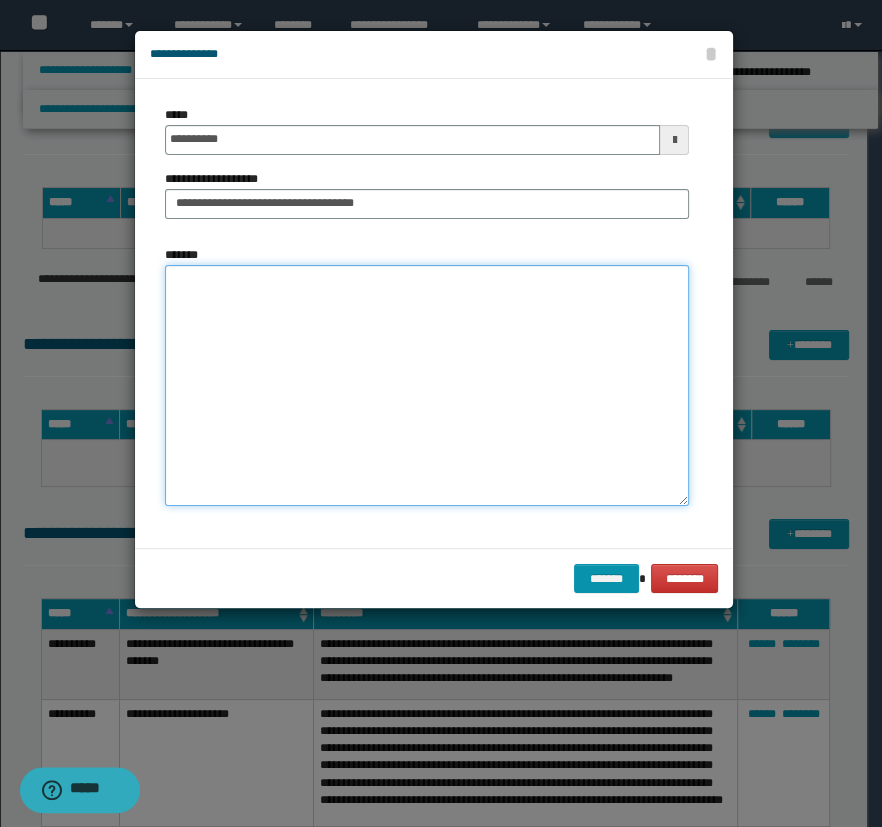 click on "*******" at bounding box center (427, 385) 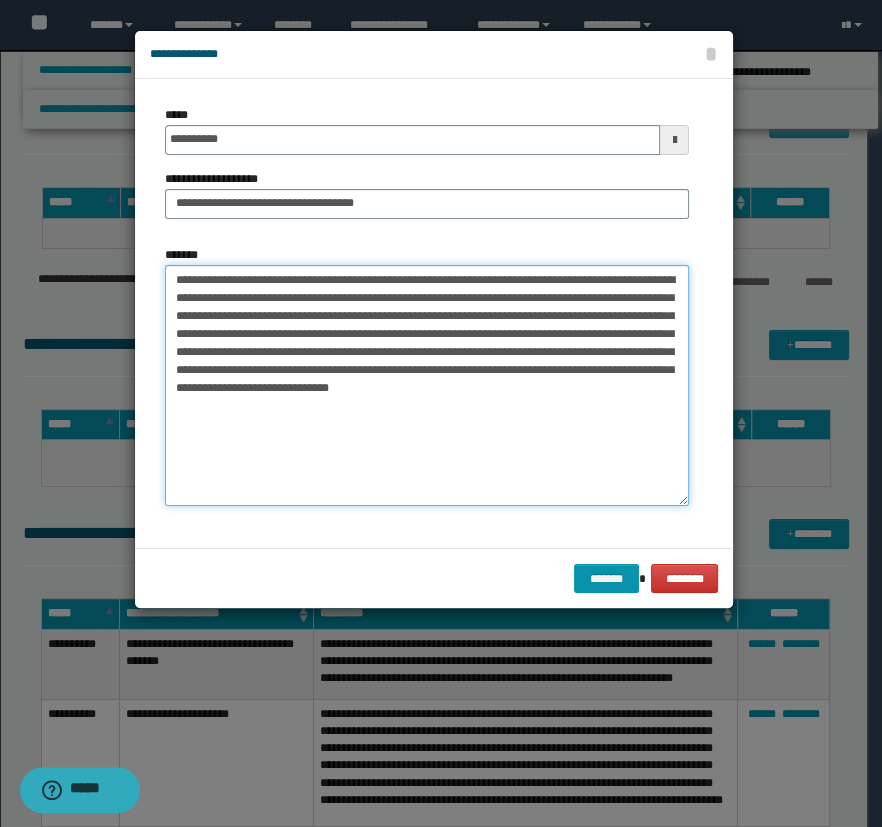 drag, startPoint x: 563, startPoint y: 310, endPoint x: 577, endPoint y: 314, distance: 14.56022 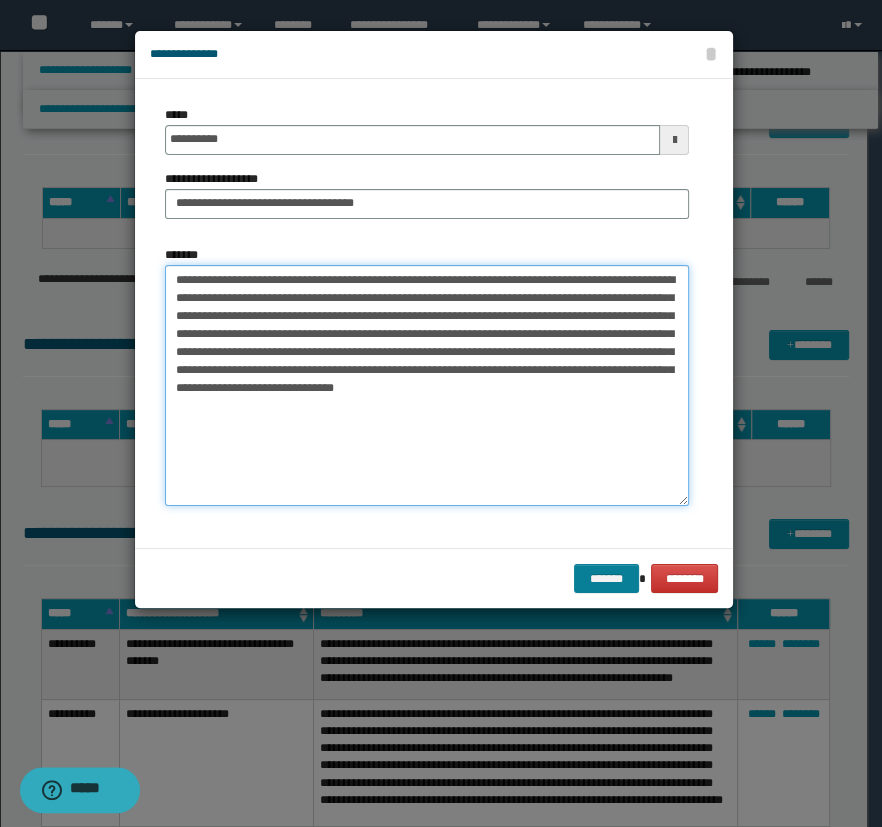 type on "**********" 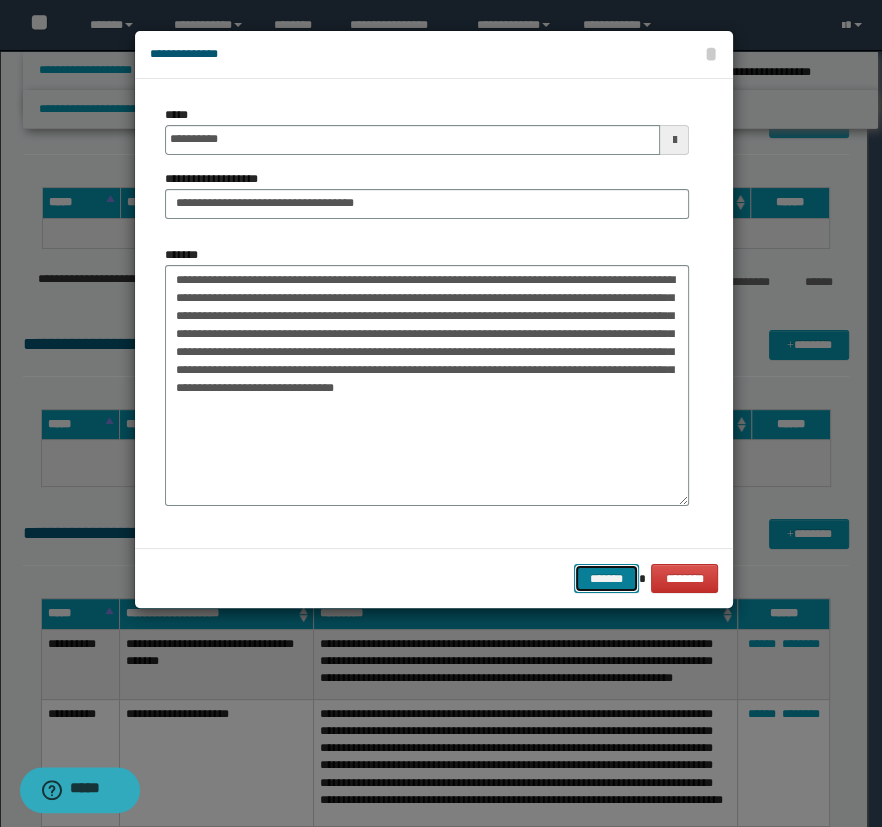 click on "*******" at bounding box center (606, 579) 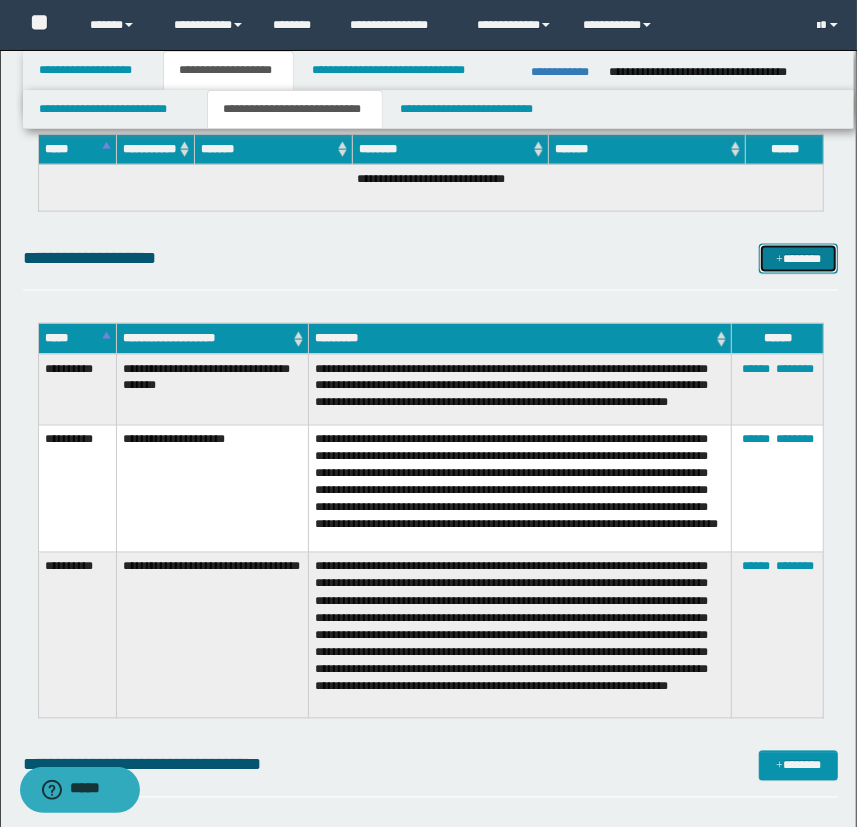 scroll, scrollTop: 1181, scrollLeft: 0, axis: vertical 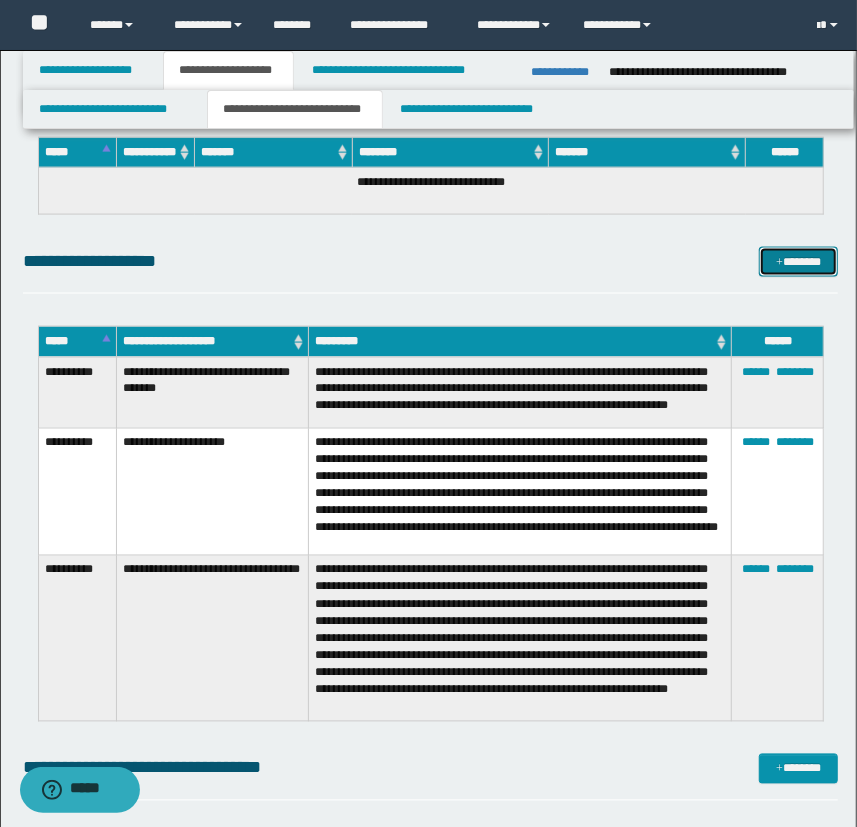 click on "*******" at bounding box center (799, 262) 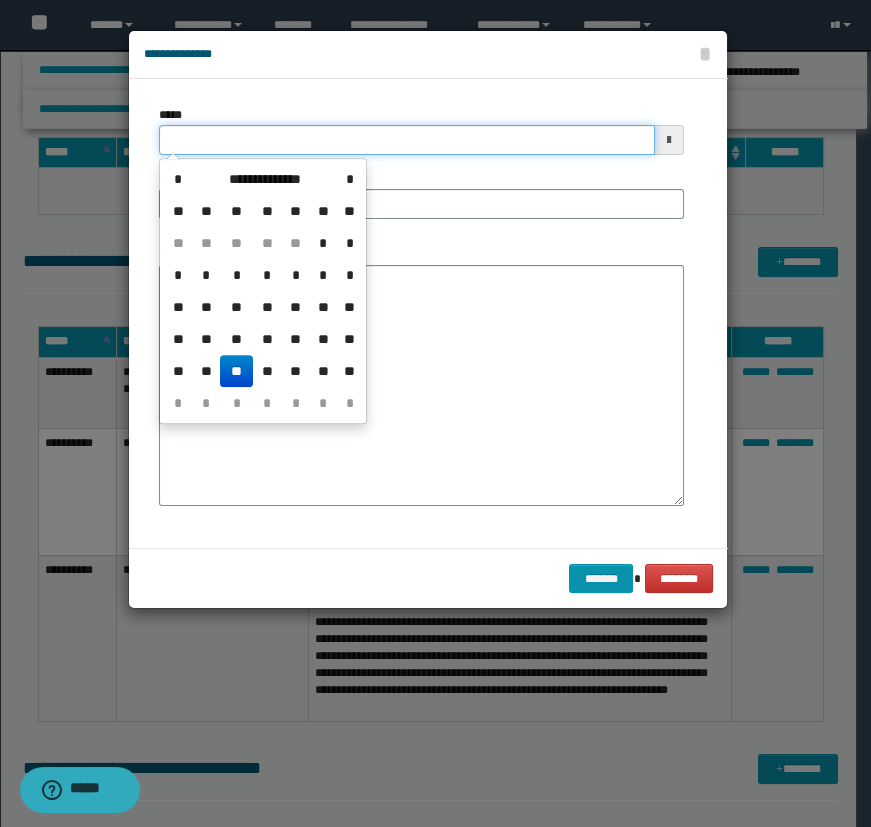 click on "*****" at bounding box center (407, 140) 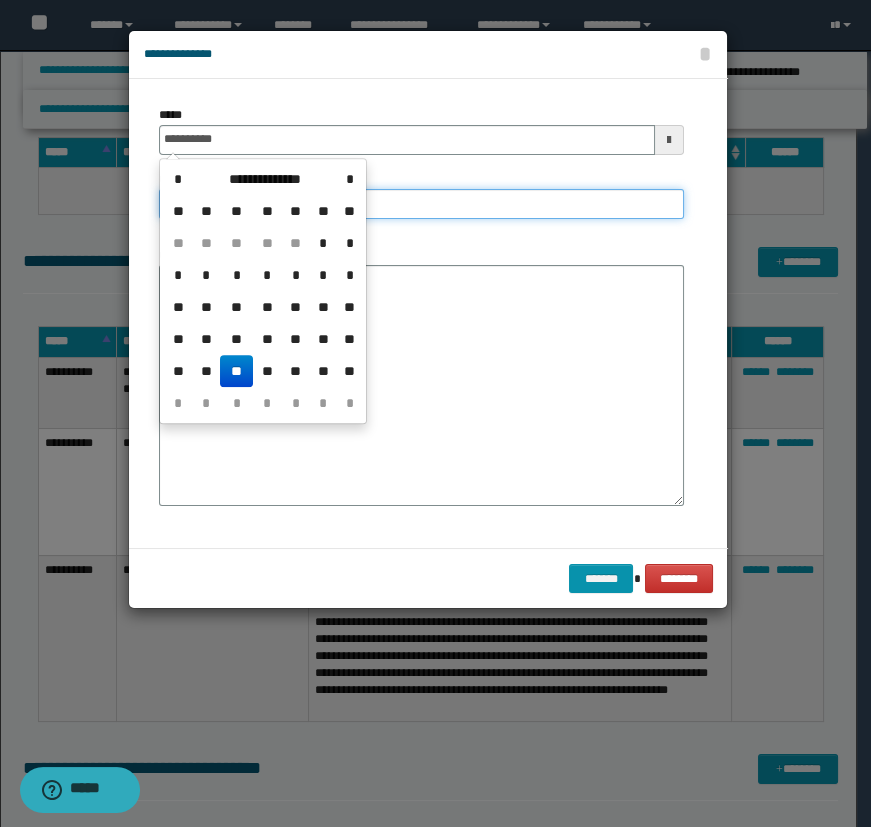 type on "**********" 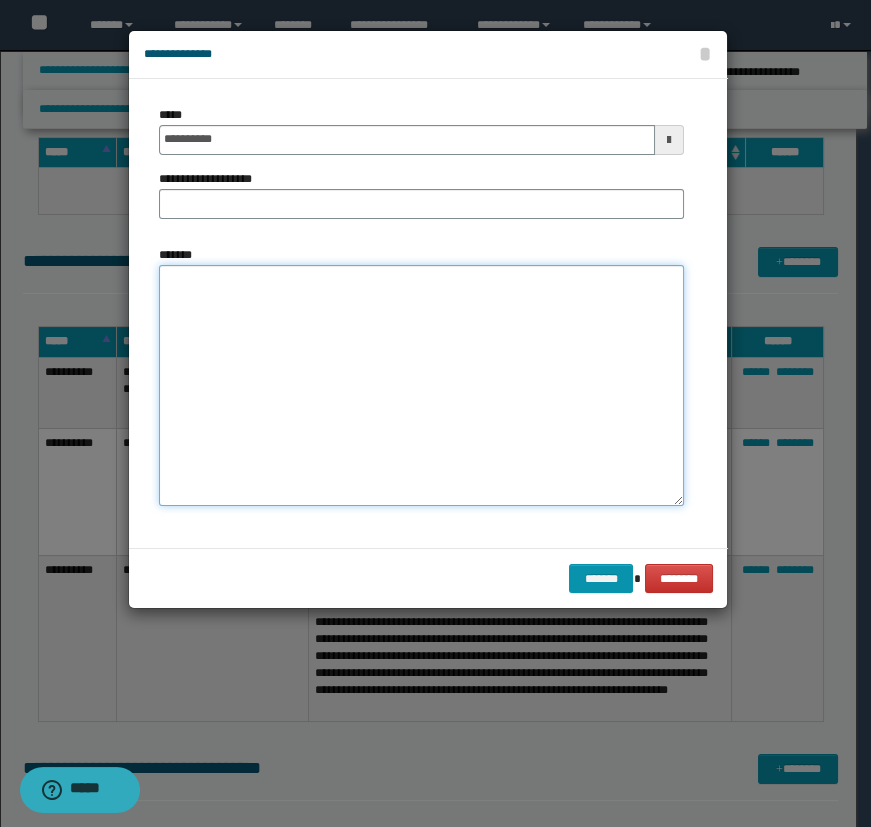 click on "*******" at bounding box center (421, 385) 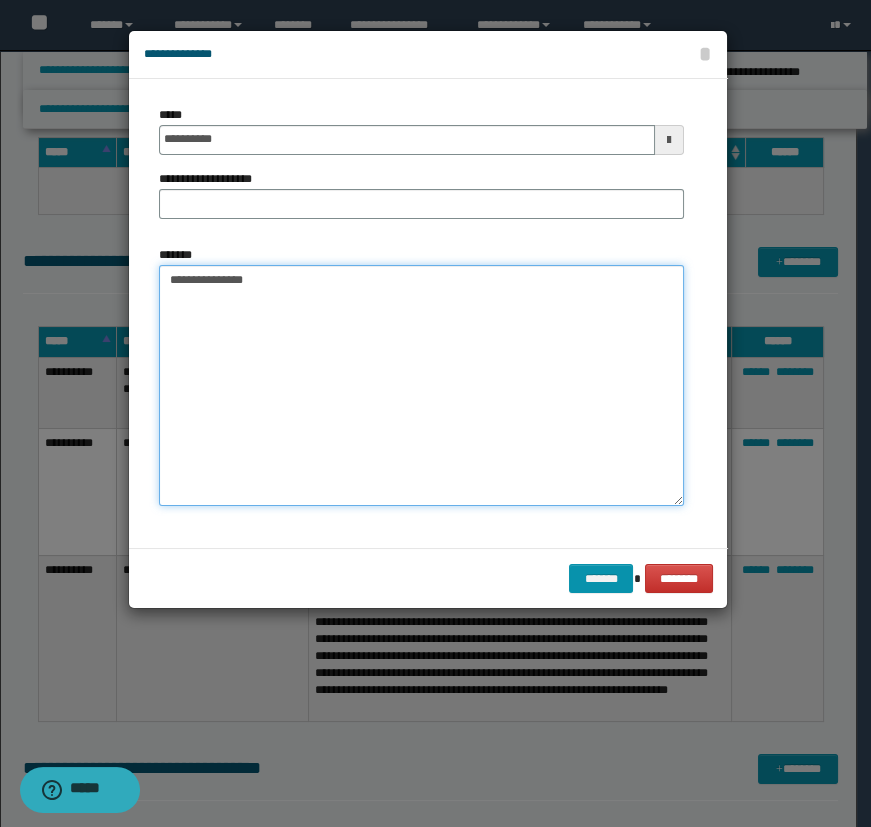 paste on "**********" 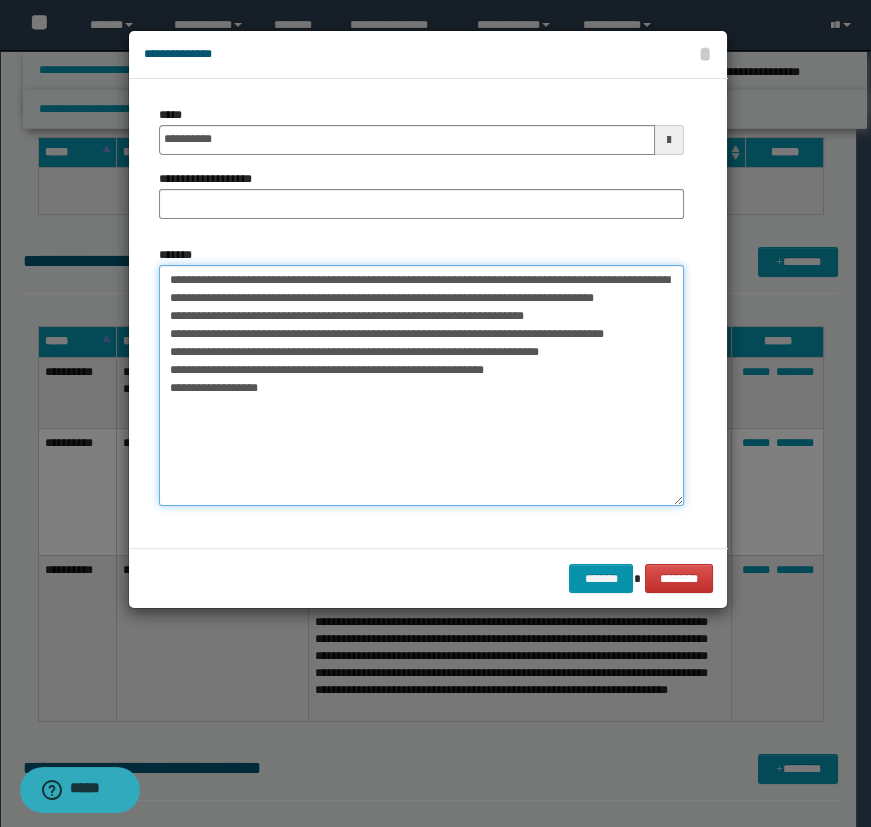 click on "**********" at bounding box center (421, 385) 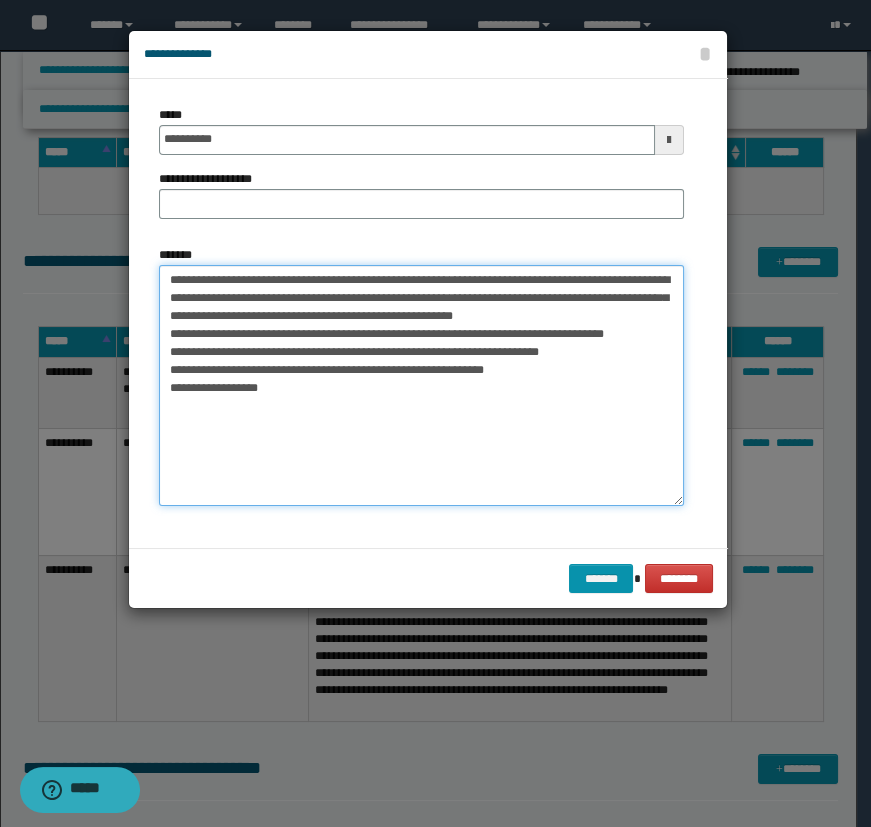 click on "**********" at bounding box center [421, 385] 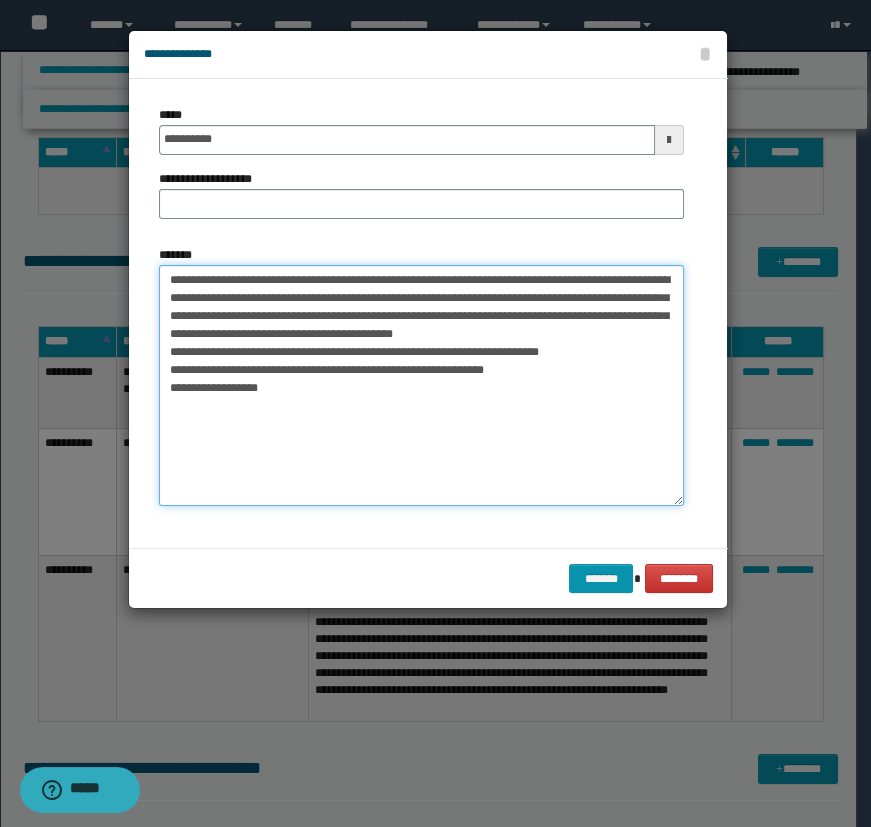 click on "**********" at bounding box center (421, 385) 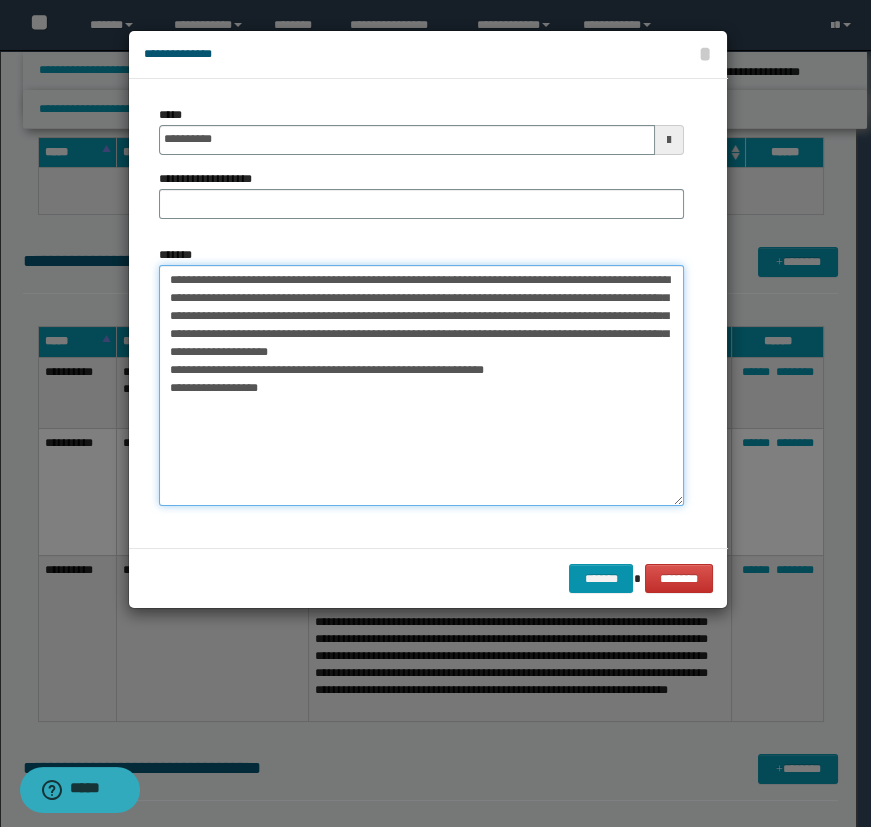 click on "**********" at bounding box center (421, 385) 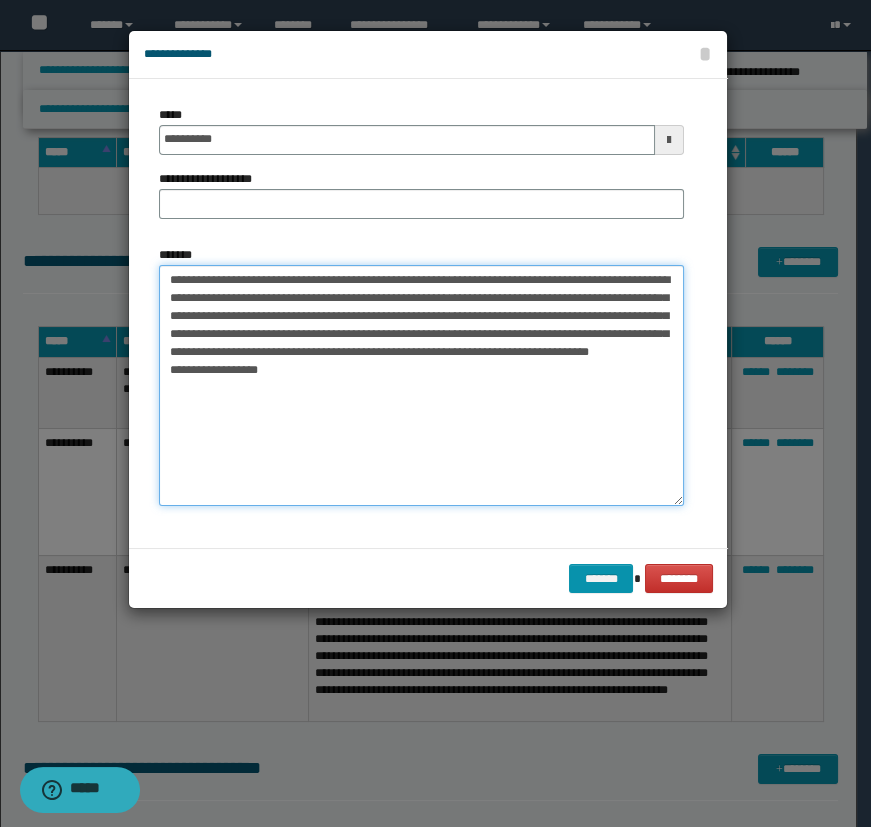 click on "**********" at bounding box center [421, 385] 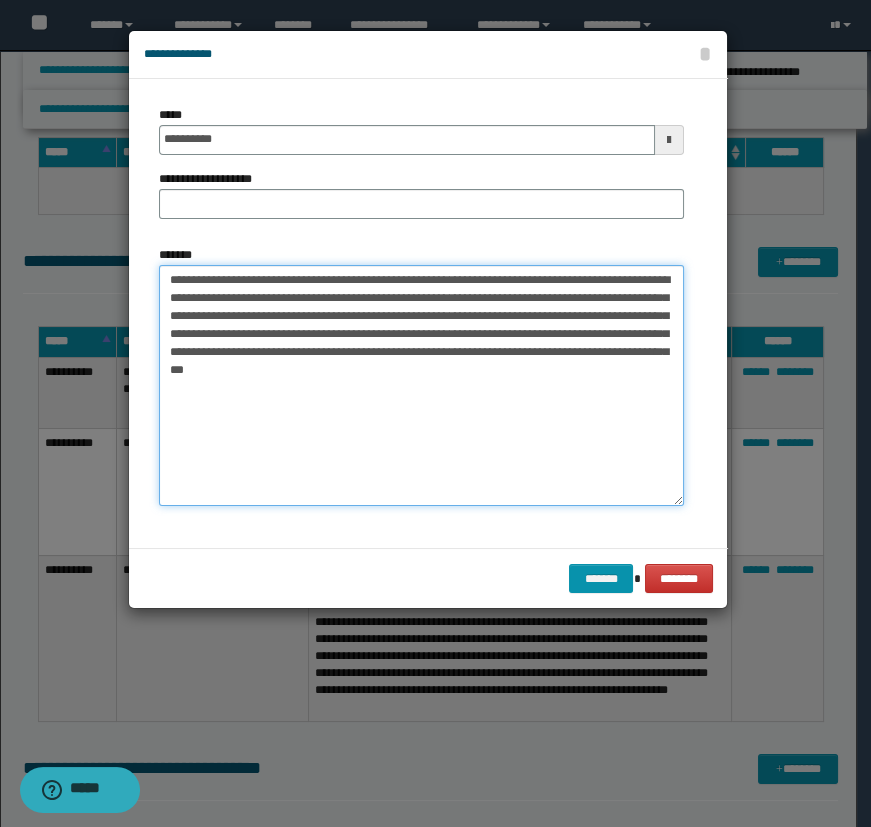 type on "**********" 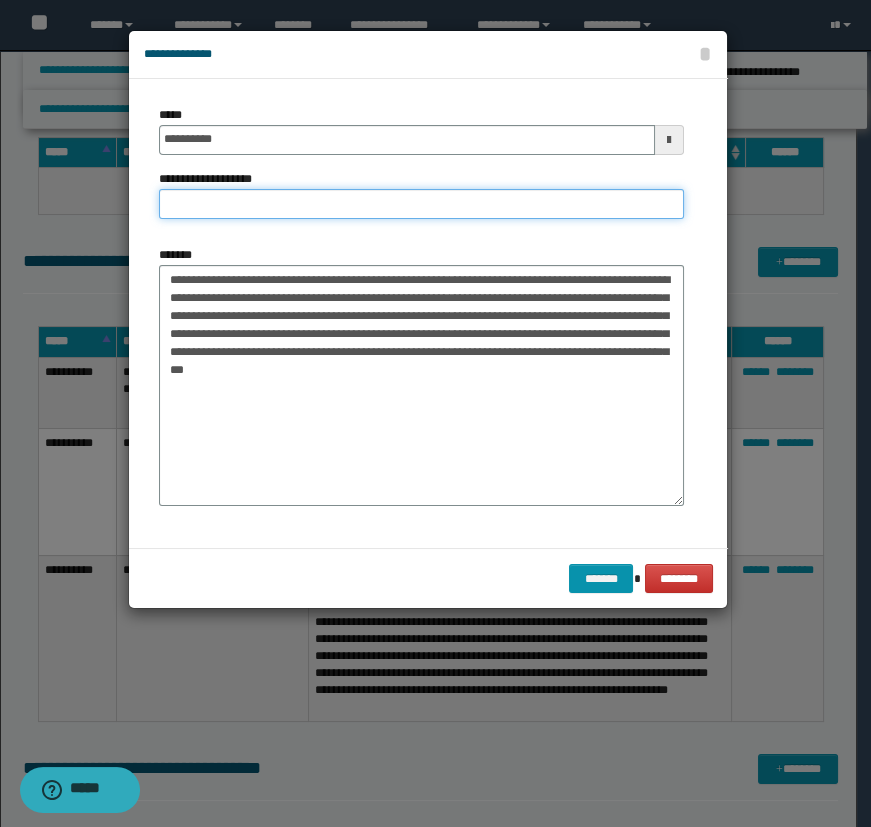 click on "**********" at bounding box center [421, 204] 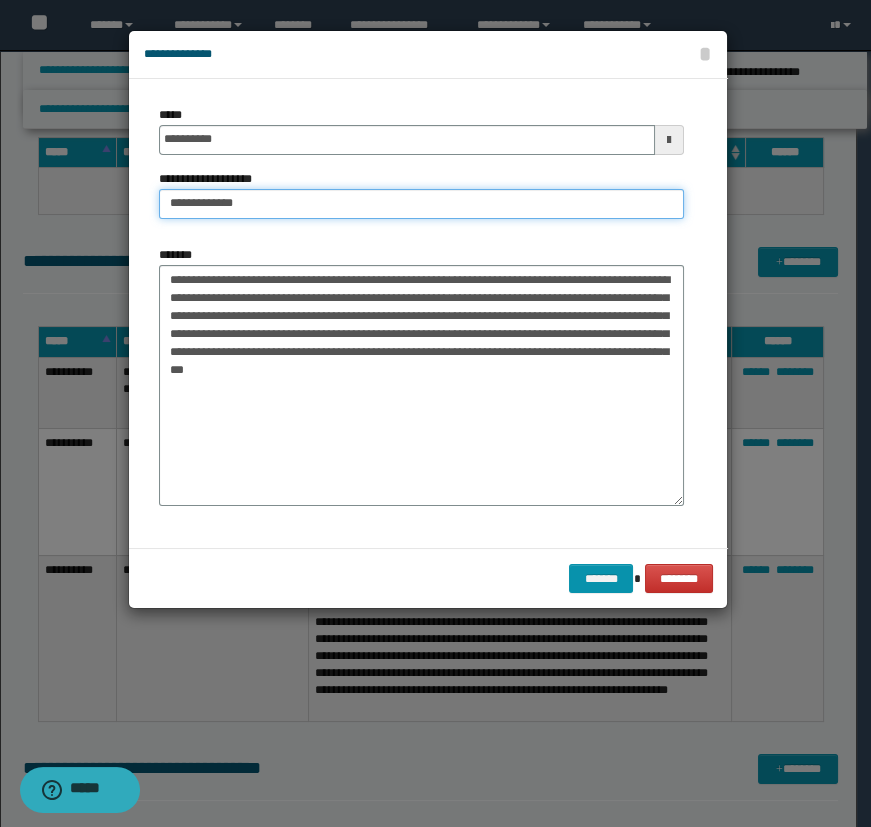 type on "**********" 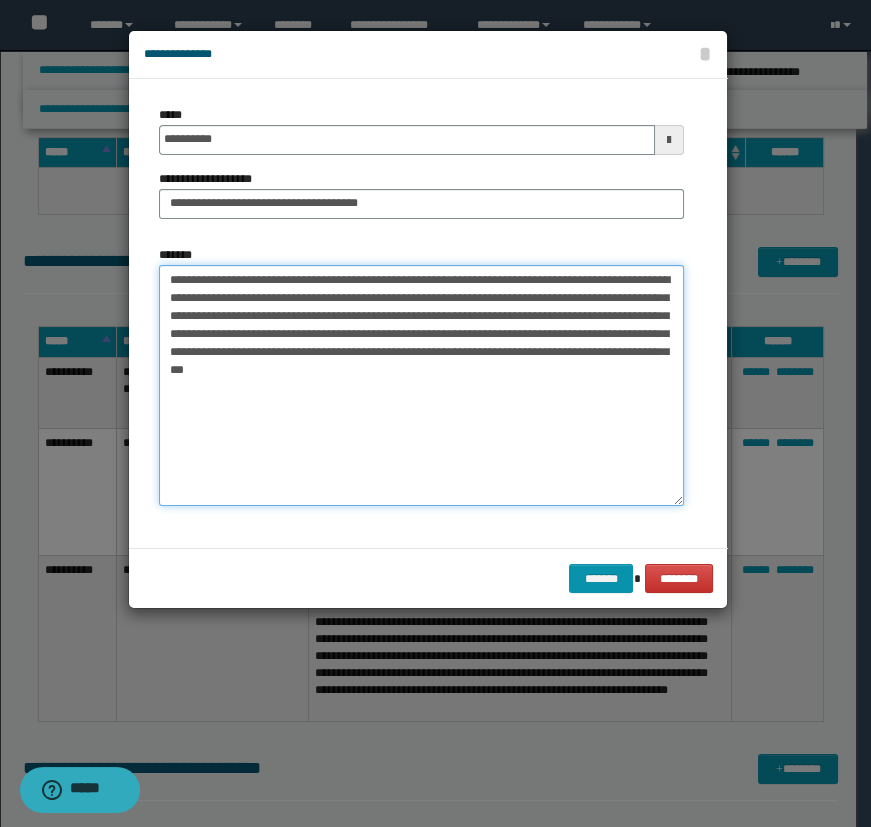 click on "**********" at bounding box center [421, 385] 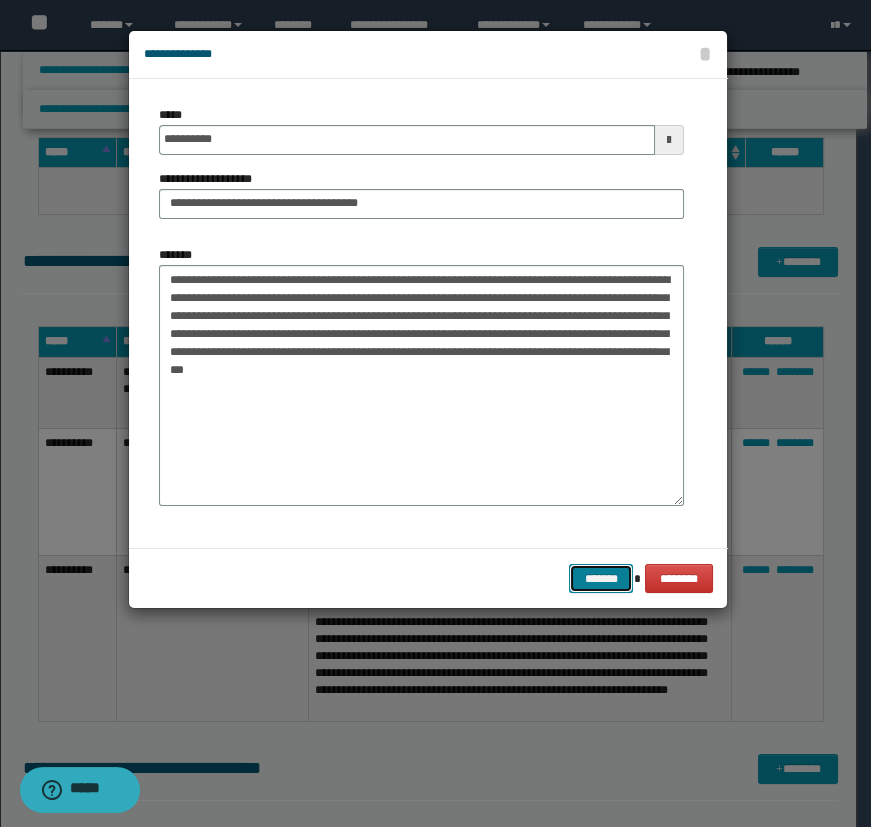 click on "*******" at bounding box center [601, 579] 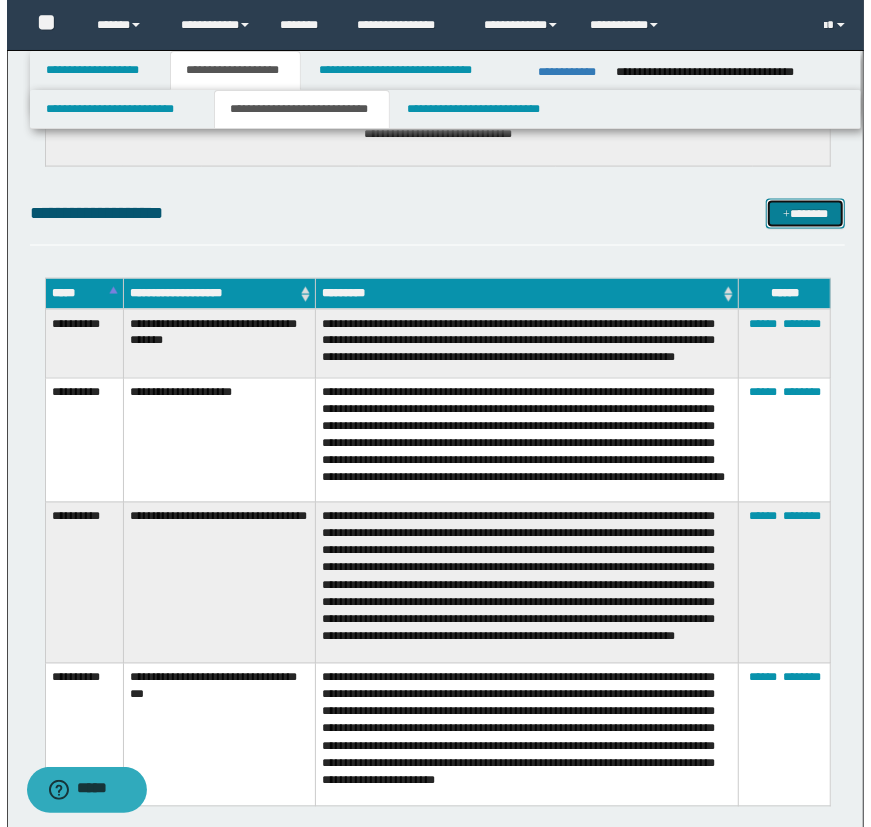 scroll, scrollTop: 1181, scrollLeft: 0, axis: vertical 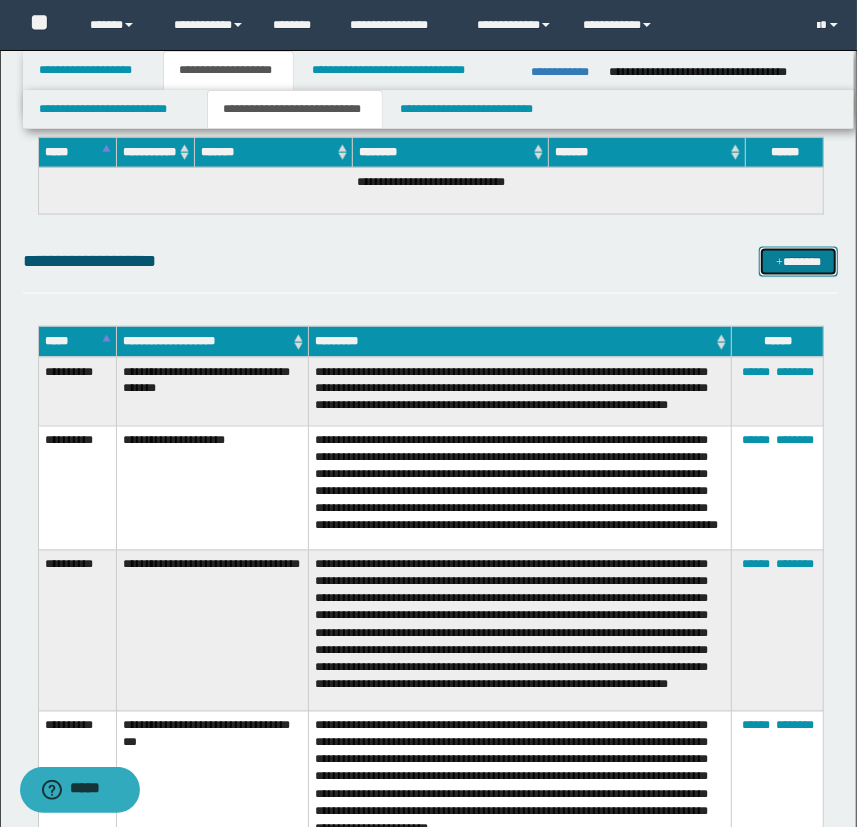 click on "*******" at bounding box center (799, 262) 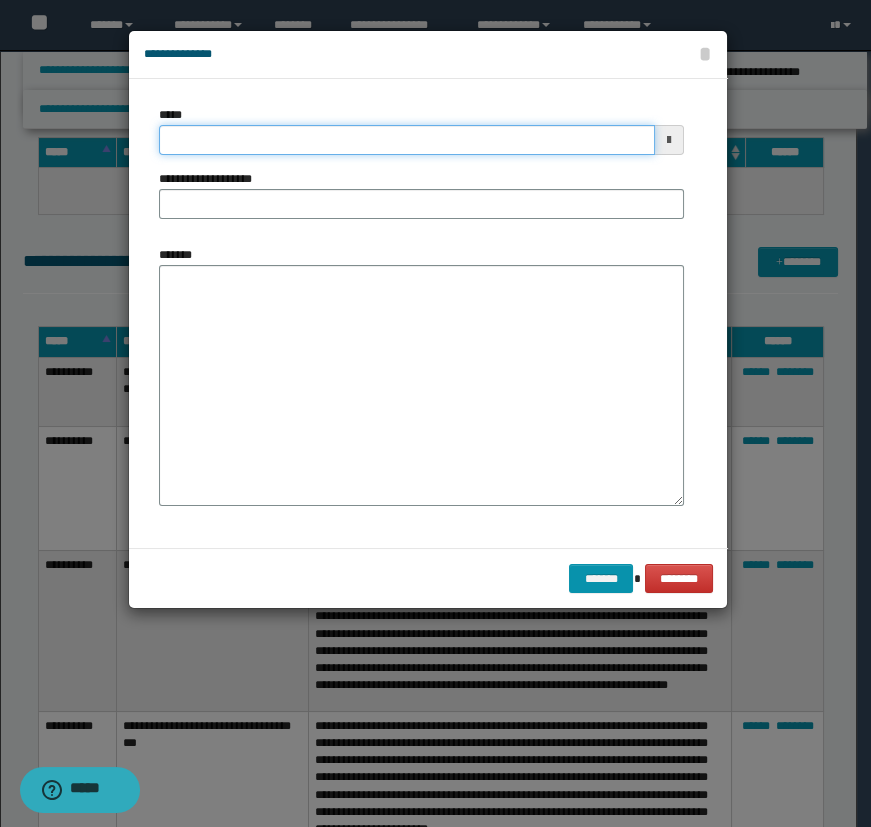 click on "*****" at bounding box center (407, 140) 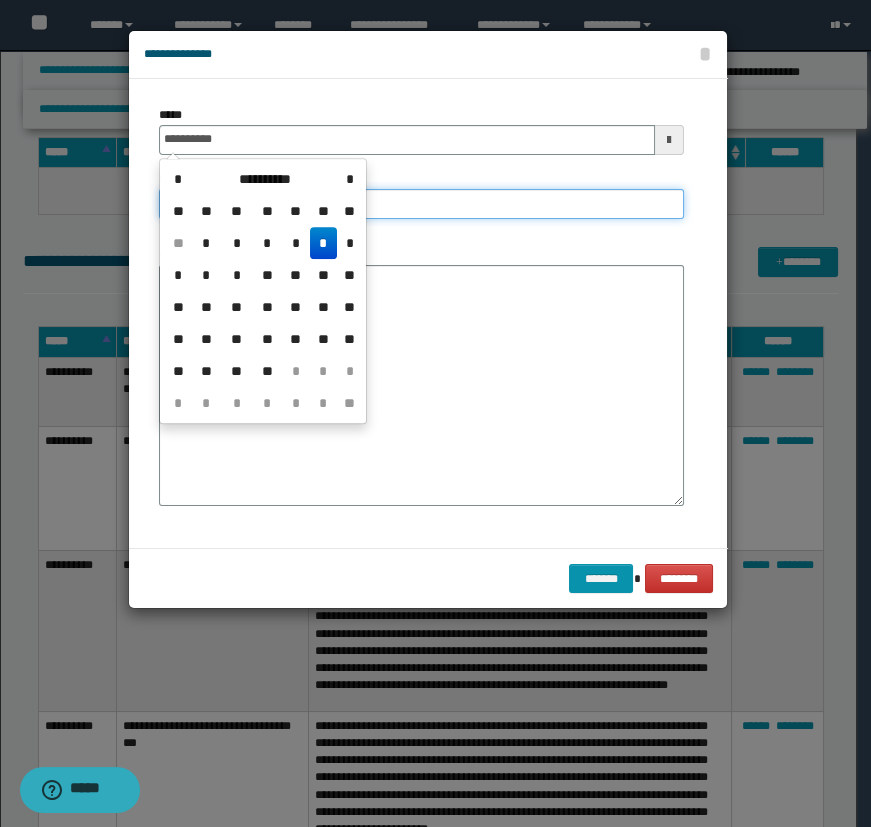 type on "**********" 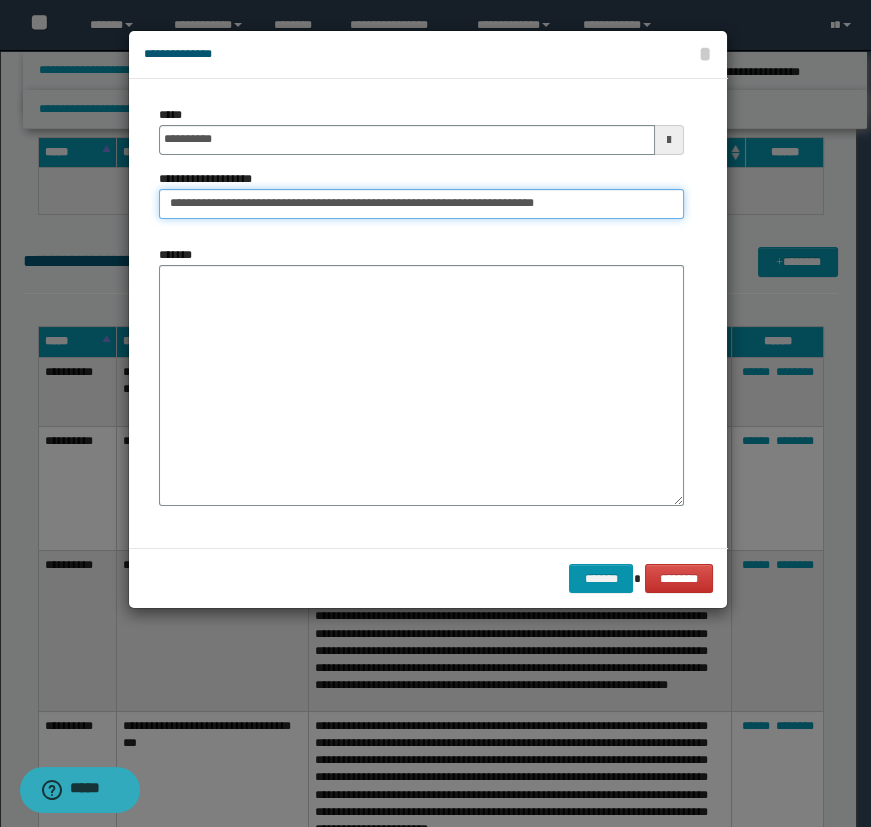 drag, startPoint x: 489, startPoint y: 203, endPoint x: 668, endPoint y: 197, distance: 179.10052 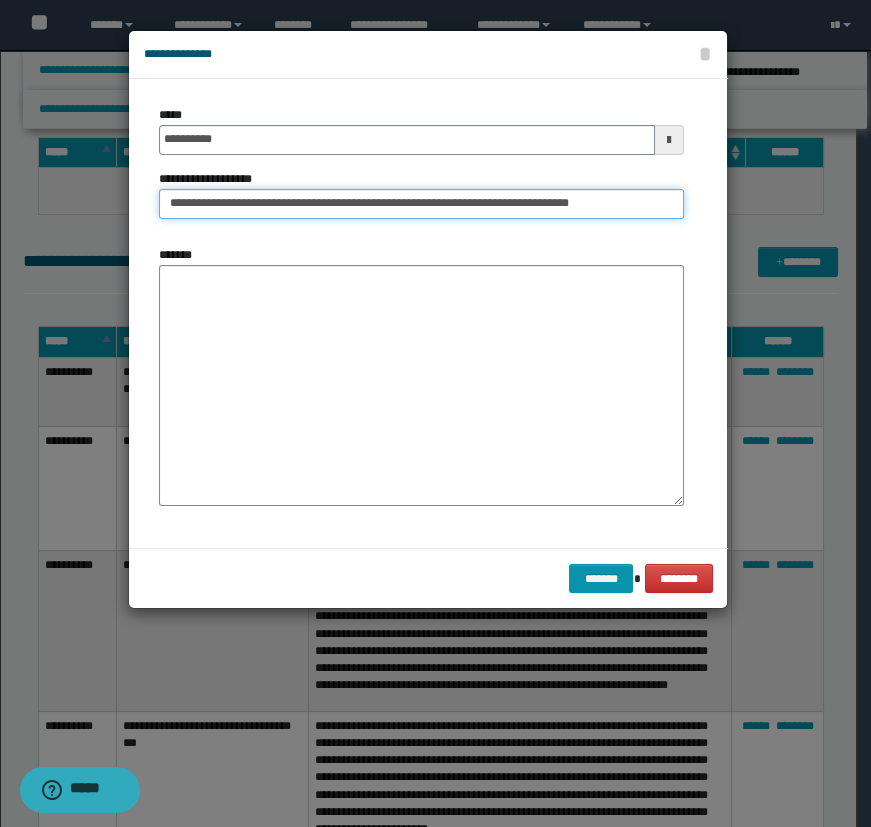 drag, startPoint x: 512, startPoint y: 206, endPoint x: 712, endPoint y: 206, distance: 200 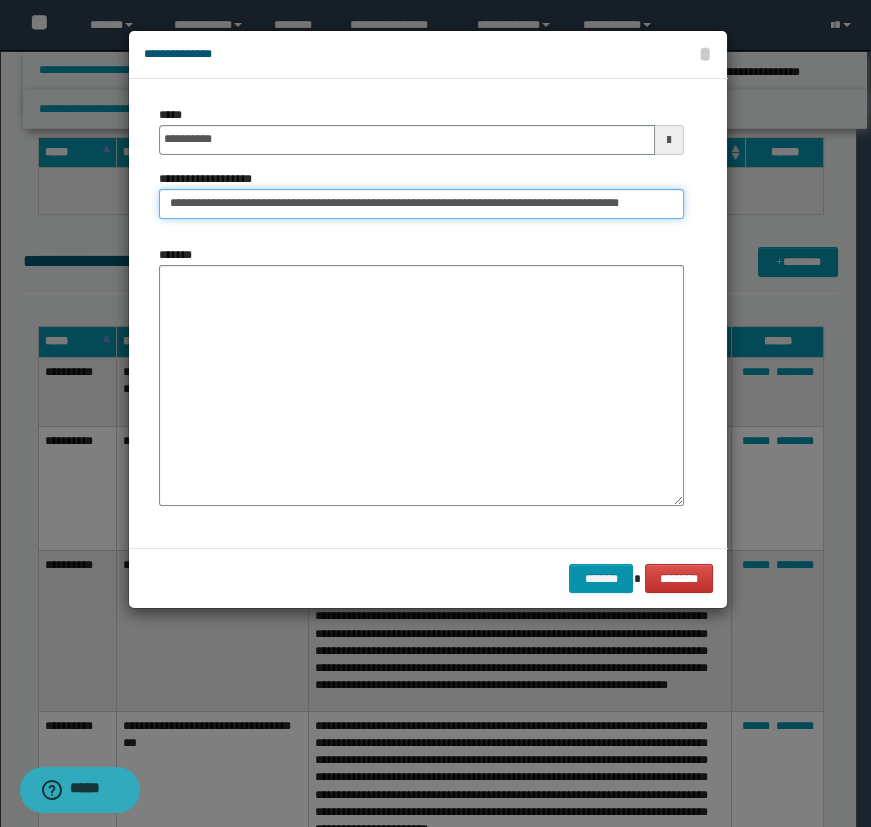 scroll, scrollTop: 0, scrollLeft: 4, axis: horizontal 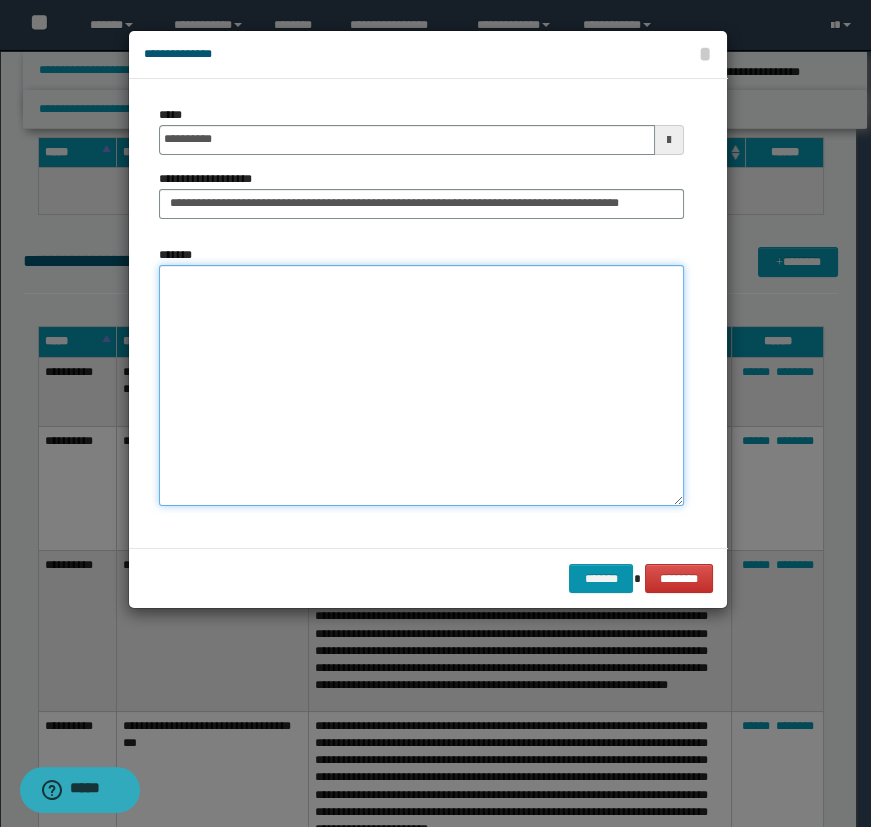 click on "*******" at bounding box center (421, 385) 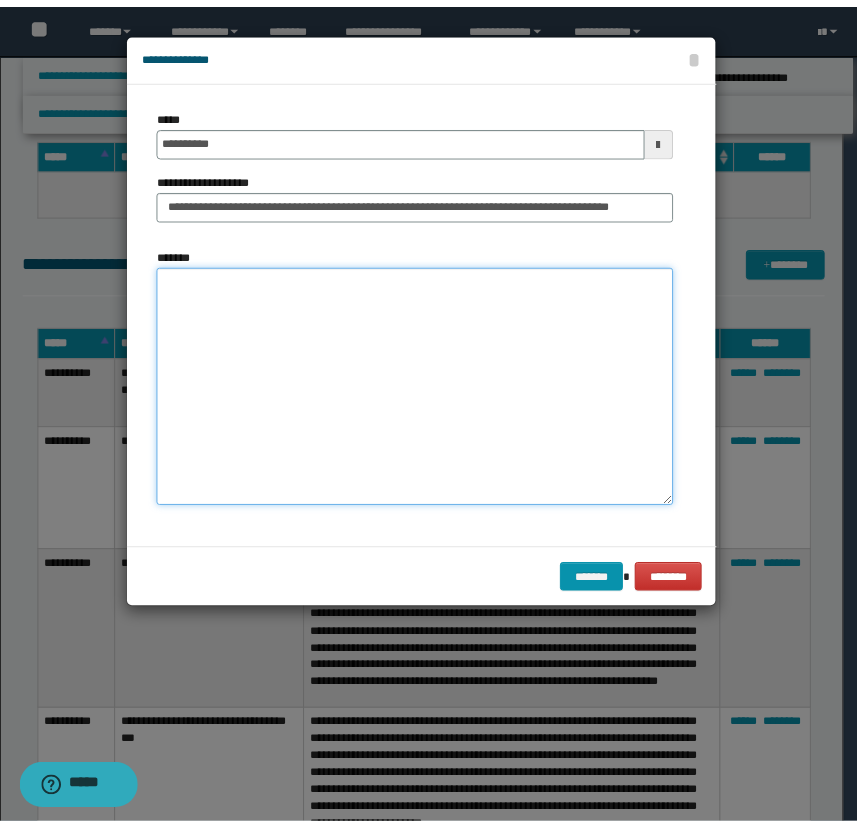 scroll, scrollTop: 0, scrollLeft: 0, axis: both 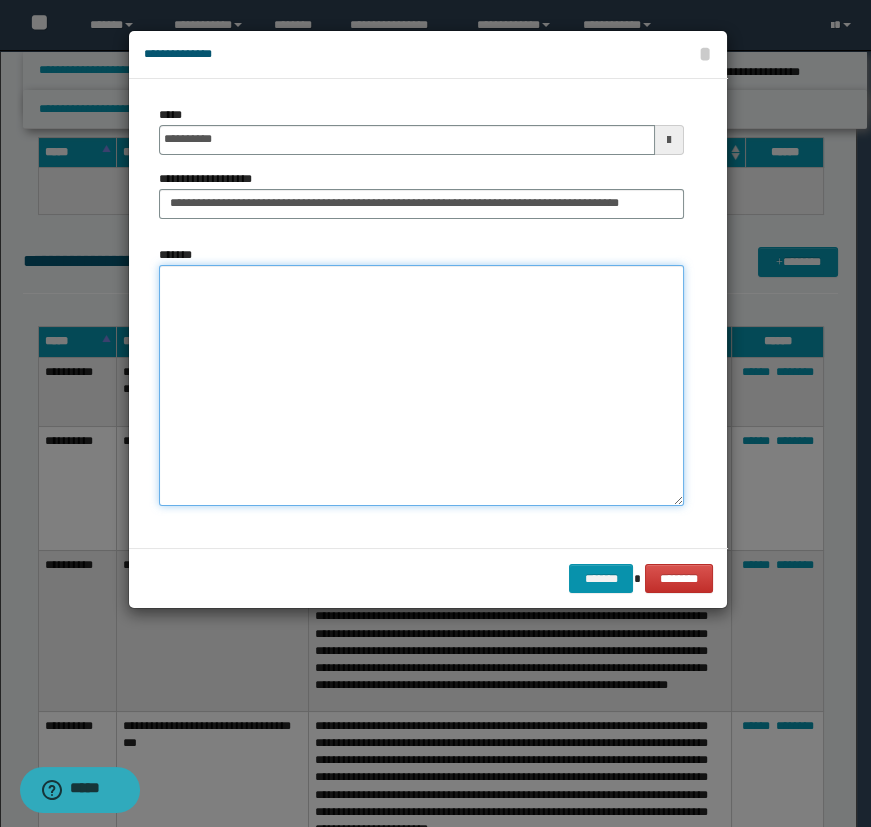type on "*" 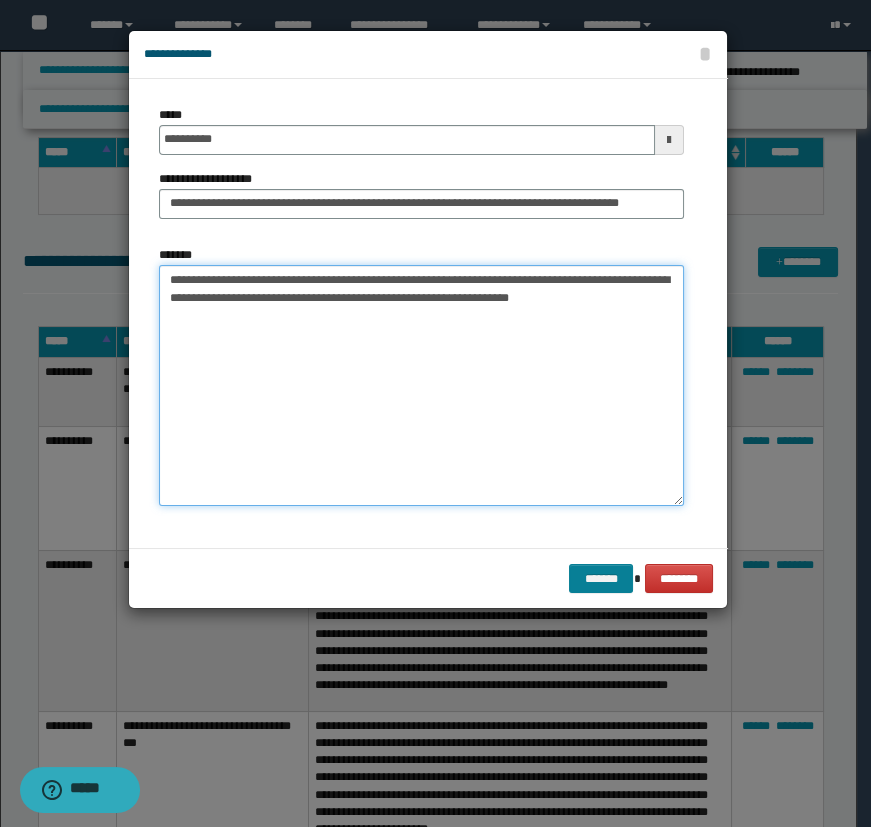 type on "**********" 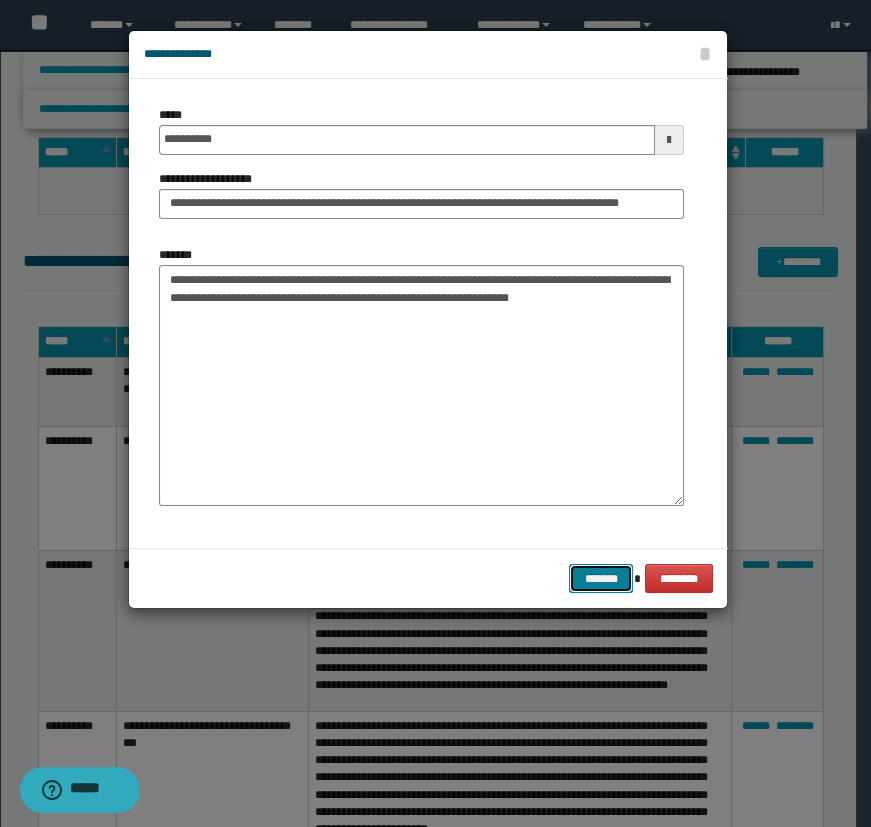 click on "*******" at bounding box center [601, 579] 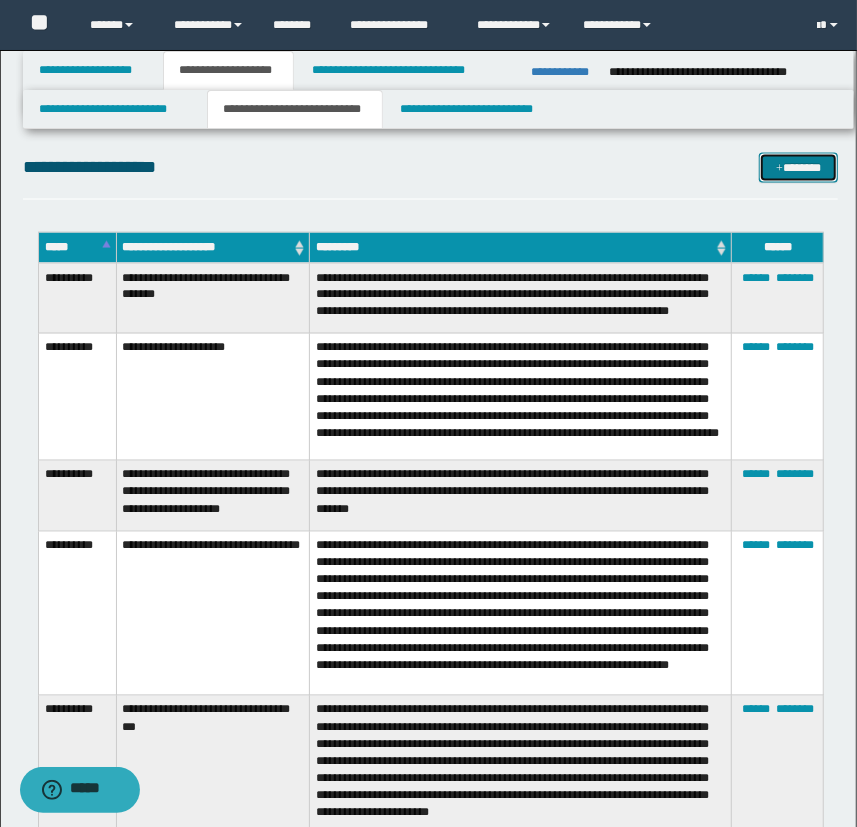 scroll, scrollTop: 1272, scrollLeft: 0, axis: vertical 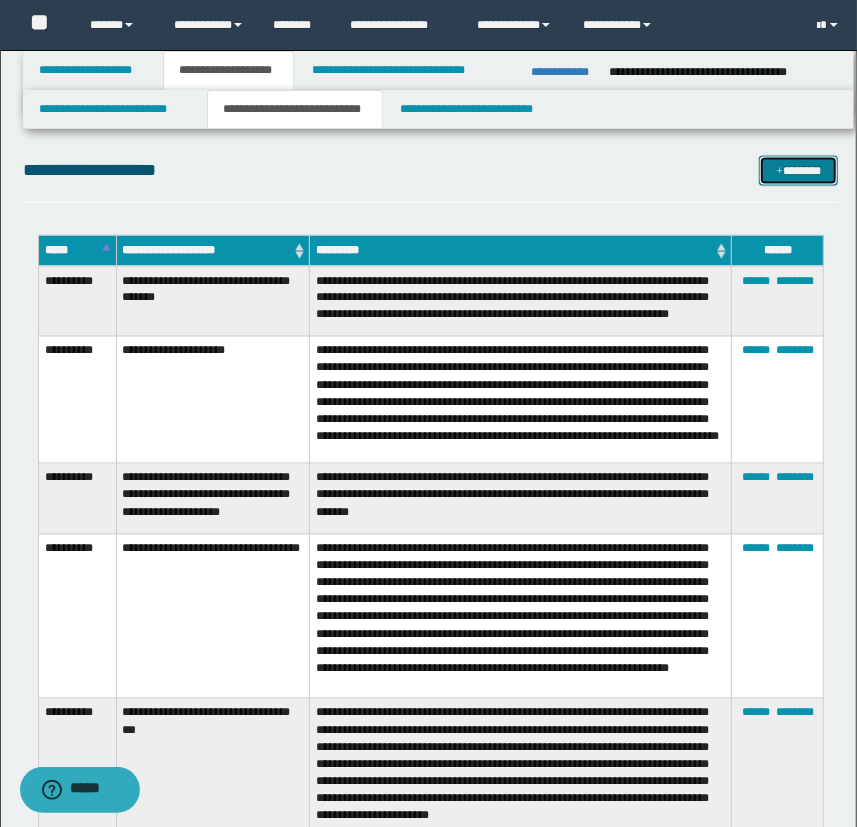 click on "*******" at bounding box center (799, 171) 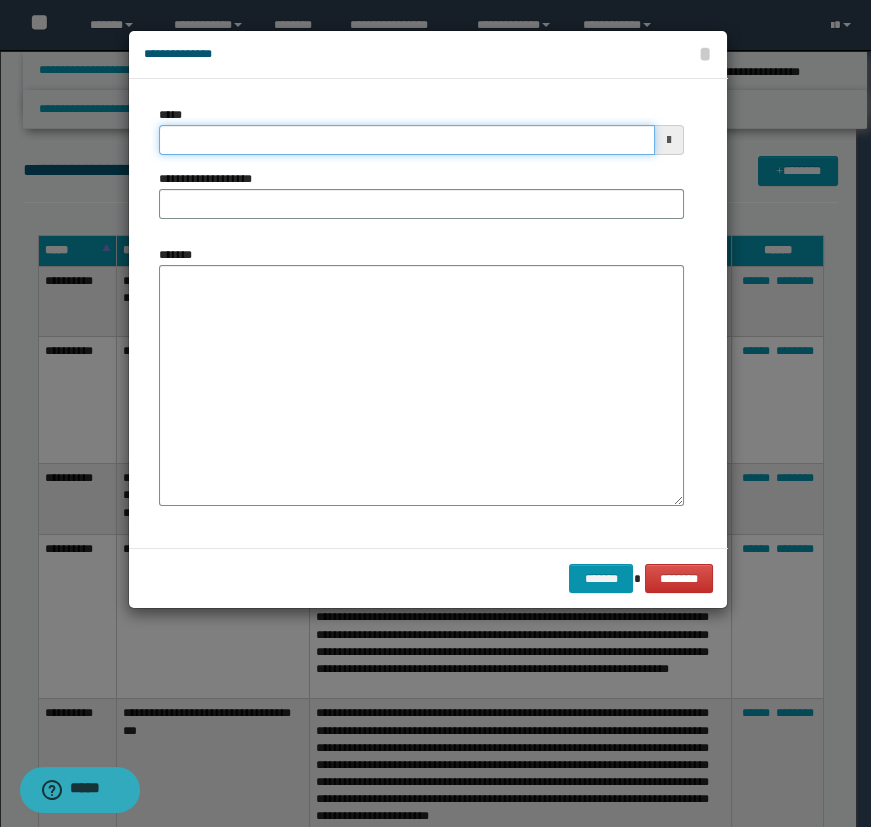 click on "*****" at bounding box center [407, 140] 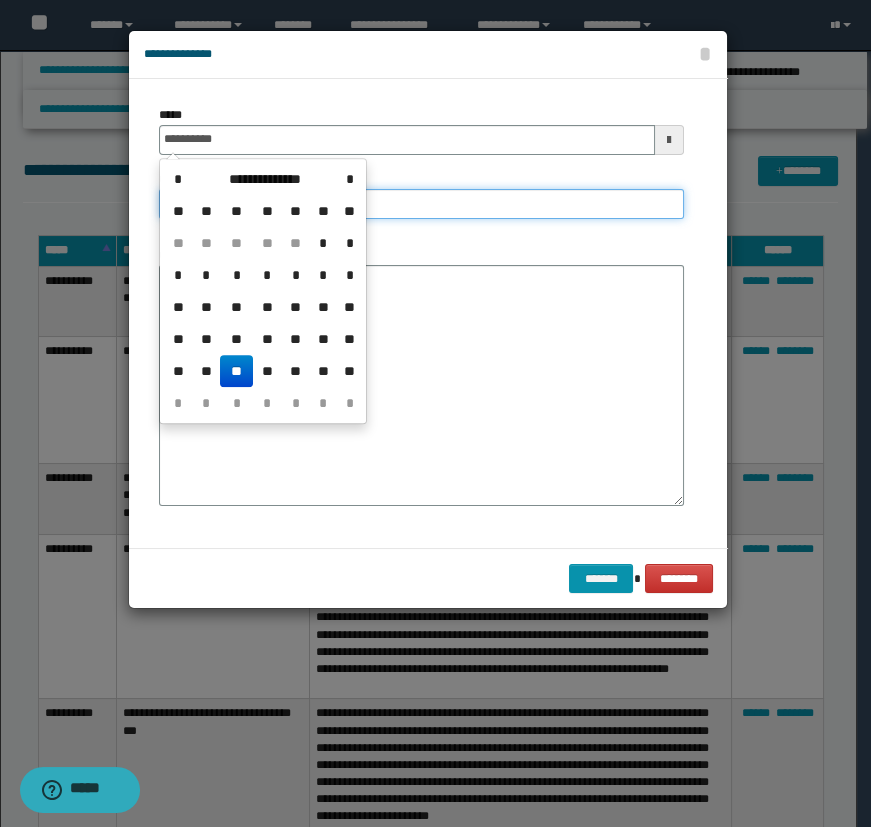type on "**********" 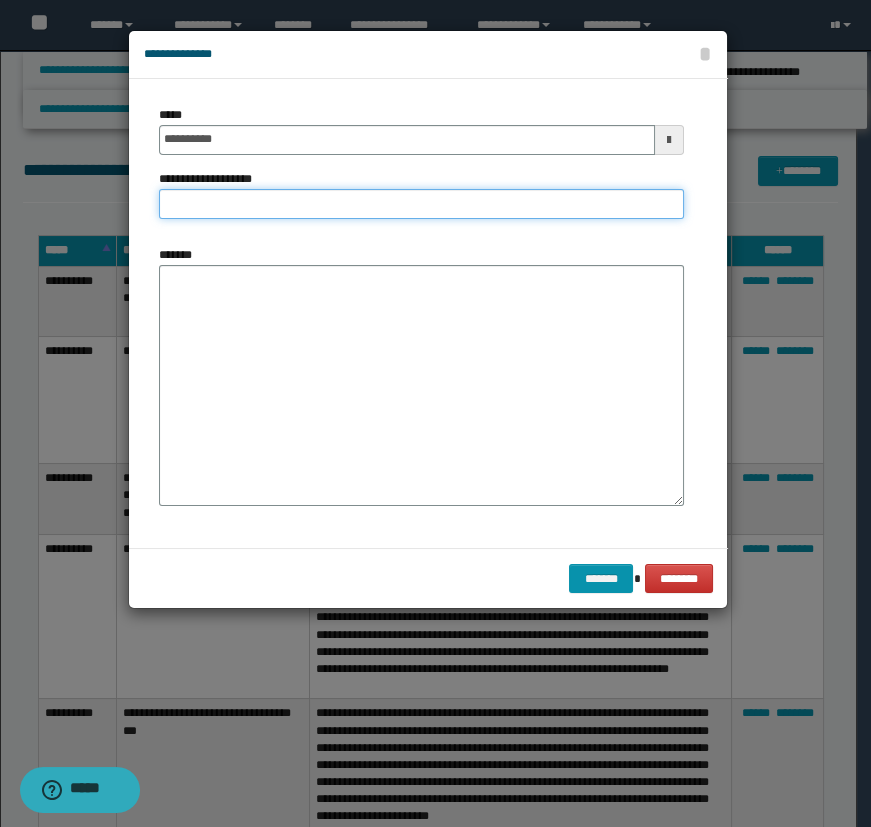 click on "**********" at bounding box center (421, 204) 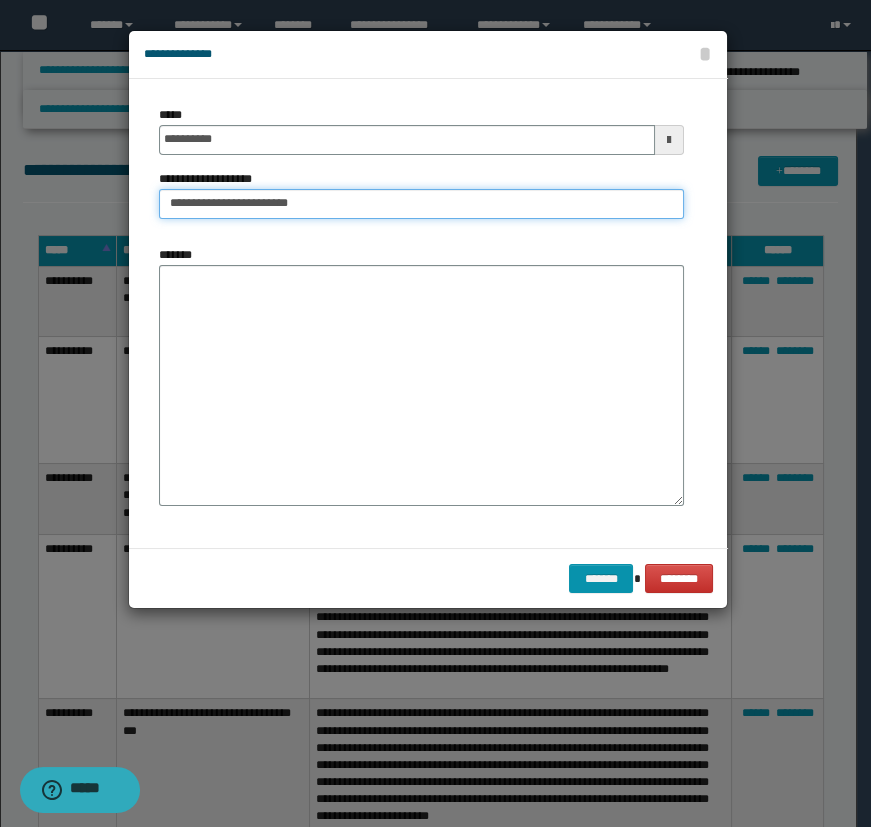 type on "**********" 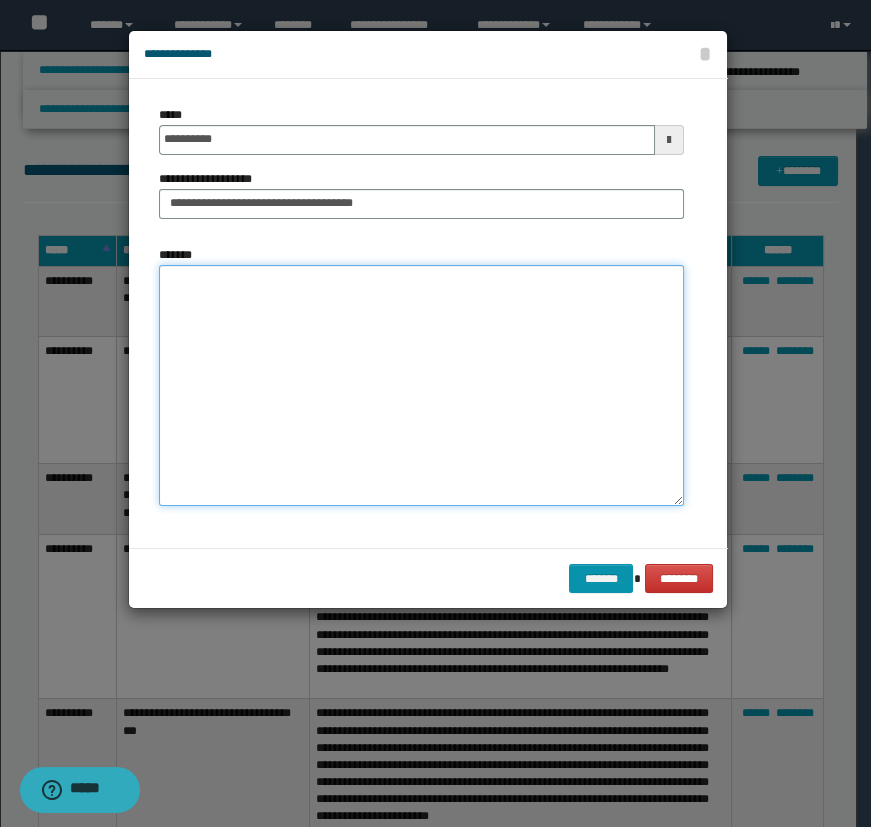 click on "*******" at bounding box center (421, 385) 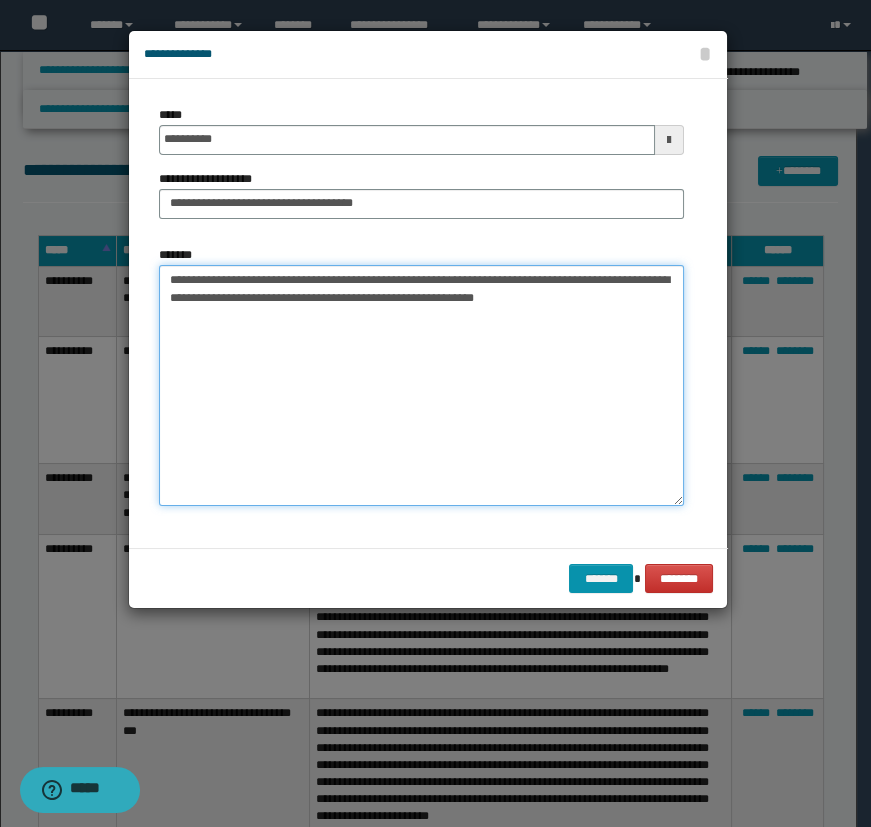 click on "**********" at bounding box center [421, 385] 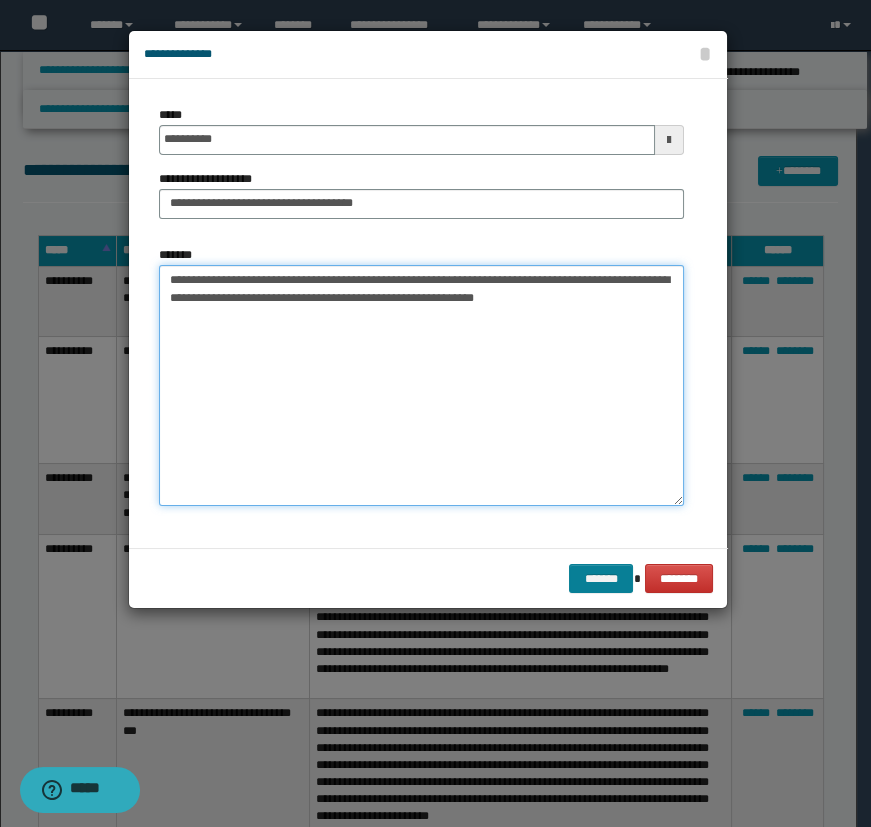 type on "**********" 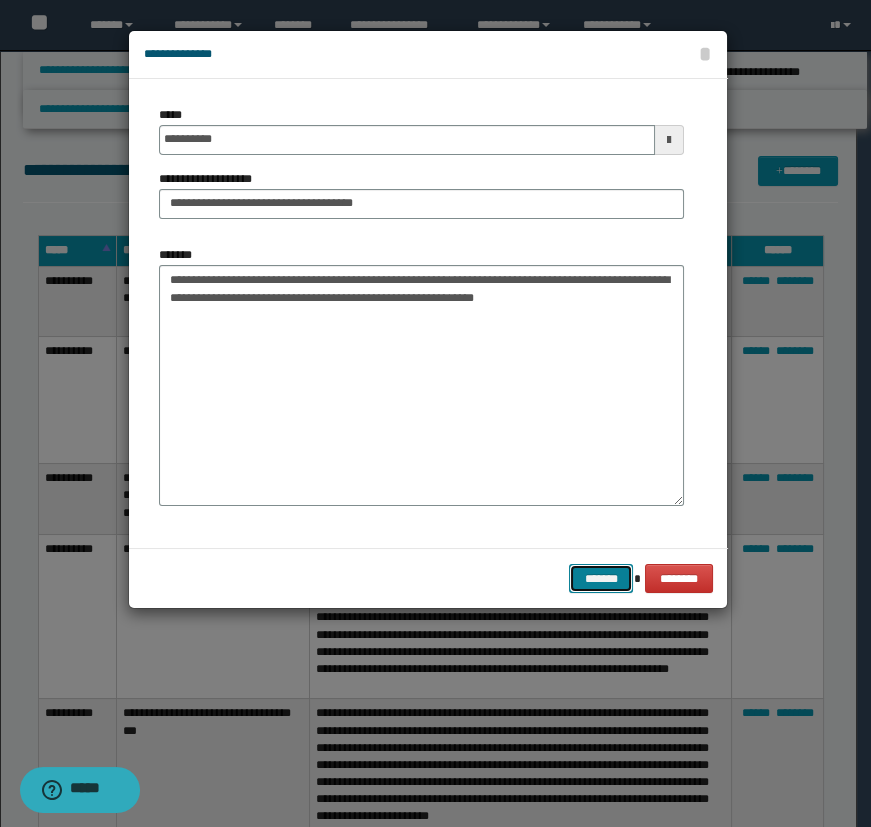 click on "*******" at bounding box center (601, 579) 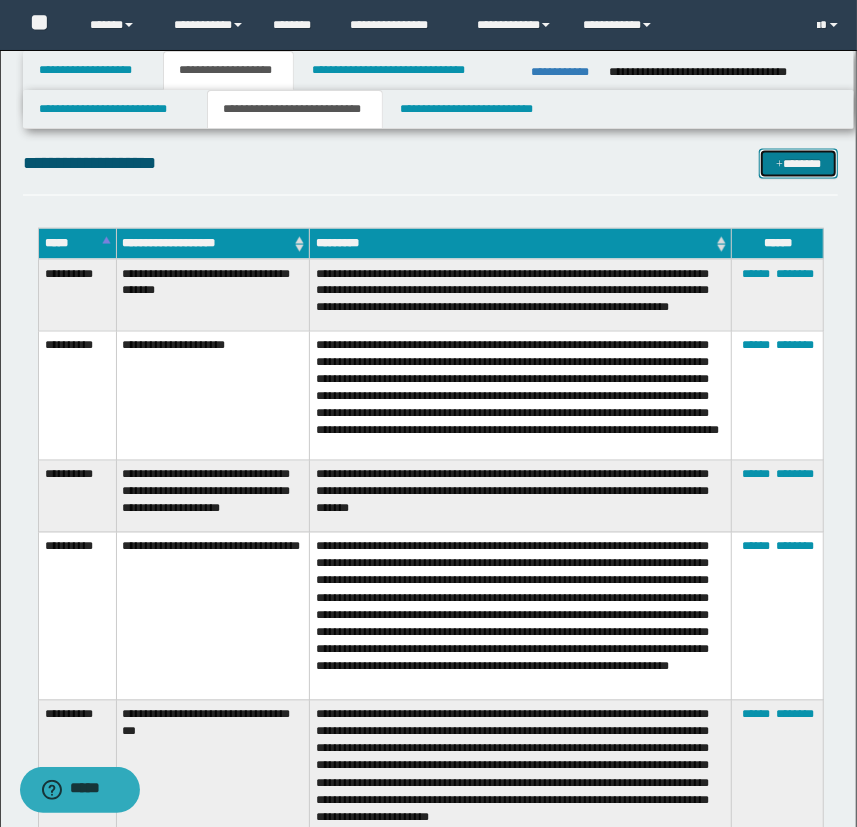 scroll, scrollTop: 1181, scrollLeft: 0, axis: vertical 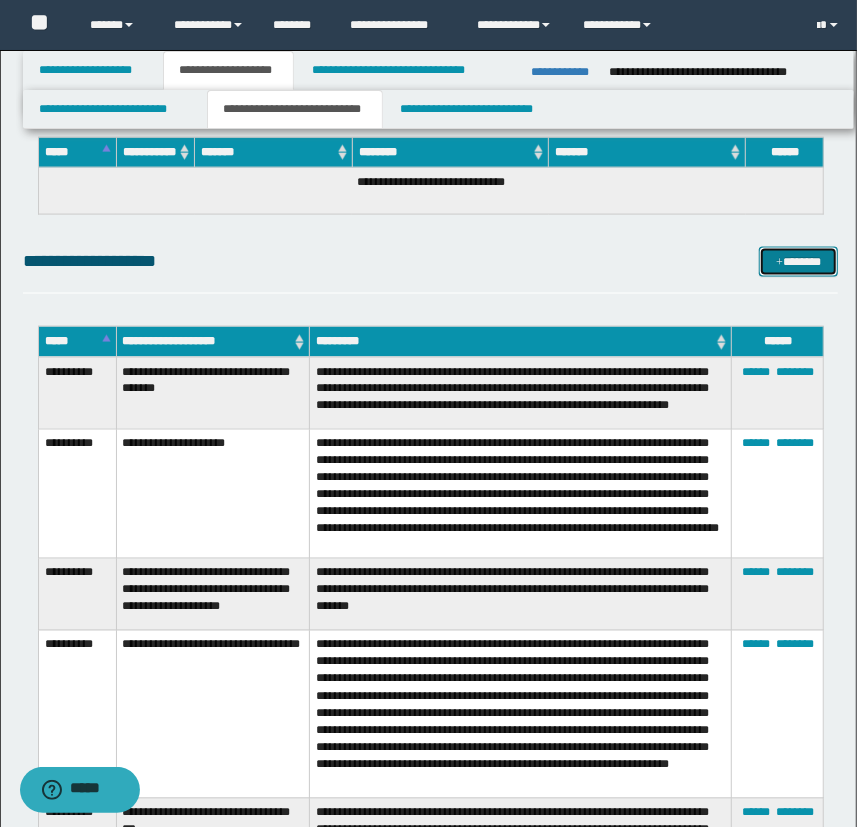 click on "*******" at bounding box center (799, 262) 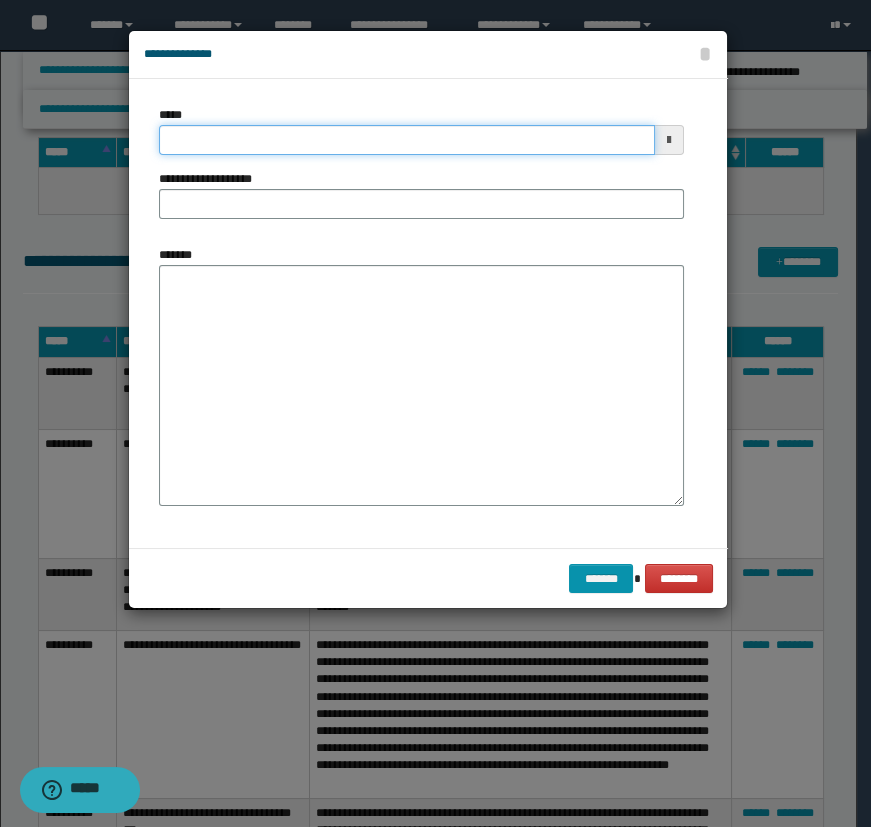 click on "*****" at bounding box center [407, 140] 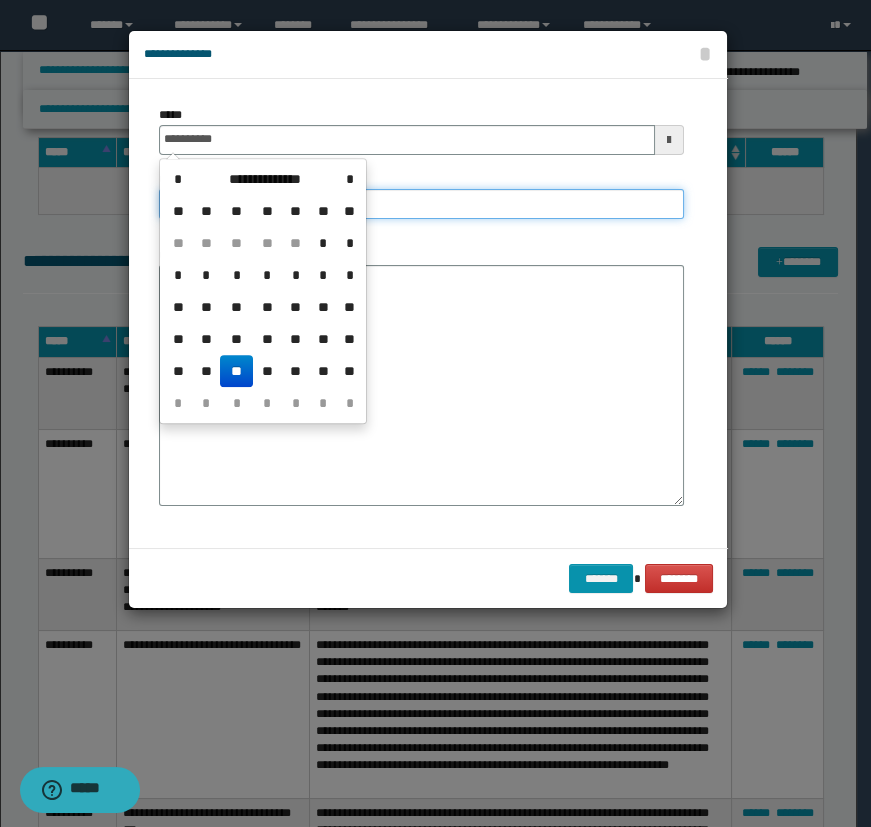 type on "**********" 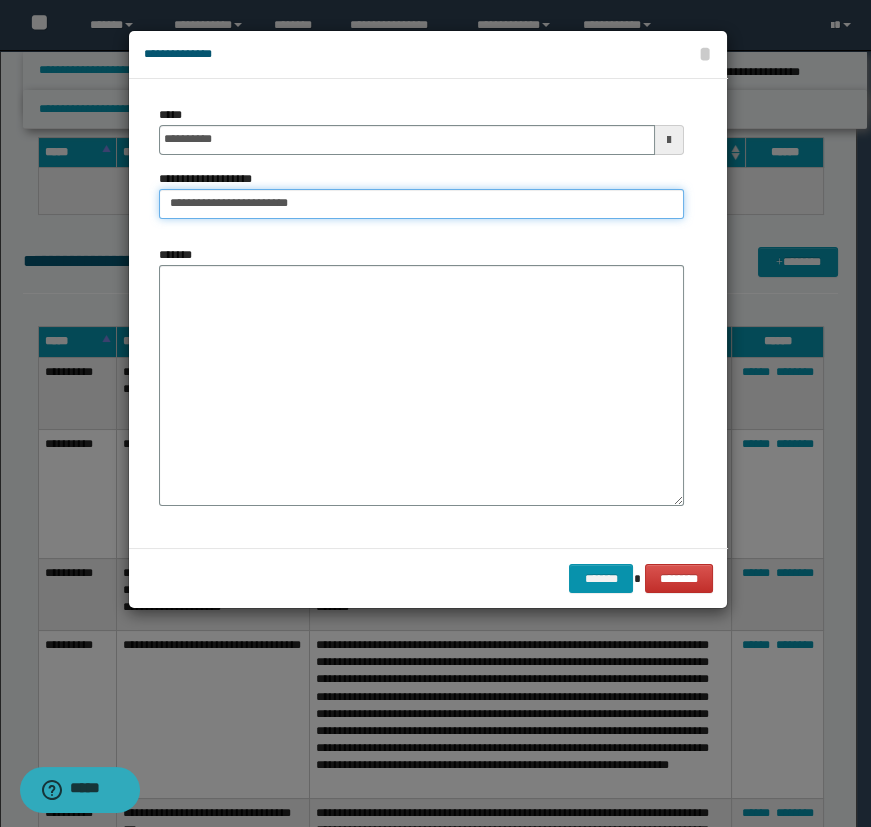 type on "**********" 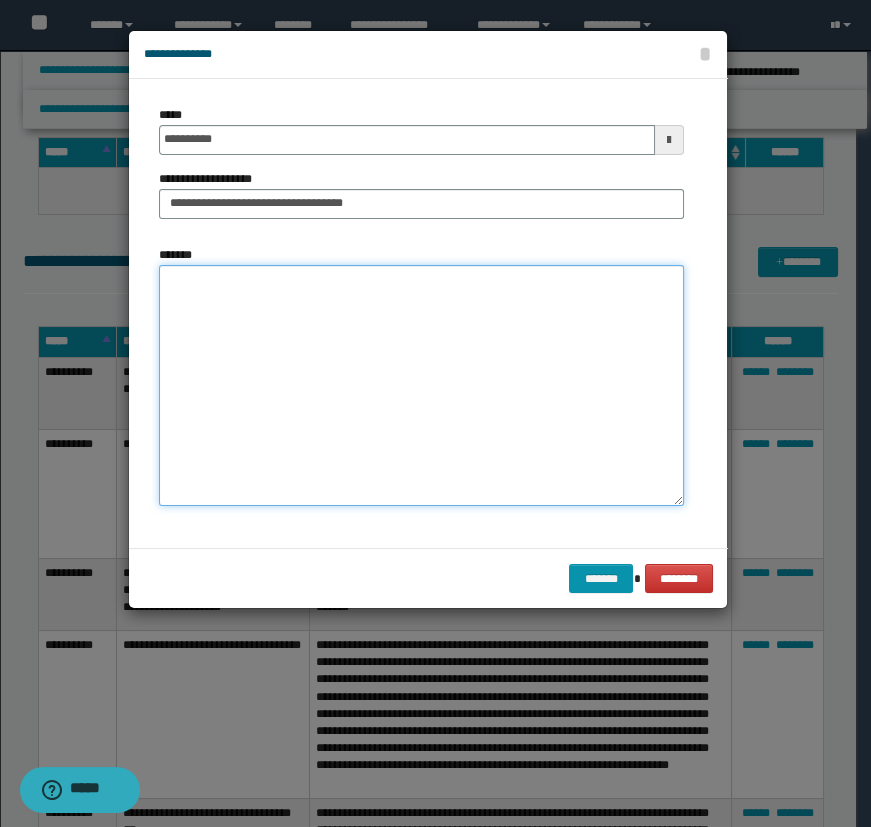 click on "*******" at bounding box center (421, 385) 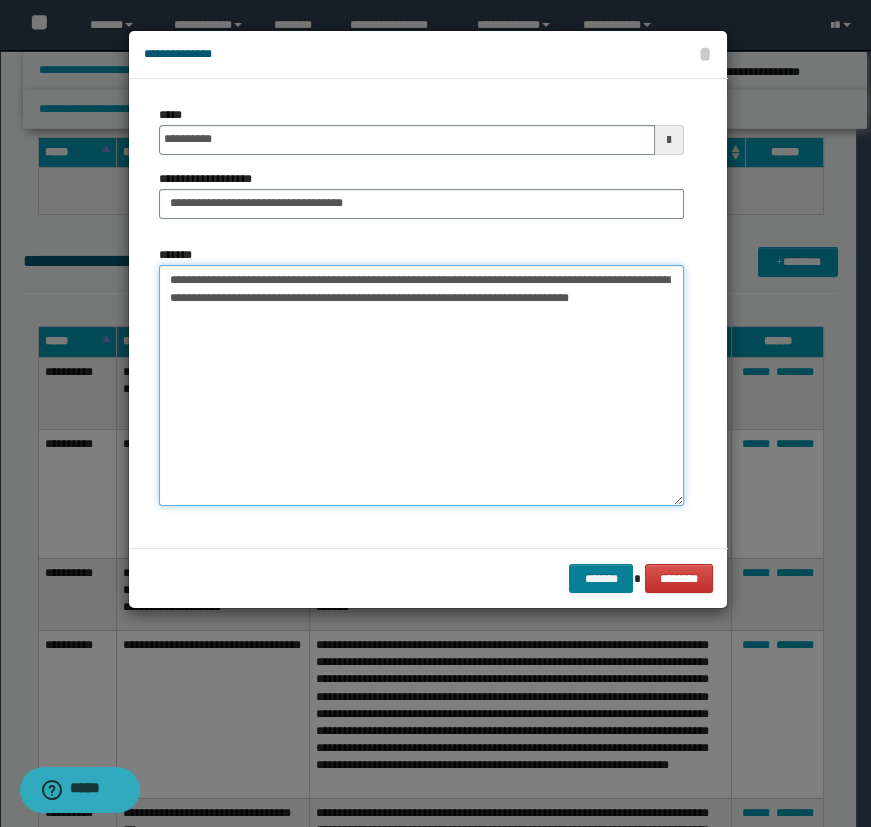 type on "**********" 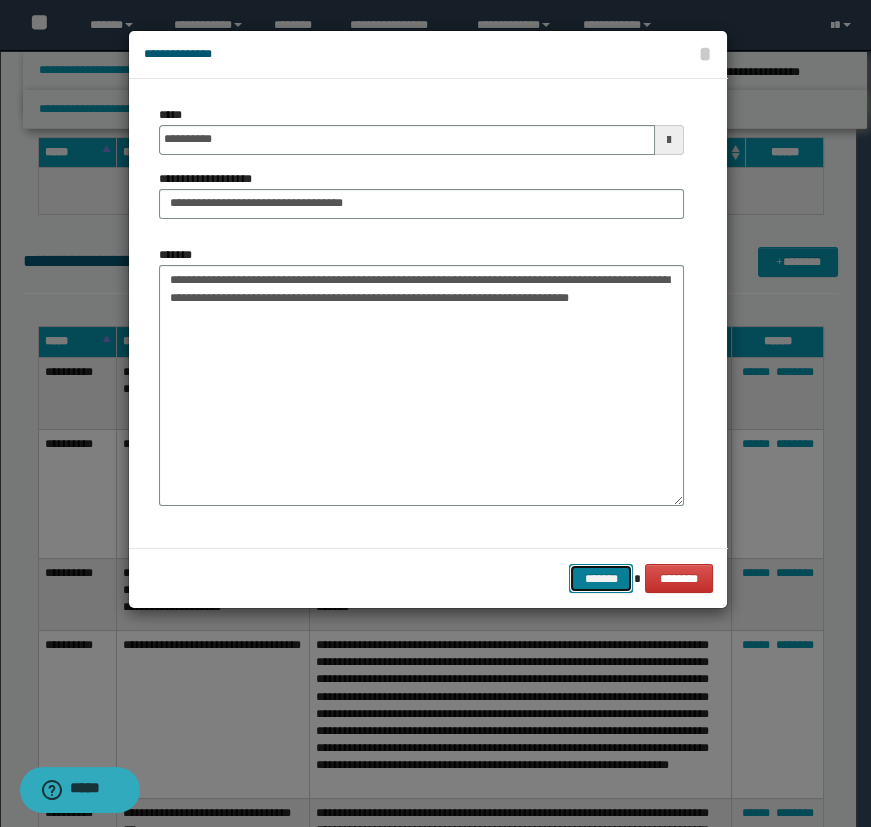 click on "*******" at bounding box center [601, 579] 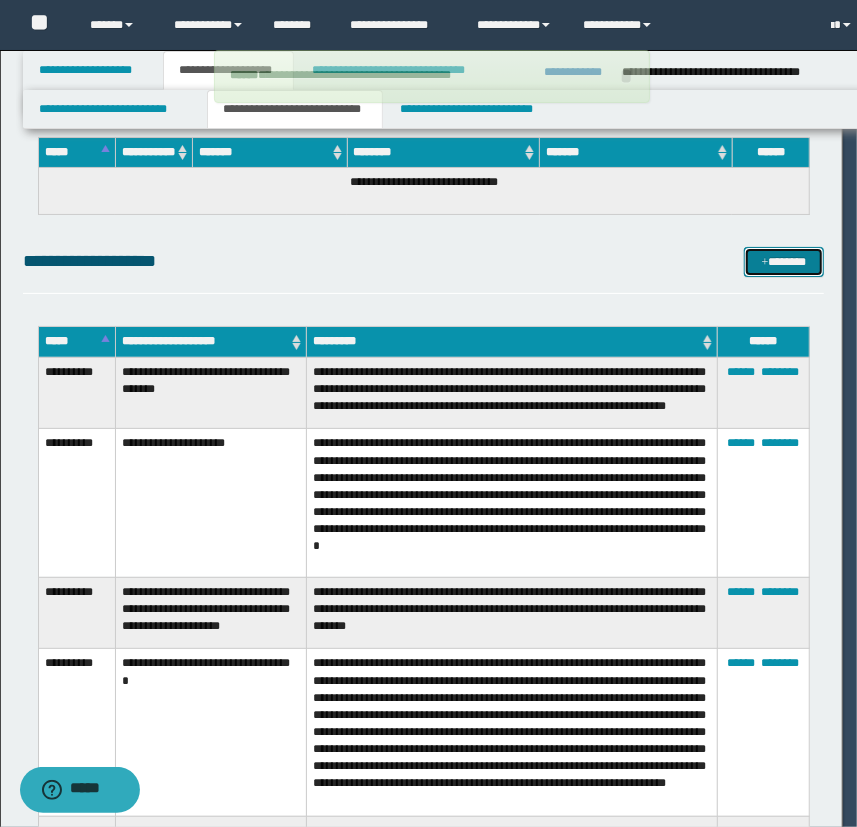 type 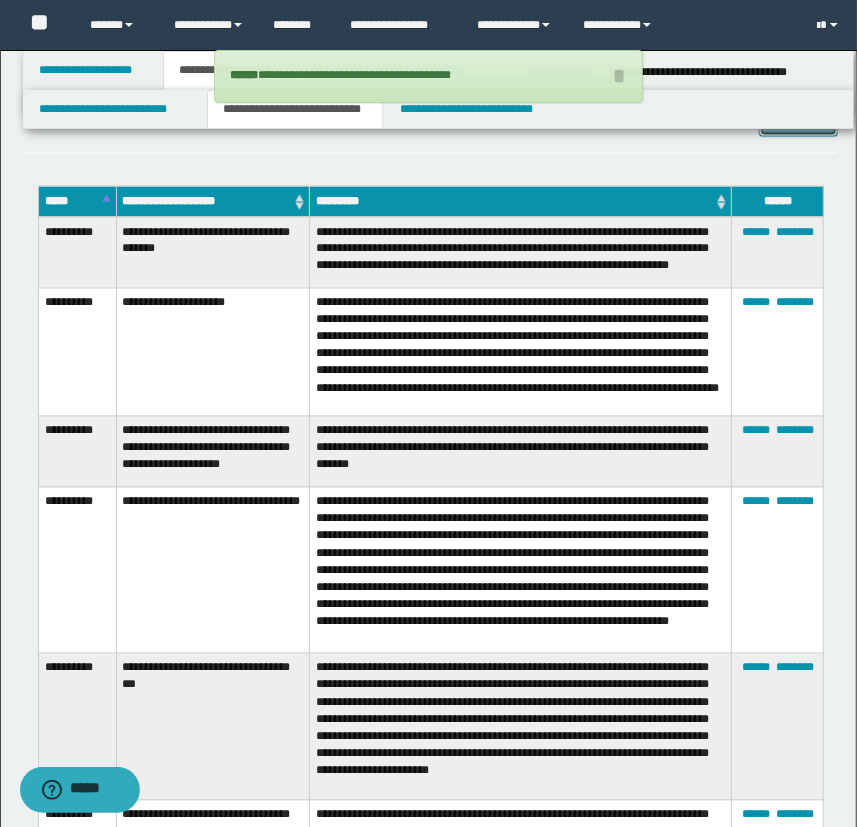 scroll, scrollTop: 1272, scrollLeft: 0, axis: vertical 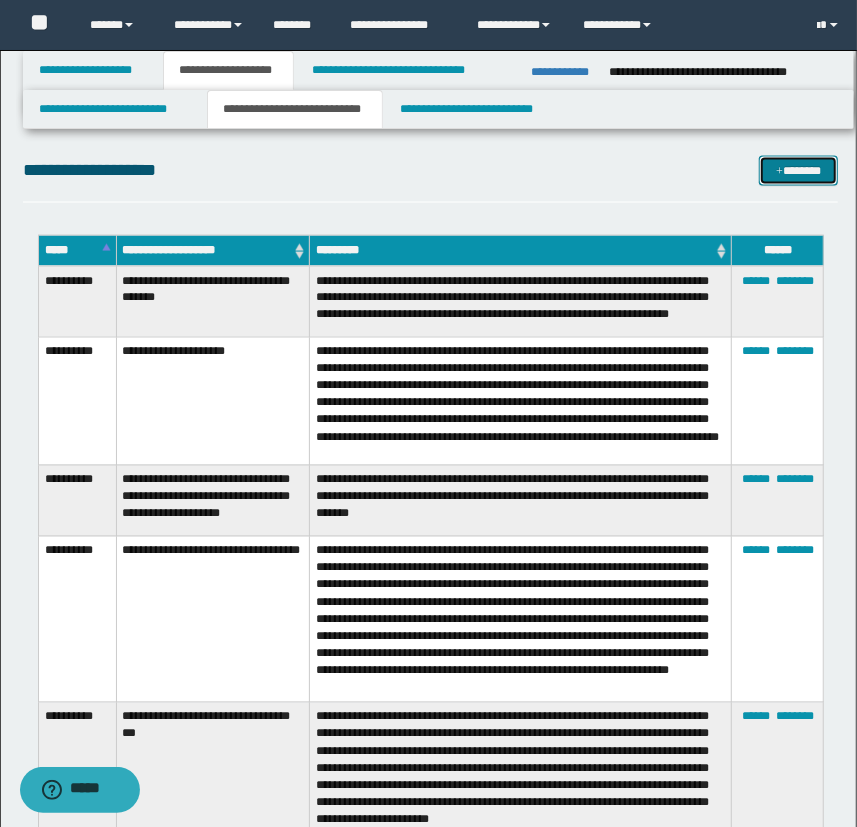 click at bounding box center [779, 172] 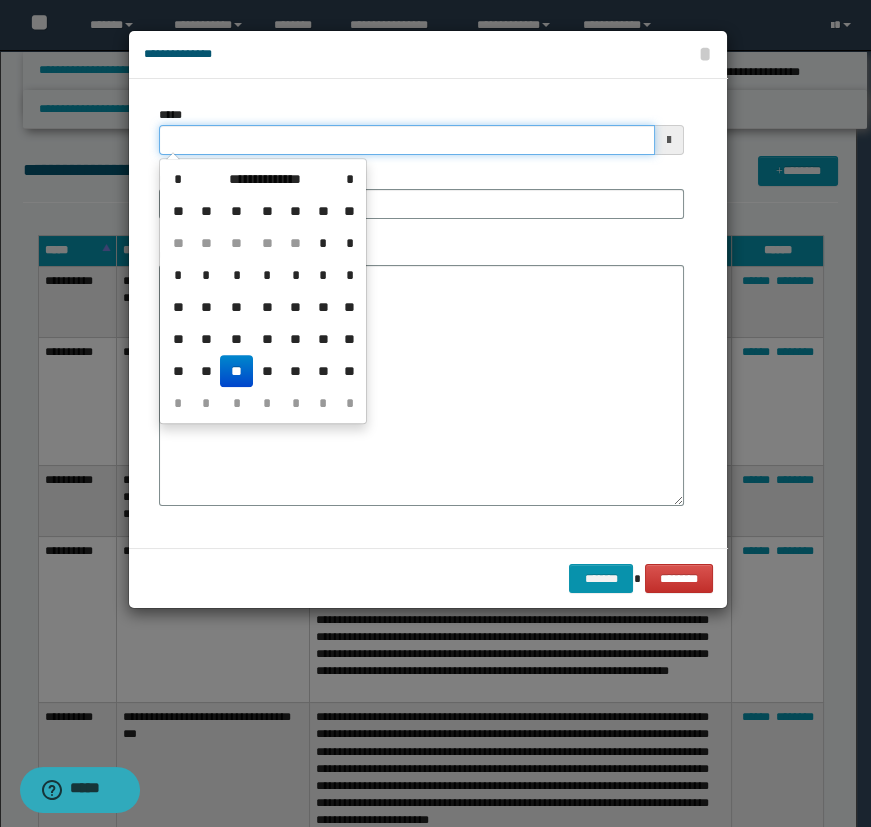 click on "*****" at bounding box center [407, 140] 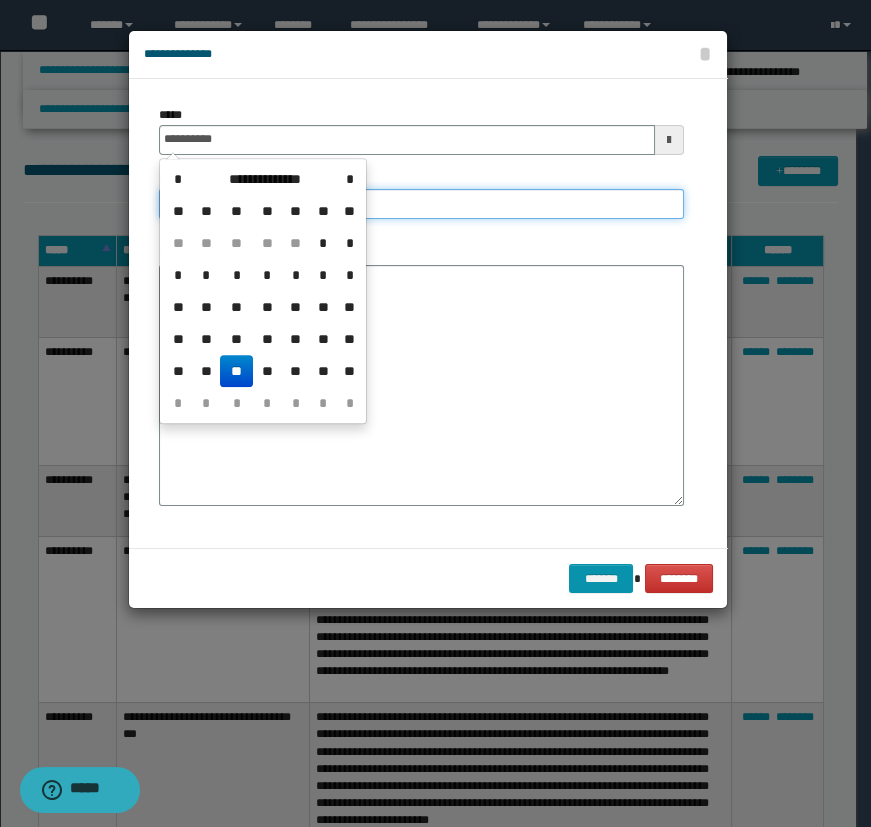 type on "**********" 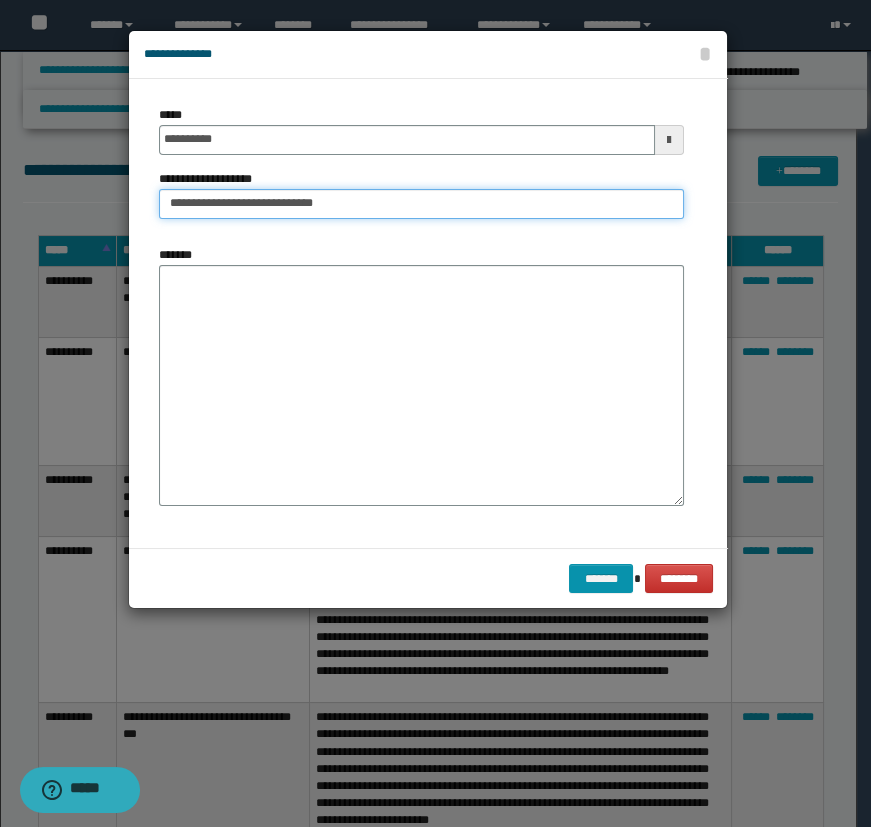 click on "**********" at bounding box center (421, 204) 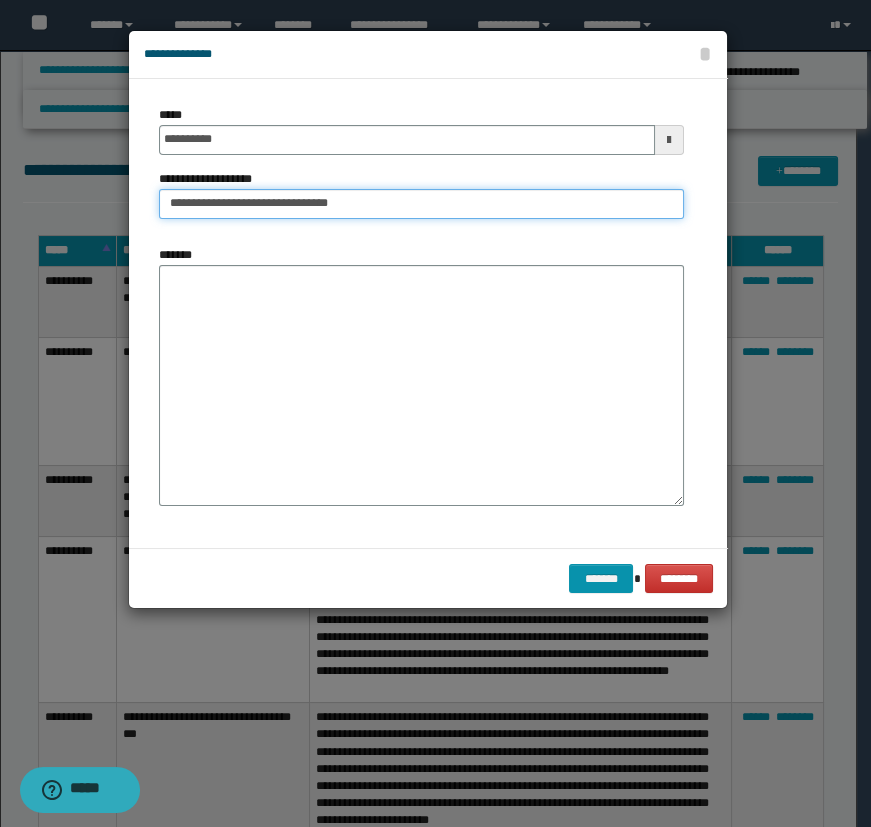 type on "**********" 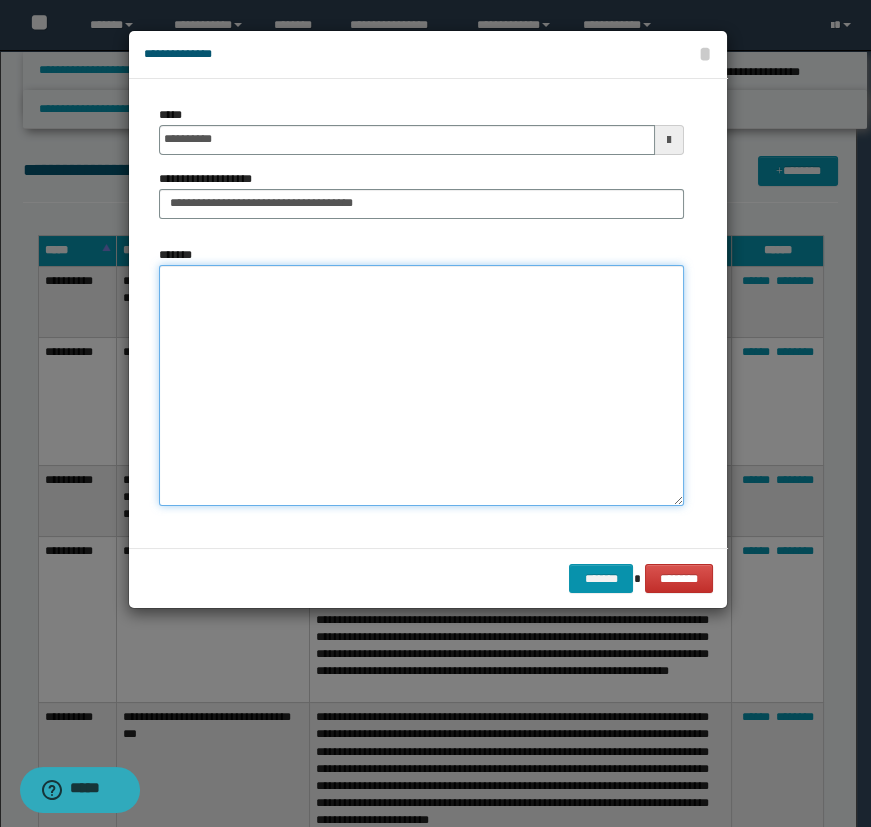 click on "*******" at bounding box center (421, 385) 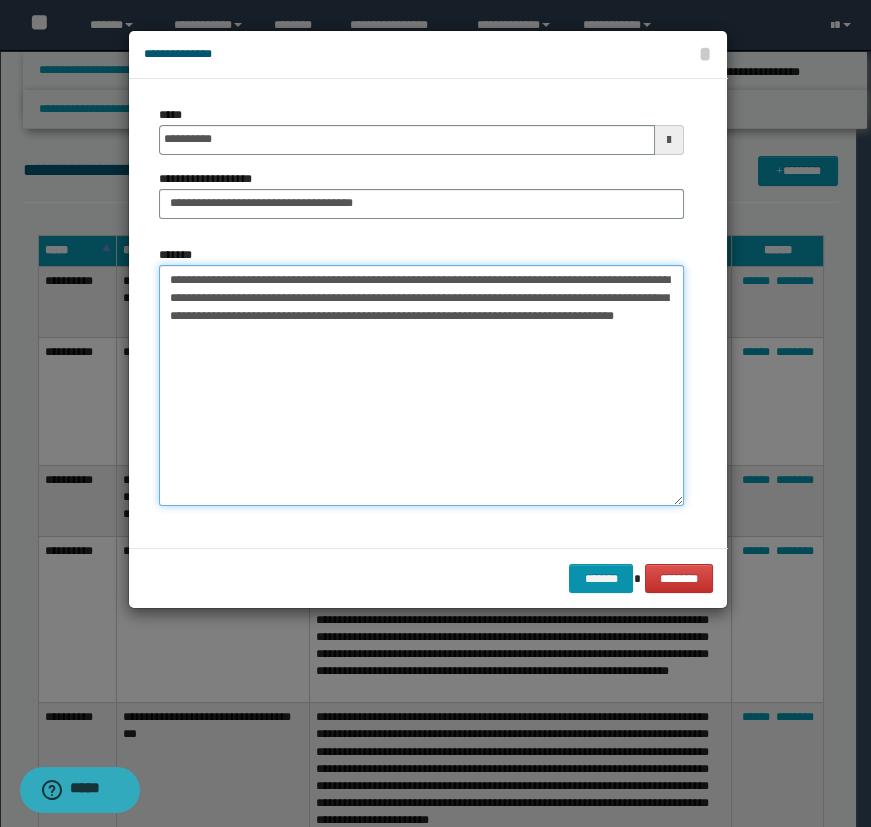 drag, startPoint x: 188, startPoint y: 318, endPoint x: 212, endPoint y: 326, distance: 25.298222 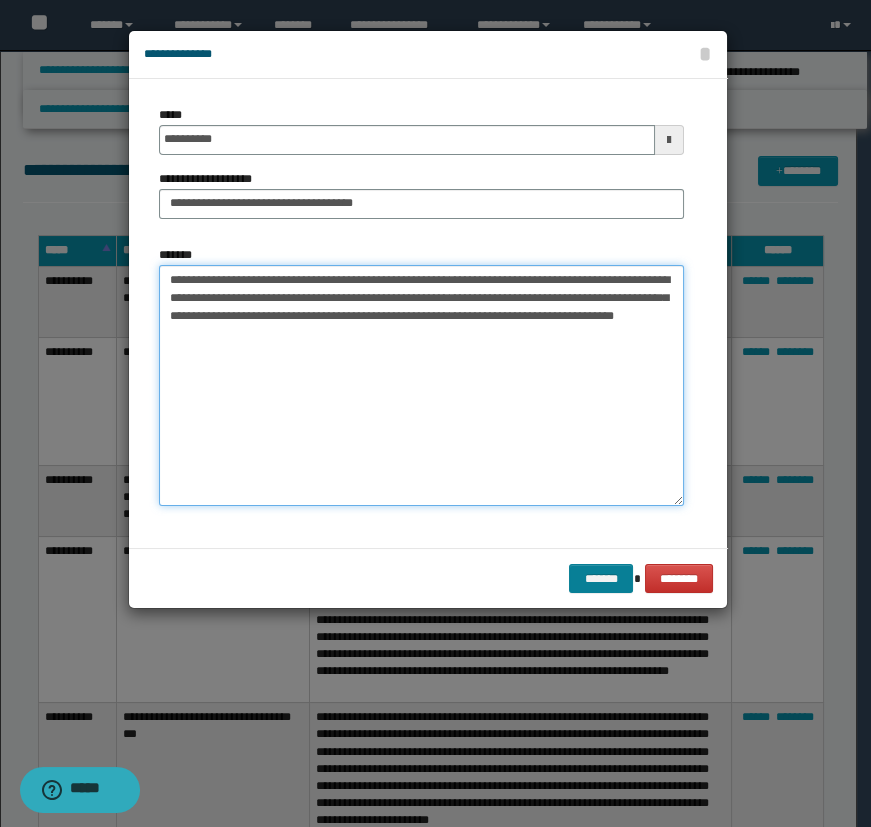 type on "**********" 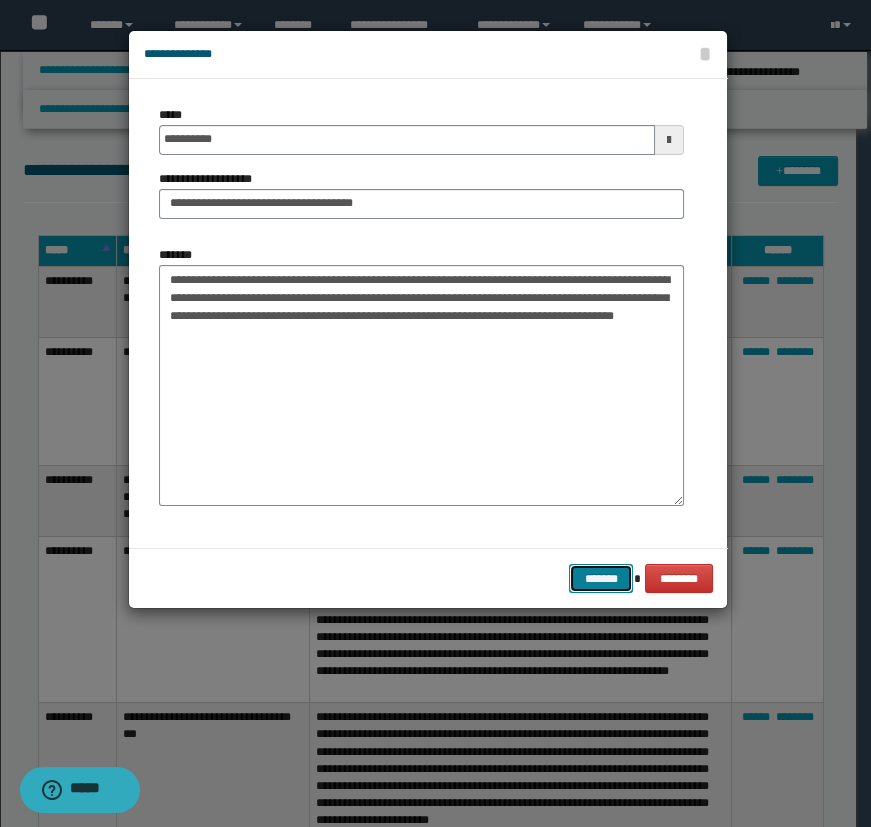 click on "*******" at bounding box center (601, 579) 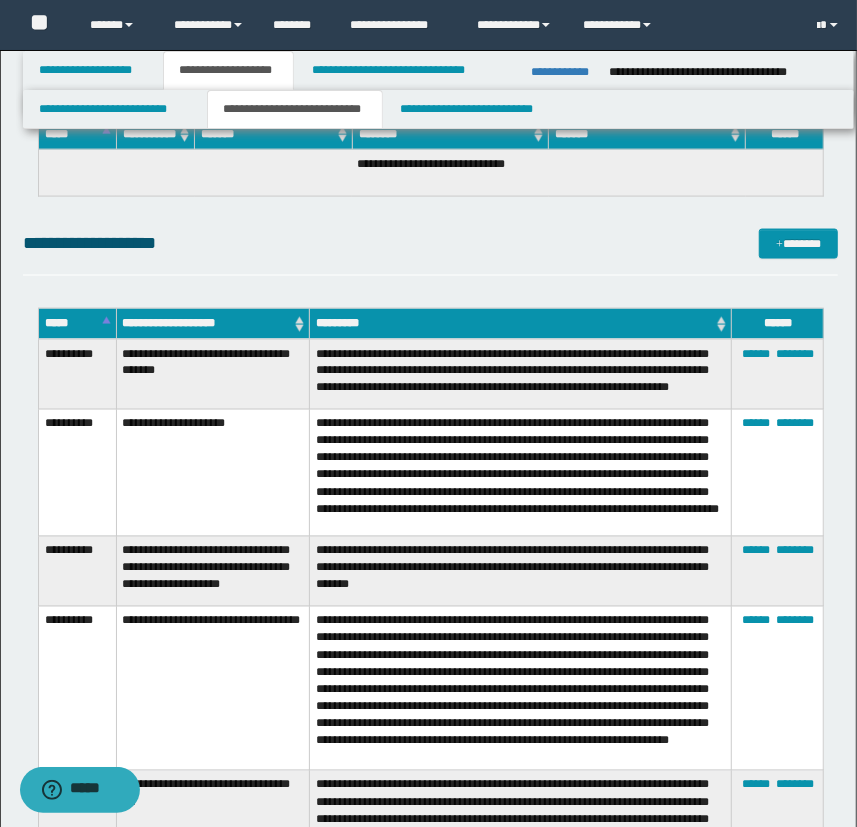 scroll, scrollTop: 1181, scrollLeft: 0, axis: vertical 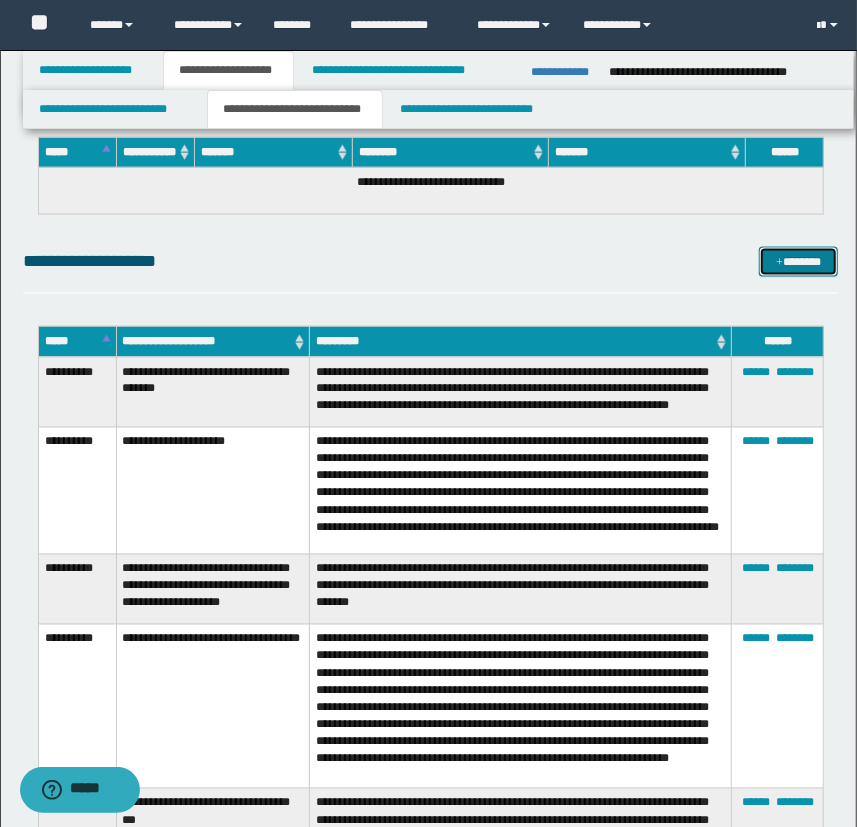 click on "*******" at bounding box center [799, 262] 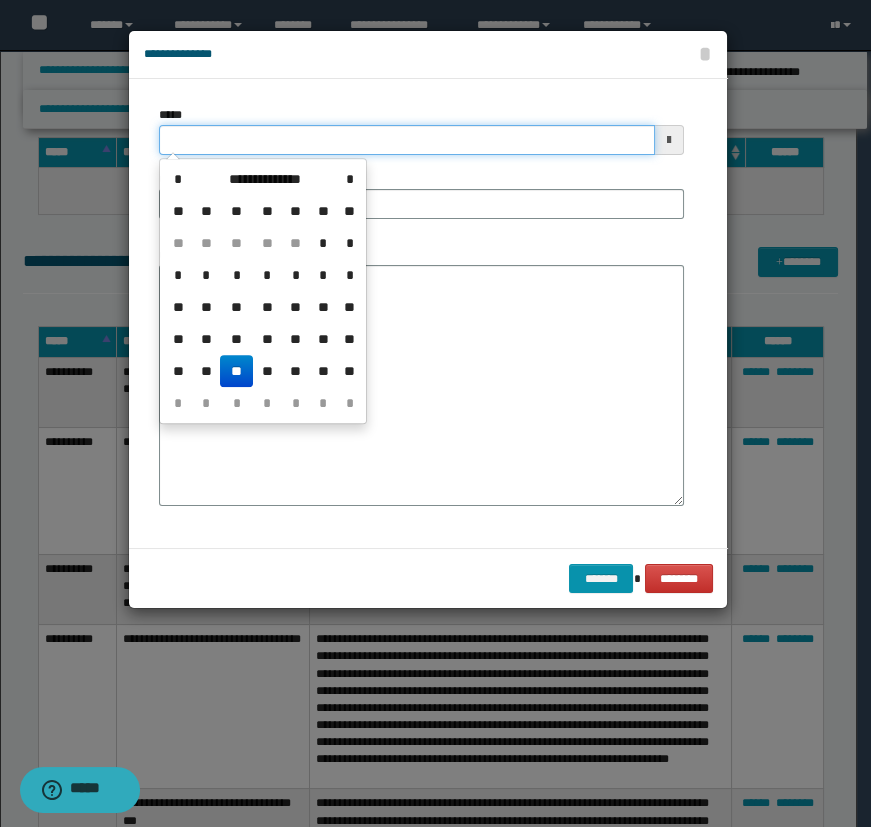 click on "*****" at bounding box center (407, 140) 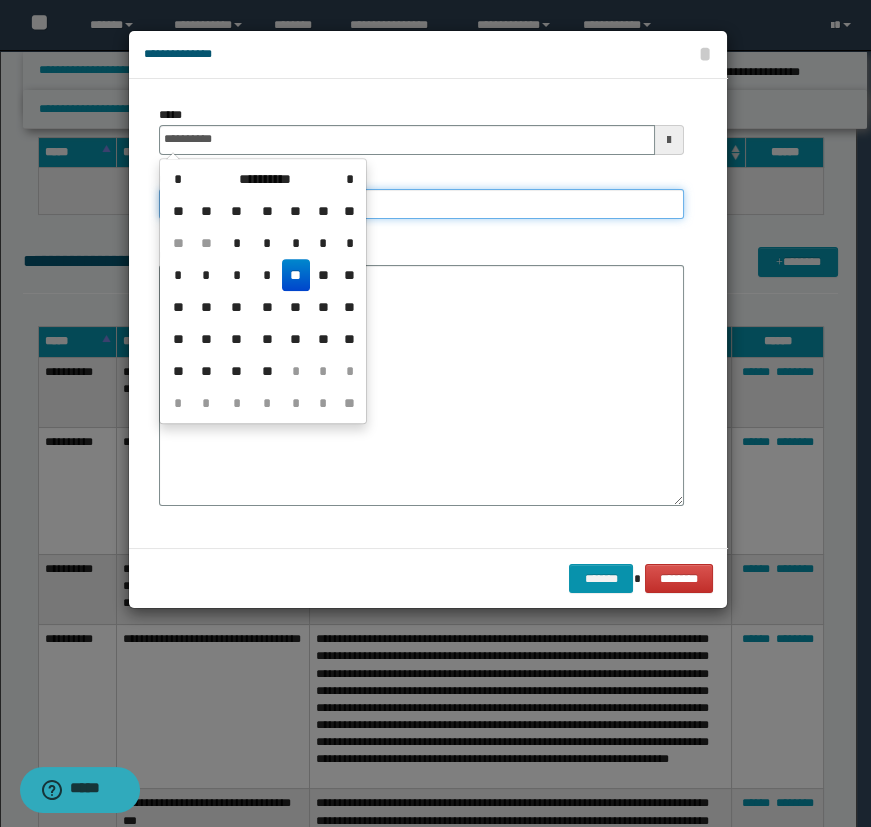 type on "**********" 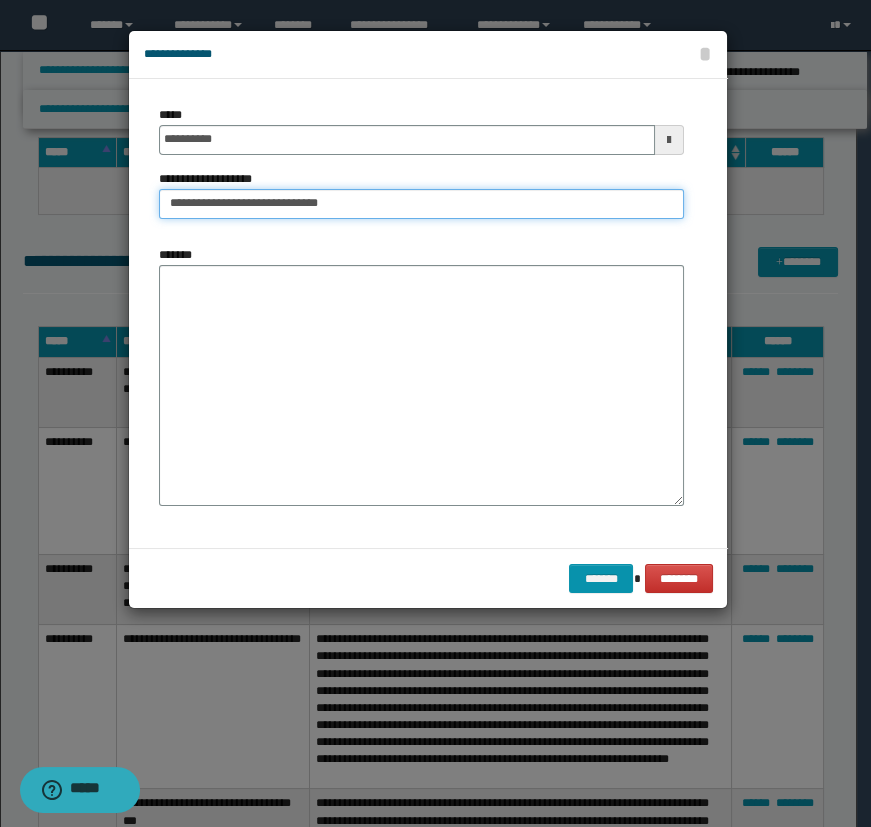 drag, startPoint x: 292, startPoint y: 207, endPoint x: 397, endPoint y: 210, distance: 105.04285 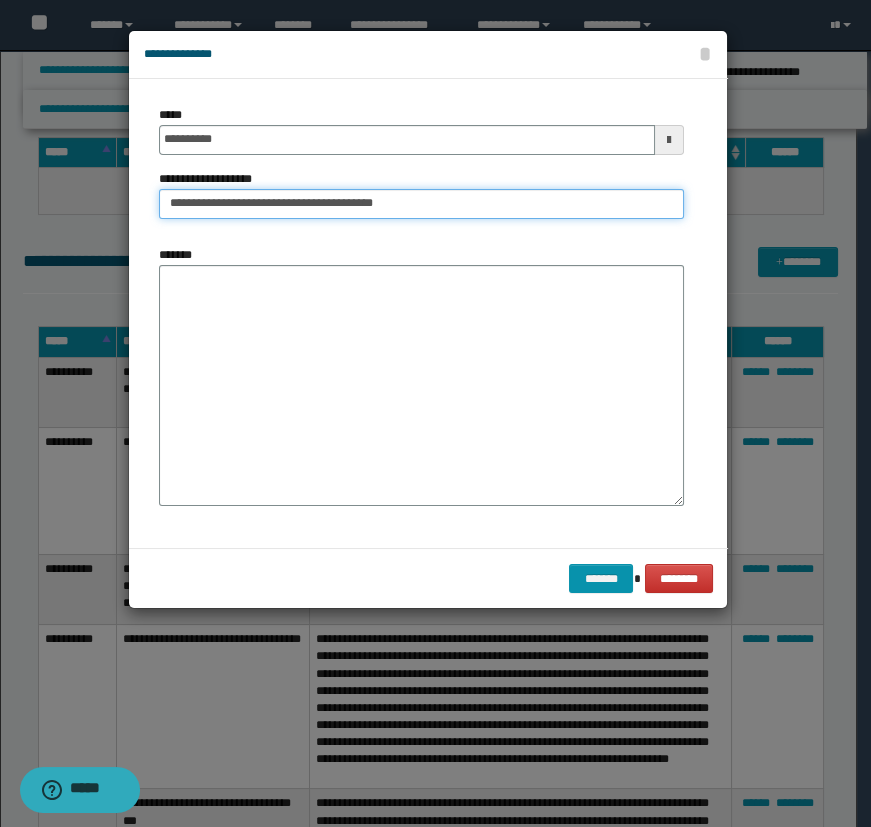 type on "**********" 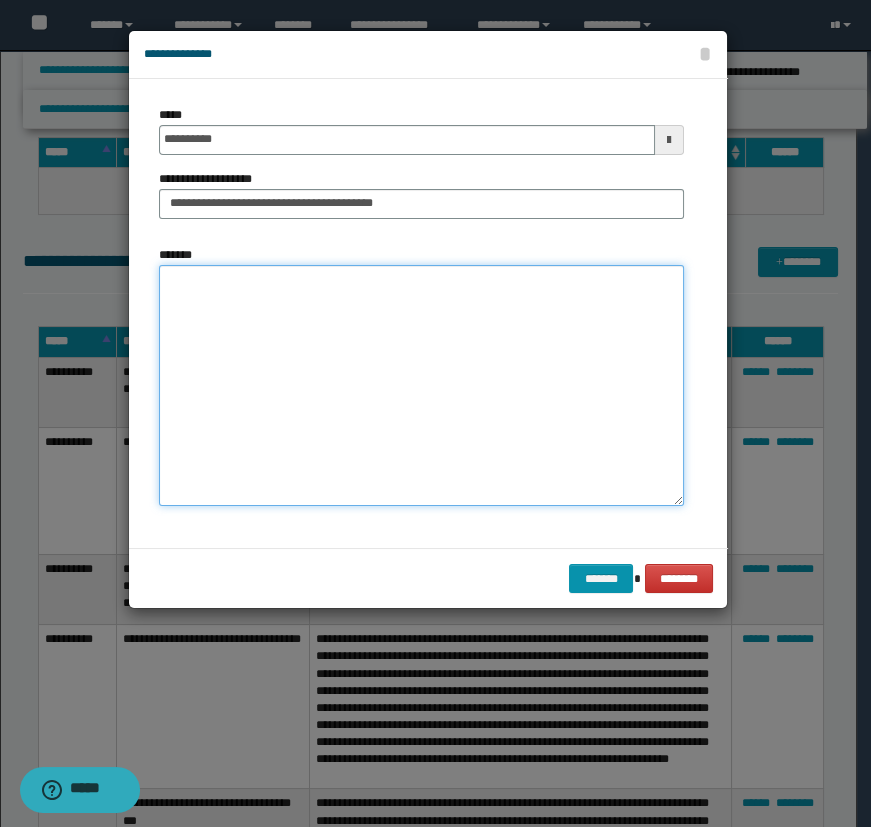 click on "*******" at bounding box center [421, 385] 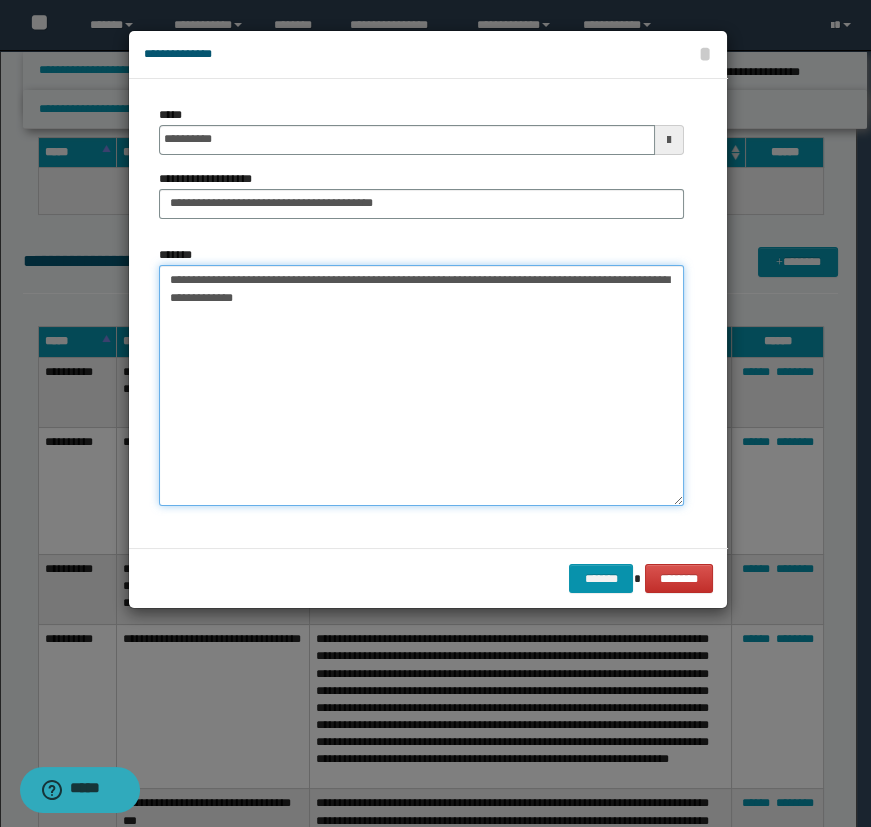 click on "**********" at bounding box center (421, 385) 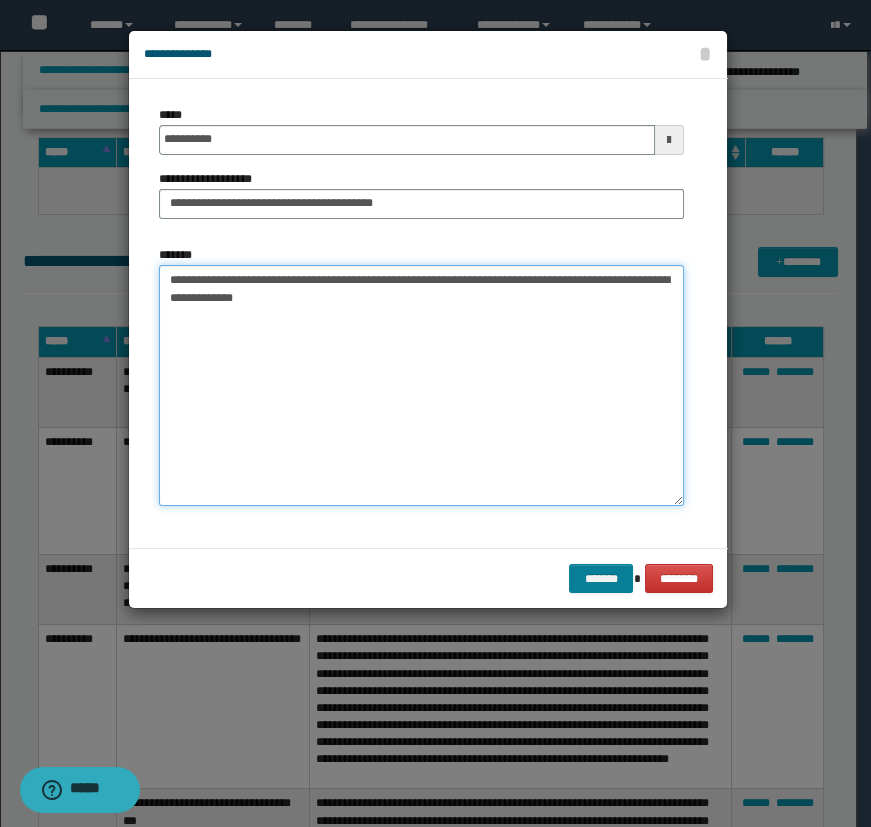 type on "**********" 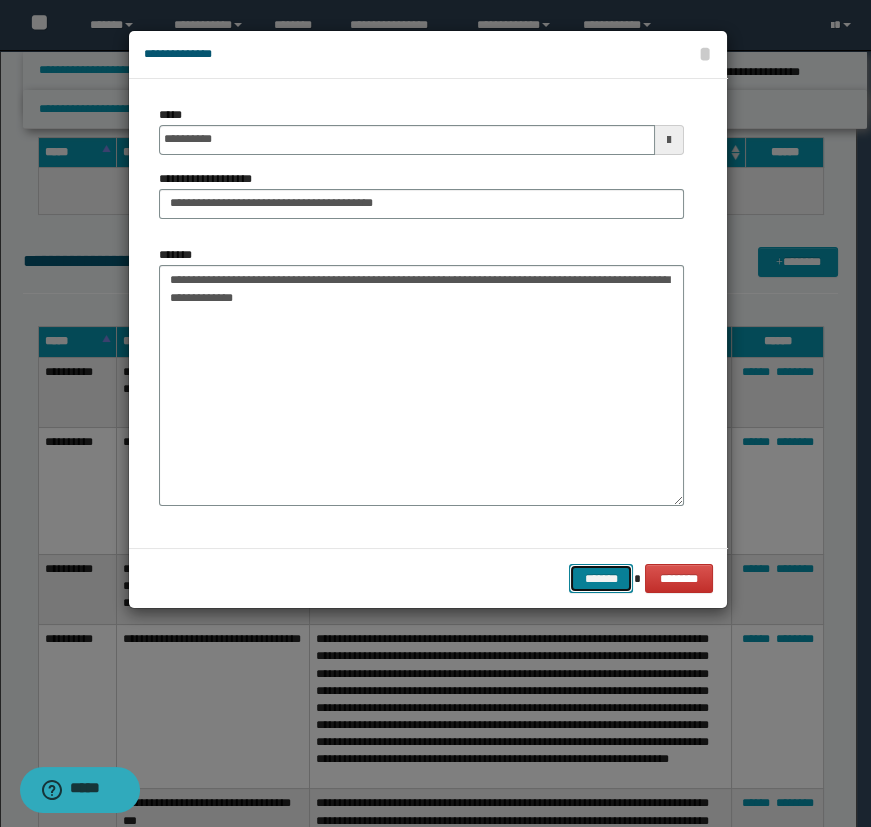 click on "*******" at bounding box center [601, 579] 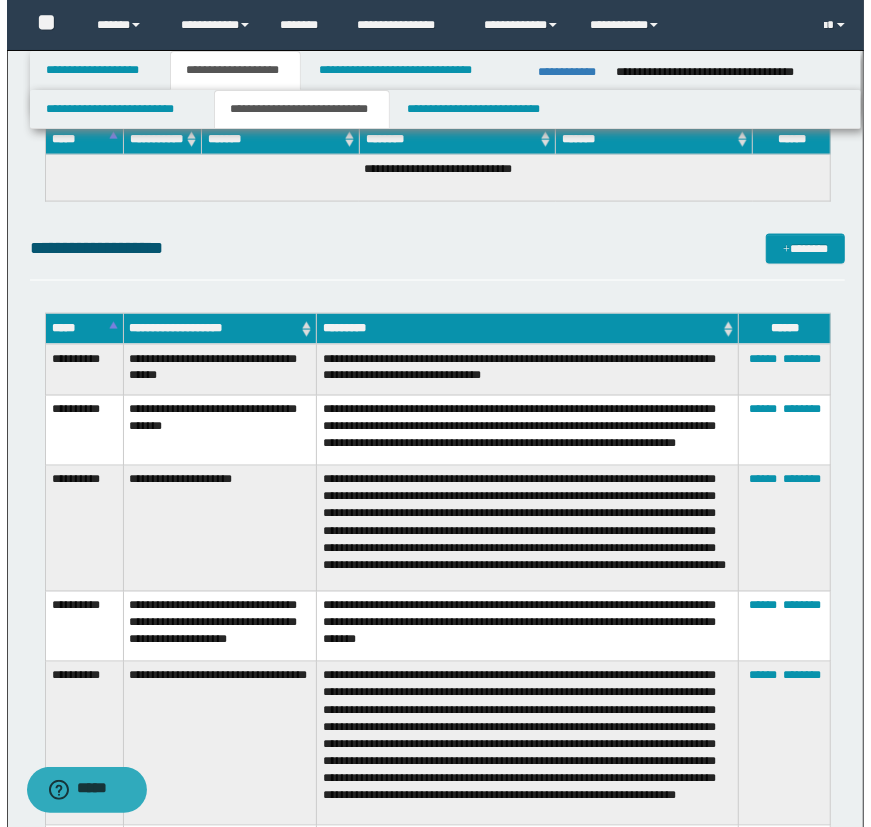 scroll, scrollTop: 1000, scrollLeft: 0, axis: vertical 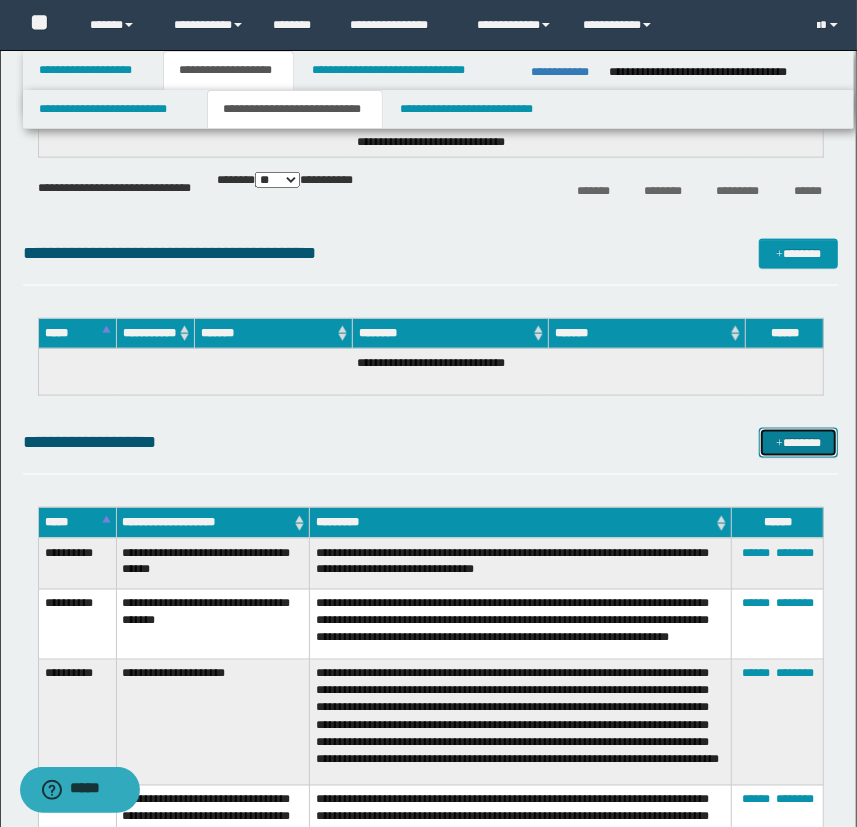 click on "*******" at bounding box center (799, 443) 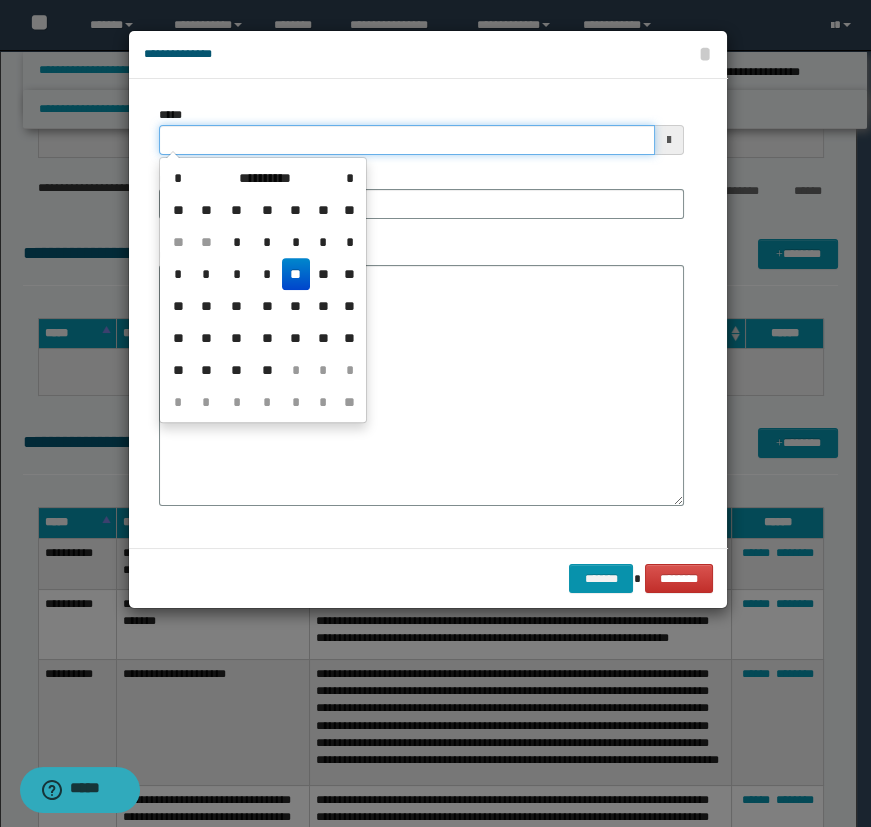 click on "*****" at bounding box center [407, 140] 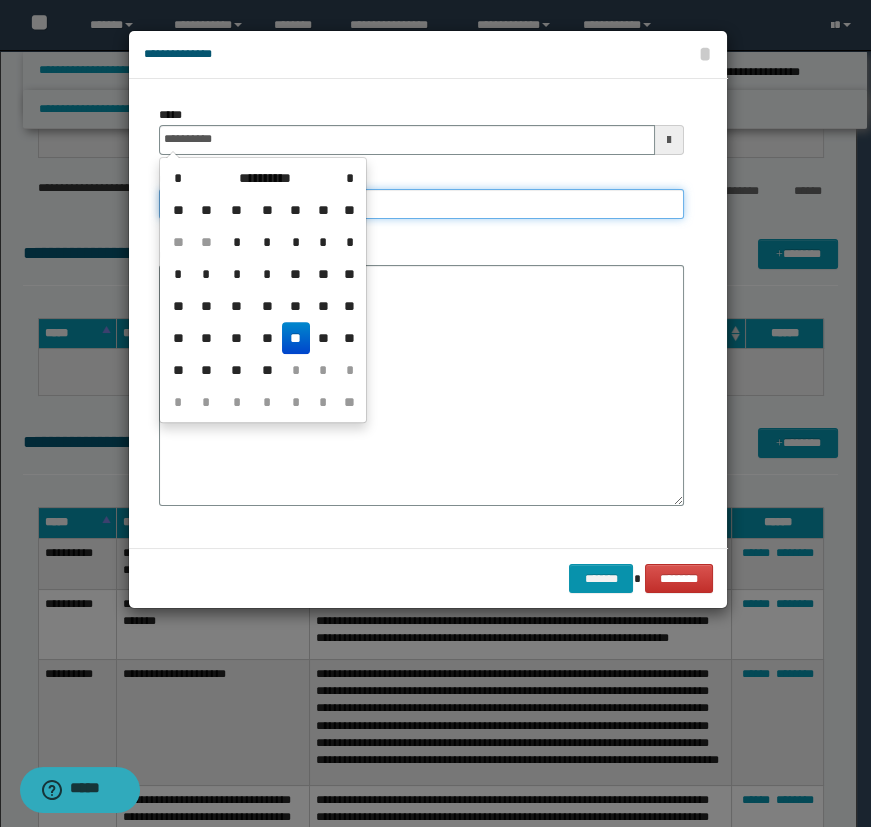 type on "**********" 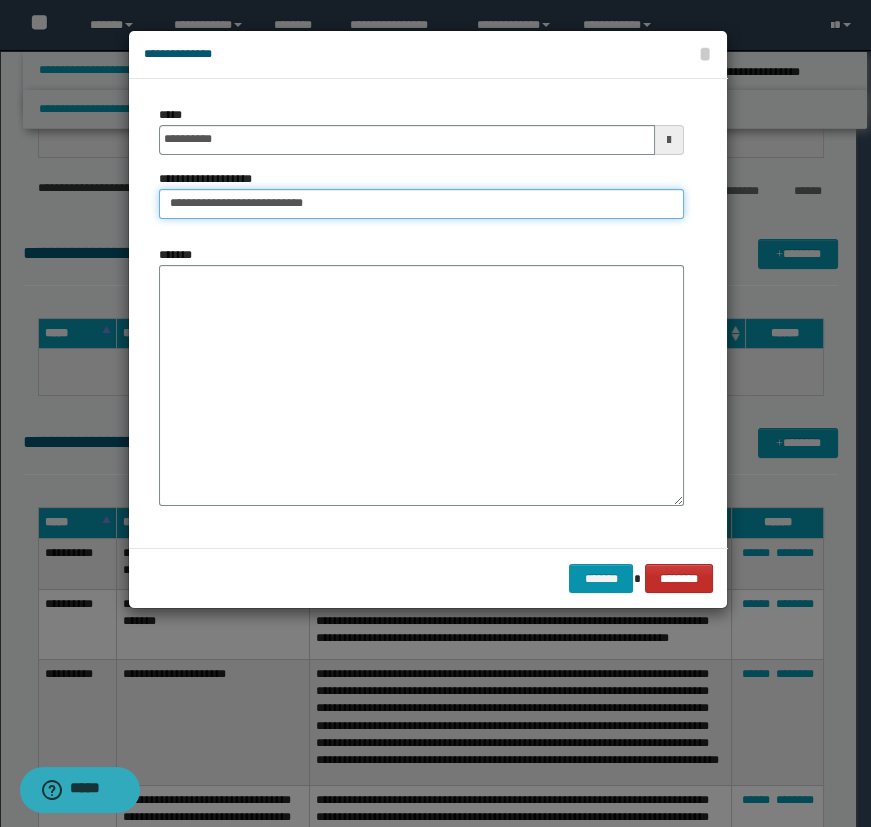 type on "**********" 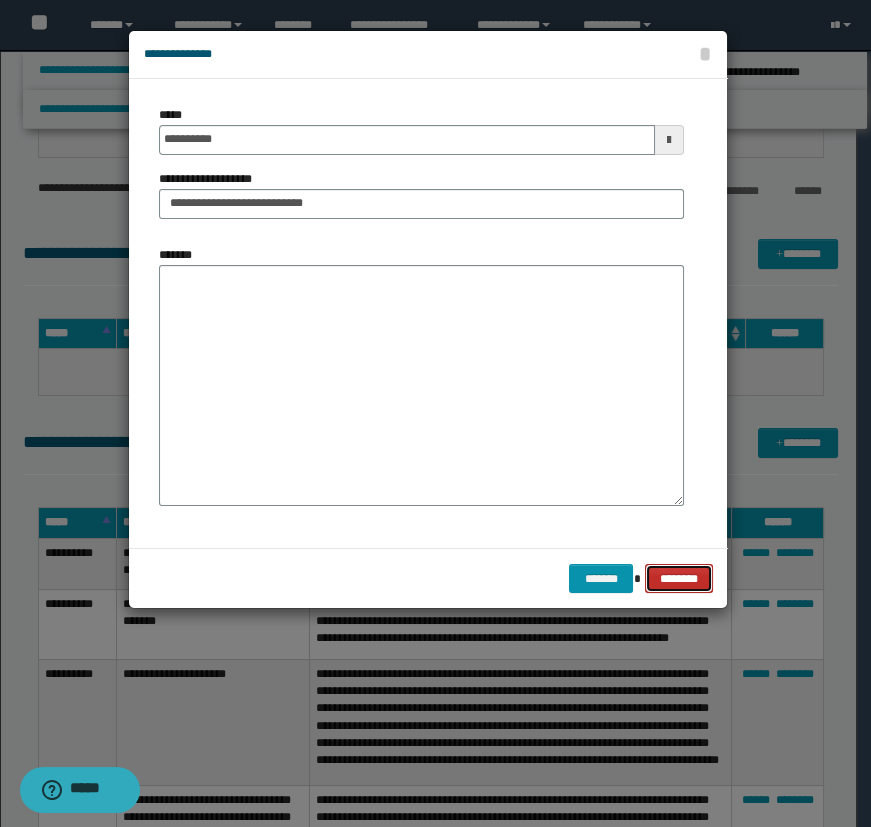 click on "********" at bounding box center [678, 579] 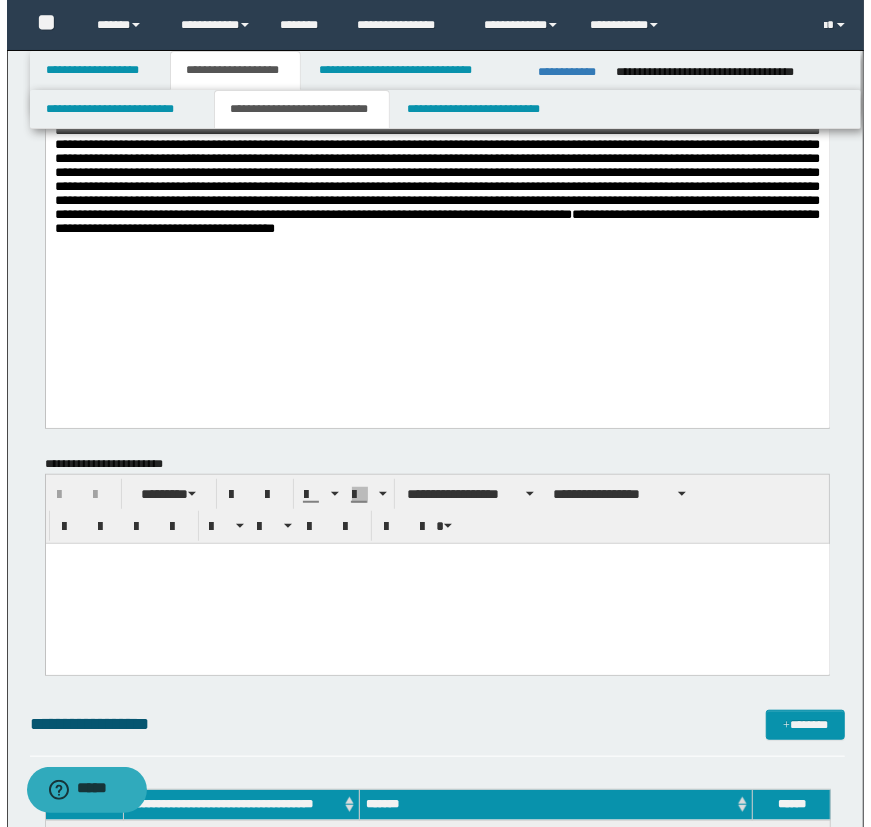 scroll, scrollTop: 454, scrollLeft: 0, axis: vertical 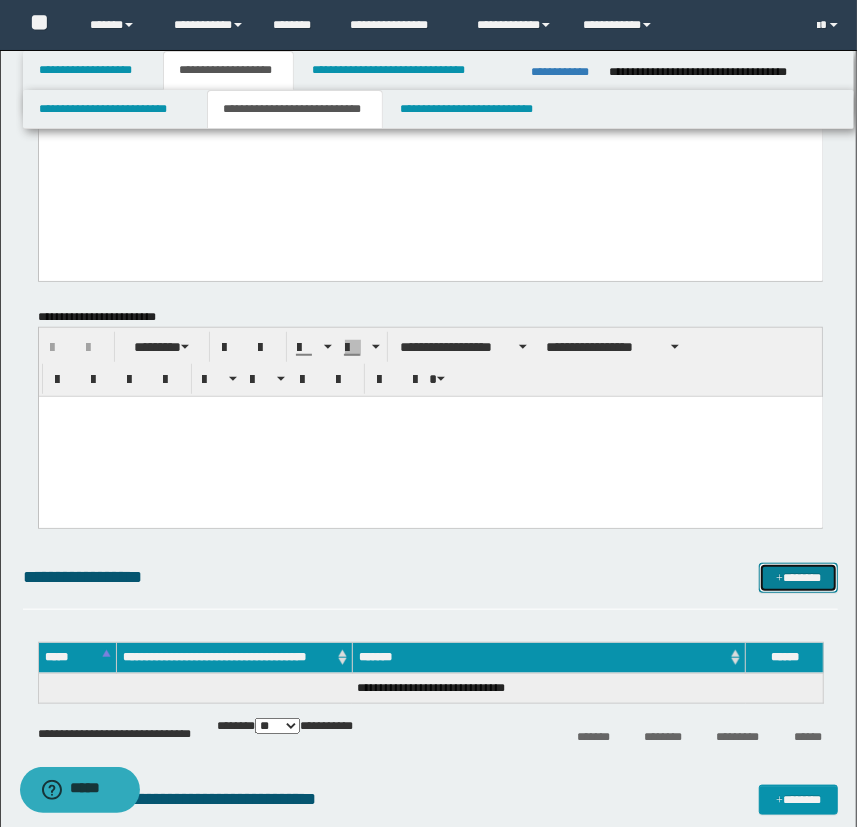click on "*******" at bounding box center (799, 578) 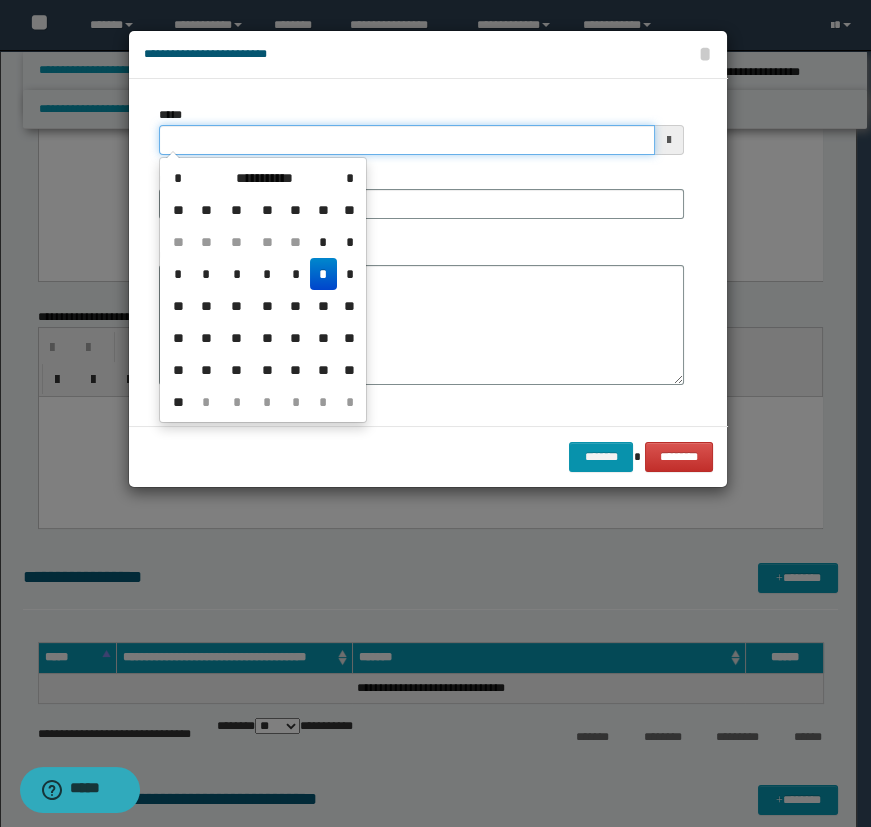 click on "*****" at bounding box center (407, 140) 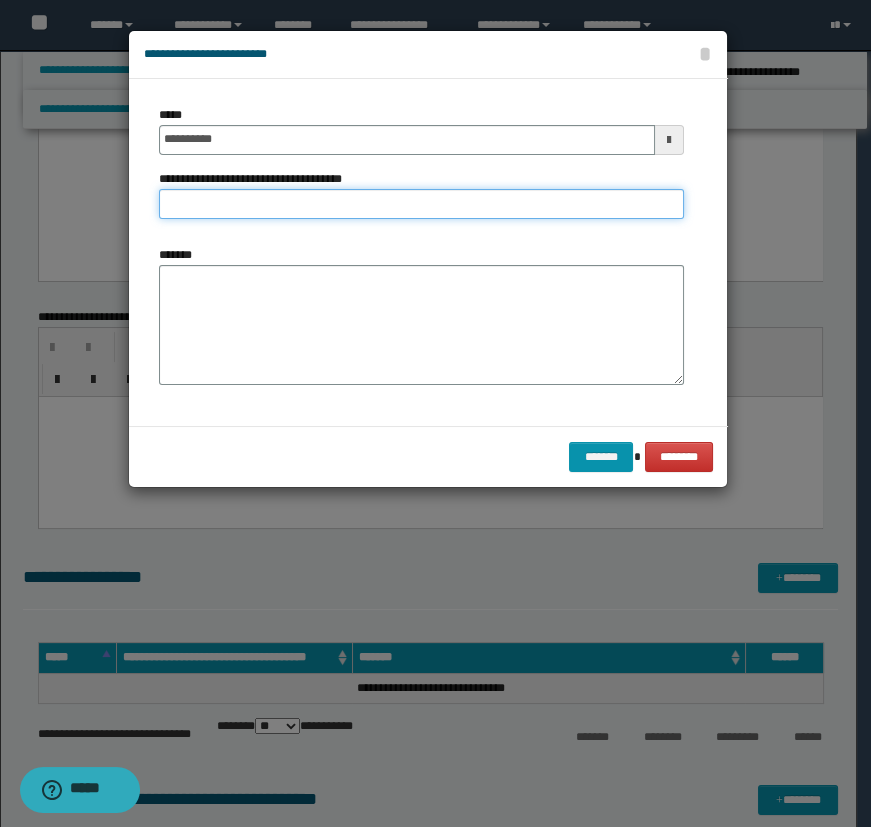 type on "**********" 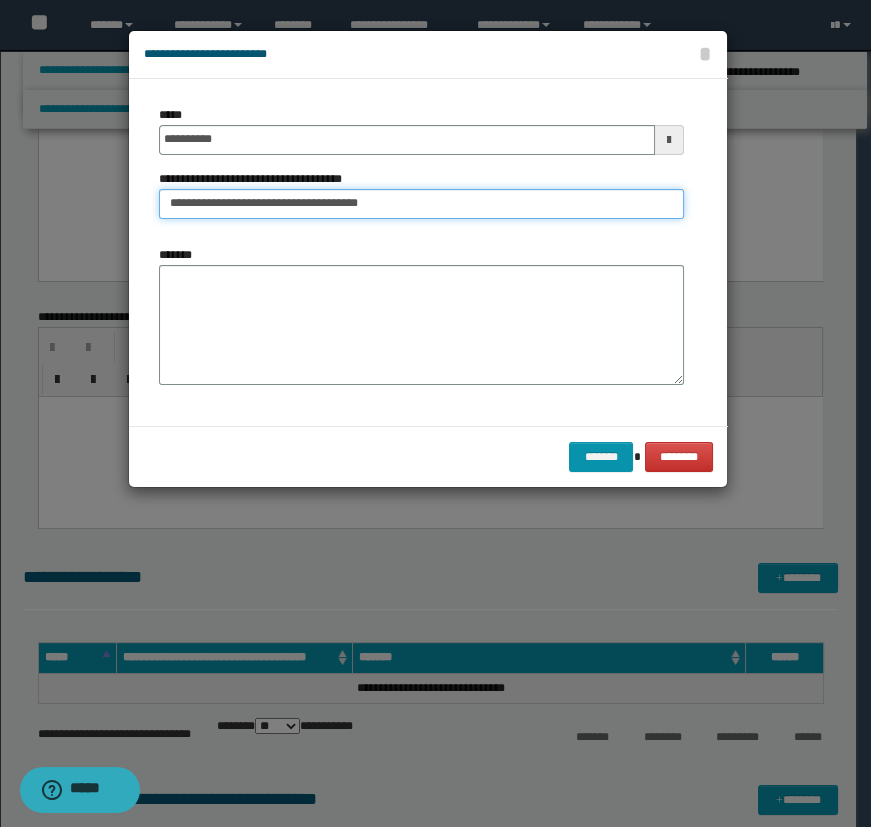 type on "**********" 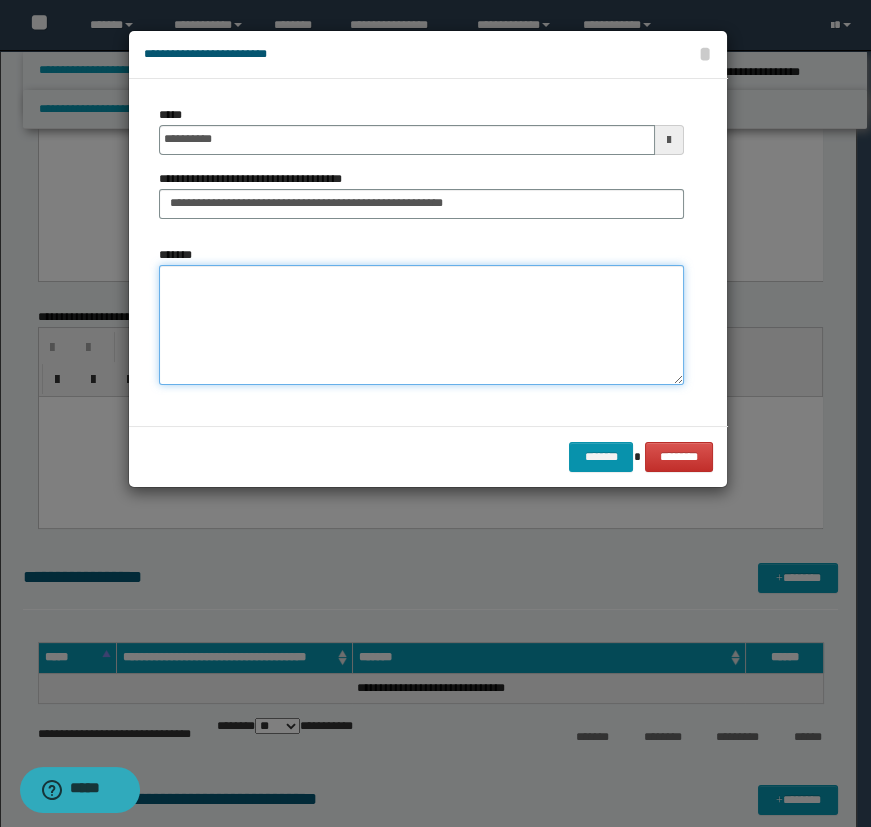 click on "*******" at bounding box center (421, 325) 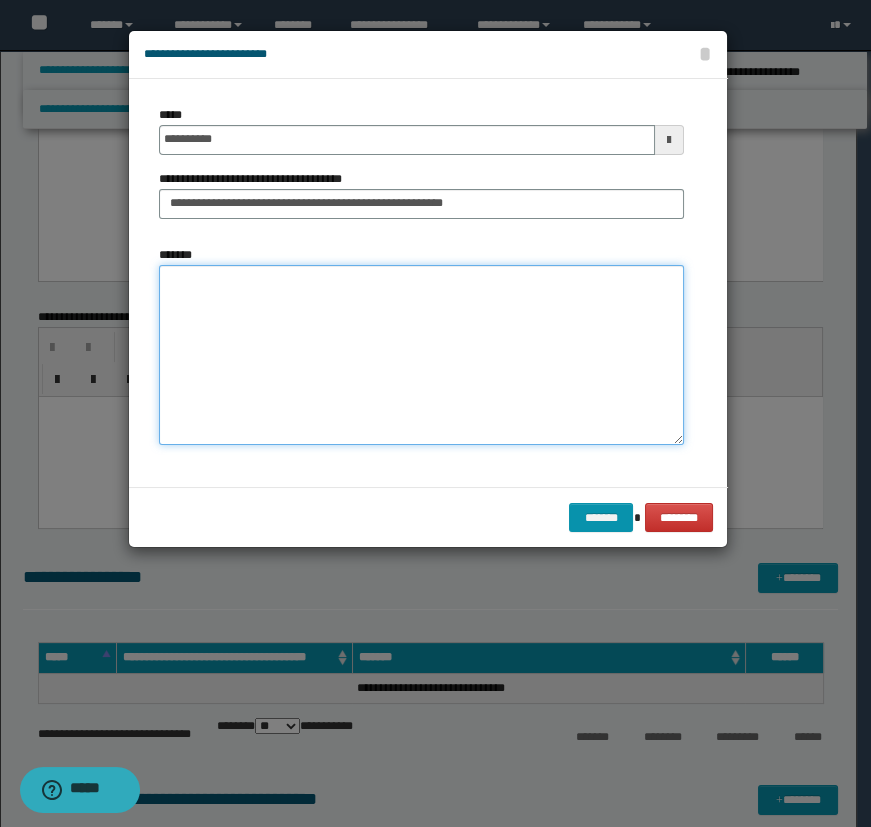 click on "*******" at bounding box center (421, 355) 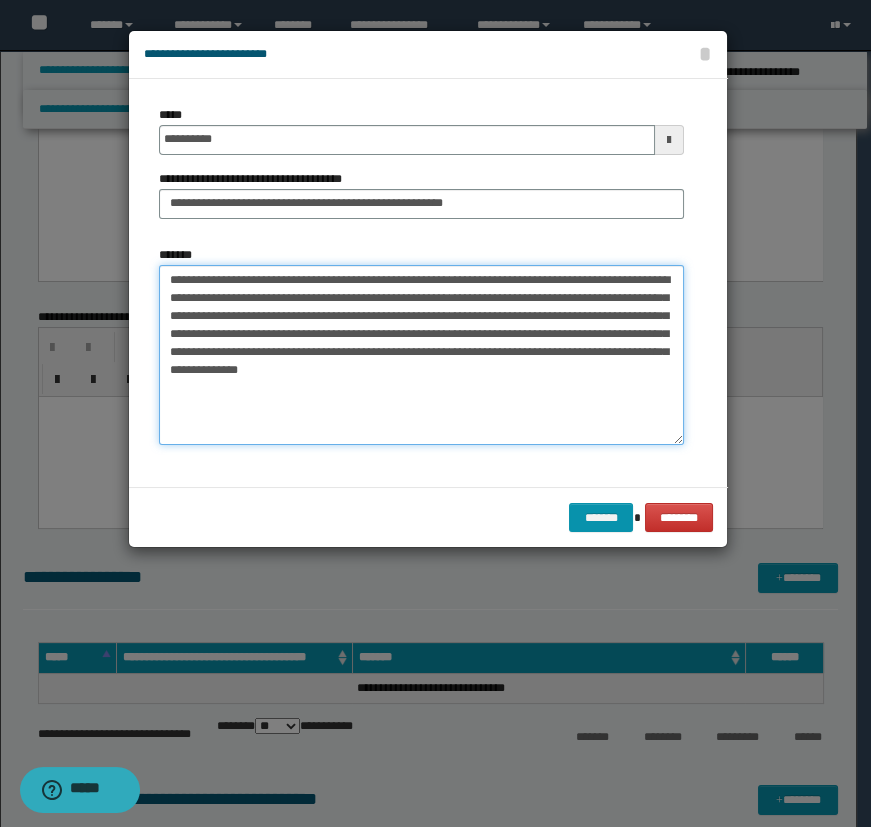 drag, startPoint x: 276, startPoint y: 349, endPoint x: 197, endPoint y: 391, distance: 89.470665 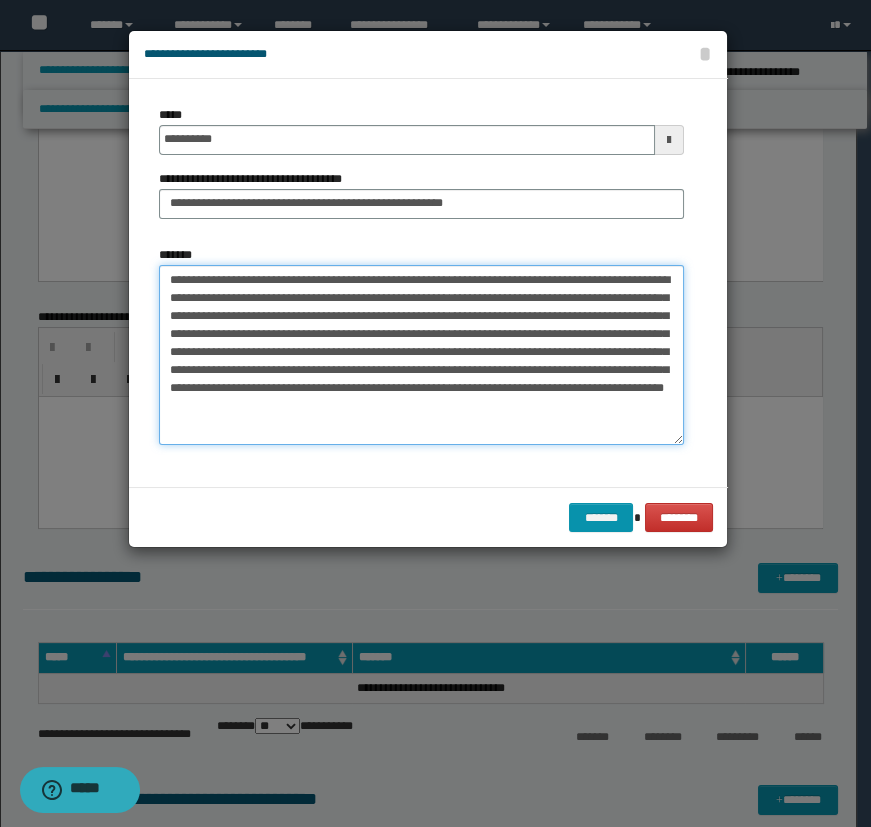 click on "**********" at bounding box center (421, 355) 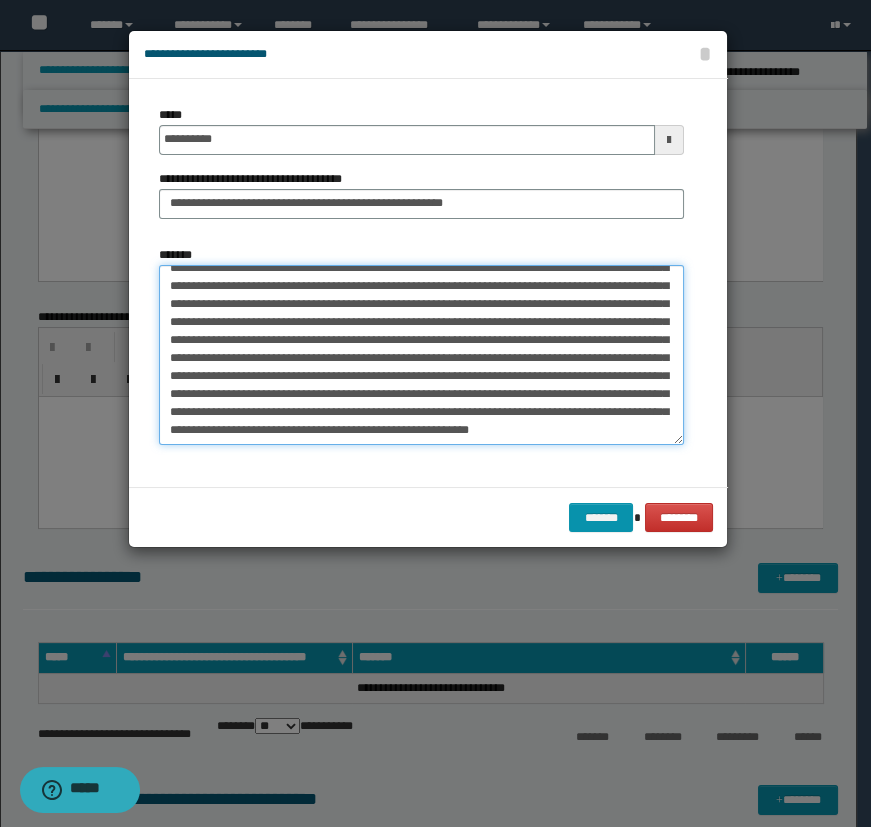 scroll, scrollTop: 95, scrollLeft: 0, axis: vertical 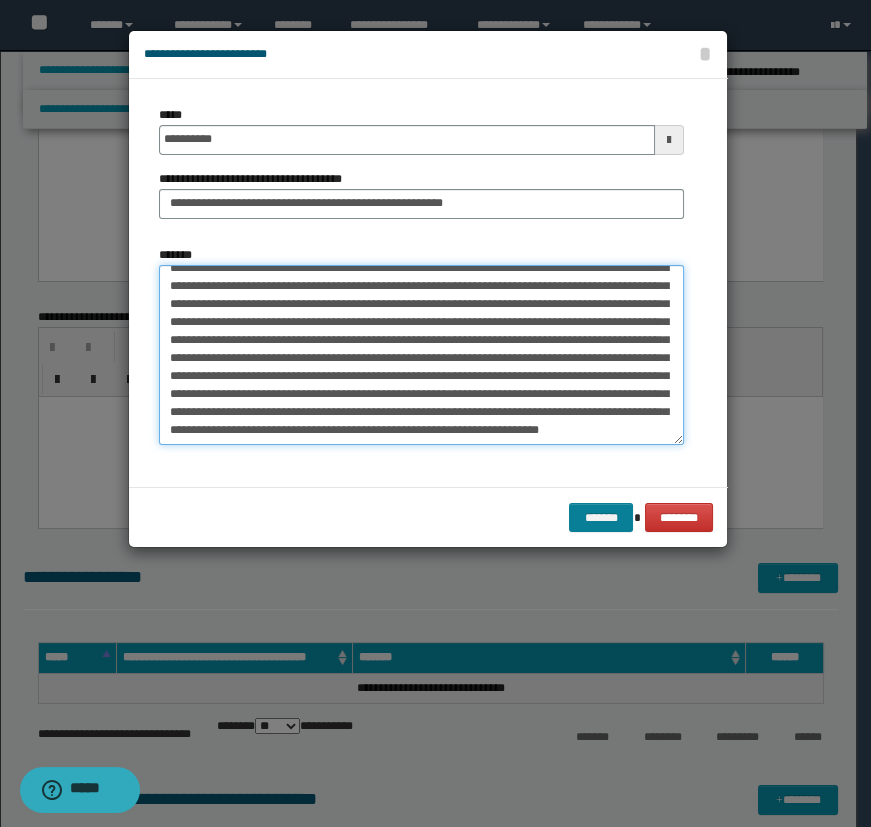 type on "**********" 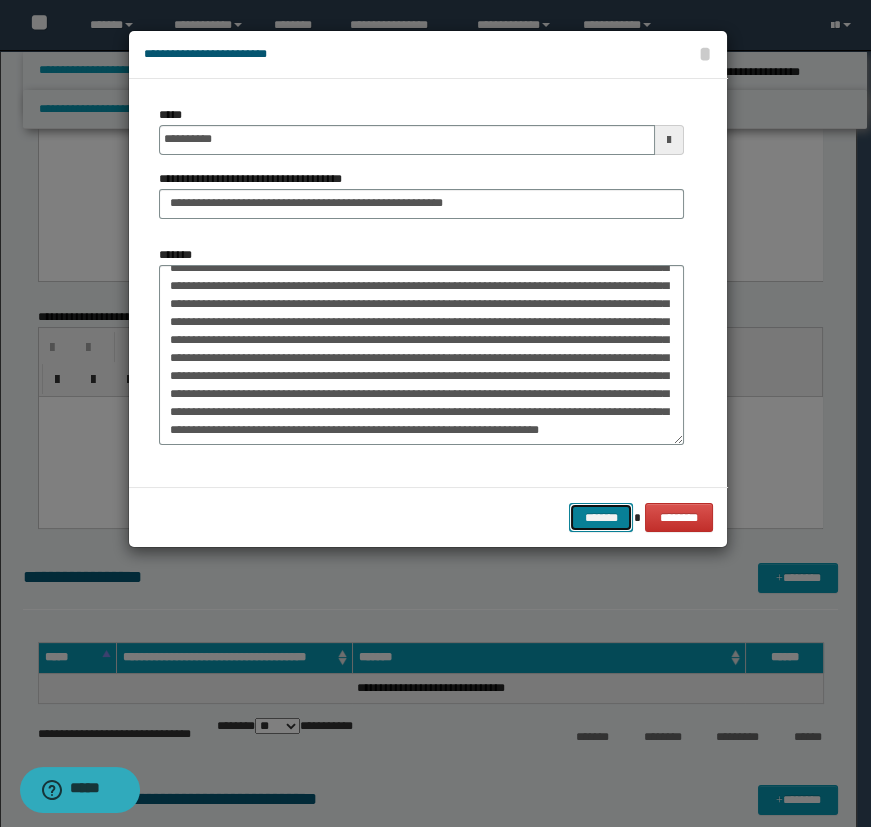 click on "*******" at bounding box center (601, 518) 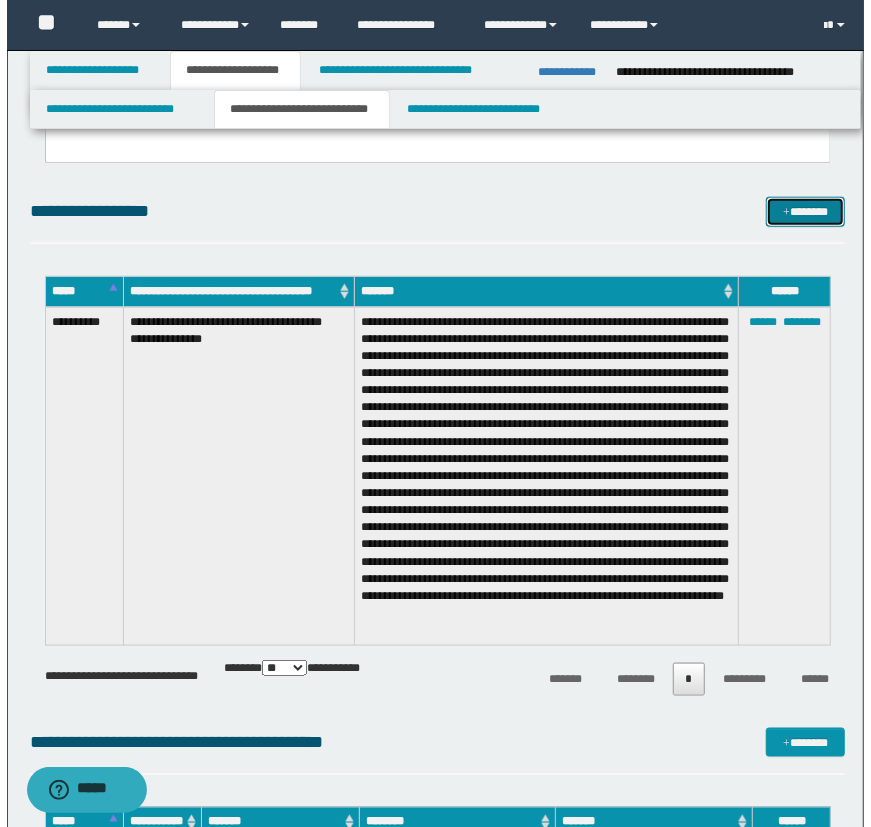 scroll, scrollTop: 818, scrollLeft: 0, axis: vertical 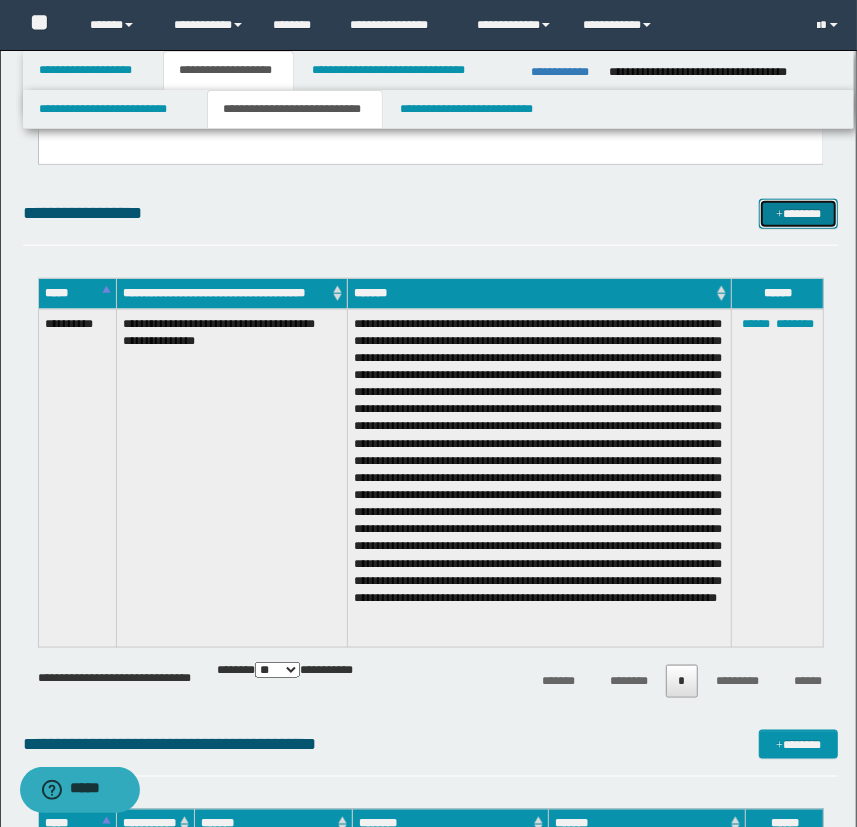 click on "*******" at bounding box center [799, 214] 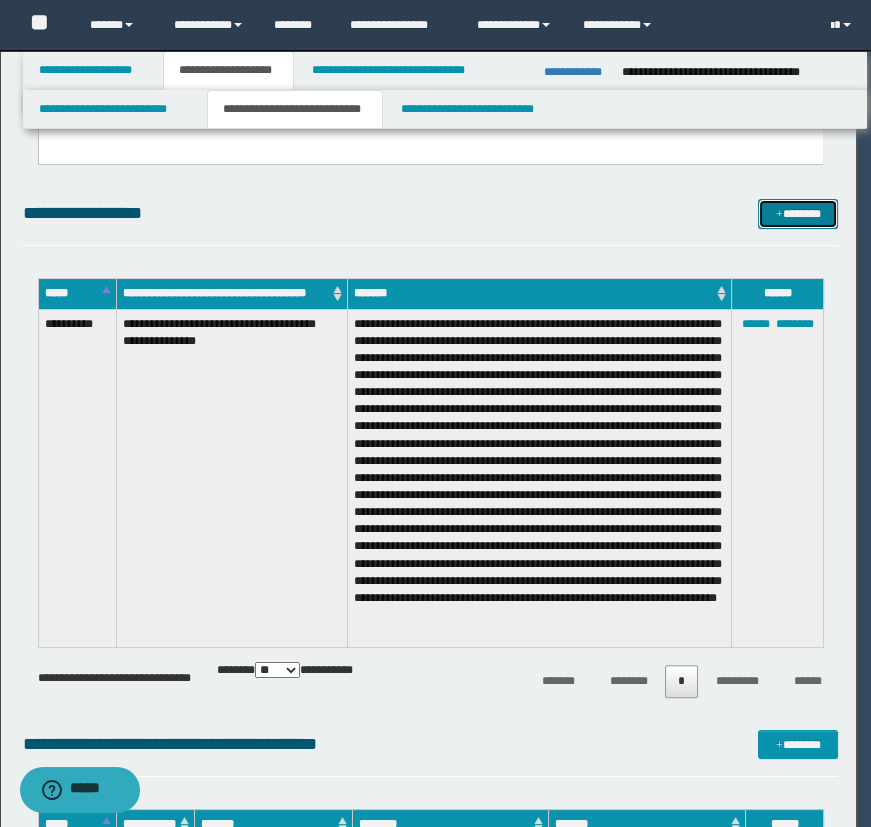 scroll, scrollTop: 0, scrollLeft: 0, axis: both 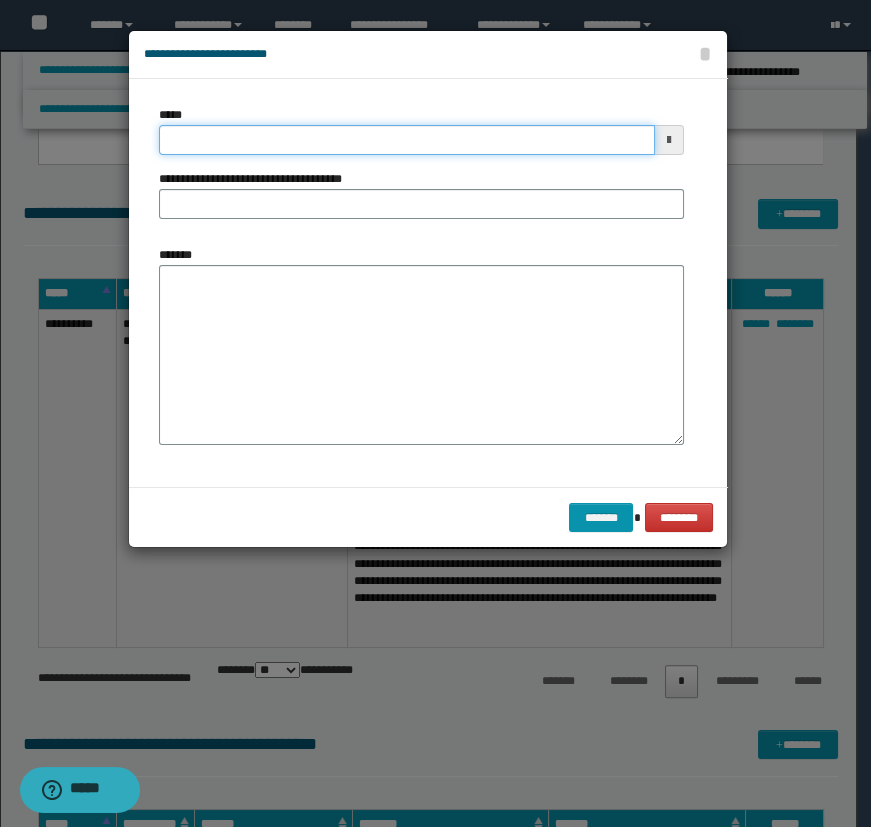 click on "*****" at bounding box center (407, 140) 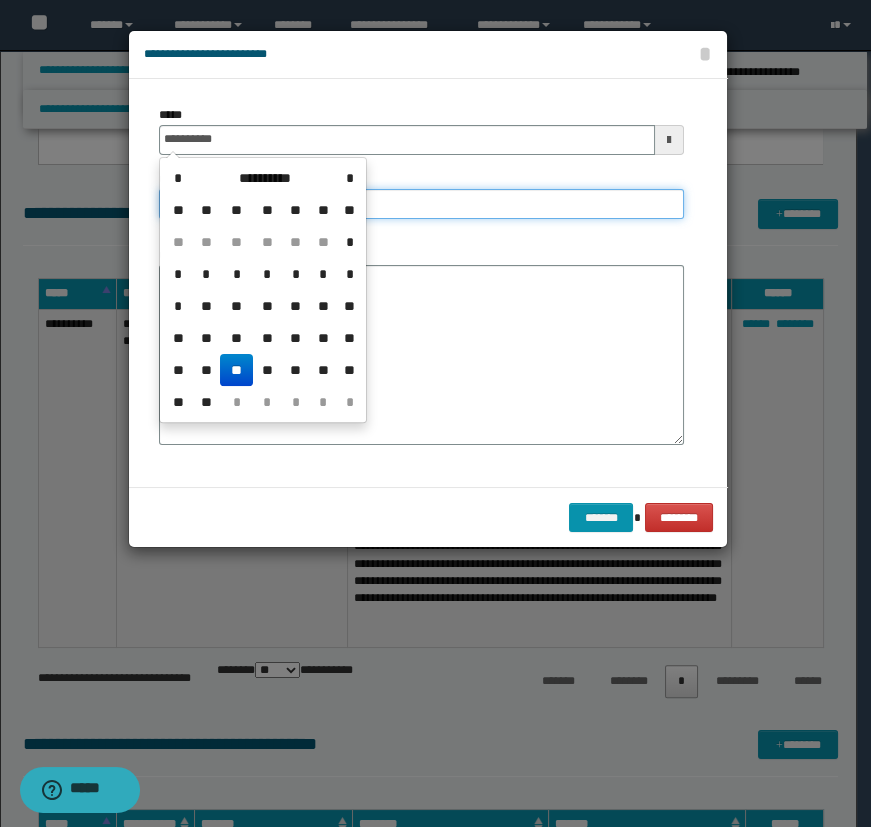 type on "**********" 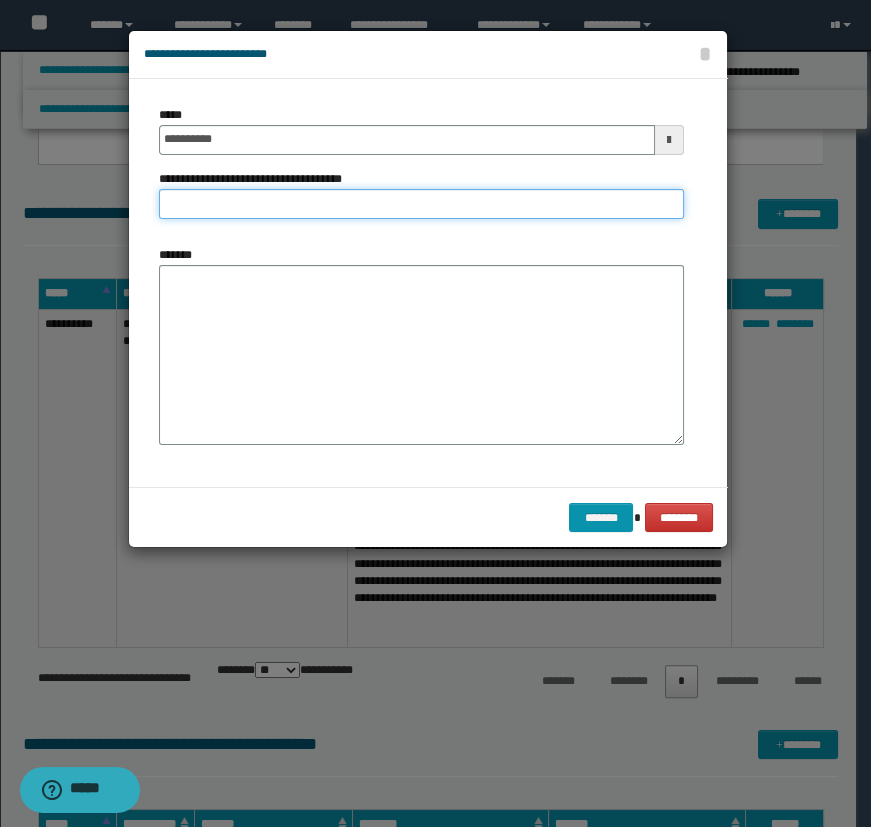 click on "**********" at bounding box center [421, 204] 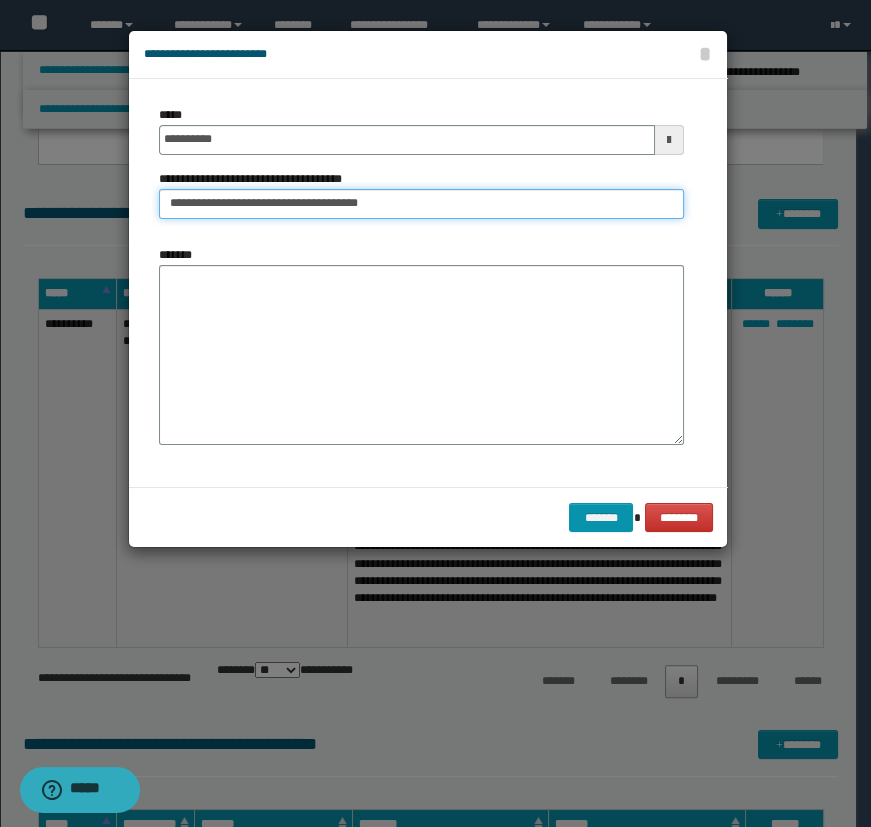 type on "**********" 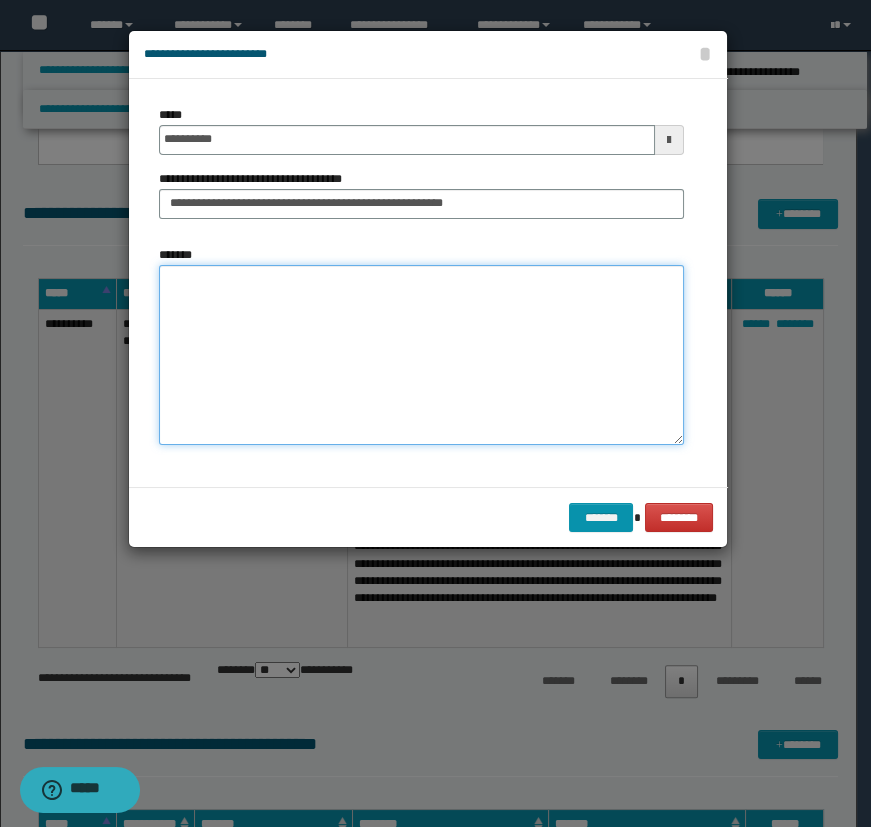 click on "*******" at bounding box center (421, 355) 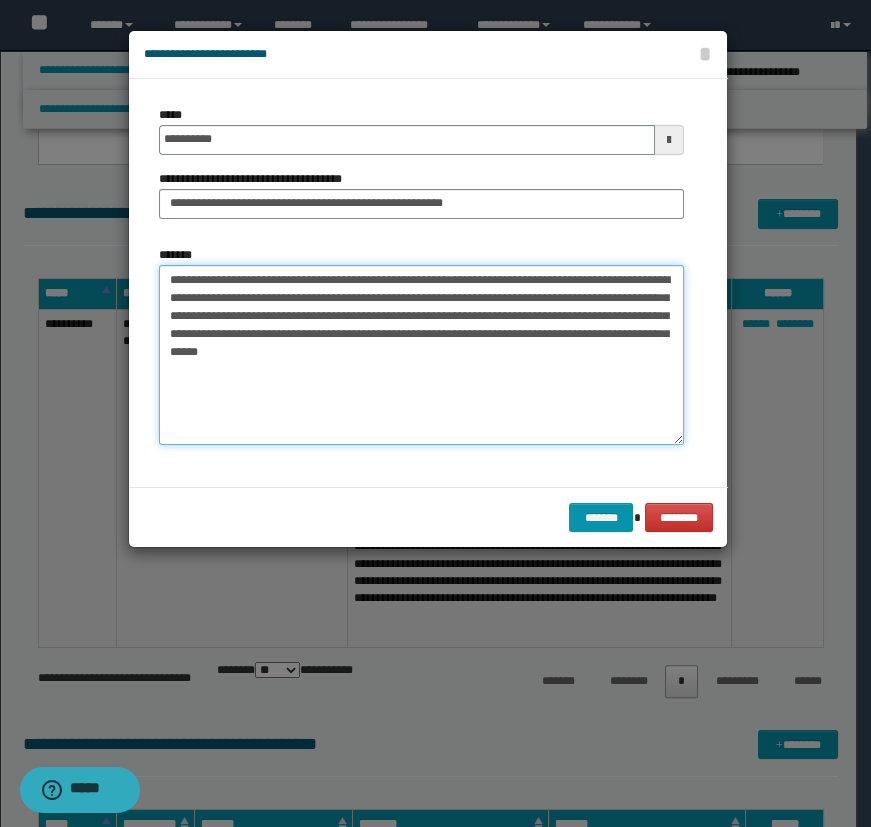 drag, startPoint x: 389, startPoint y: 310, endPoint x: 287, endPoint y: 359, distance: 113.15918 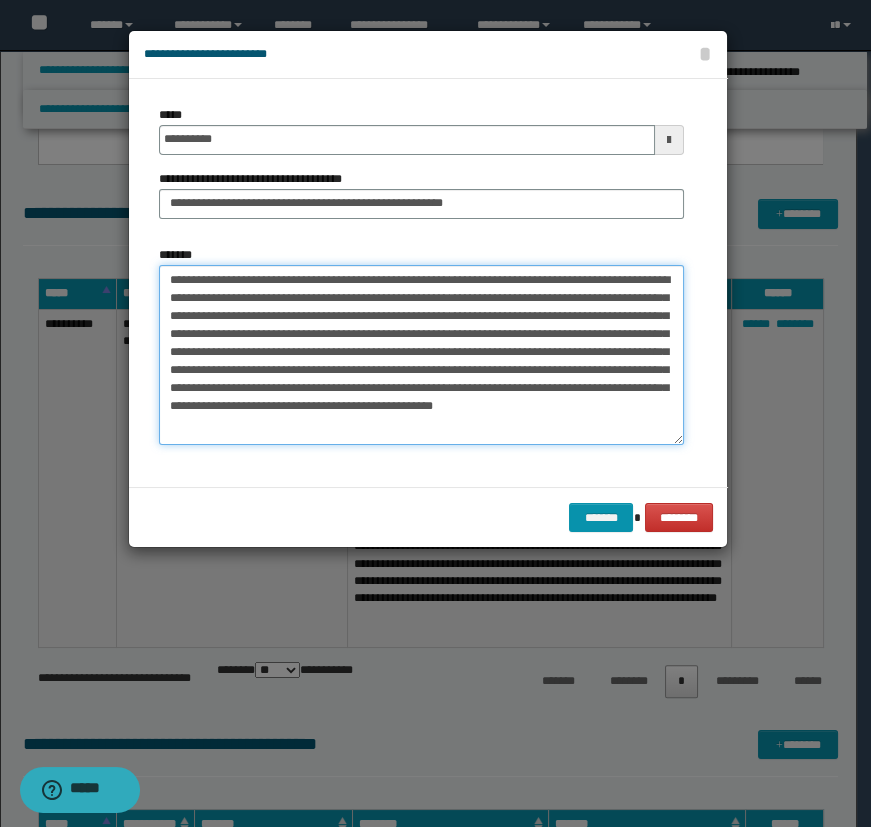 click on "**********" at bounding box center [421, 355] 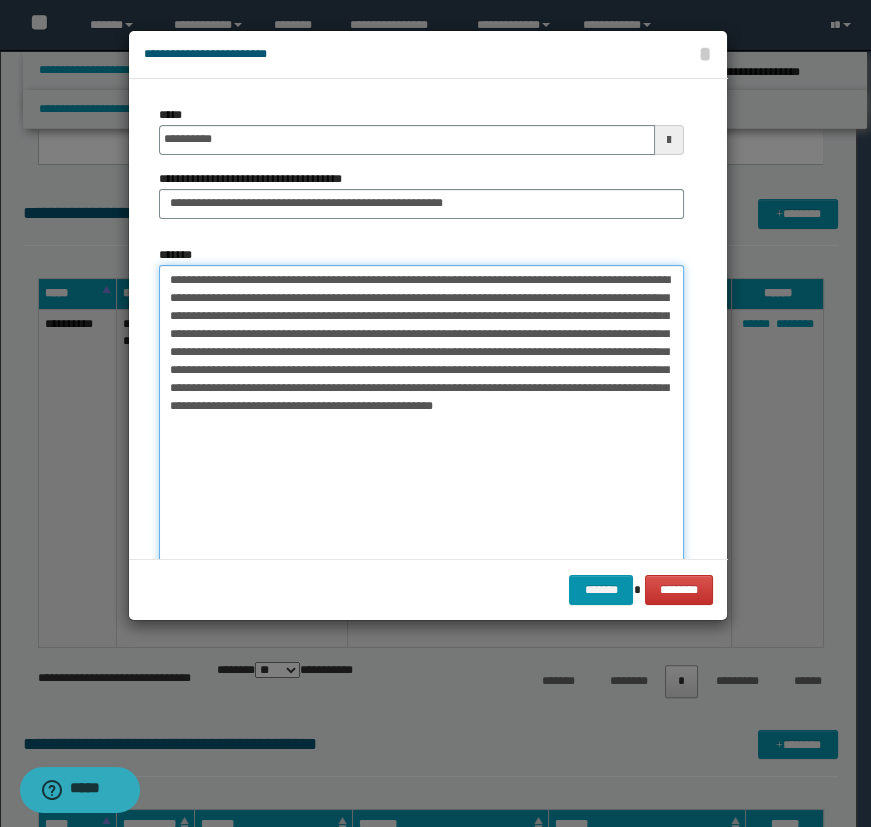 drag, startPoint x: 670, startPoint y: 432, endPoint x: 651, endPoint y: 553, distance: 122.48265 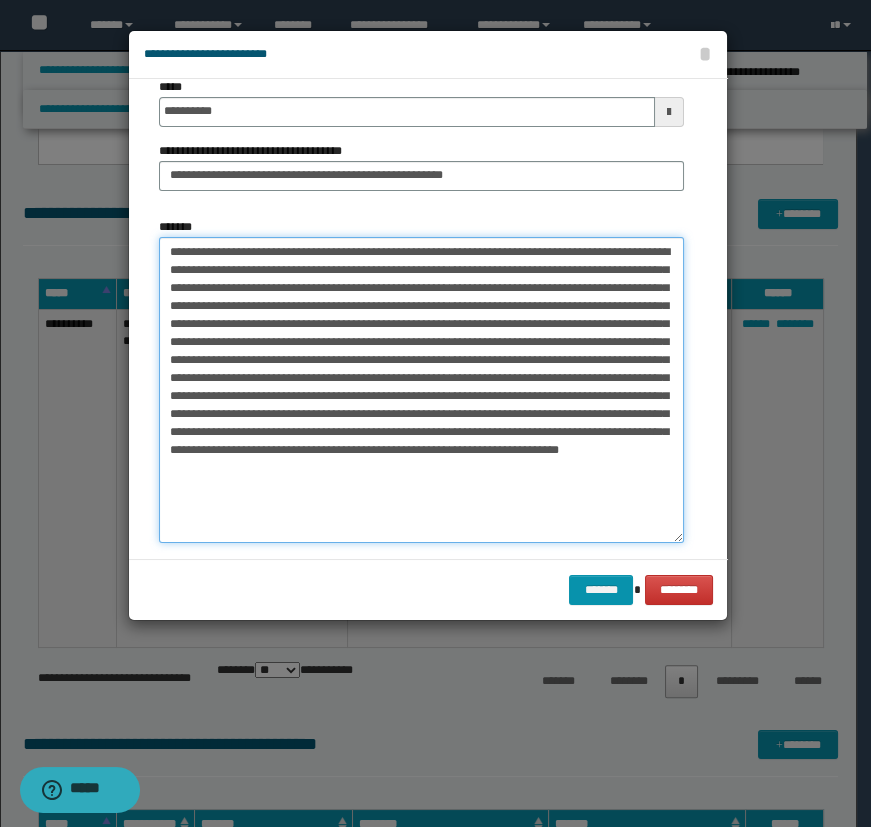 scroll, scrollTop: 53, scrollLeft: 0, axis: vertical 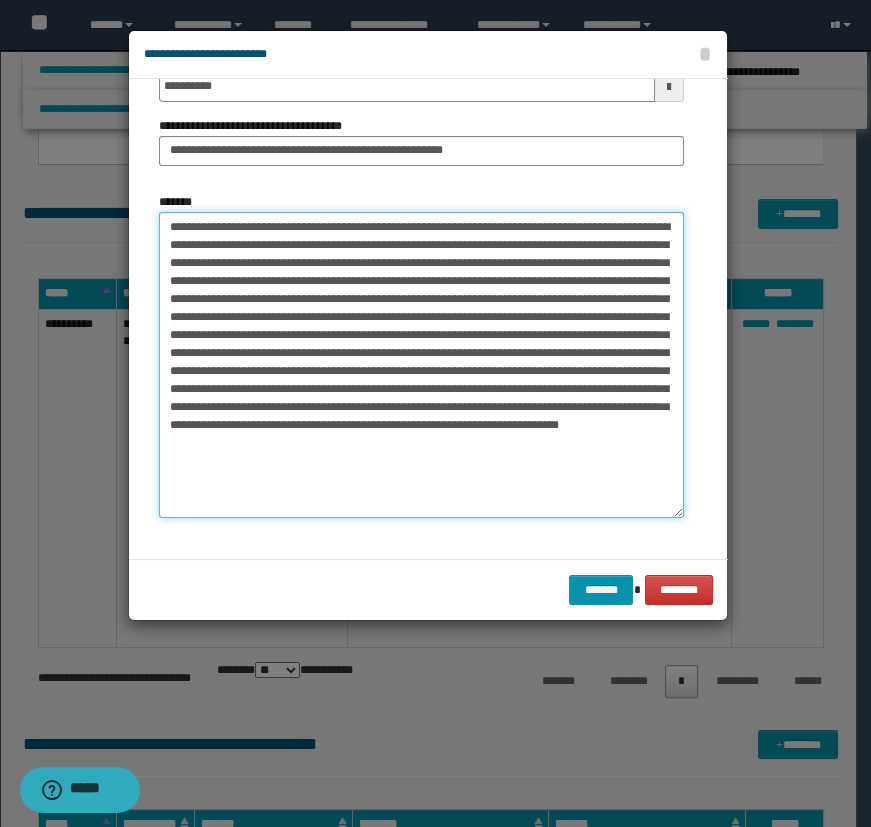 click on "*******" at bounding box center [421, 365] 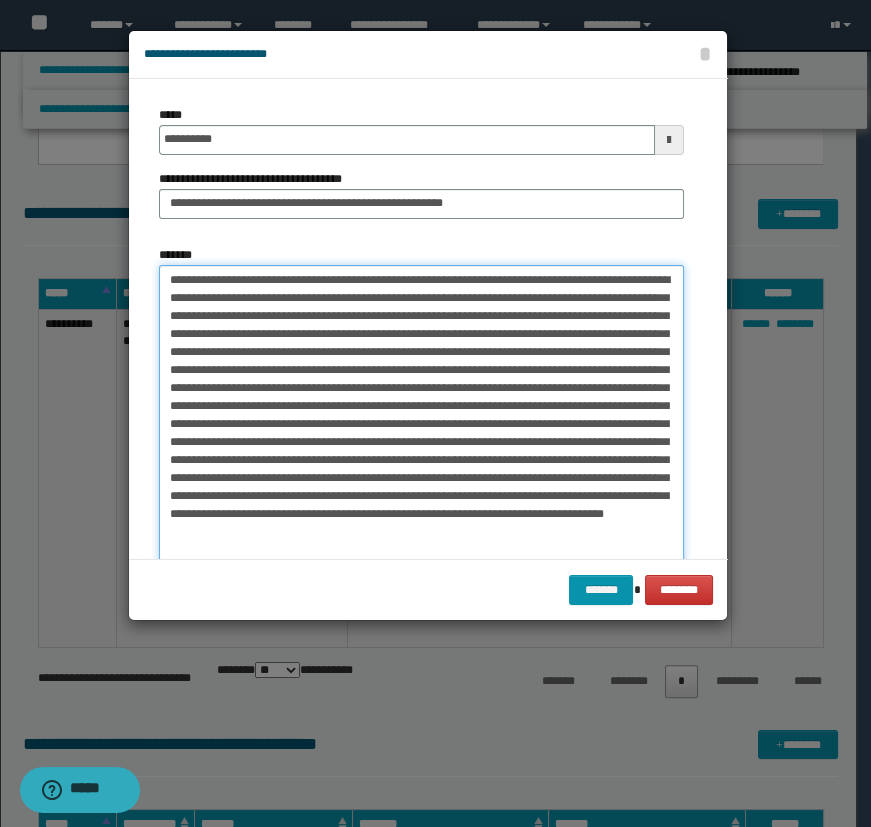scroll, scrollTop: 53, scrollLeft: 0, axis: vertical 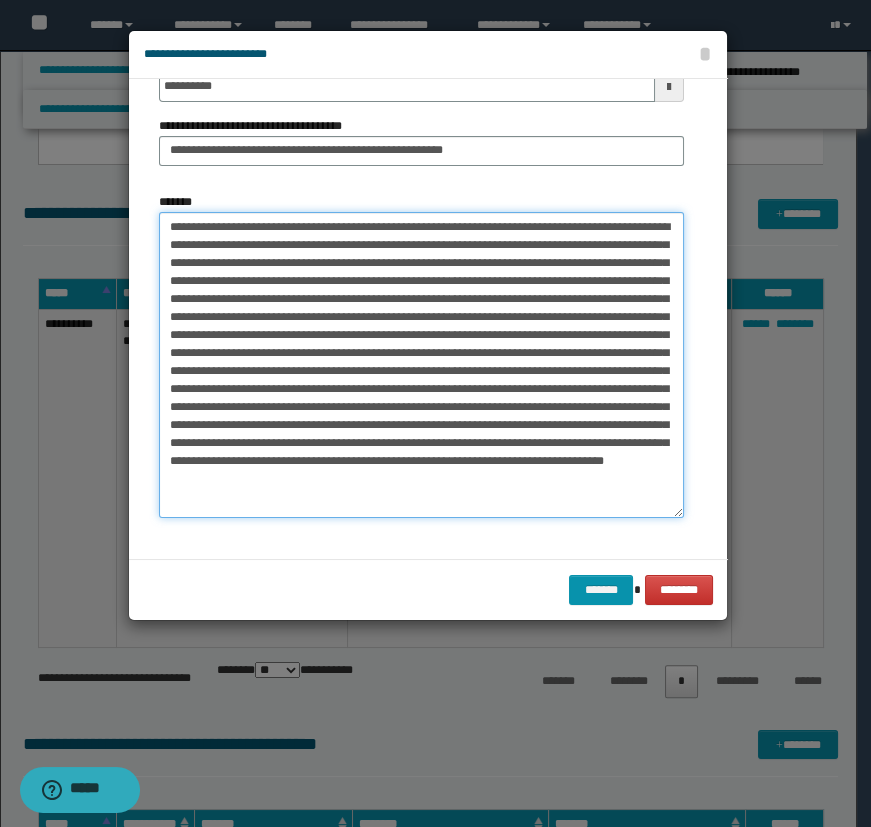 drag, startPoint x: 458, startPoint y: 496, endPoint x: 466, endPoint y: 489, distance: 10.630146 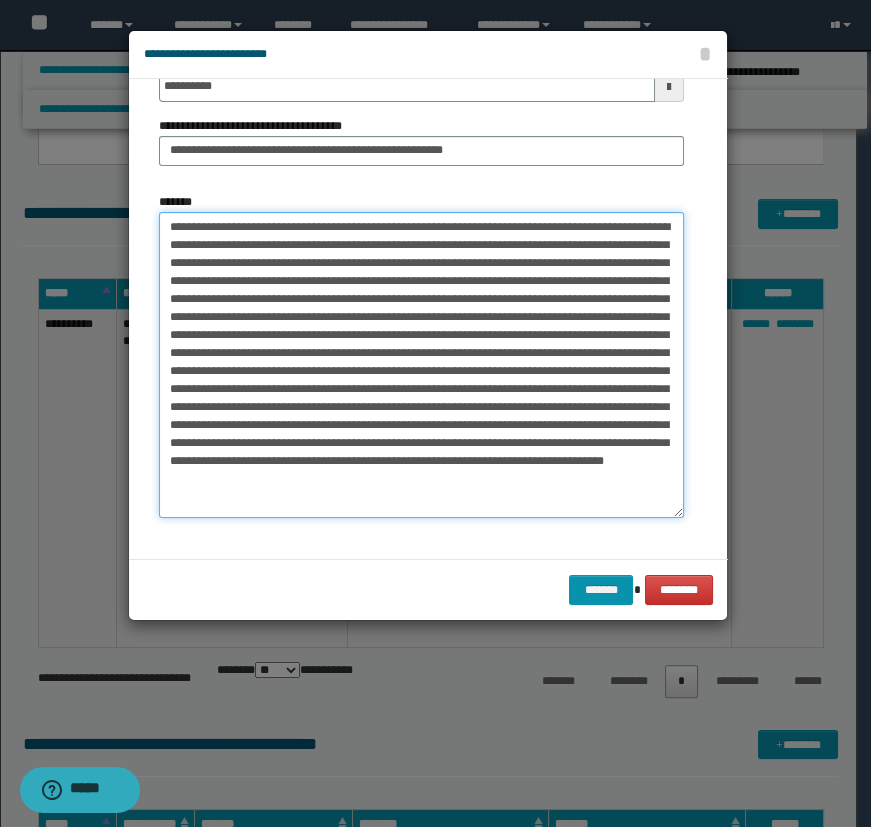 click on "*******" at bounding box center [421, 365] 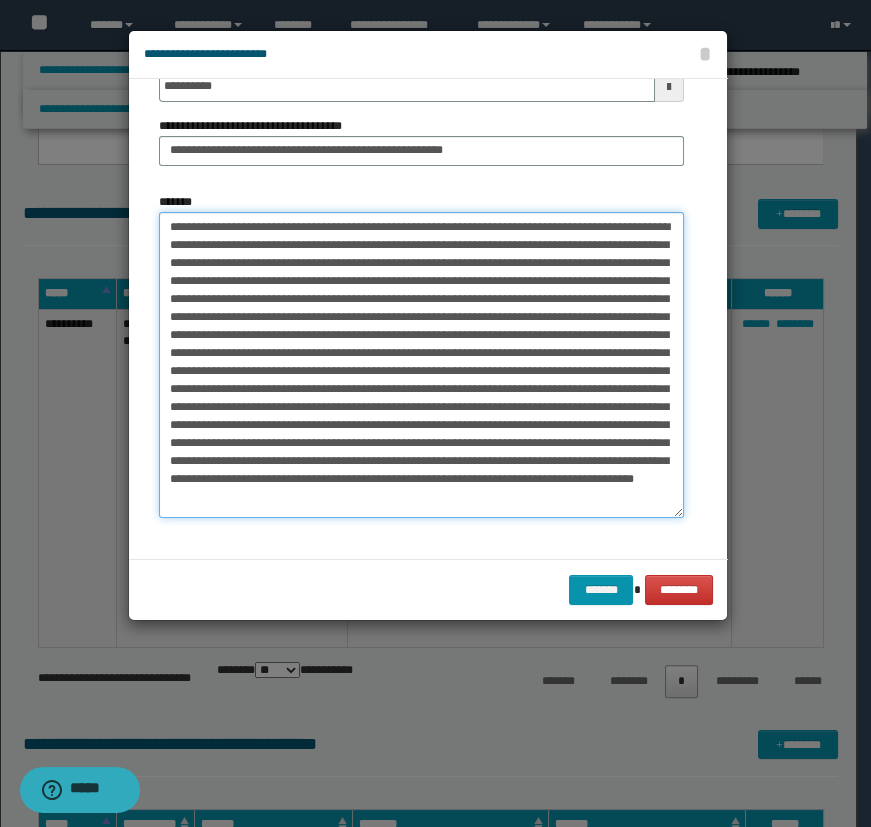scroll, scrollTop: 22, scrollLeft: 0, axis: vertical 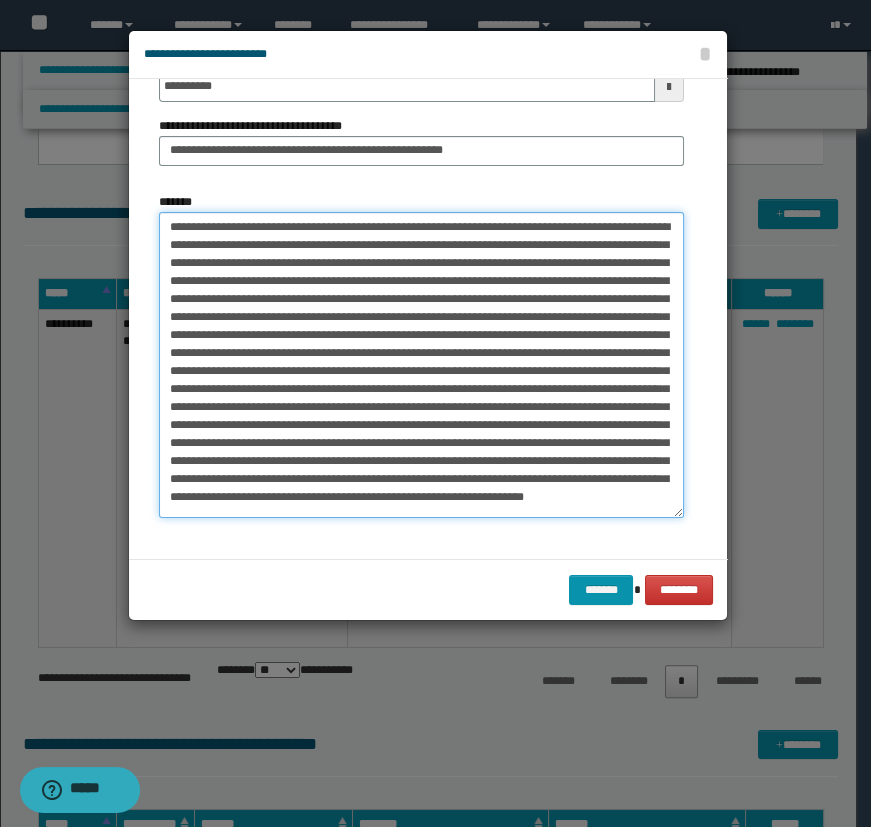 click on "*******" at bounding box center (421, 365) 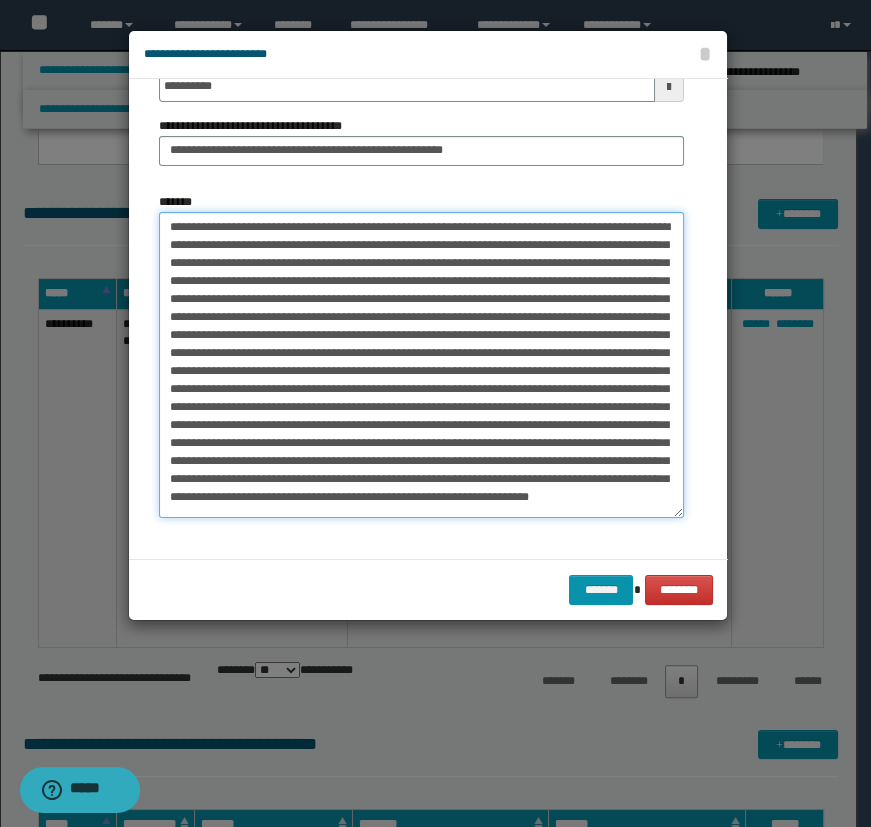 click on "*******" at bounding box center [421, 365] 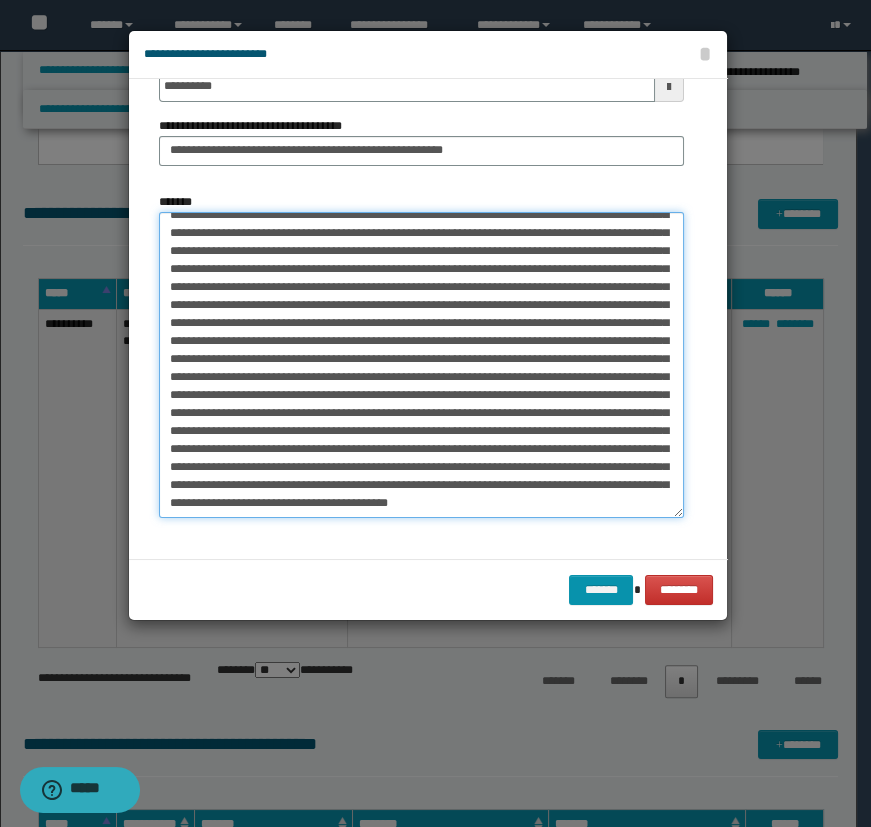 scroll, scrollTop: 95, scrollLeft: 0, axis: vertical 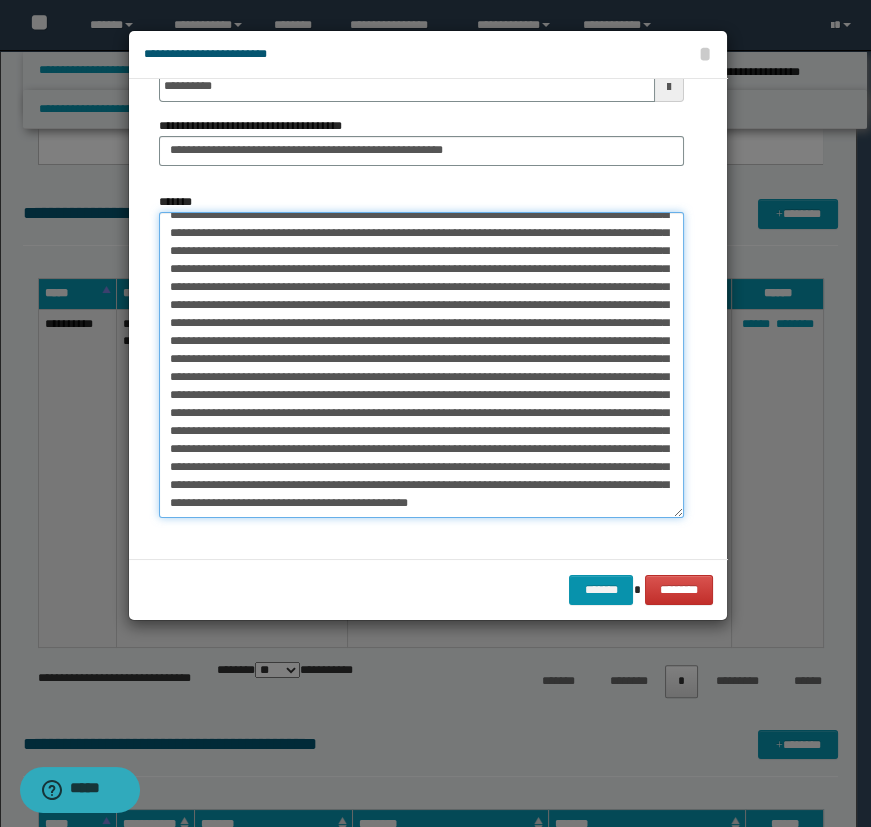 drag, startPoint x: 359, startPoint y: 473, endPoint x: 377, endPoint y: 487, distance: 22.803509 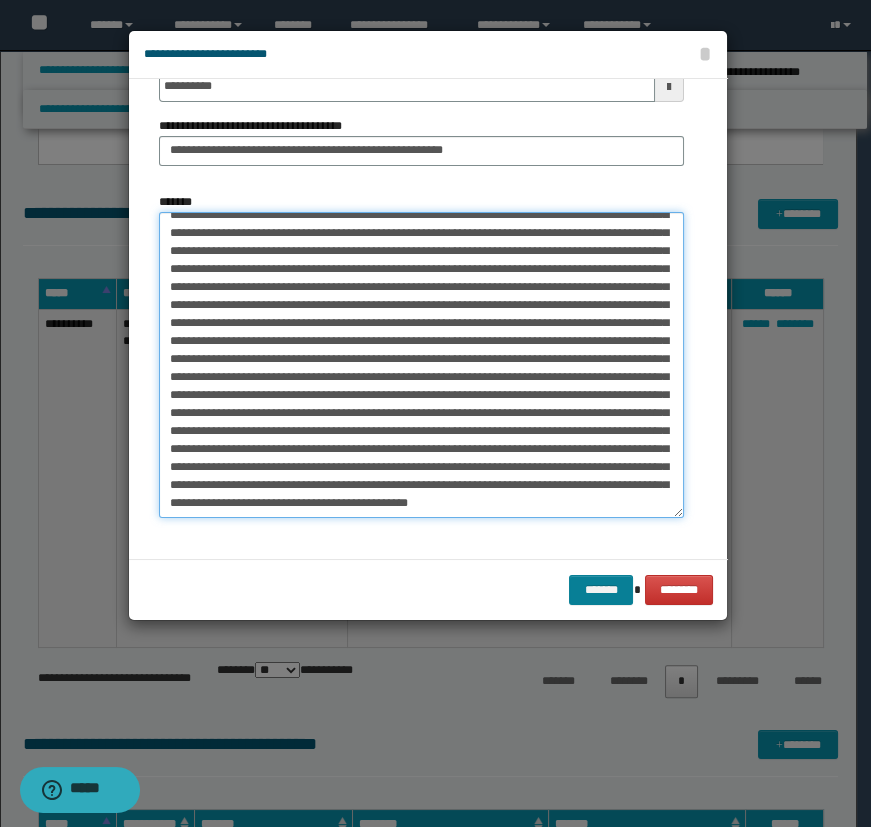 type on "**********" 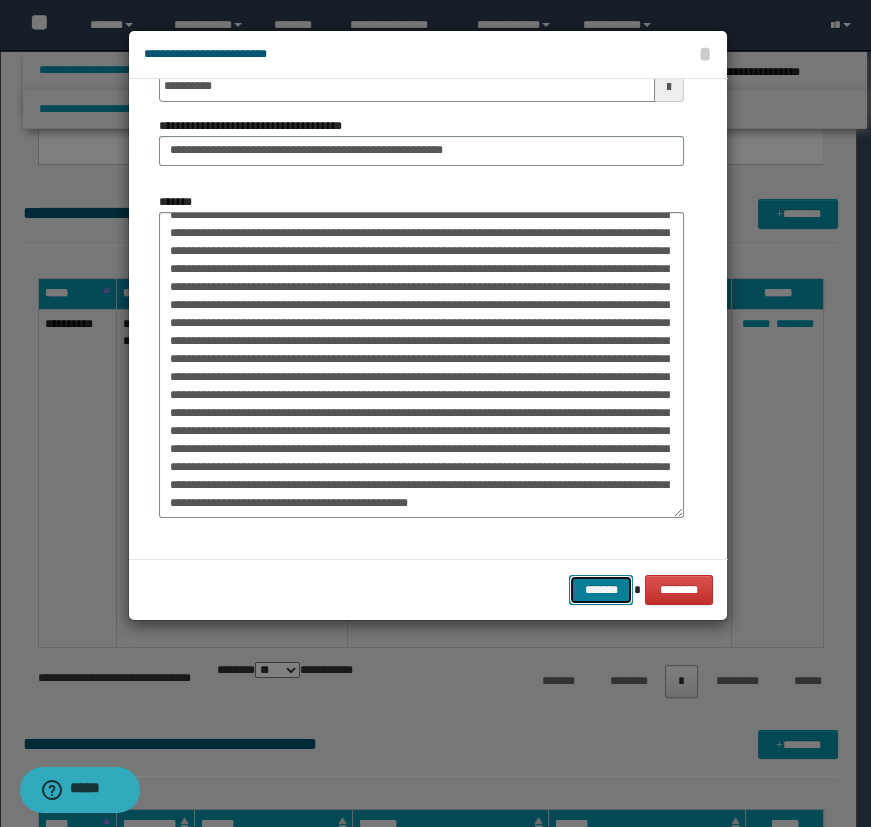 click on "*******" at bounding box center [601, 590] 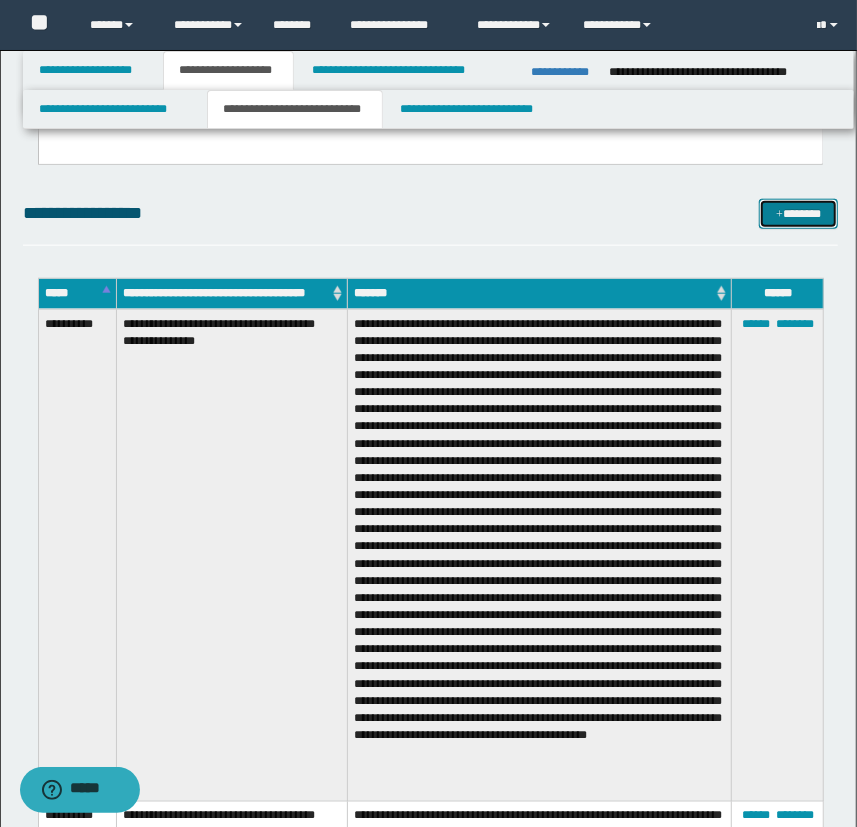 click at bounding box center (779, 215) 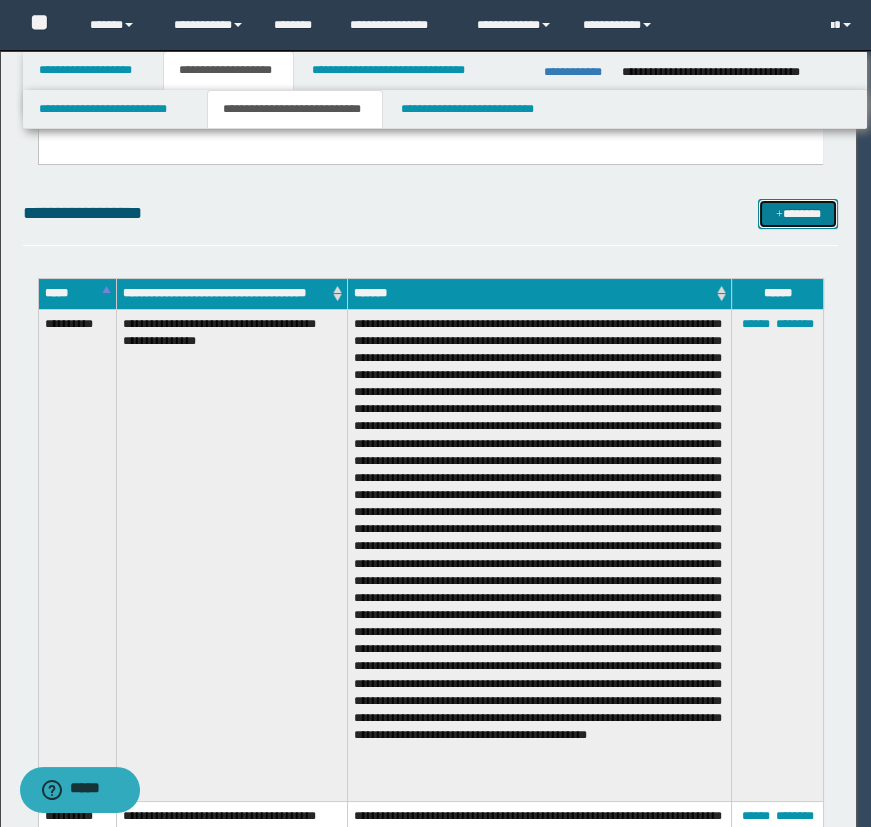 scroll, scrollTop: 0, scrollLeft: 0, axis: both 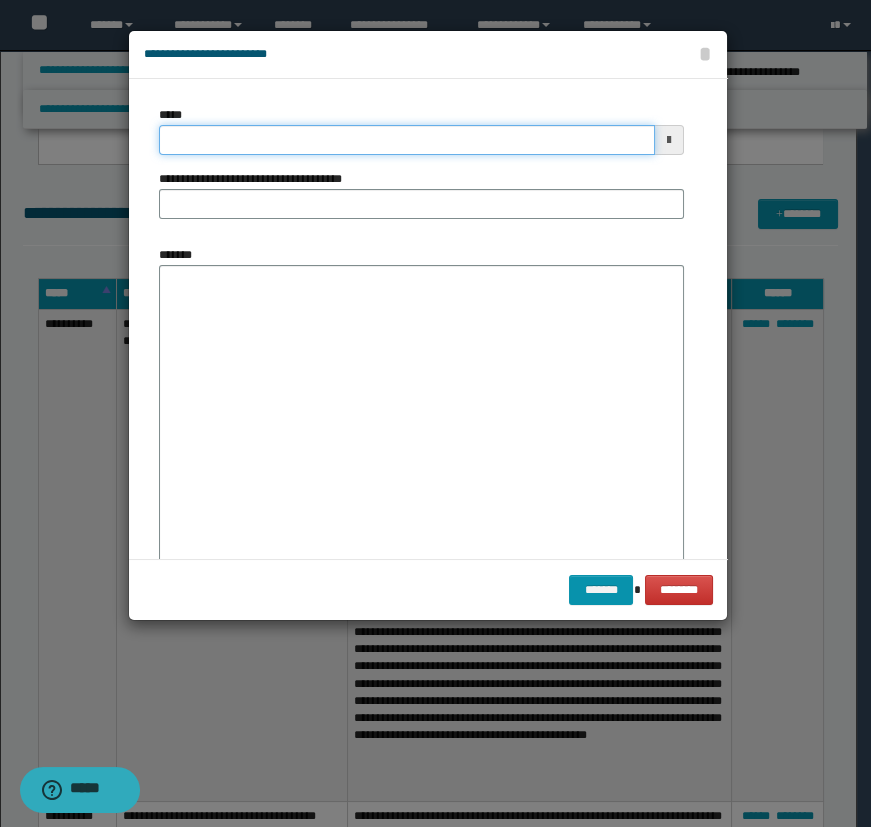 click on "*****" at bounding box center [407, 140] 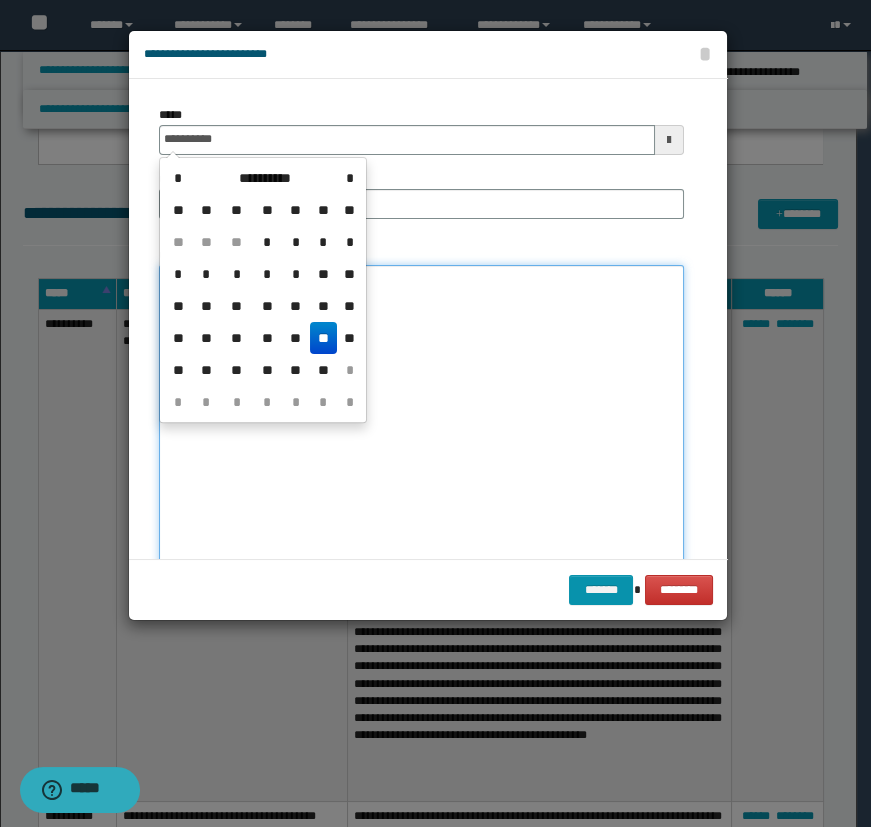 type on "**********" 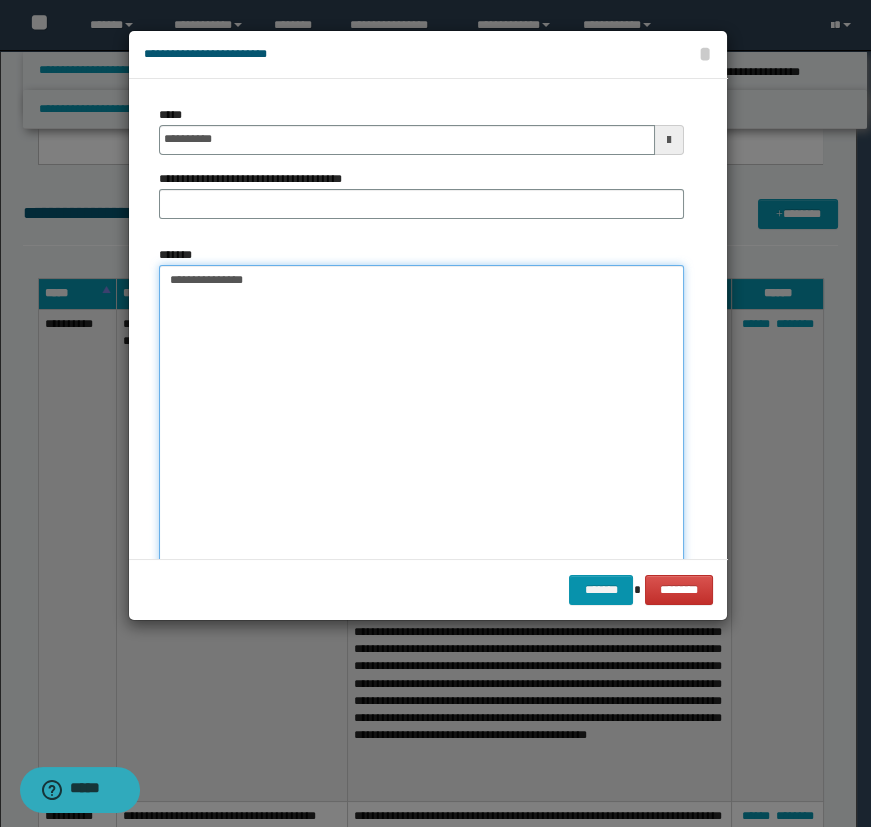 paste on "**********" 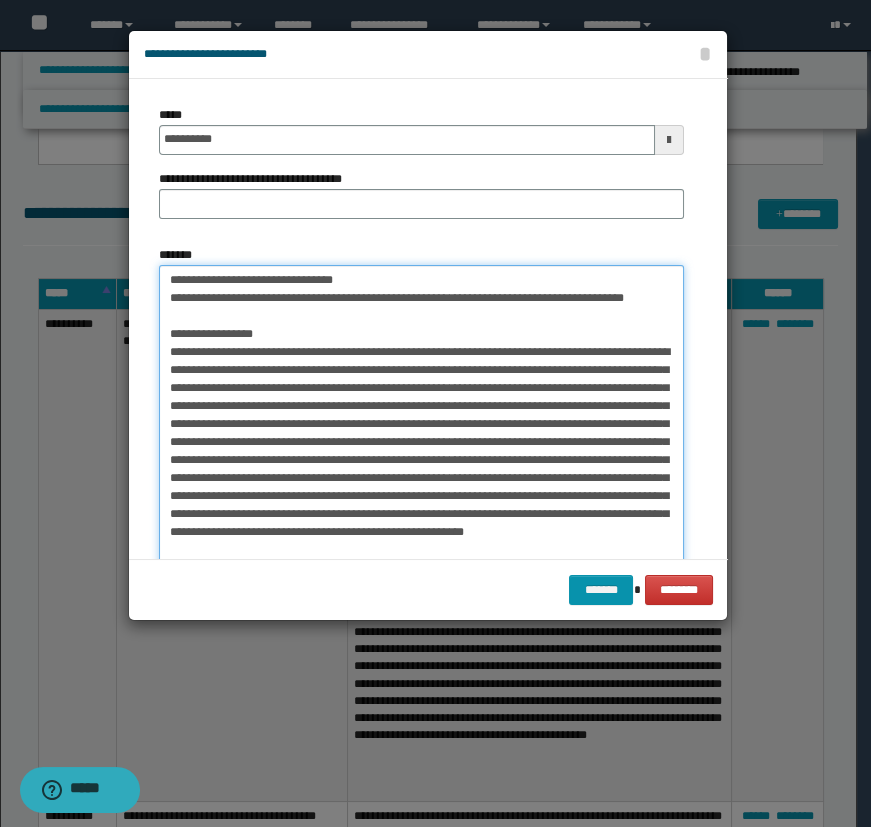 scroll, scrollTop: 5, scrollLeft: 0, axis: vertical 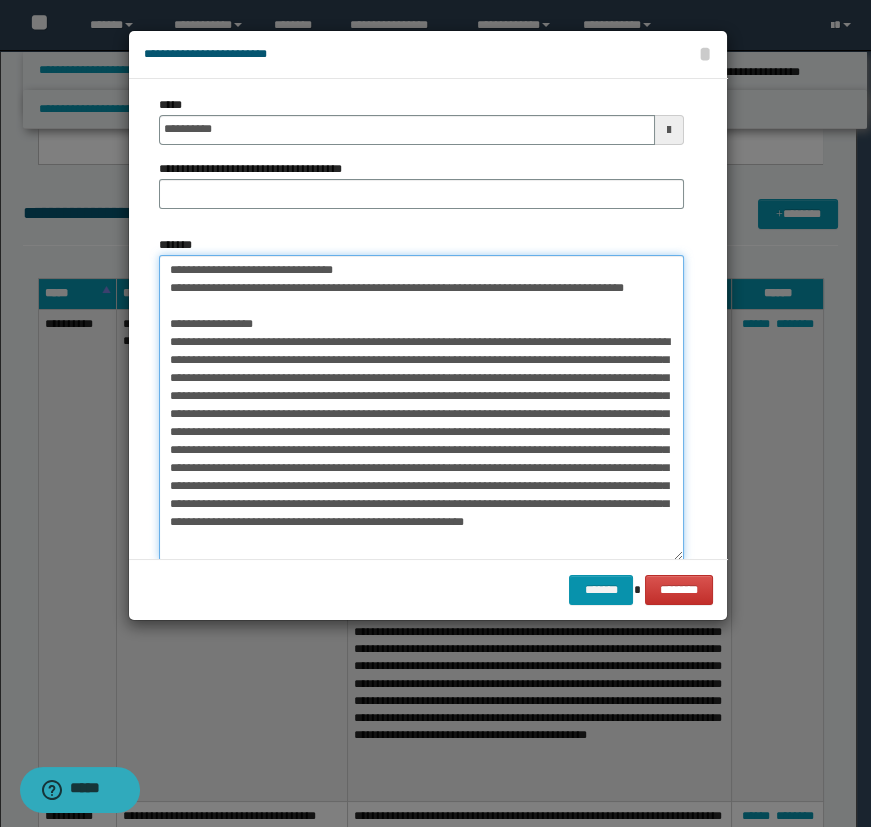 click on "*******" at bounding box center (421, 408) 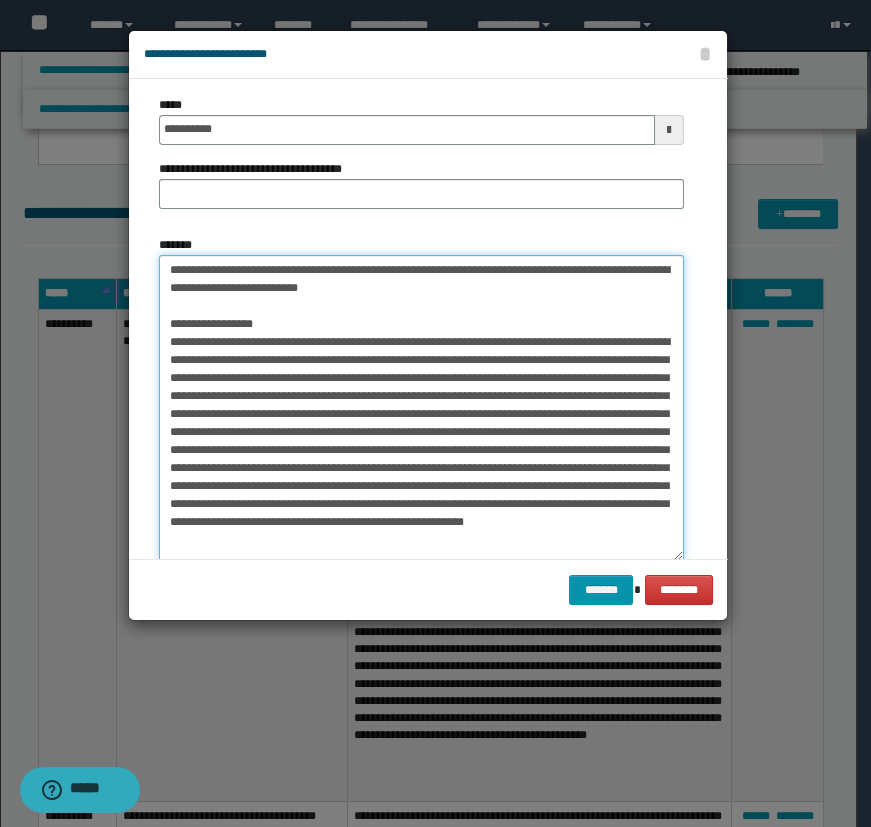 scroll, scrollTop: 0, scrollLeft: 0, axis: both 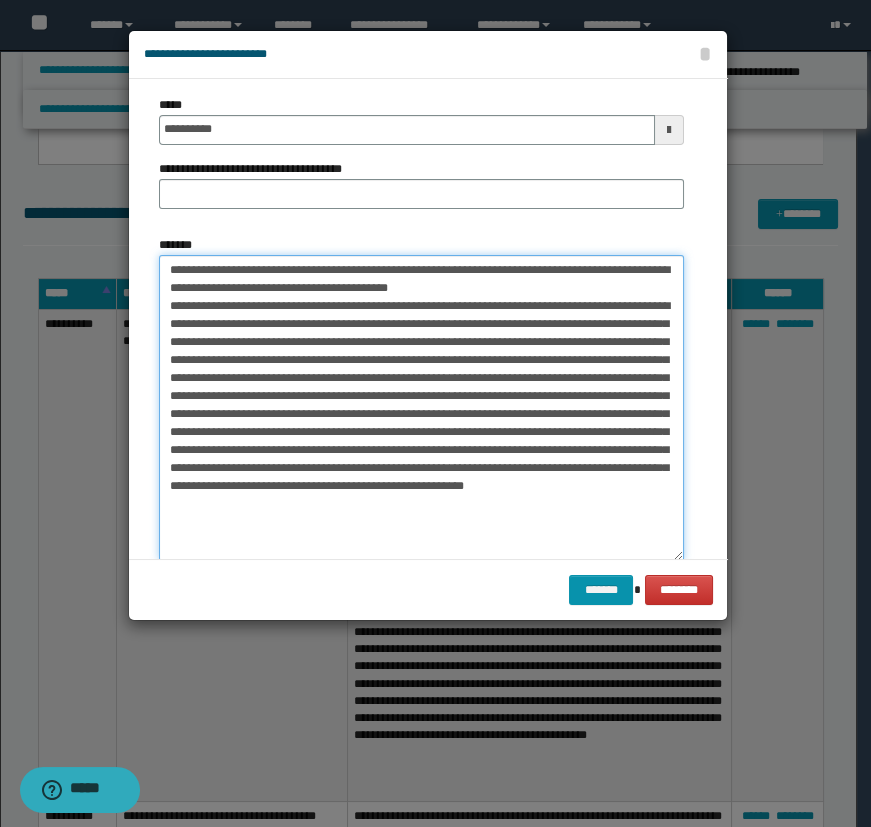 click on "*******" at bounding box center [421, 408] 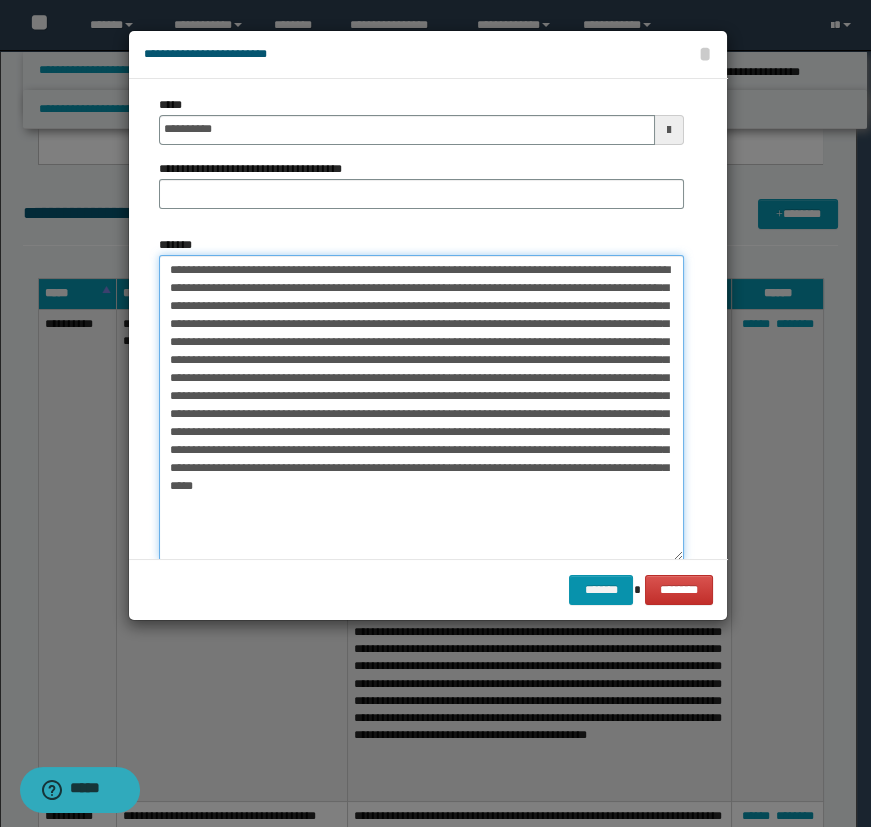 click on "*******" at bounding box center (421, 408) 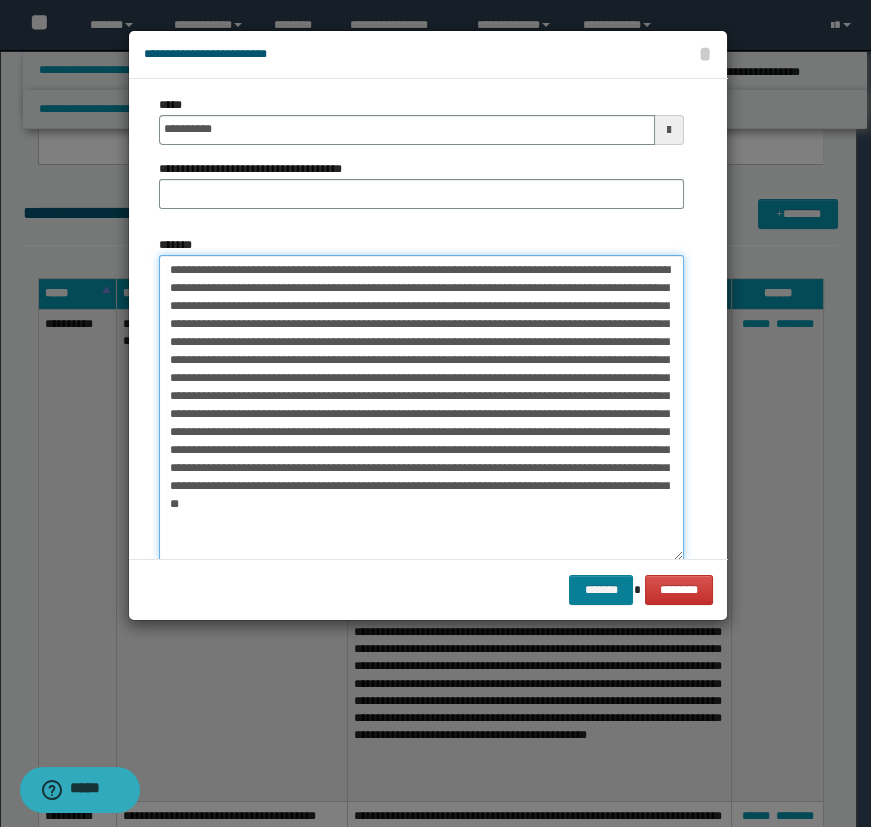 type on "**********" 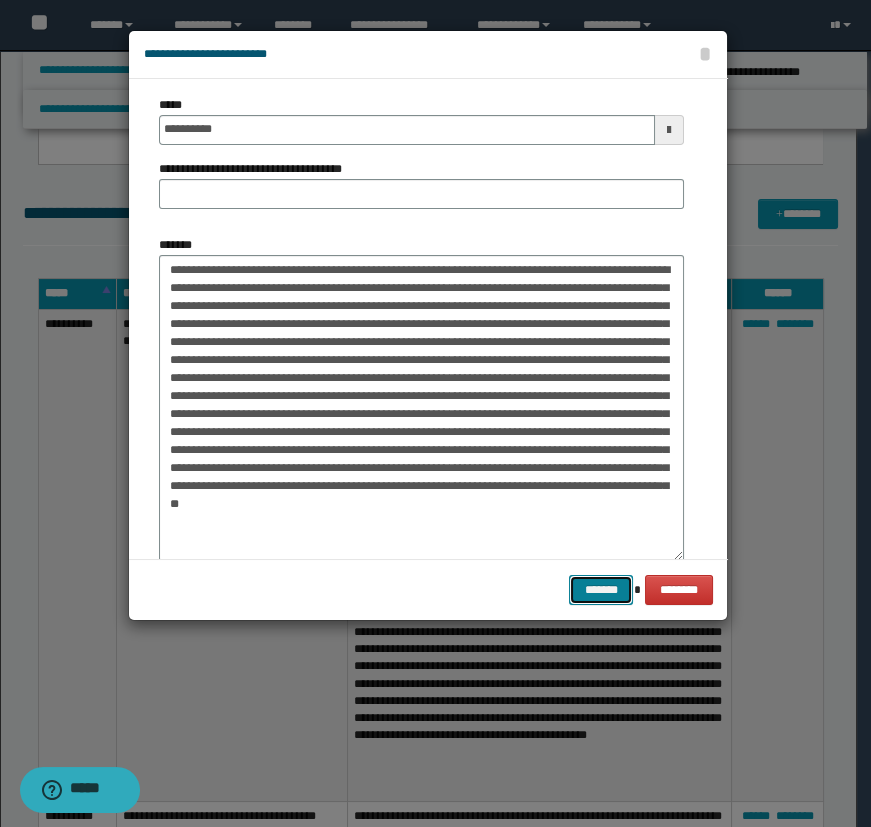 click on "*******" at bounding box center (601, 590) 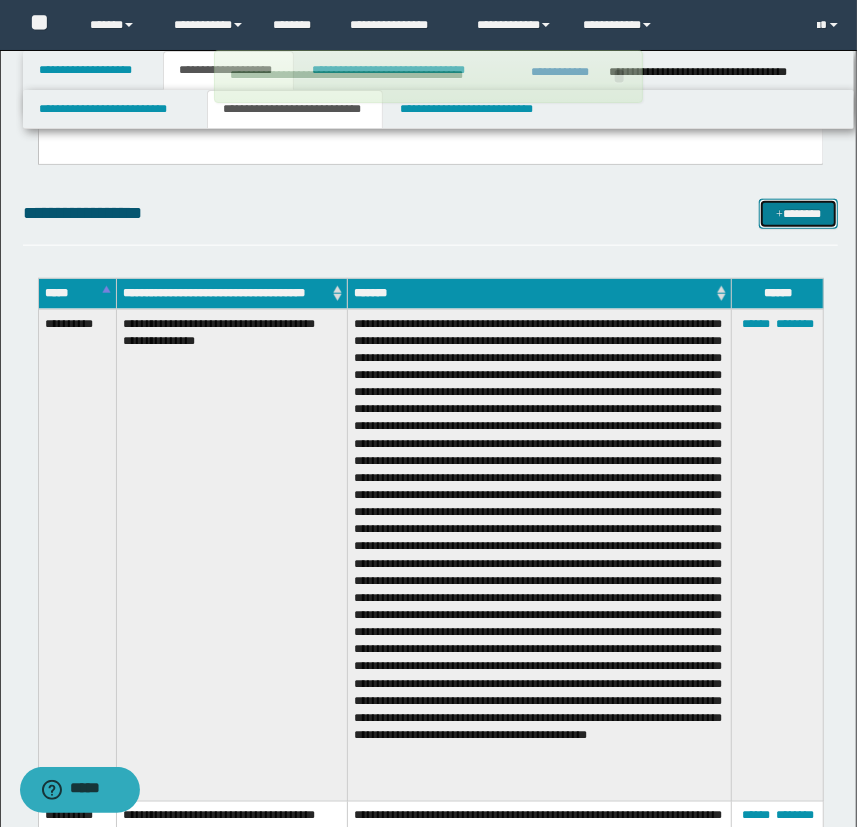 type 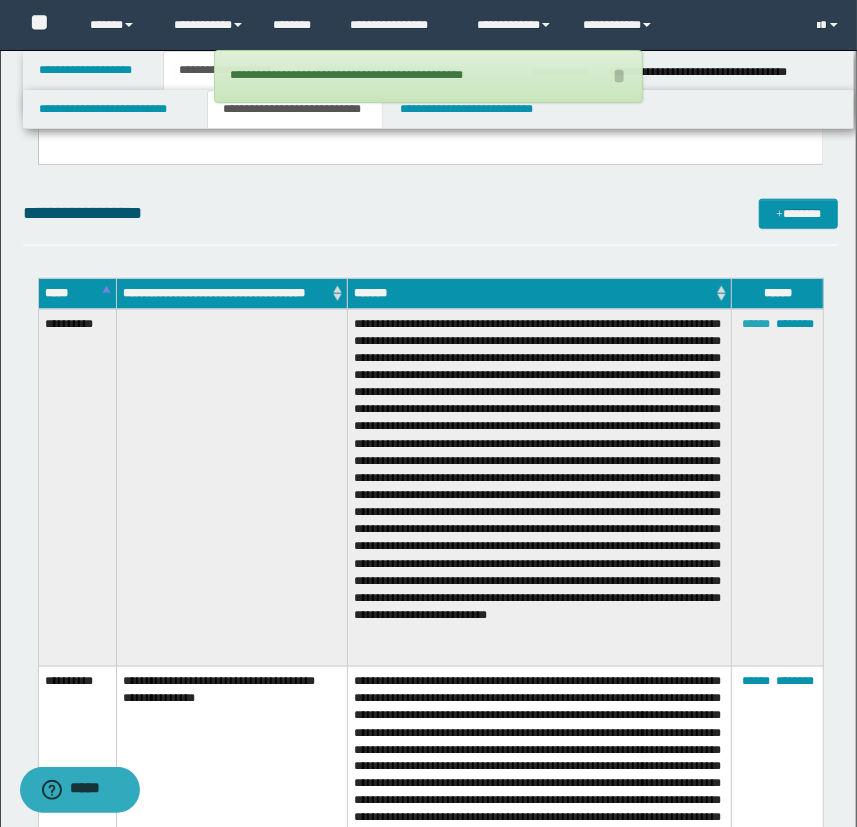 click on "******" at bounding box center (756, 324) 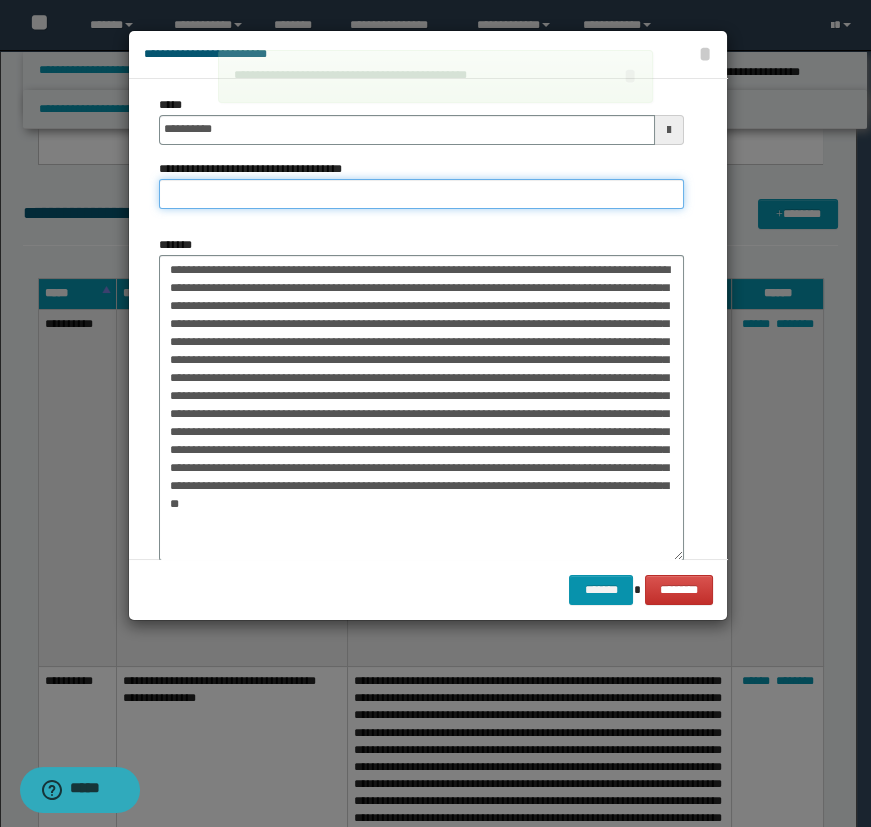 click on "**********" at bounding box center (421, 194) 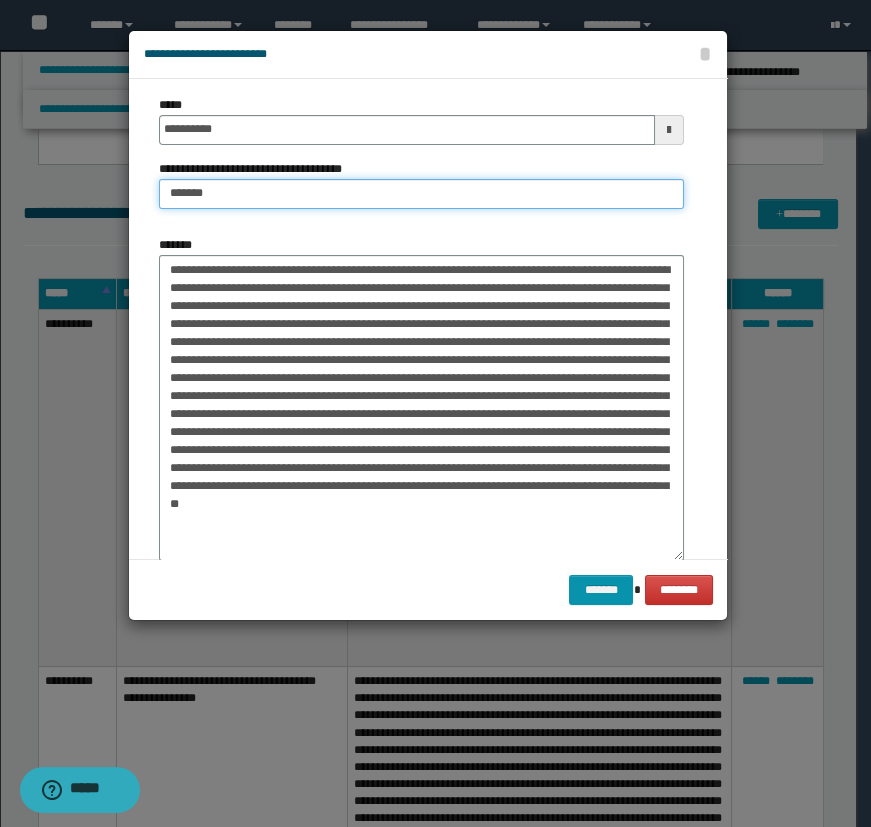 type on "**********" 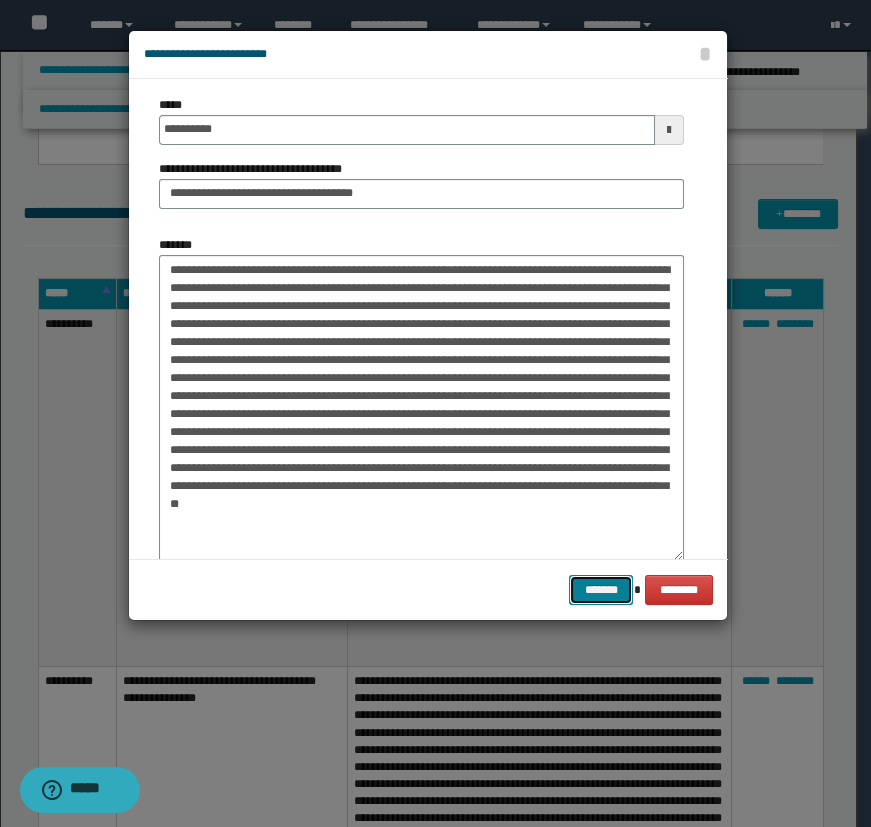 click on "*******" at bounding box center (601, 590) 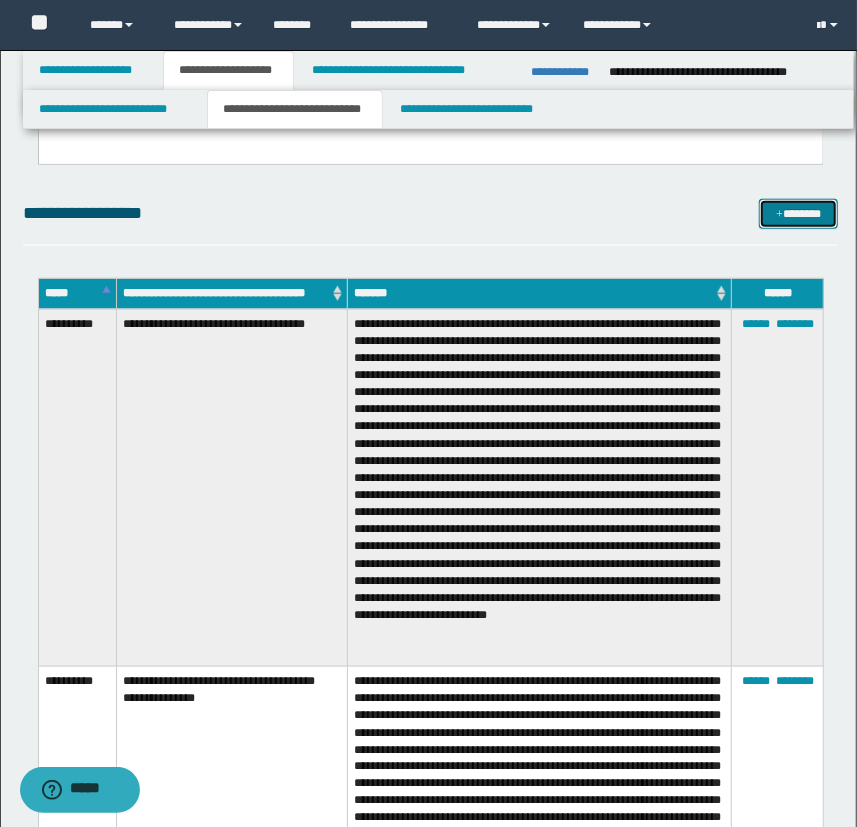click at bounding box center [779, 215] 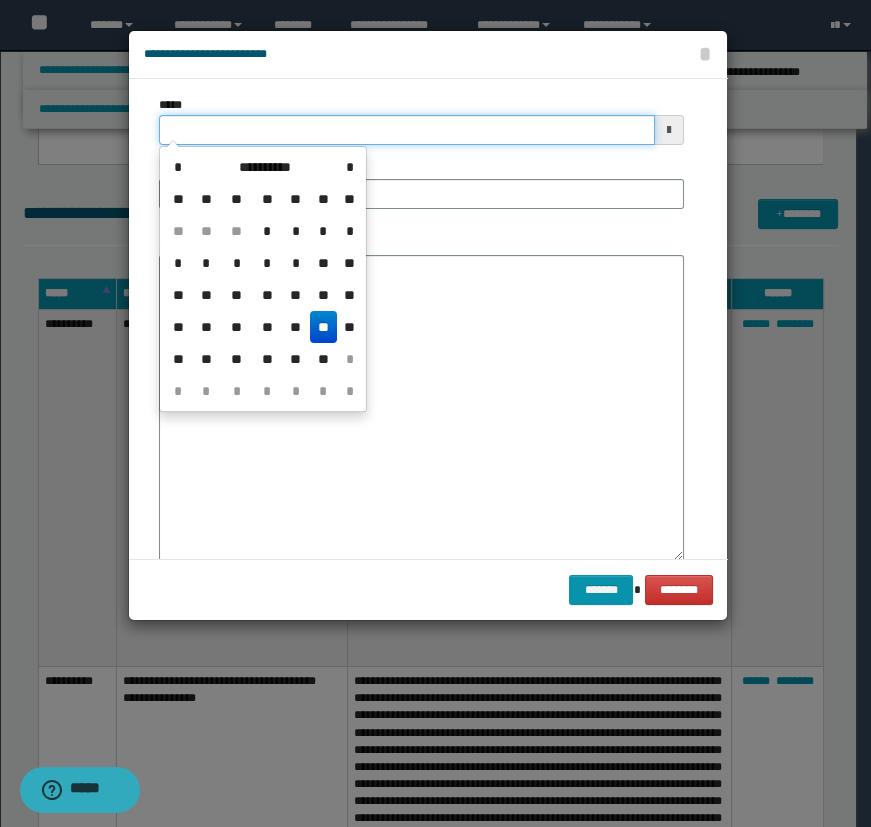 click on "*****" at bounding box center [407, 130] 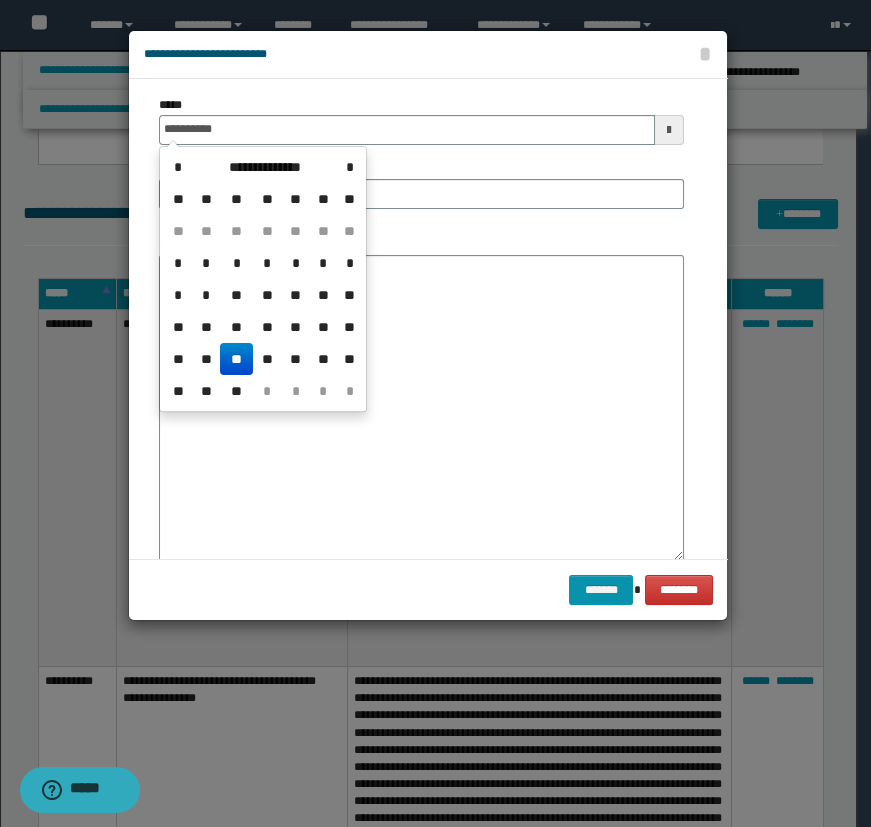 type on "**********" 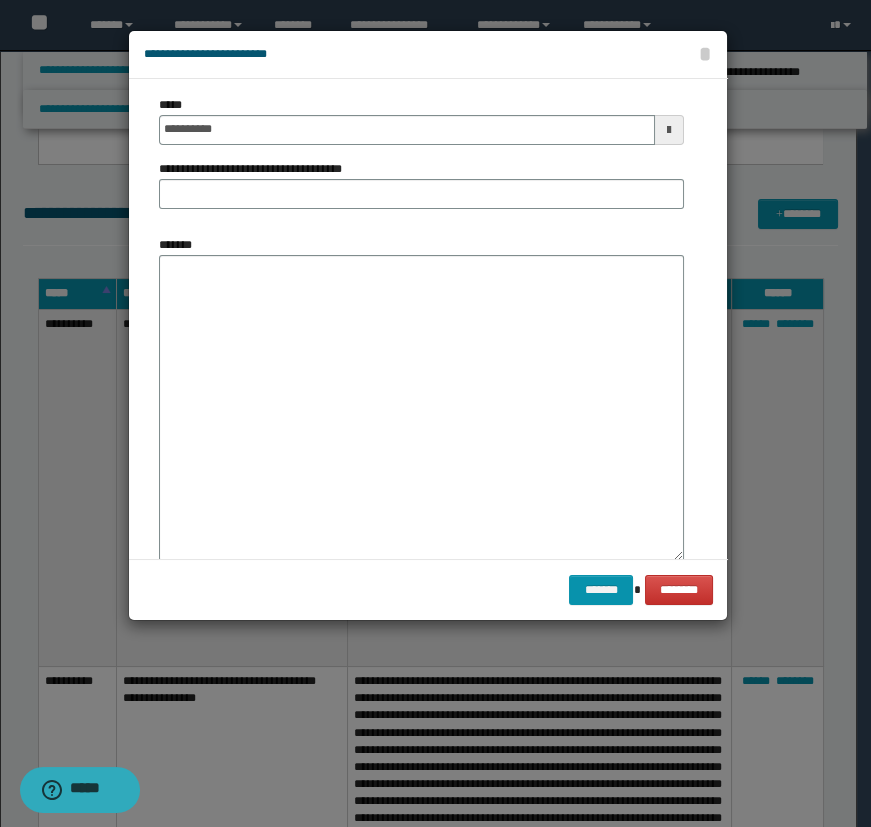 click on "**********" at bounding box center (421, 160) 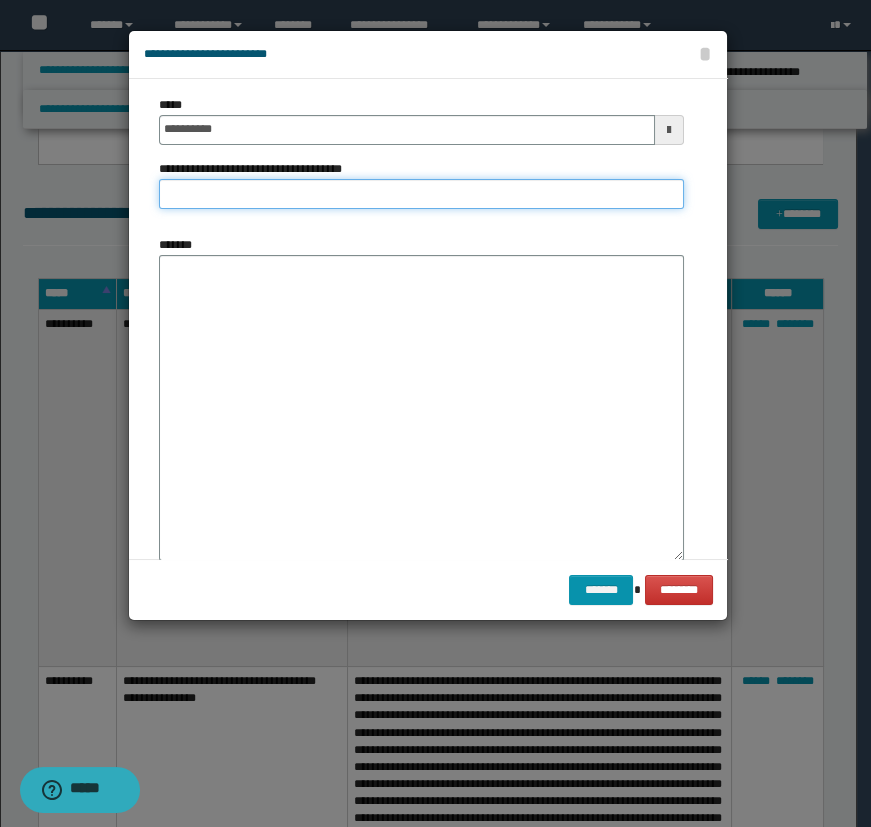 click on "**********" at bounding box center [421, 194] 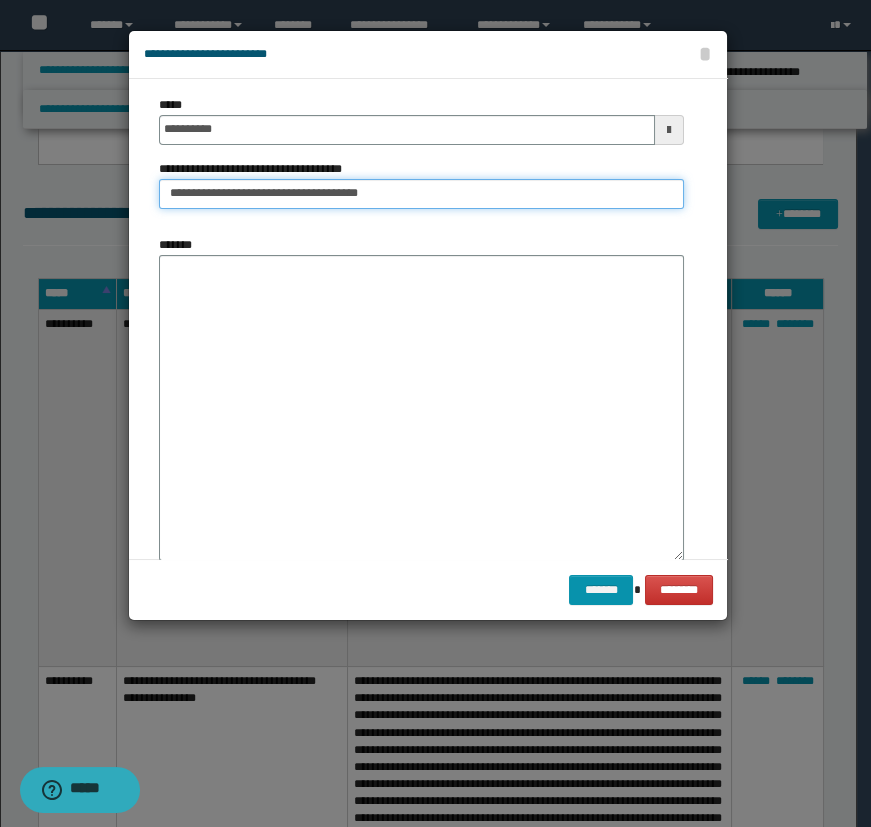 type on "**********" 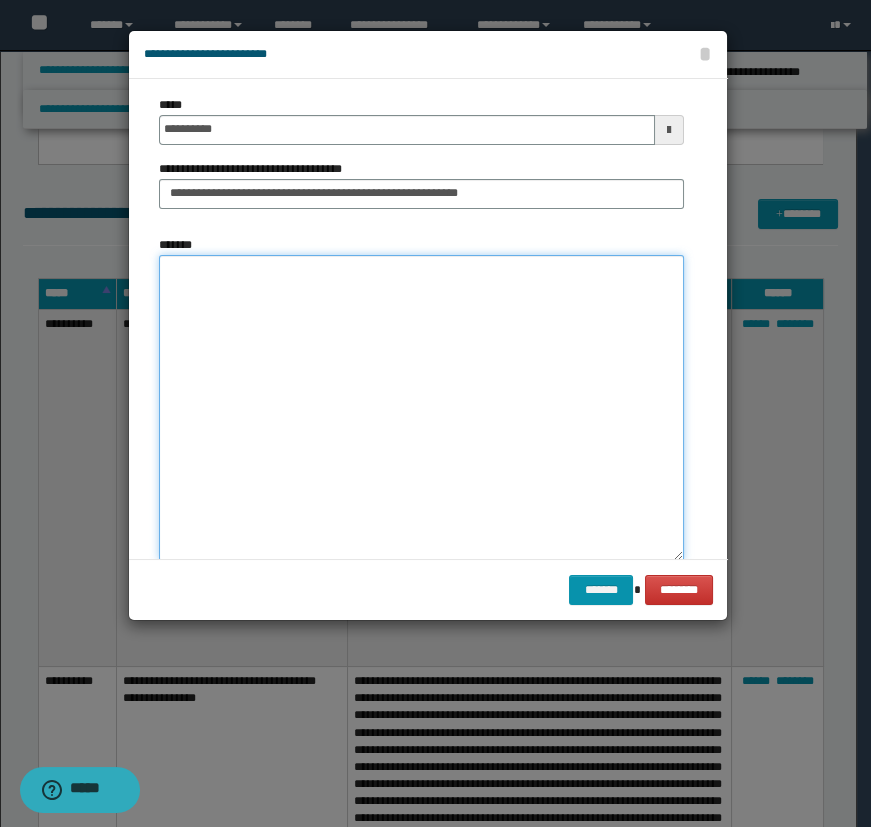 click on "*******" at bounding box center [421, 408] 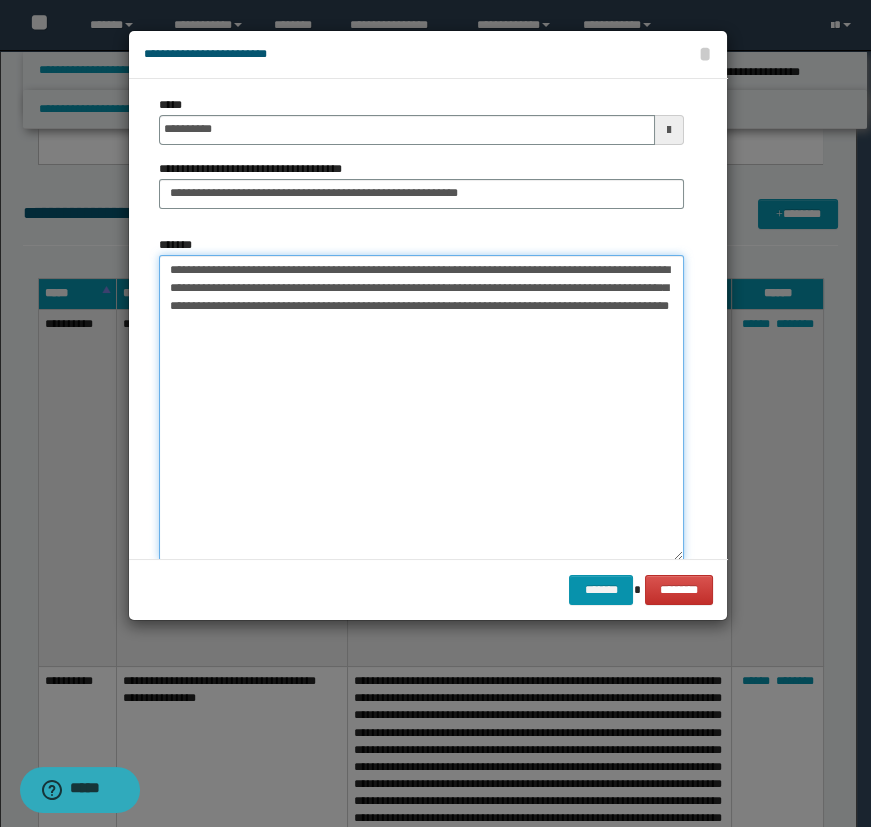 click on "**********" at bounding box center (421, 408) 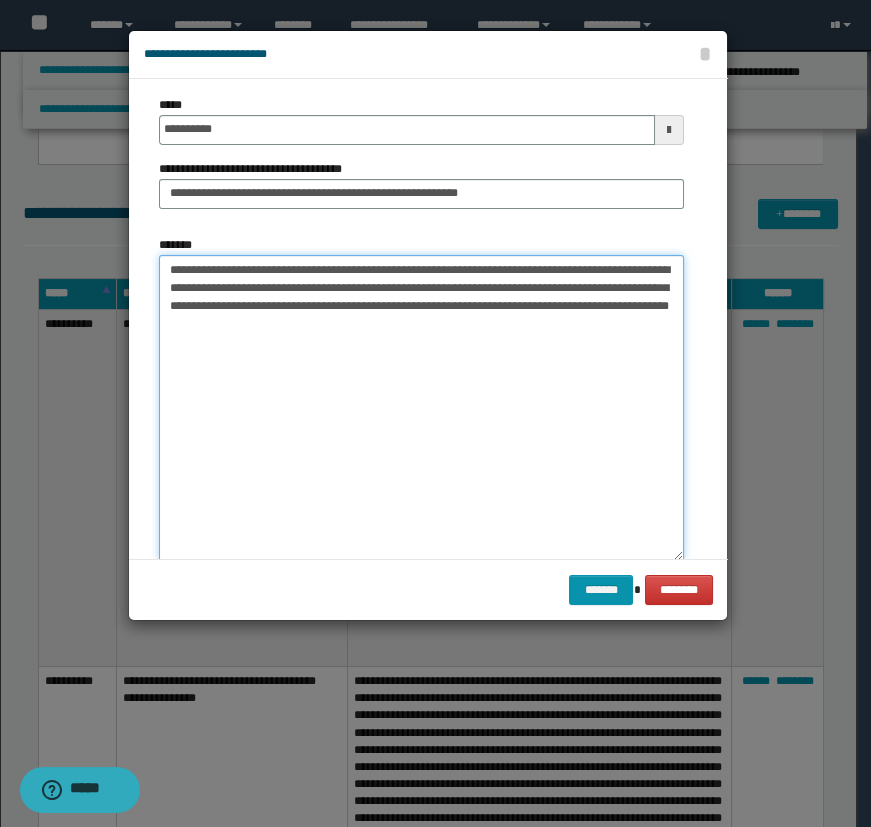 paste on "**********" 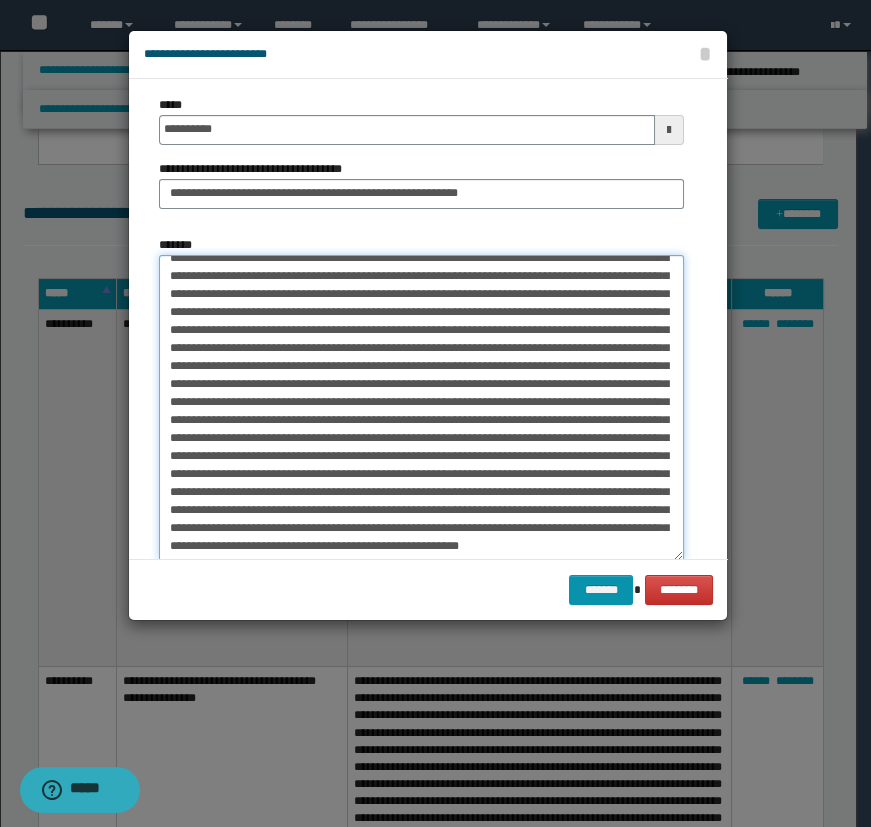 scroll, scrollTop: 155, scrollLeft: 0, axis: vertical 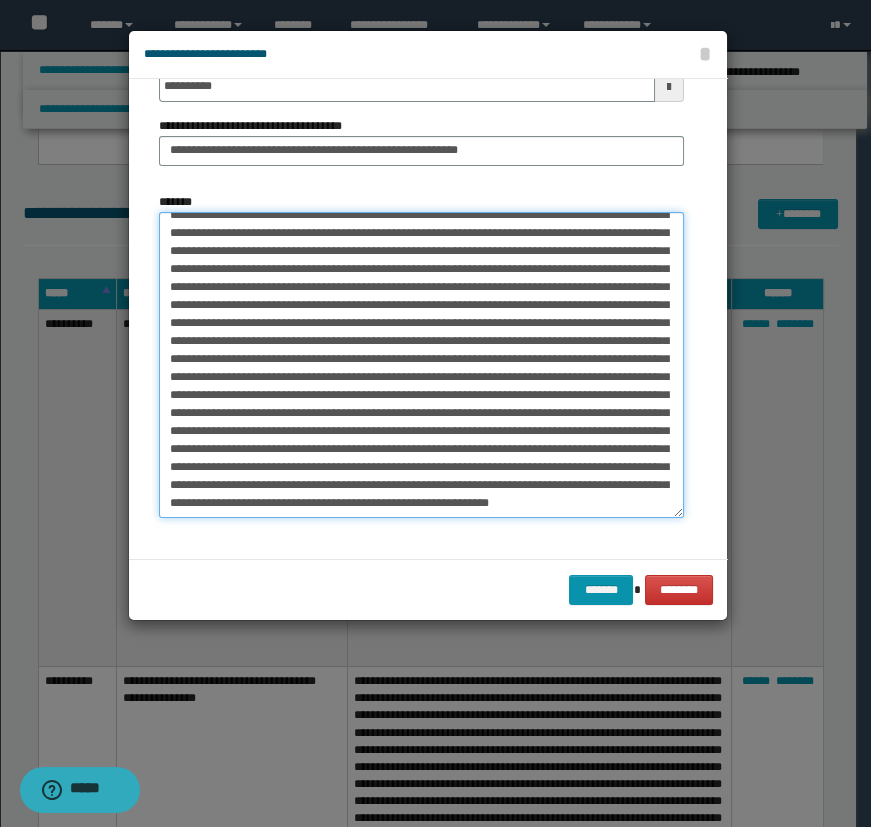 drag, startPoint x: 601, startPoint y: 389, endPoint x: 391, endPoint y: 293, distance: 230.90257 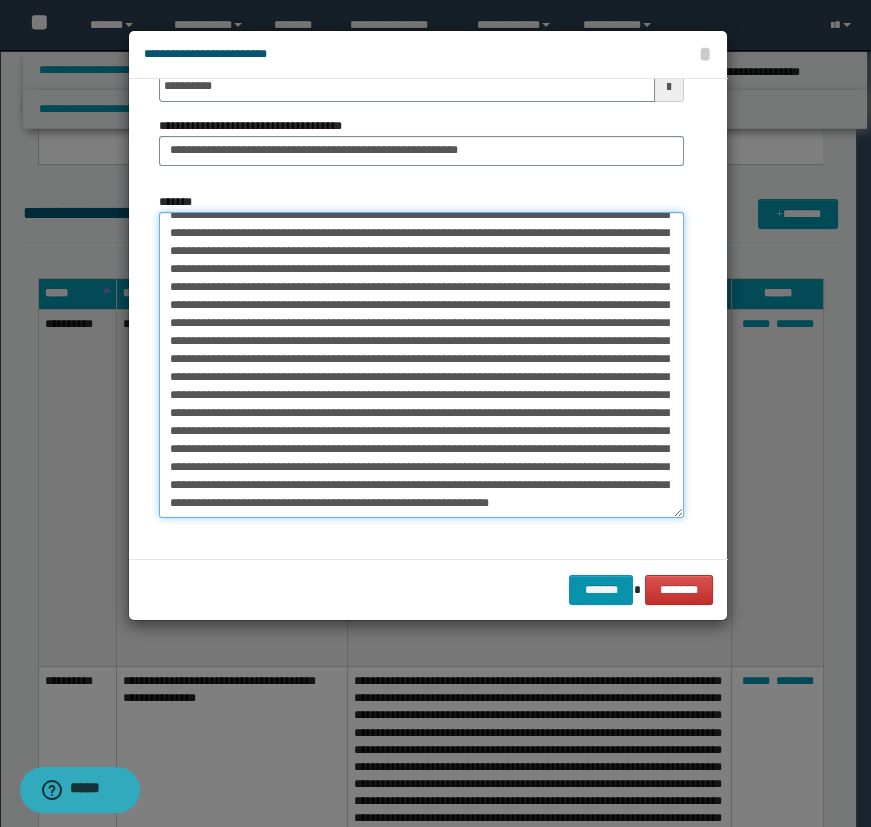 click on "*******" at bounding box center (421, 365) 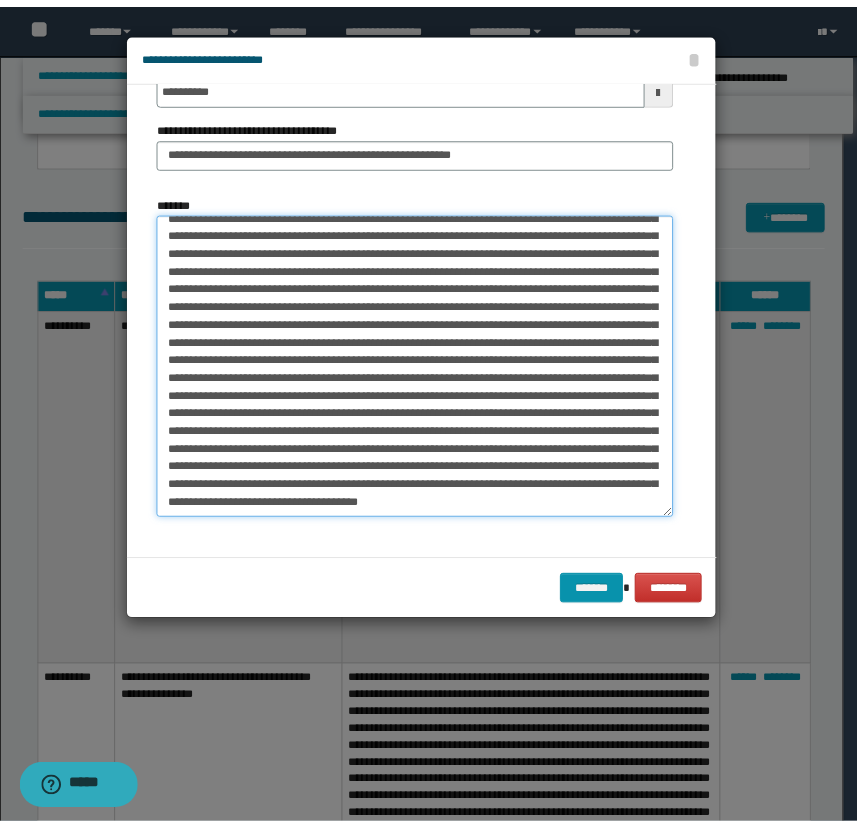 scroll, scrollTop: 190, scrollLeft: 0, axis: vertical 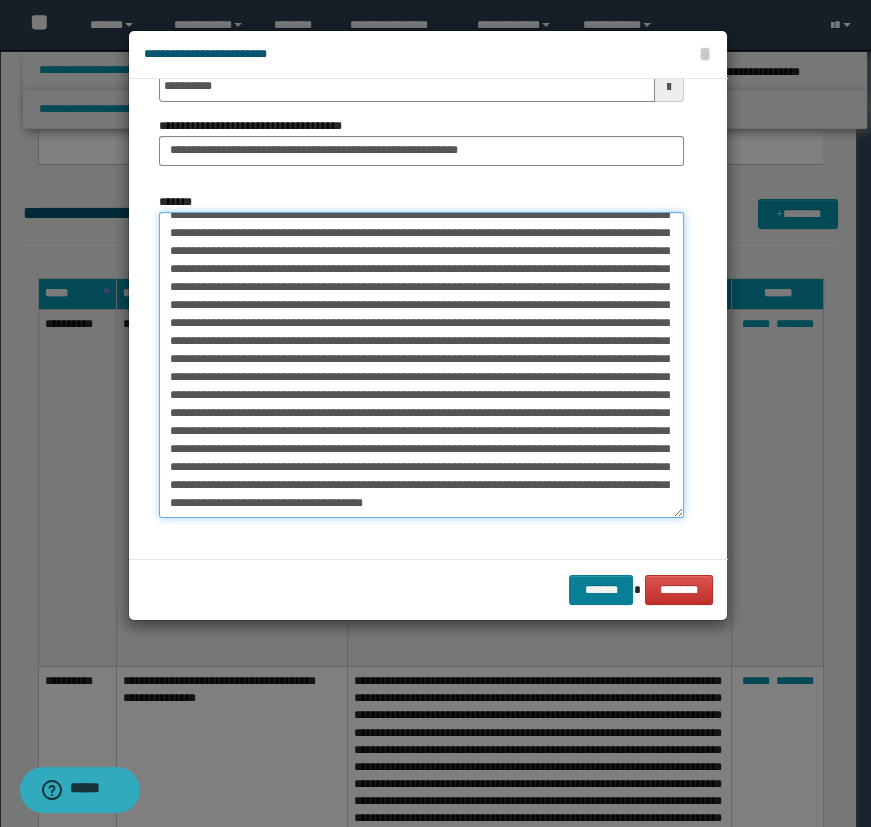 type on "**********" 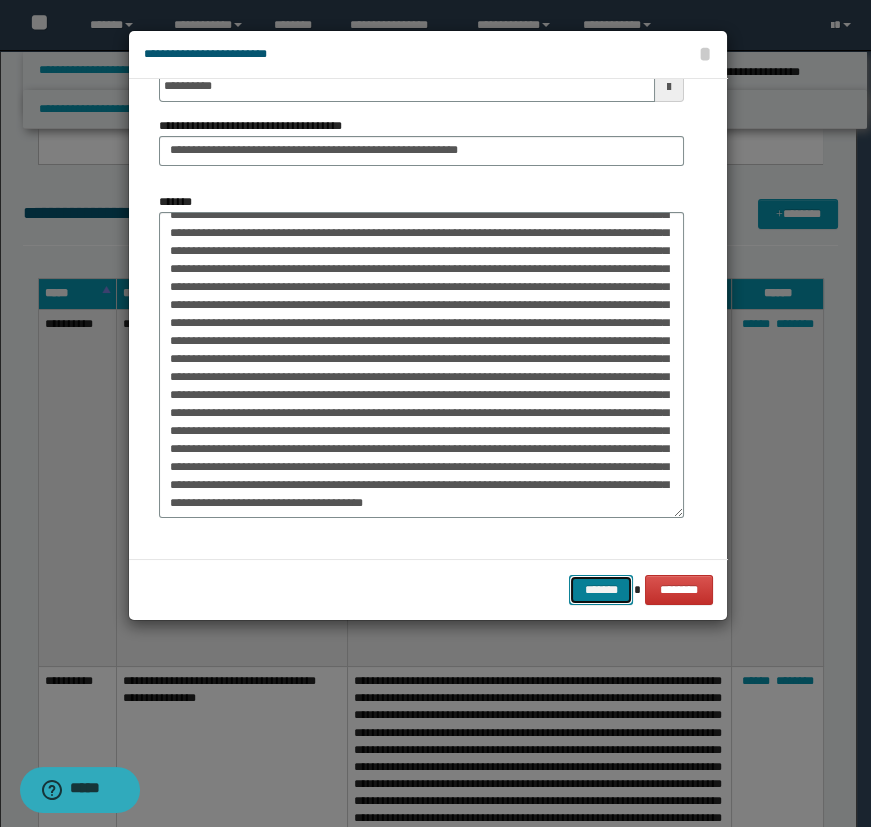 click on "*******" at bounding box center [601, 590] 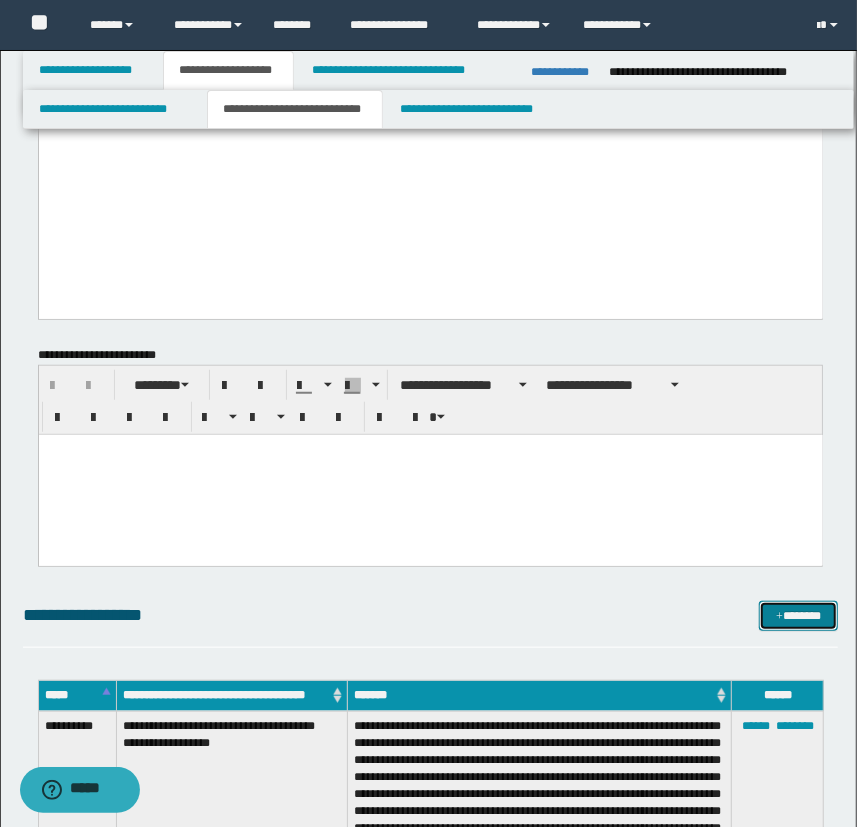 scroll, scrollTop: 363, scrollLeft: 0, axis: vertical 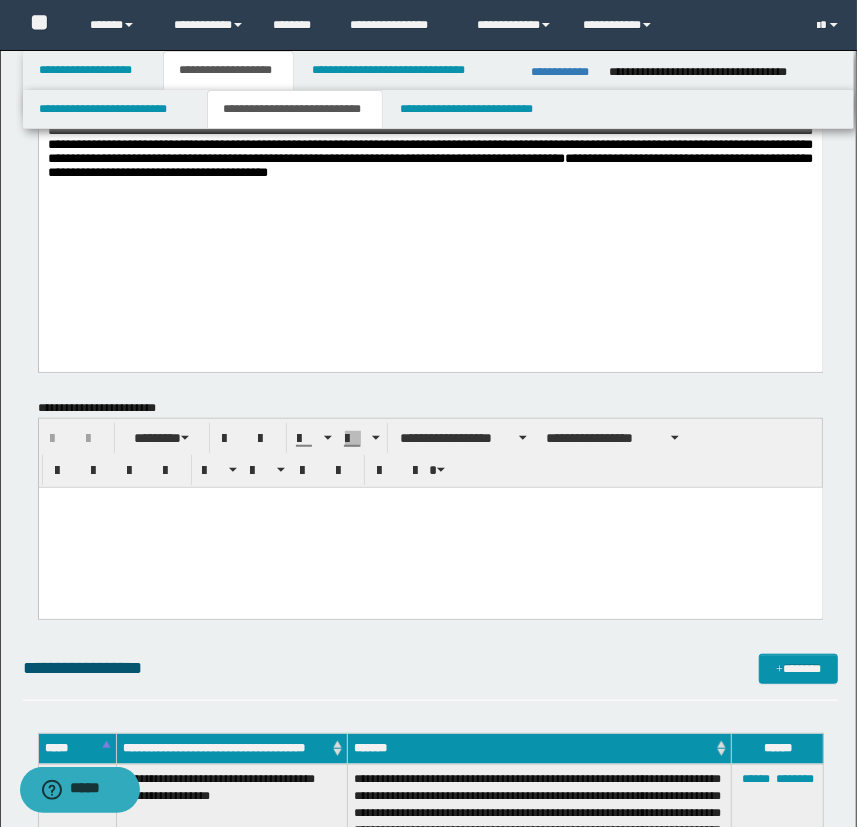 click at bounding box center [430, 527] 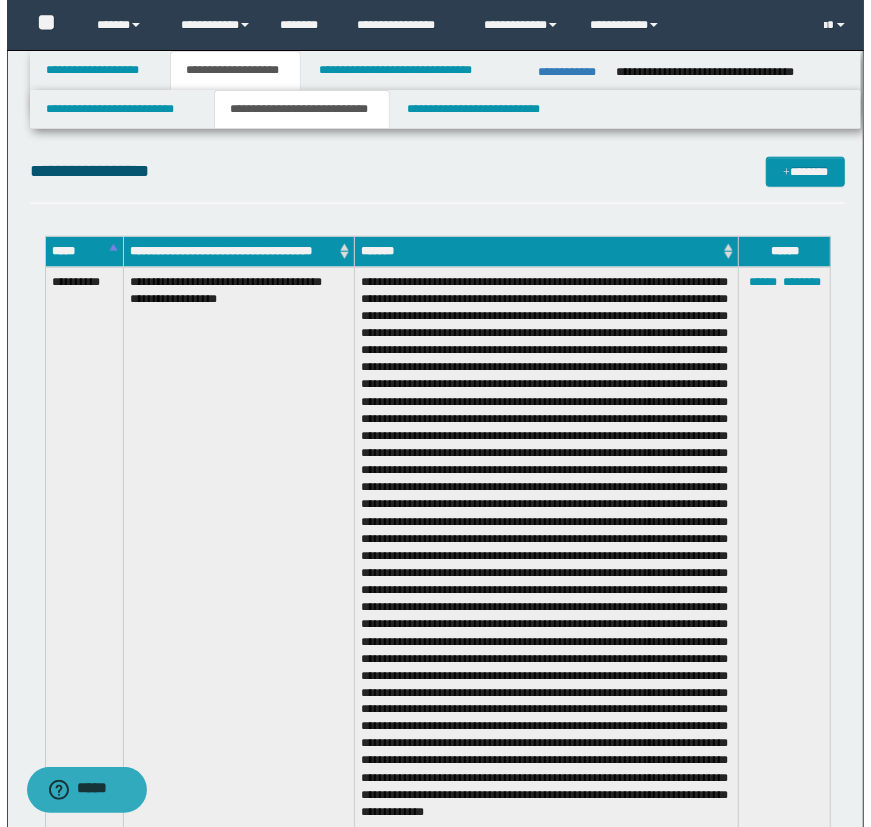 scroll, scrollTop: 850, scrollLeft: 0, axis: vertical 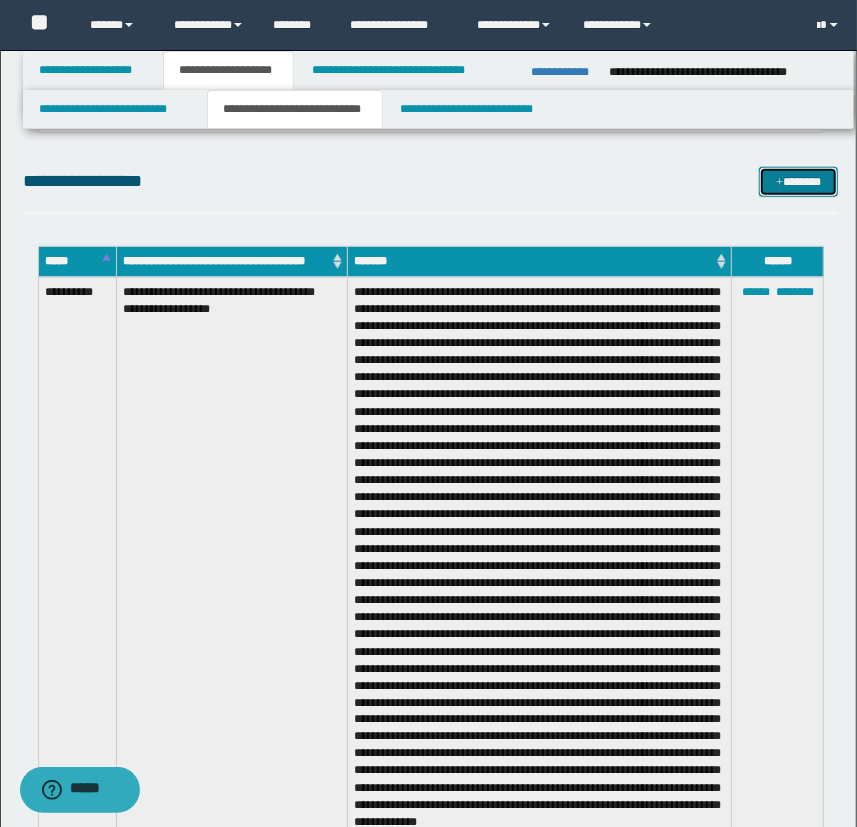 click at bounding box center [779, 183] 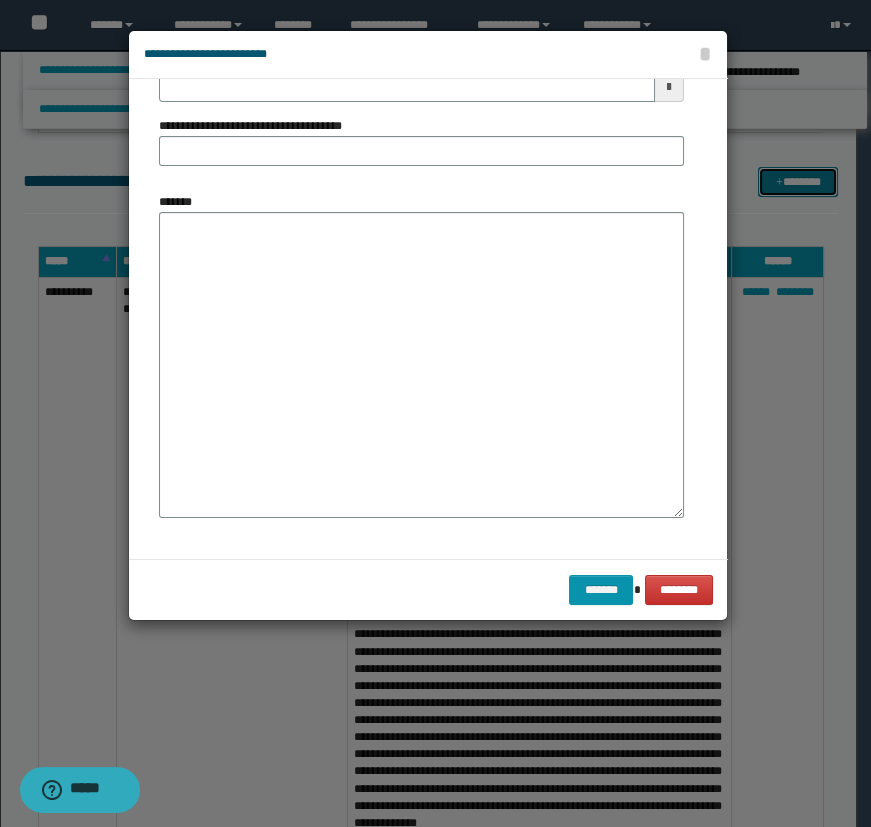 scroll, scrollTop: 0, scrollLeft: 0, axis: both 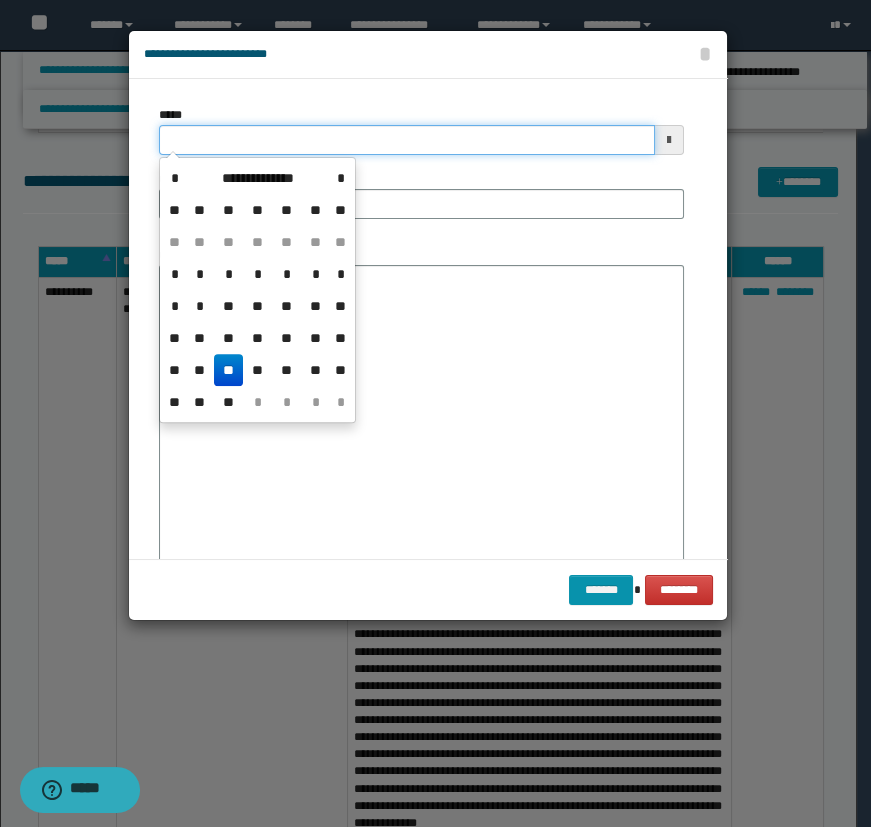 click on "*****" at bounding box center (407, 140) 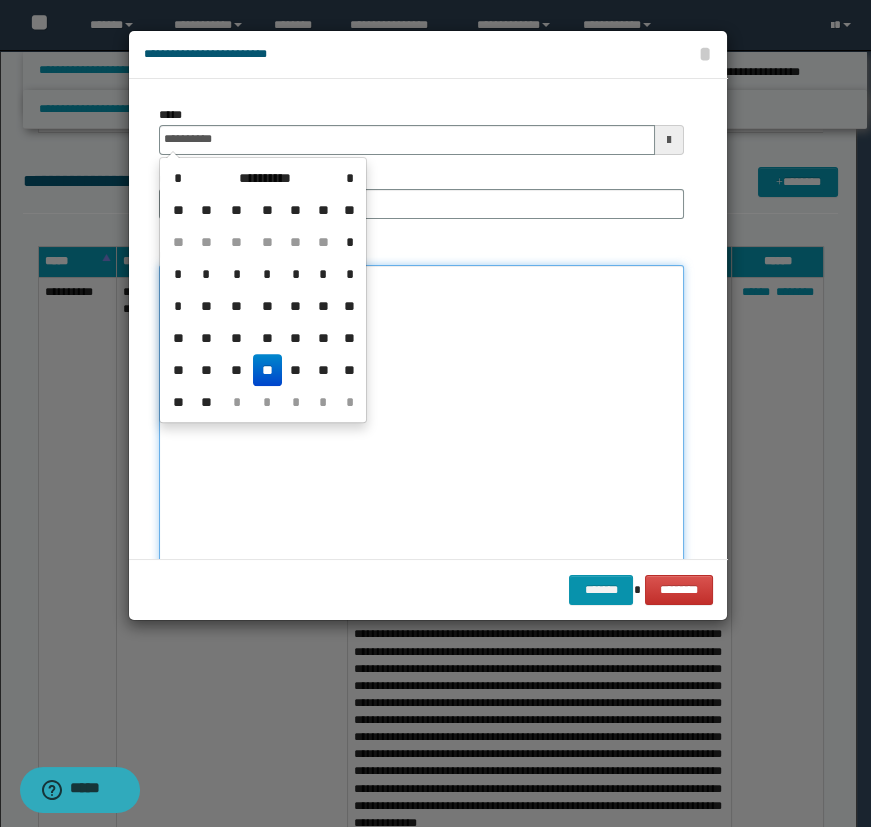 type on "**********" 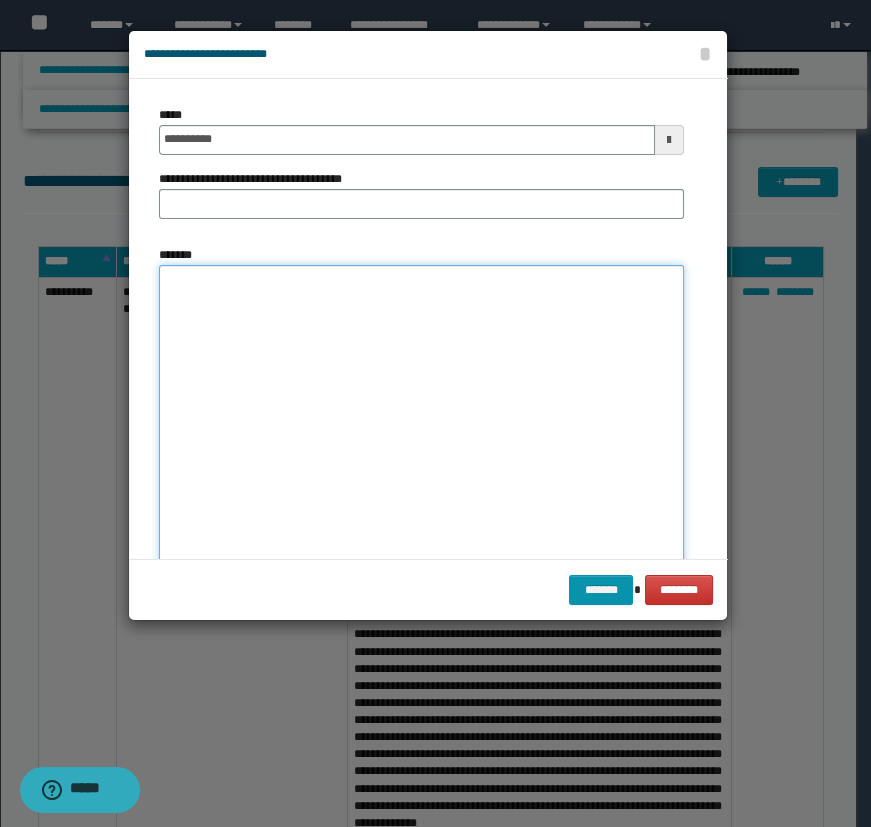 click on "*******" at bounding box center (421, 418) 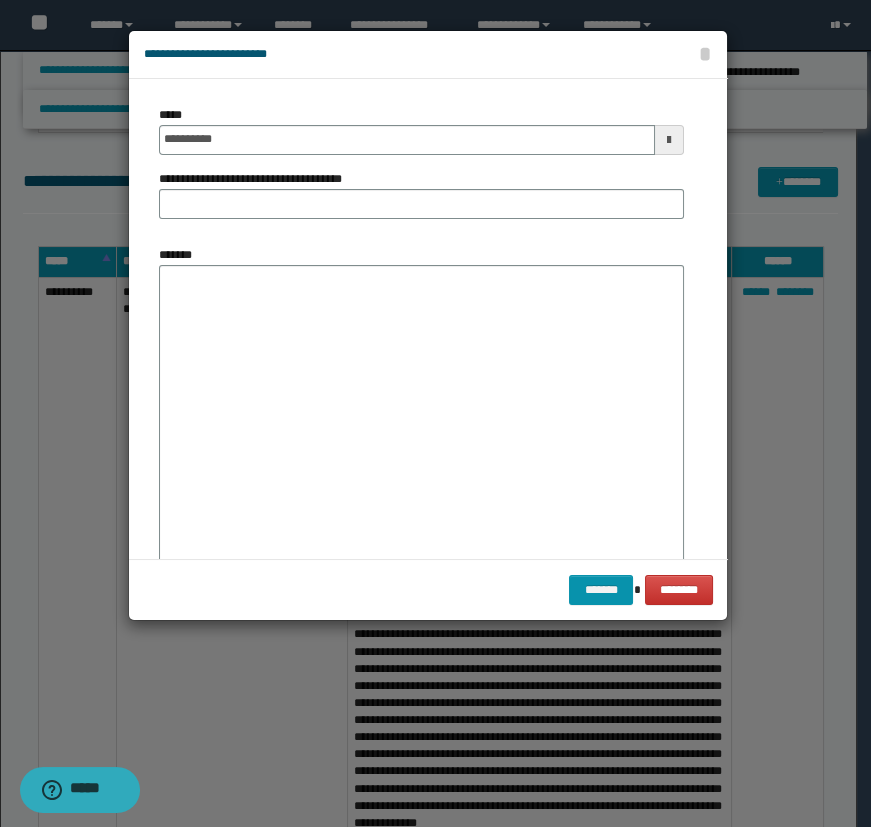click on "**********" at bounding box center [421, 170] 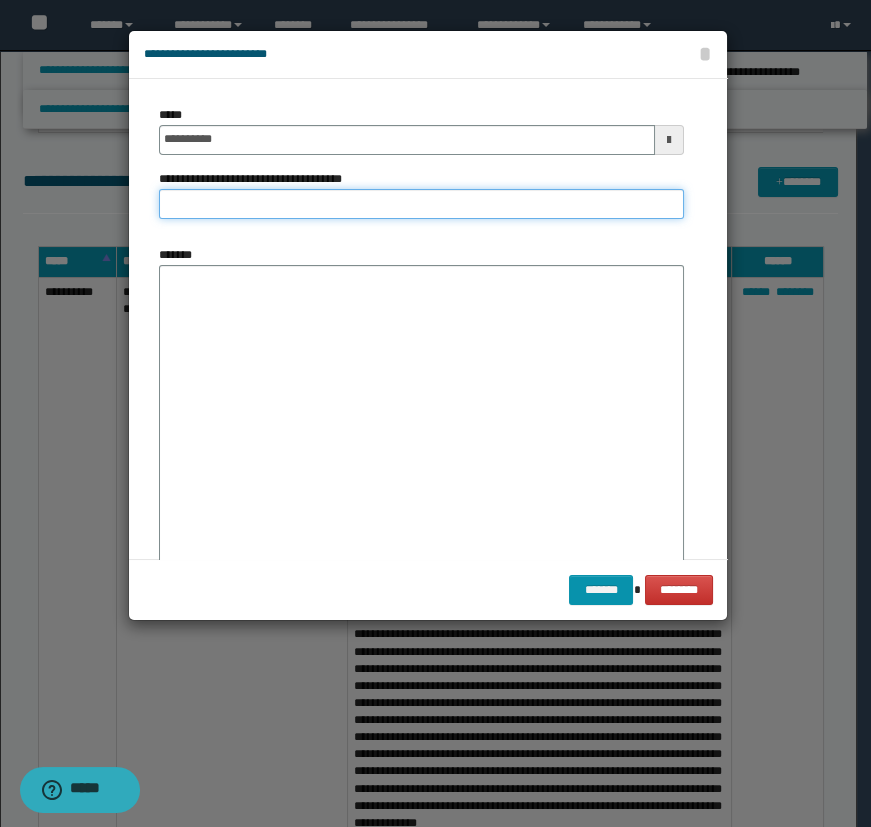 click on "**********" at bounding box center (421, 204) 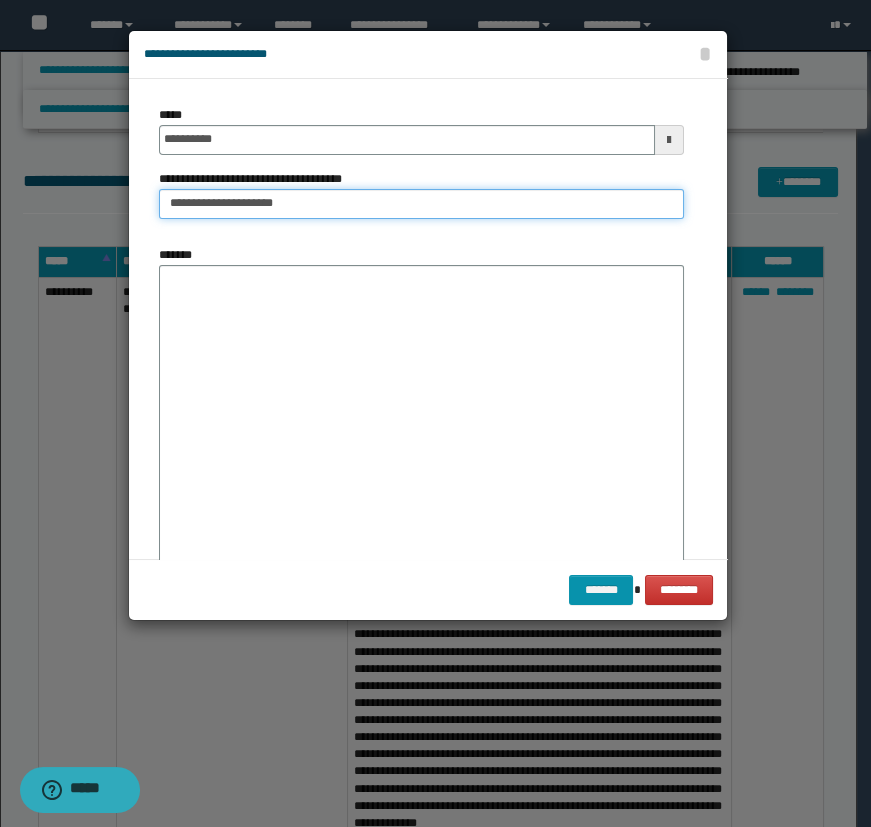 type on "**********" 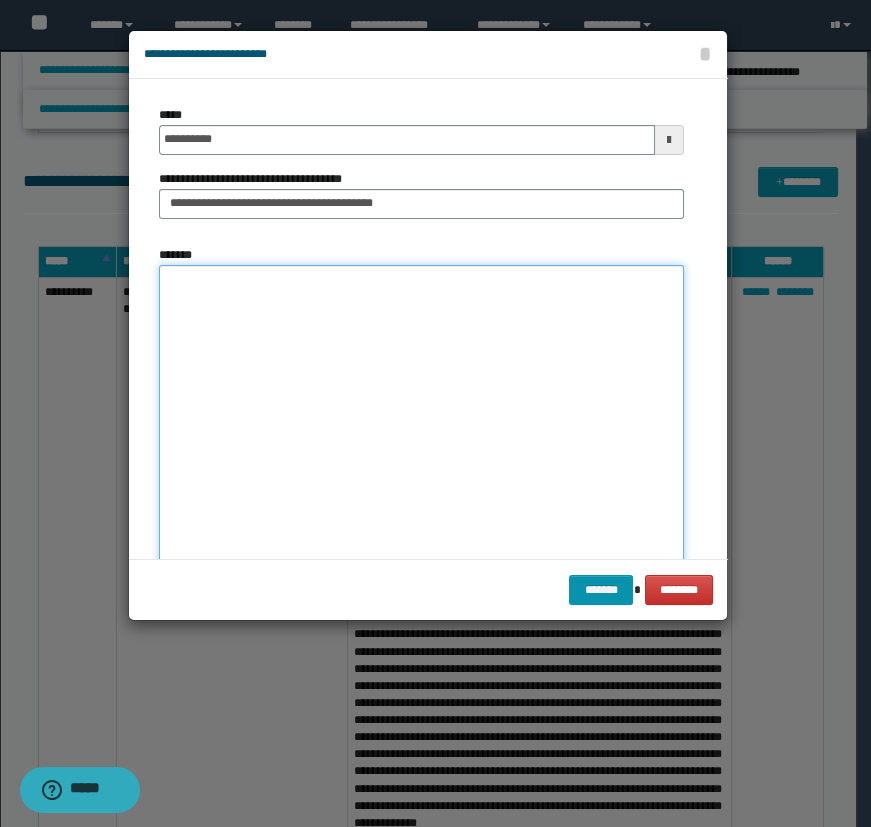click on "*******" at bounding box center [421, 418] 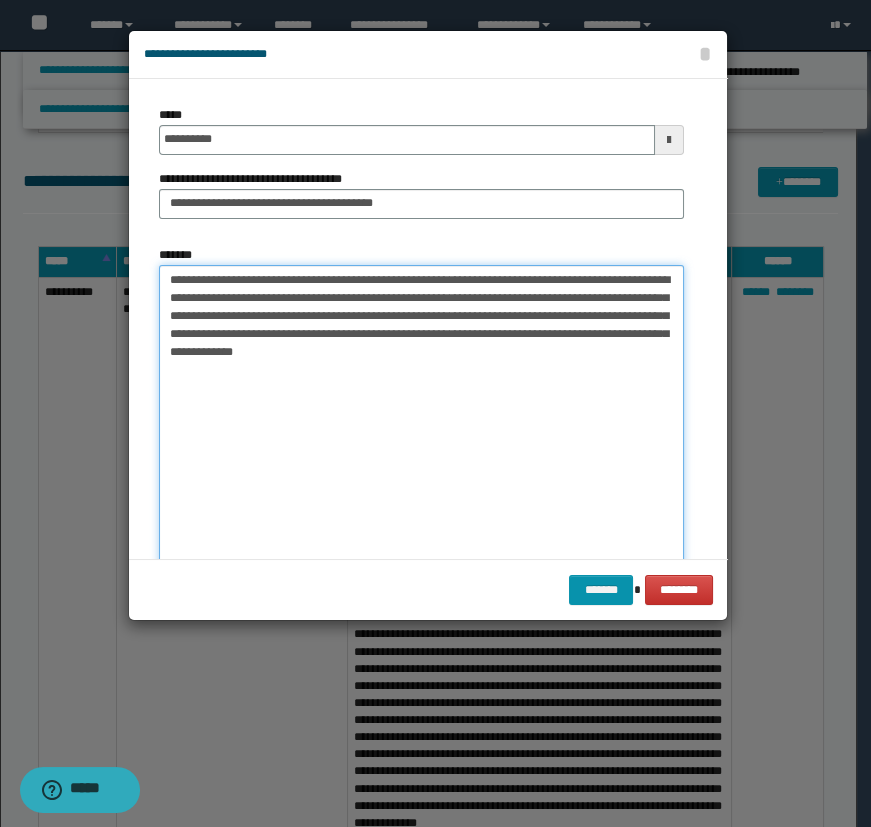 click on "**********" at bounding box center (421, 418) 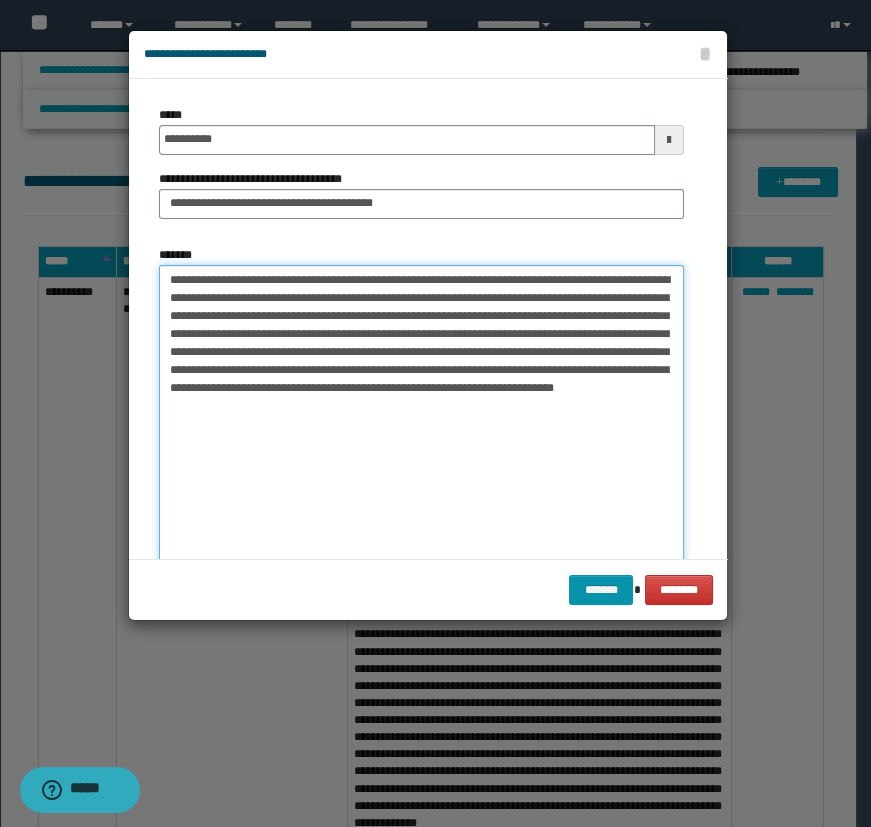 click on "**********" at bounding box center (421, 418) 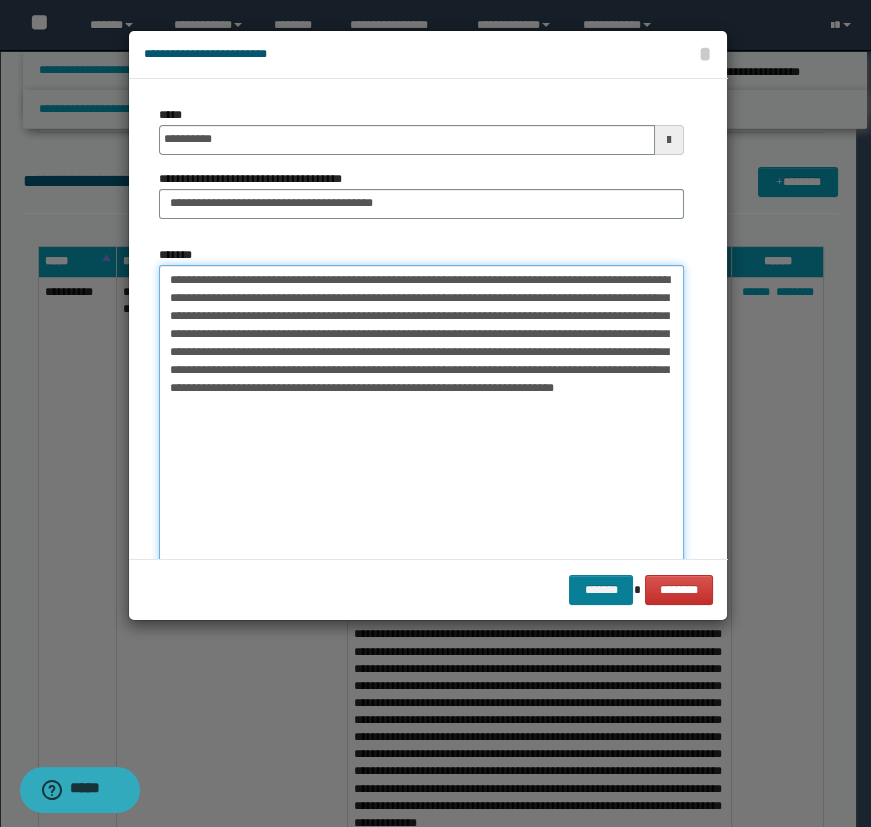 type on "**********" 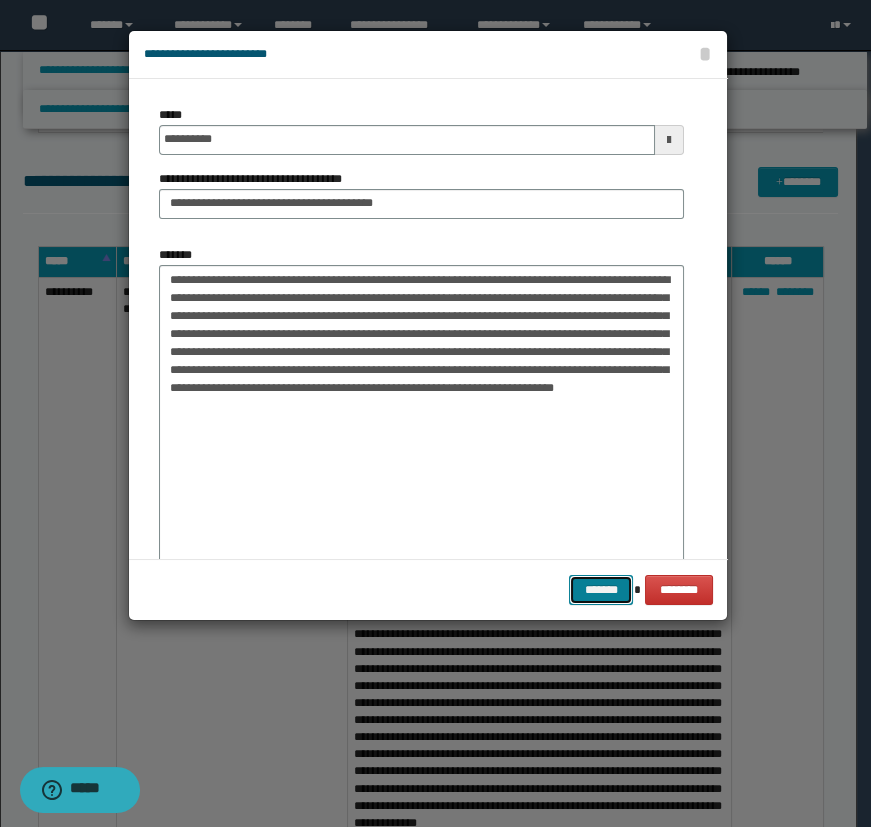 click on "*******" at bounding box center [601, 590] 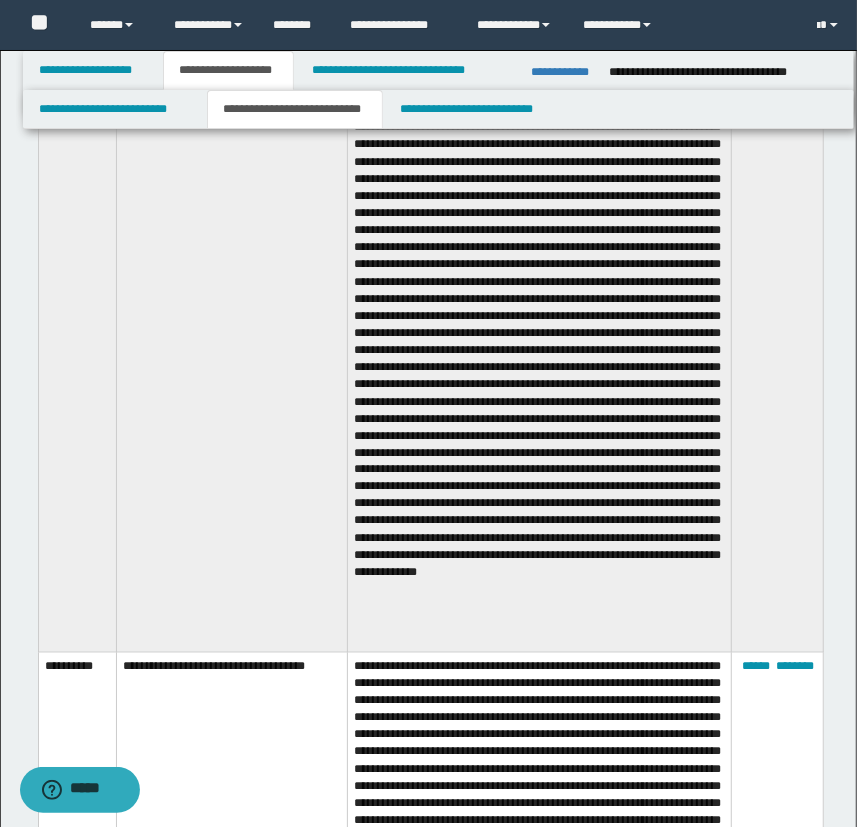 scroll, scrollTop: 1213, scrollLeft: 0, axis: vertical 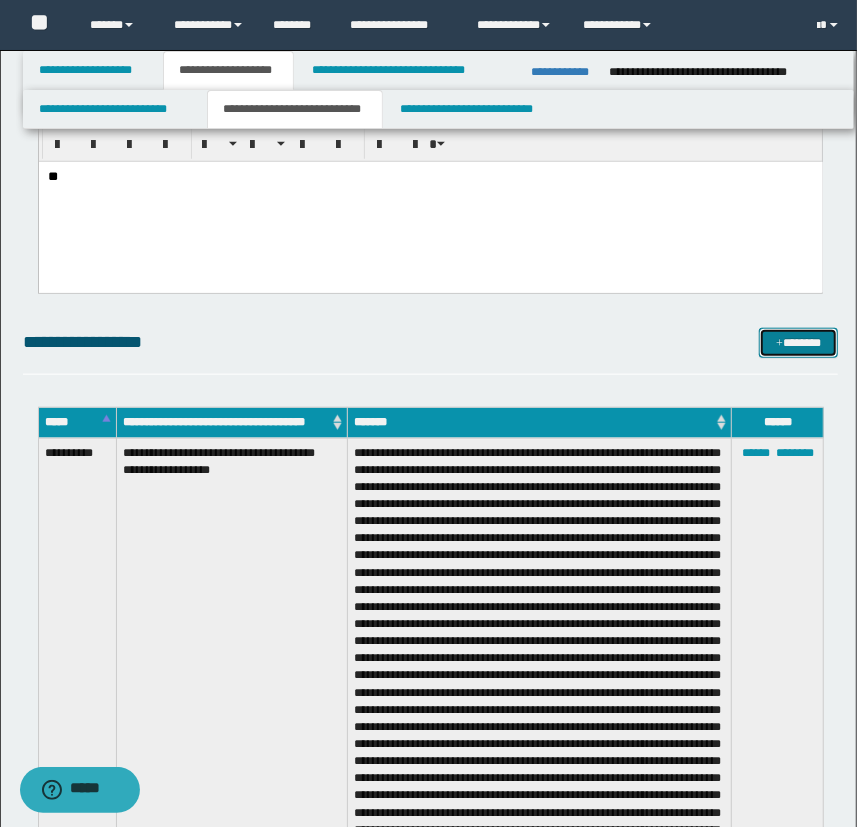 click on "*******" at bounding box center (799, 343) 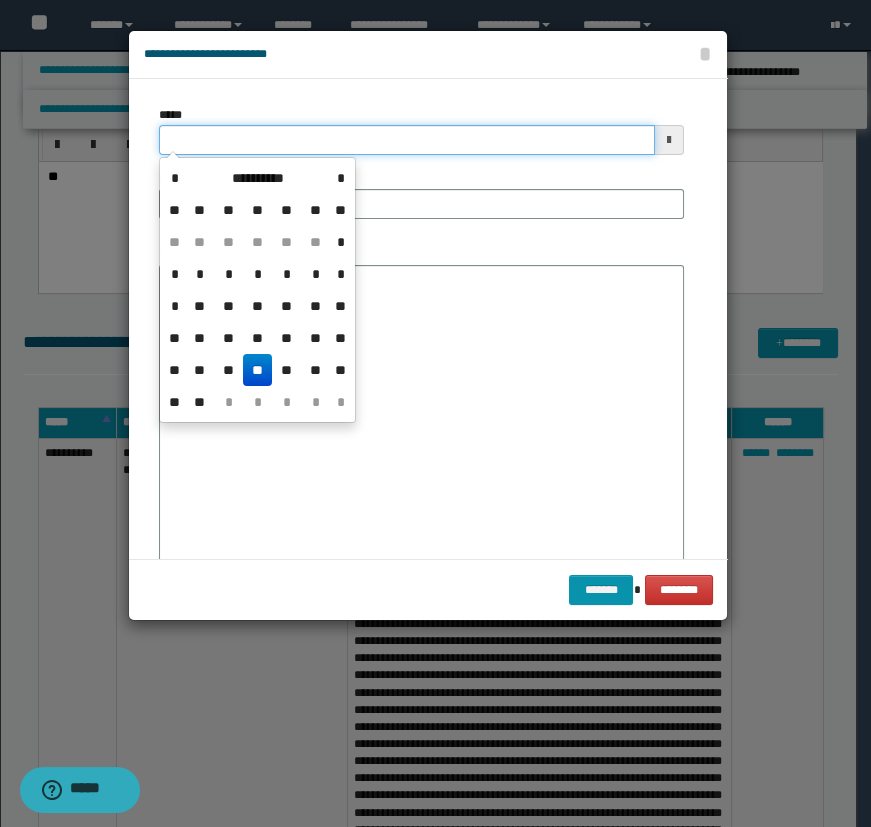 click on "*****" at bounding box center [407, 140] 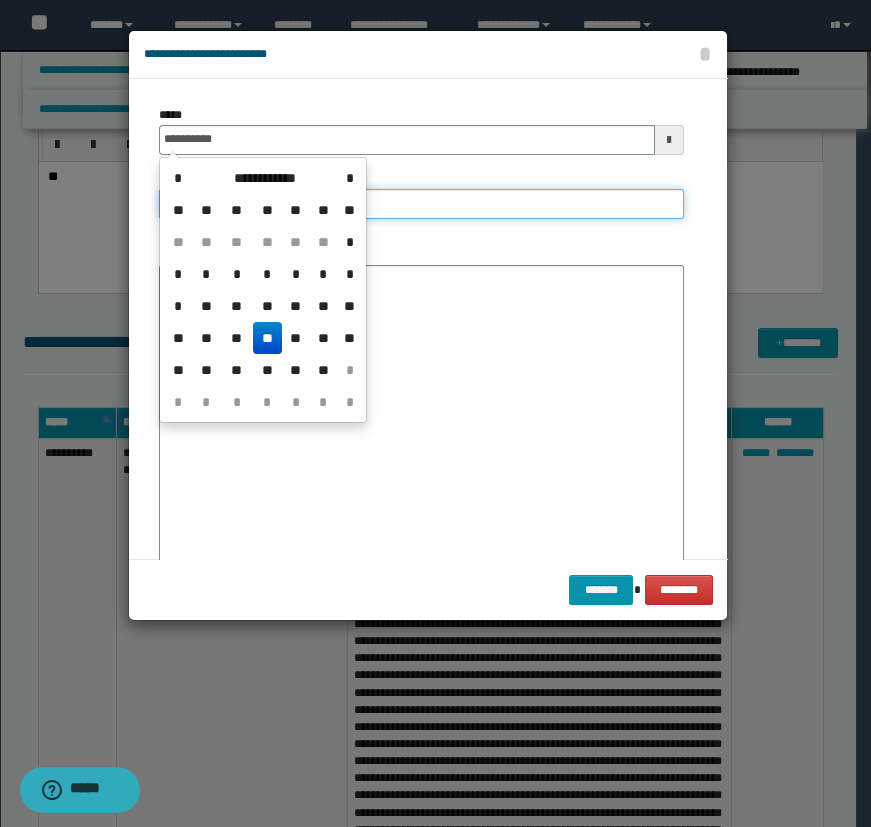 type on "**********" 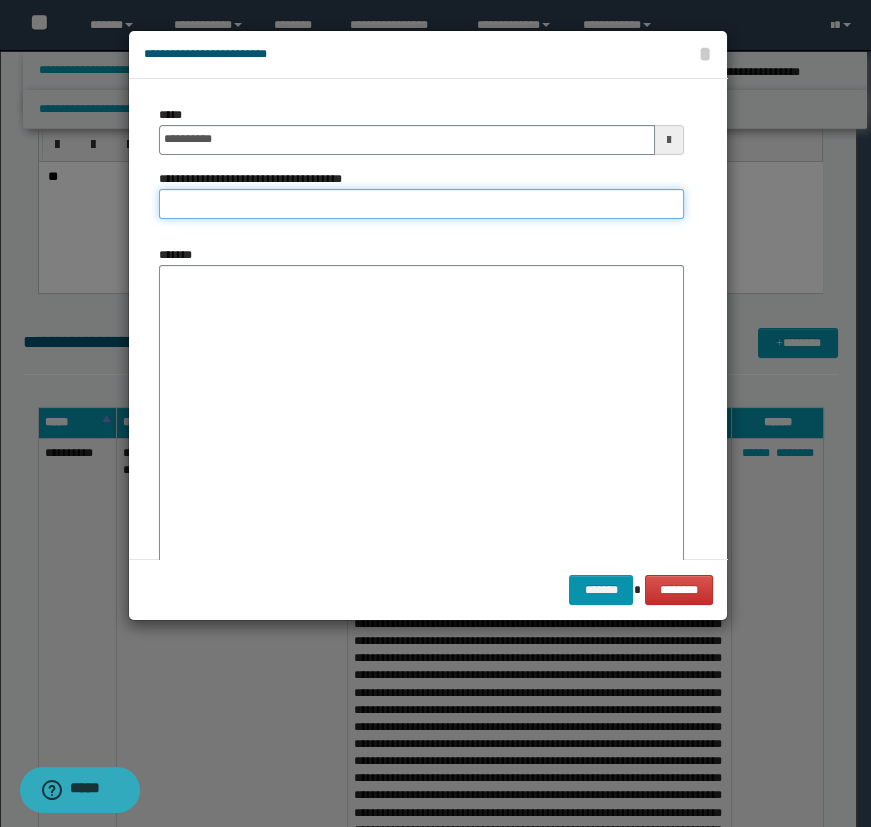 click on "**********" at bounding box center (421, 204) 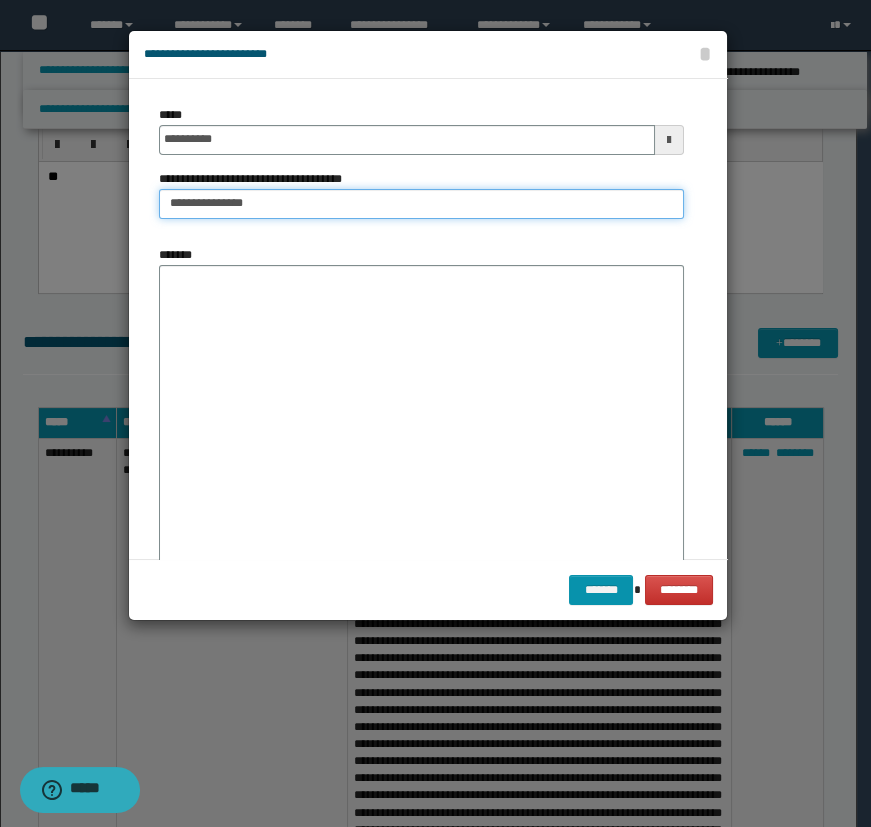 type on "**********" 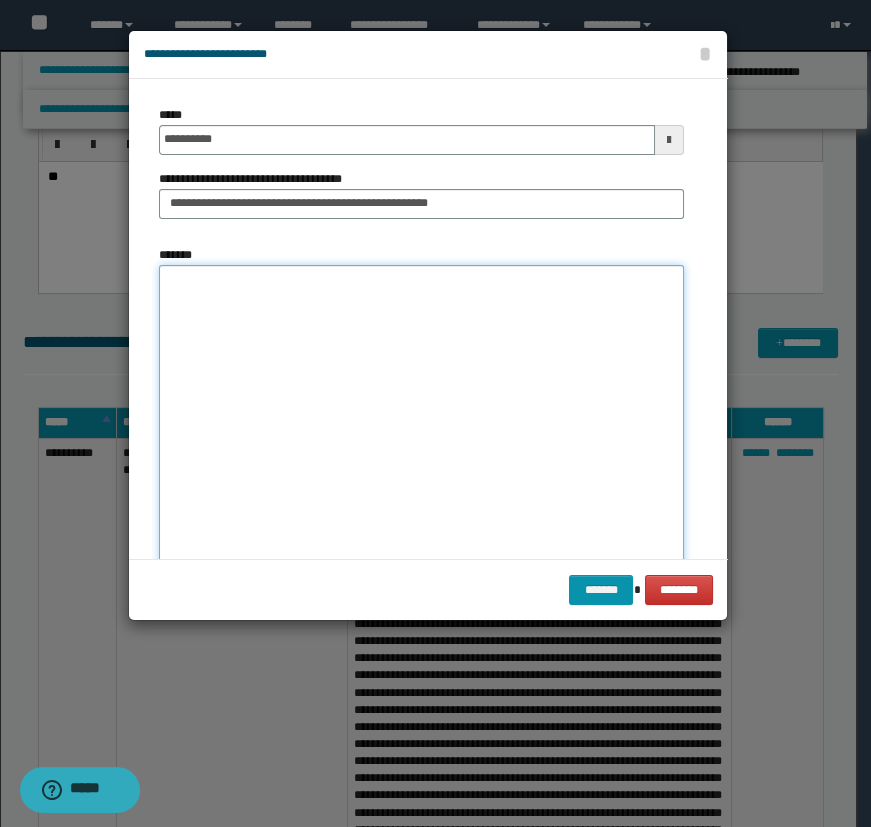 drag, startPoint x: 377, startPoint y: 325, endPoint x: 390, endPoint y: 323, distance: 13.152946 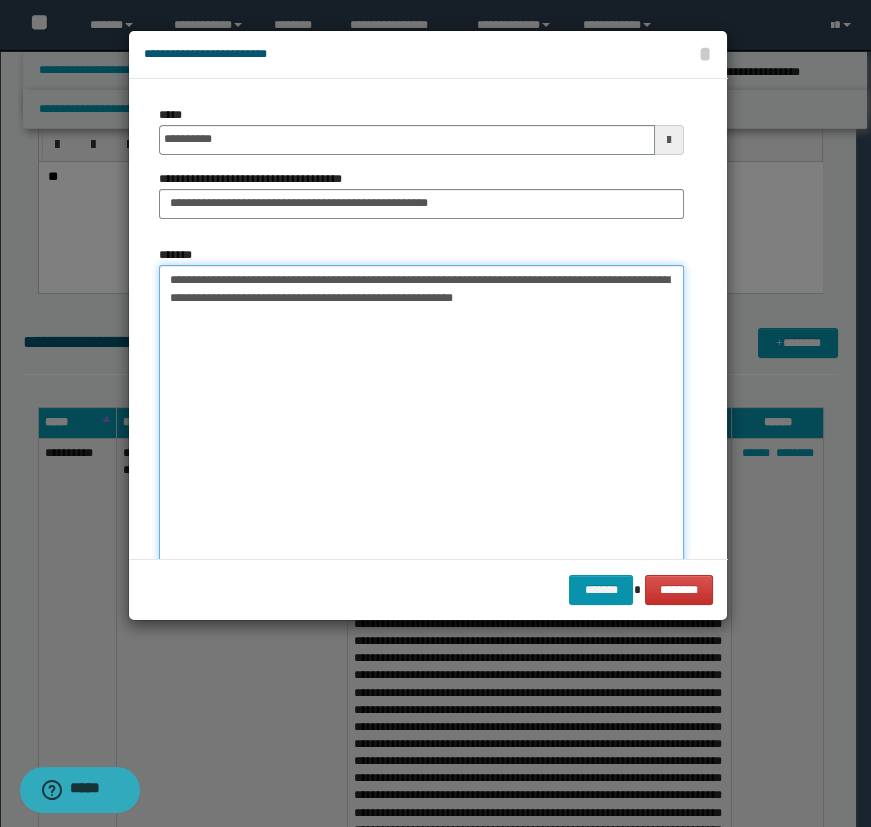 click on "**********" at bounding box center [421, 418] 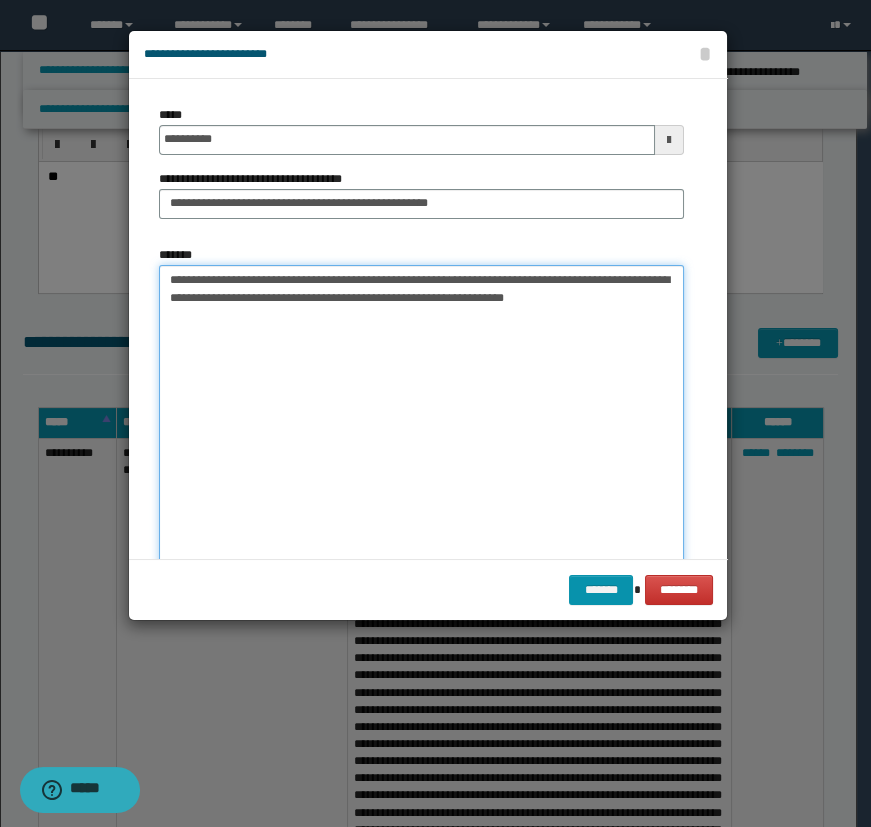 click on "**********" at bounding box center [421, 418] 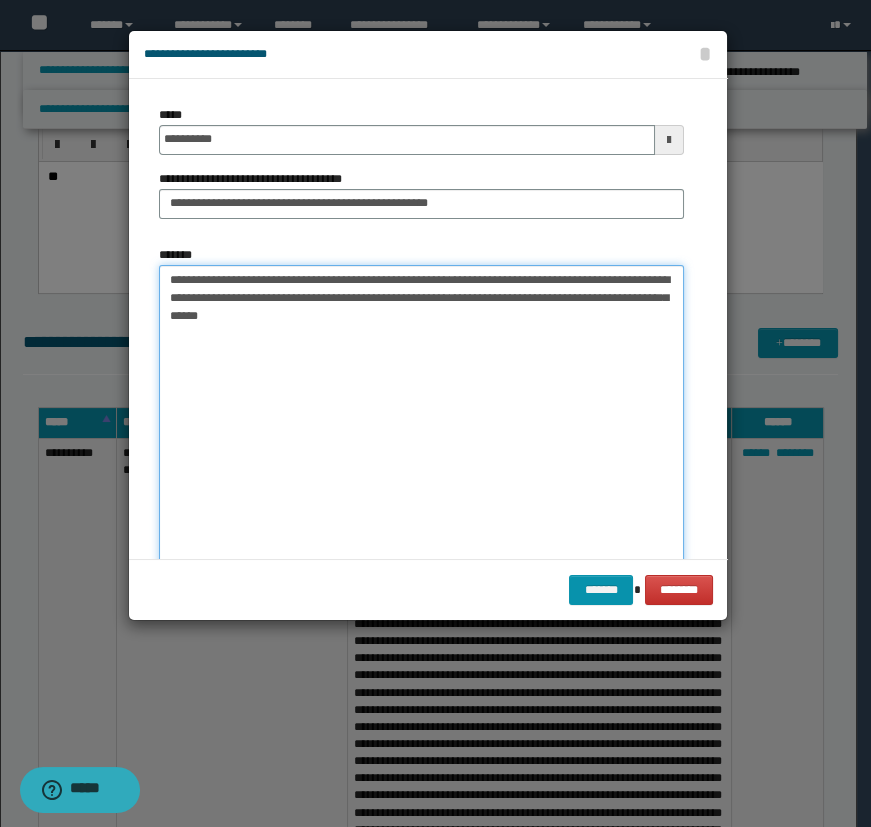 click on "**********" at bounding box center (421, 418) 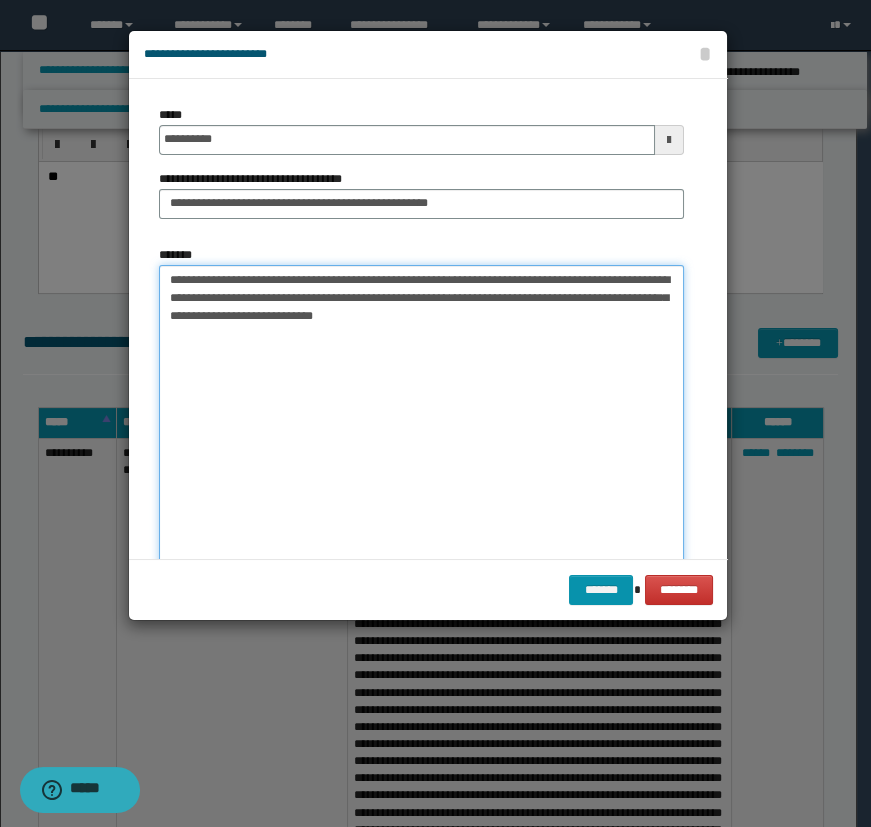 click on "**********" at bounding box center (421, 418) 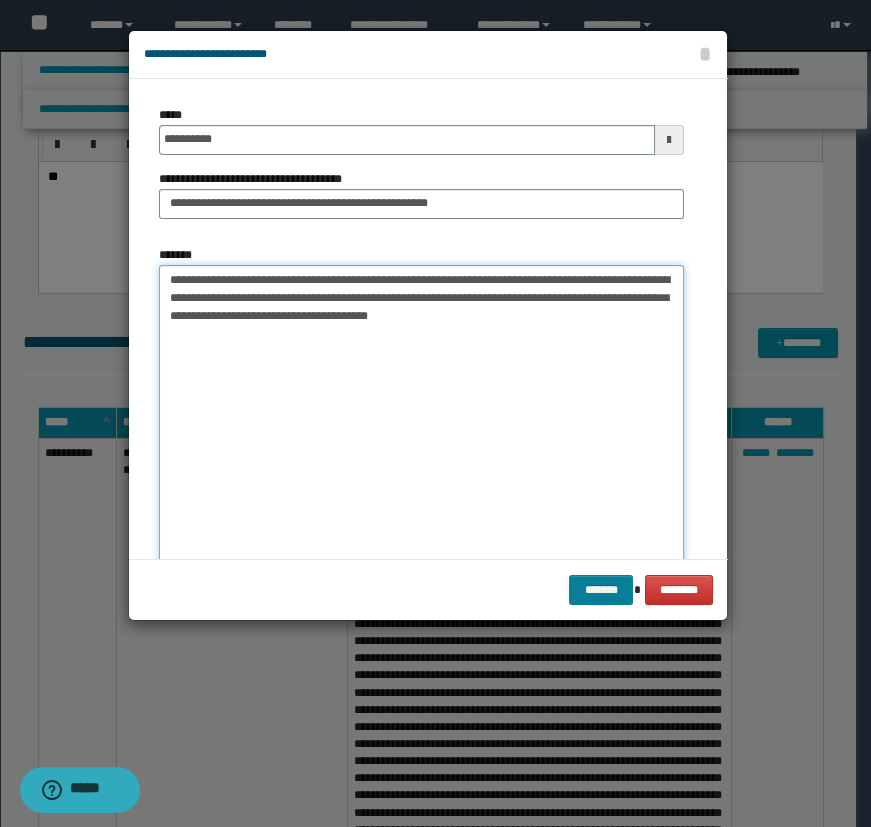 type on "**********" 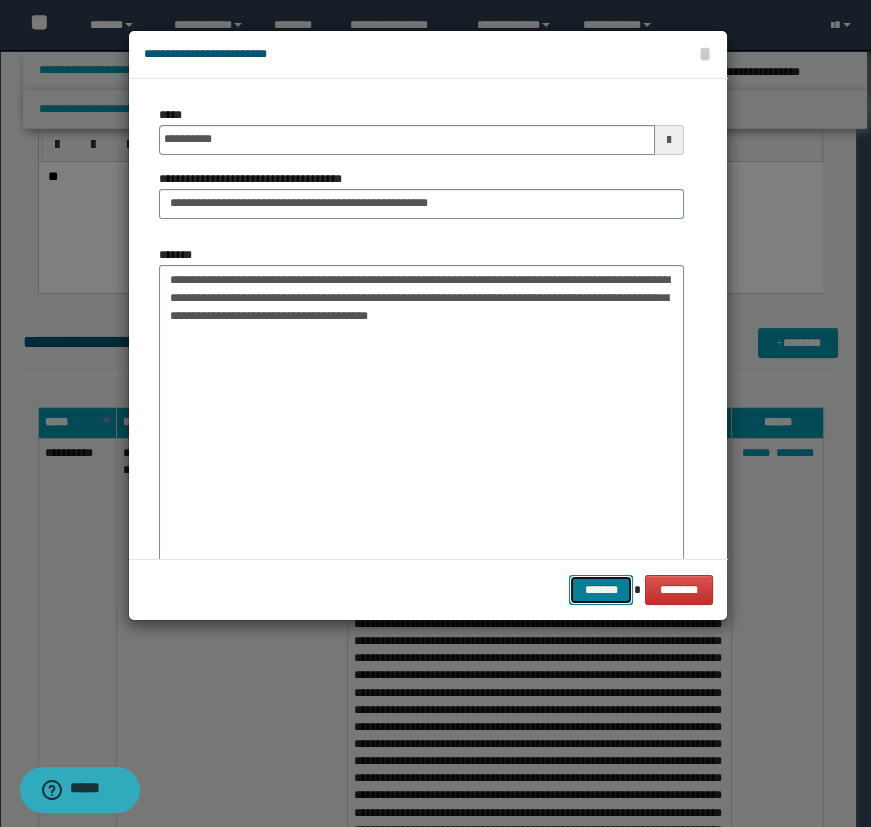 click on "*******" at bounding box center (601, 590) 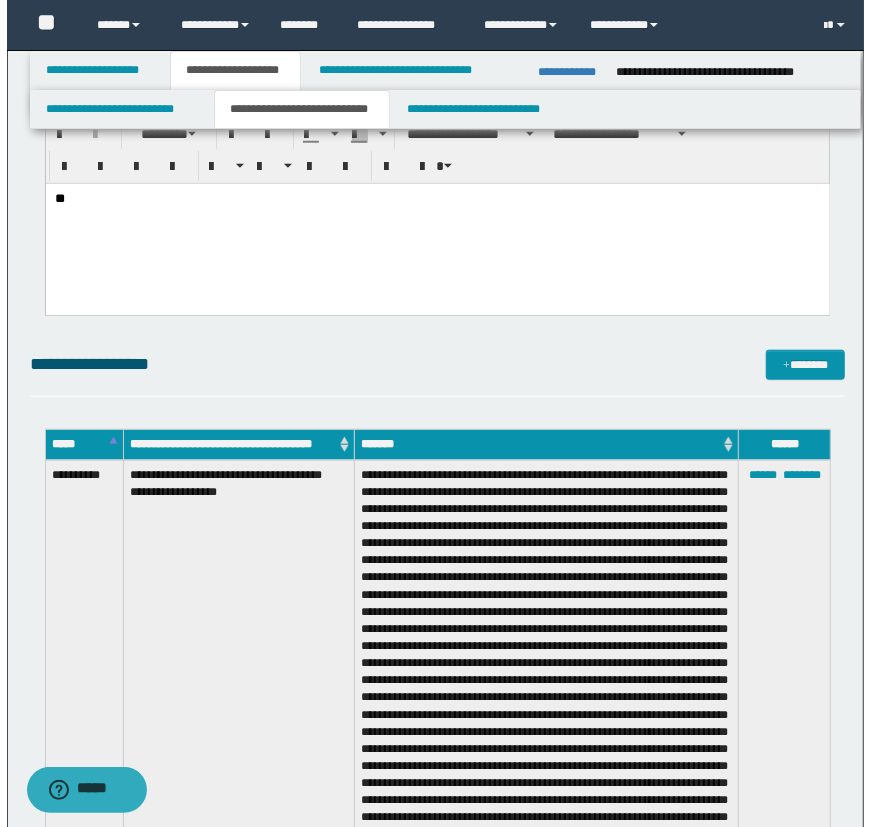 scroll, scrollTop: 689, scrollLeft: 0, axis: vertical 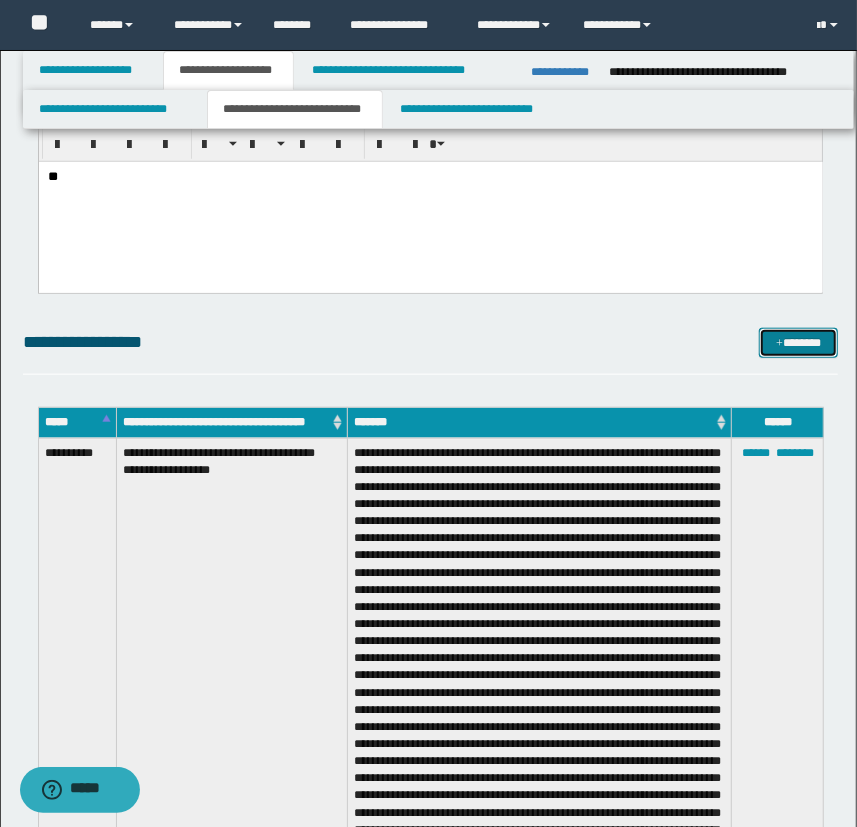 click on "*******" at bounding box center [799, 343] 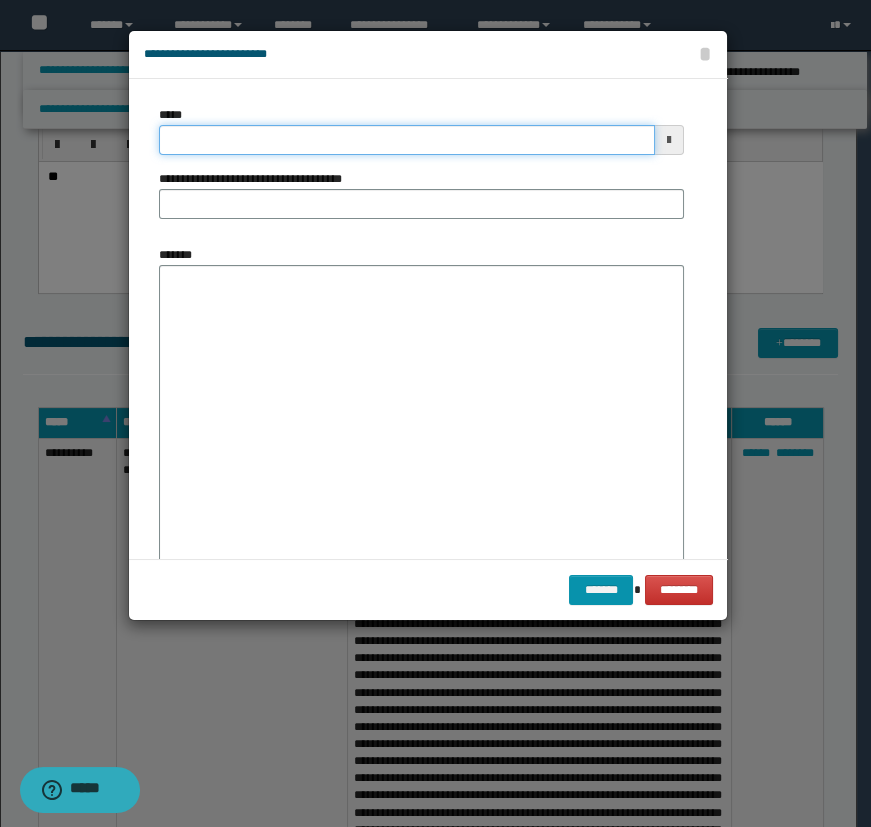 click on "*****" at bounding box center [407, 140] 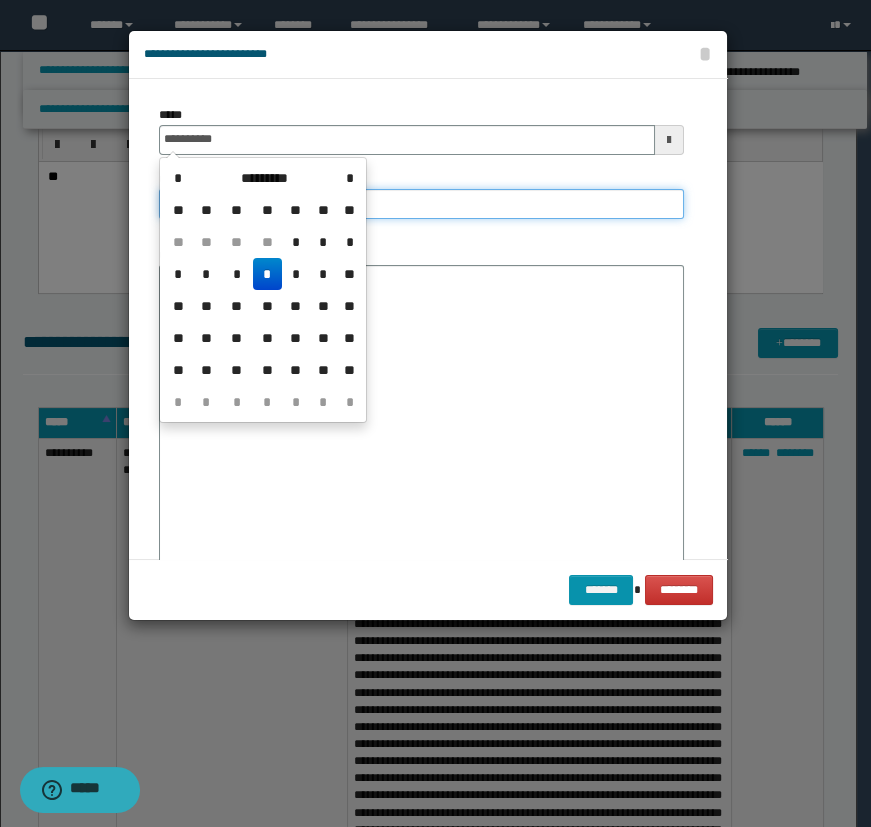 type on "**********" 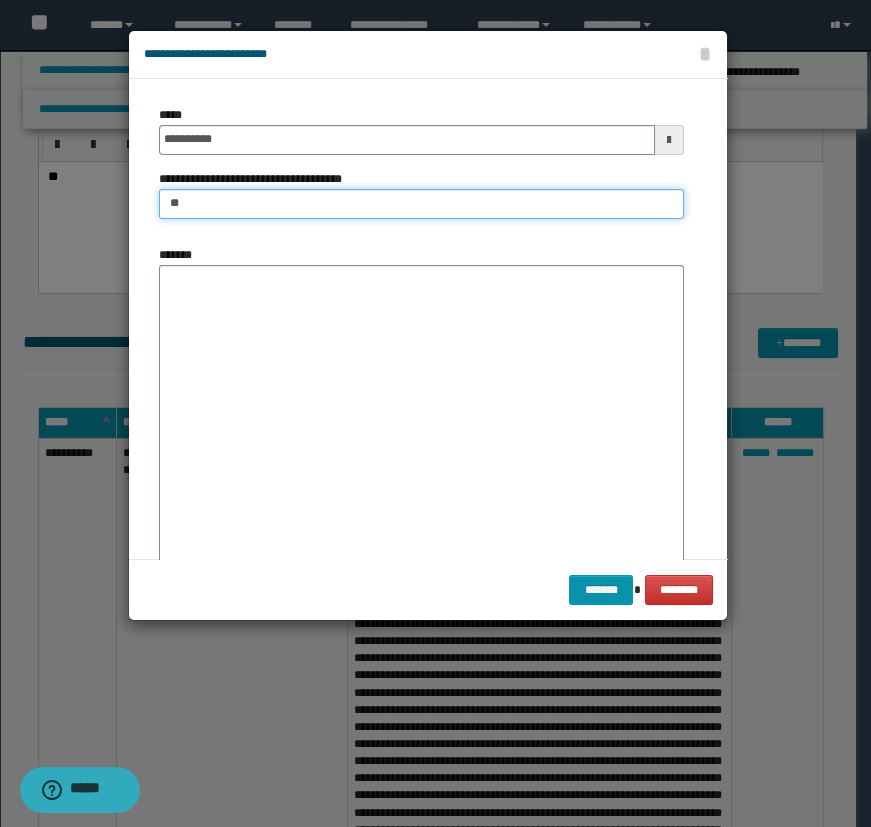 type on "*" 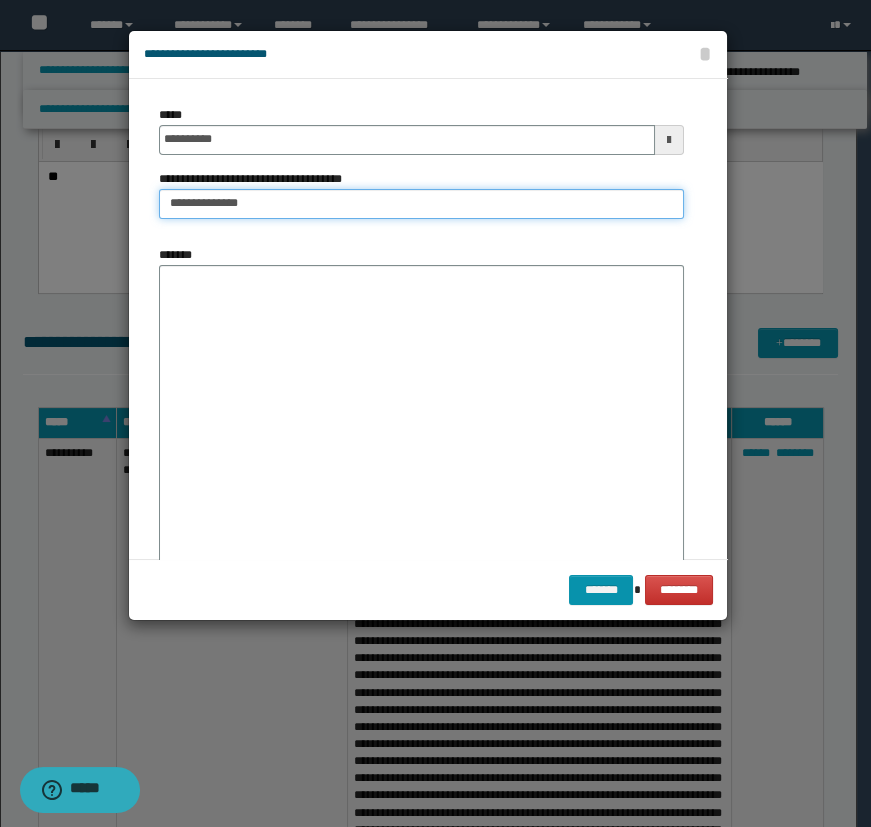 type on "**********" 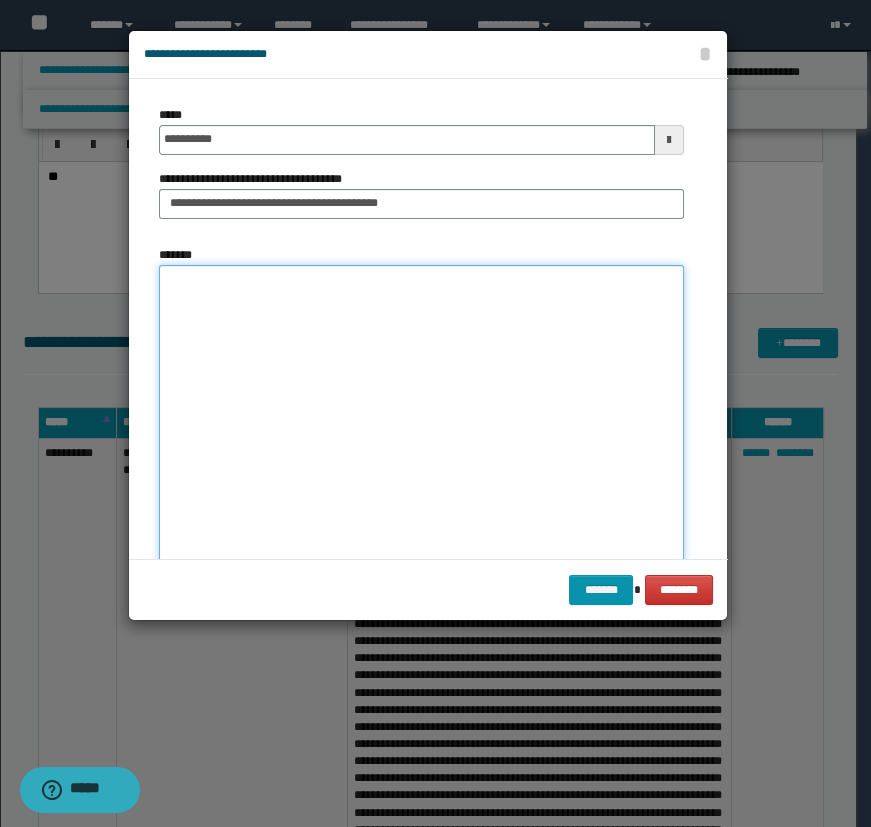 click on "*******" at bounding box center [421, 418] 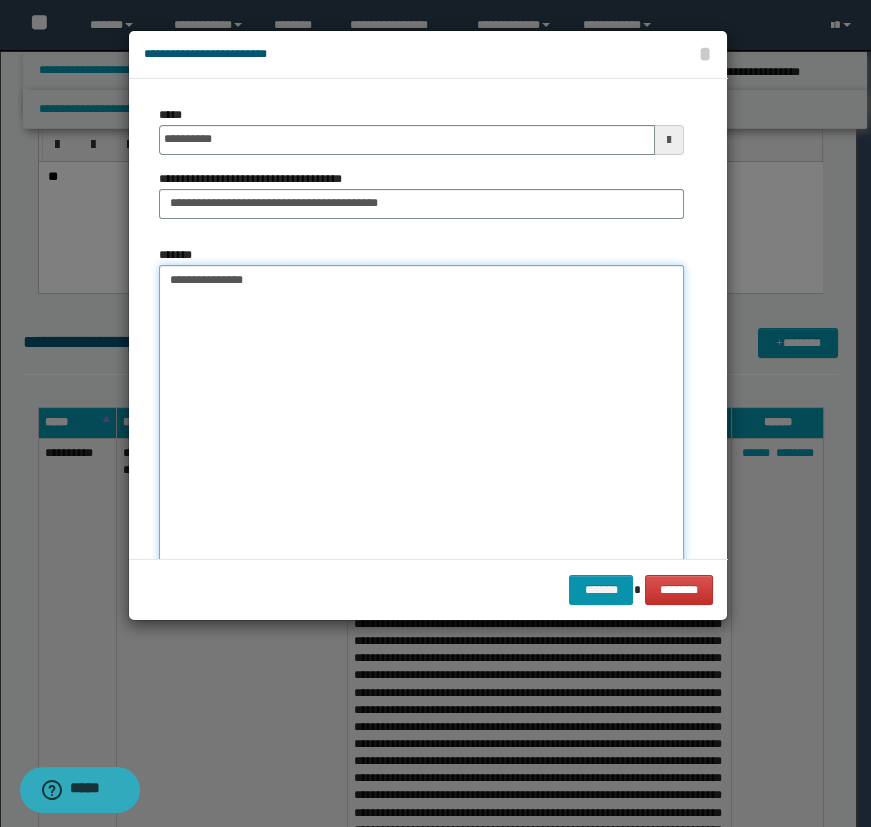 click on "**********" at bounding box center (421, 418) 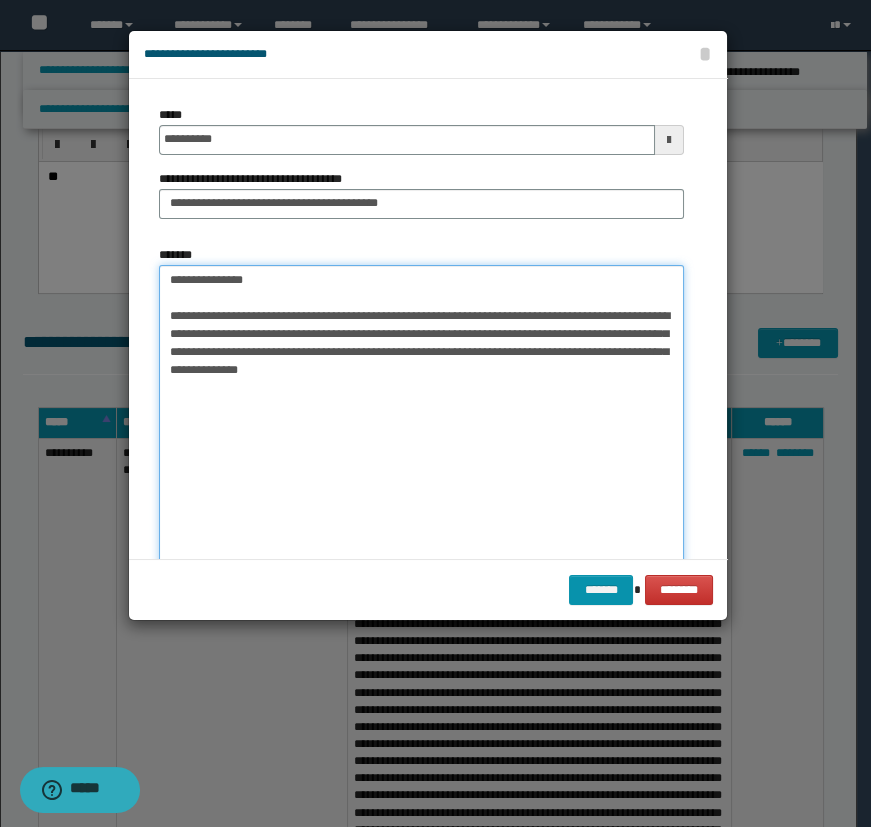 drag, startPoint x: 349, startPoint y: 360, endPoint x: 360, endPoint y: 353, distance: 13.038404 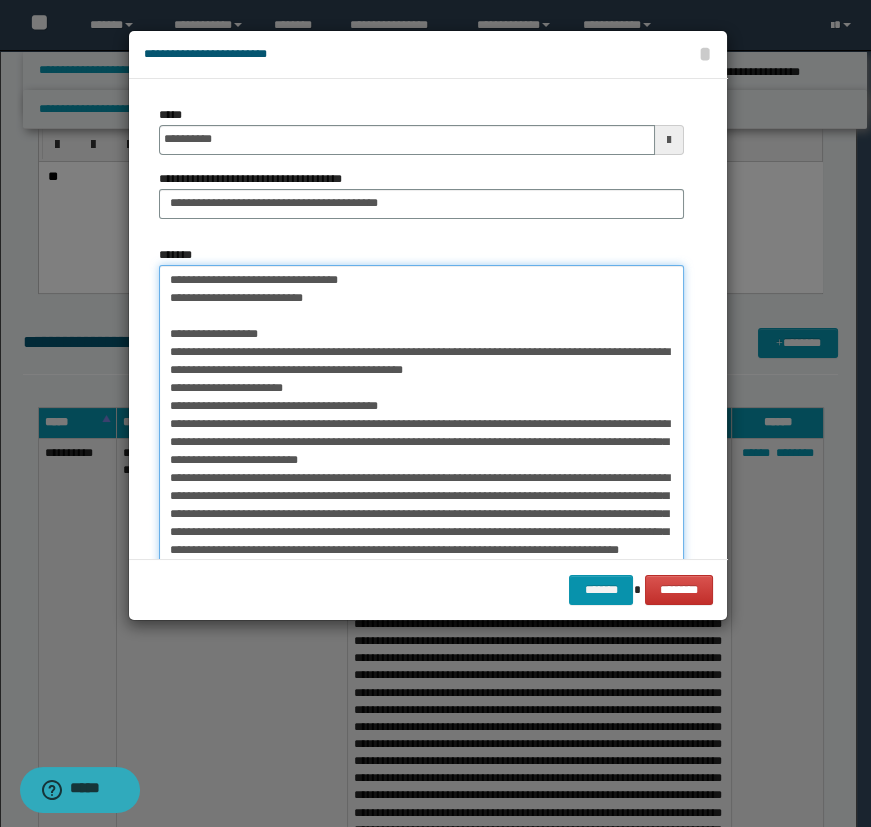 scroll, scrollTop: 940, scrollLeft: 0, axis: vertical 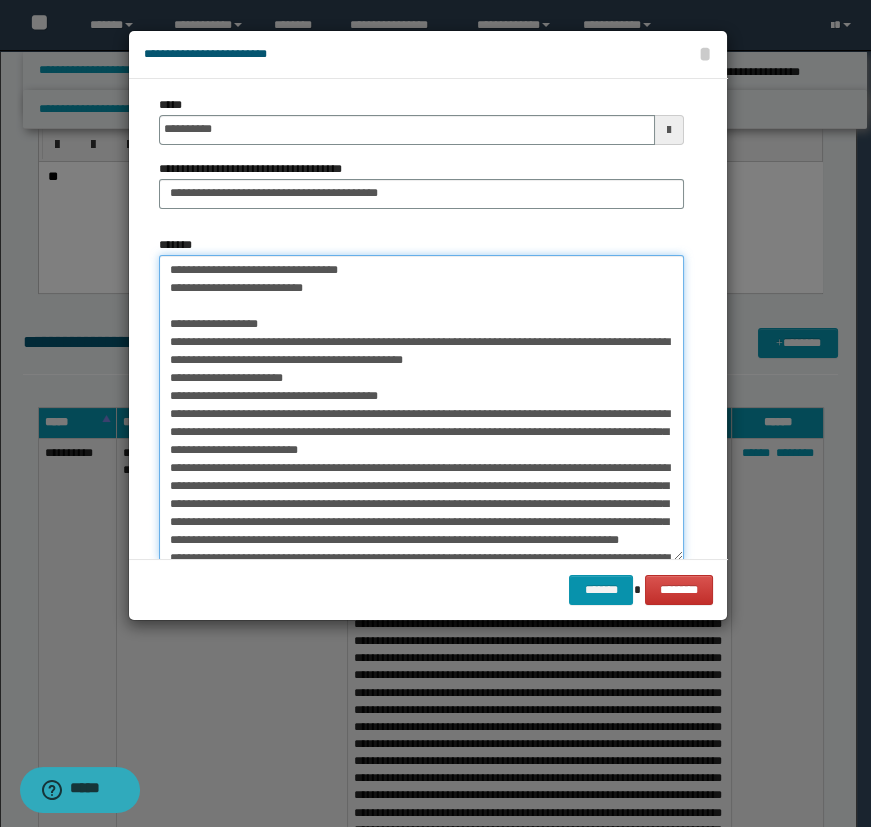 click on "*******" at bounding box center [421, 408] 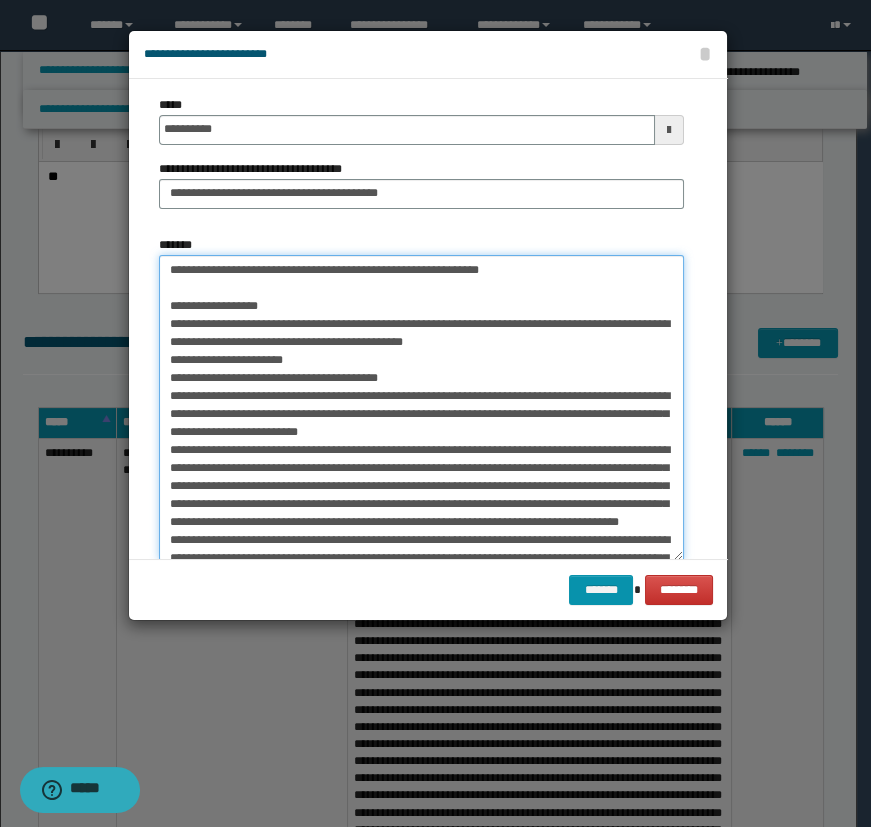 click on "*******" at bounding box center (421, 408) 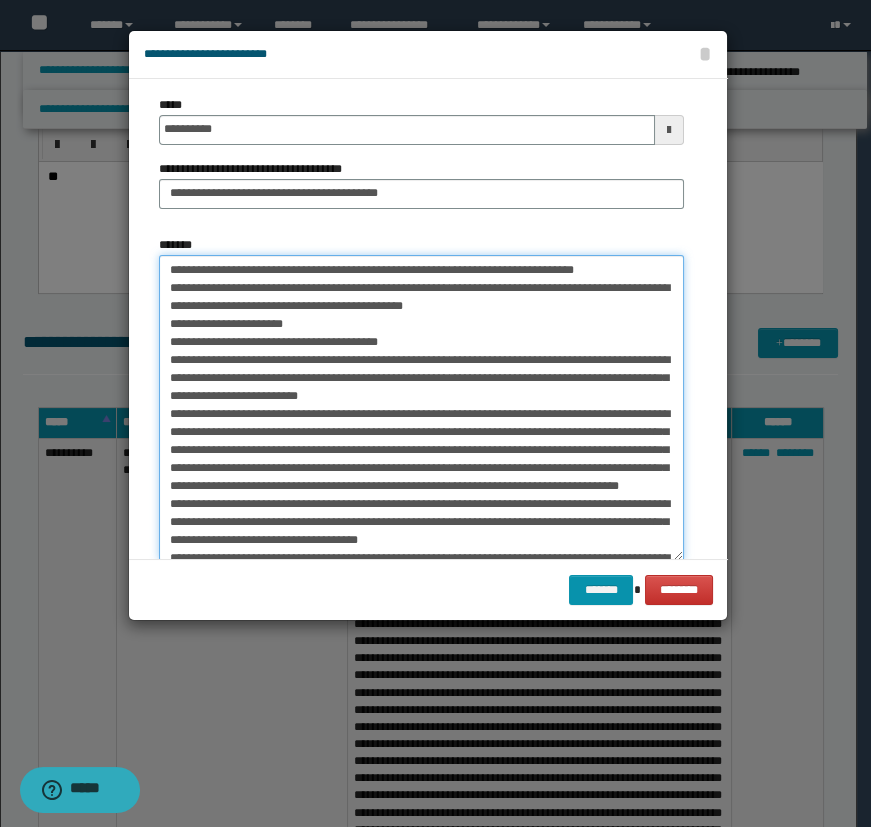 click on "*******" at bounding box center (421, 408) 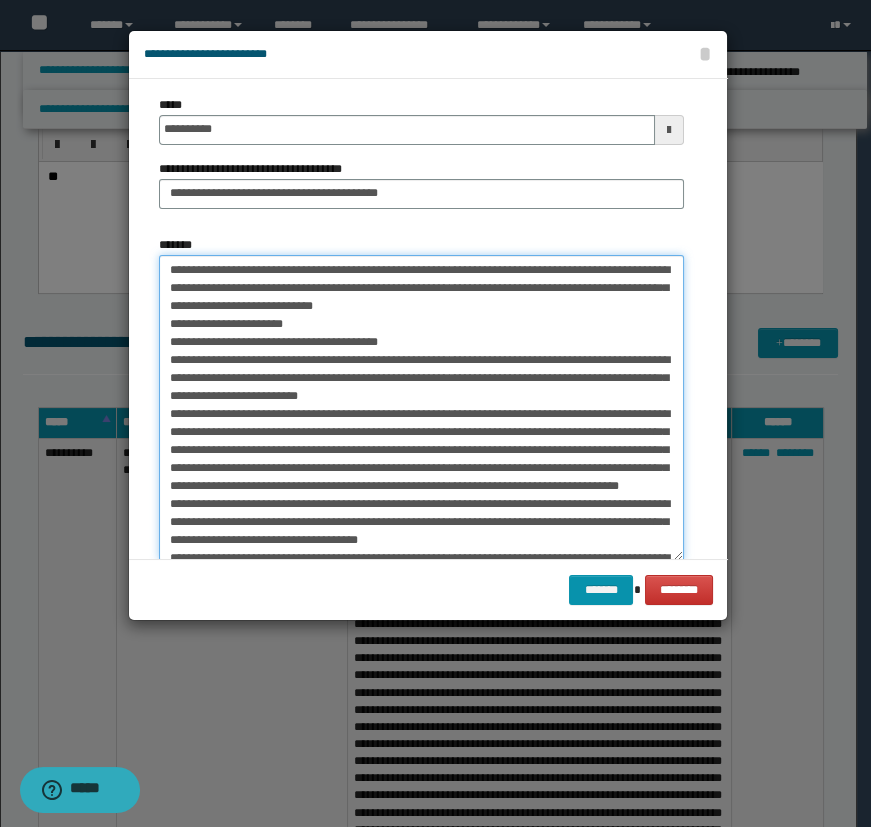 click on "*******" at bounding box center [421, 408] 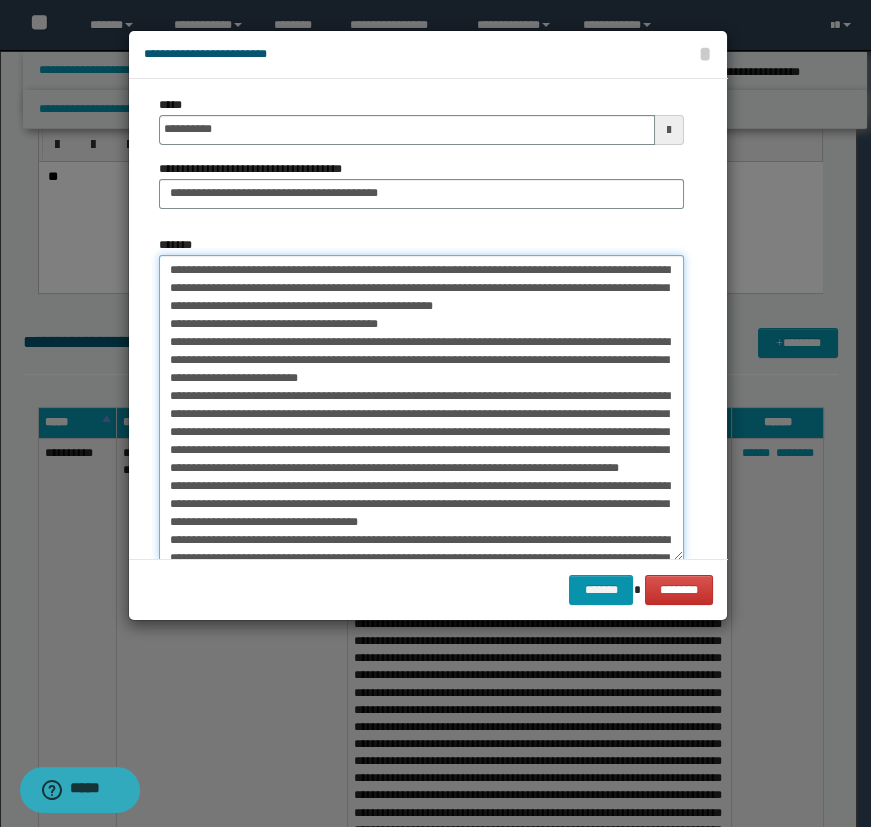 click on "*******" at bounding box center [421, 408] 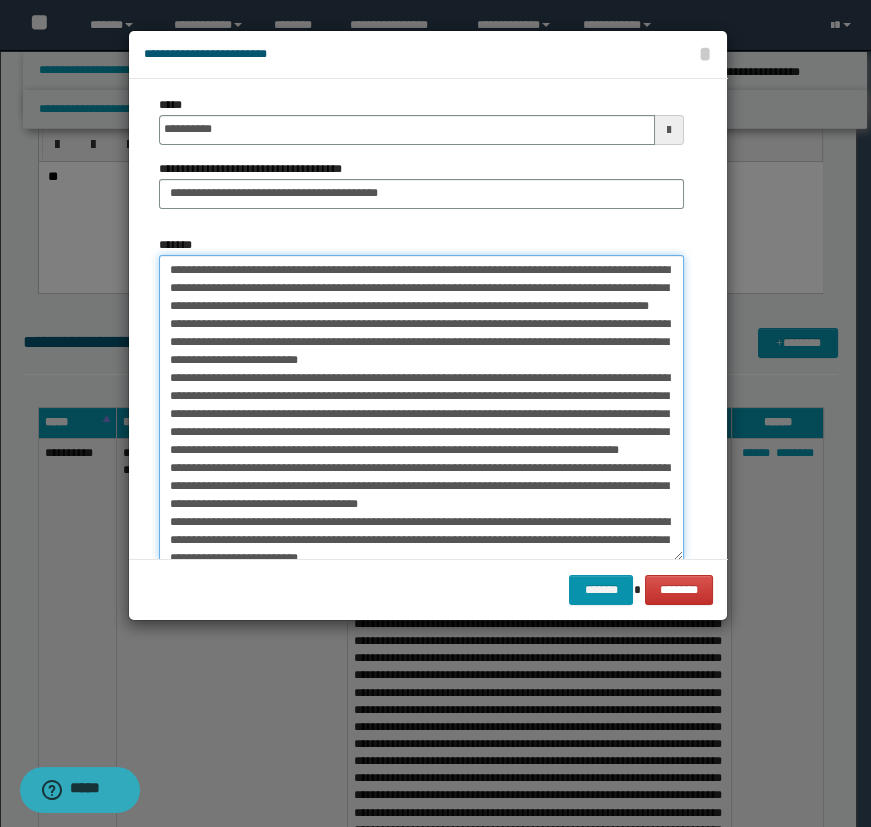 click on "*******" at bounding box center (421, 408) 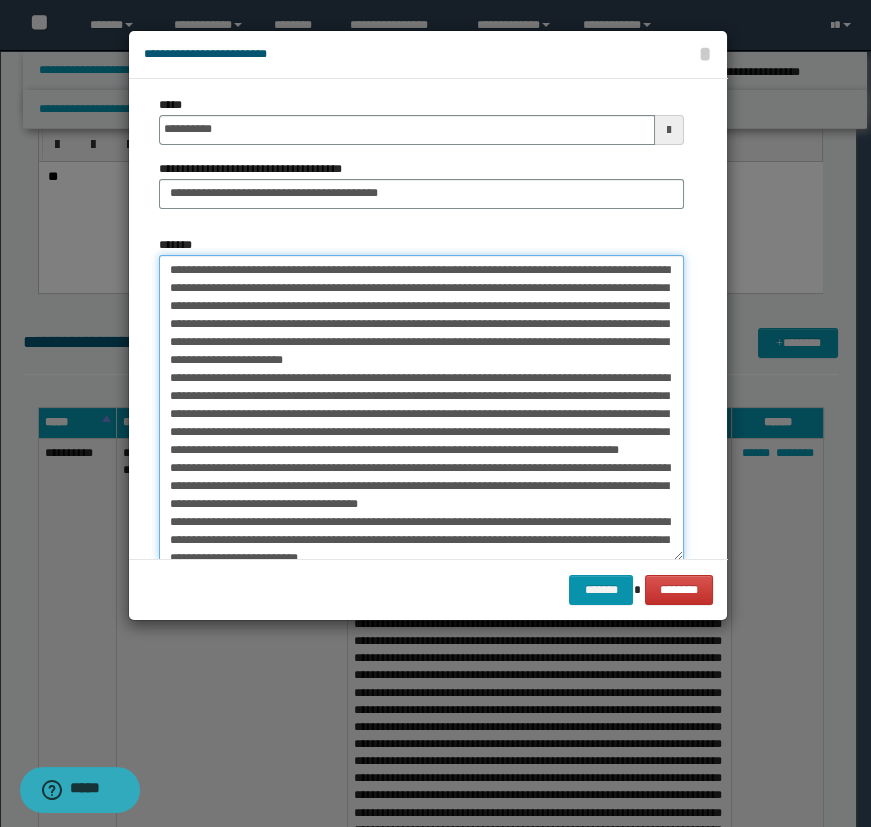 click on "*******" at bounding box center (421, 408) 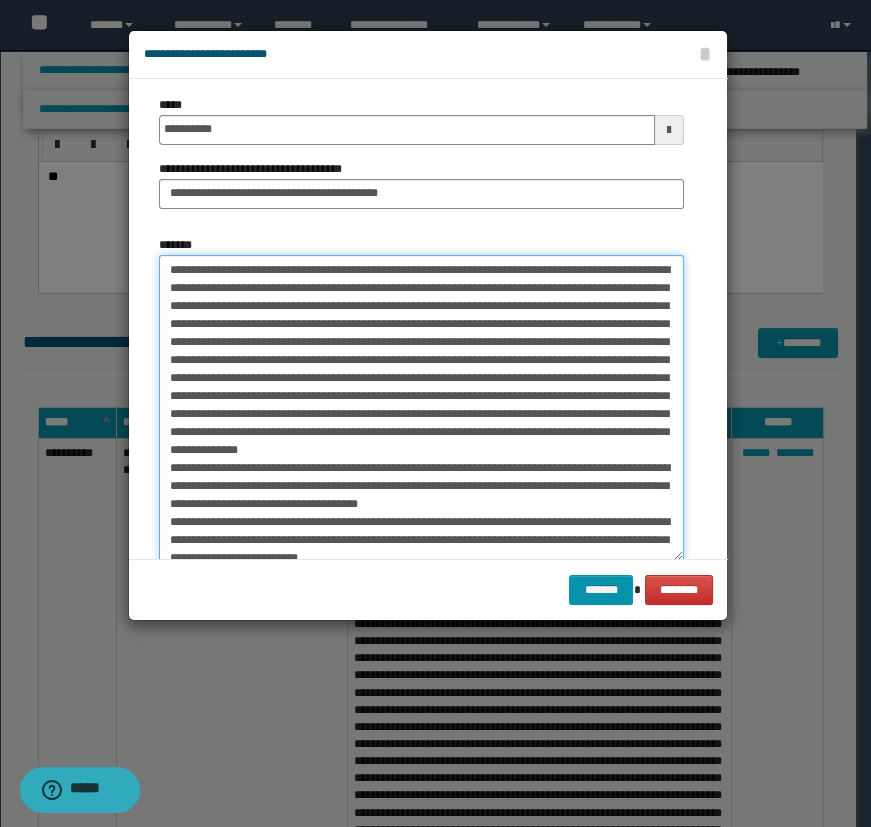 click on "*******" at bounding box center (421, 408) 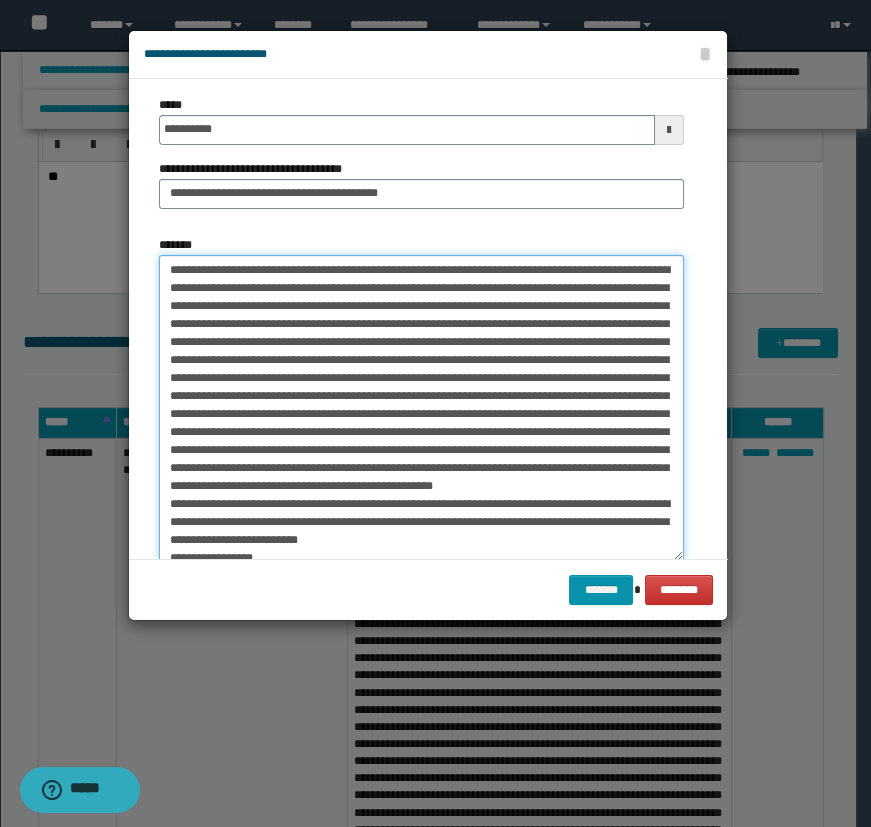 drag, startPoint x: 343, startPoint y: 491, endPoint x: 364, endPoint y: 503, distance: 24.186773 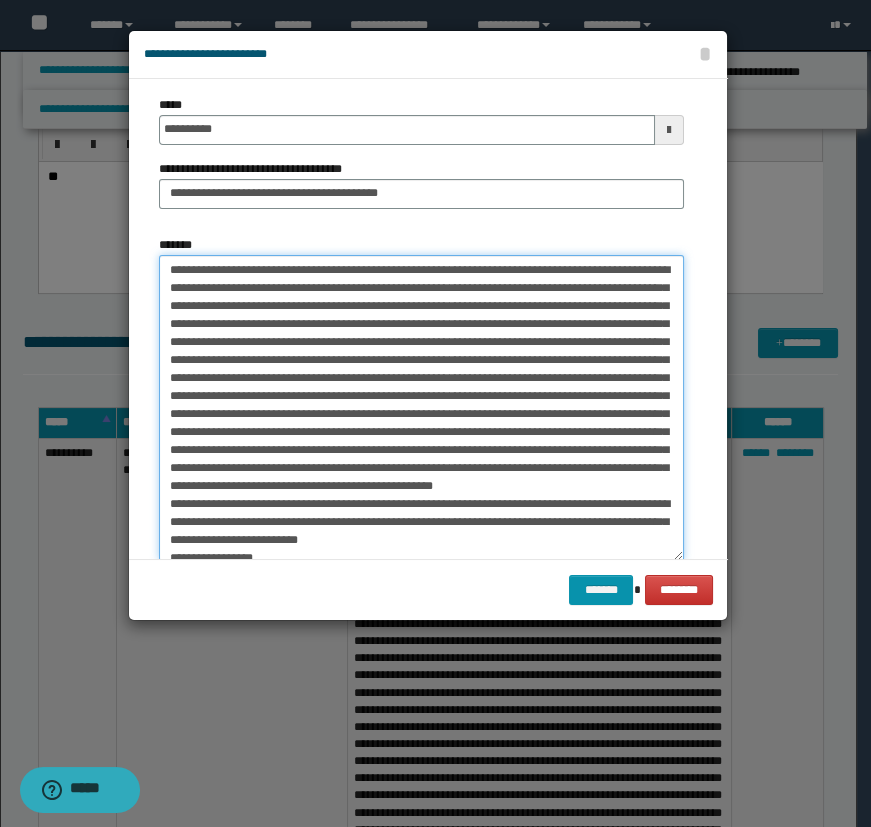 click on "*******" at bounding box center [421, 408] 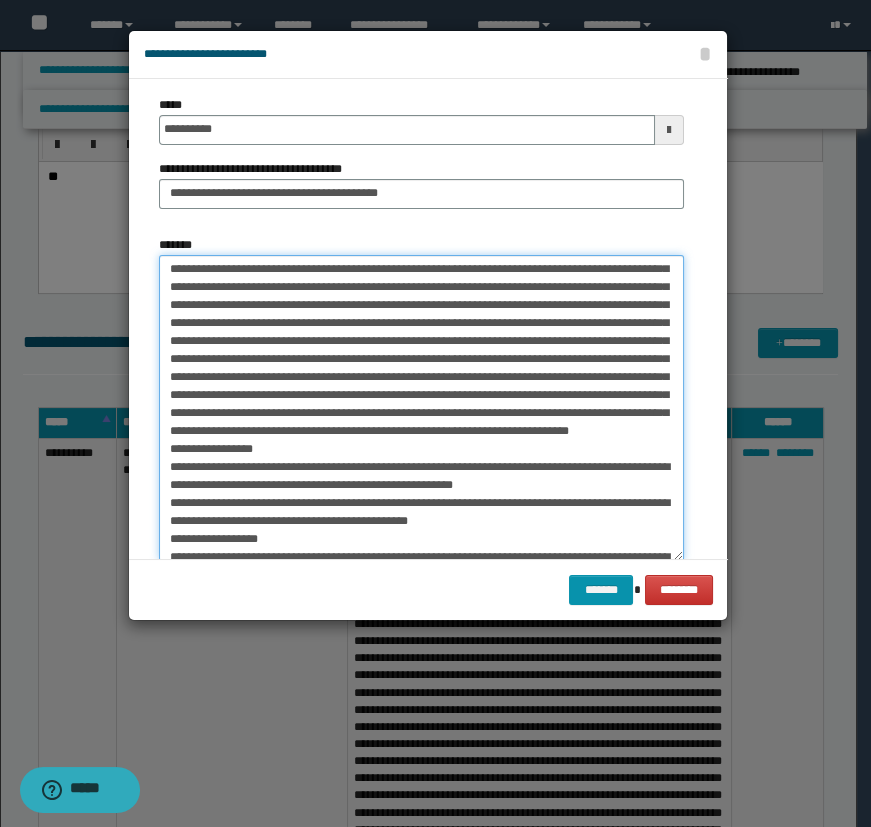 scroll, scrollTop: 90, scrollLeft: 0, axis: vertical 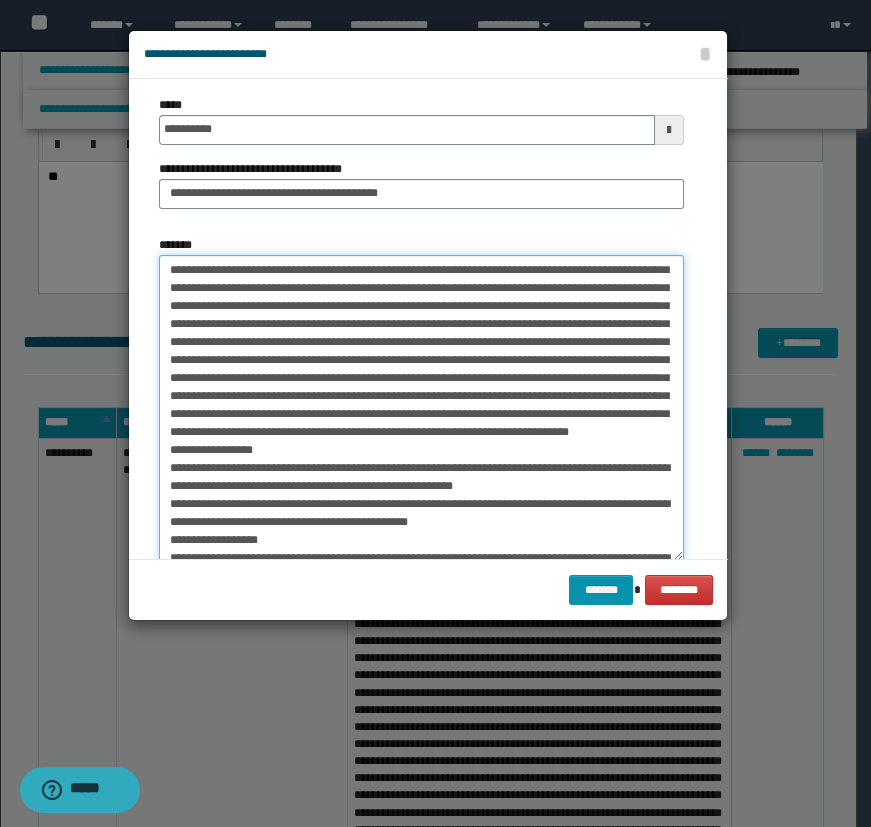 click on "*******" at bounding box center [421, 408] 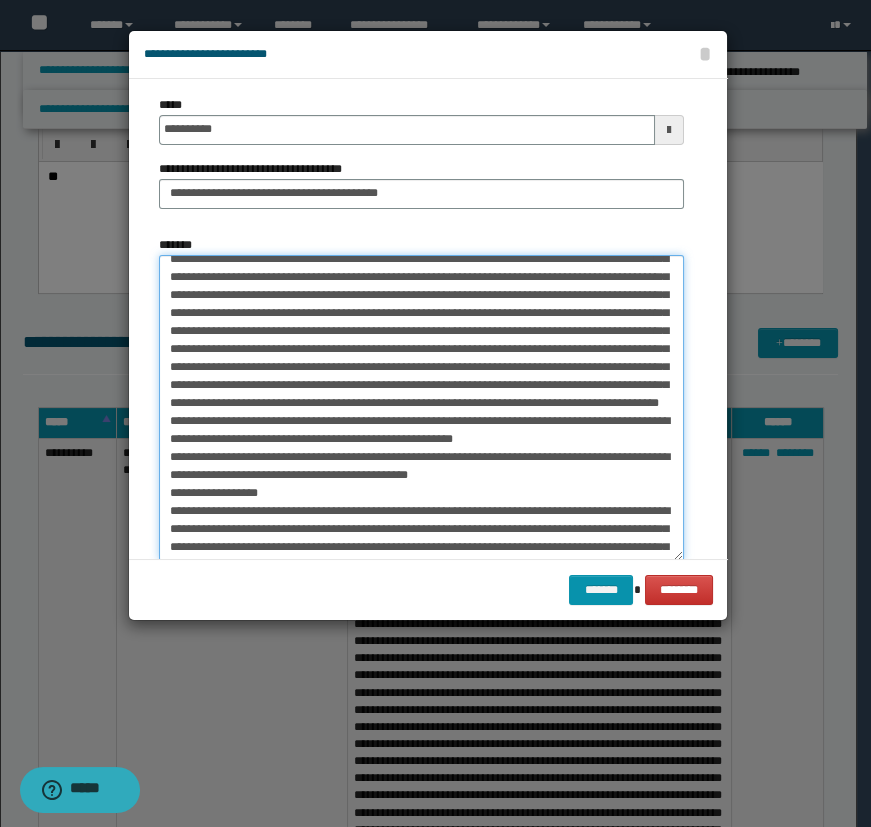 scroll, scrollTop: 163, scrollLeft: 0, axis: vertical 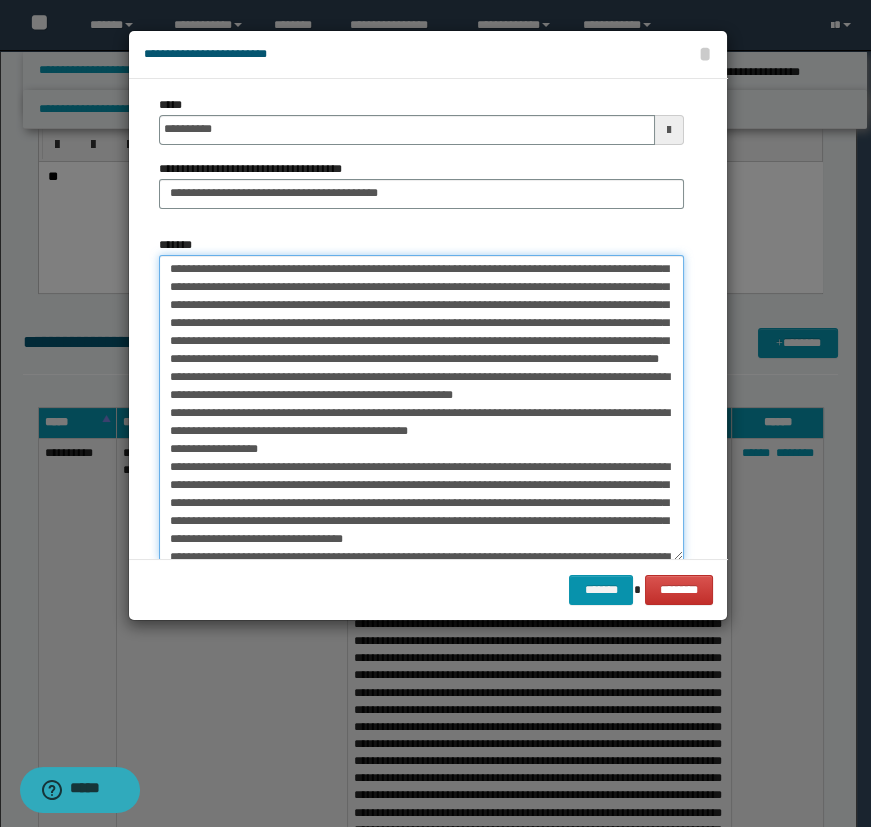 click on "*******" at bounding box center (421, 408) 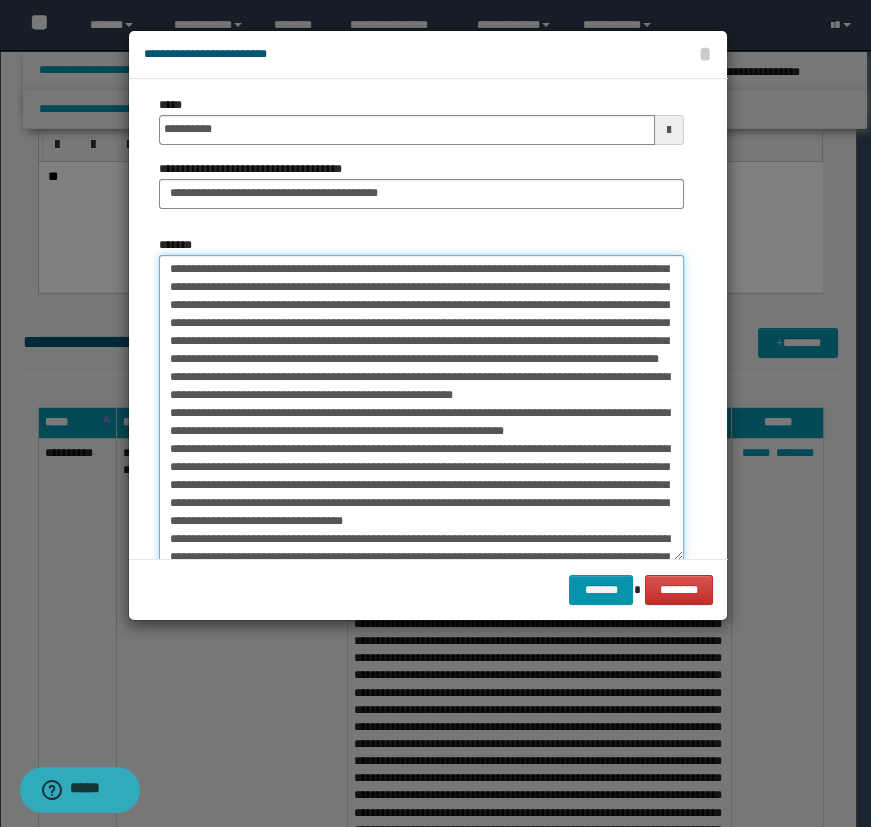 scroll, scrollTop: 254, scrollLeft: 0, axis: vertical 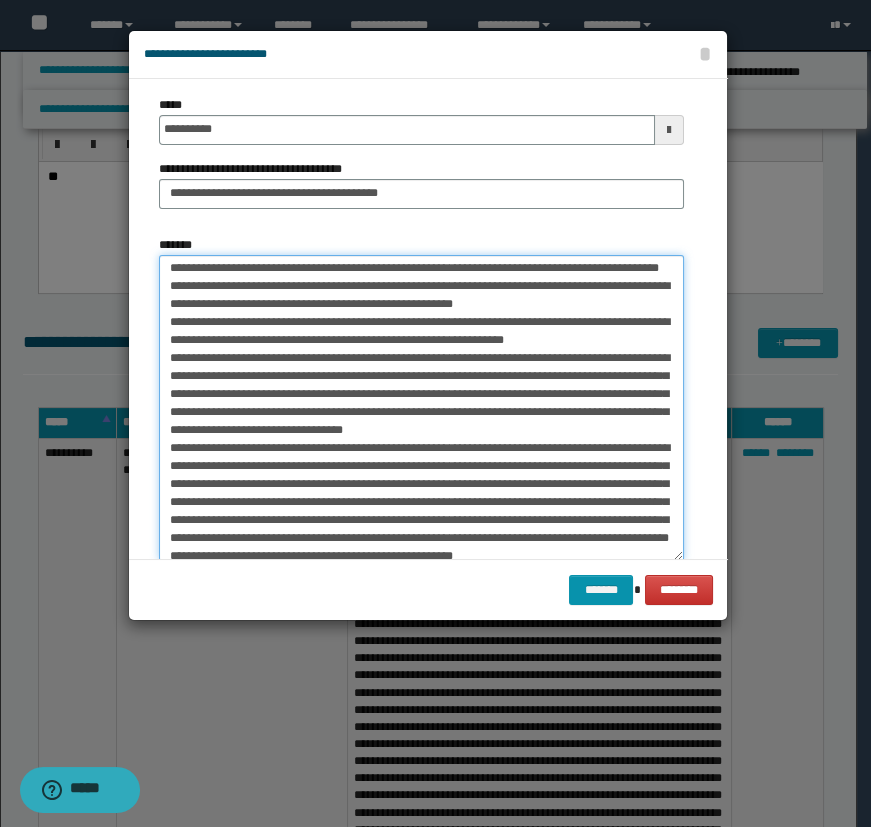 drag, startPoint x: 232, startPoint y: 448, endPoint x: 199, endPoint y: 409, distance: 51.088158 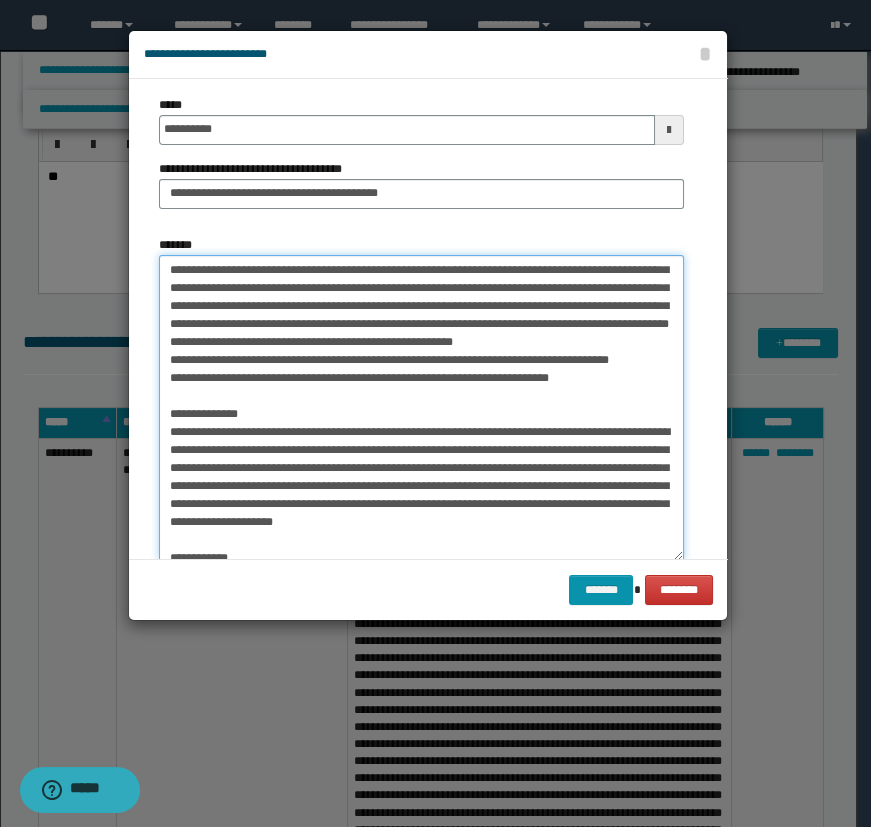 scroll, scrollTop: 527, scrollLeft: 0, axis: vertical 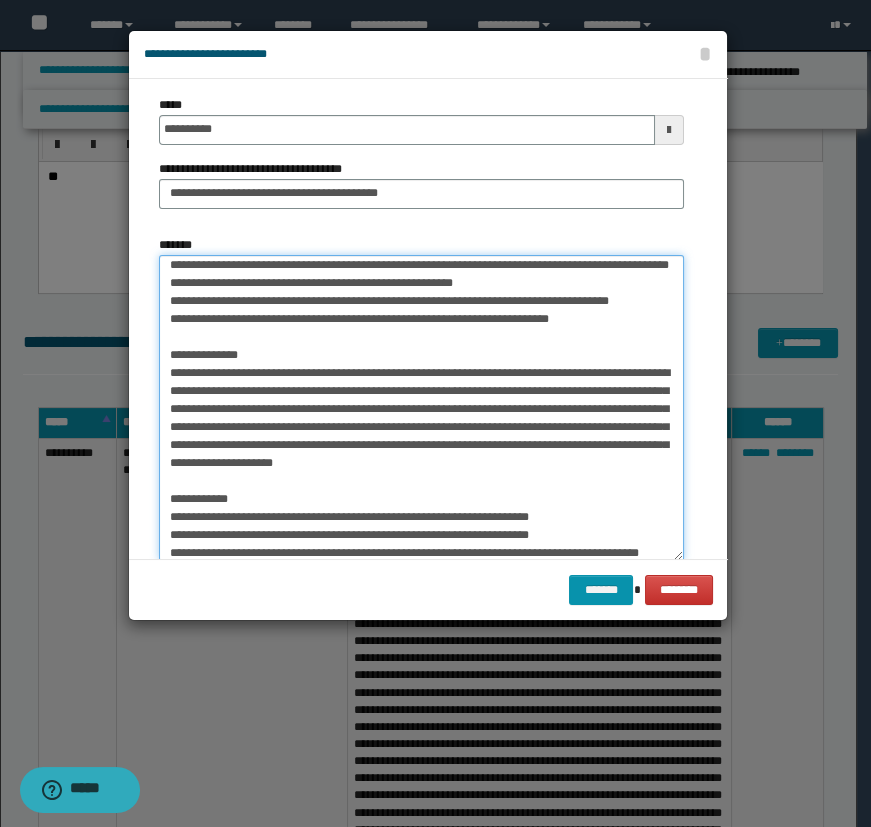click on "*******" at bounding box center (421, 408) 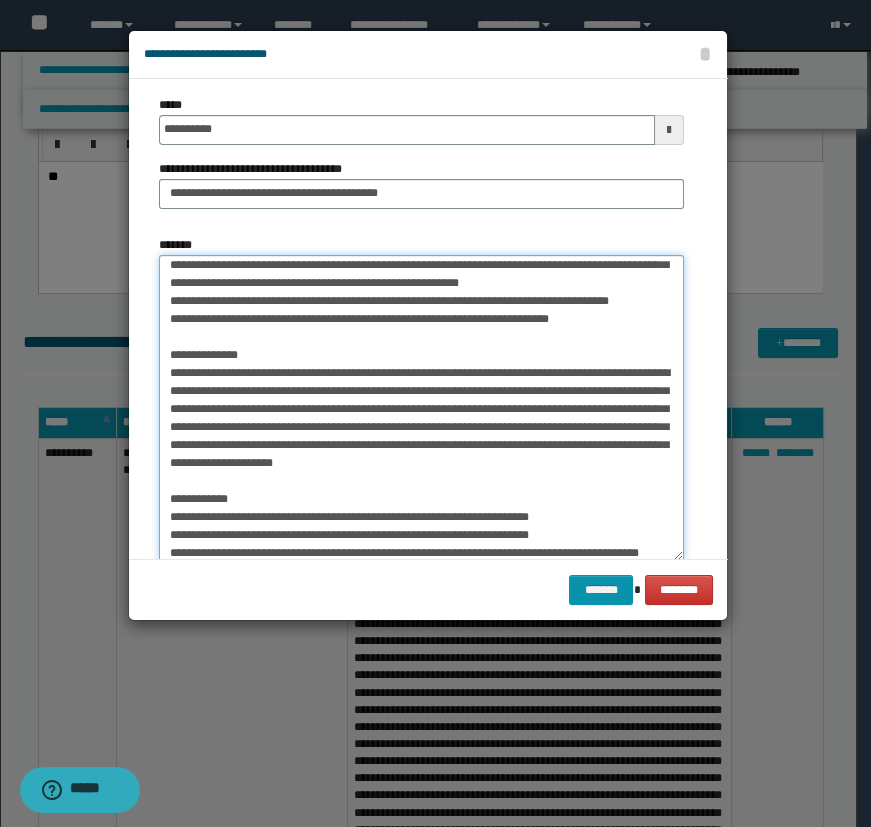 scroll, scrollTop: 509, scrollLeft: 0, axis: vertical 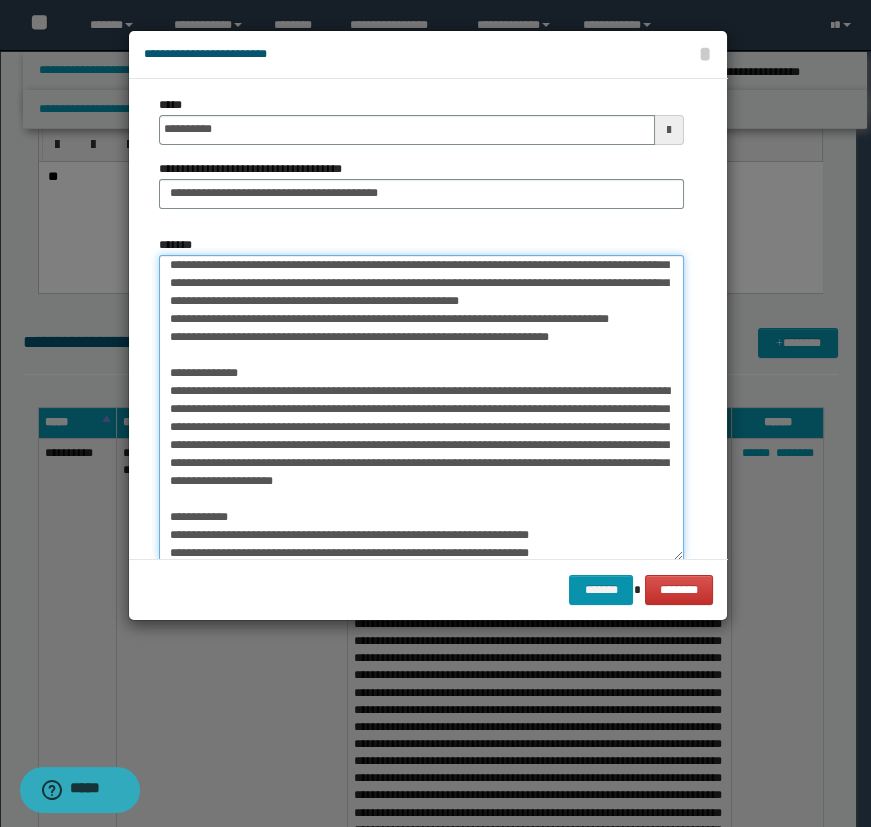 drag, startPoint x: 601, startPoint y: 322, endPoint x: 390, endPoint y: 311, distance: 211.28653 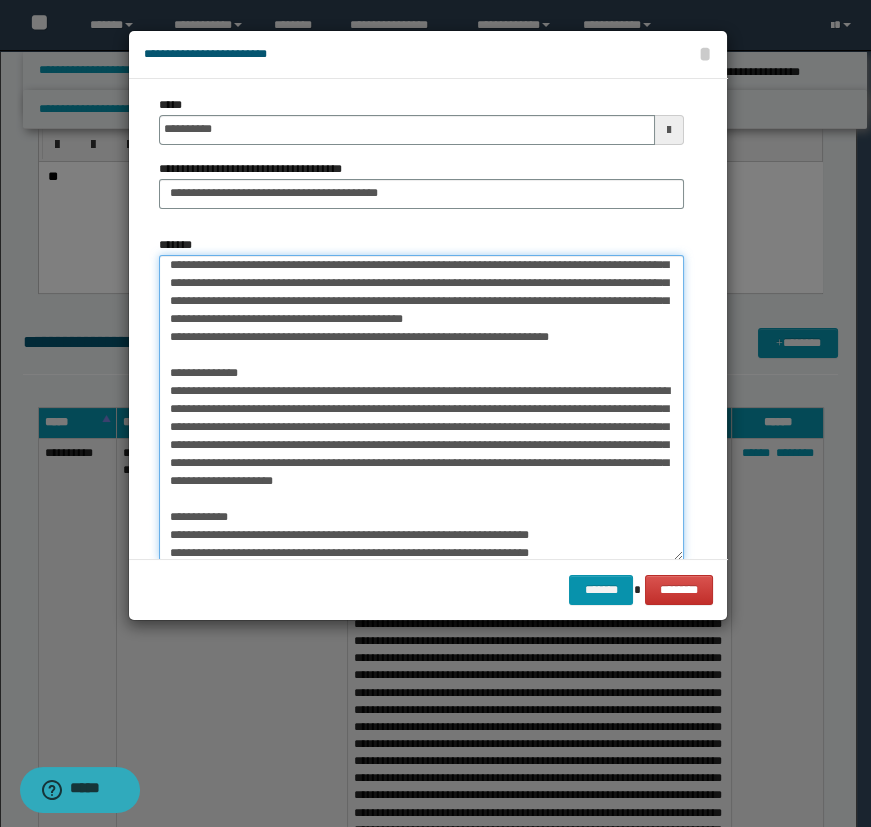 scroll, scrollTop: 490, scrollLeft: 0, axis: vertical 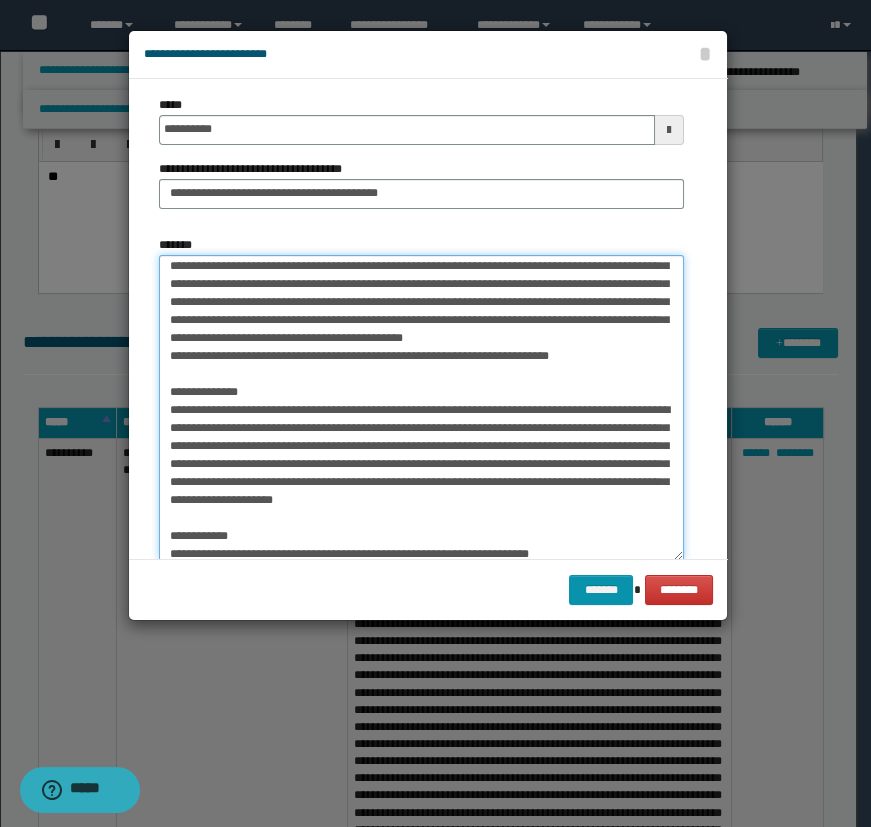 click on "*******" at bounding box center [421, 408] 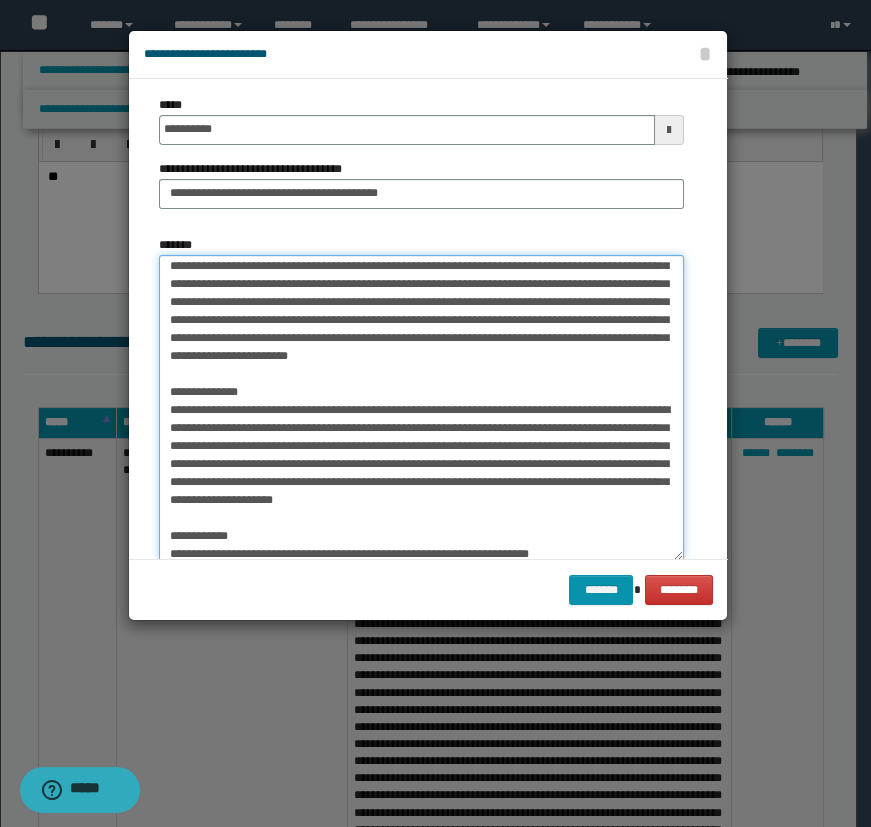 scroll, scrollTop: 473, scrollLeft: 0, axis: vertical 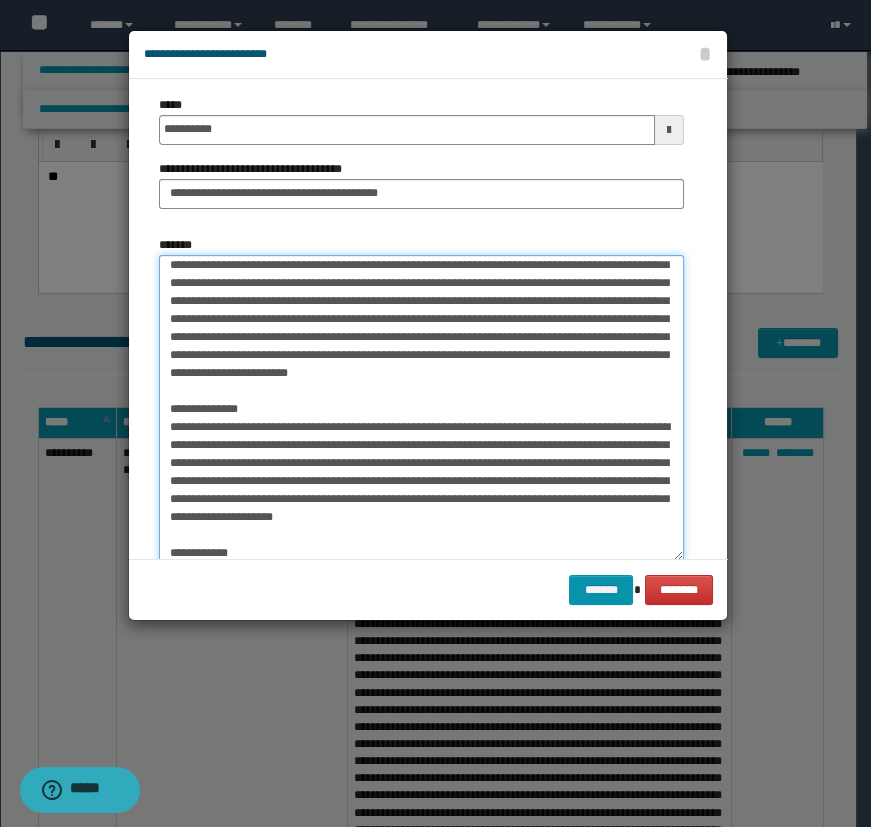 click on "*******" at bounding box center (421, 408) 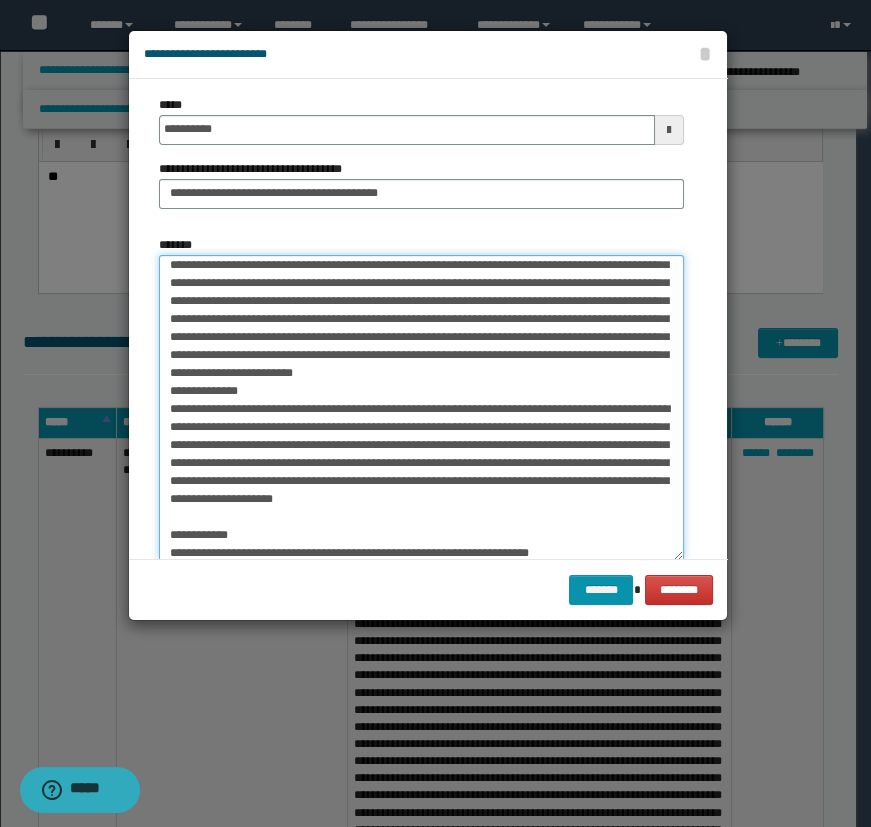 scroll, scrollTop: 455, scrollLeft: 0, axis: vertical 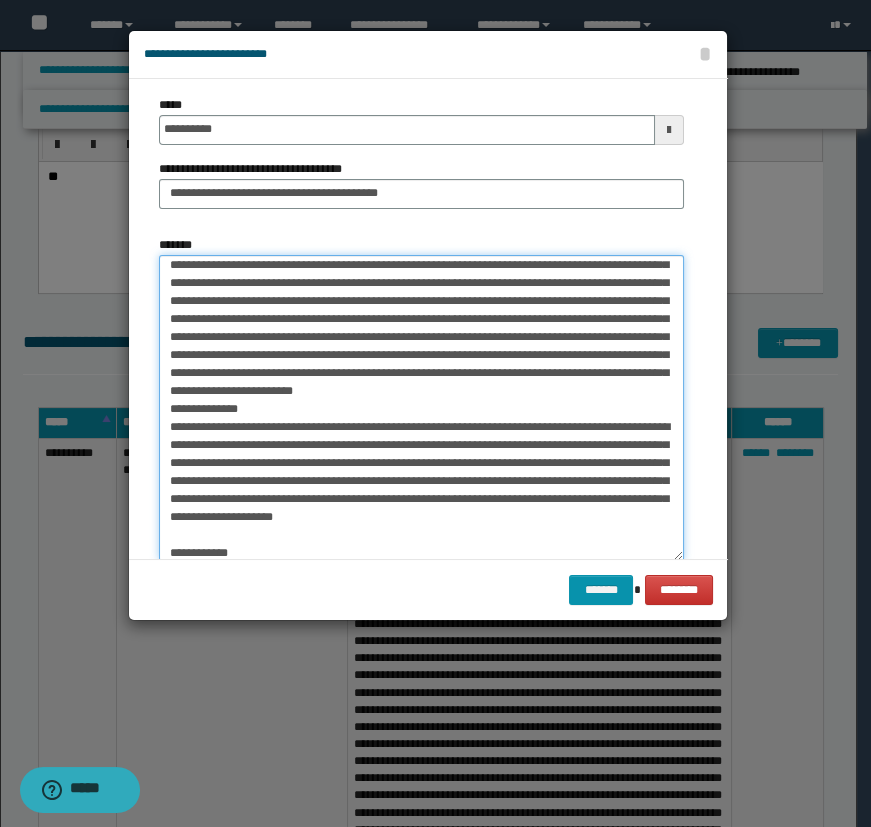 click on "*******" at bounding box center (421, 408) 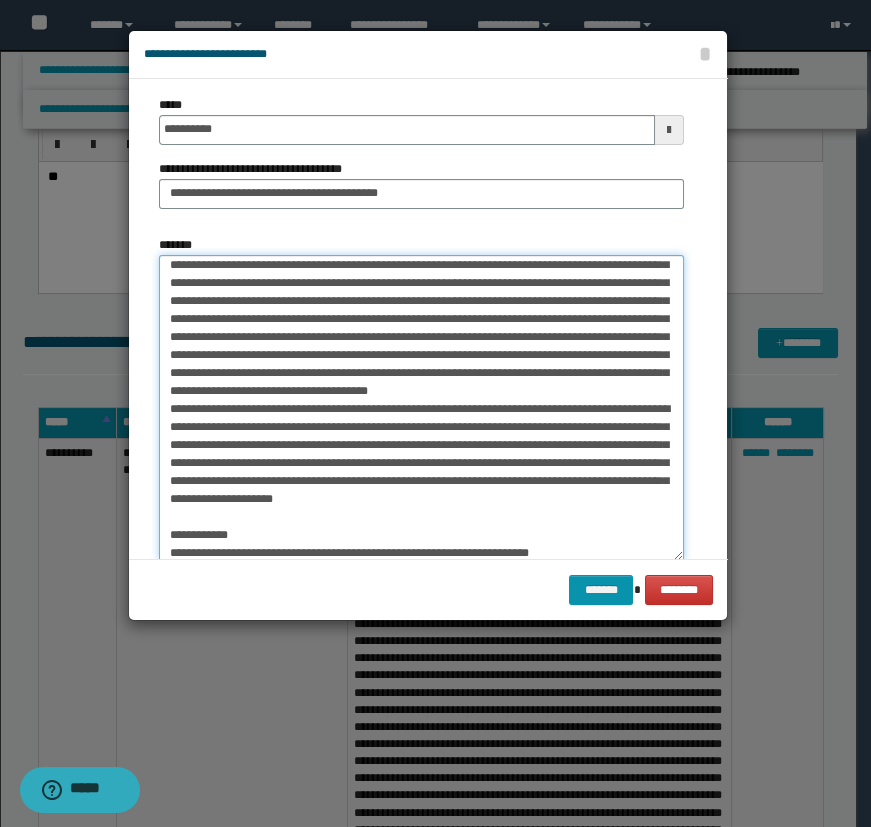 scroll, scrollTop: 437, scrollLeft: 0, axis: vertical 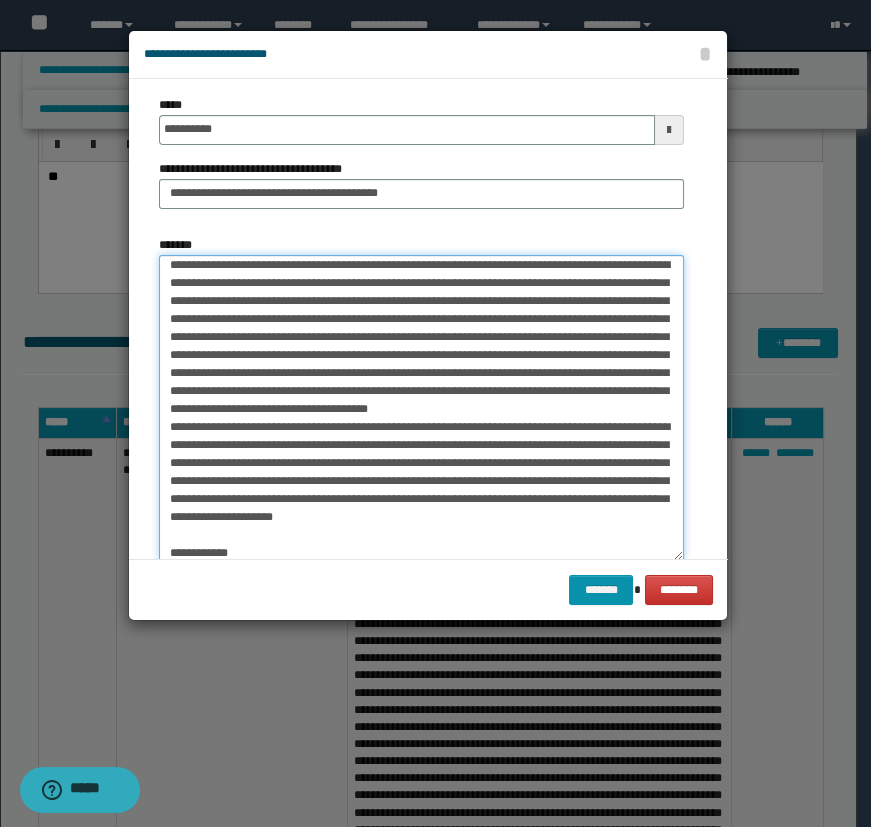 click on "*******" at bounding box center [421, 408] 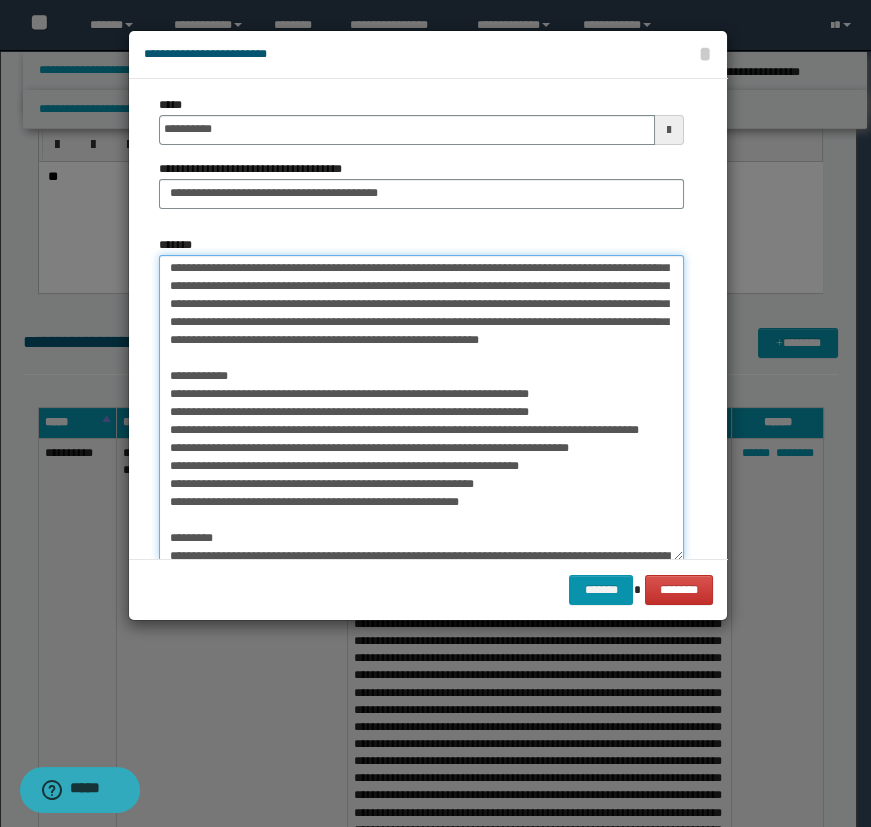 scroll, scrollTop: 619, scrollLeft: 0, axis: vertical 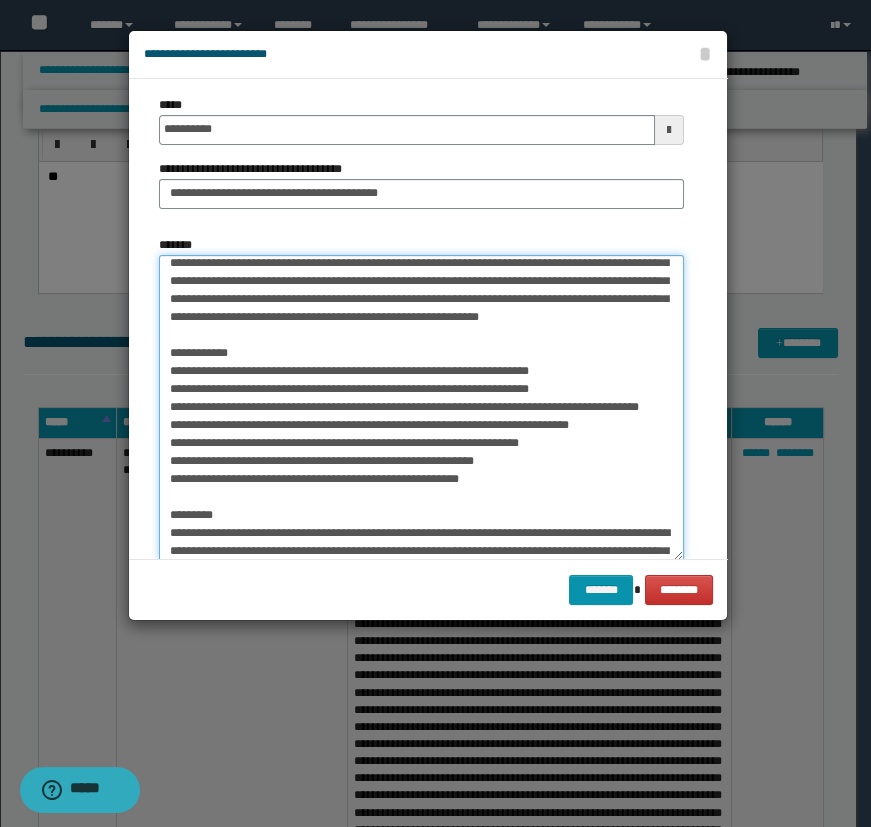 click on "*******" at bounding box center (421, 408) 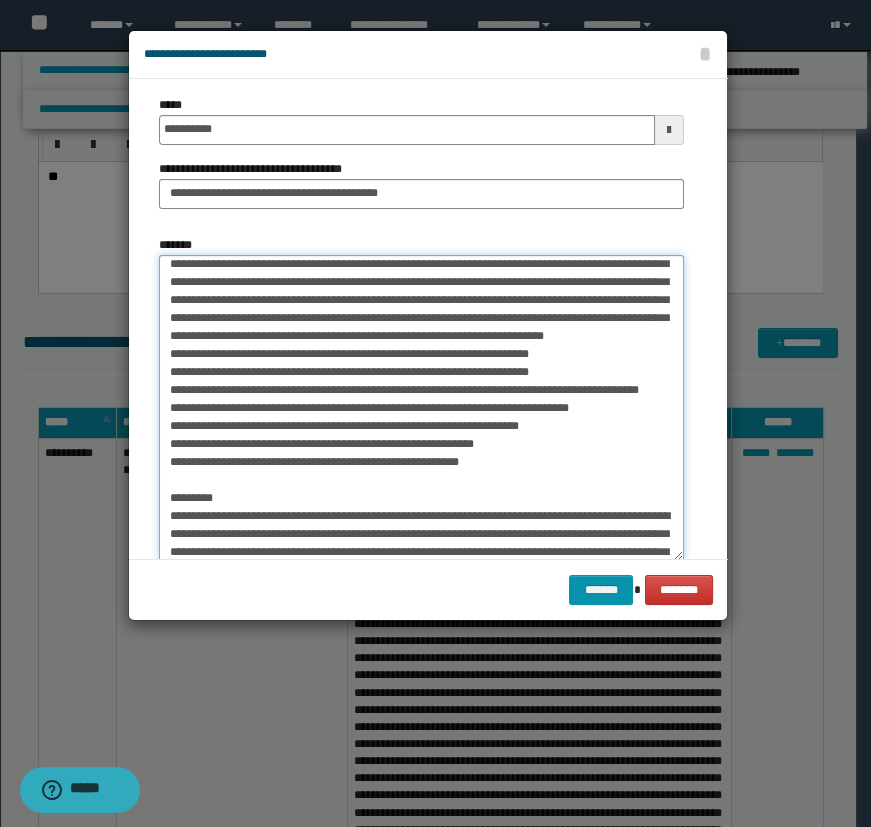 scroll, scrollTop: 582, scrollLeft: 0, axis: vertical 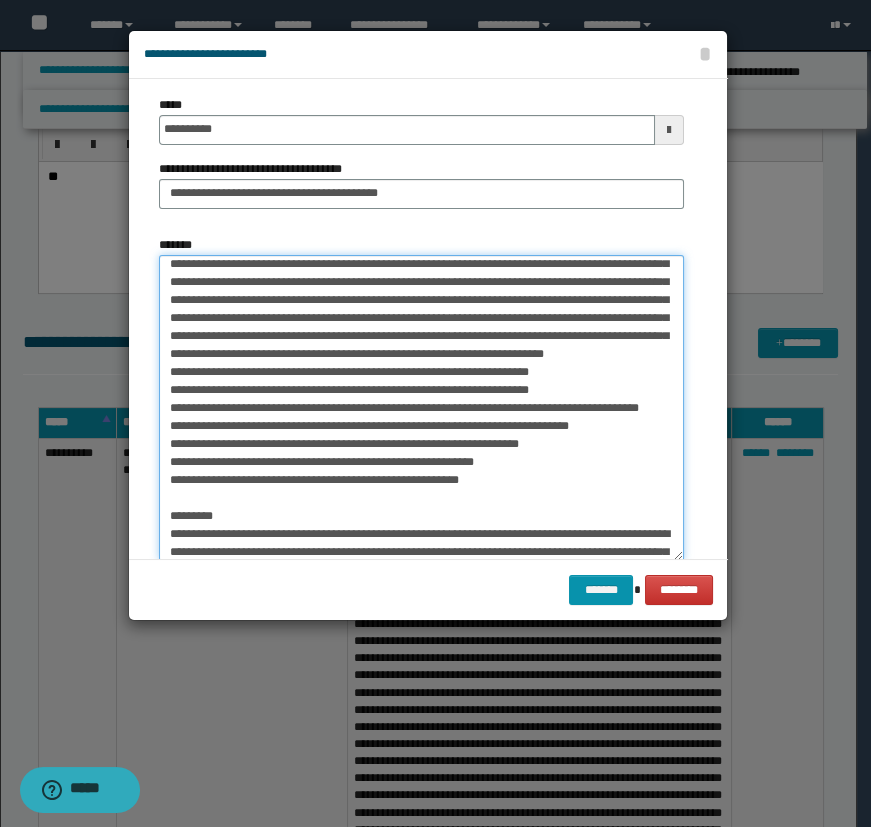 click on "*******" at bounding box center [421, 408] 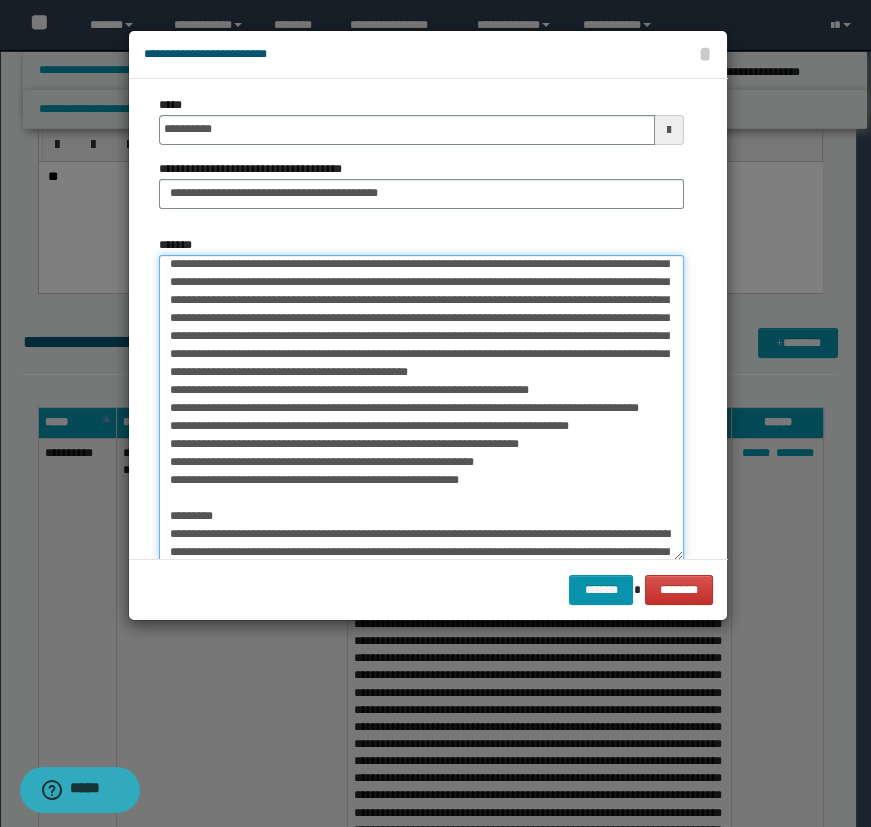 scroll, scrollTop: 564, scrollLeft: 0, axis: vertical 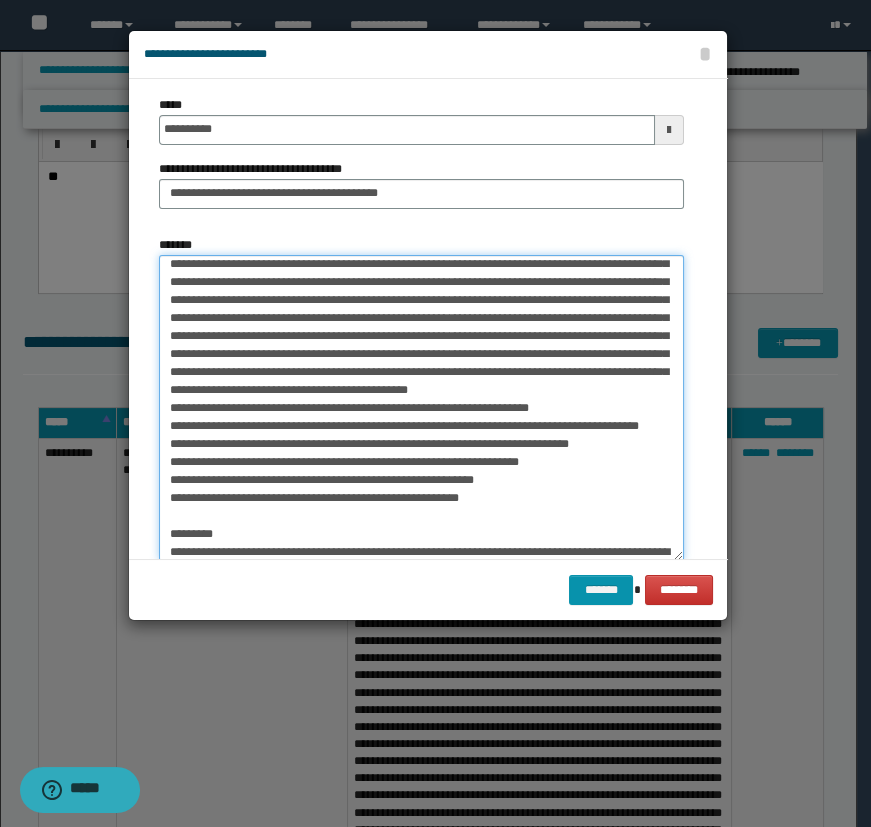 click on "*******" at bounding box center (421, 408) 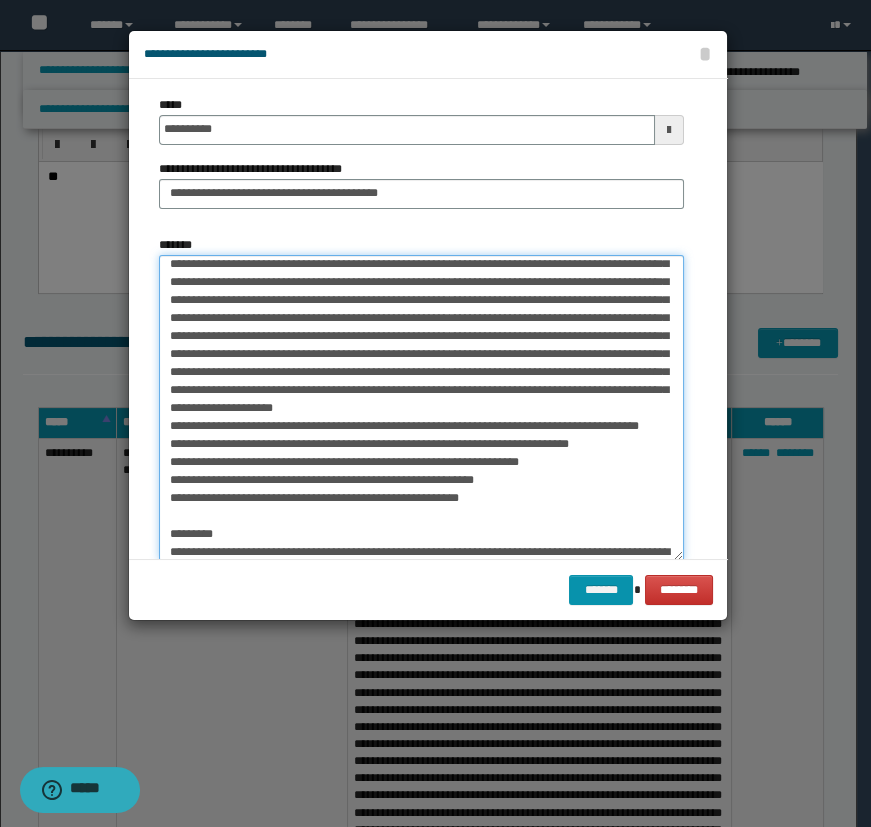 scroll, scrollTop: 546, scrollLeft: 0, axis: vertical 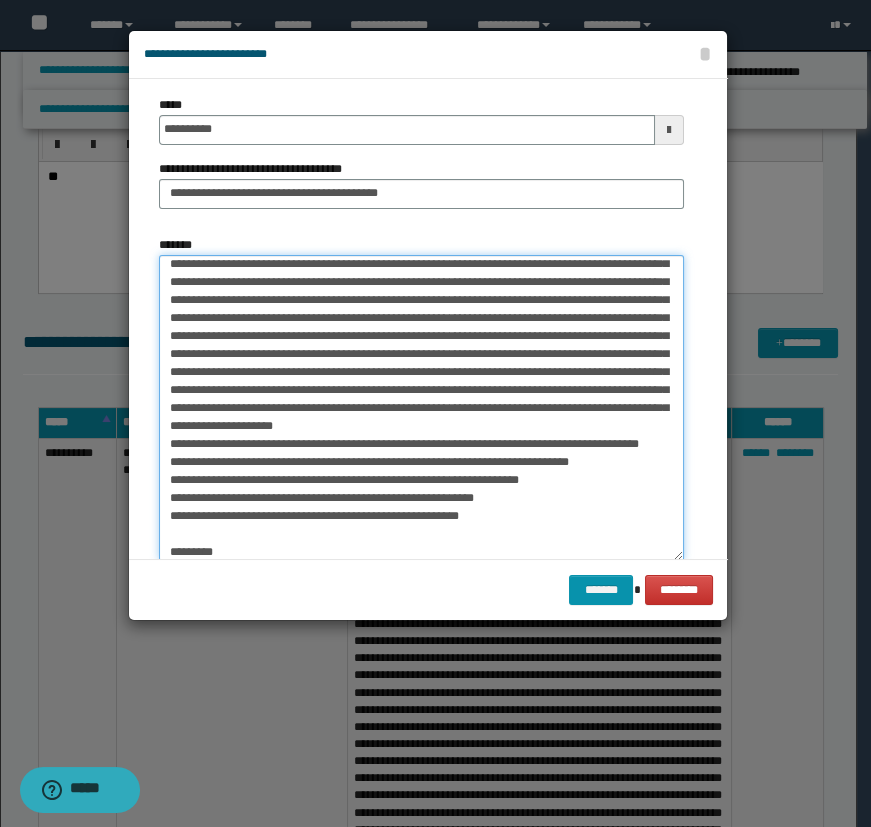 click on "*******" at bounding box center (421, 408) 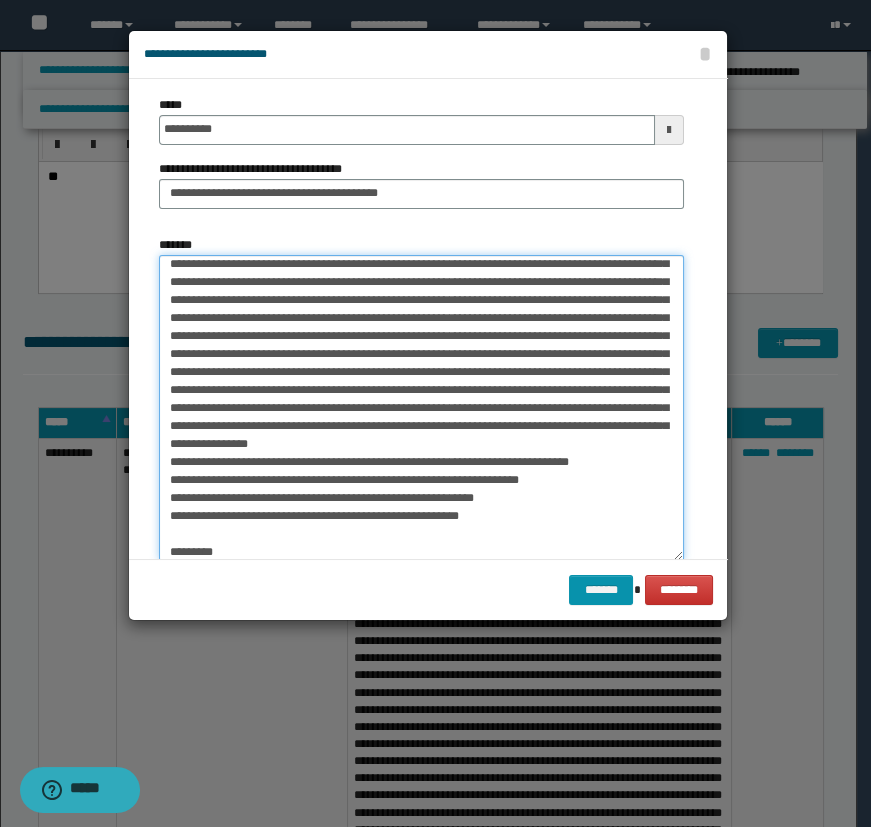 scroll, scrollTop: 528, scrollLeft: 0, axis: vertical 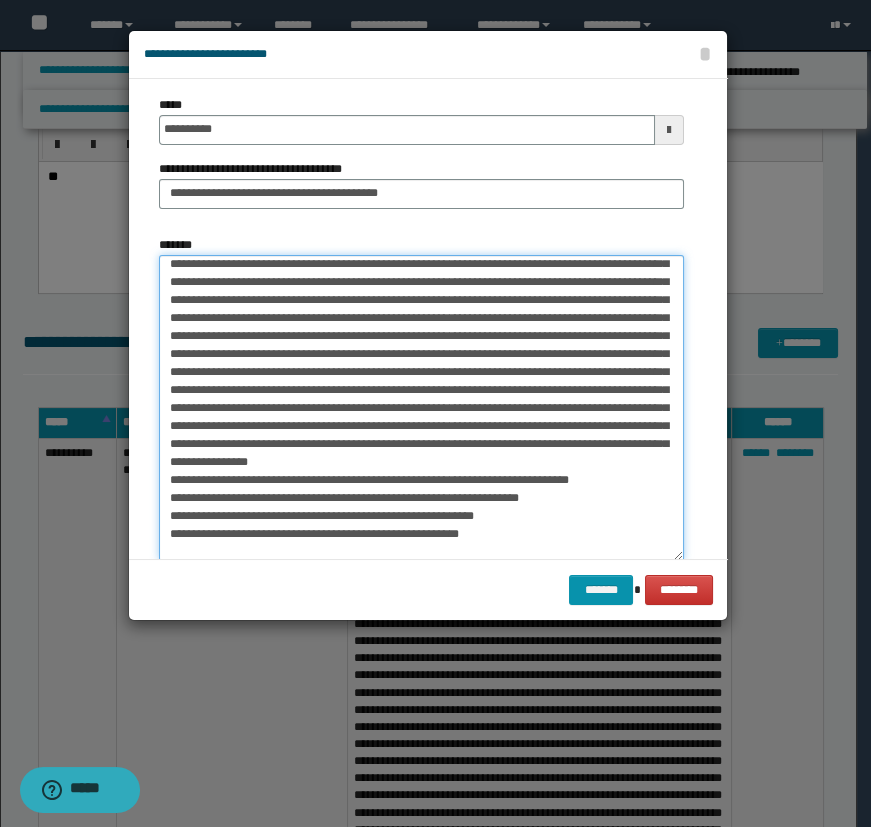 click on "*******" at bounding box center (421, 408) 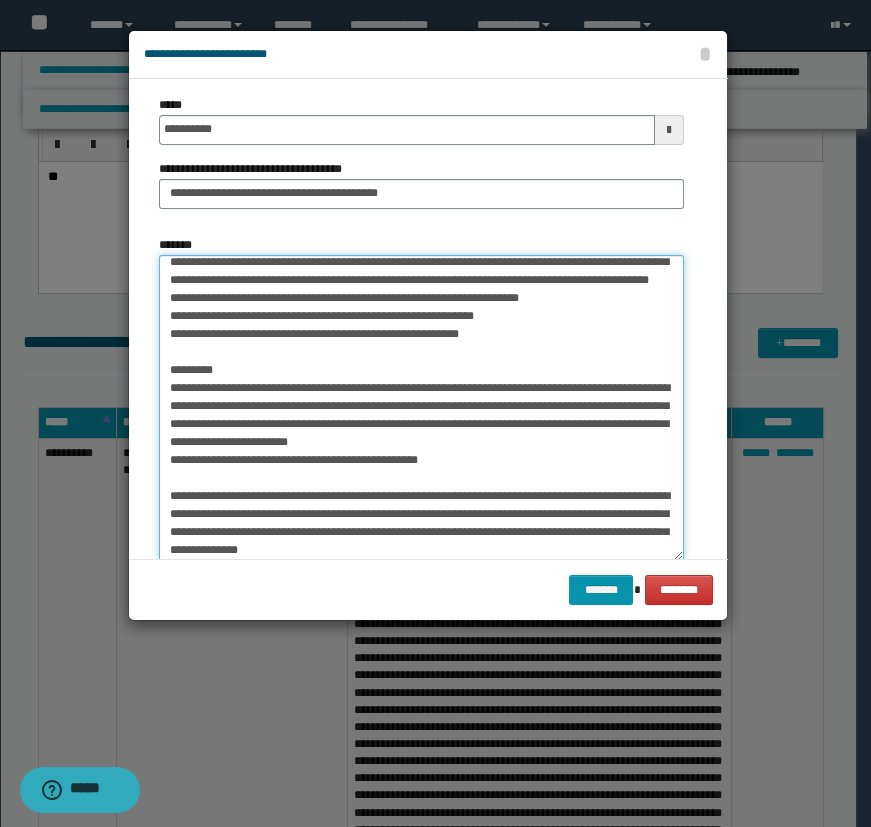 scroll, scrollTop: 692, scrollLeft: 0, axis: vertical 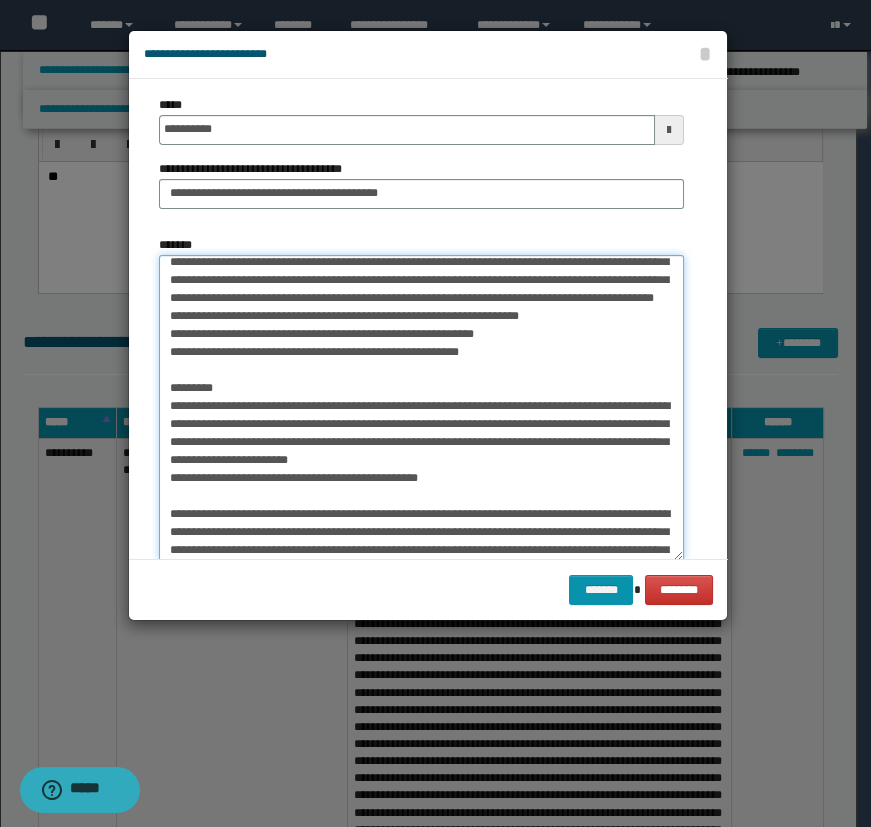 click on "*******" at bounding box center [421, 408] 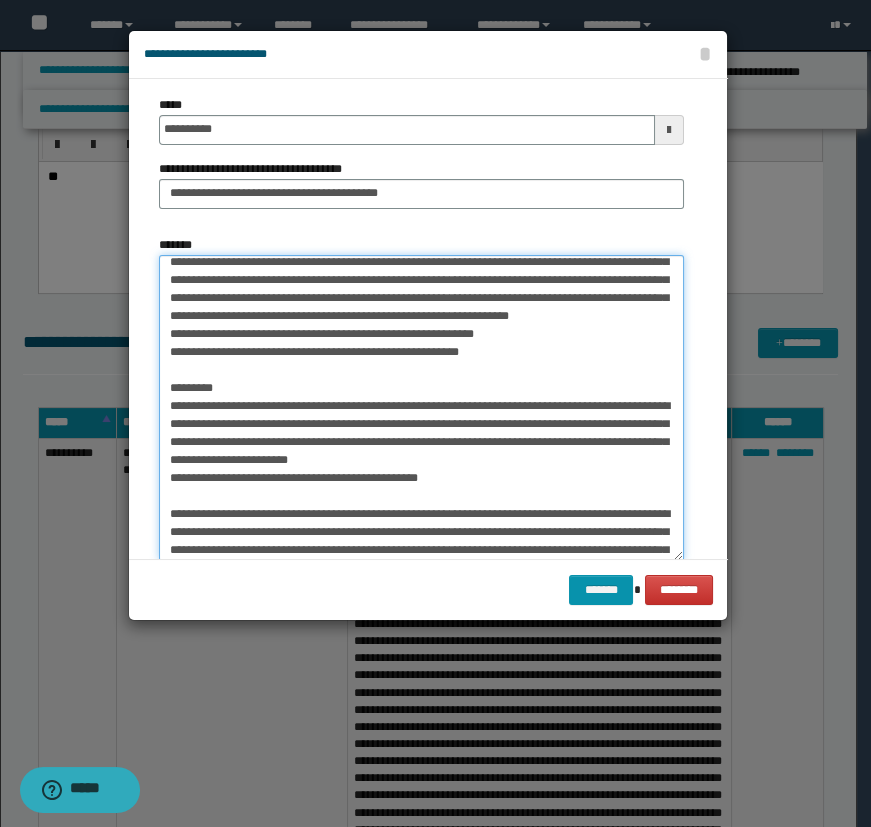 scroll, scrollTop: 674, scrollLeft: 0, axis: vertical 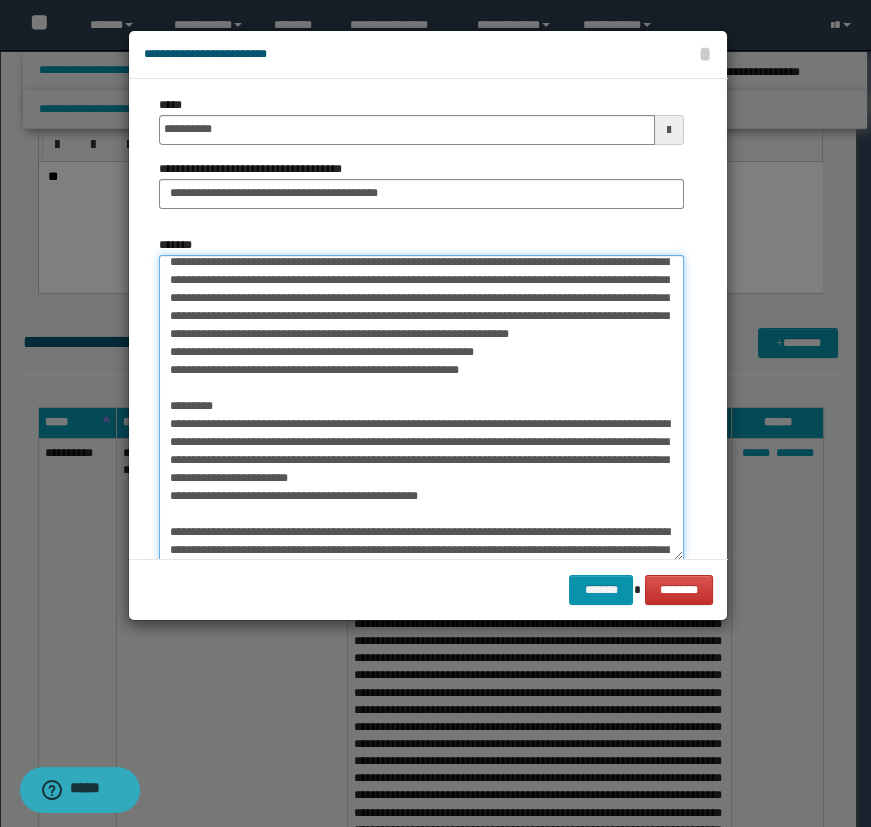 click on "*******" at bounding box center [421, 408] 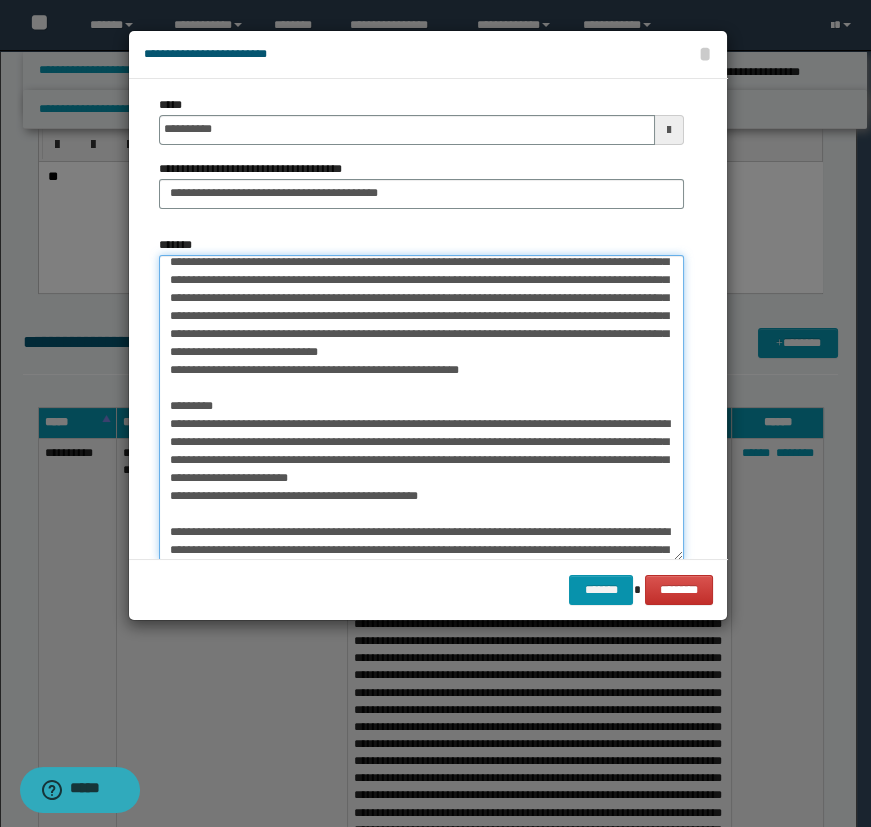 scroll, scrollTop: 656, scrollLeft: 0, axis: vertical 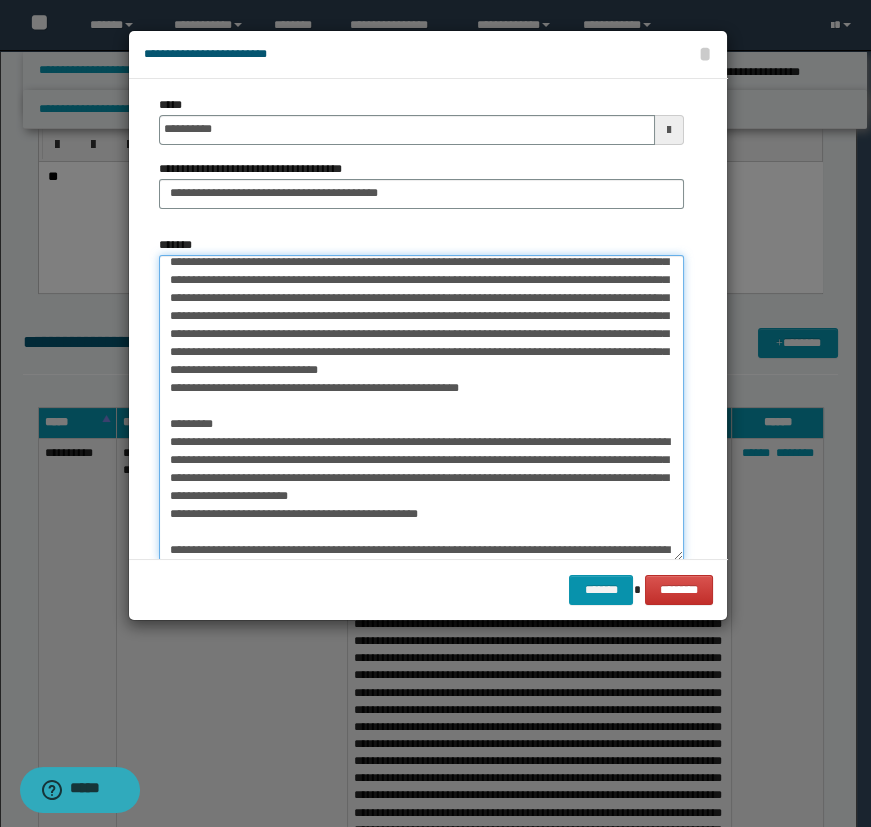 click on "*******" at bounding box center (421, 408) 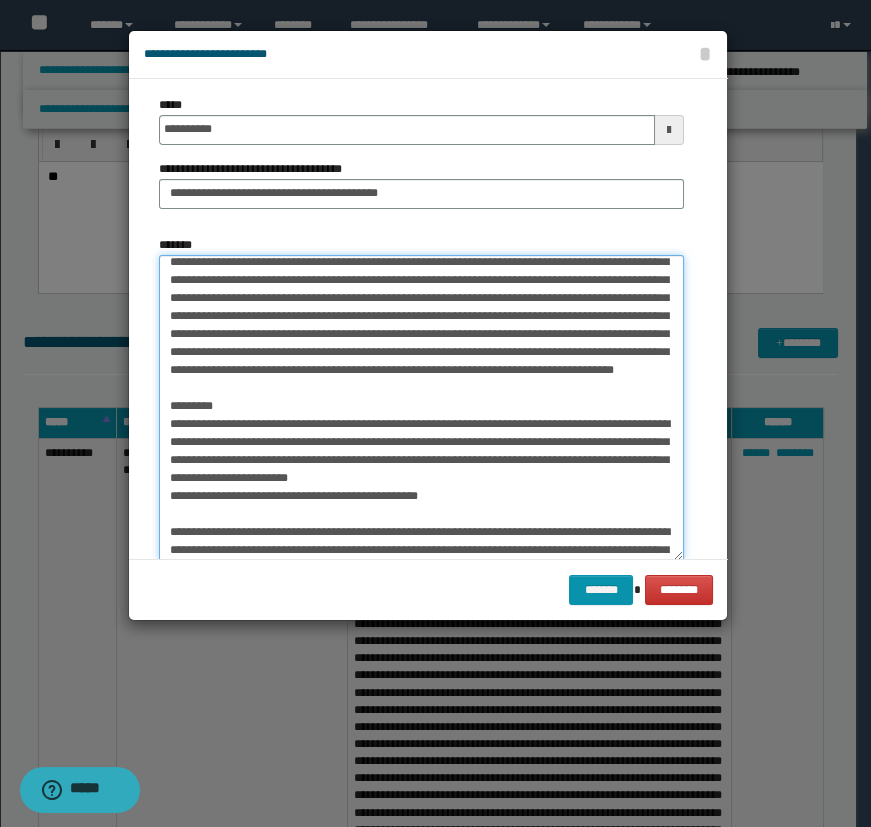 scroll, scrollTop: 638, scrollLeft: 0, axis: vertical 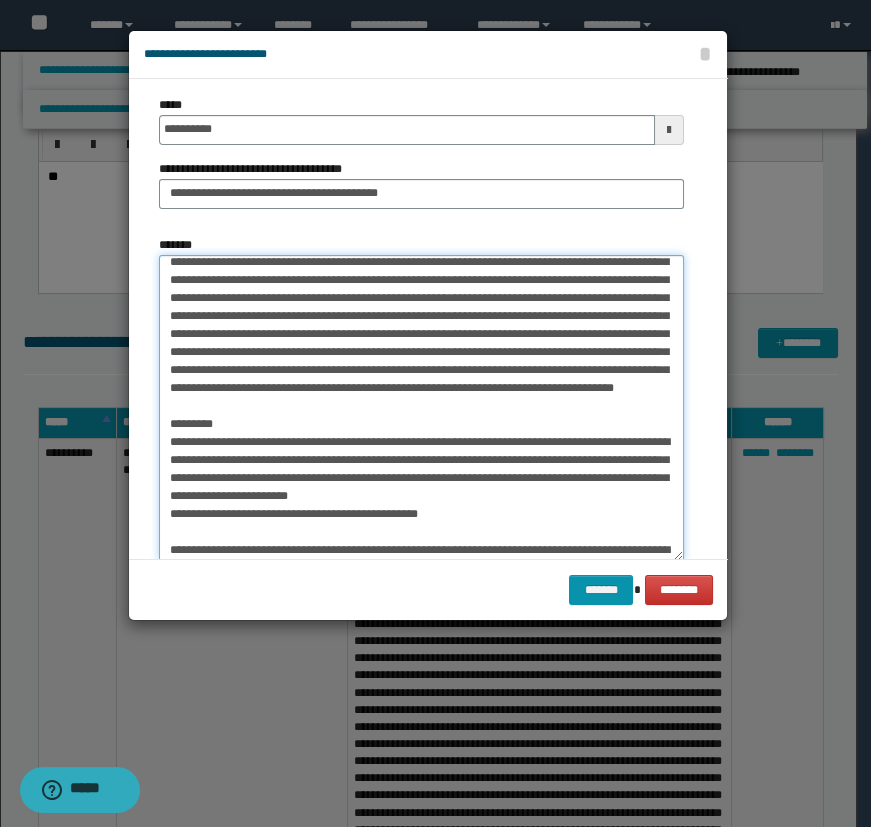 click on "*******" at bounding box center [421, 408] 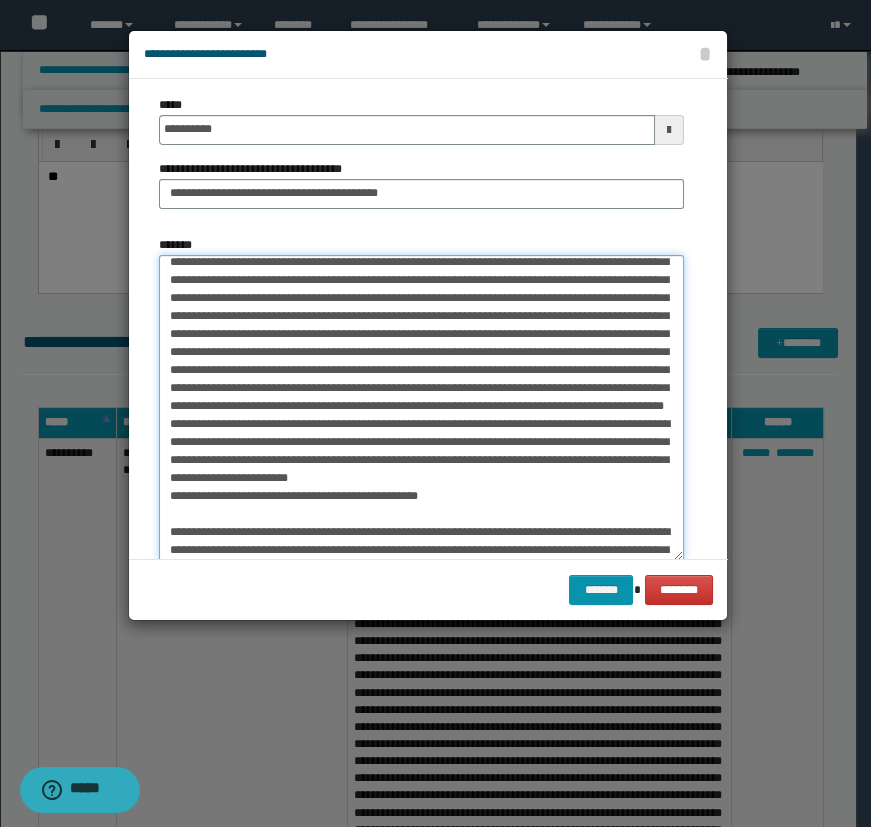 scroll, scrollTop: 601, scrollLeft: 0, axis: vertical 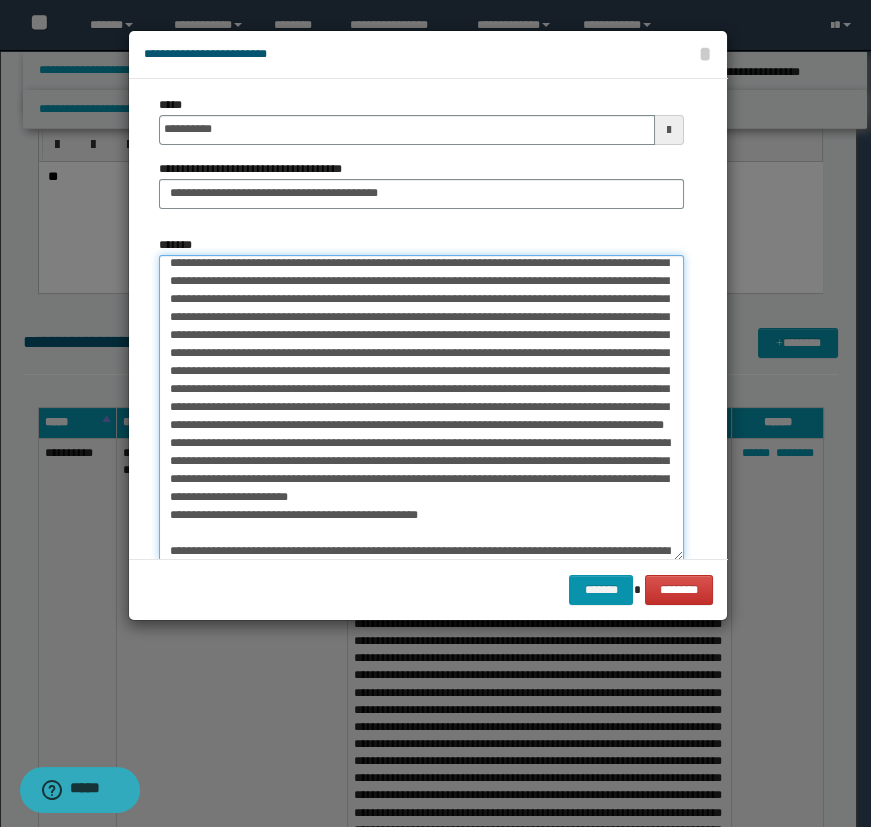 click on "*******" at bounding box center [421, 408] 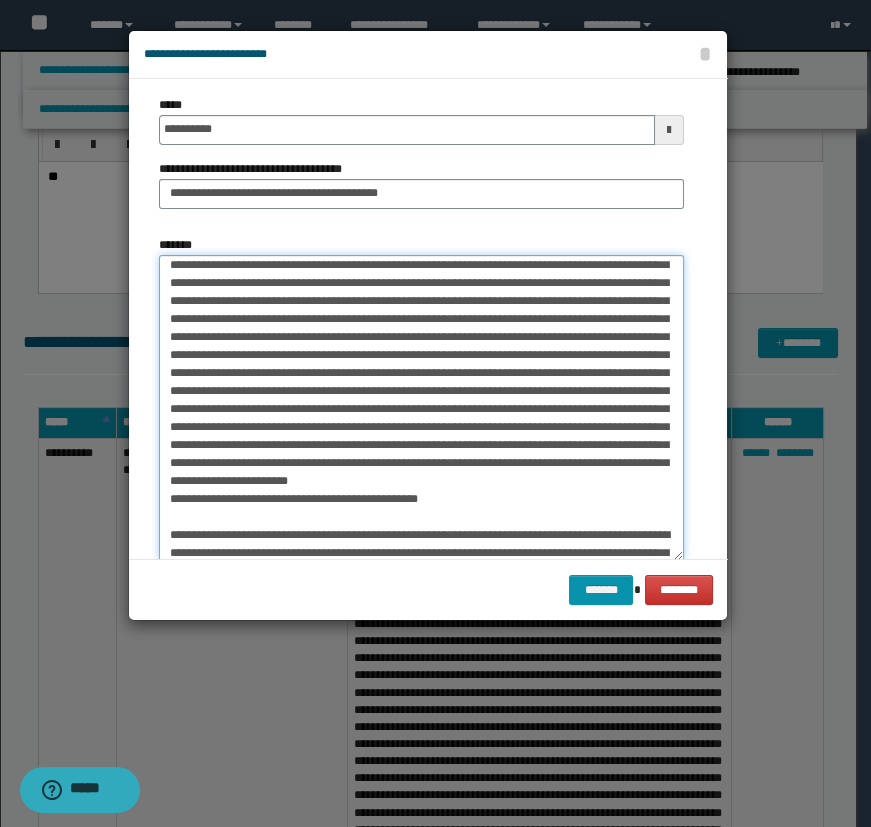 scroll, scrollTop: 749, scrollLeft: 0, axis: vertical 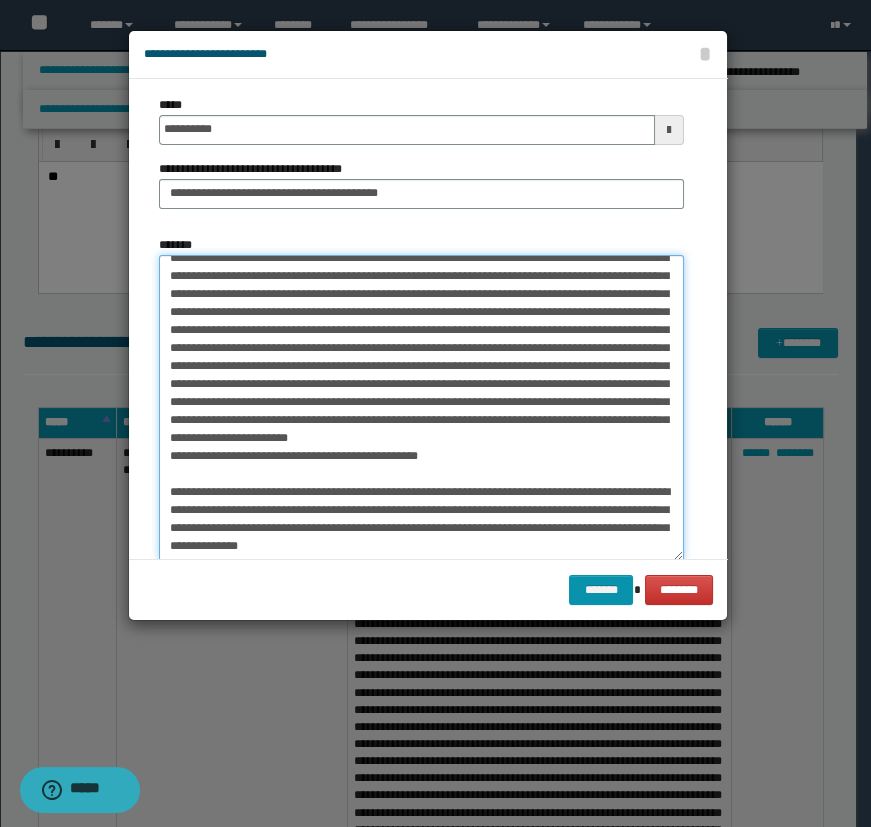 click on "*******" at bounding box center (421, 408) 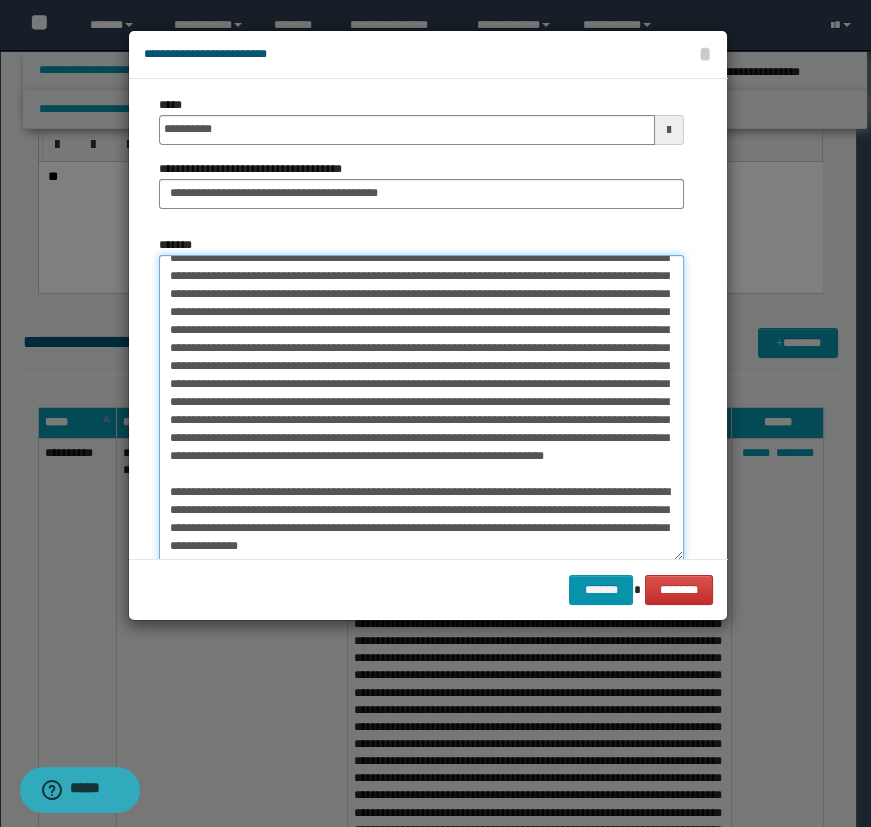 scroll, scrollTop: 730, scrollLeft: 0, axis: vertical 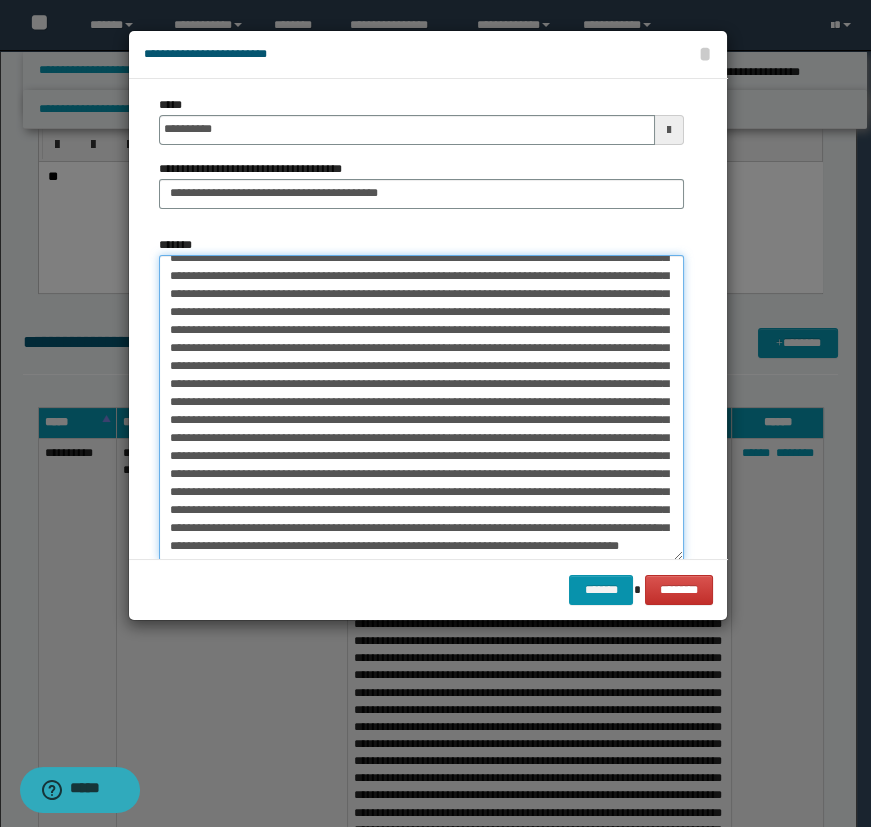 click on "*******" at bounding box center (421, 408) 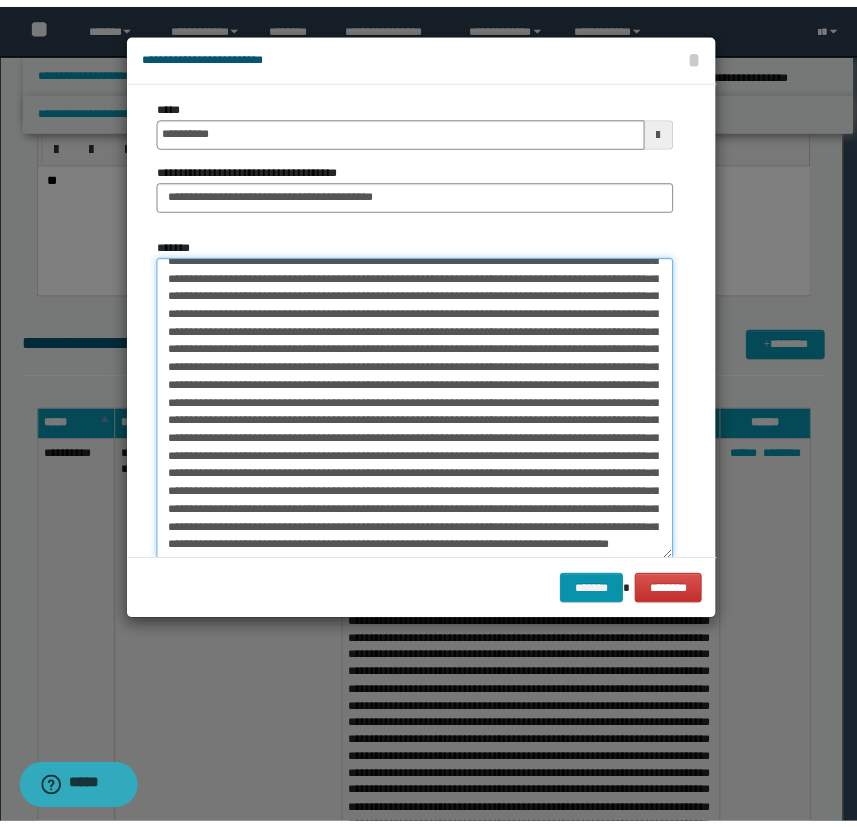 scroll, scrollTop: 713, scrollLeft: 0, axis: vertical 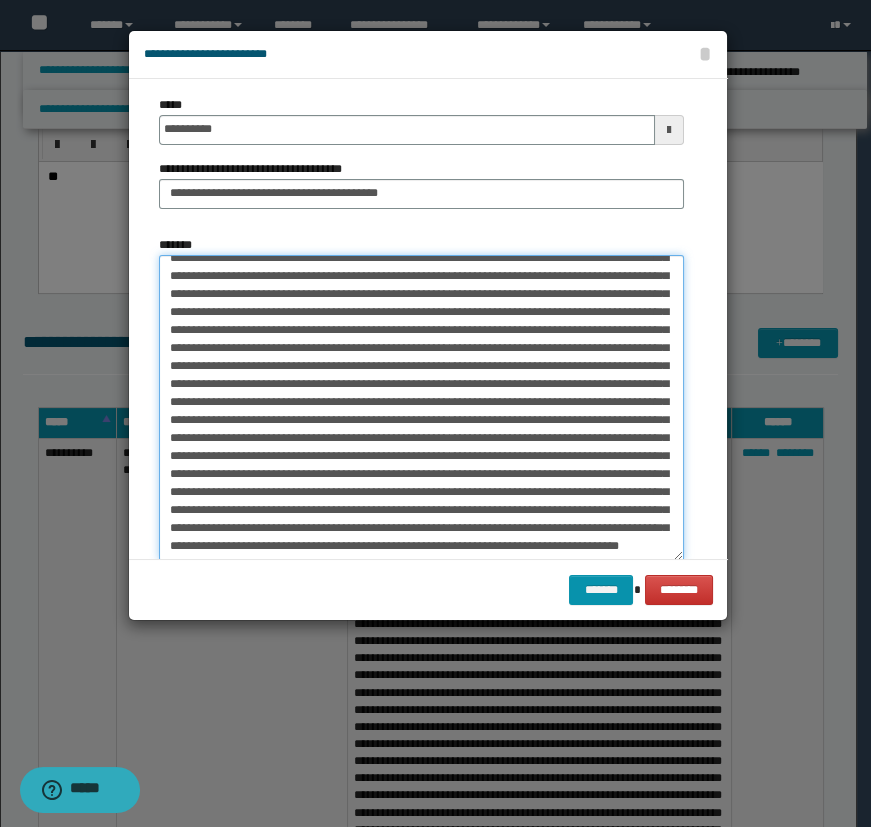 click on "*******" at bounding box center (421, 408) 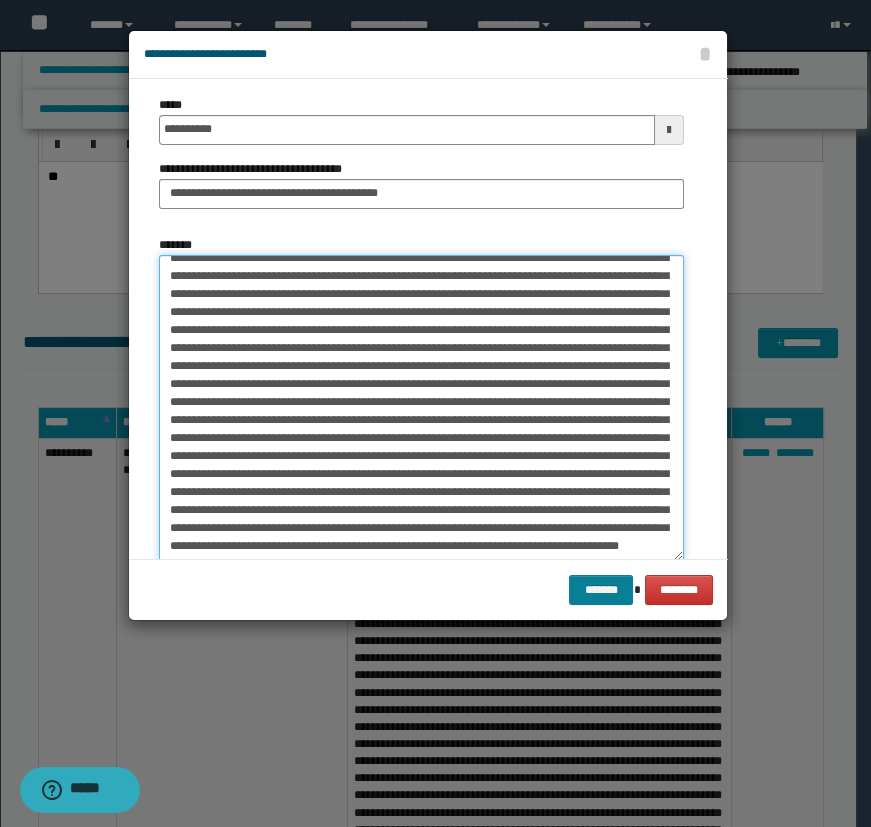 type on "**********" 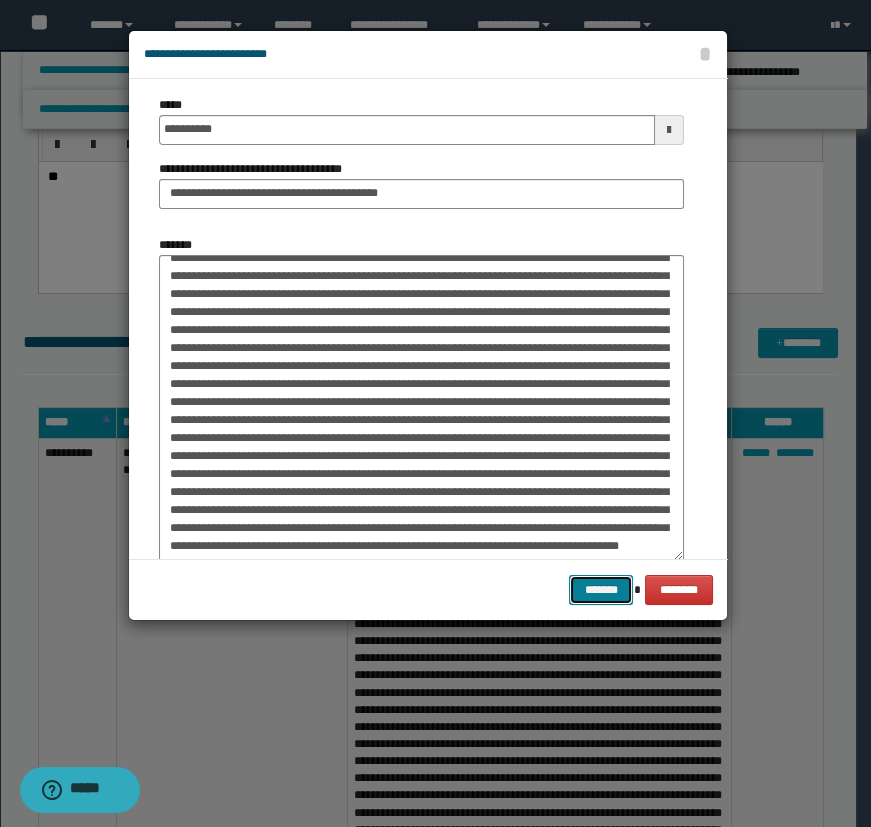 click on "*******" at bounding box center [601, 590] 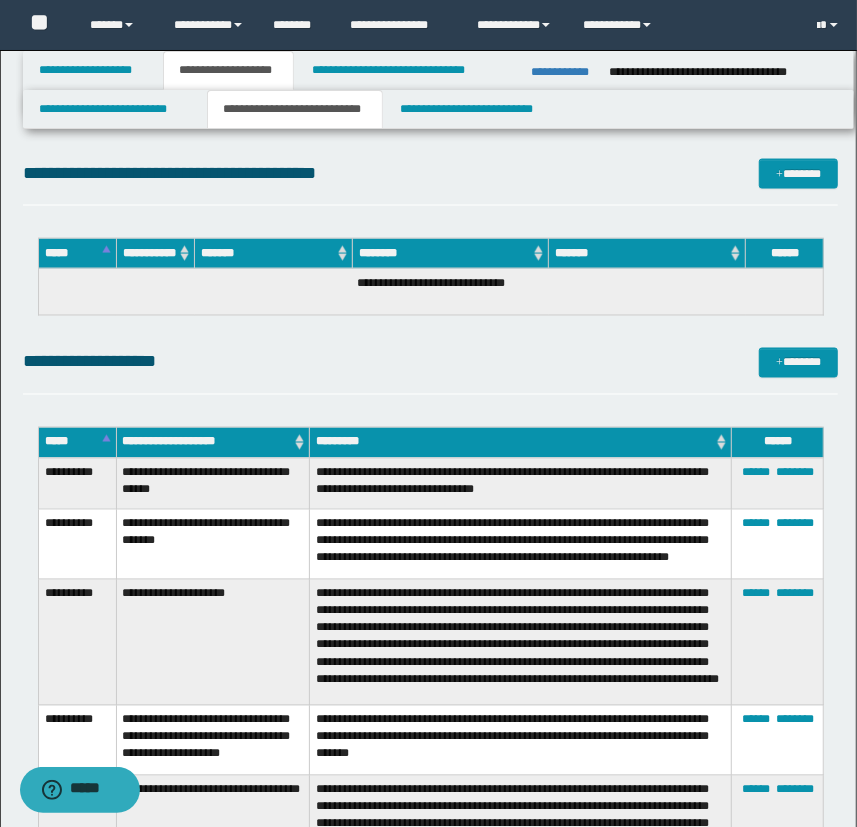 scroll, scrollTop: 4416, scrollLeft: 0, axis: vertical 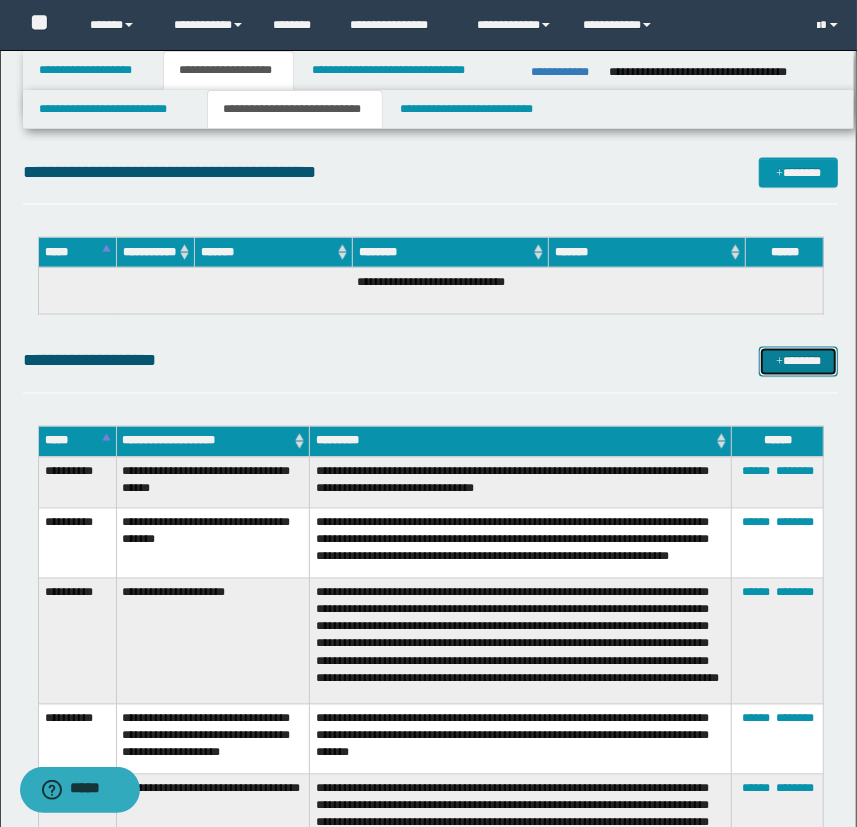 click on "*******" at bounding box center (799, 362) 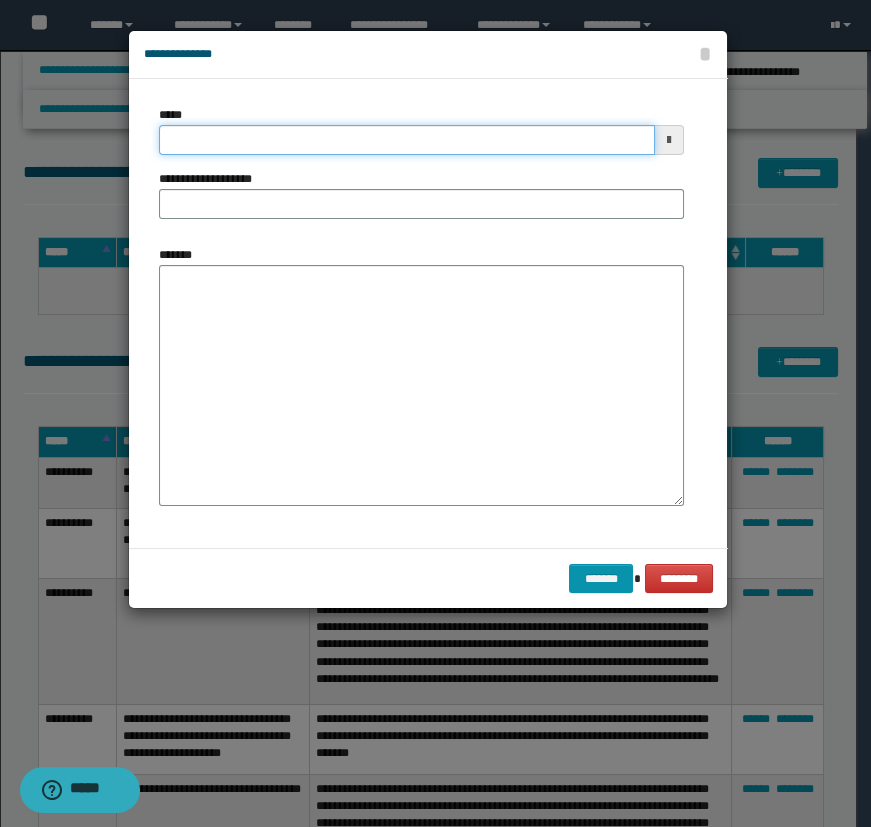 click on "*****" at bounding box center [407, 140] 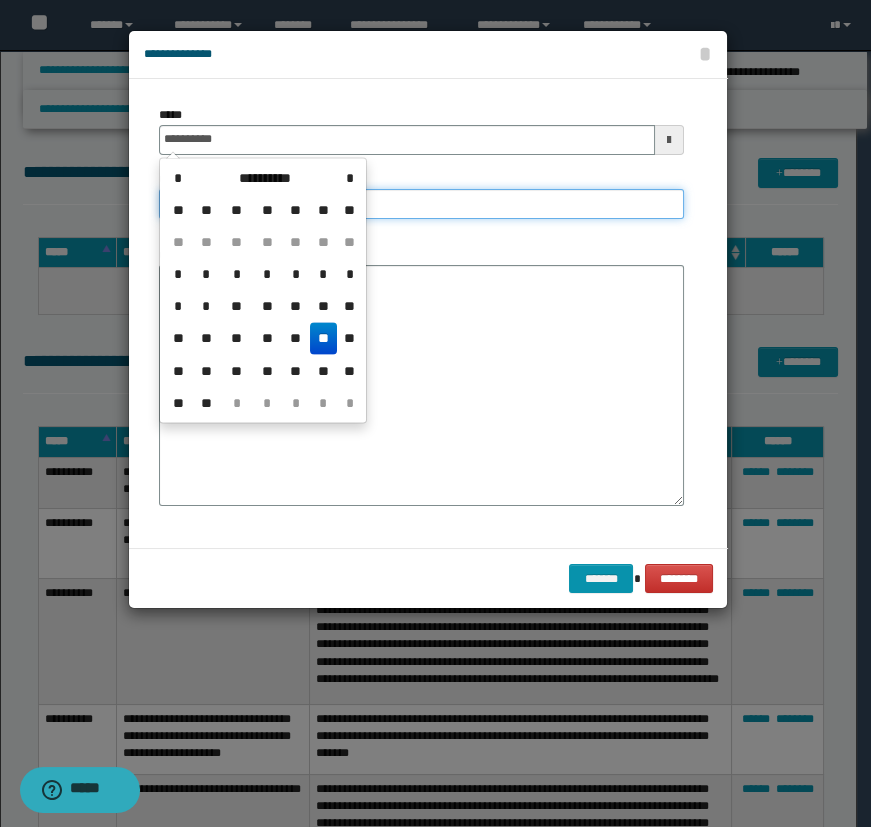 type on "**********" 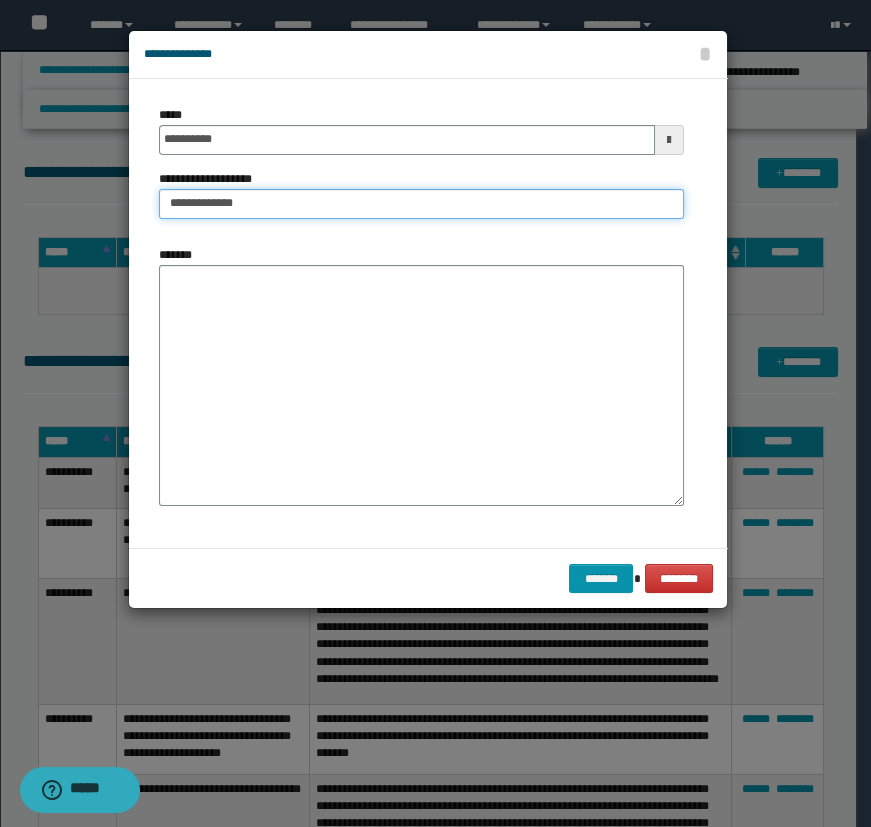 type on "**********" 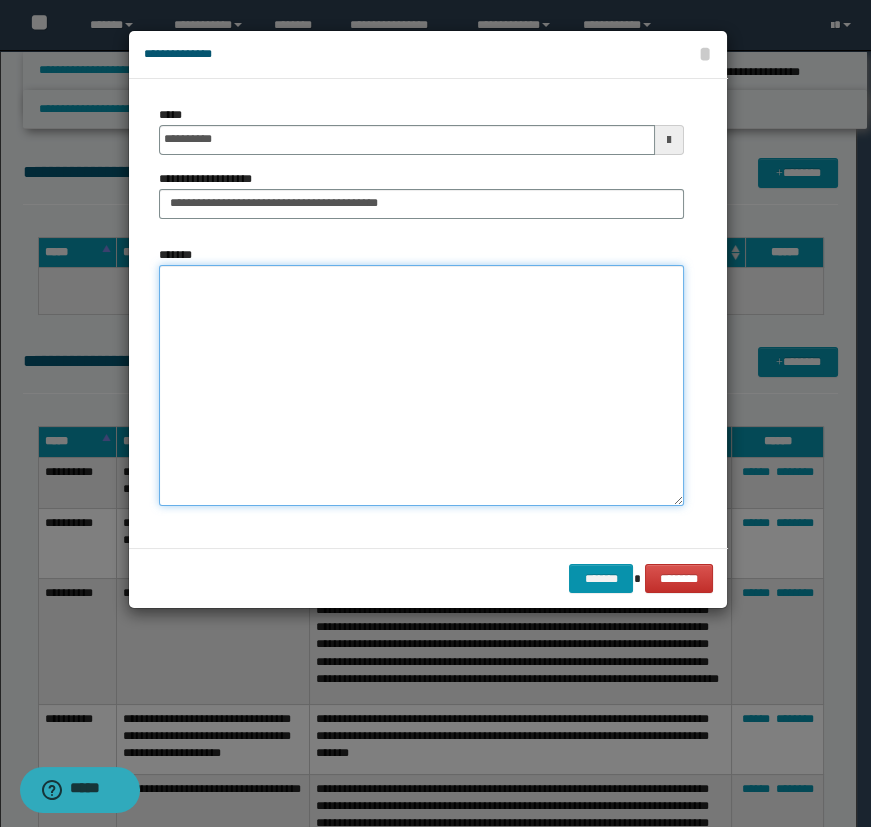 click on "*******" at bounding box center [421, 385] 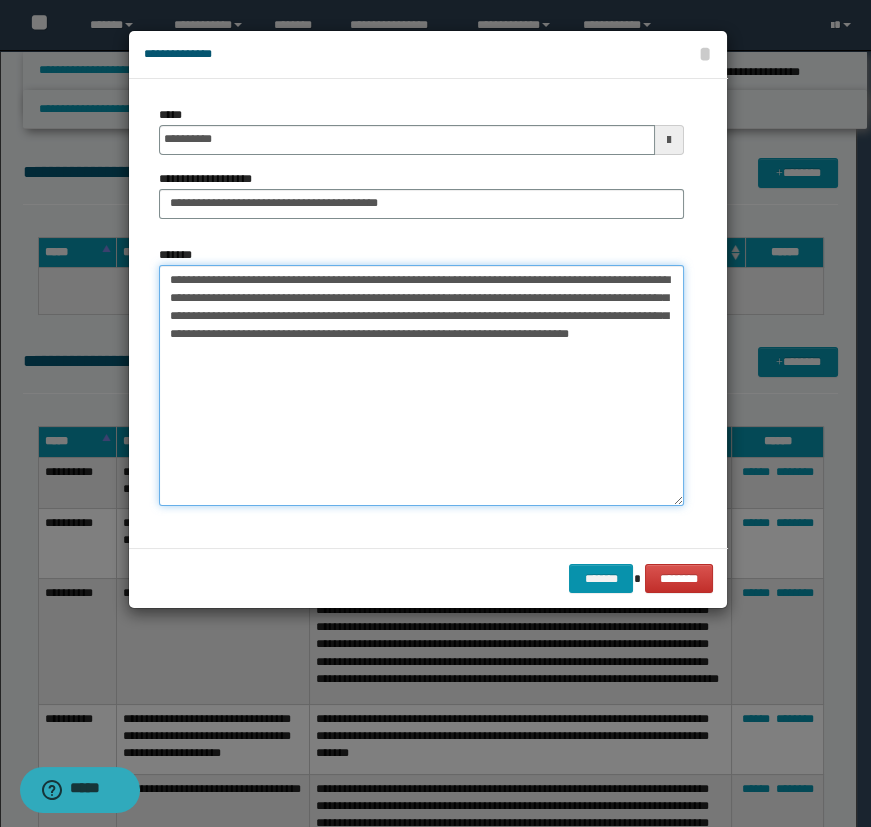 click on "**********" at bounding box center (421, 385) 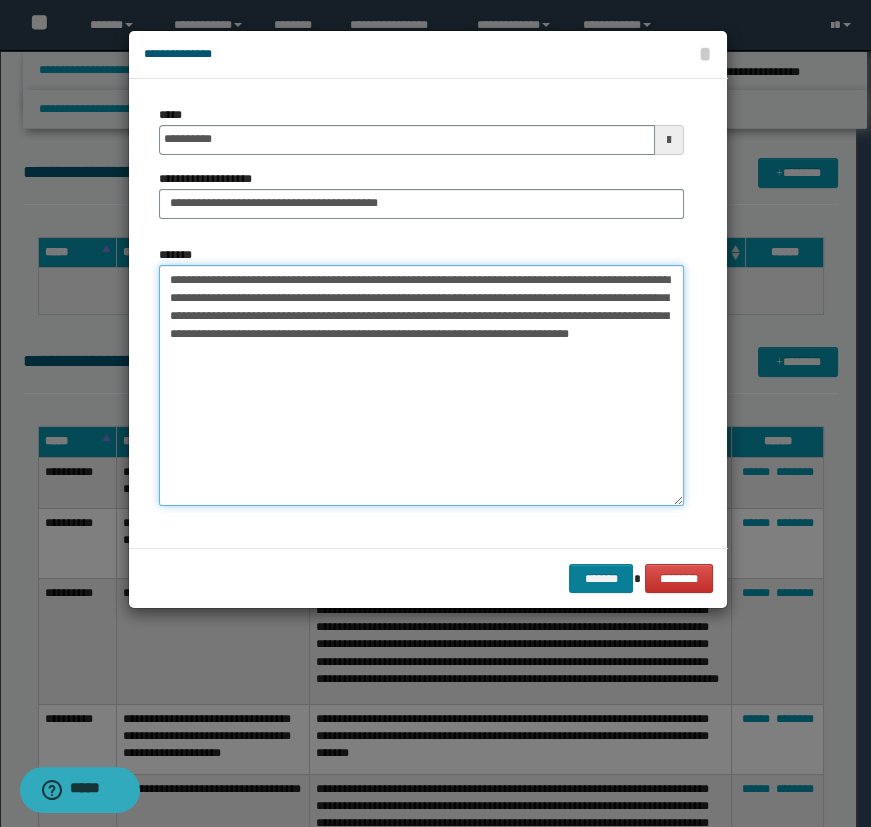 type on "**********" 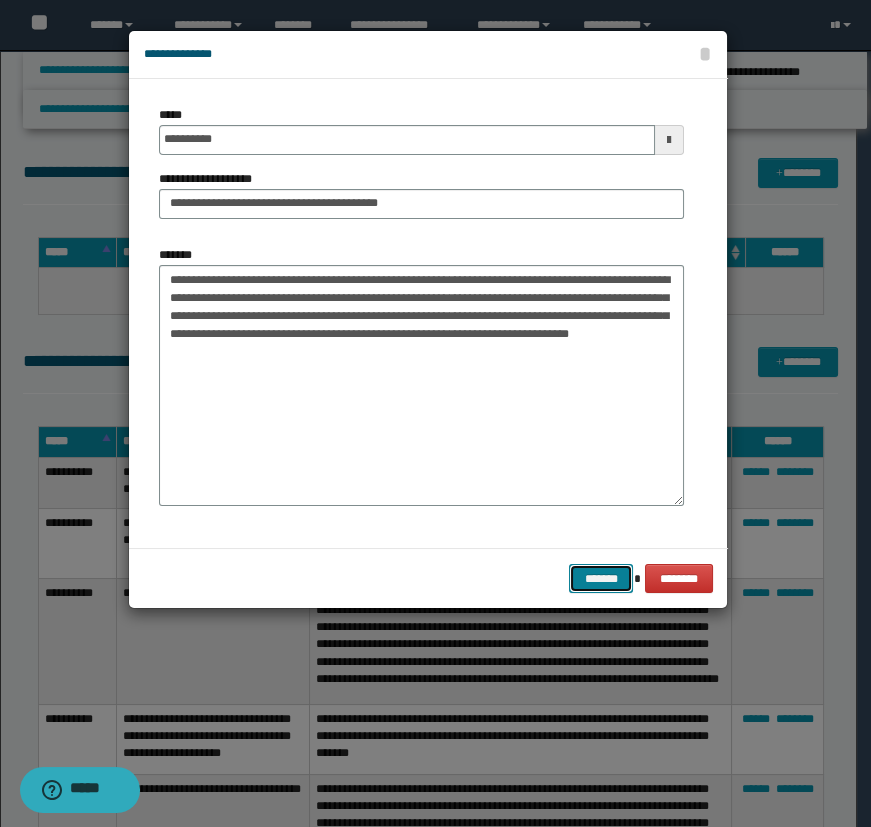 click on "*******" at bounding box center (601, 579) 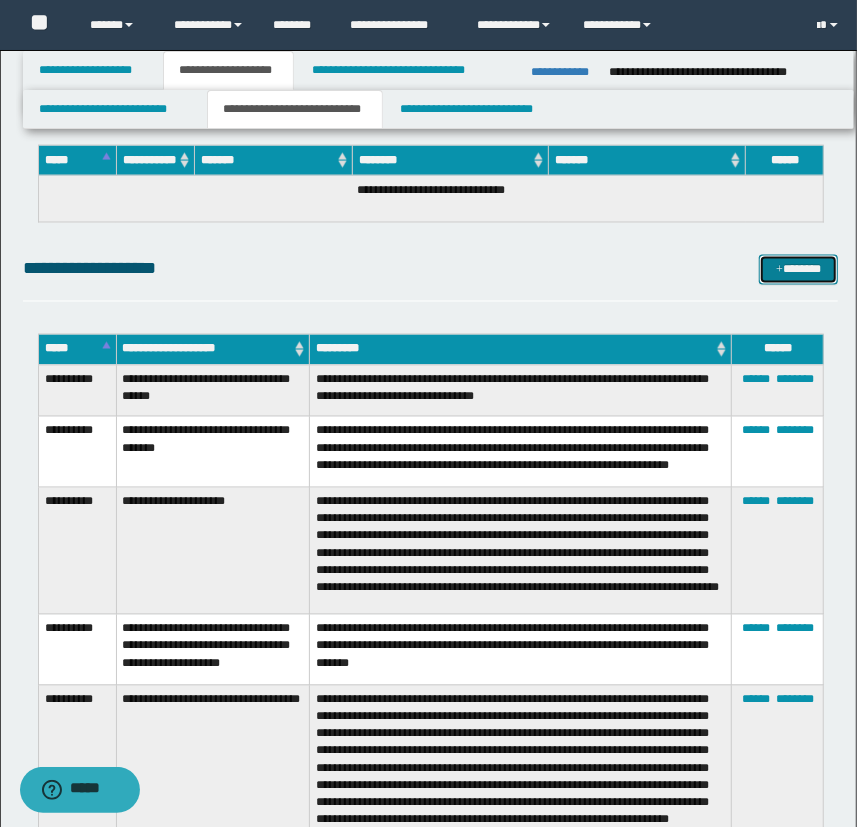 scroll, scrollTop: 4507, scrollLeft: 0, axis: vertical 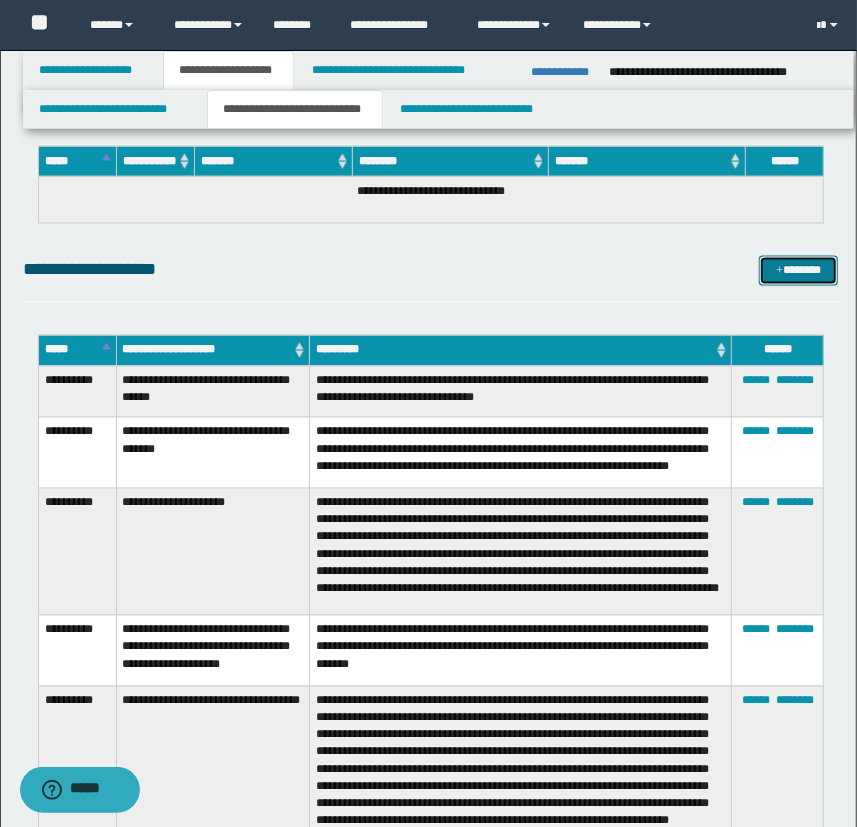 click on "*******" at bounding box center (799, 271) 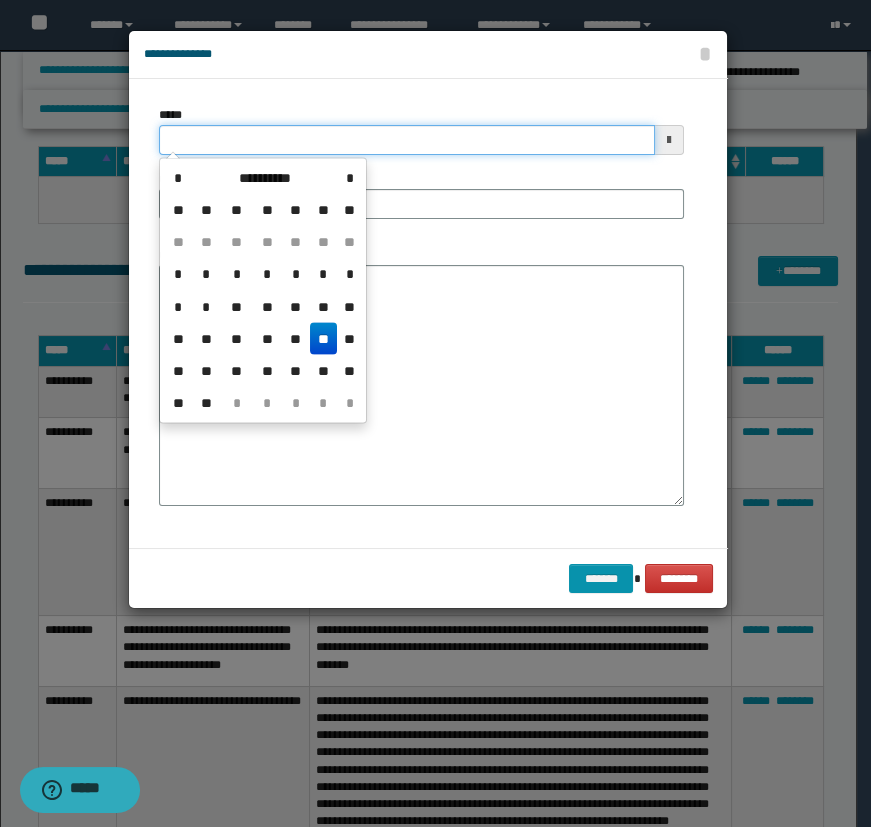 click on "*****" at bounding box center [407, 140] 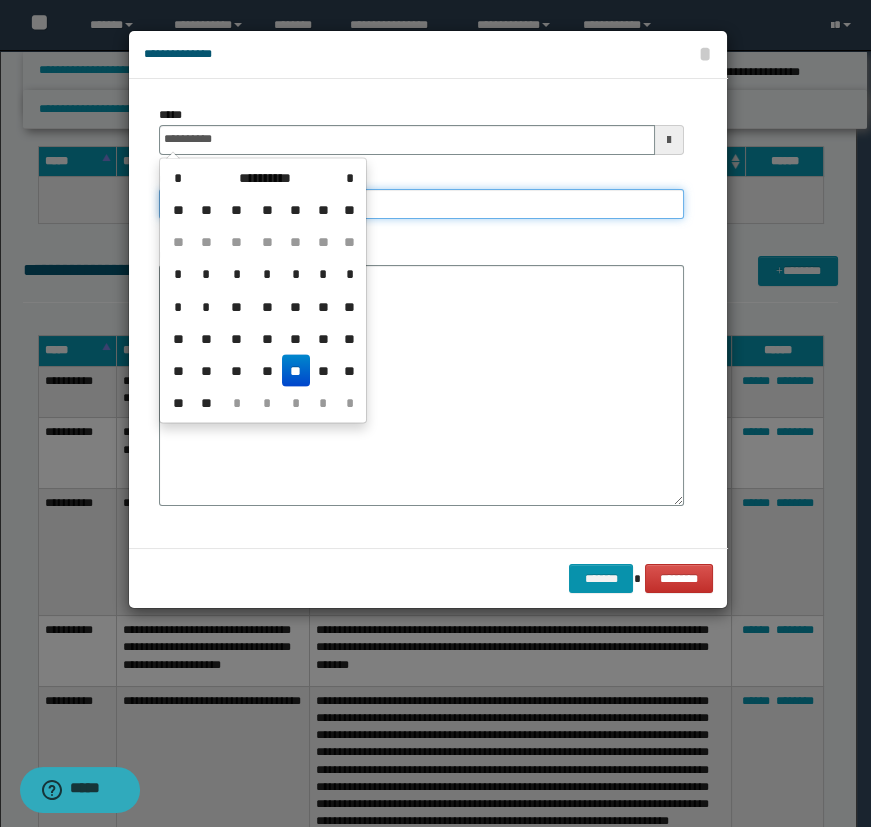 type on "**********" 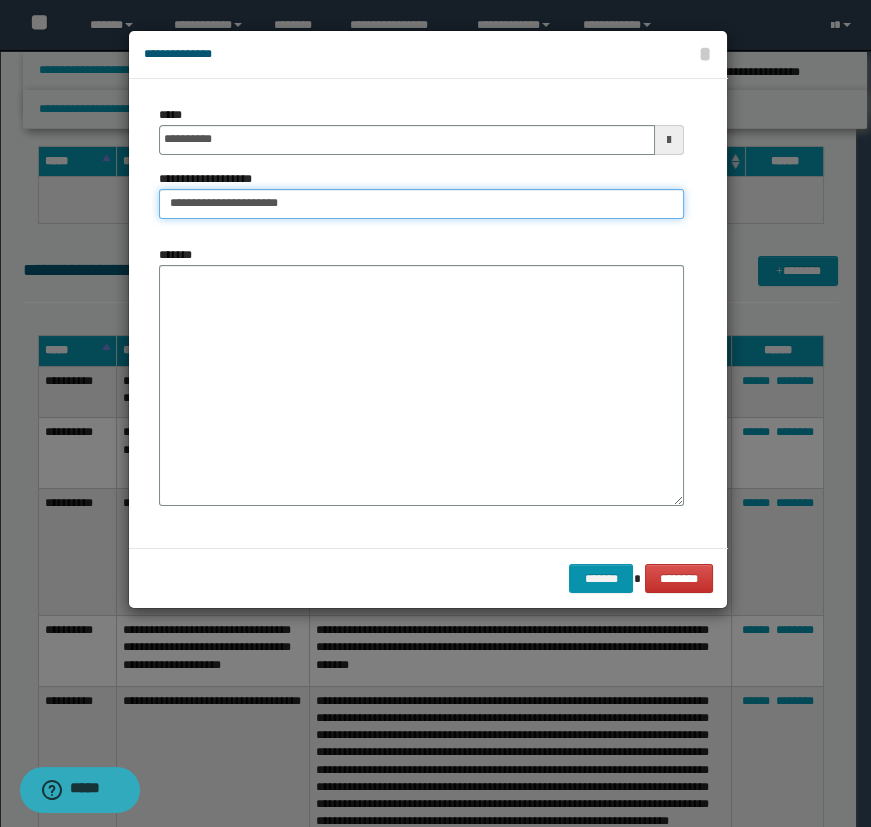 type on "**********" 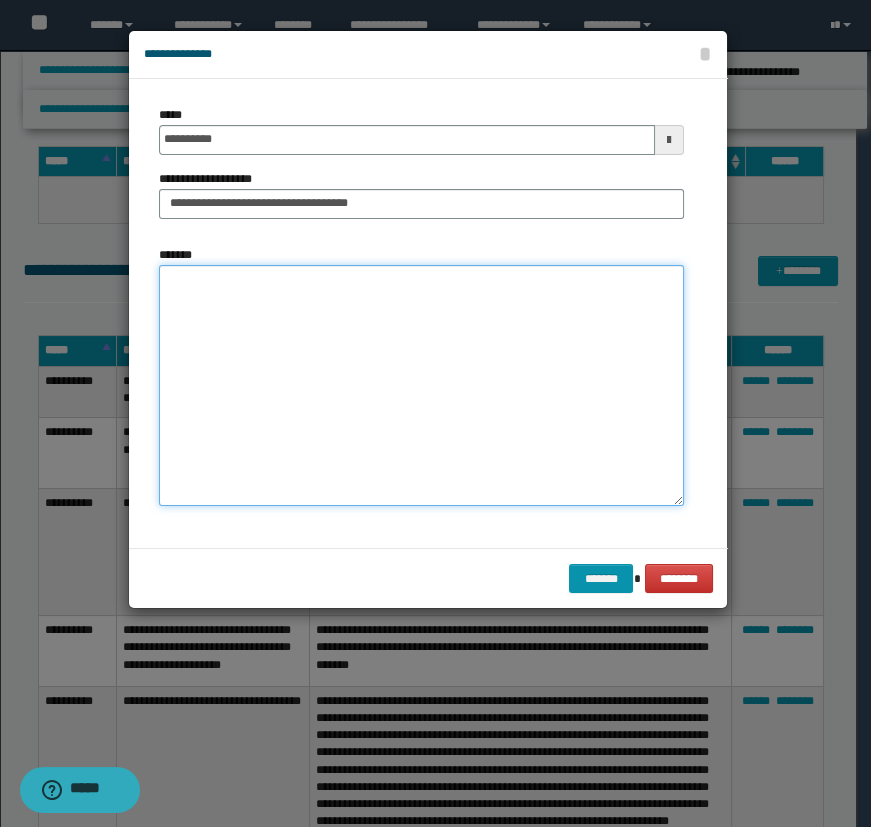 click on "*******" at bounding box center (421, 385) 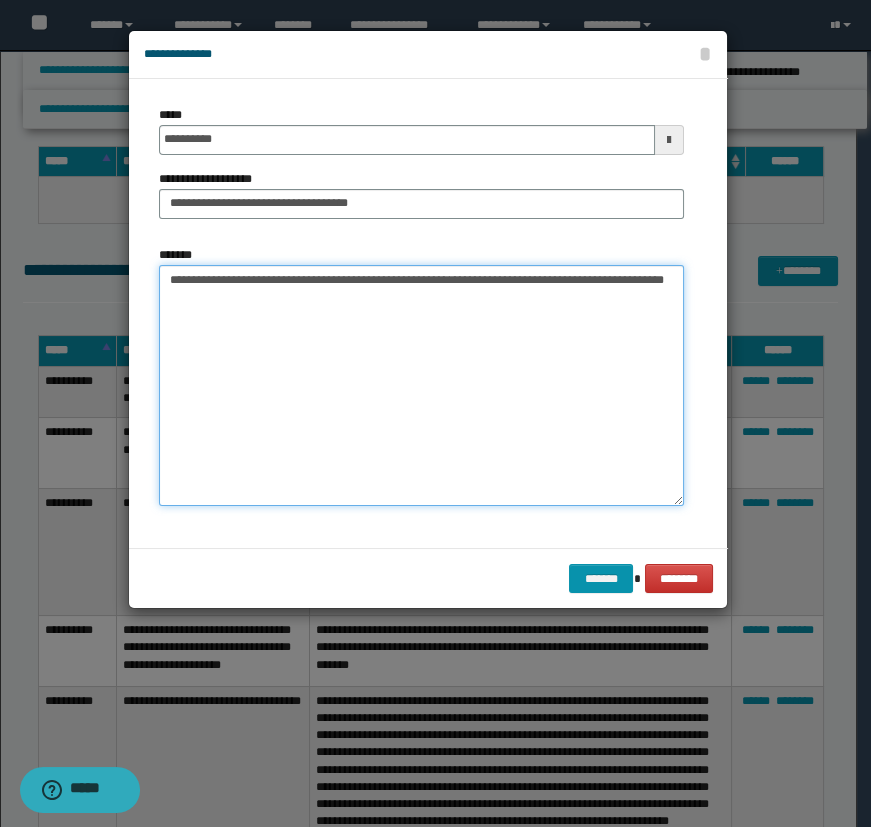 click on "**********" at bounding box center [421, 385] 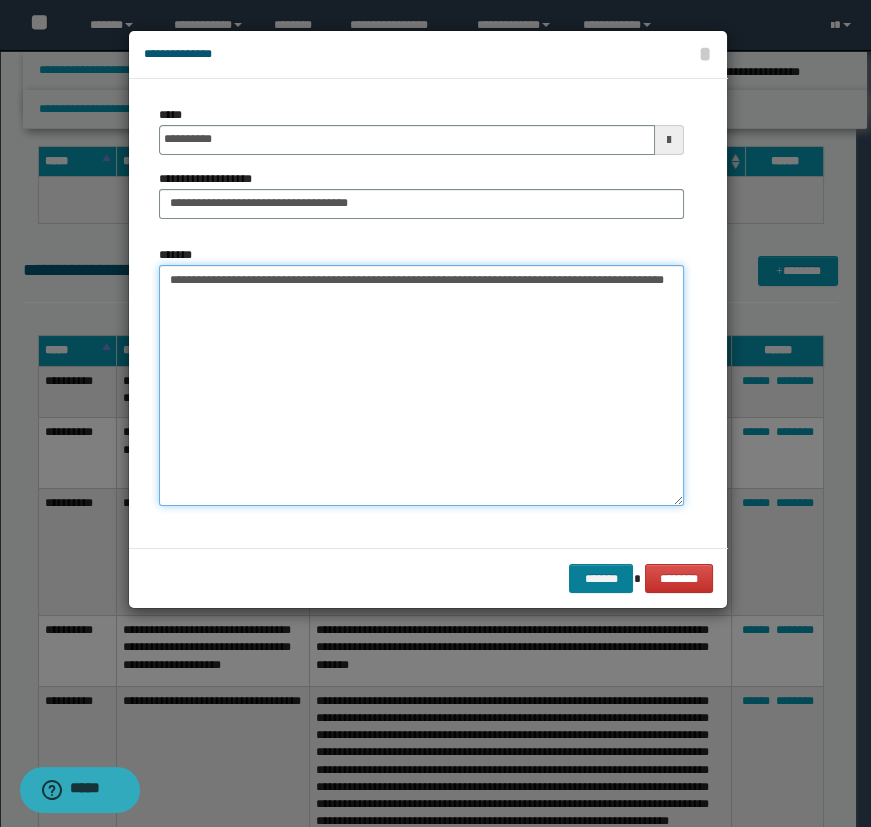 type on "**********" 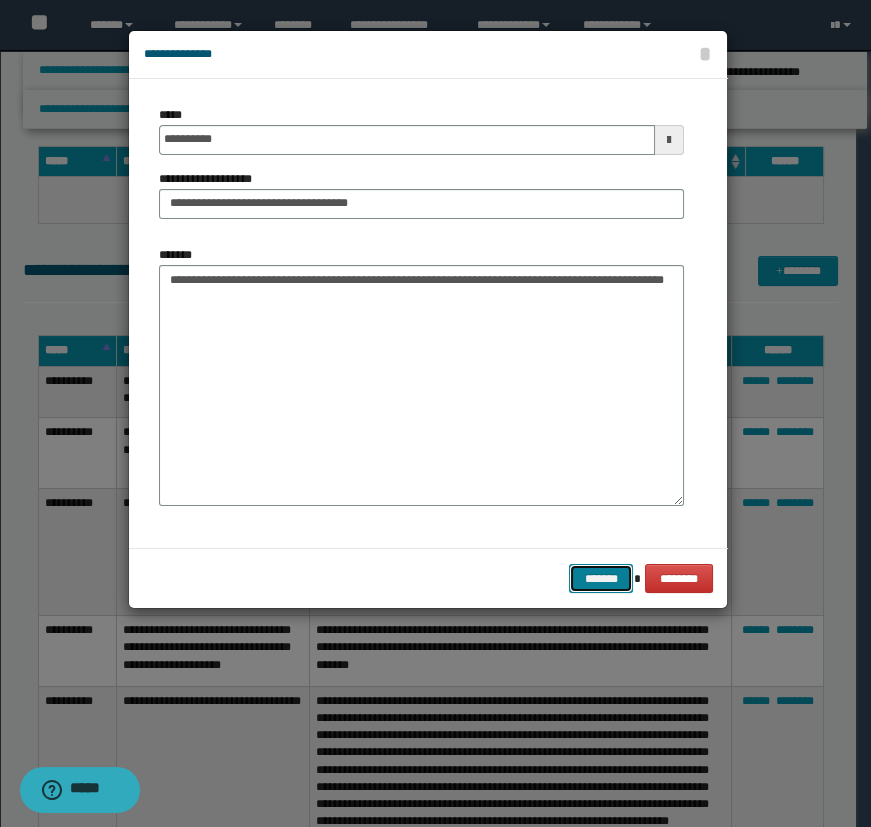 click on "*******" at bounding box center [601, 579] 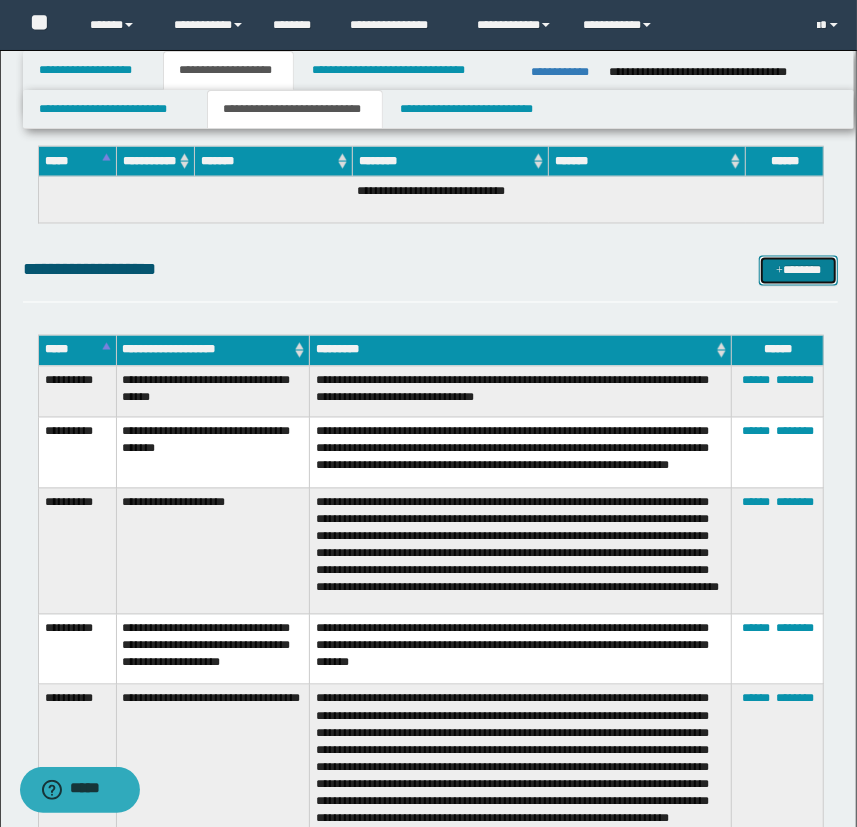 click on "*******" at bounding box center (799, 271) 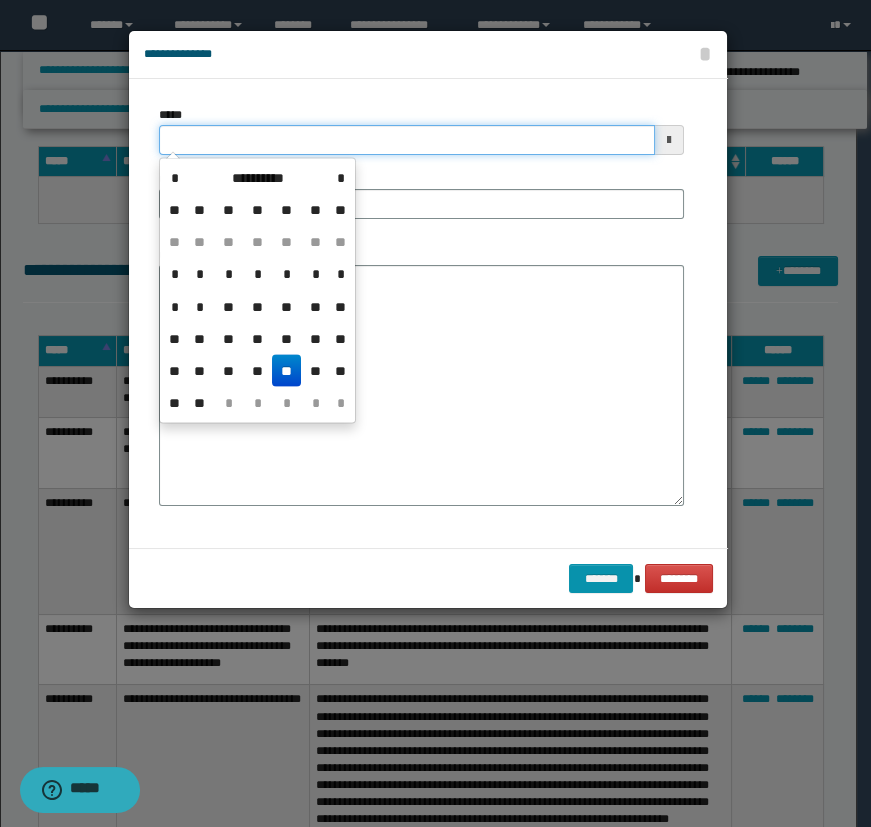 click on "*****" at bounding box center (407, 140) 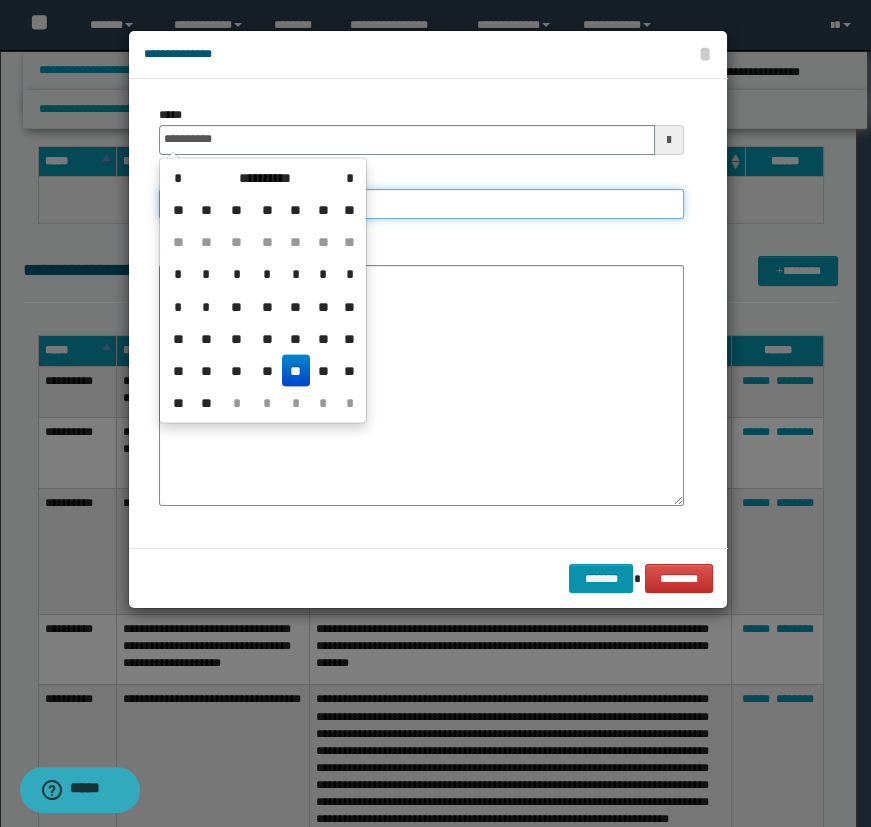 type on "**********" 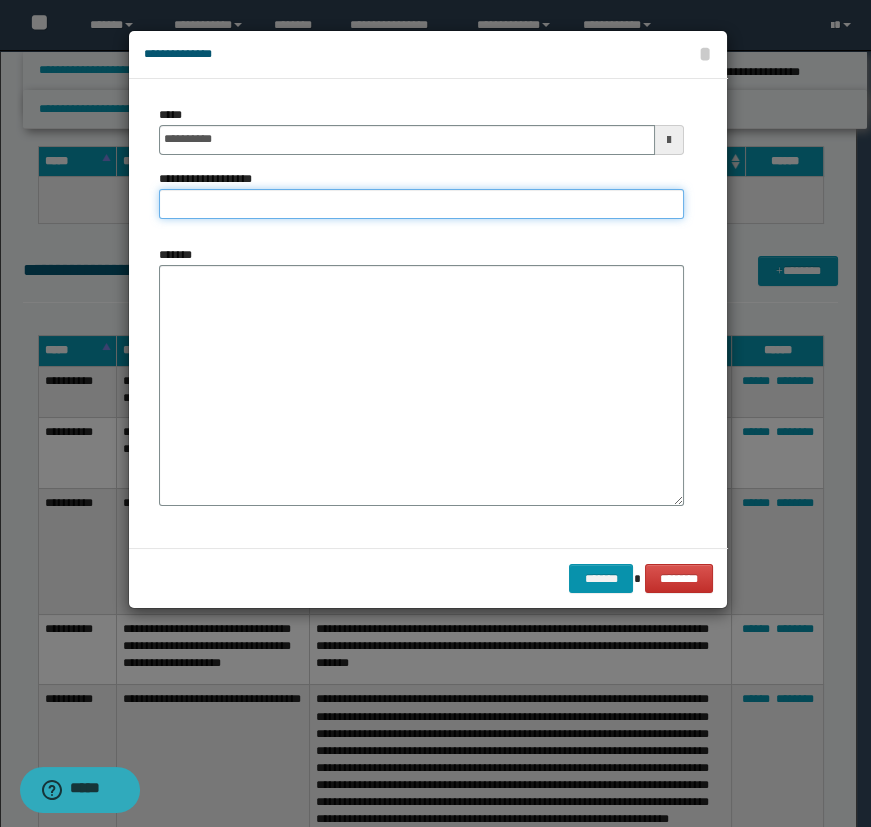 click on "**********" at bounding box center (421, 204) 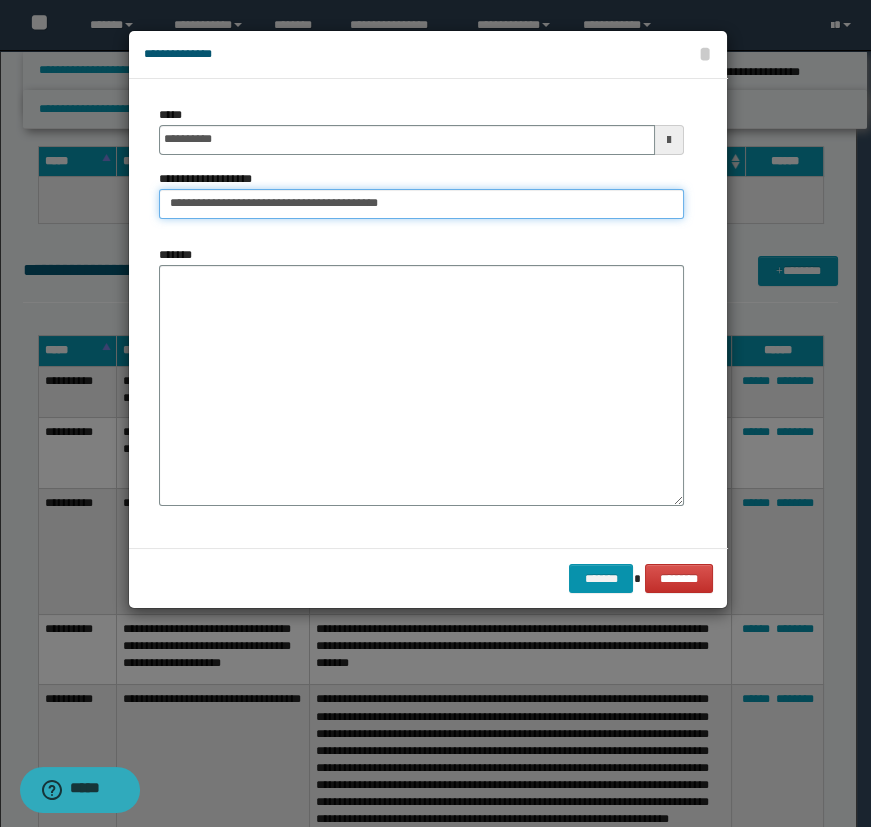 drag, startPoint x: 311, startPoint y: 203, endPoint x: 589, endPoint y: 205, distance: 278.0072 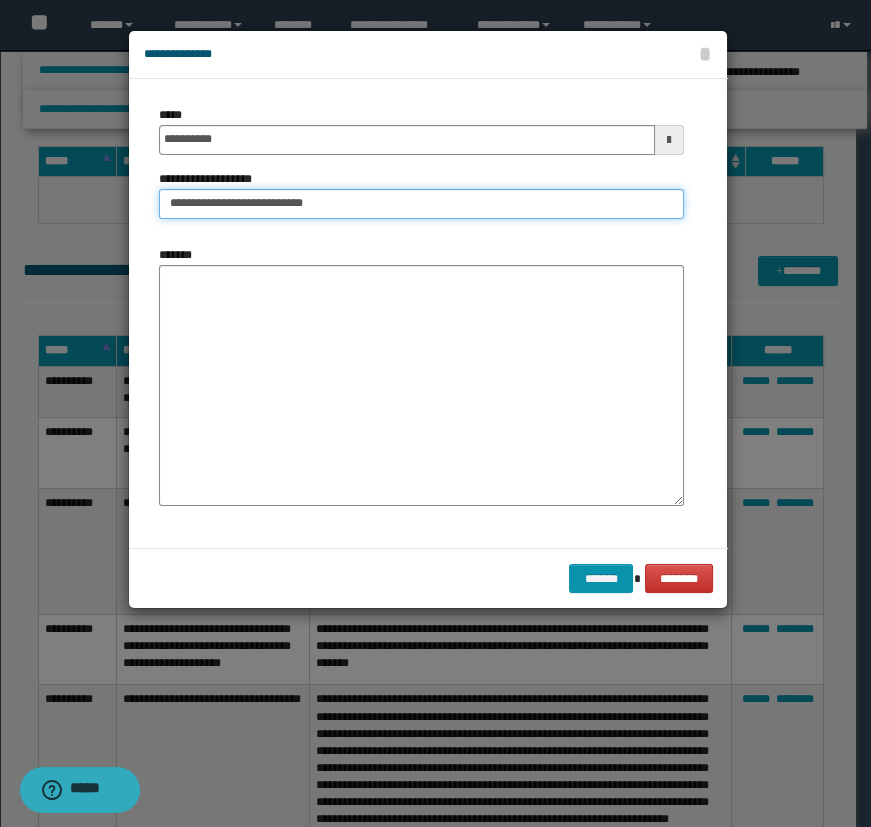 type on "**********" 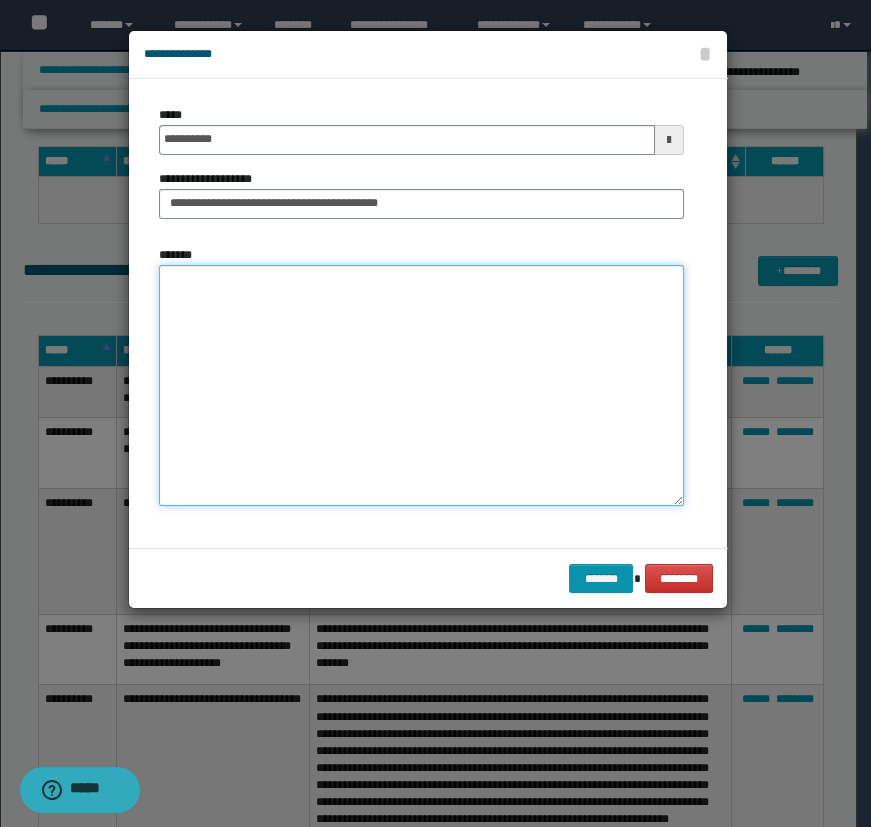 click on "*******" at bounding box center [421, 385] 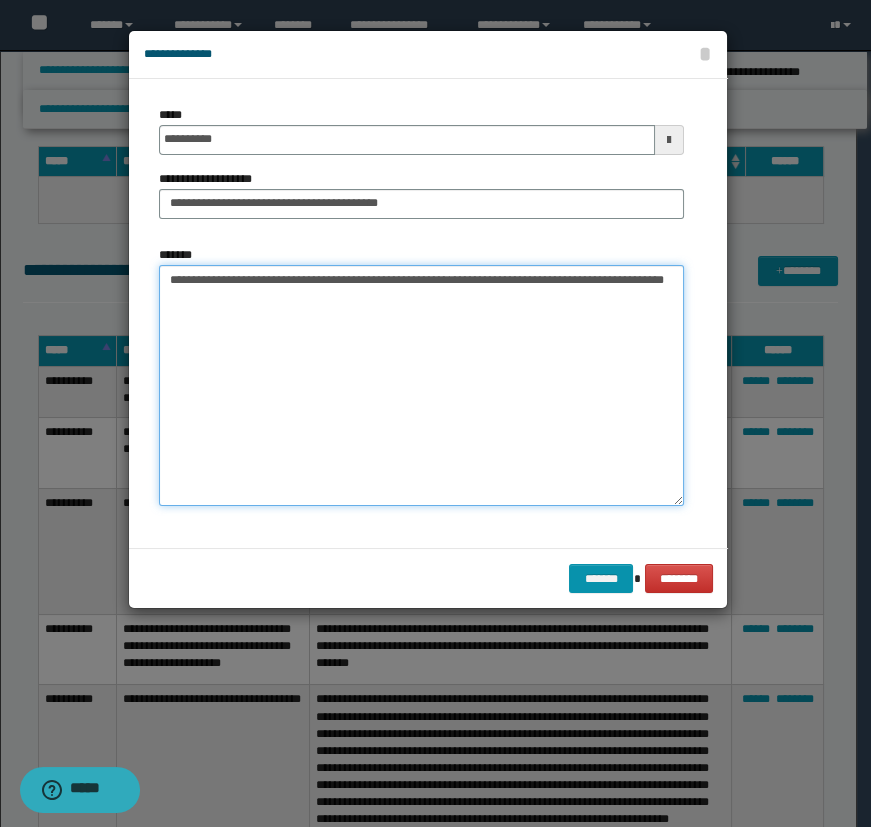 click on "**********" at bounding box center (421, 385) 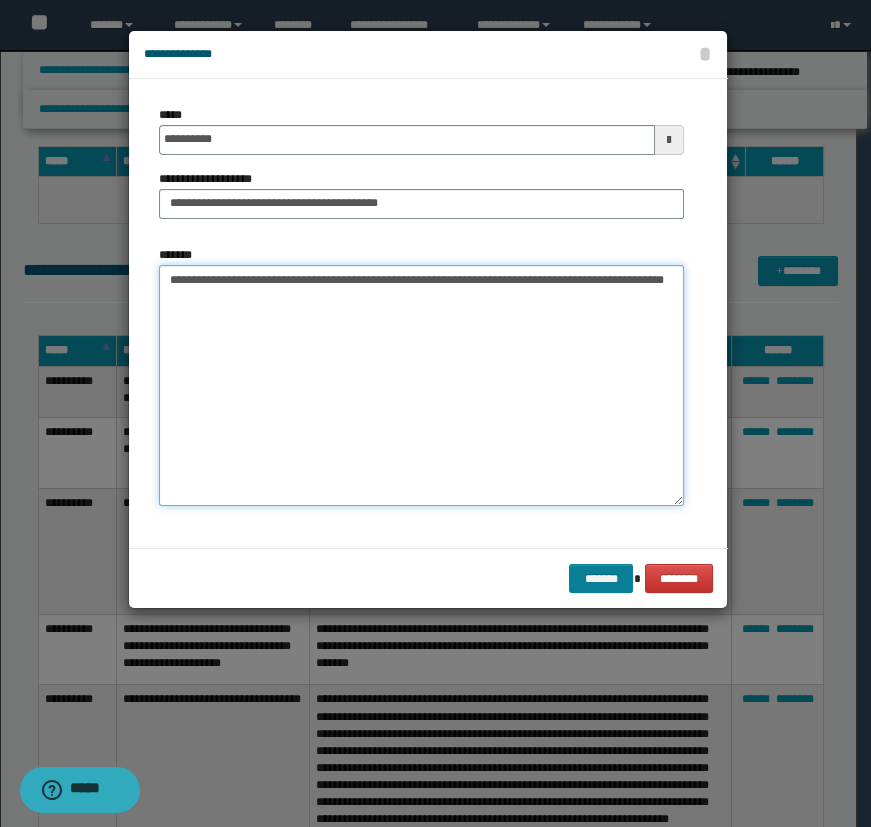 type on "**********" 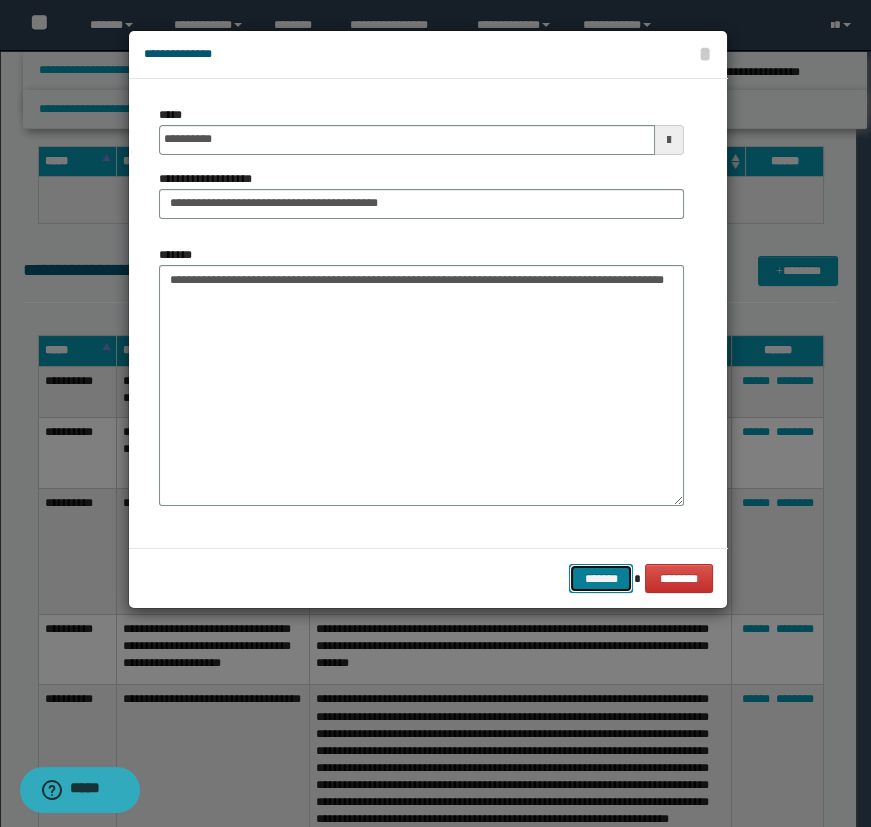 click on "*******" at bounding box center [601, 579] 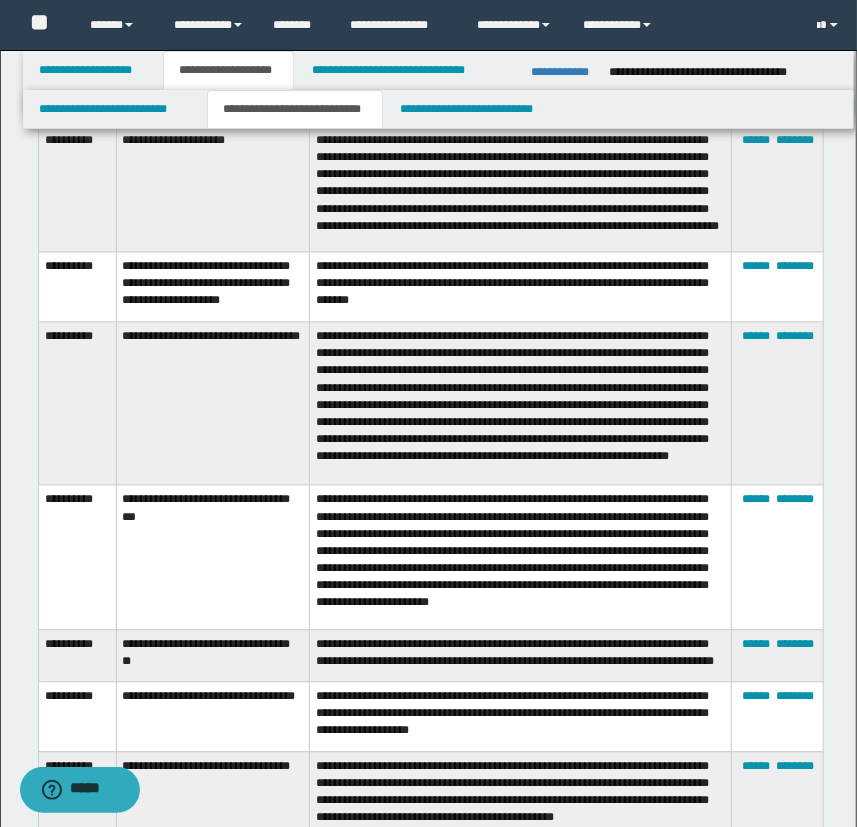 scroll, scrollTop: 4870, scrollLeft: 0, axis: vertical 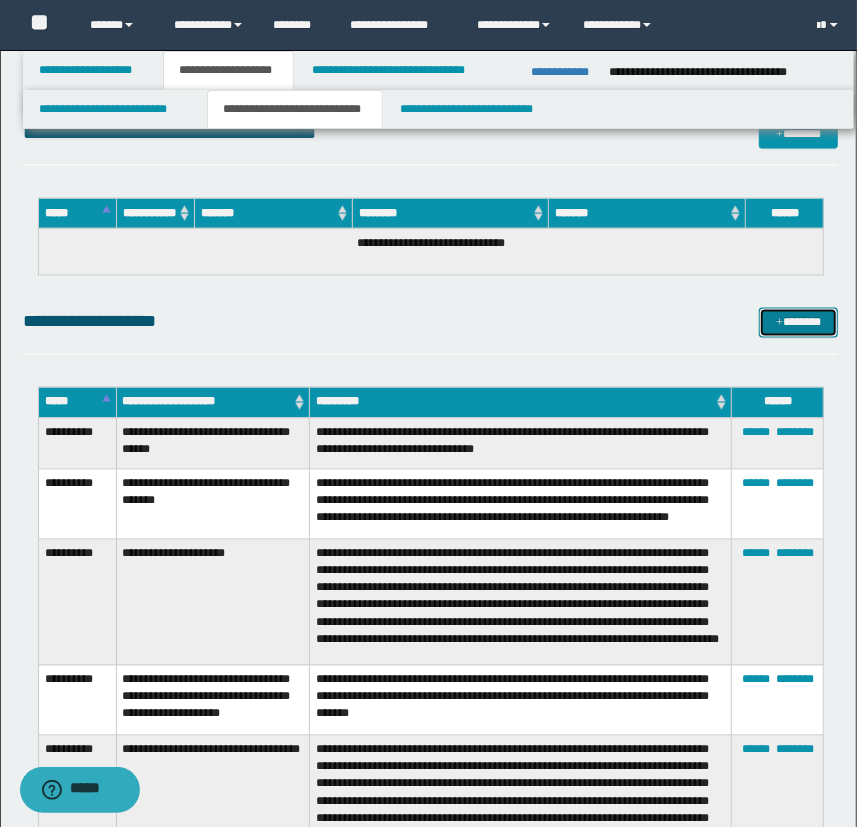 click on "*******" at bounding box center [799, 323] 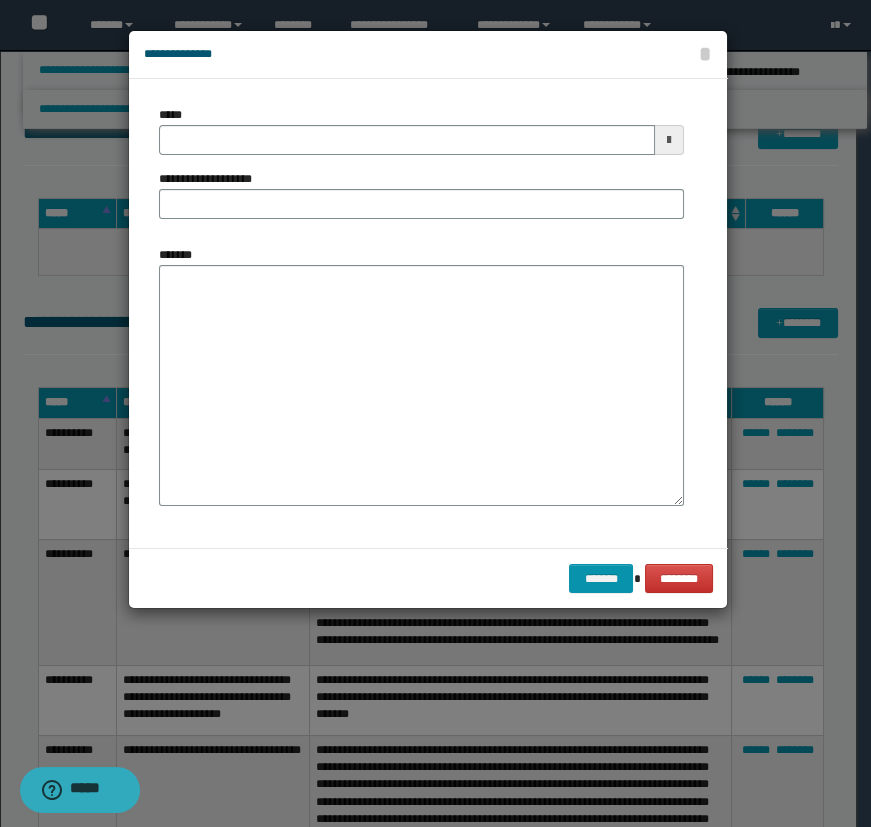 click on "*****" at bounding box center [421, 130] 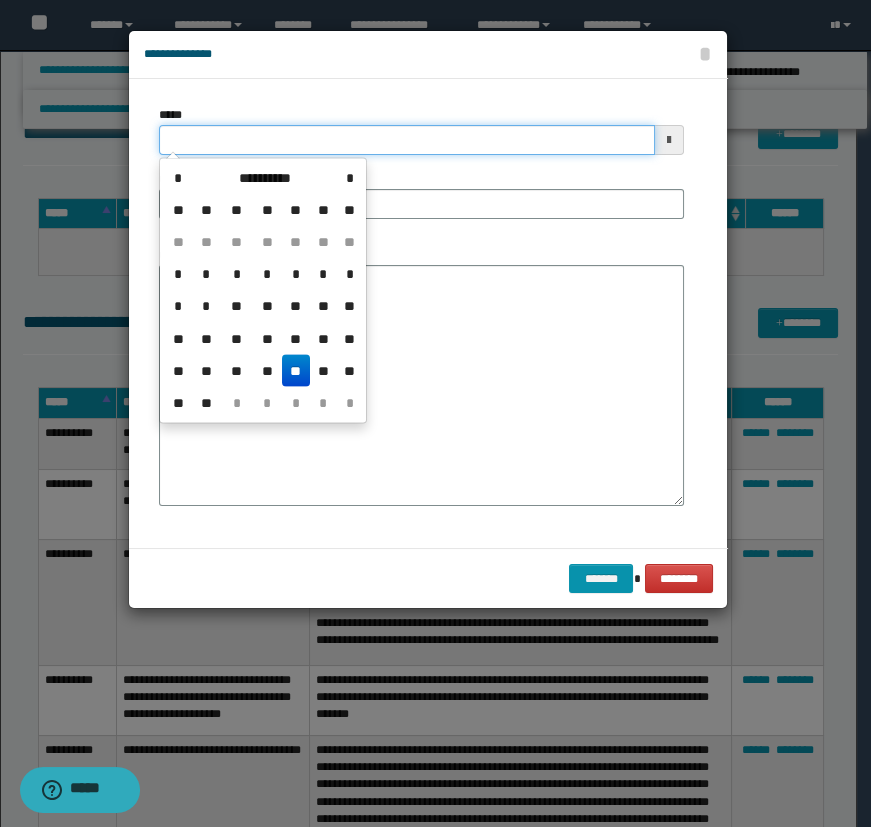 click on "*****" at bounding box center (407, 140) 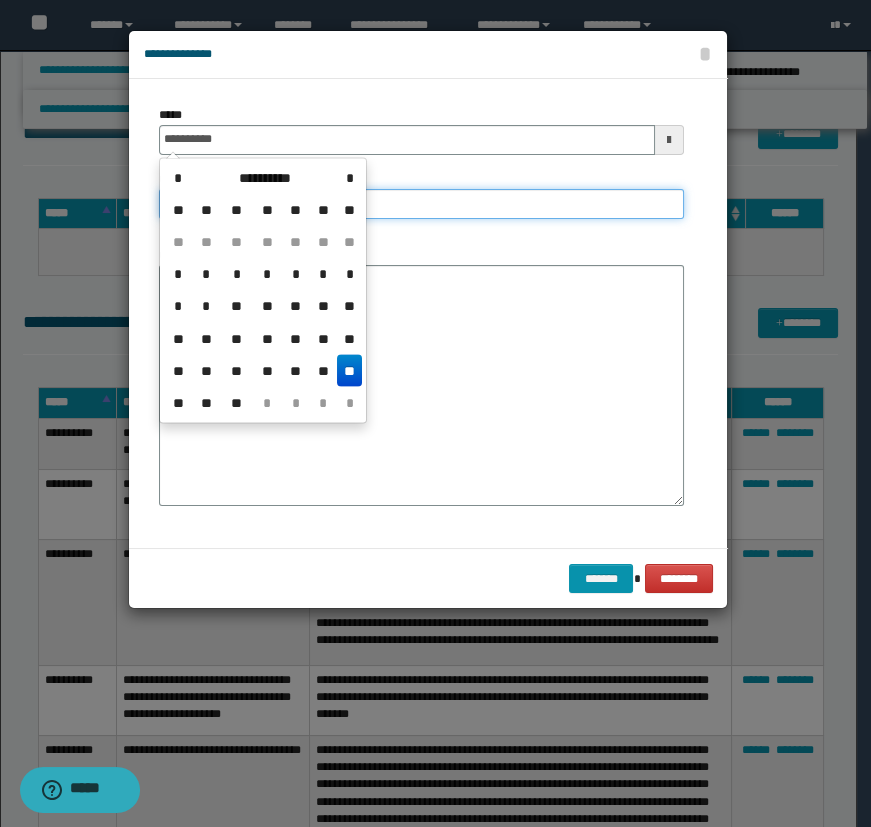 type on "**********" 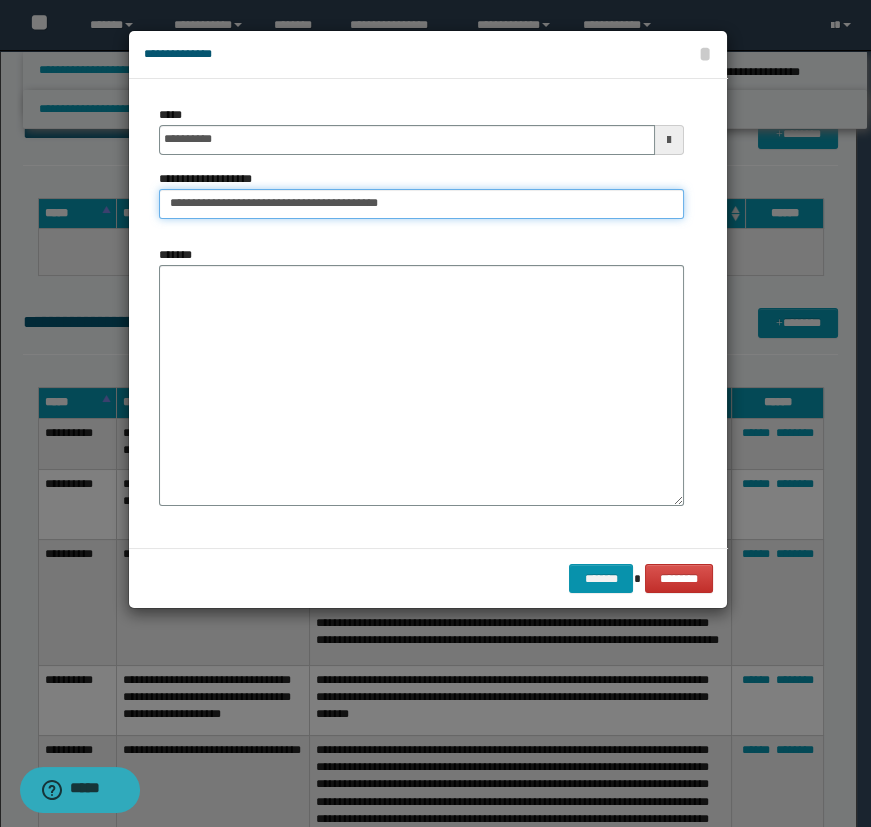 drag, startPoint x: 310, startPoint y: 199, endPoint x: 553, endPoint y: 225, distance: 244.387 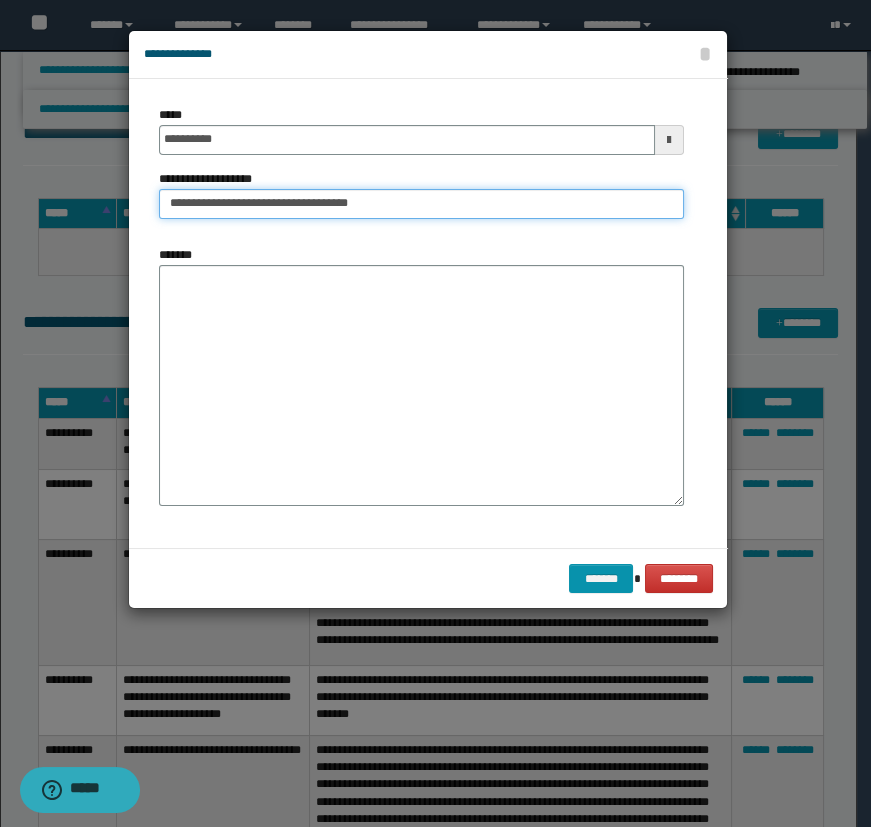 type on "**********" 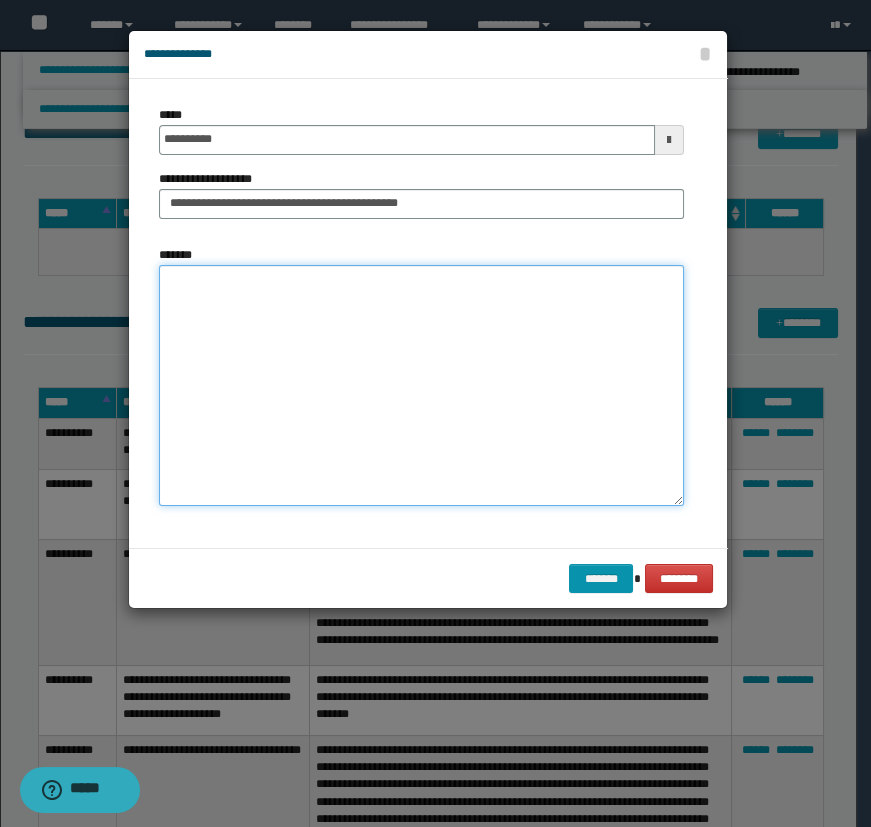 click on "*******" at bounding box center (421, 385) 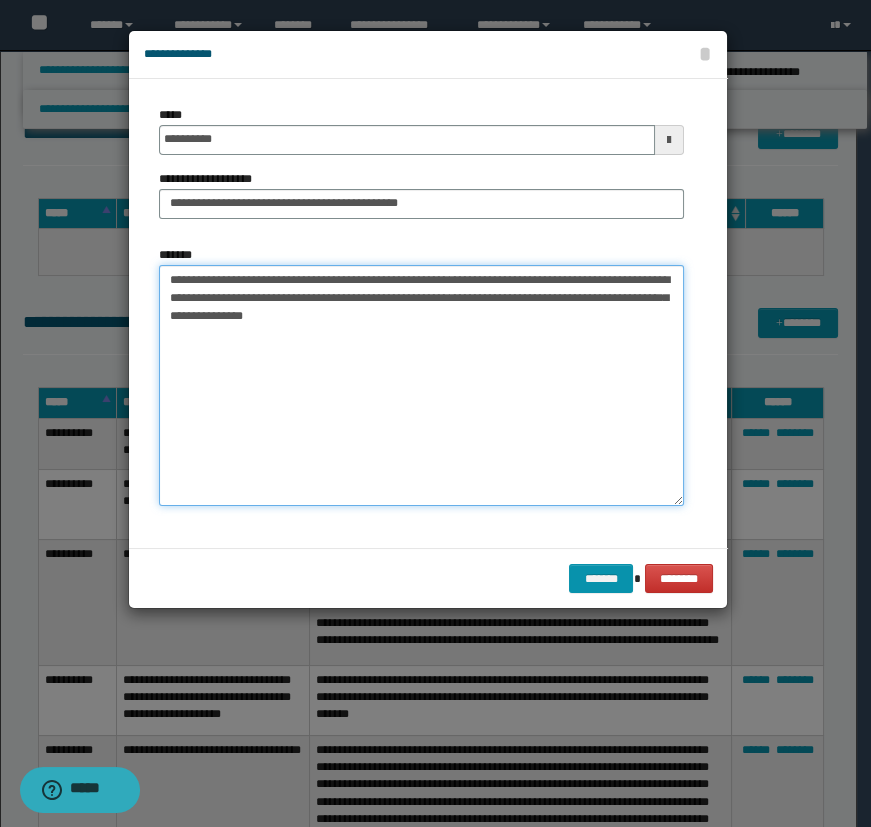 click on "**********" at bounding box center [421, 385] 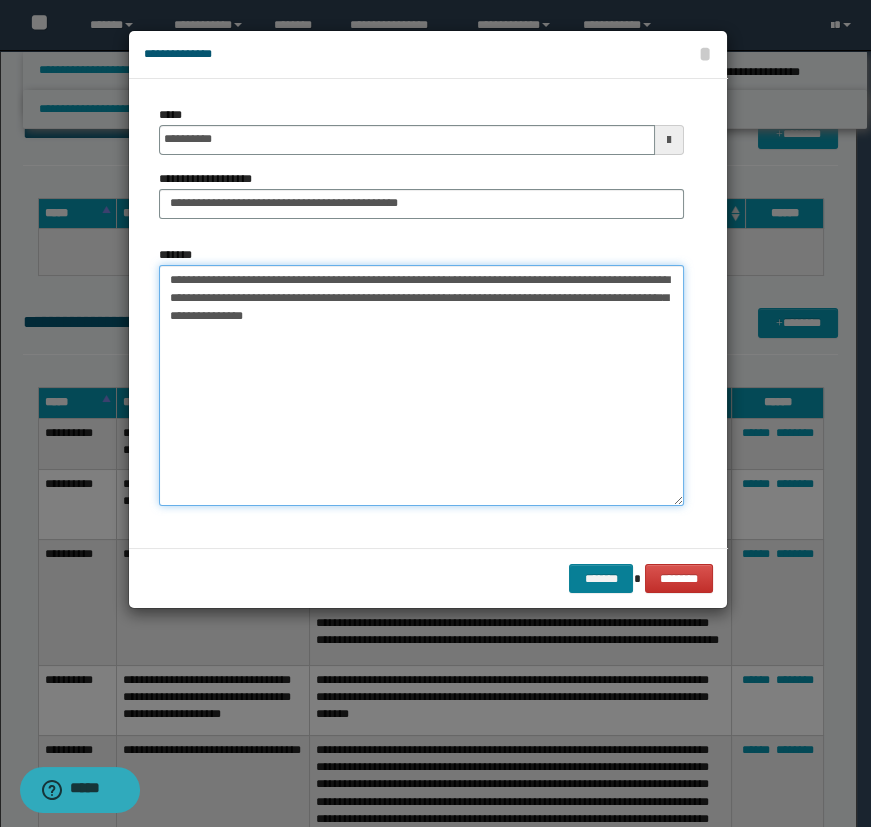 type on "**********" 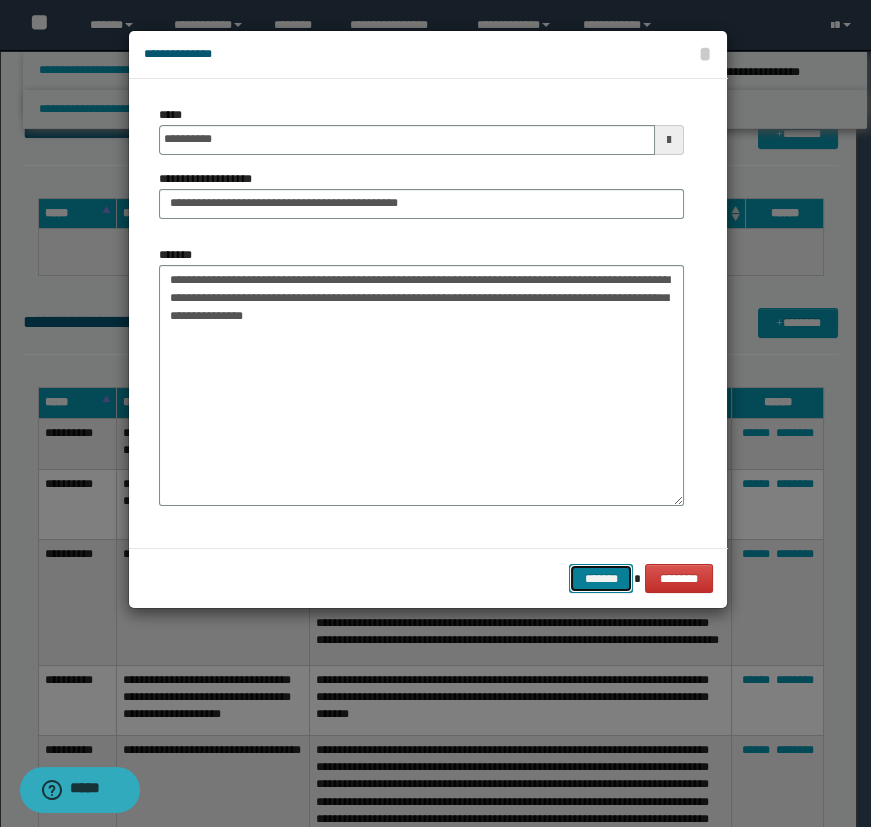 click on "*******" at bounding box center [601, 579] 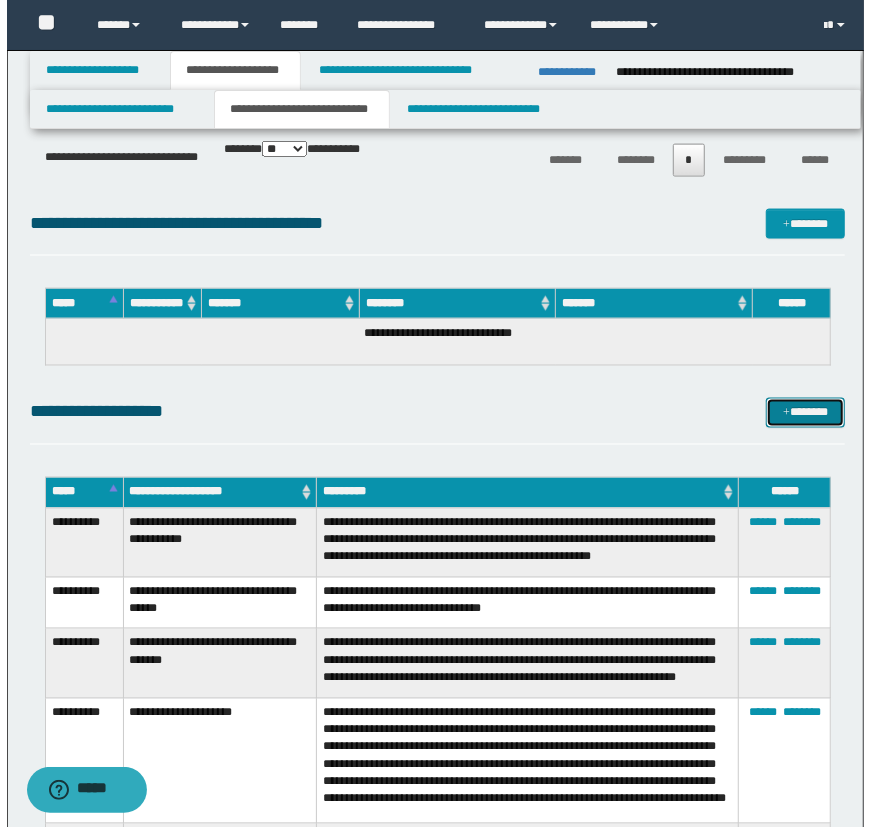 scroll, scrollTop: 4364, scrollLeft: 0, axis: vertical 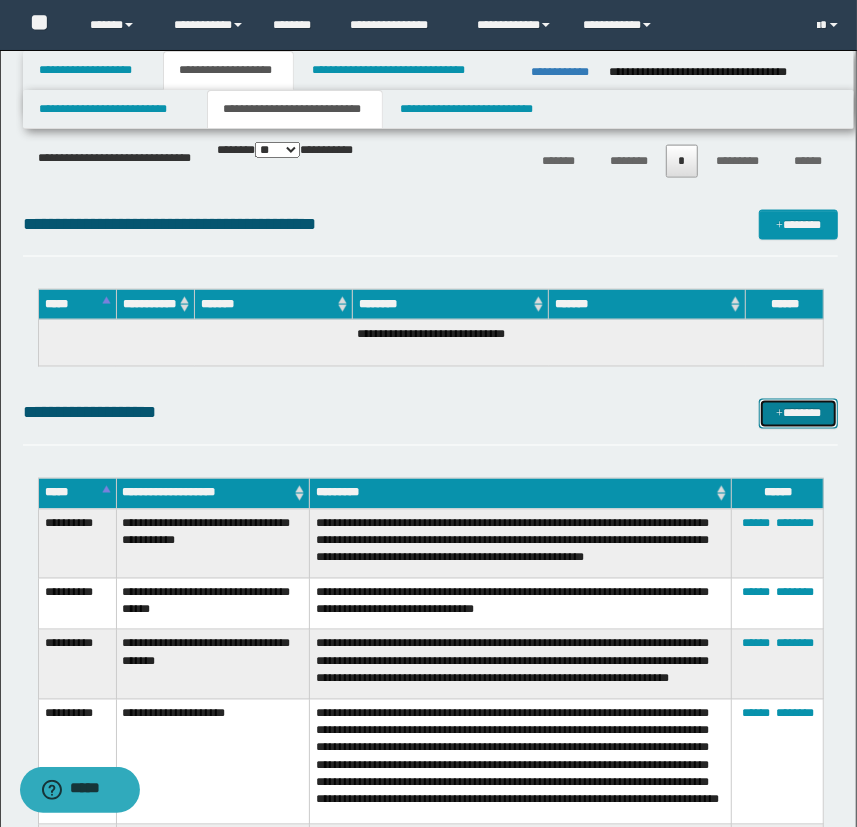 click on "*******" at bounding box center [799, 414] 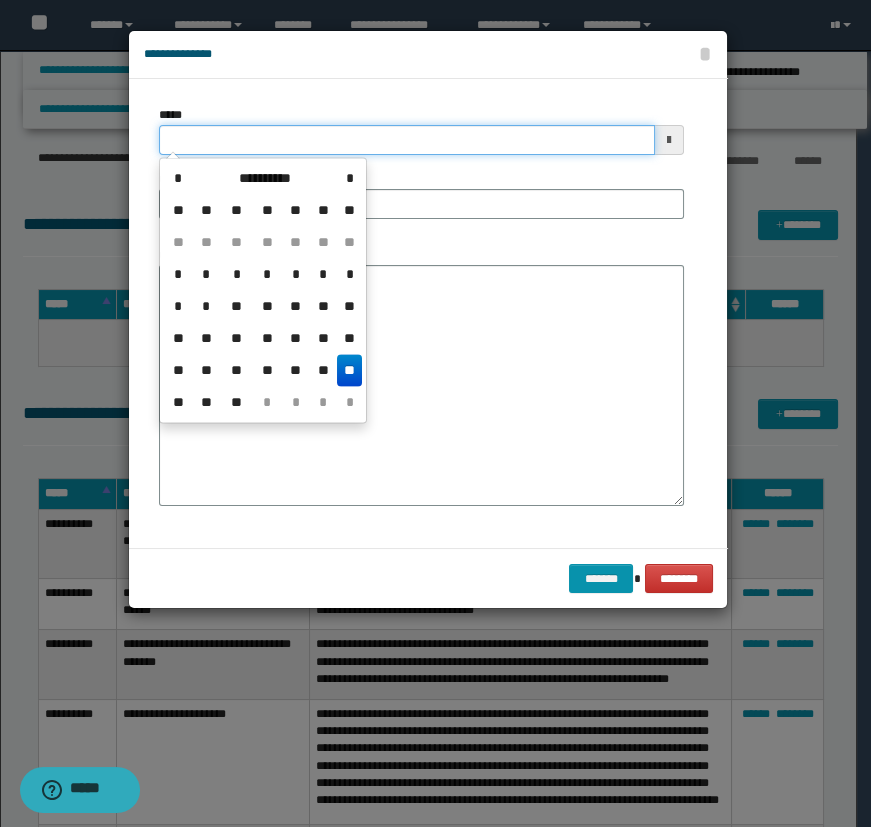 click on "*****" at bounding box center [407, 140] 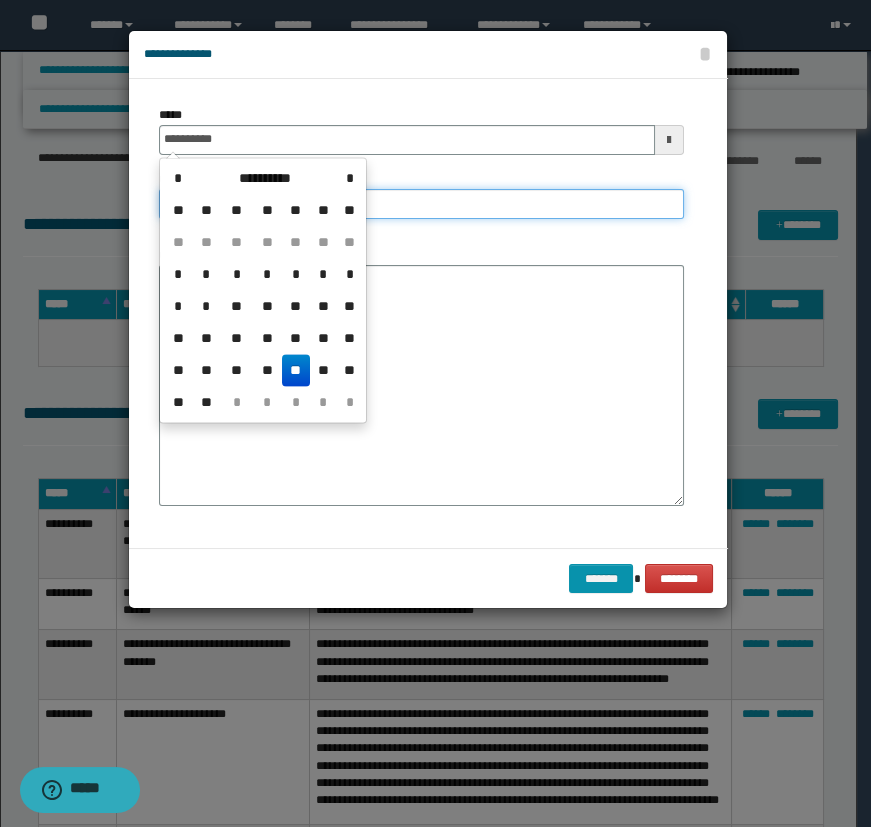 type on "**********" 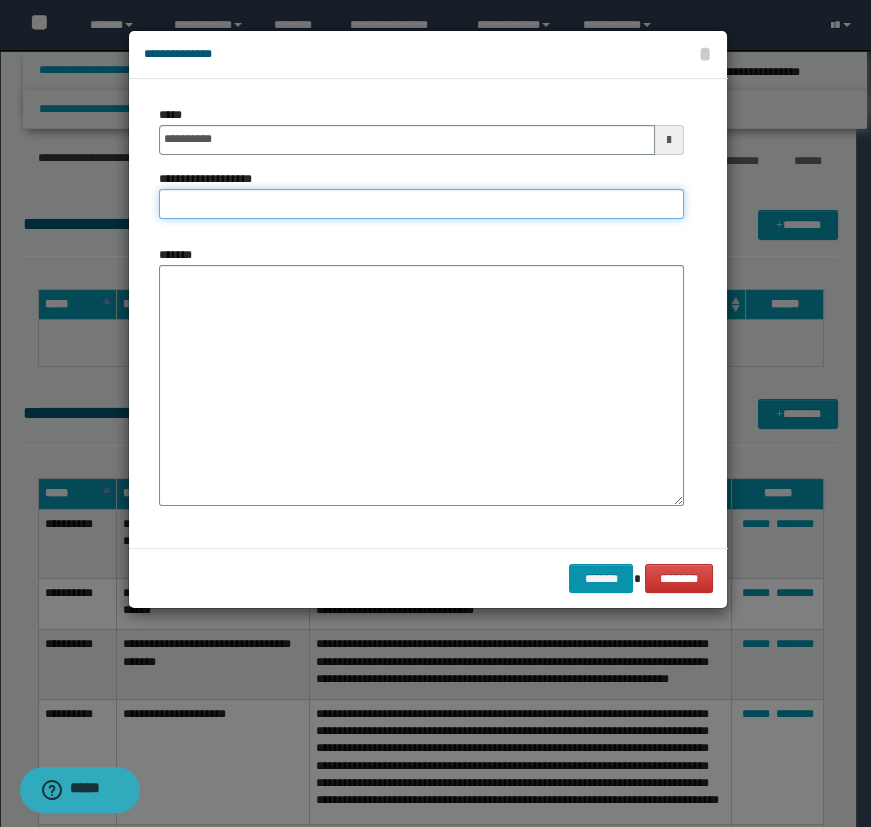 click on "**********" at bounding box center [421, 204] 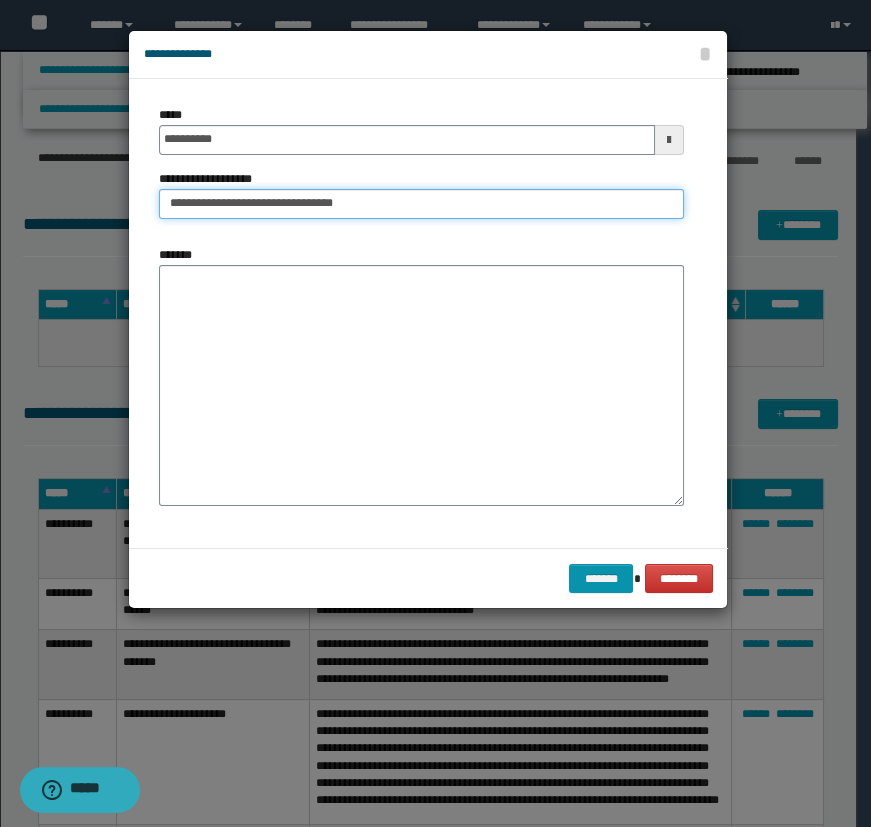 type on "**********" 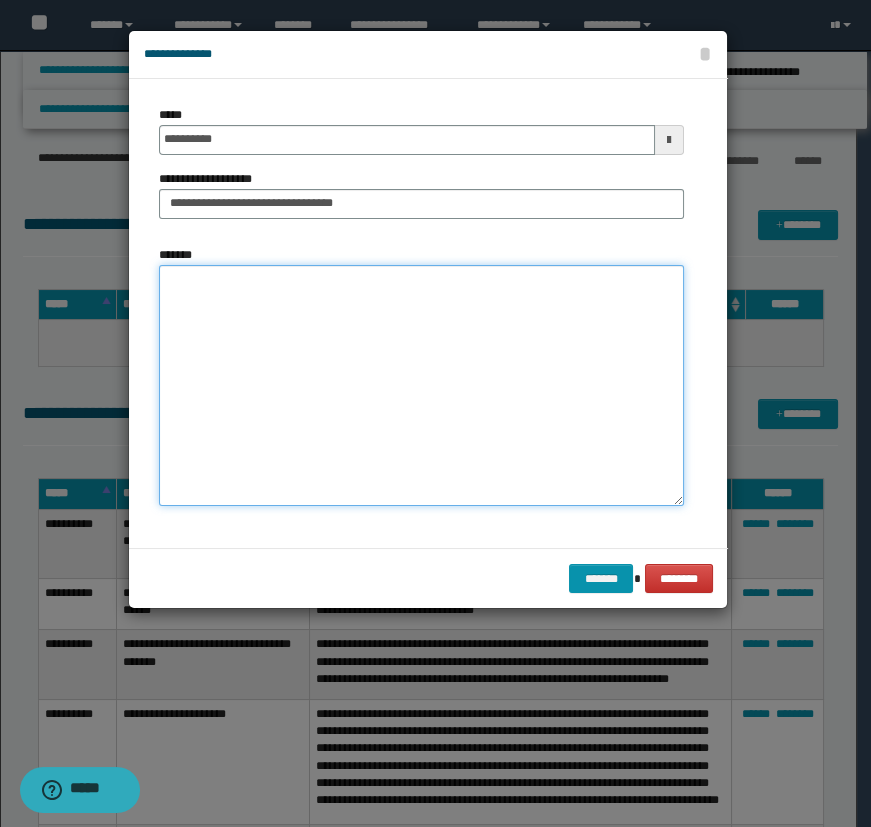 click on "*******" at bounding box center [421, 385] 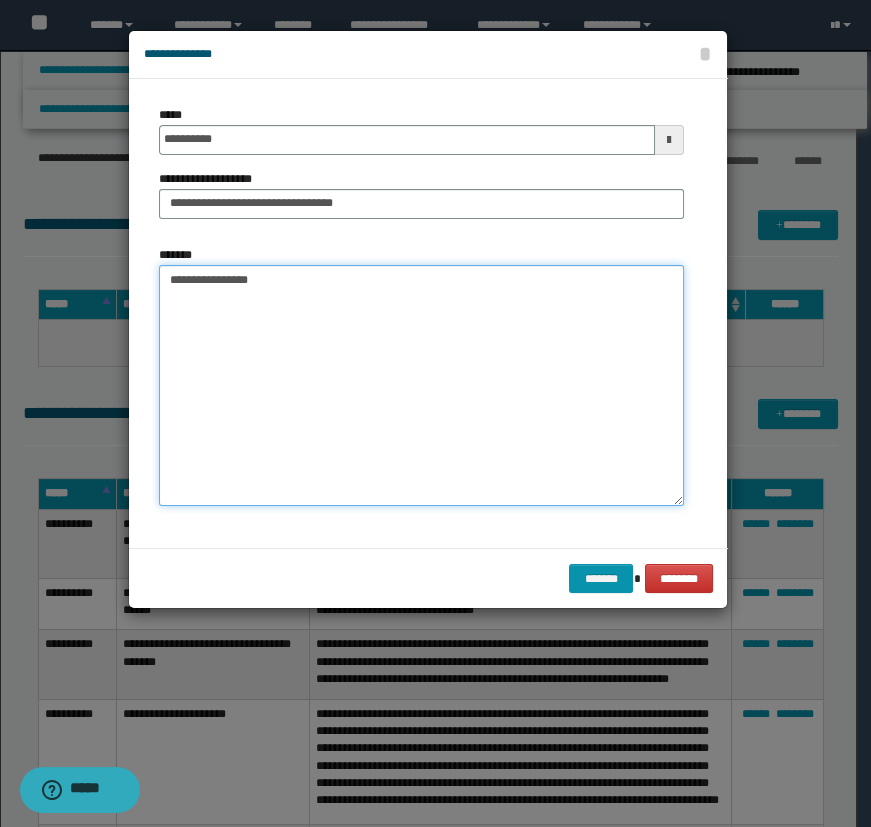 click on "**********" at bounding box center (421, 385) 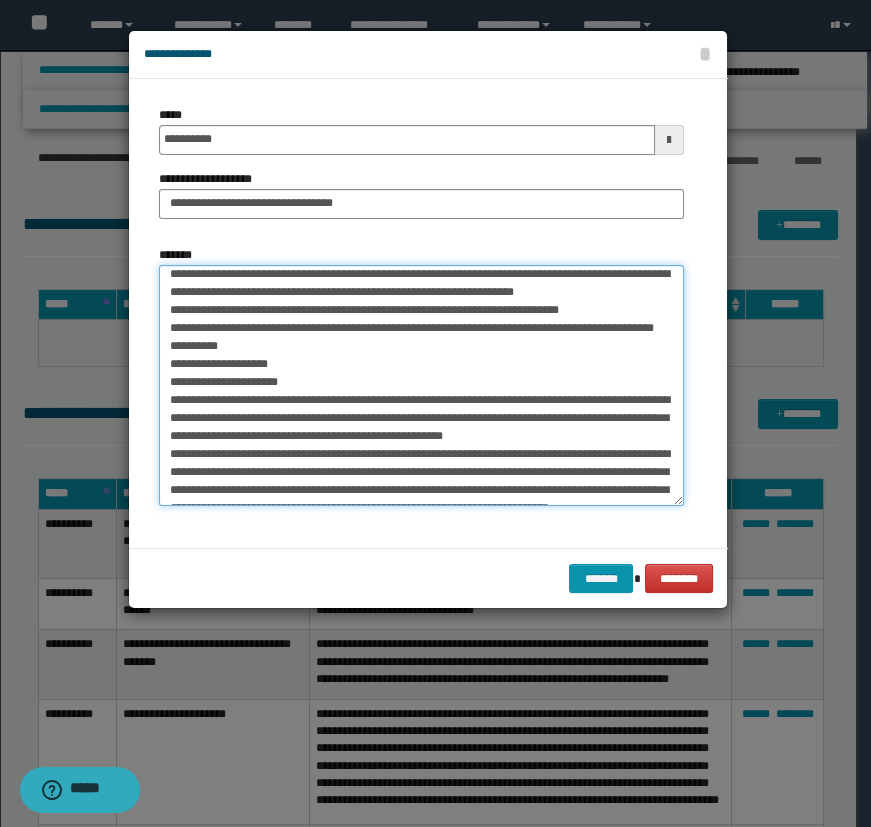 scroll, scrollTop: 0, scrollLeft: 0, axis: both 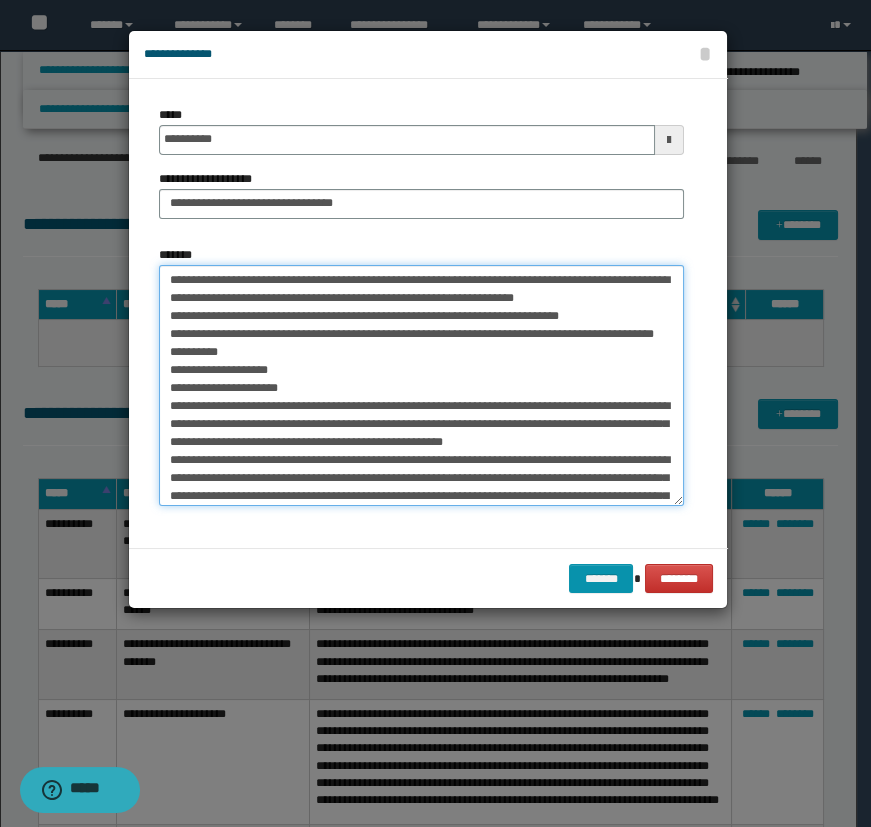 click on "*******" at bounding box center (421, 385) 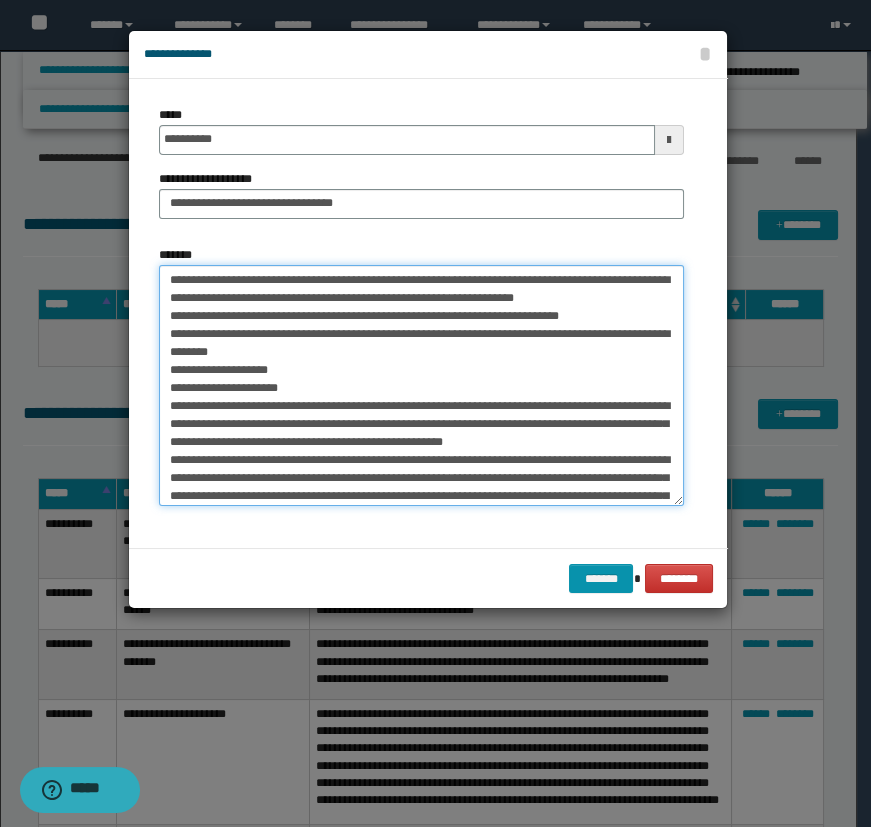 click on "*******" at bounding box center [421, 385] 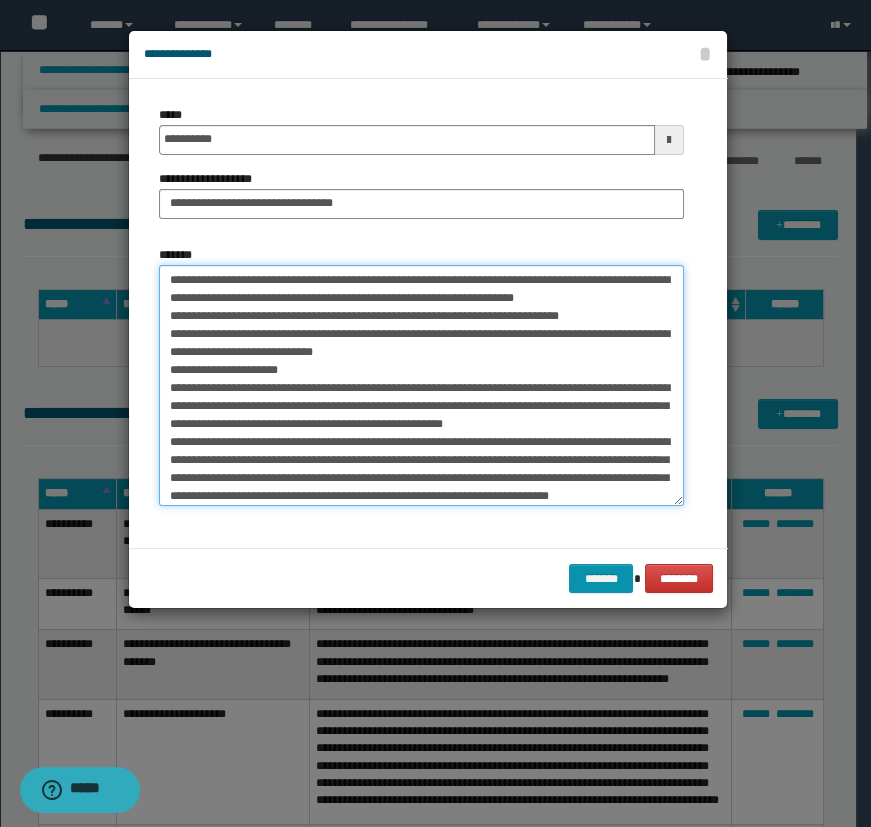click on "*******" at bounding box center (421, 385) 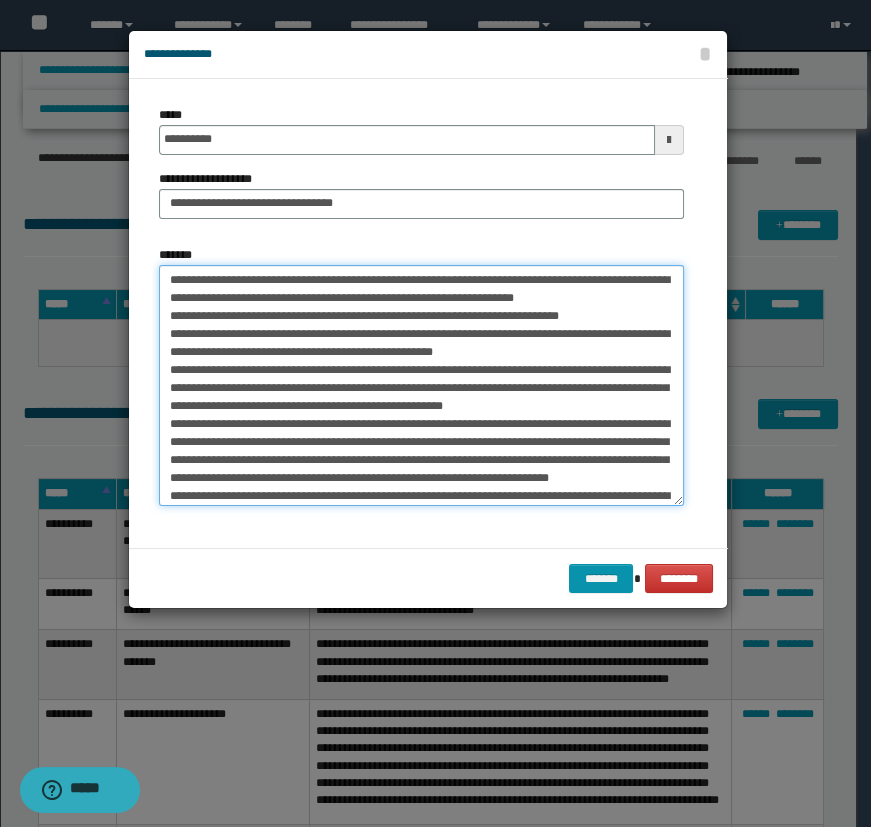drag, startPoint x: 308, startPoint y: 358, endPoint x: 219, endPoint y: 362, distance: 89.08984 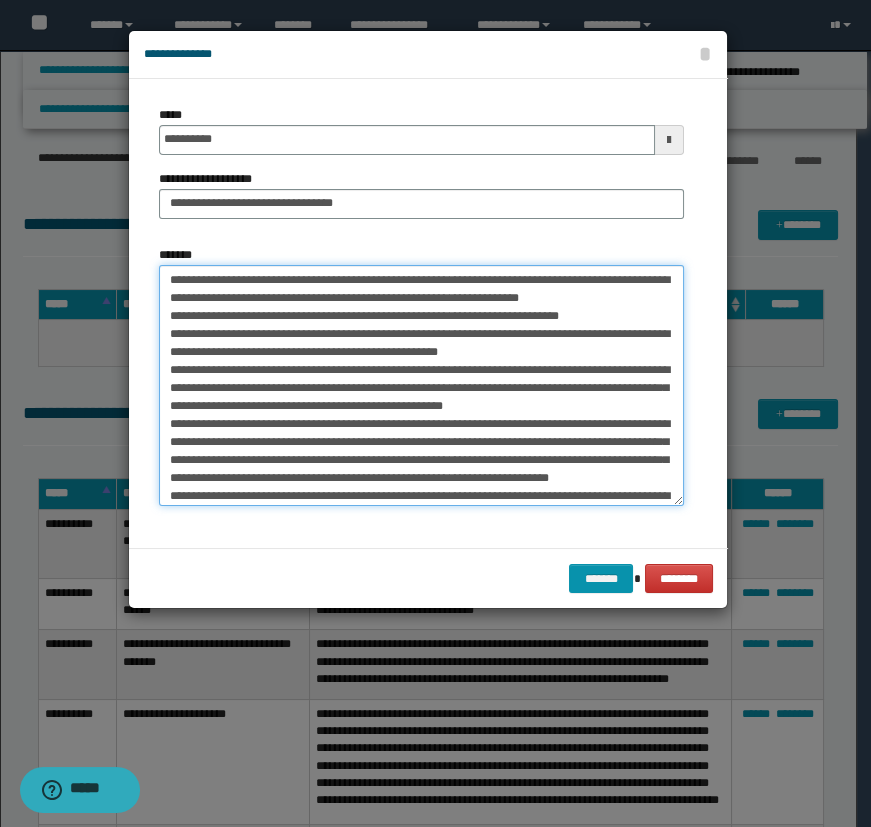 click on "*******" at bounding box center (421, 385) 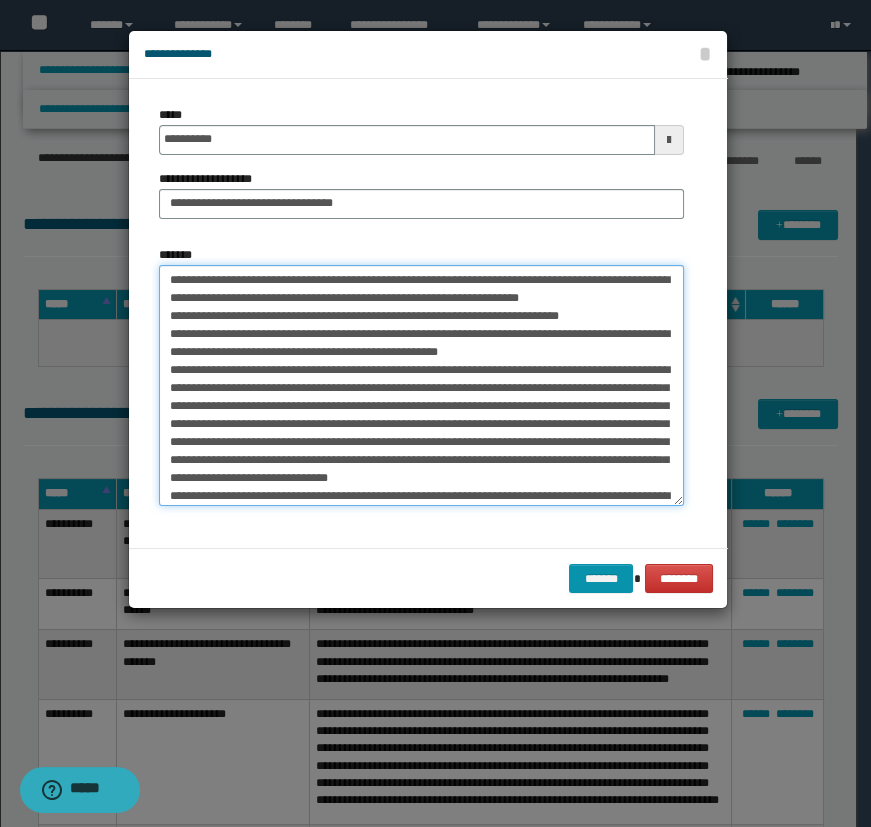 scroll, scrollTop: 76, scrollLeft: 0, axis: vertical 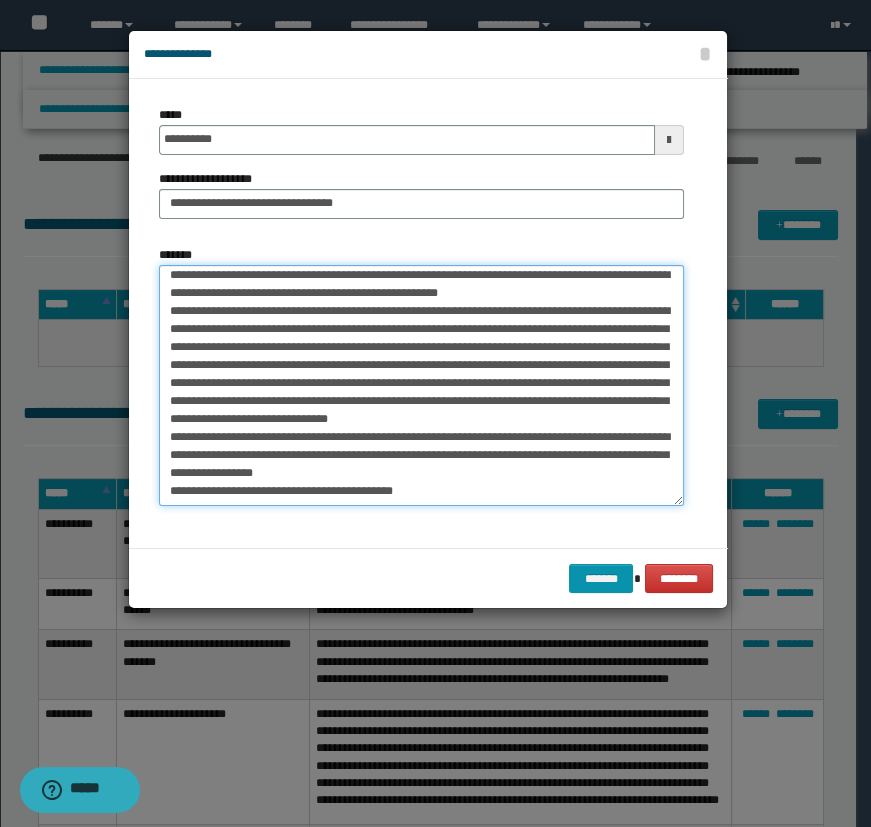 click on "*******" at bounding box center [421, 385] 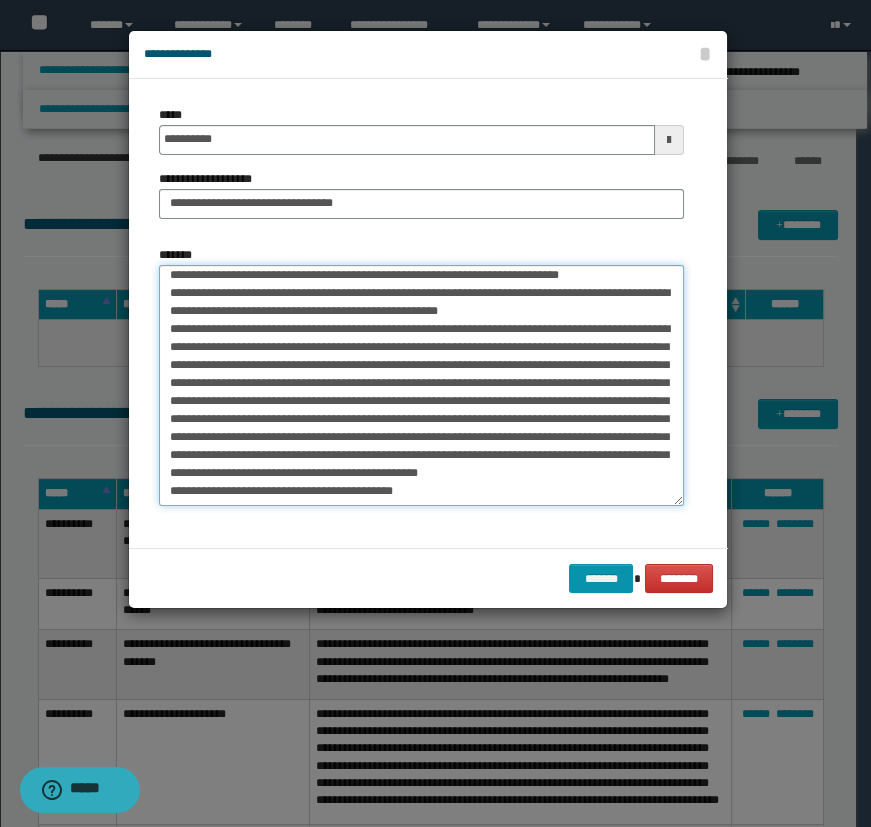 scroll, scrollTop: 59, scrollLeft: 0, axis: vertical 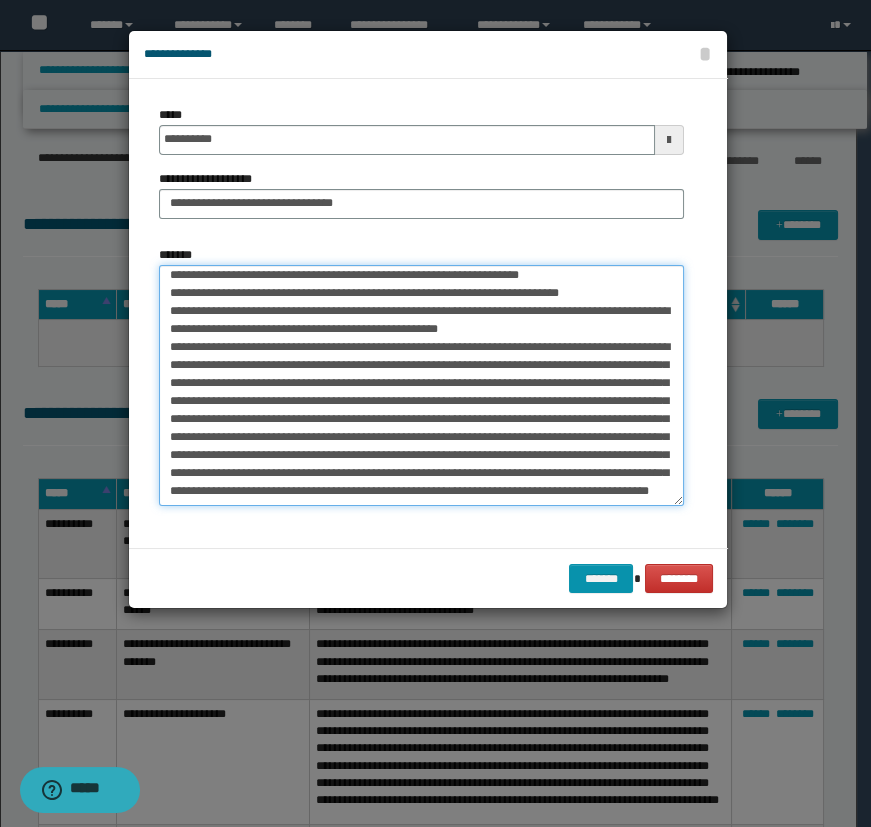 click on "*******" at bounding box center [421, 385] 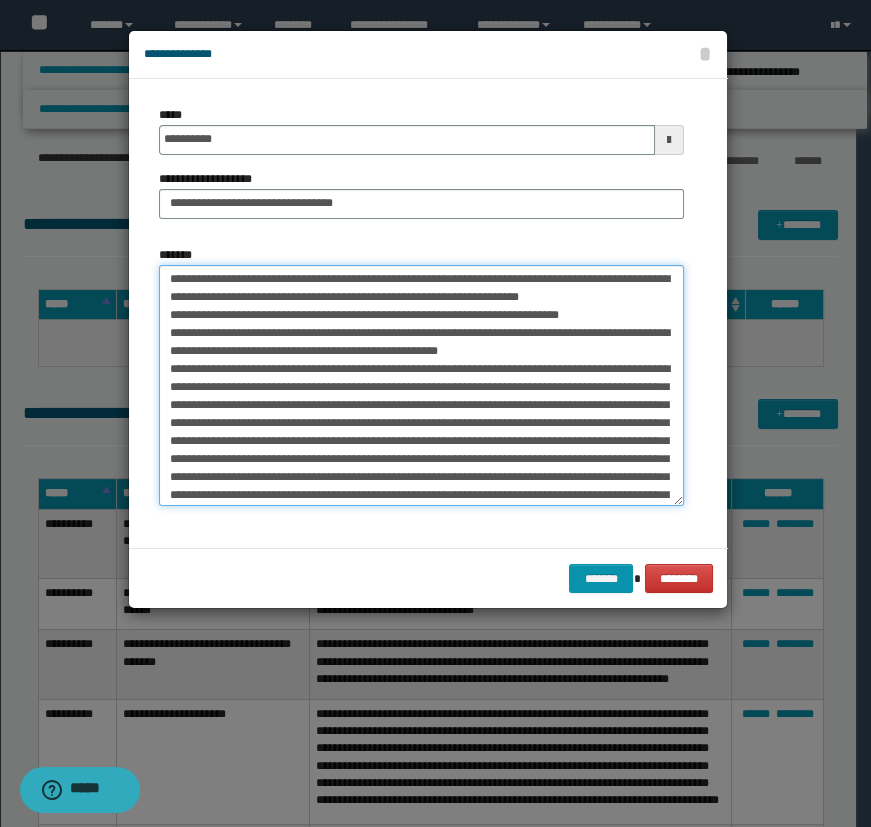scroll, scrollTop: 0, scrollLeft: 0, axis: both 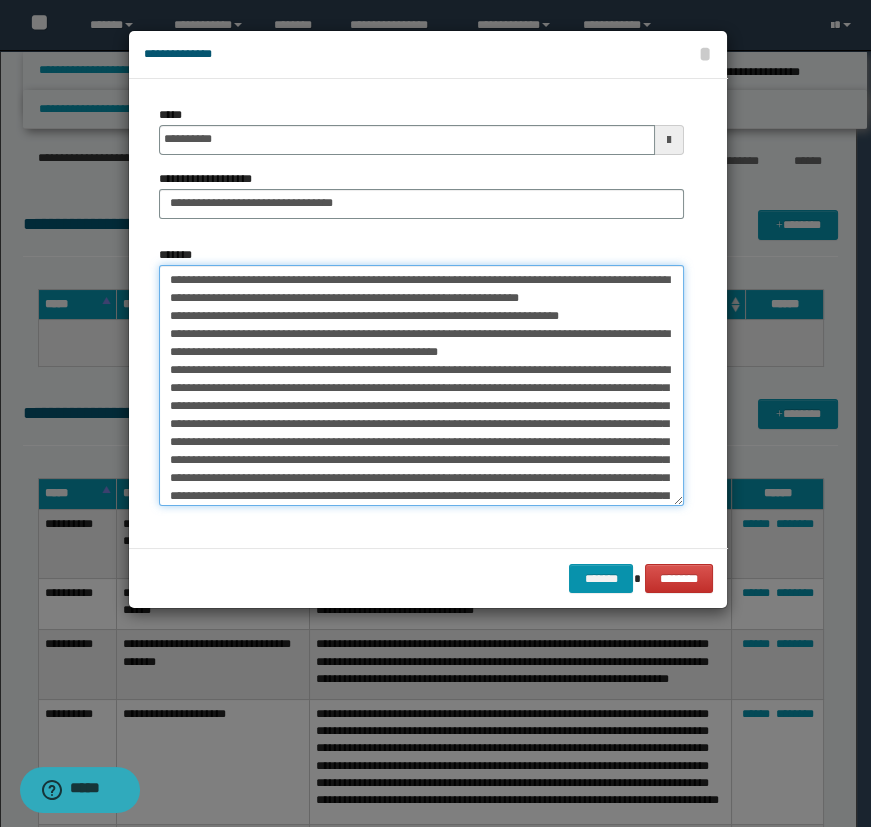 click on "*******" at bounding box center [421, 385] 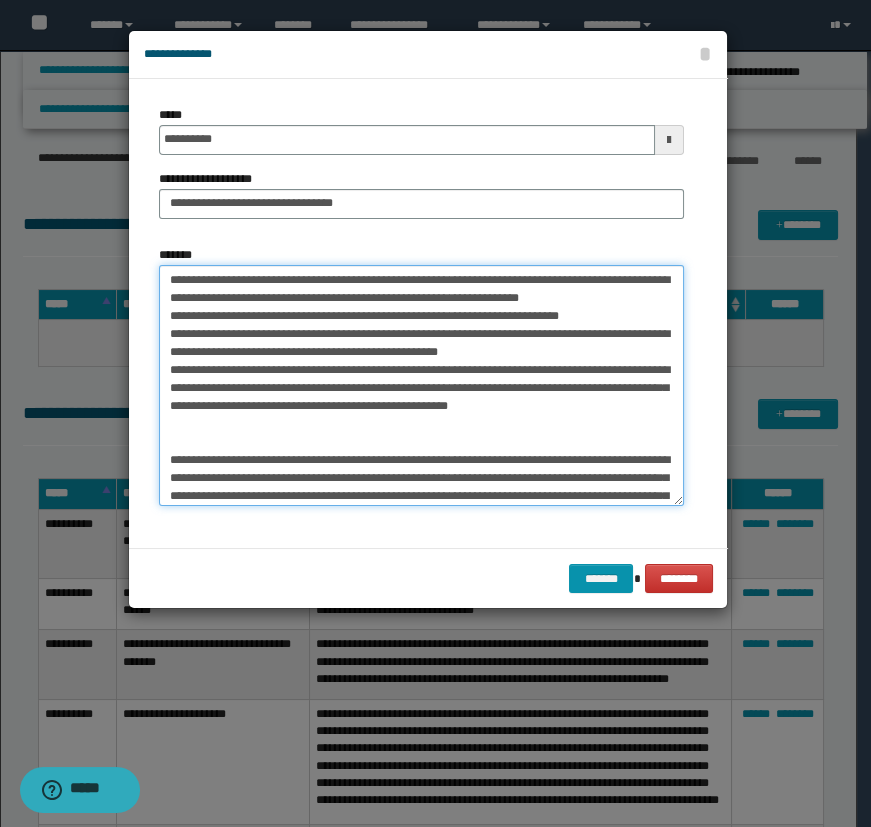 click on "*******" at bounding box center (421, 385) 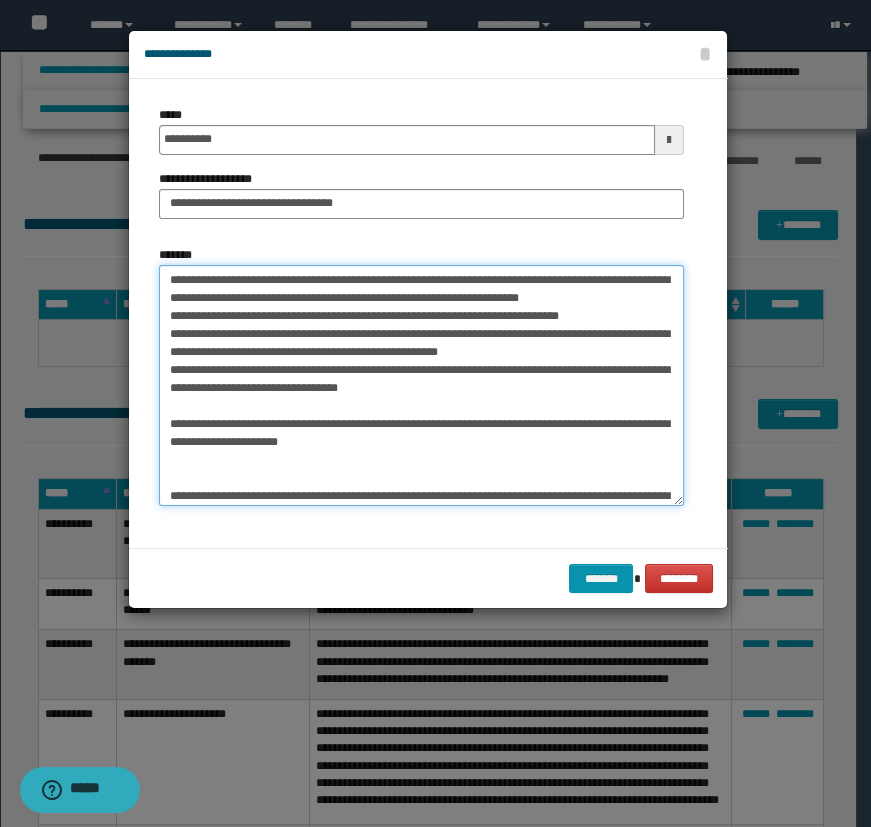 click on "*******" at bounding box center [421, 385] 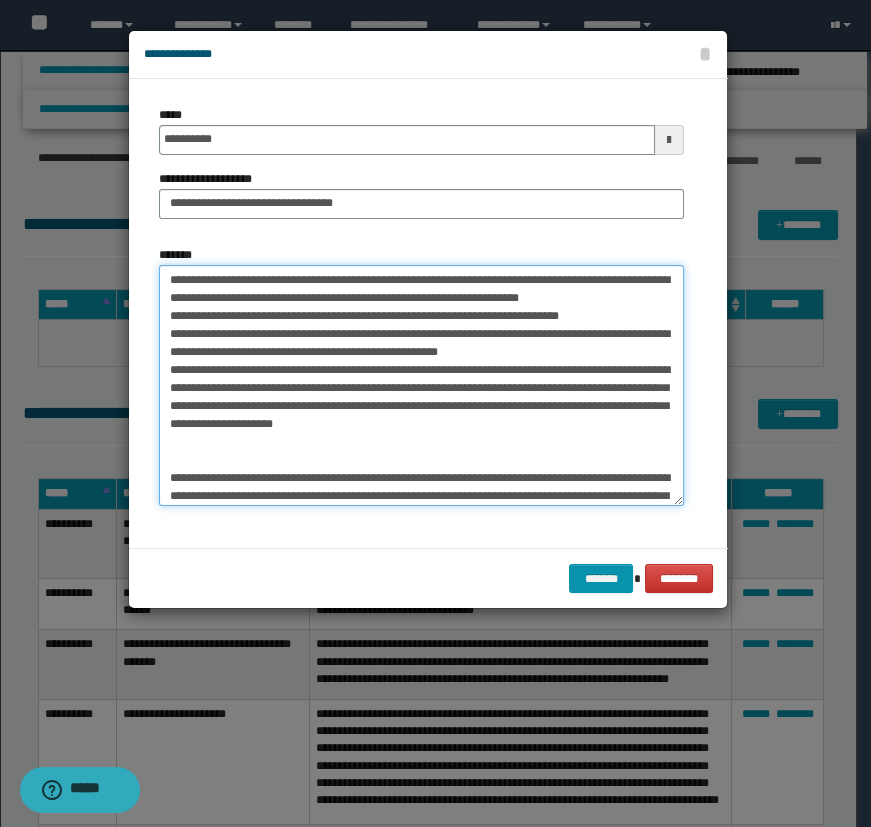 click on "*******" at bounding box center [421, 385] 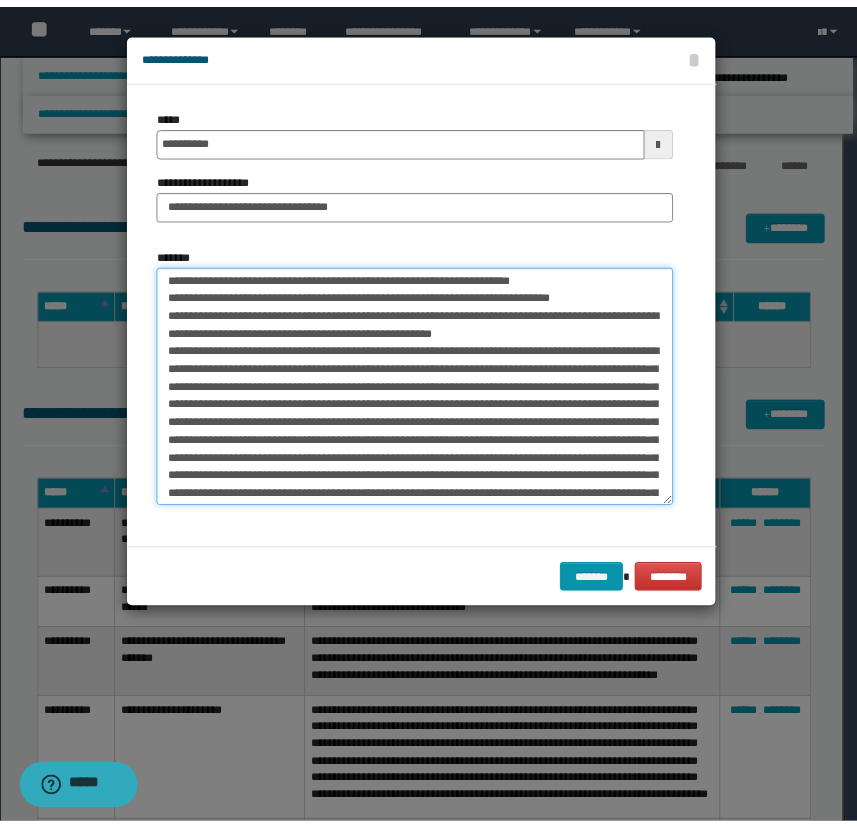 scroll, scrollTop: 0, scrollLeft: 0, axis: both 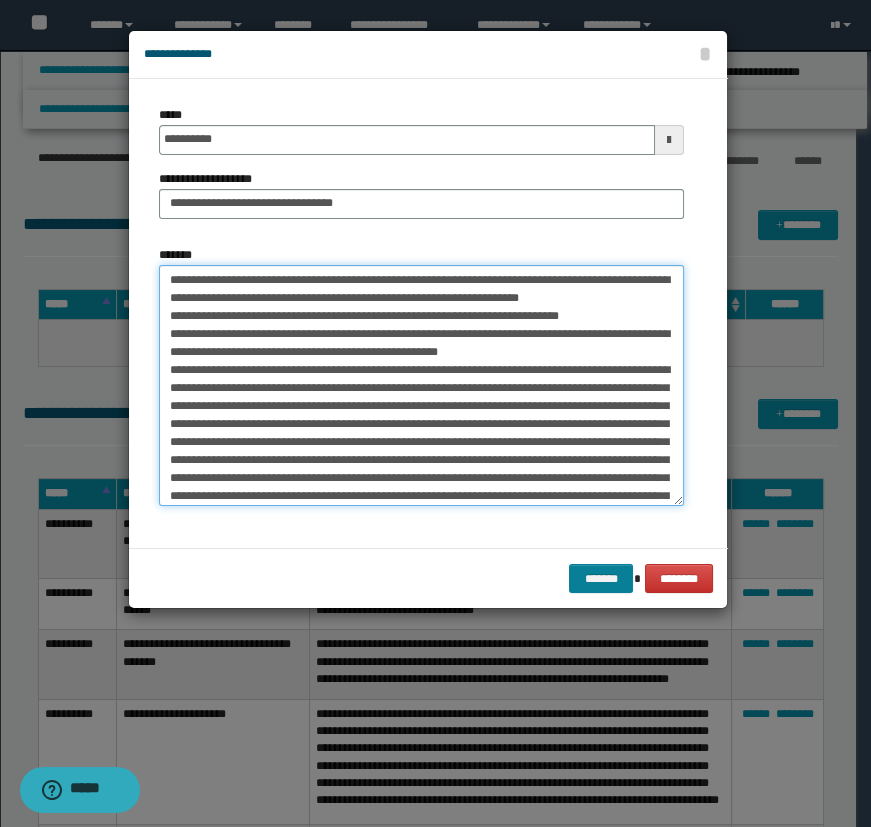 type on "**********" 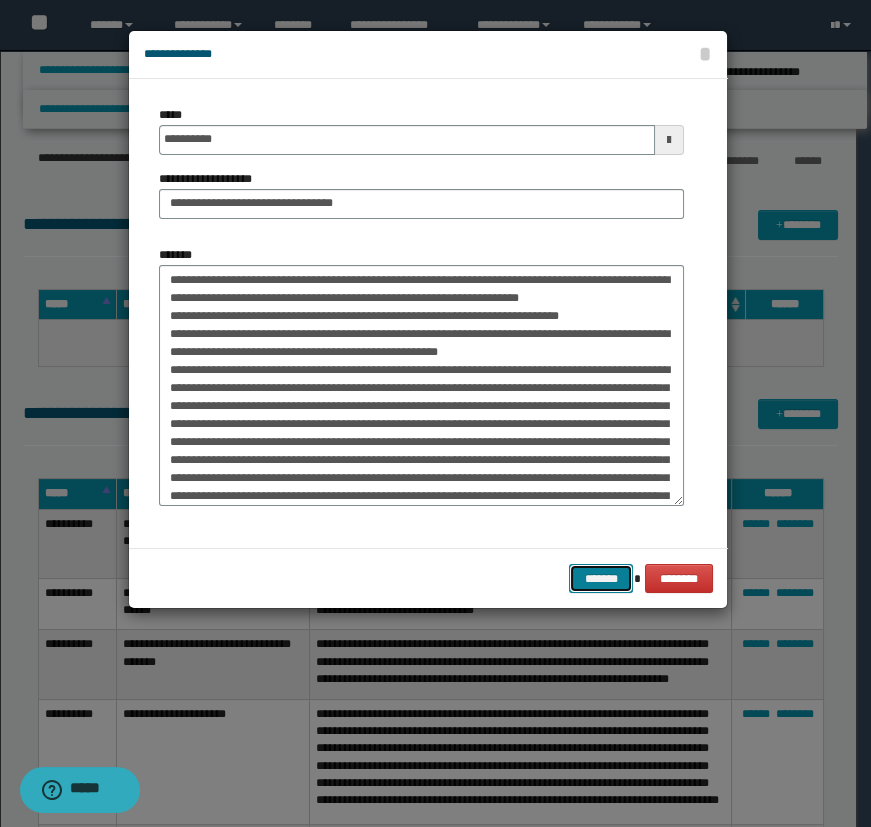 click on "*******" at bounding box center (601, 579) 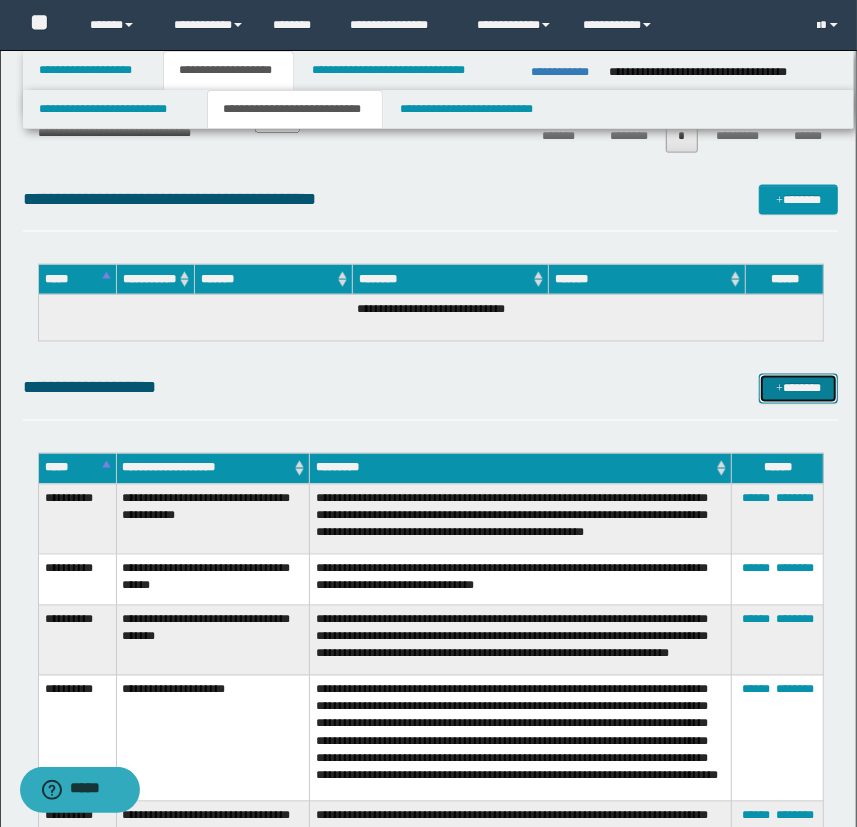 scroll, scrollTop: 4273, scrollLeft: 0, axis: vertical 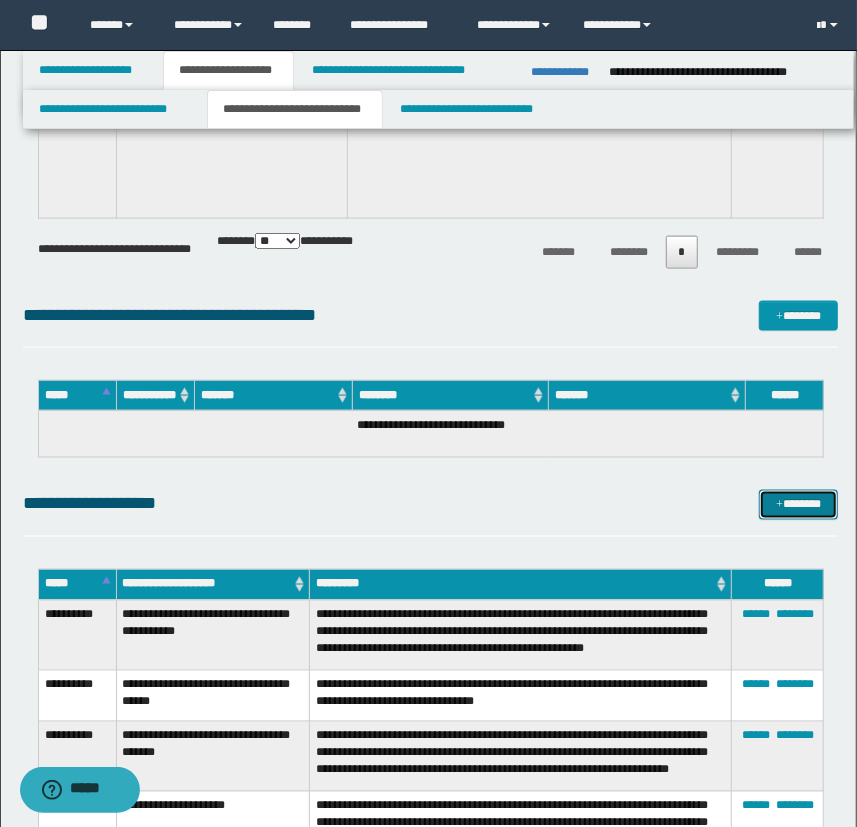 click on "*******" at bounding box center (799, 505) 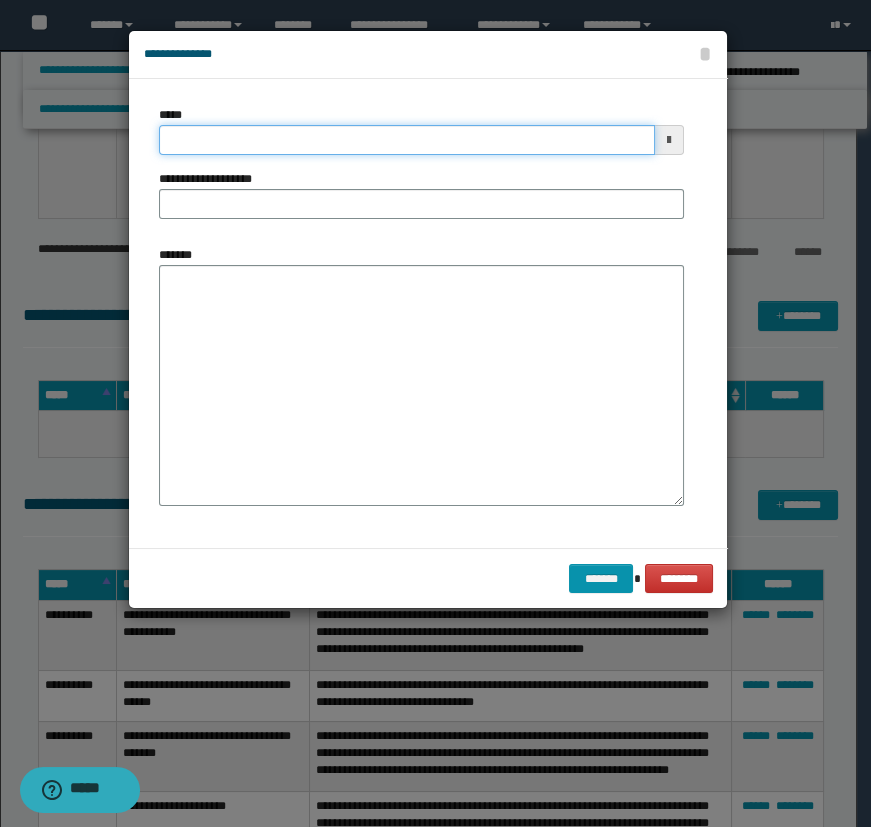 click on "*****" at bounding box center (407, 140) 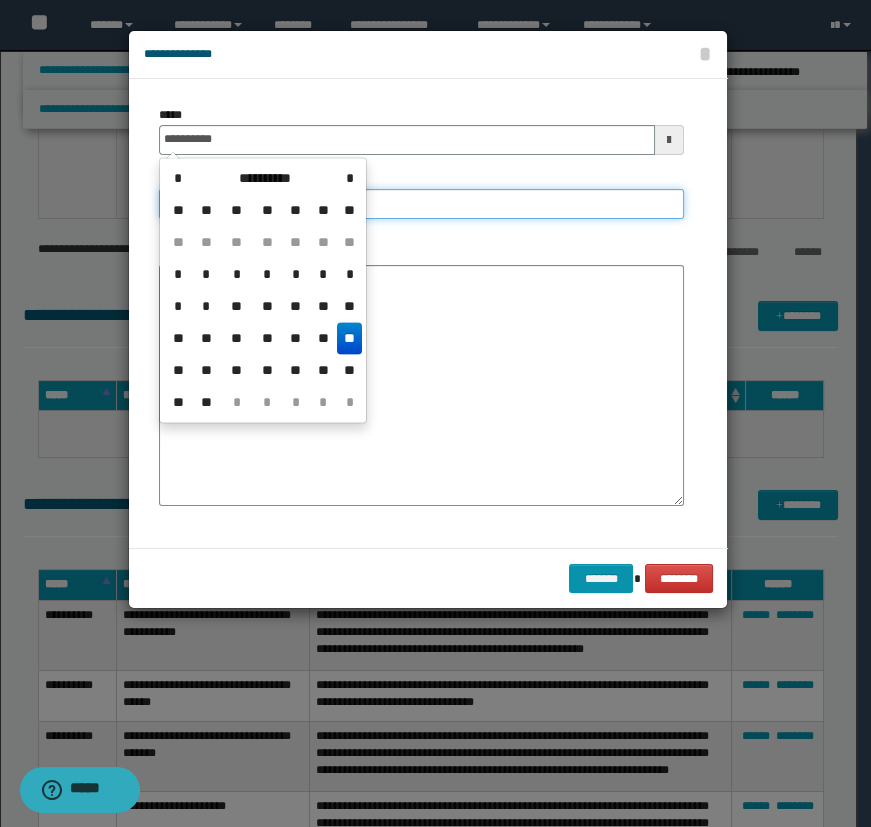type on "**********" 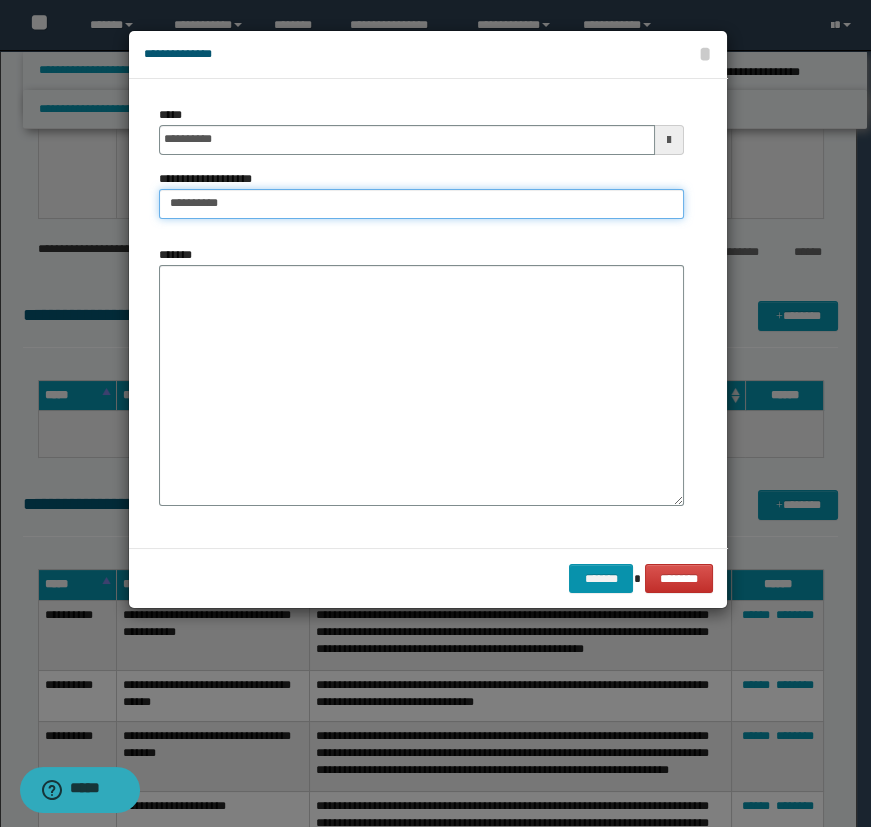 type on "**********" 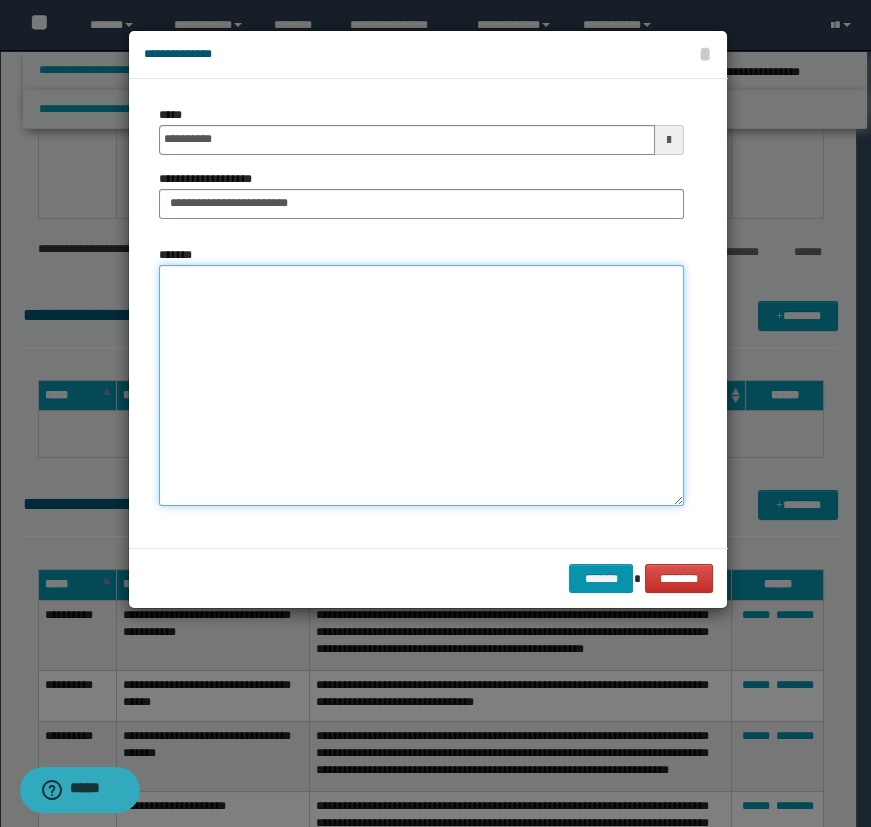 click on "*******" at bounding box center (421, 385) 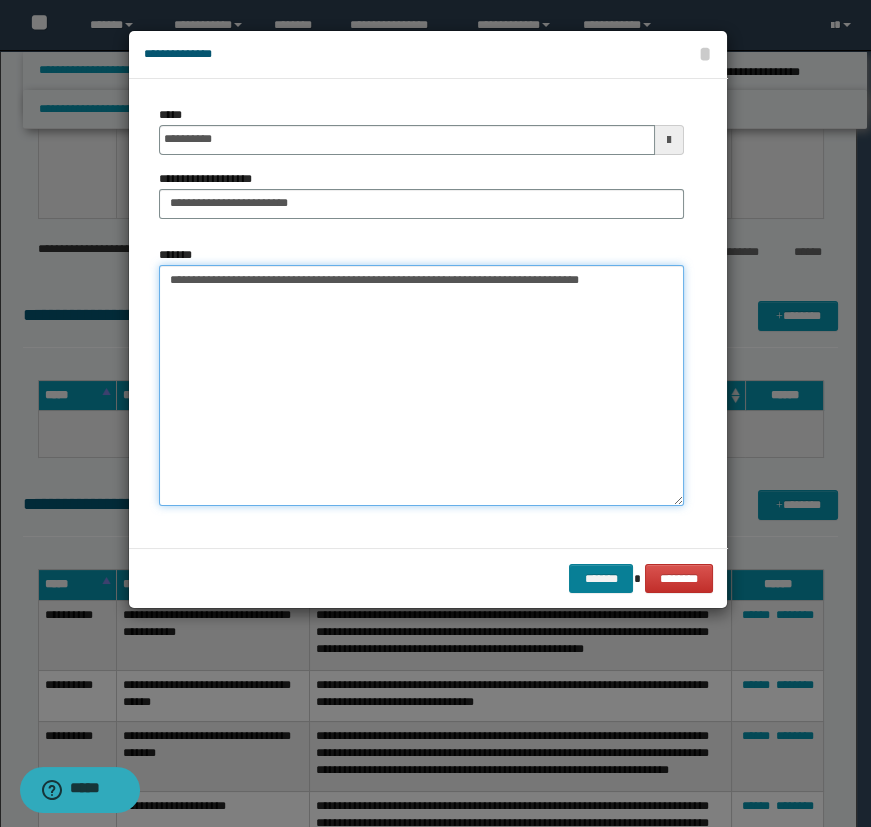 type on "**********" 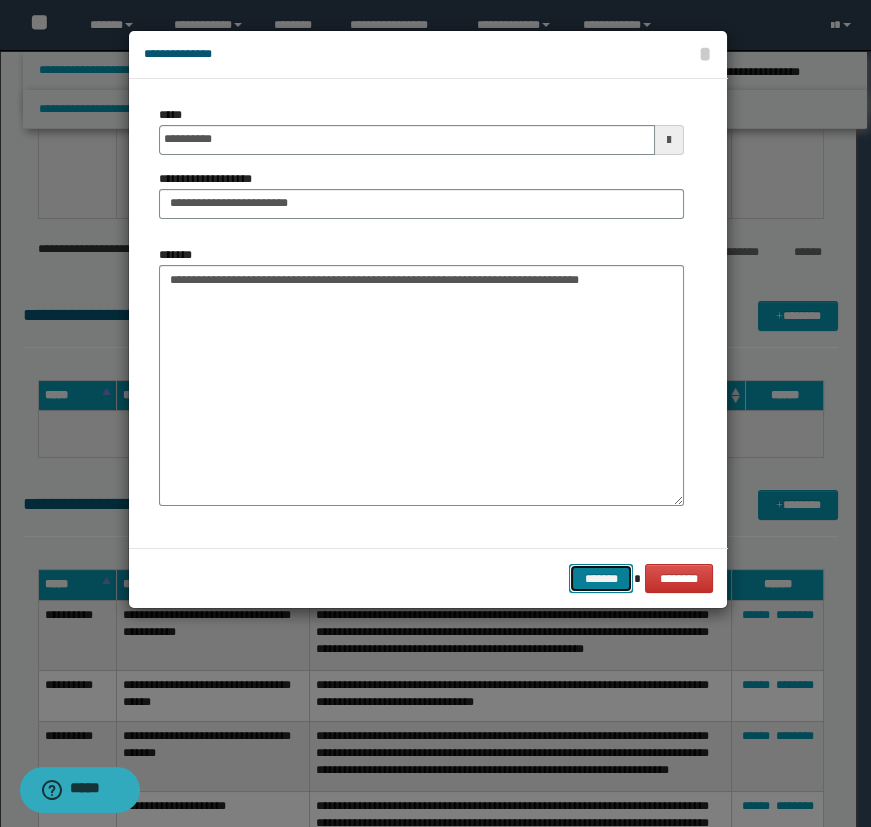 click on "*******" at bounding box center (601, 579) 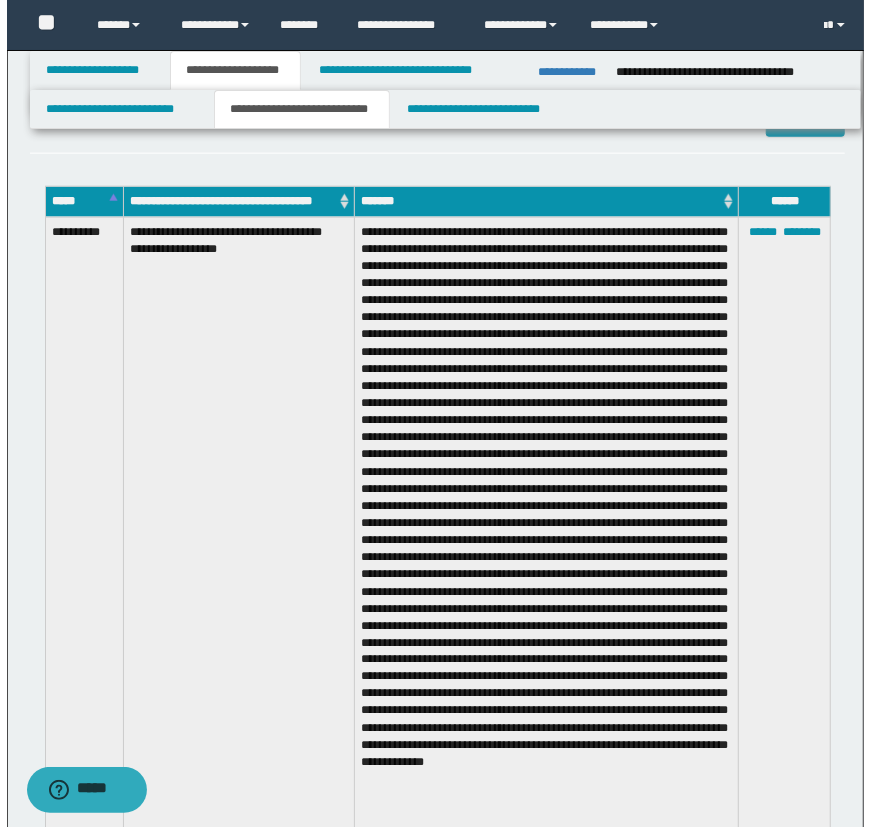 scroll, scrollTop: 819, scrollLeft: 0, axis: vertical 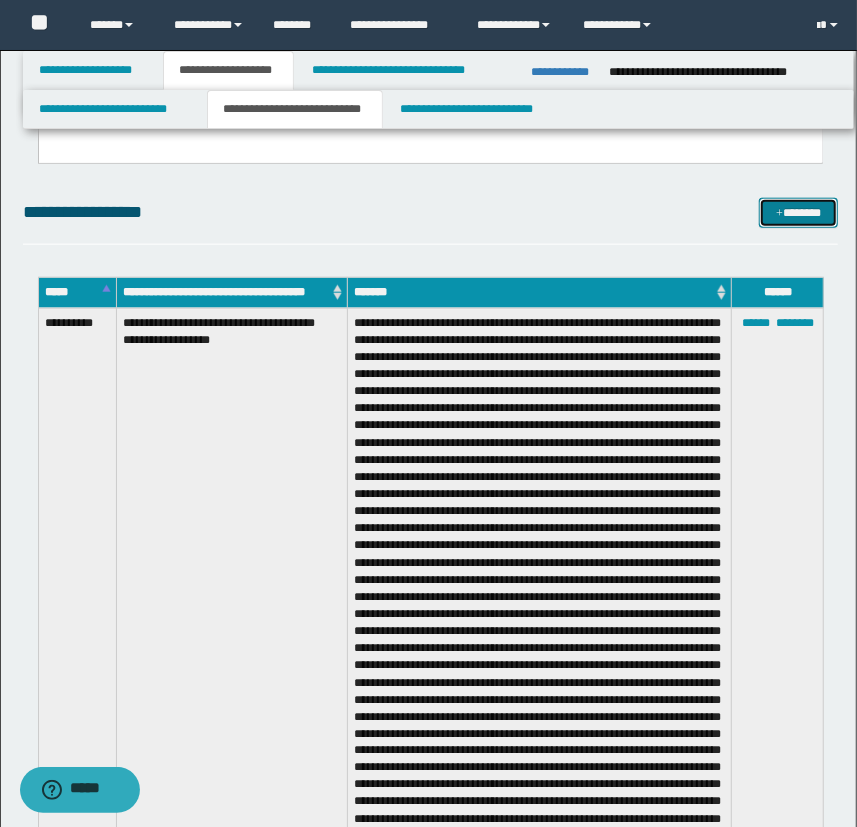 click on "*******" at bounding box center [799, 213] 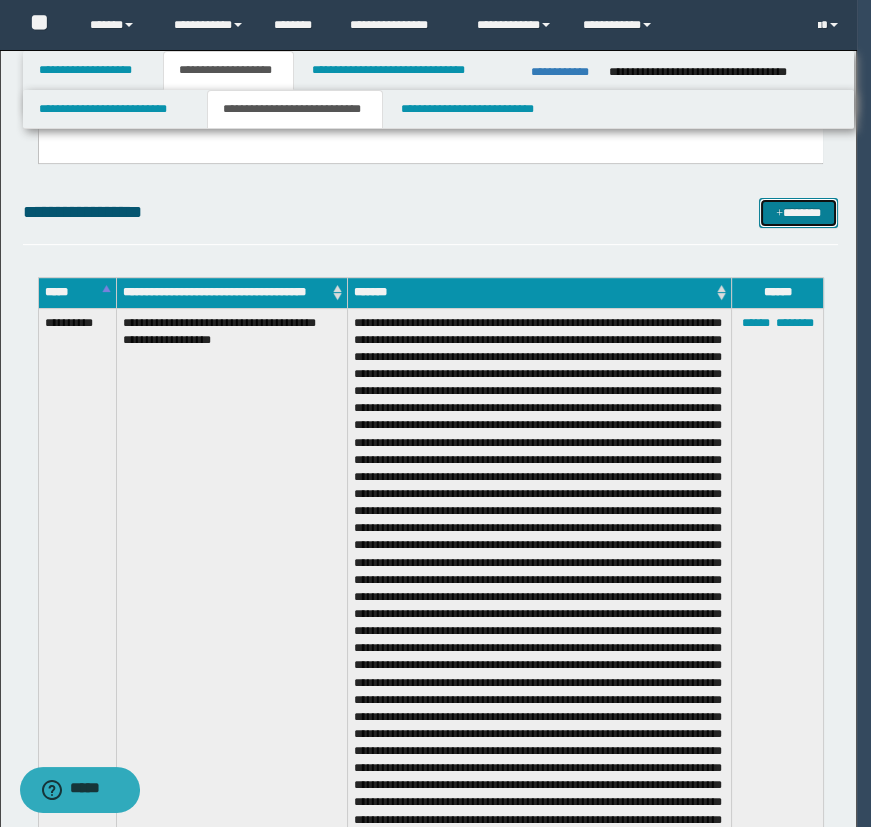 scroll, scrollTop: 0, scrollLeft: 0, axis: both 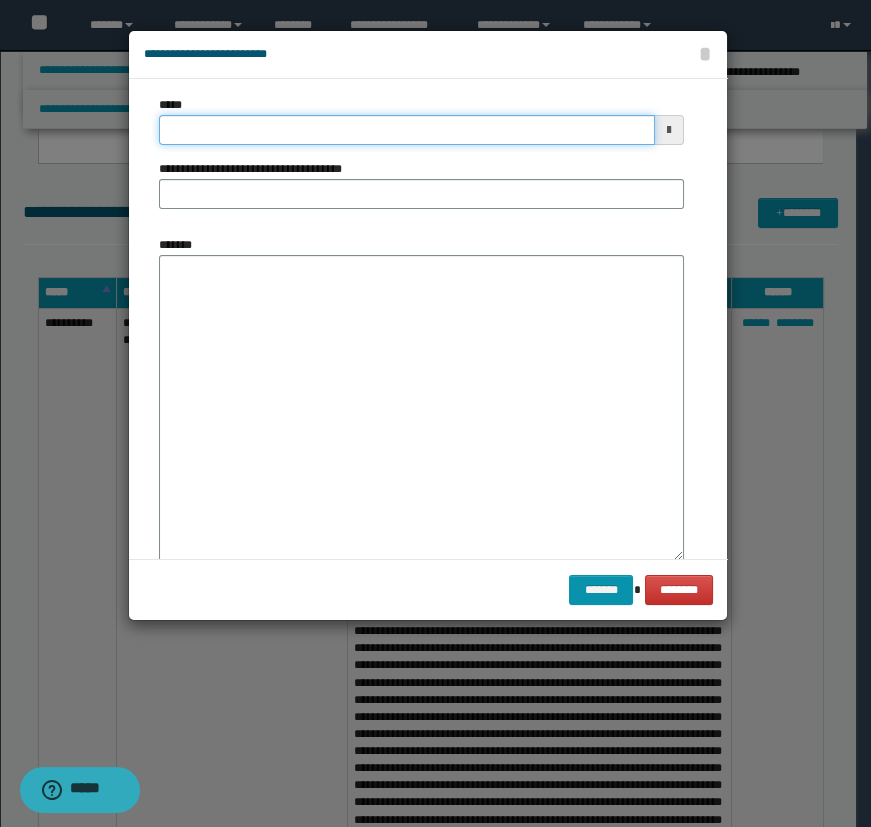 click on "*****" at bounding box center (407, 130) 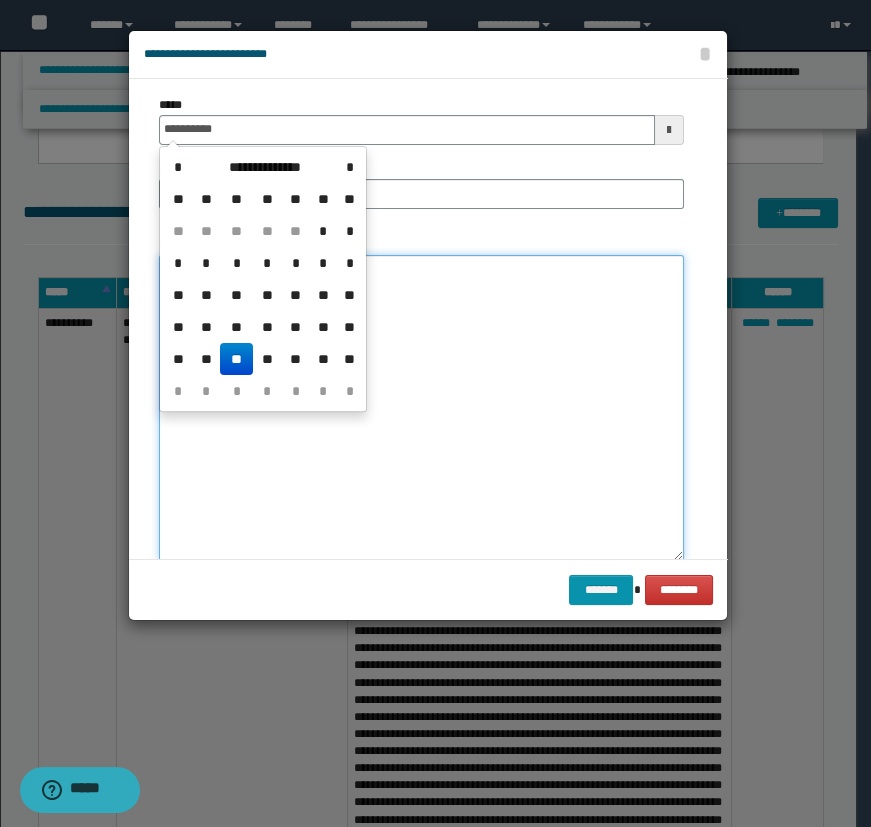 type on "**********" 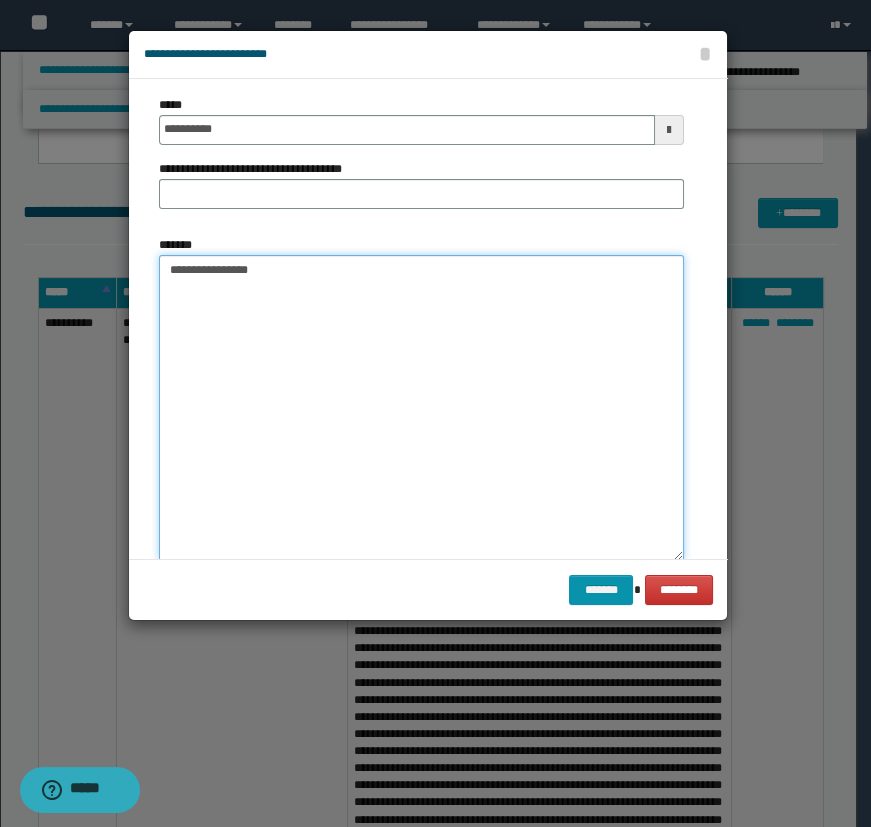 paste on "**********" 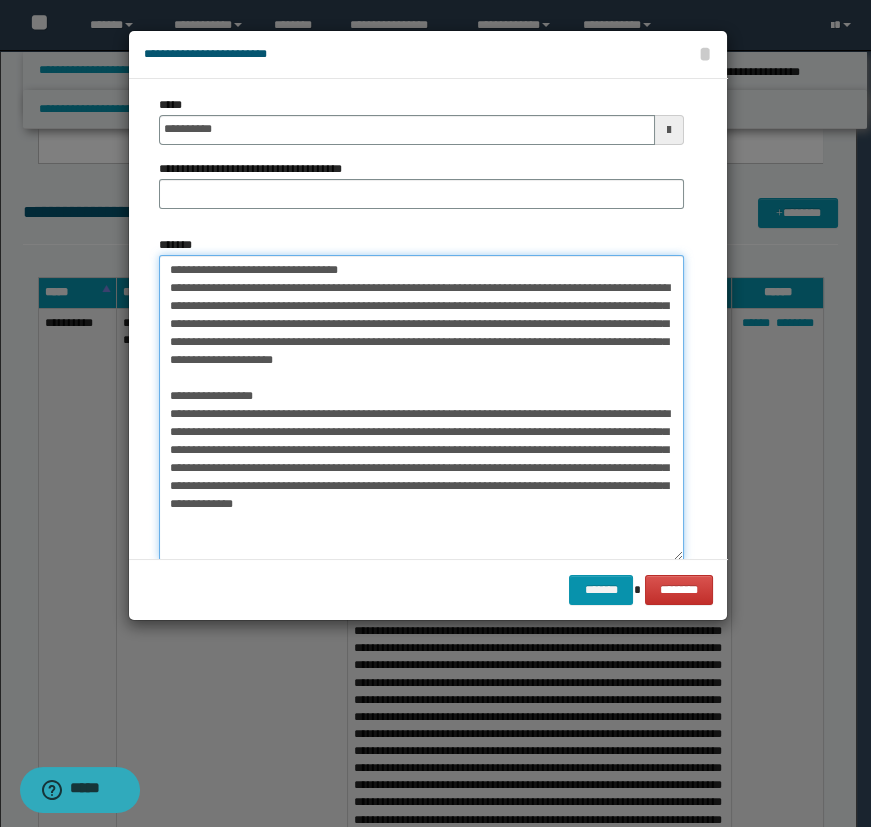 click on "**********" at bounding box center (421, 408) 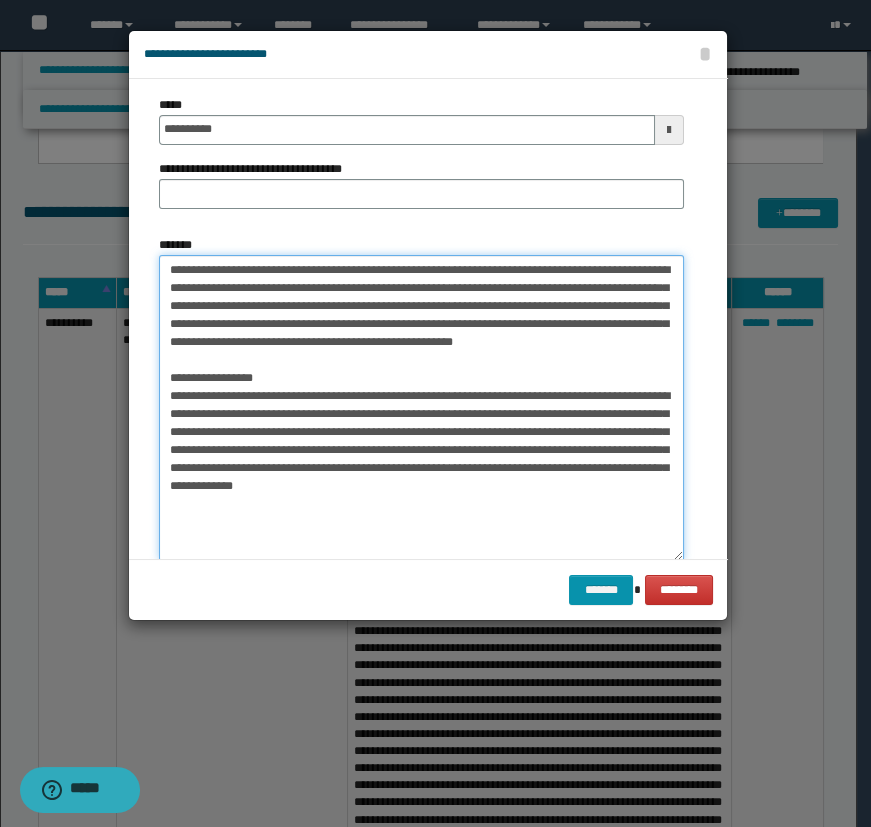 click on "**********" at bounding box center [421, 408] 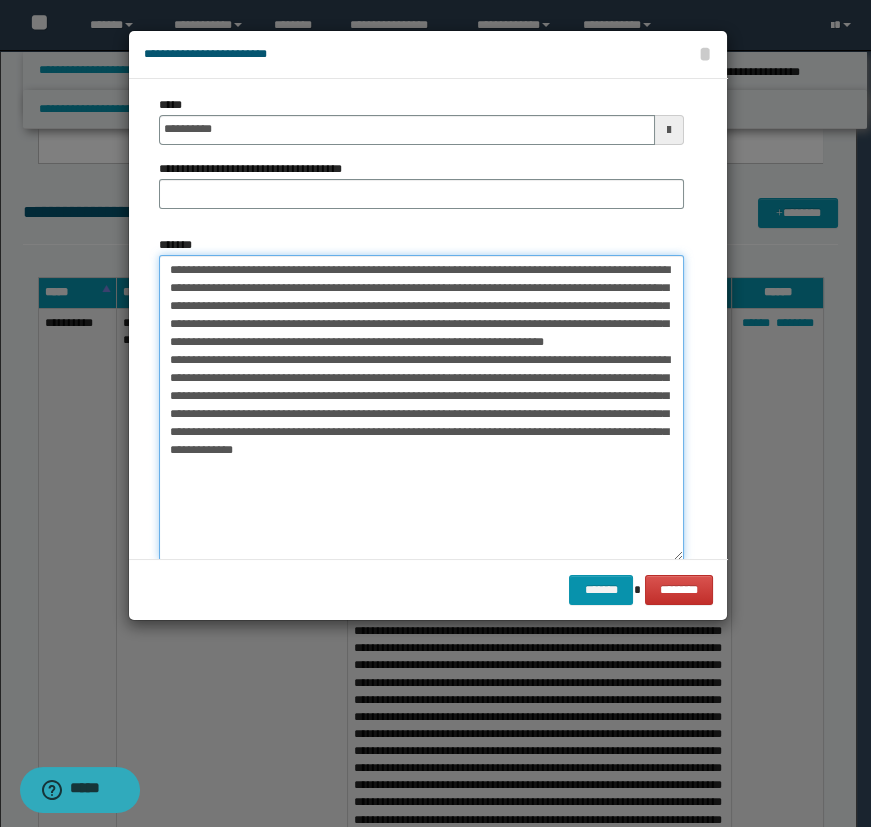 click on "**********" at bounding box center (421, 408) 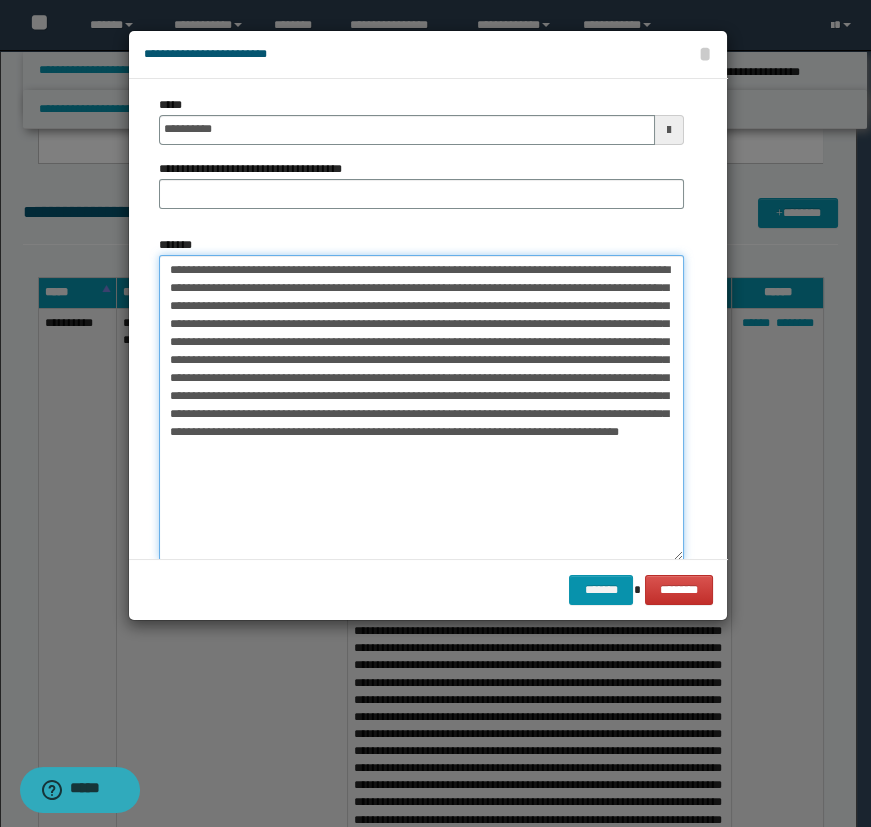 type on "**********" 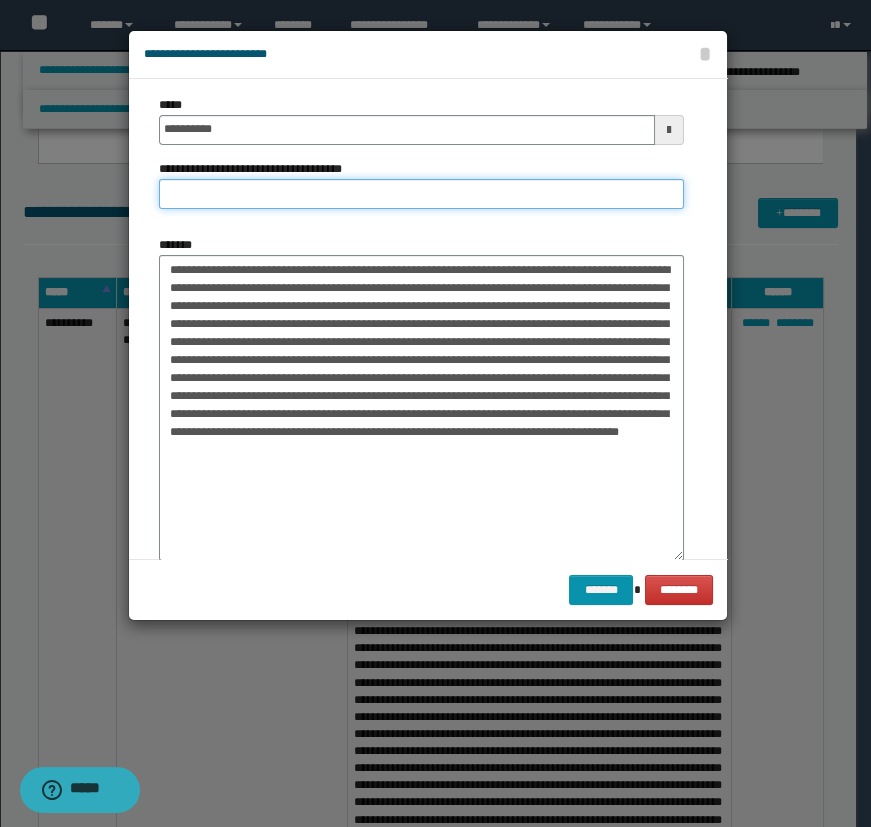 click on "**********" at bounding box center (421, 194) 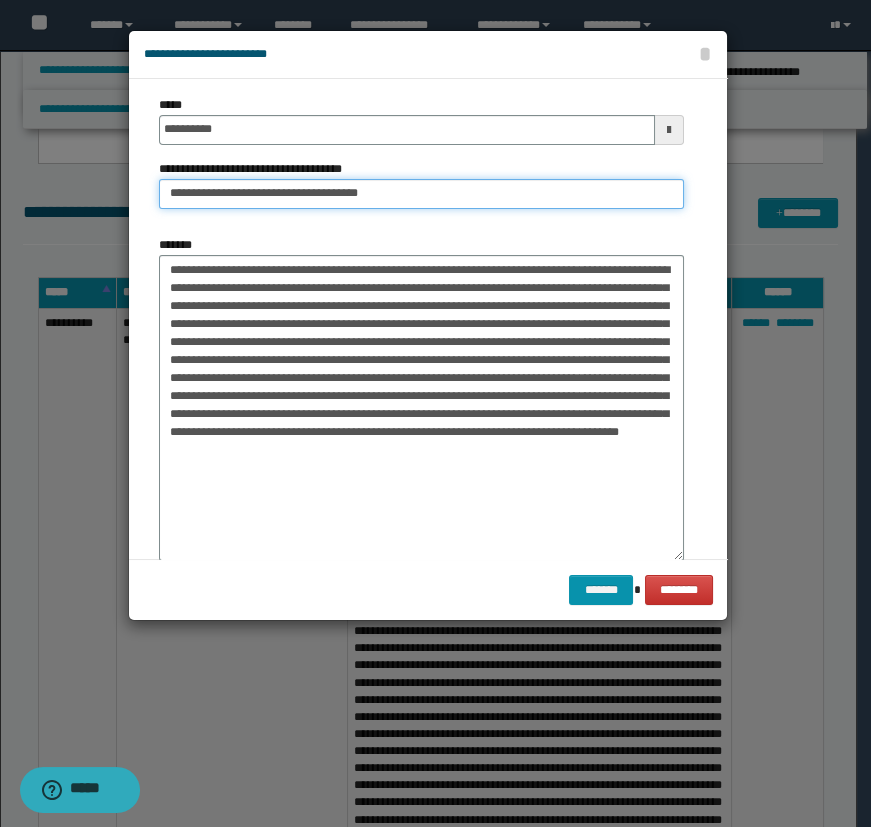 type on "**********" 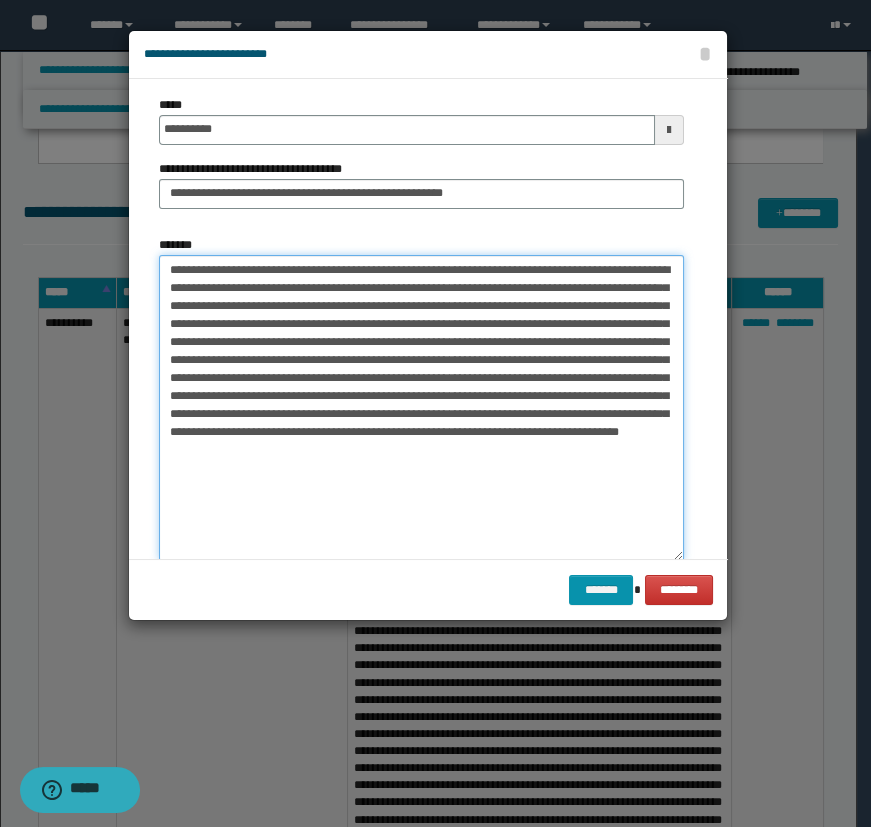 click on "**********" at bounding box center [421, 408] 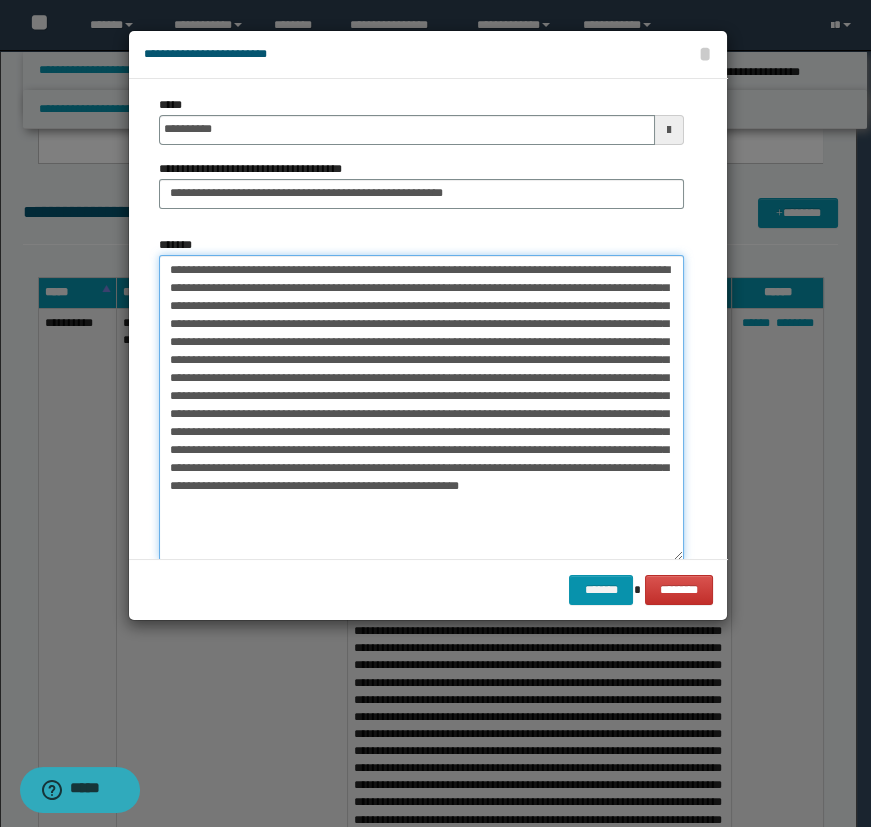 drag, startPoint x: 207, startPoint y: 307, endPoint x: 579, endPoint y: 321, distance: 372.26334 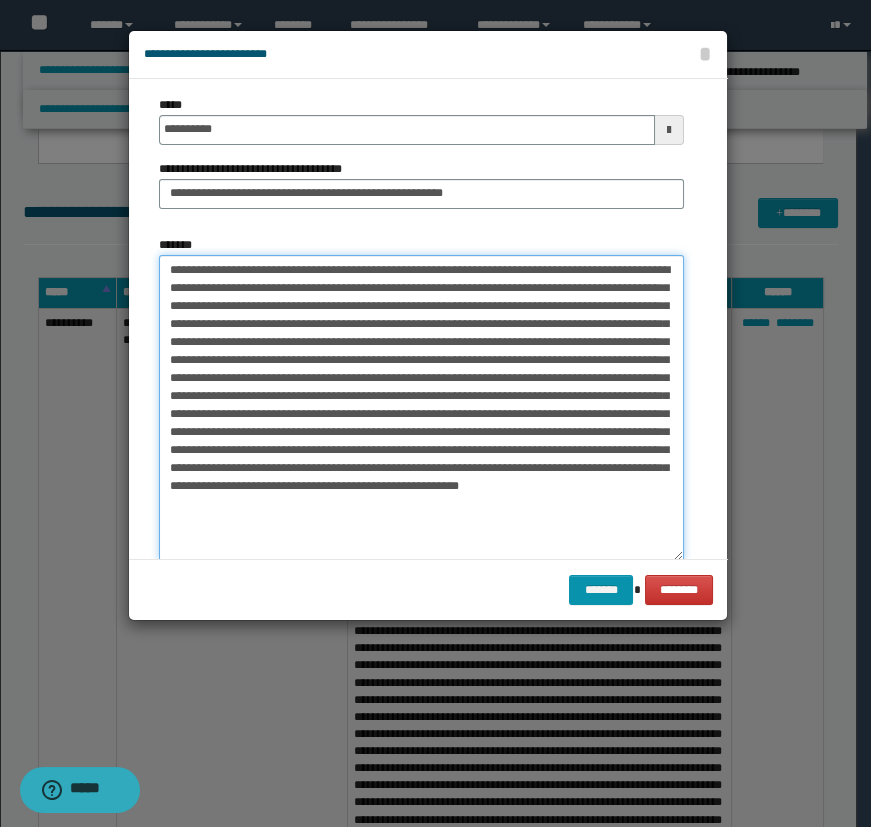 click on "*******" at bounding box center (421, 408) 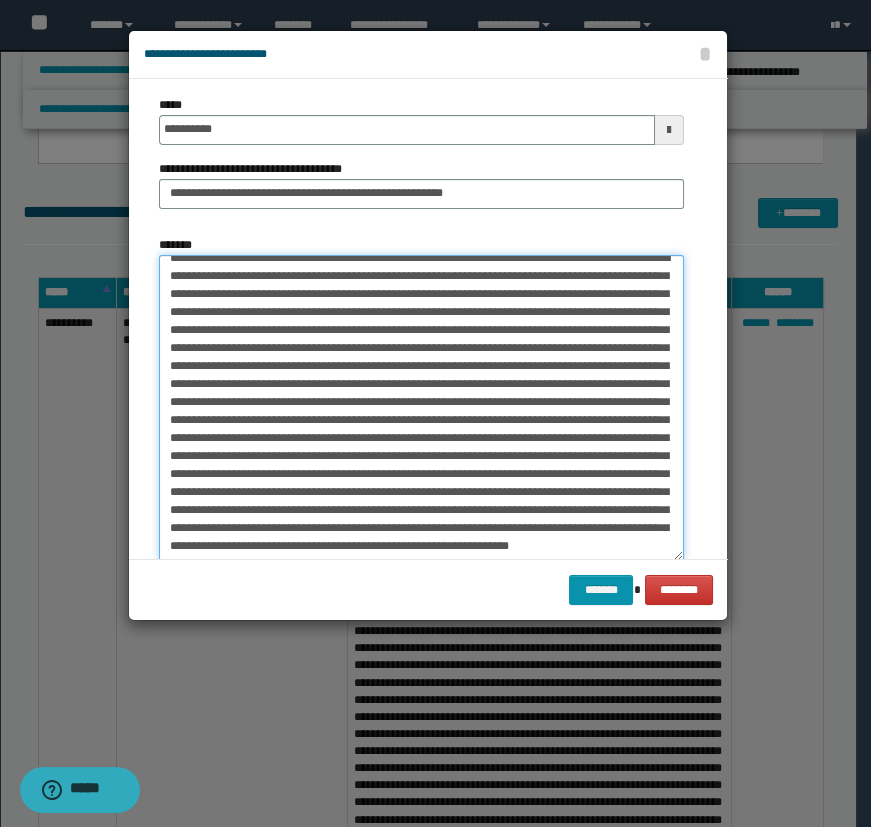 scroll, scrollTop: 47, scrollLeft: 0, axis: vertical 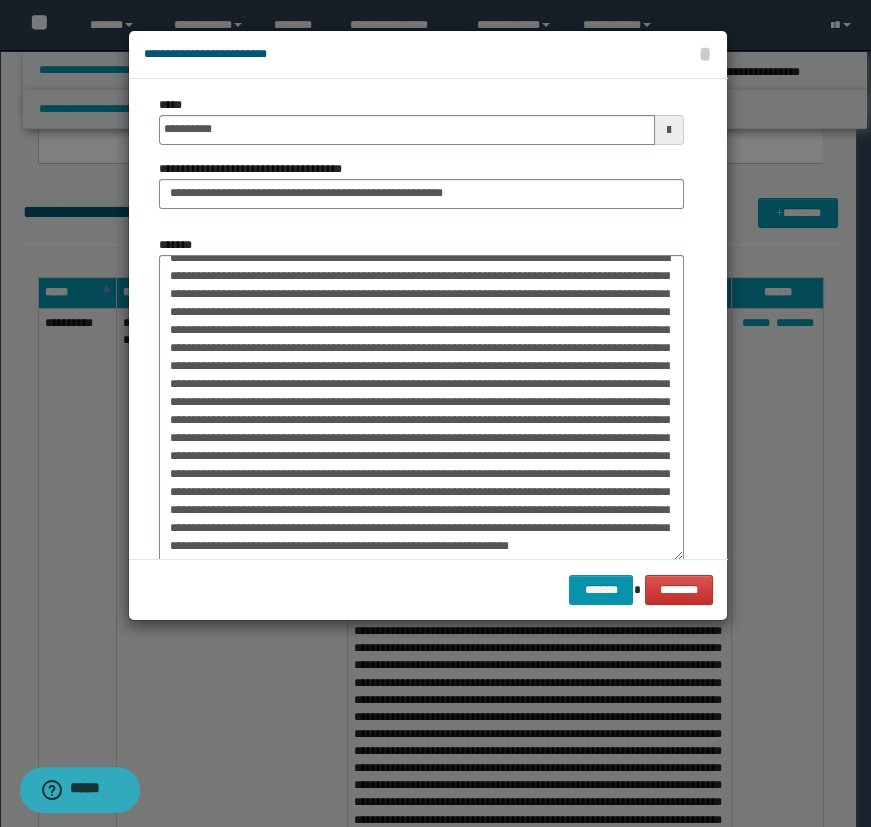 drag, startPoint x: 499, startPoint y: 486, endPoint x: 570, endPoint y: 76, distance: 416.10214 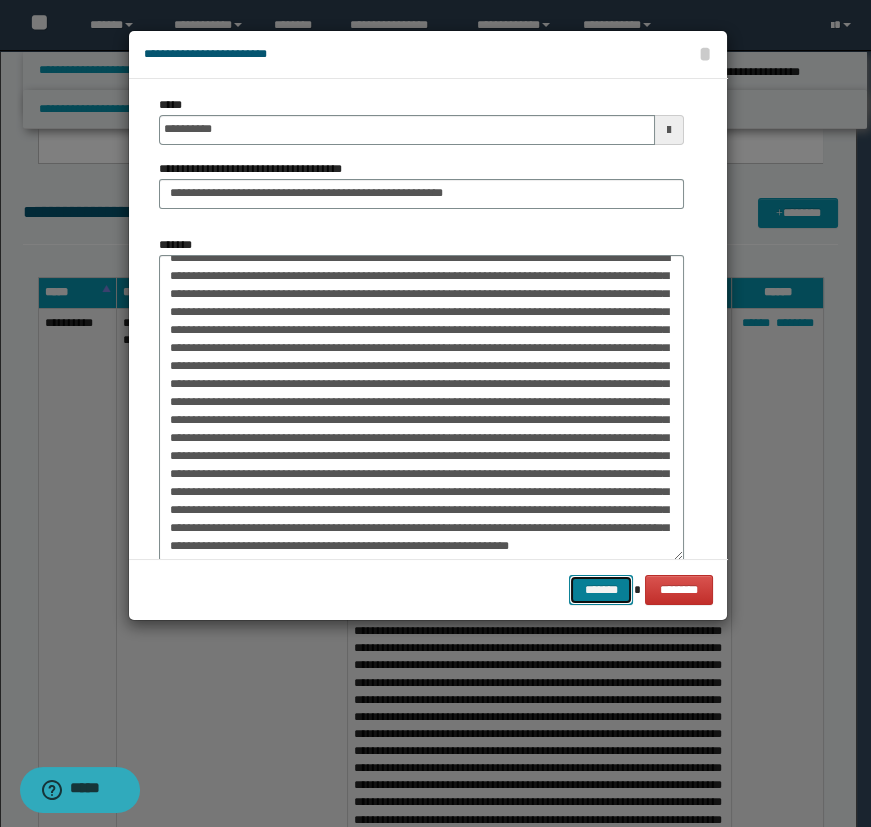 click on "*******" at bounding box center [601, 590] 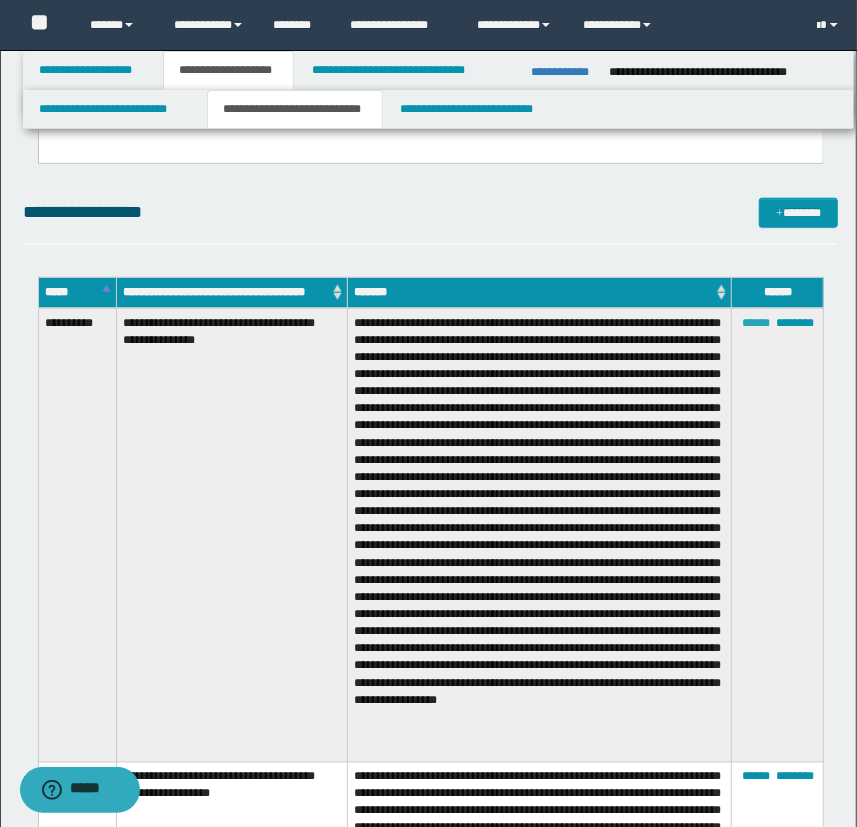 click on "******" at bounding box center (756, 323) 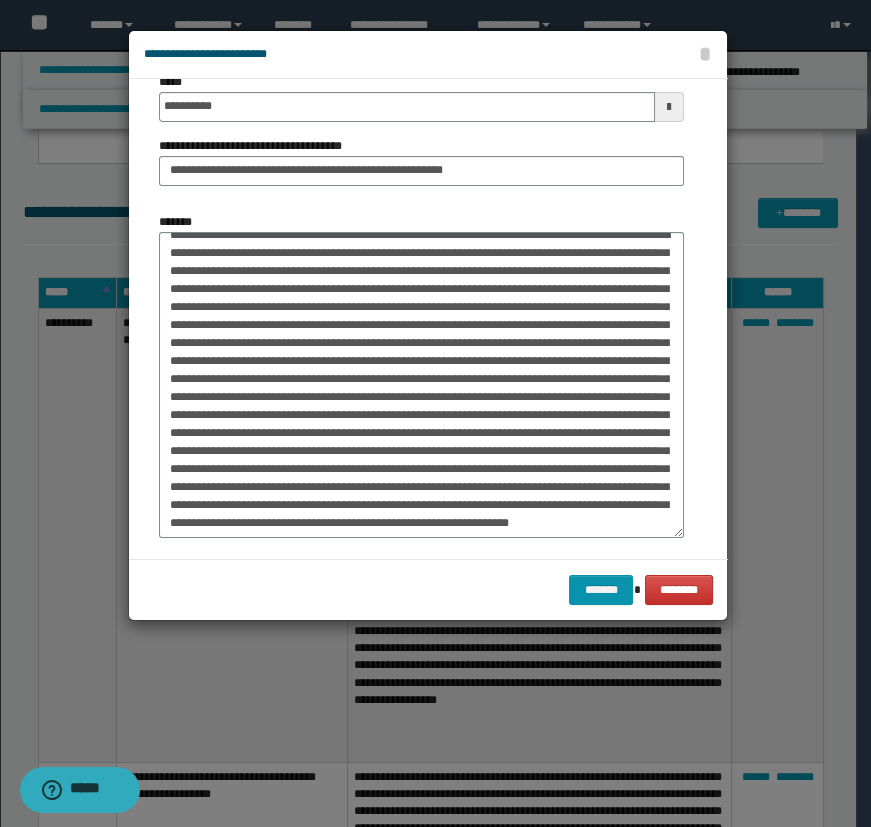 scroll, scrollTop: 53, scrollLeft: 0, axis: vertical 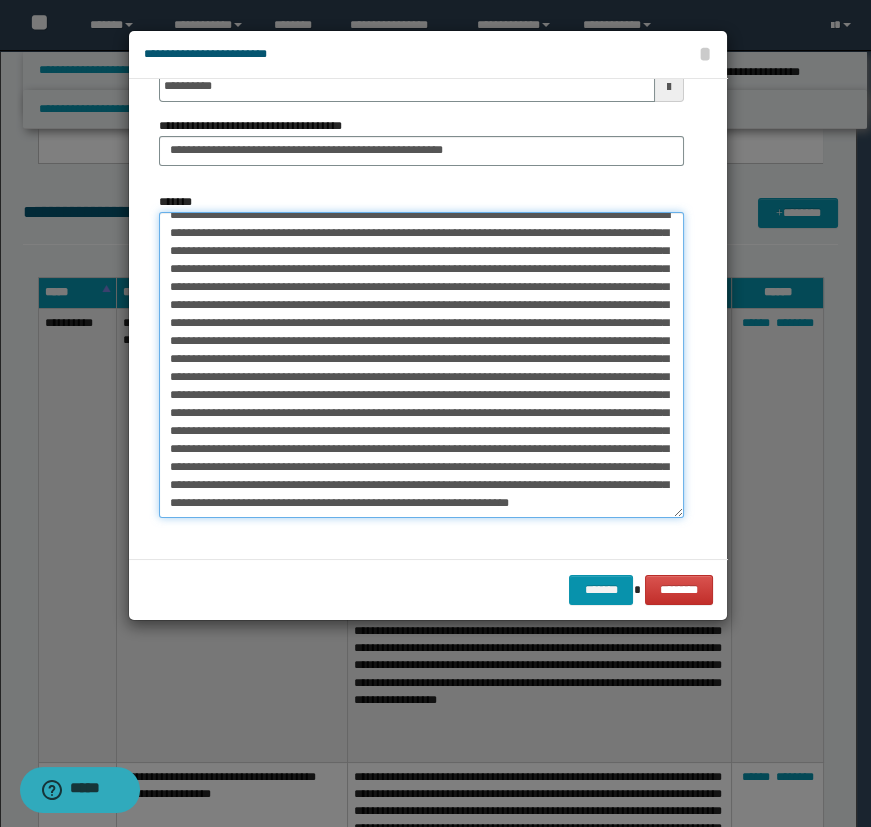 click on "*******" at bounding box center (421, 365) 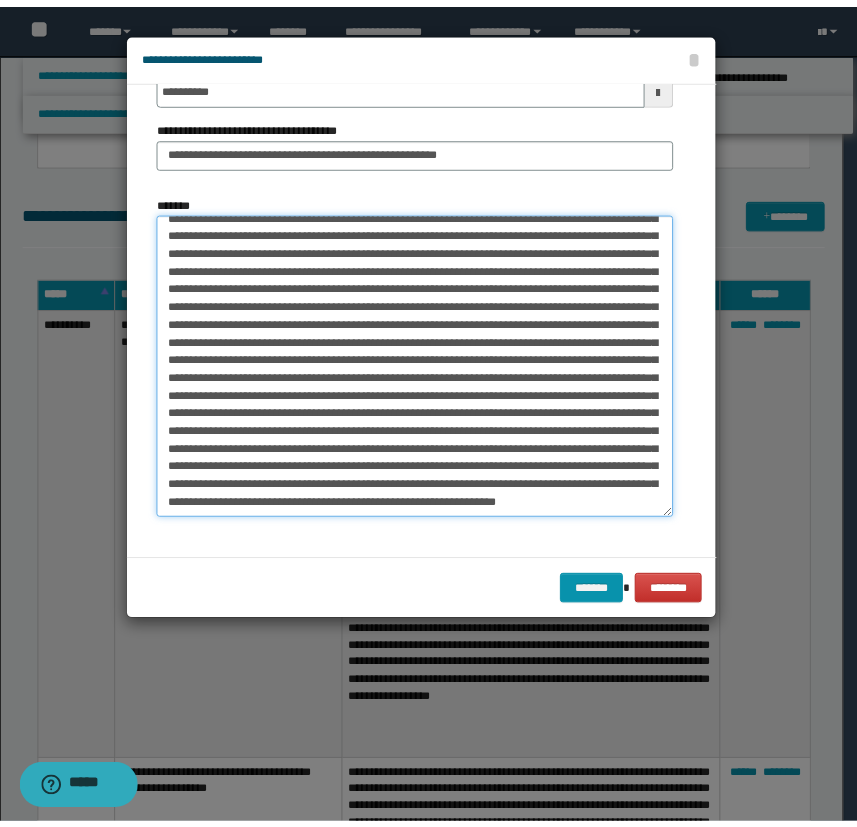 scroll, scrollTop: 65, scrollLeft: 0, axis: vertical 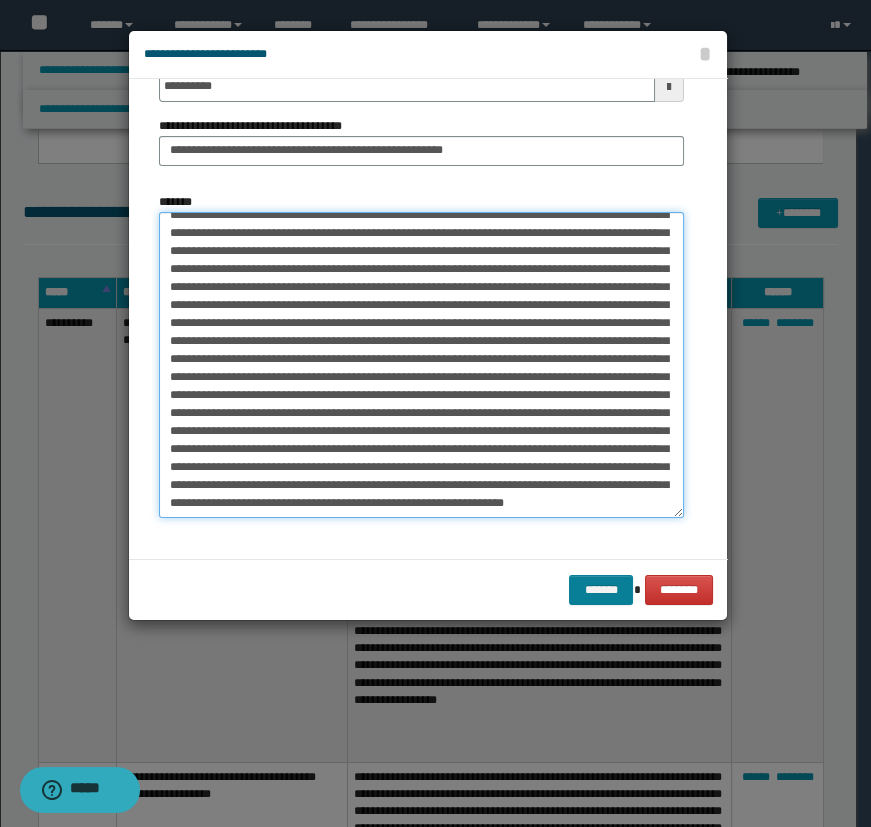 type on "**********" 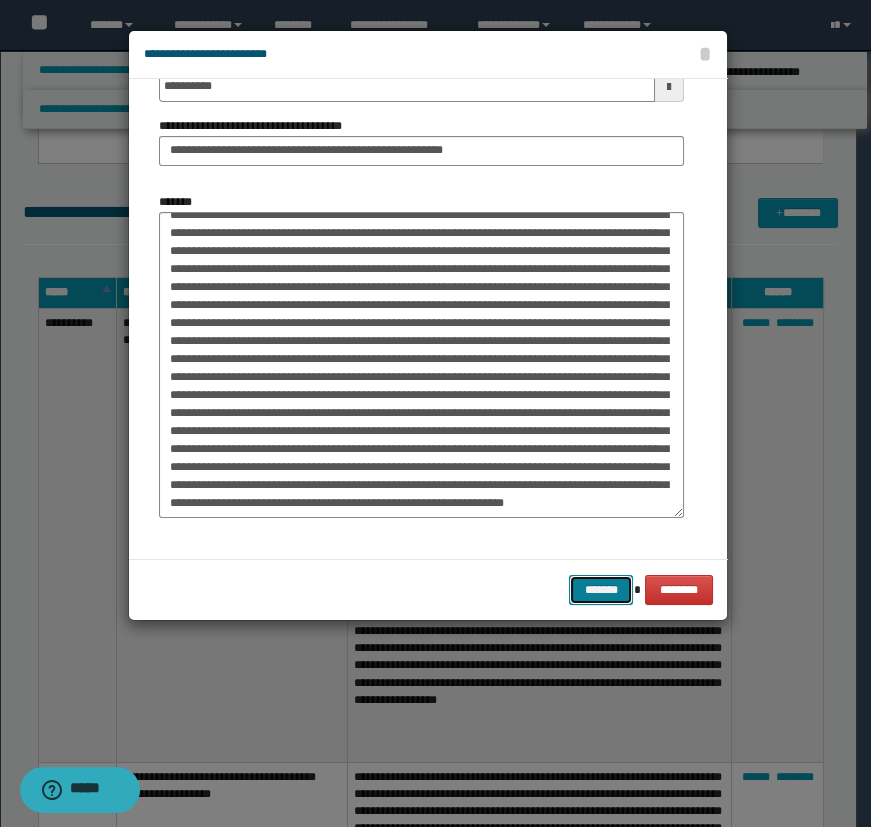 click on "*******" at bounding box center (601, 590) 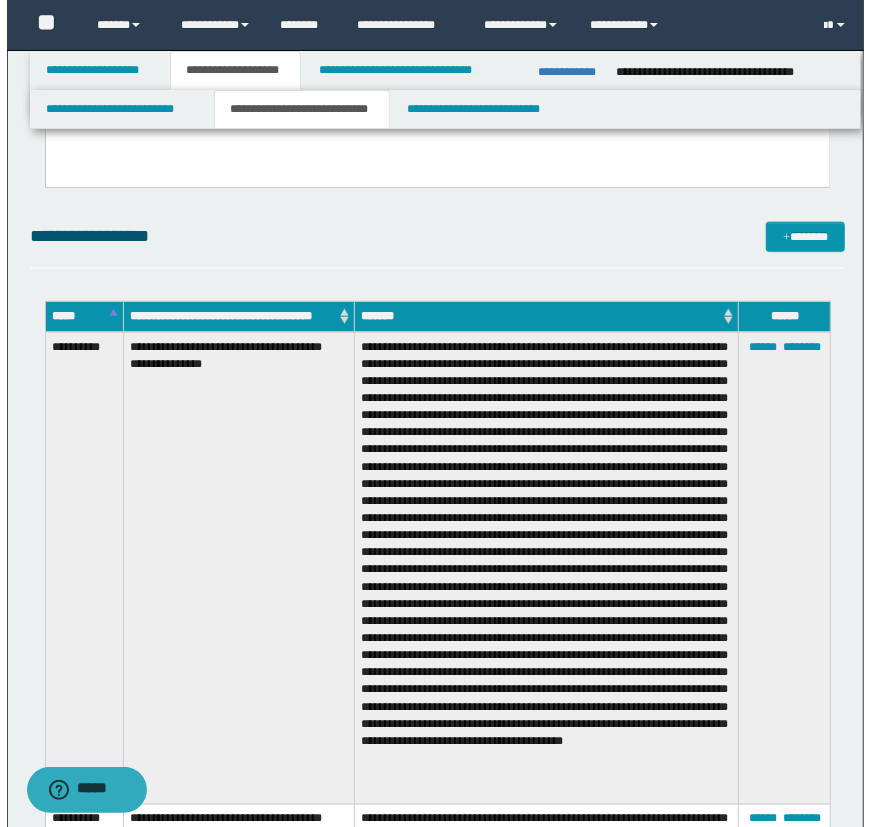 scroll, scrollTop: 637, scrollLeft: 0, axis: vertical 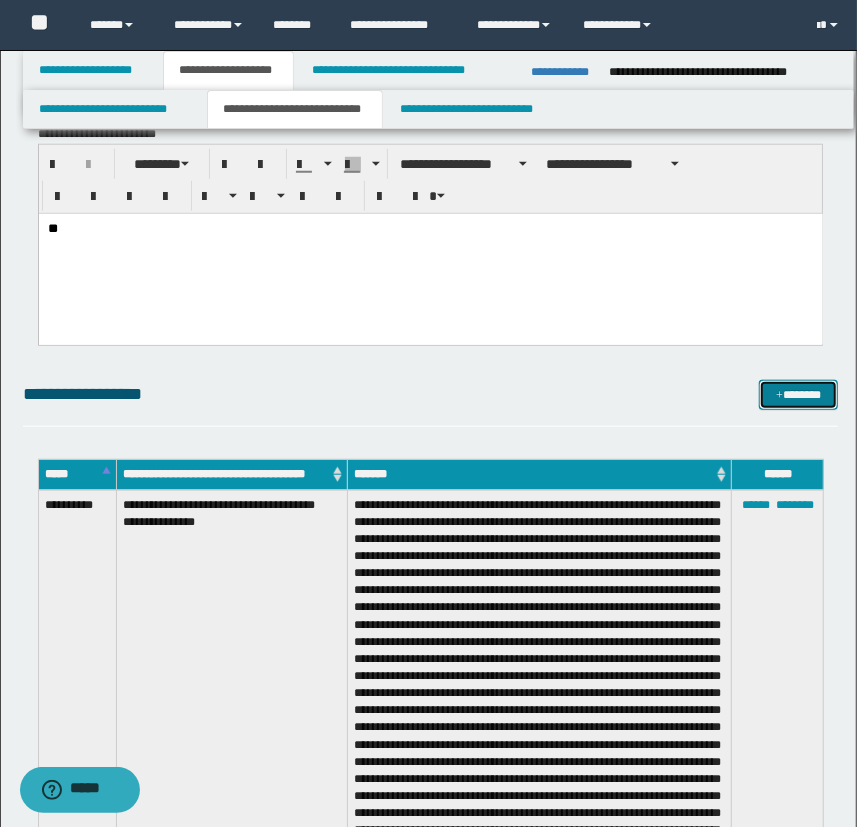 click on "*******" at bounding box center (799, 395) 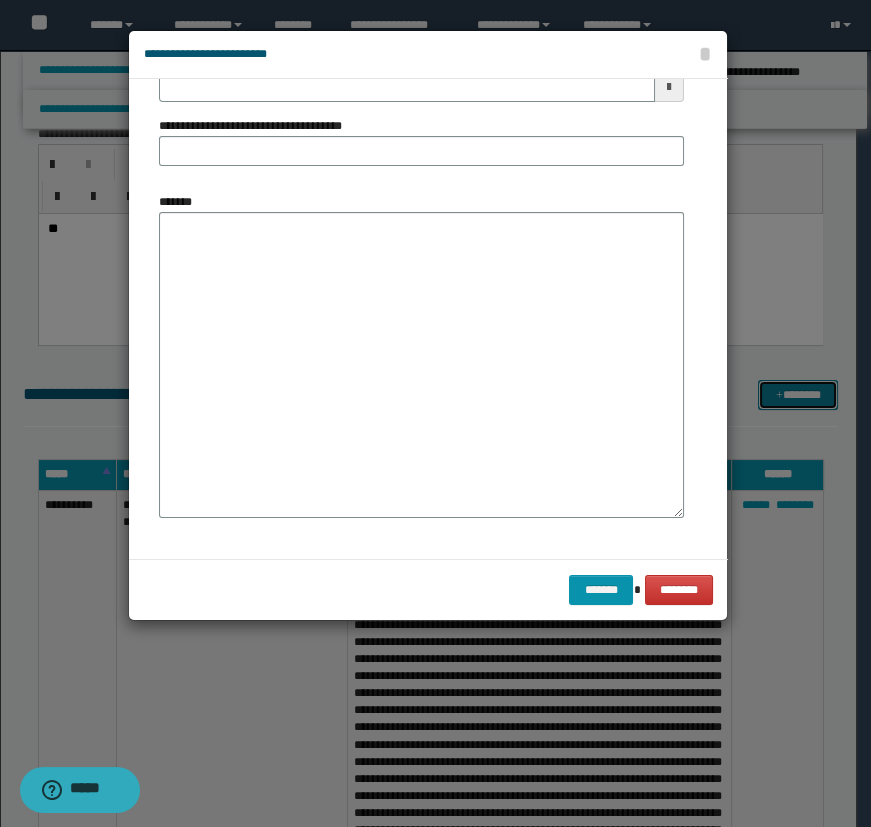 scroll, scrollTop: 0, scrollLeft: 0, axis: both 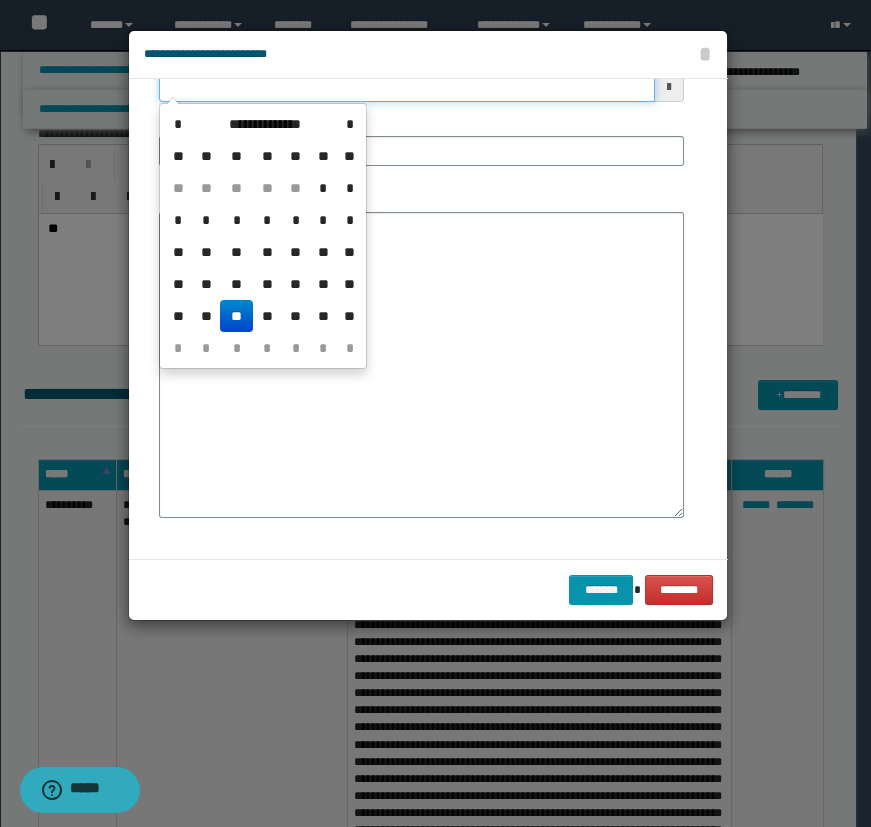 click on "*****" at bounding box center [407, 87] 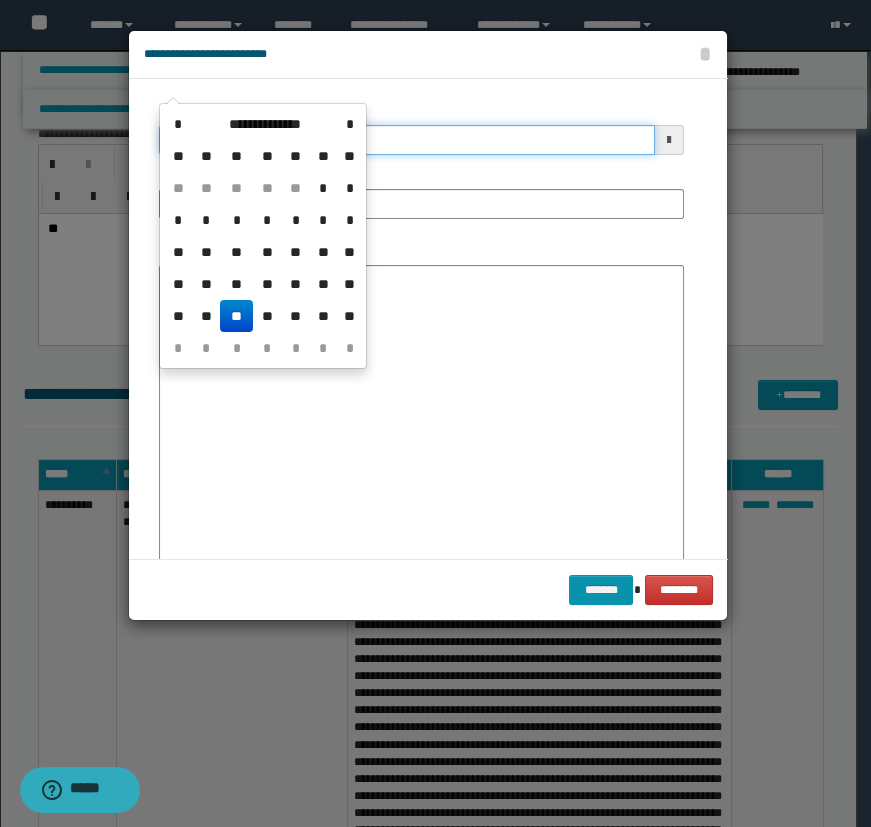 scroll, scrollTop: 0, scrollLeft: 0, axis: both 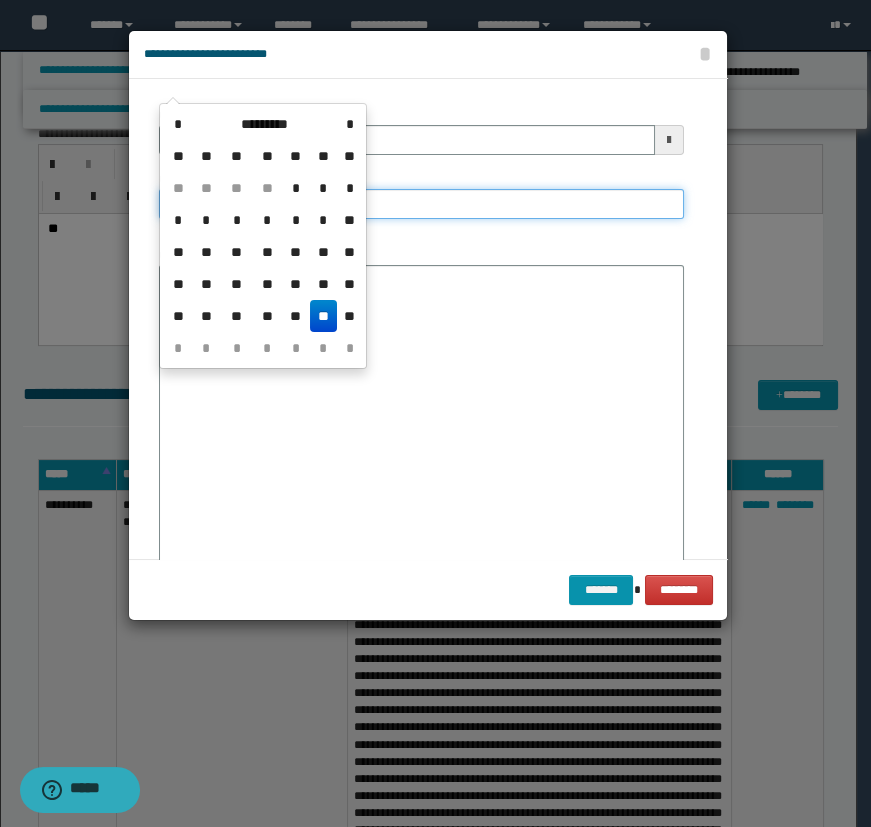 type on "**********" 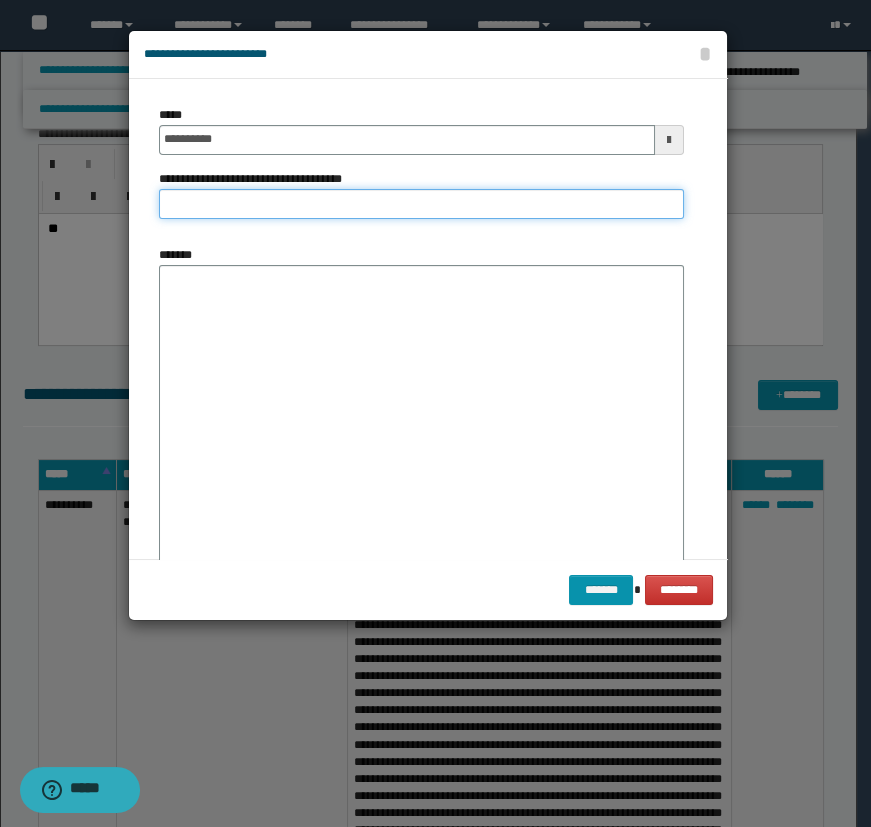 click on "**********" at bounding box center [421, 204] 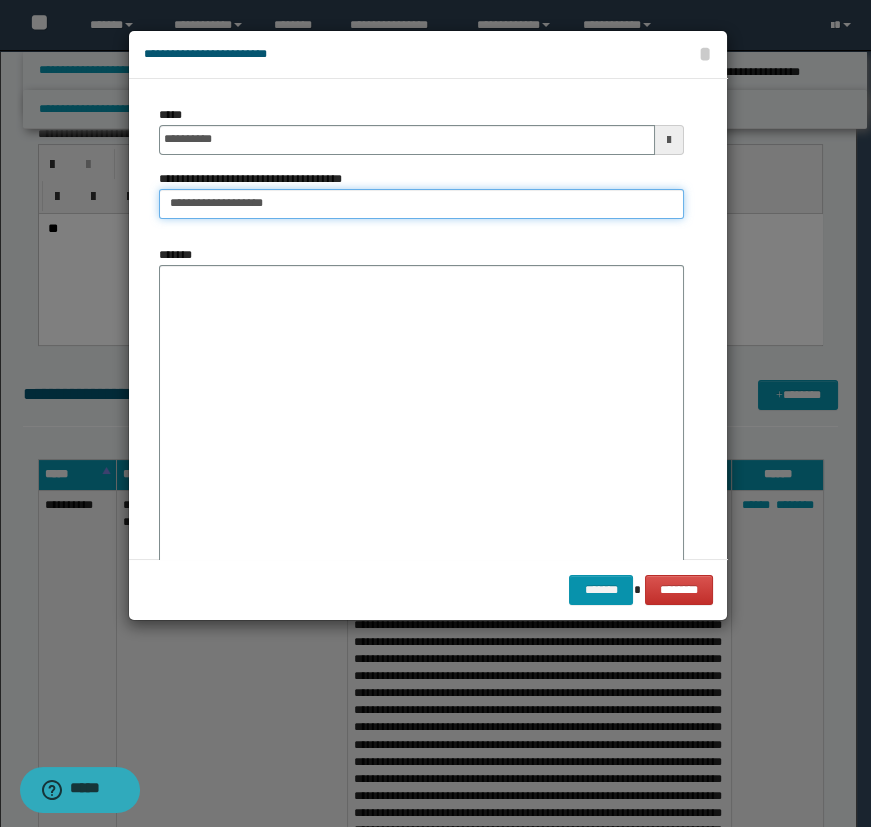 type on "**********" 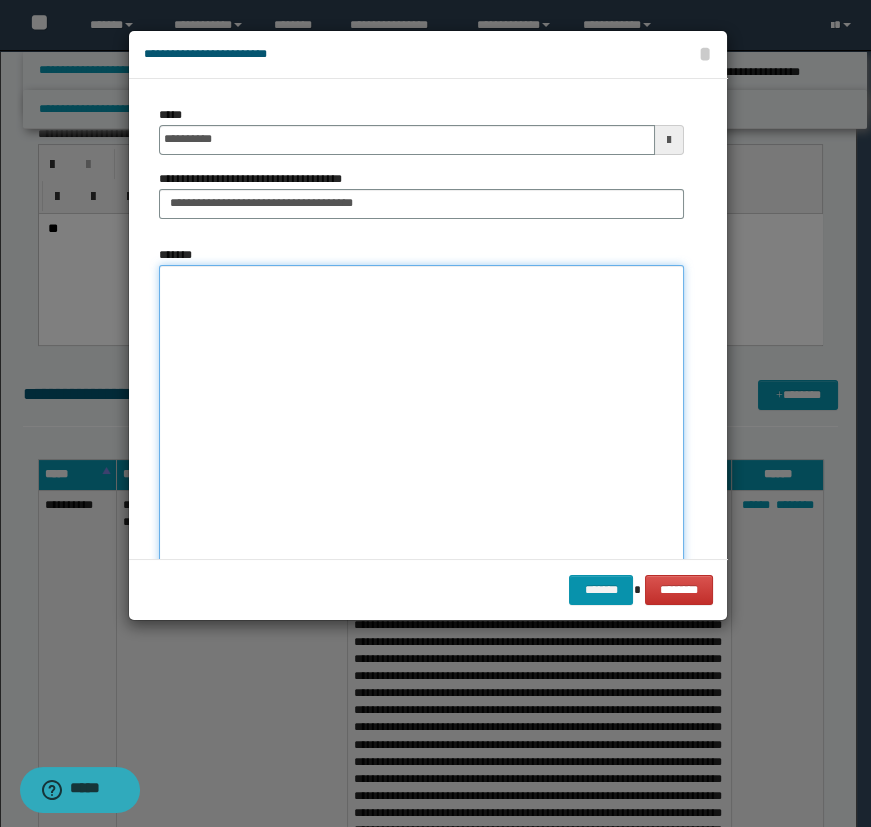 click on "*******" at bounding box center [421, 418] 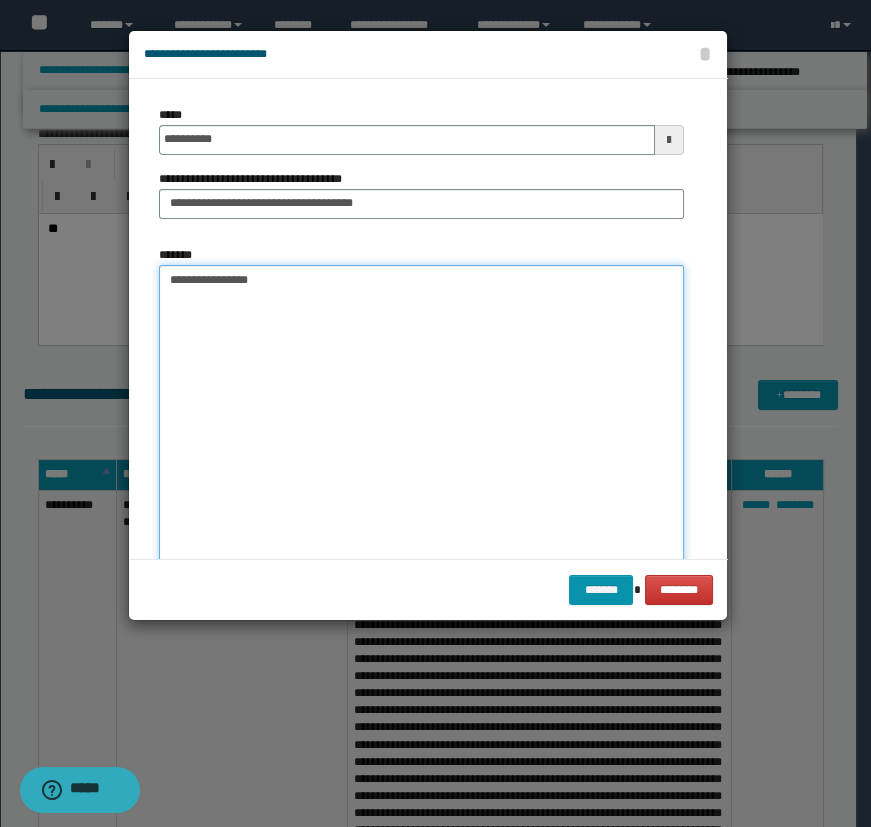 click on "**********" at bounding box center [421, 418] 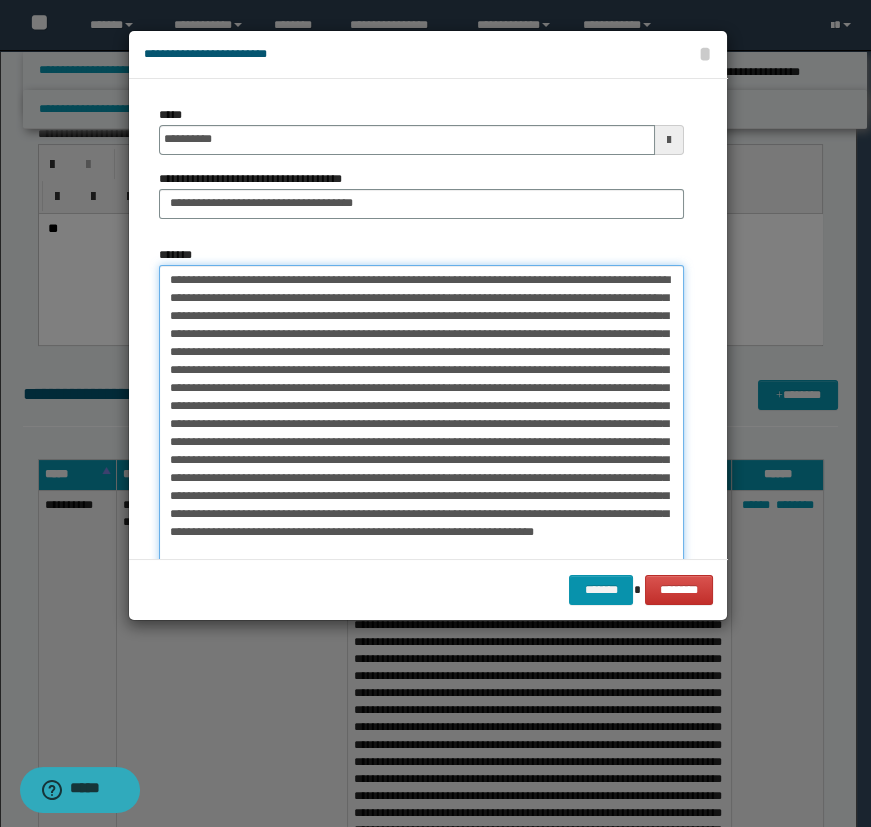 scroll, scrollTop: 5, scrollLeft: 0, axis: vertical 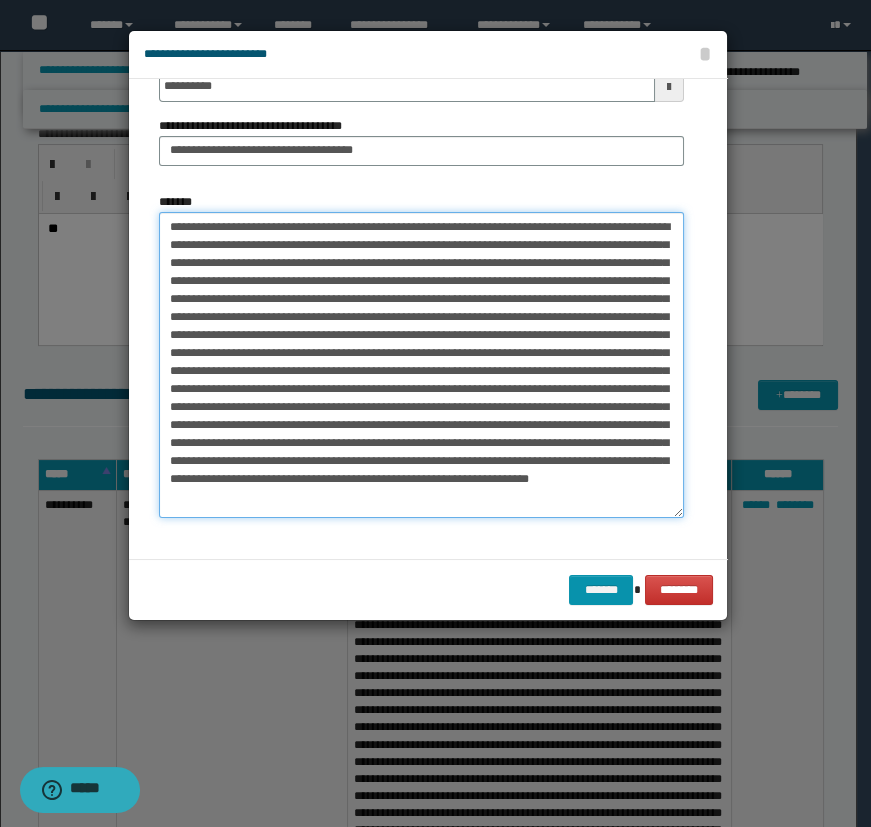 click on "*******" at bounding box center (421, 365) 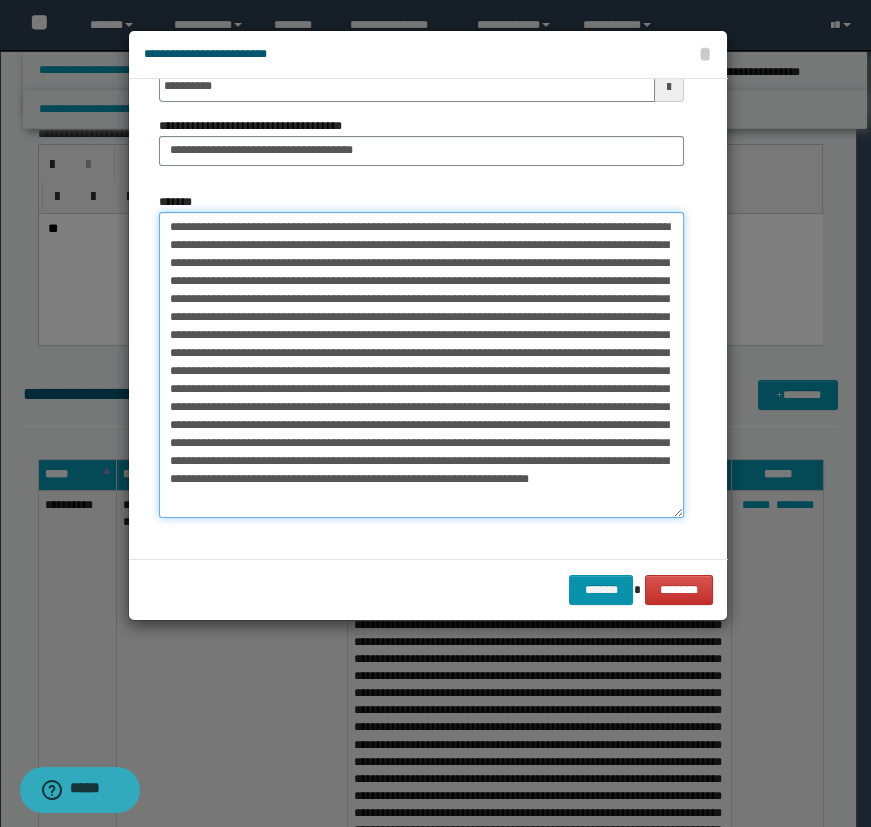click on "*******" at bounding box center (421, 365) 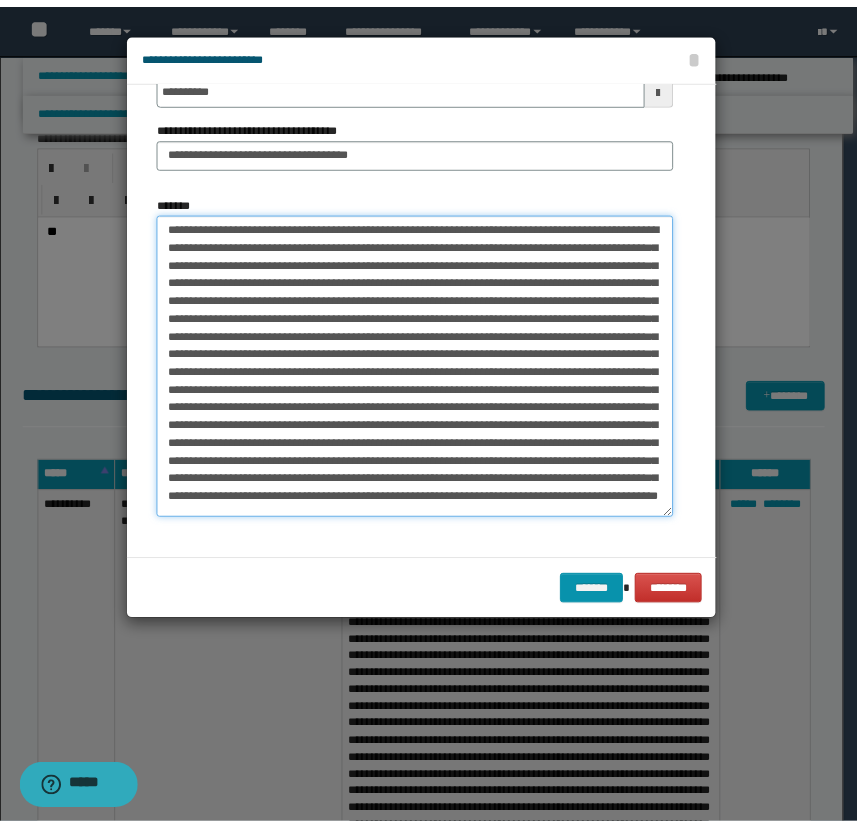 scroll, scrollTop: 47, scrollLeft: 0, axis: vertical 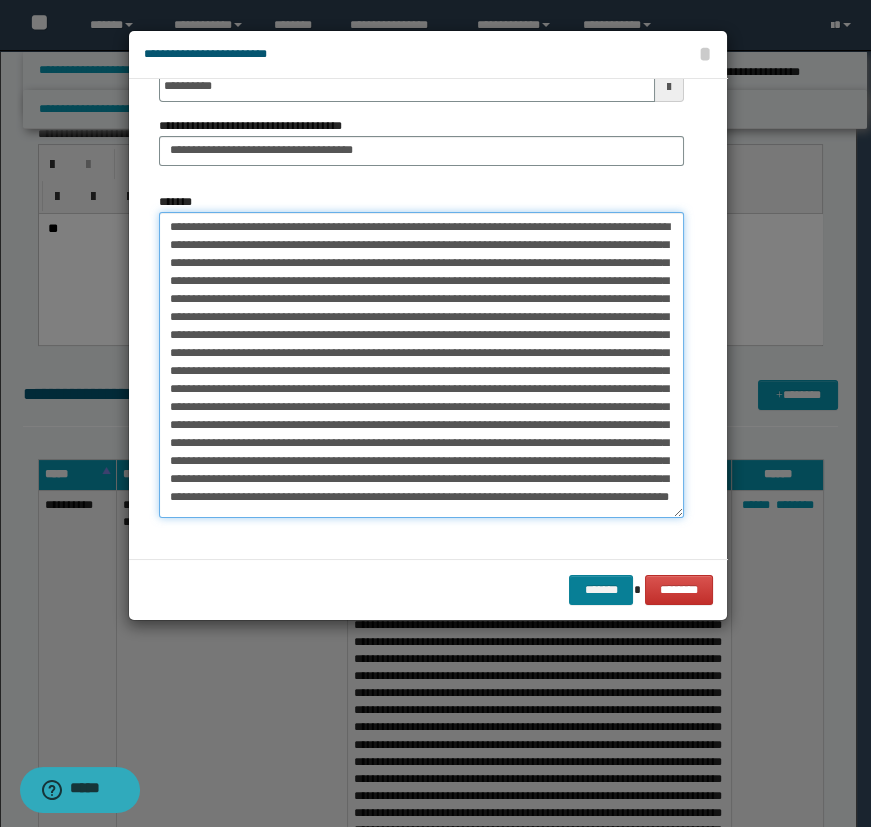 type on "**********" 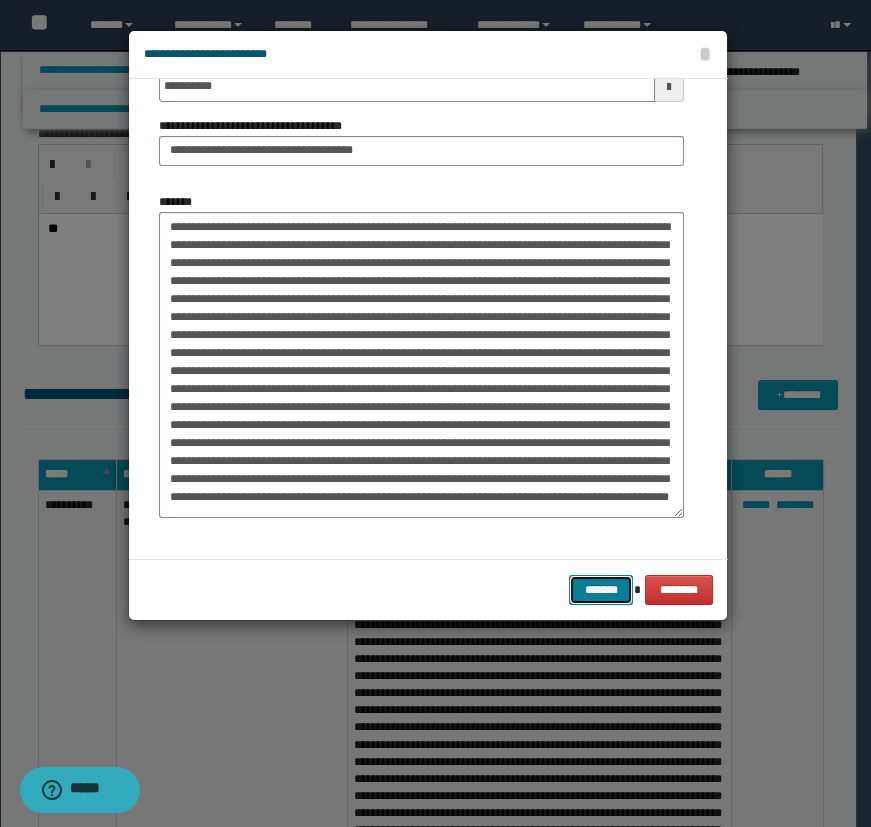 click on "*******" at bounding box center [601, 590] 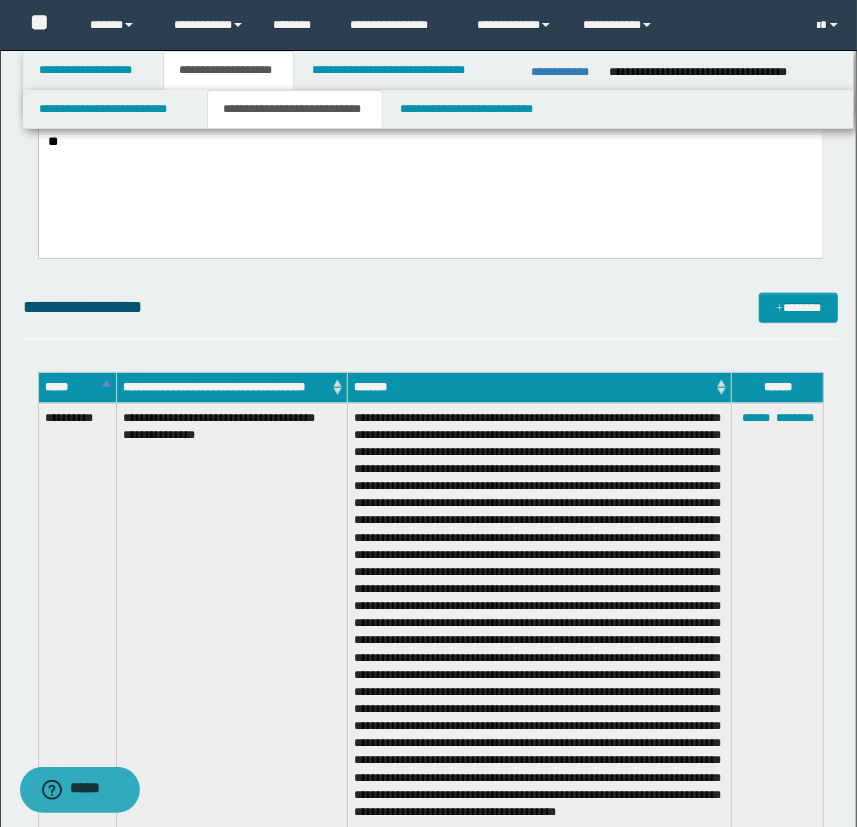 scroll, scrollTop: 1000, scrollLeft: 0, axis: vertical 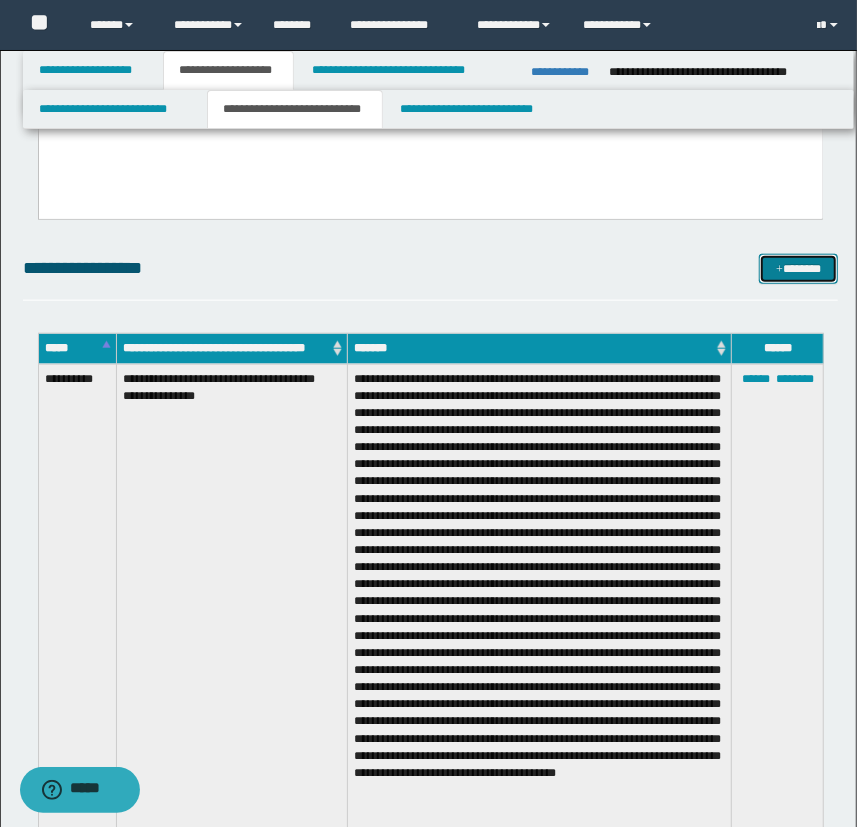 click on "*******" at bounding box center [799, 269] 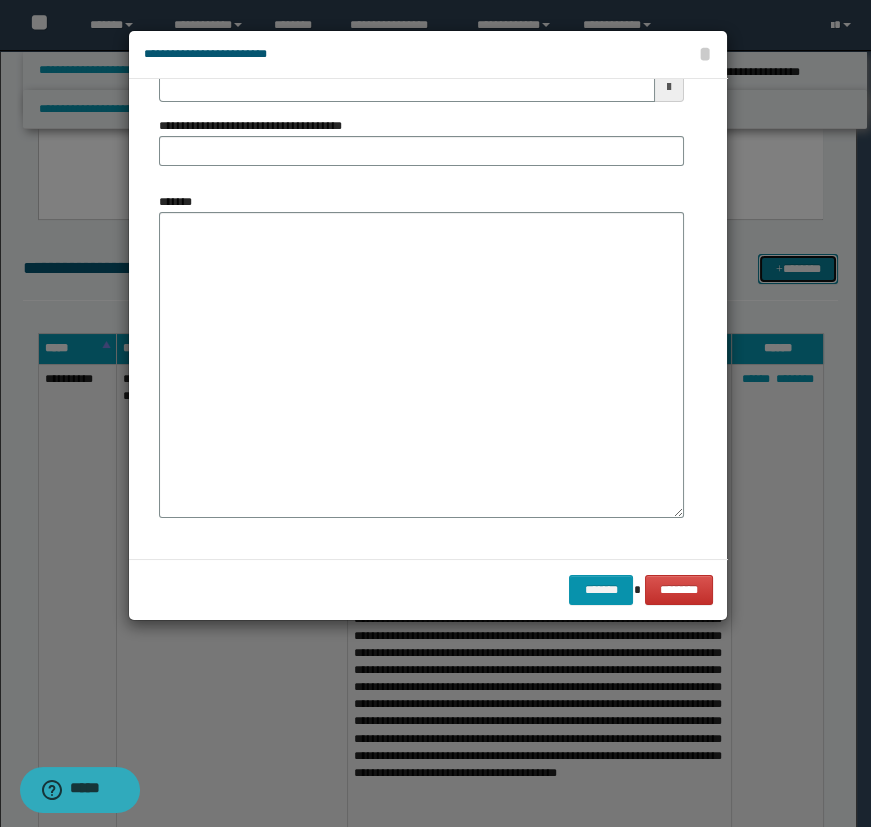 scroll, scrollTop: 0, scrollLeft: 0, axis: both 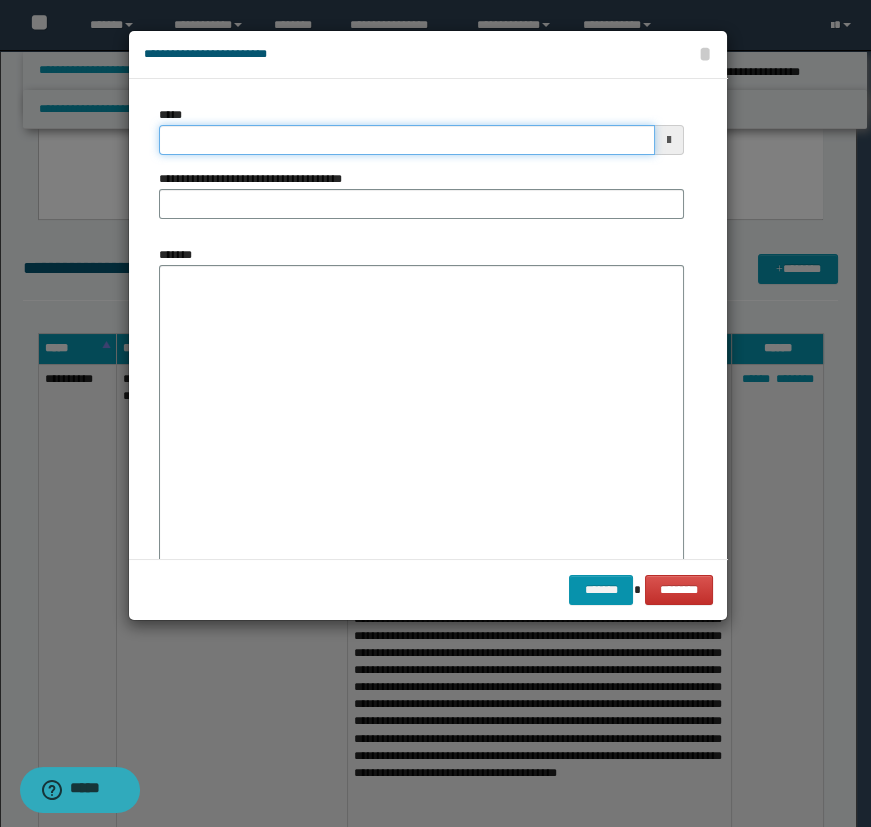 click on "*****" at bounding box center [407, 140] 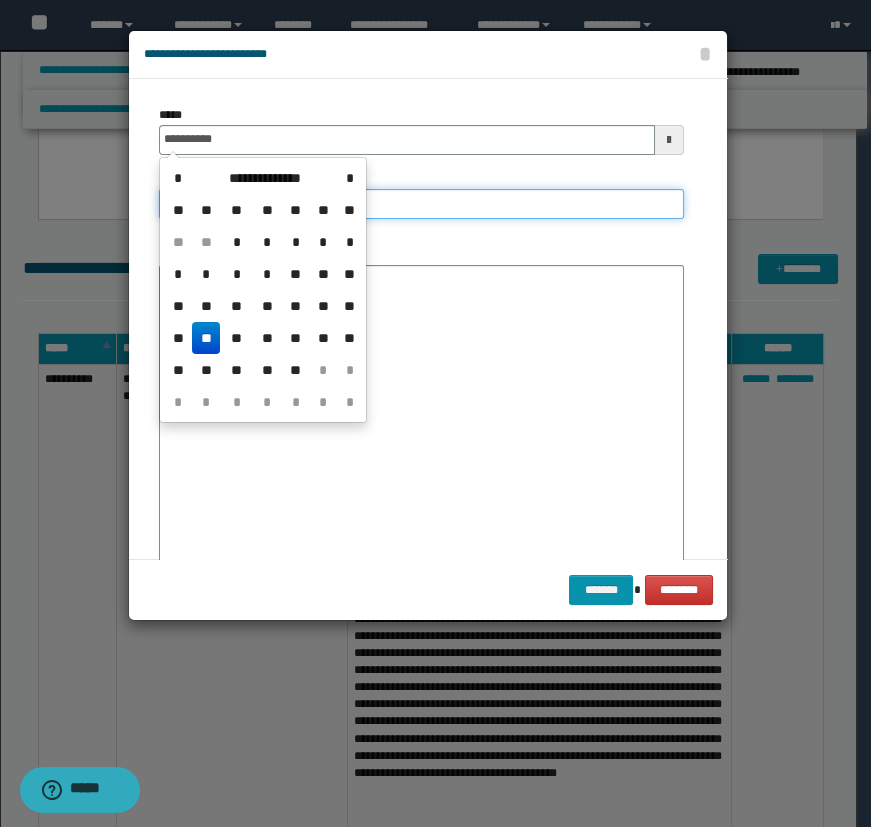 type on "**********" 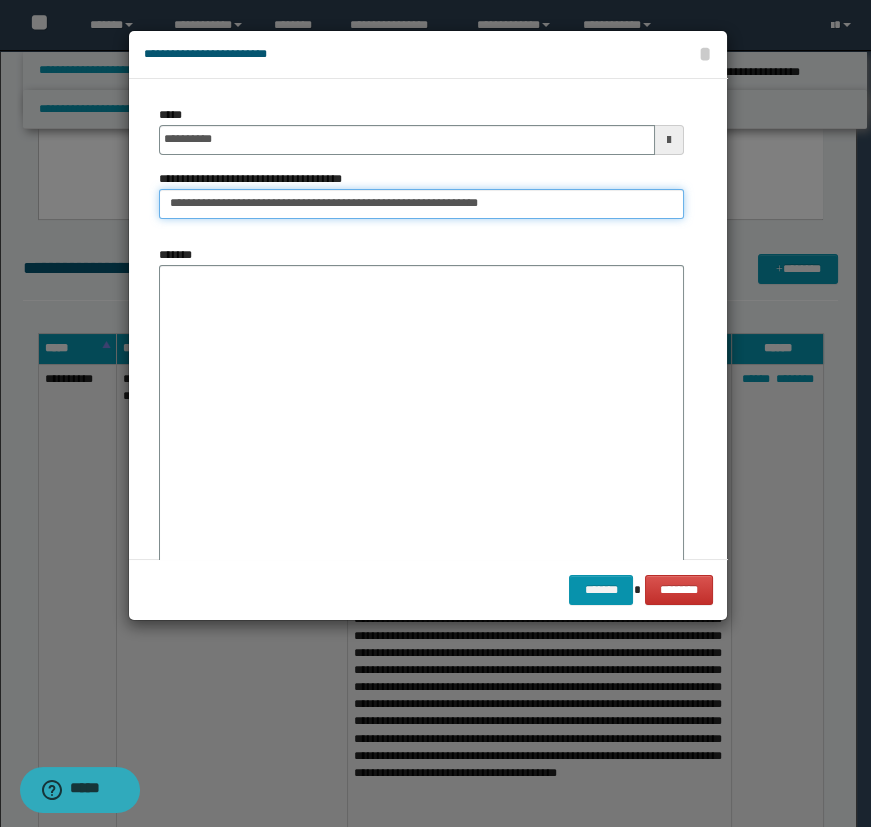 drag, startPoint x: 354, startPoint y: 203, endPoint x: 573, endPoint y: 208, distance: 219.05707 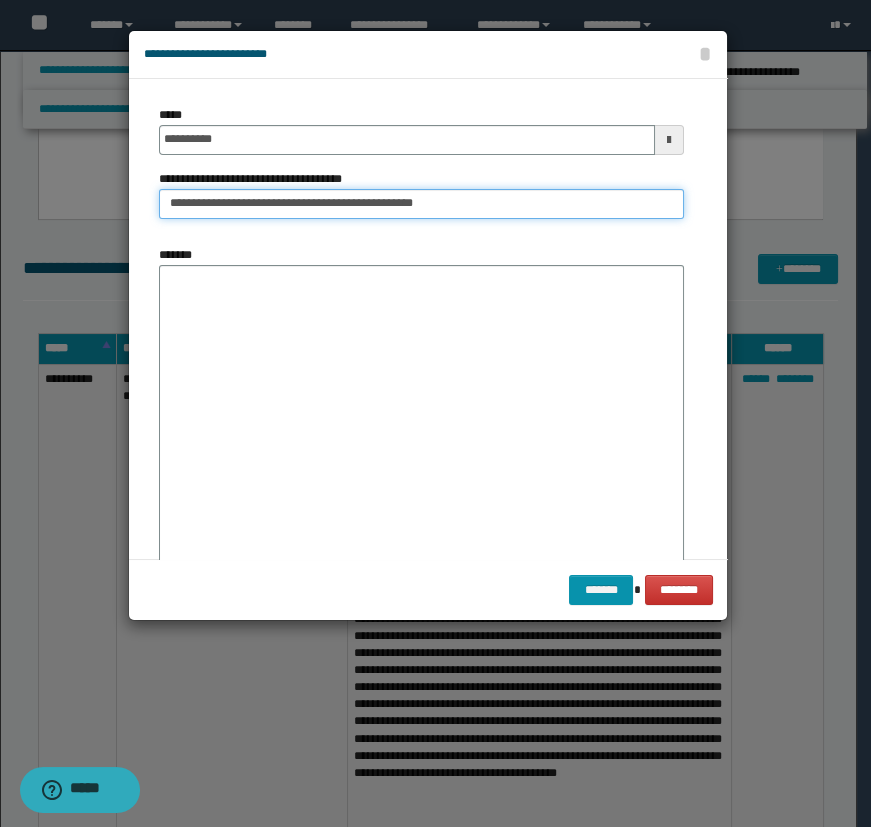 type on "**********" 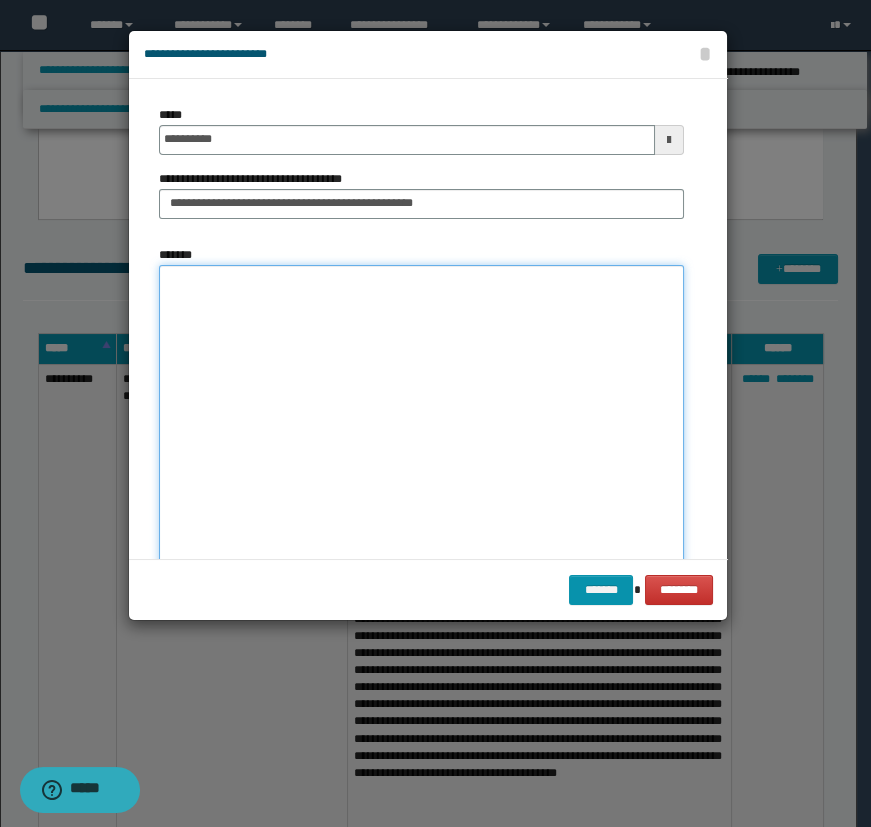 click on "*******" at bounding box center [421, 418] 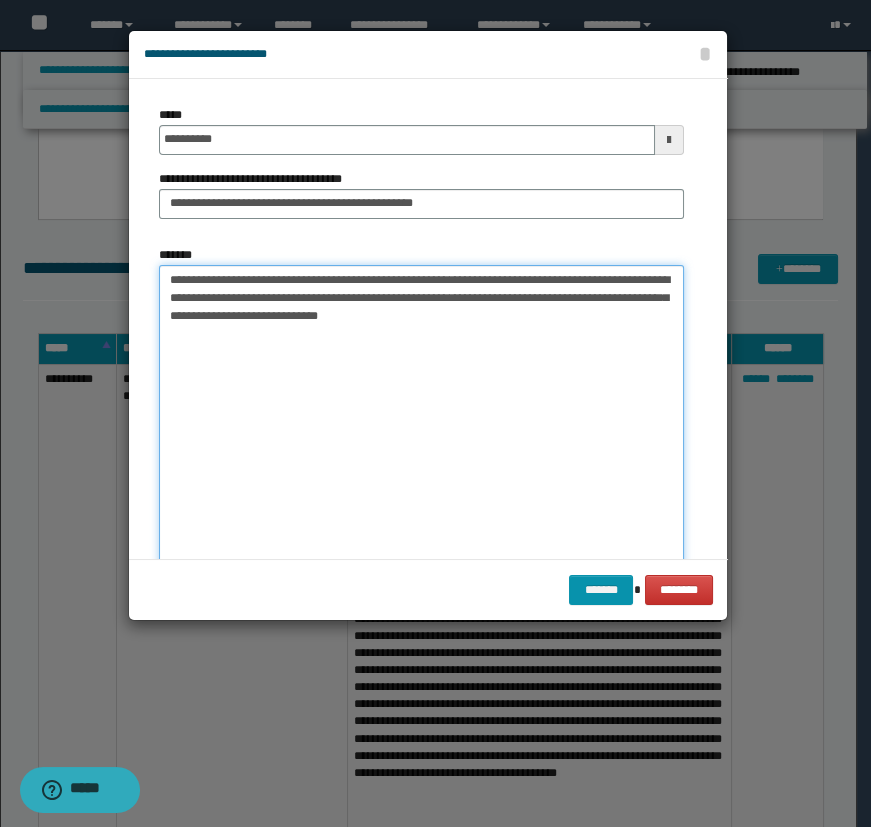 click on "**********" at bounding box center [421, 418] 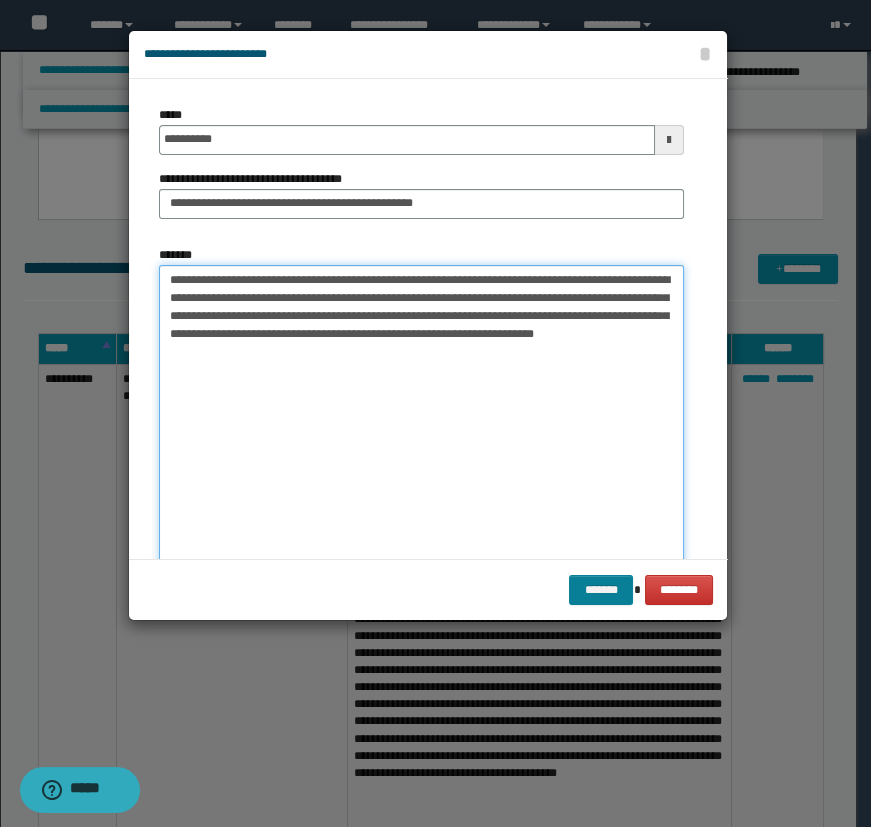 type on "**********" 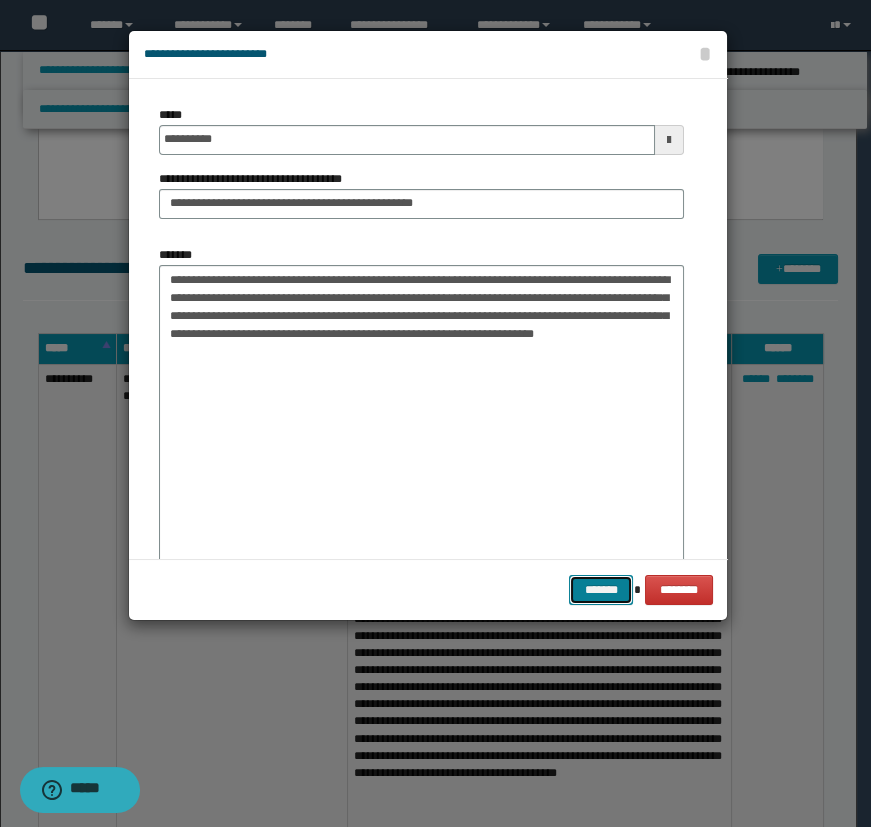 click on "*******" at bounding box center (601, 590) 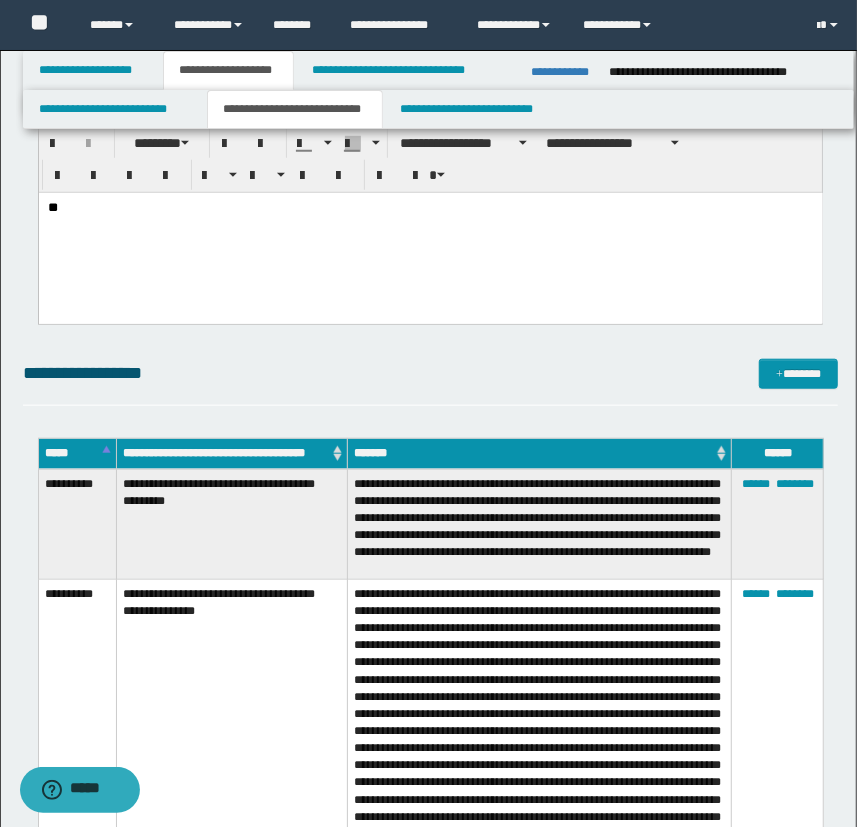 scroll, scrollTop: 672, scrollLeft: 0, axis: vertical 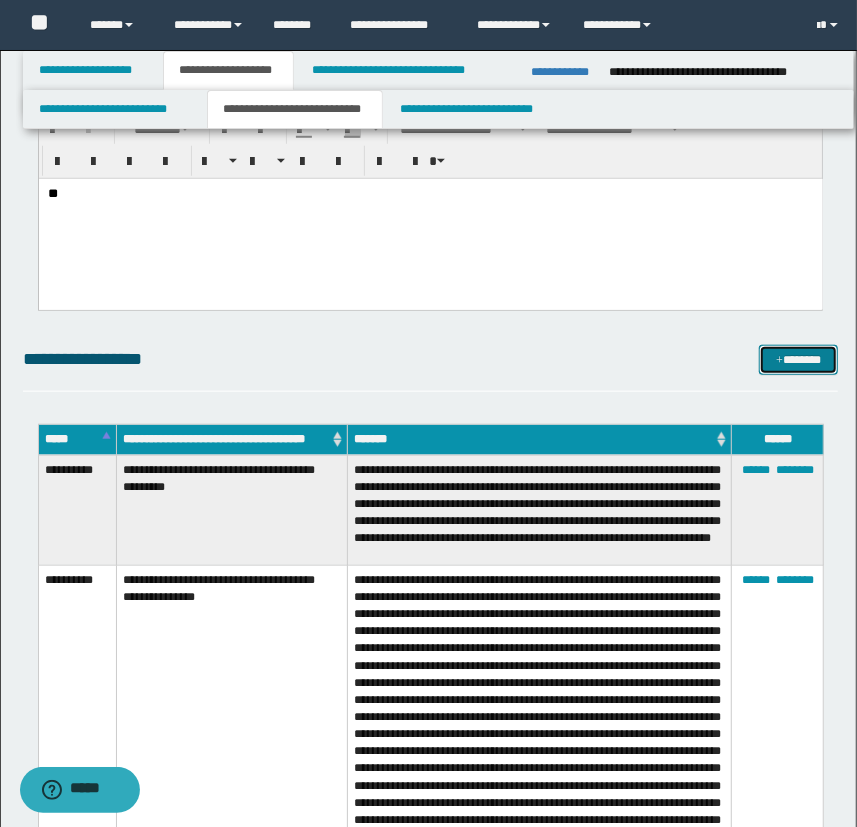 click on "*******" at bounding box center [799, 360] 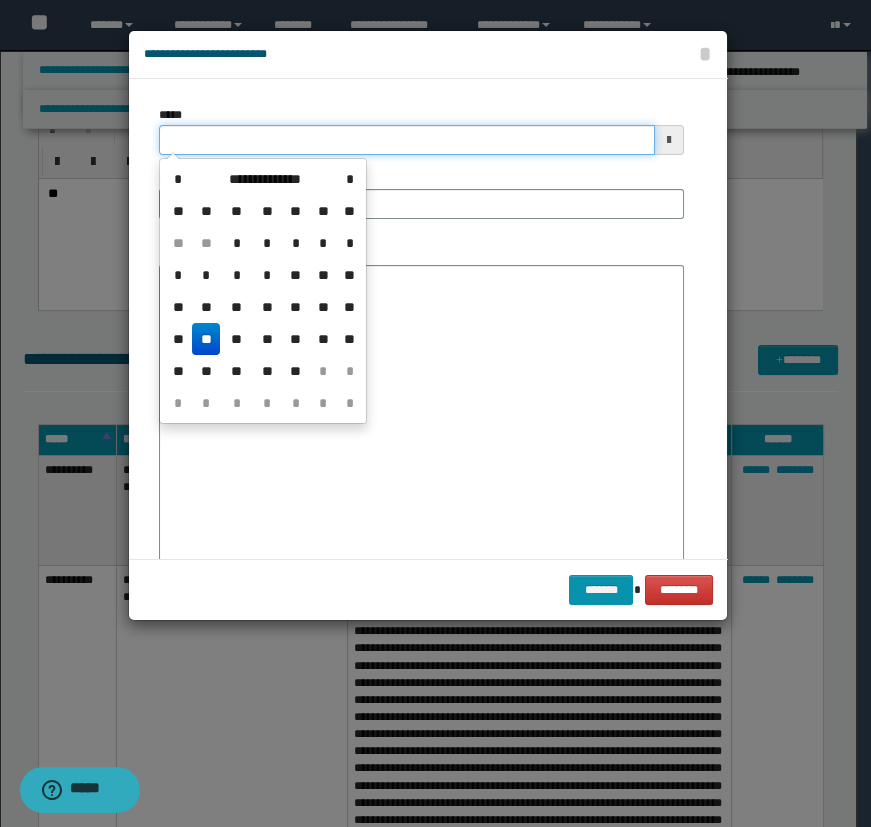 click on "*****" at bounding box center [407, 140] 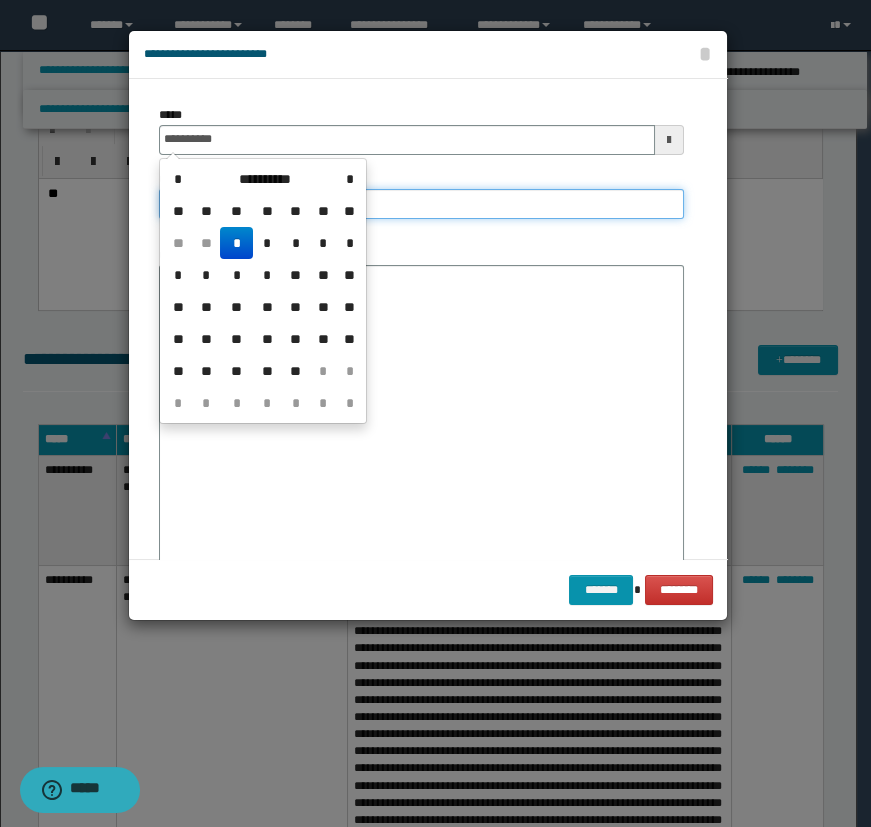 type on "**********" 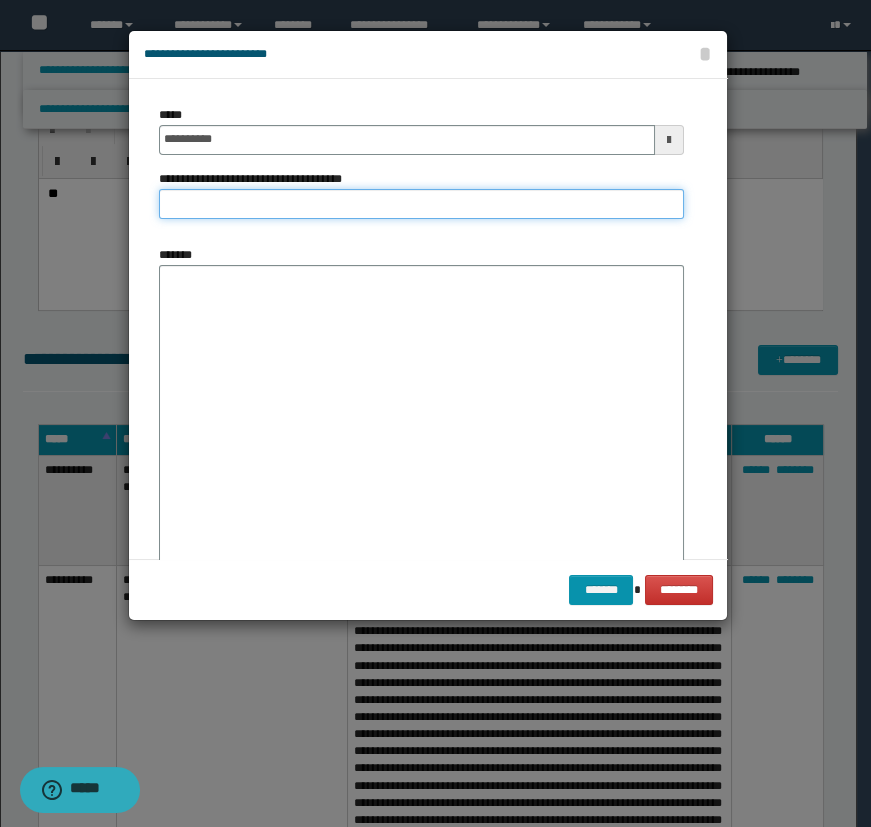 click on "**********" at bounding box center (421, 204) 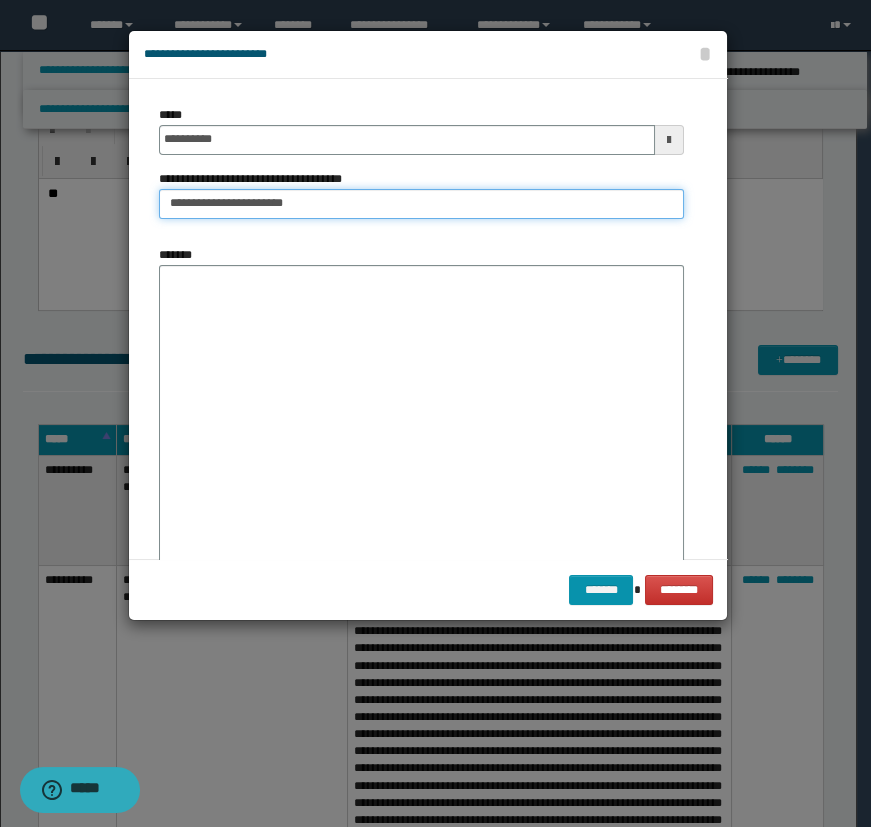 type on "**********" 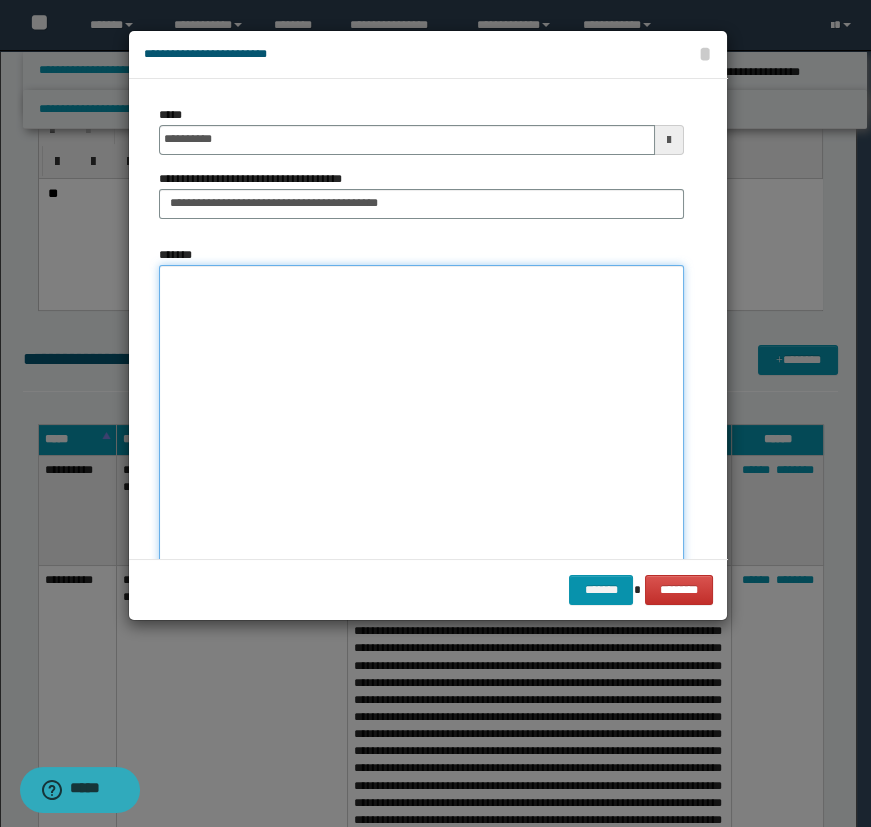 click on "*******" at bounding box center (421, 418) 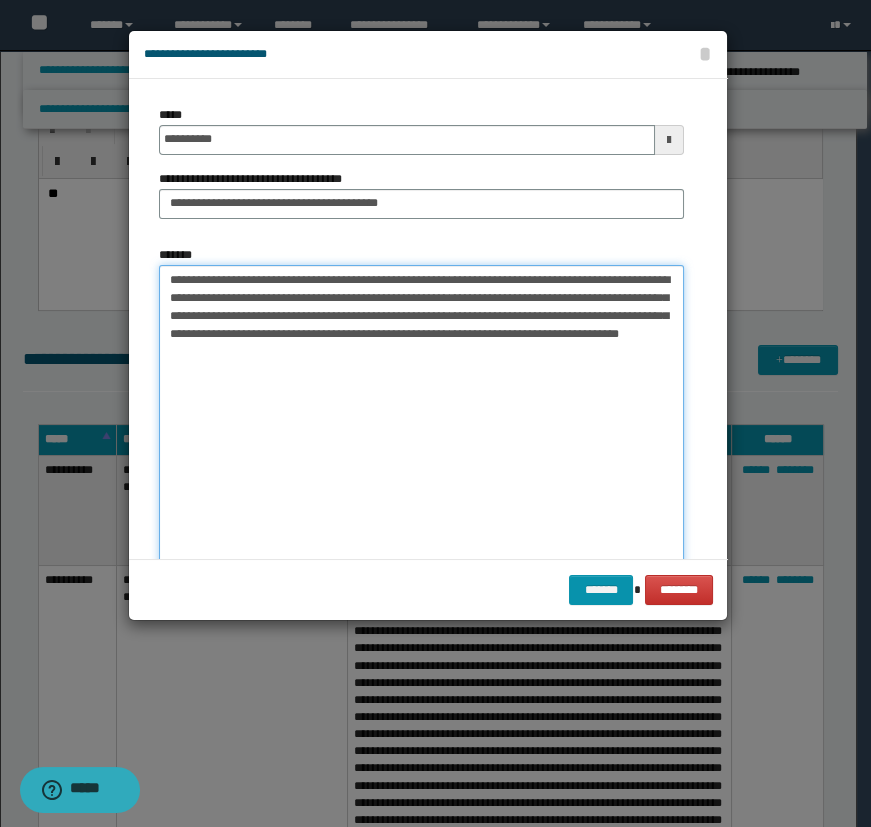 drag, startPoint x: 384, startPoint y: 324, endPoint x: 400, endPoint y: 318, distance: 17.088007 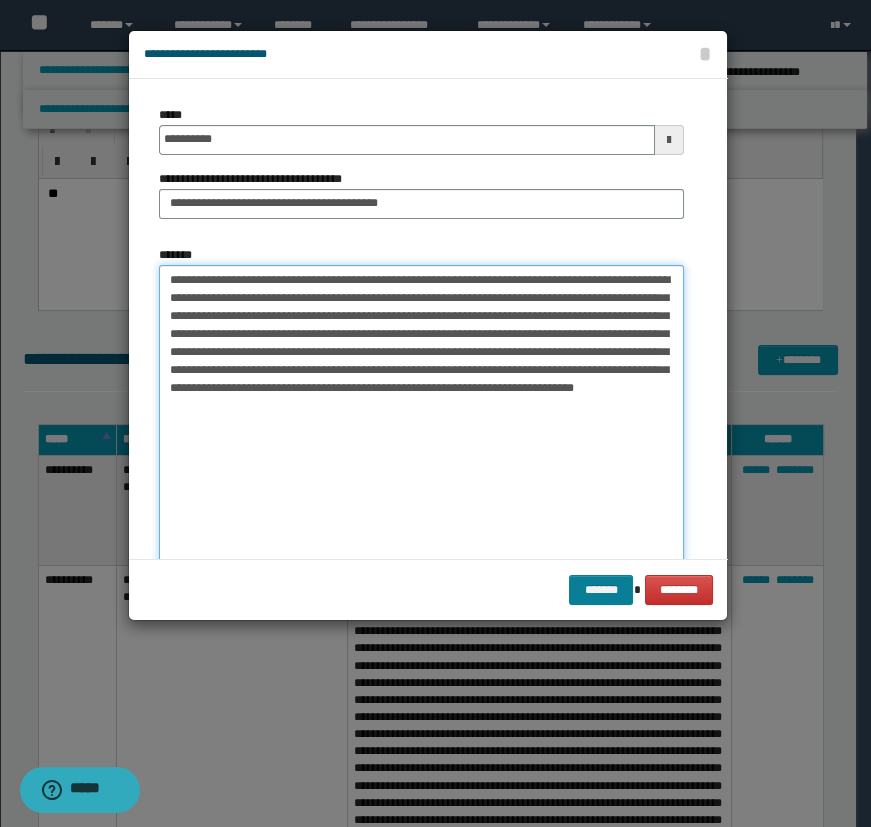 type on "**********" 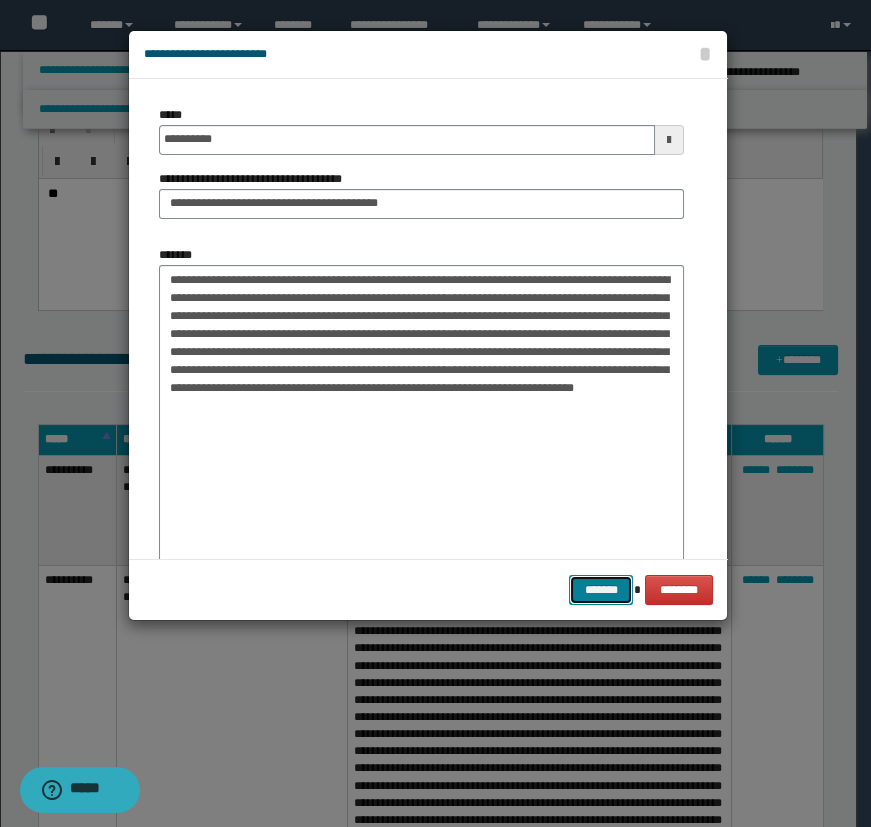 click on "*******" at bounding box center [601, 590] 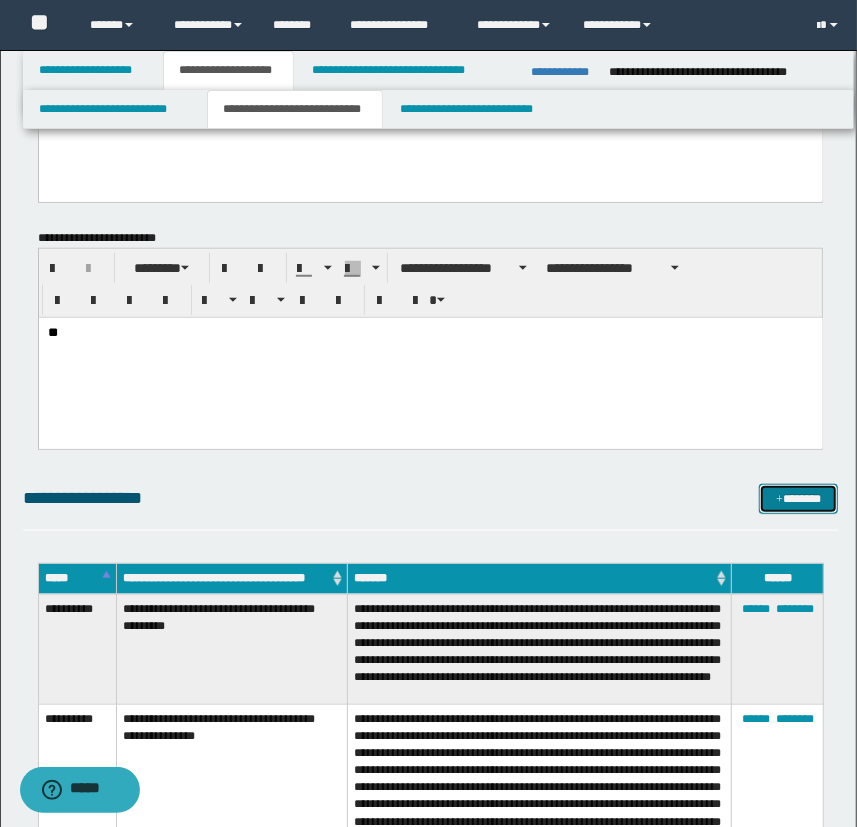 scroll, scrollTop: 490, scrollLeft: 0, axis: vertical 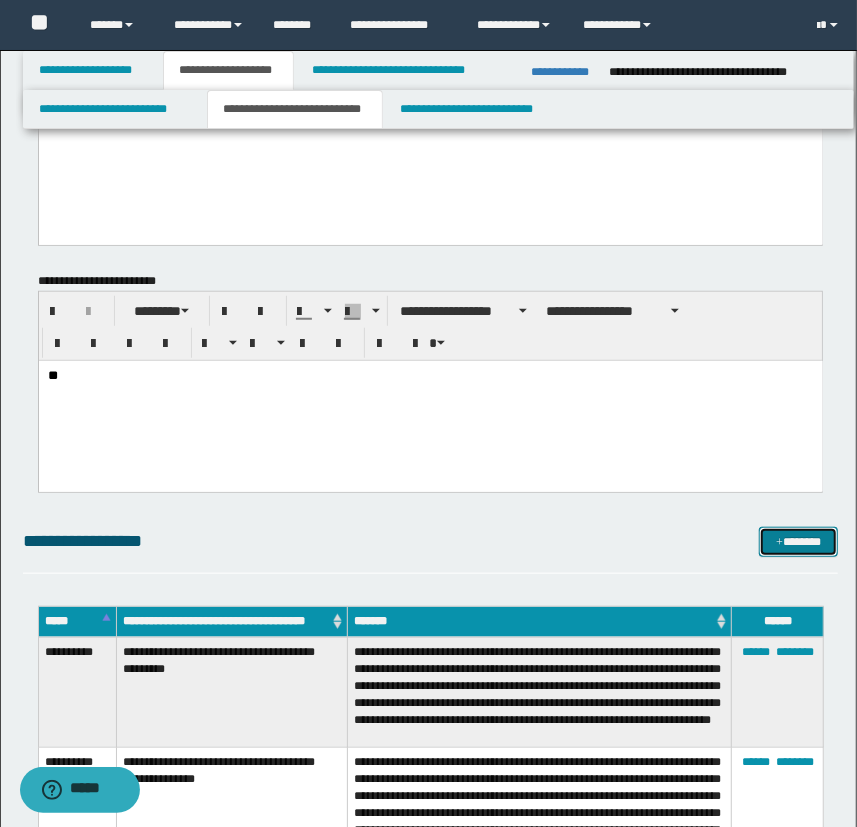 click on "*******" at bounding box center [799, 542] 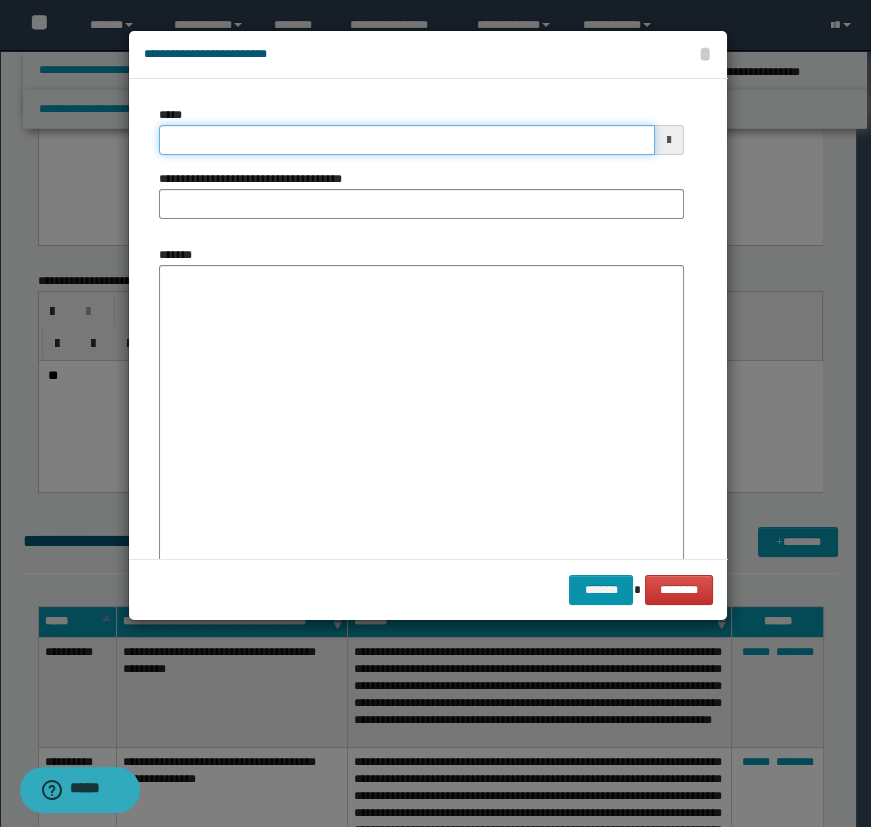 click on "*****" at bounding box center (407, 140) 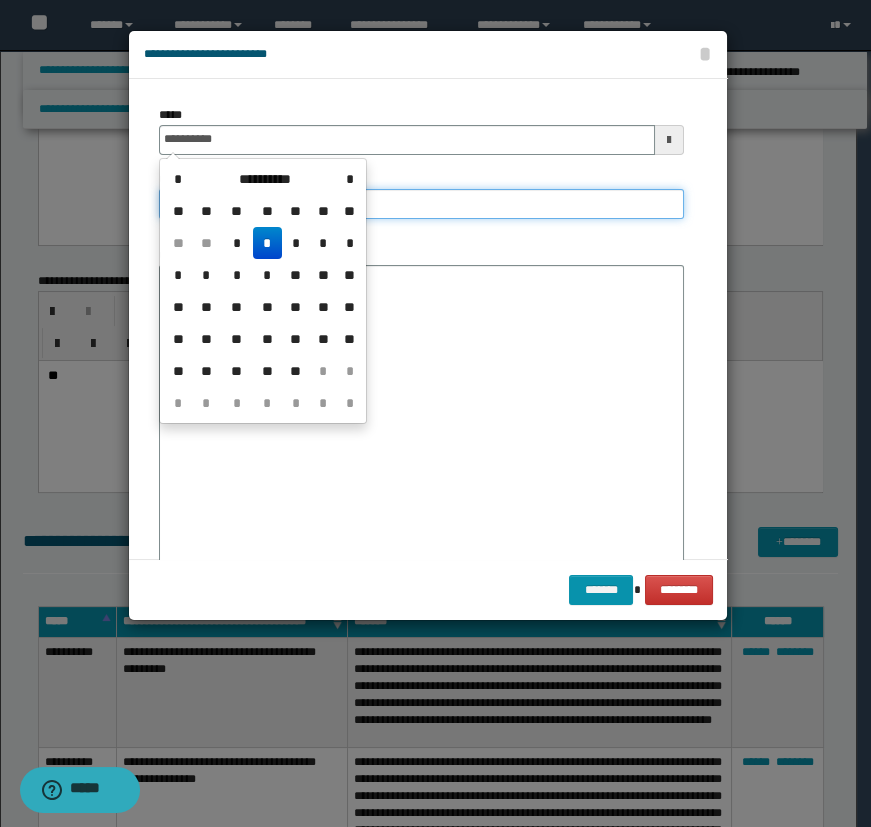 type on "**********" 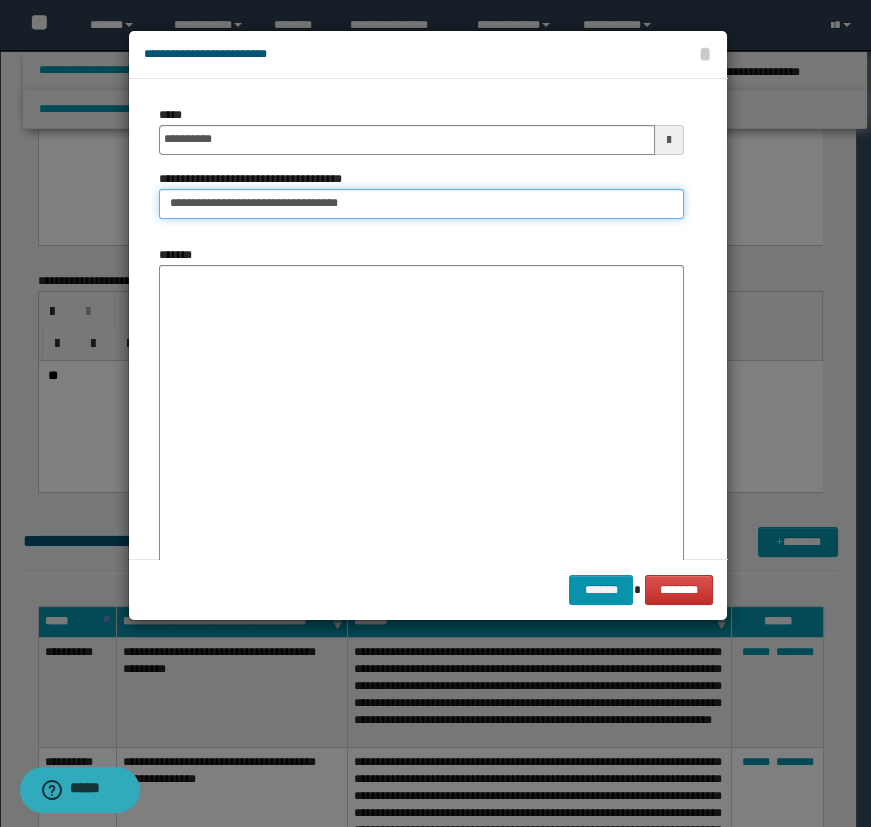 type on "**********" 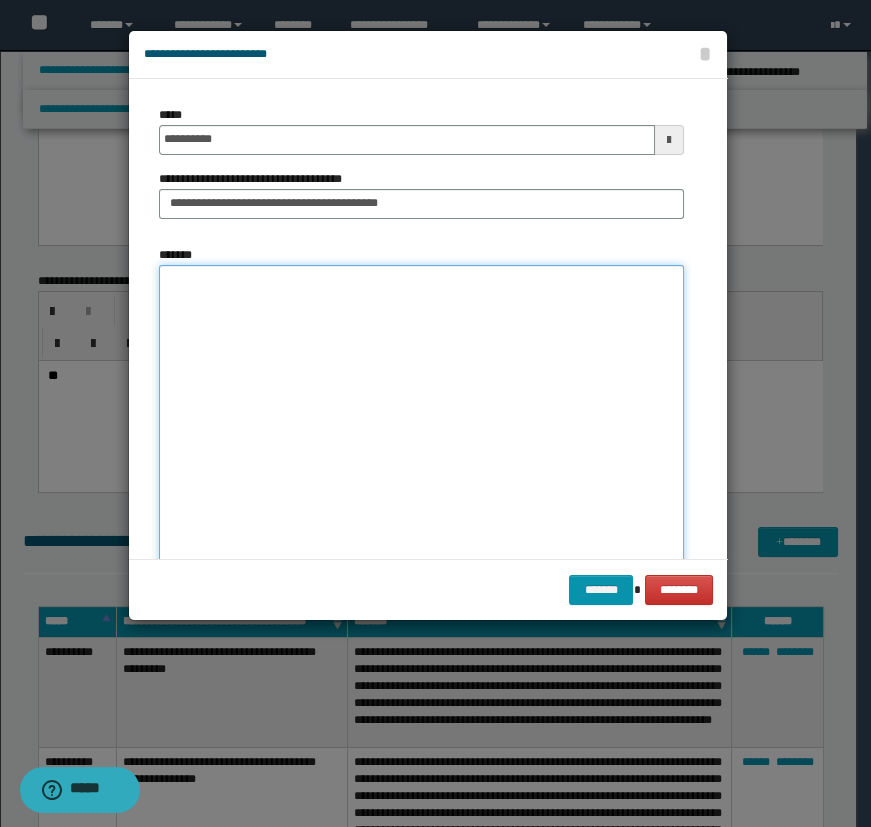 click on "*******" at bounding box center [421, 418] 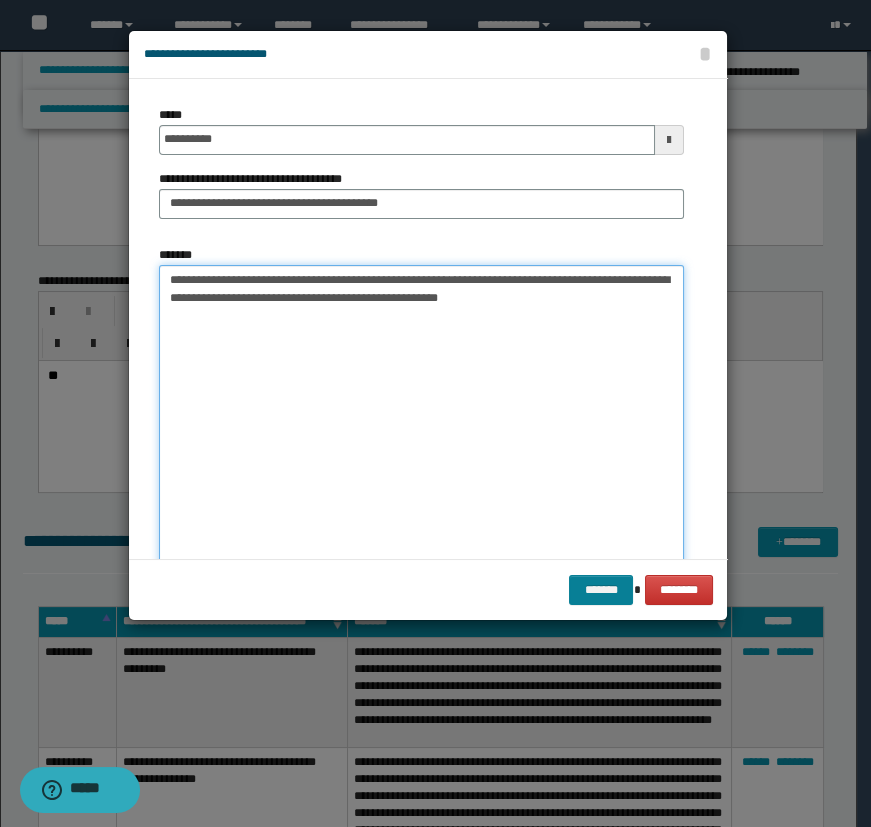 type on "**********" 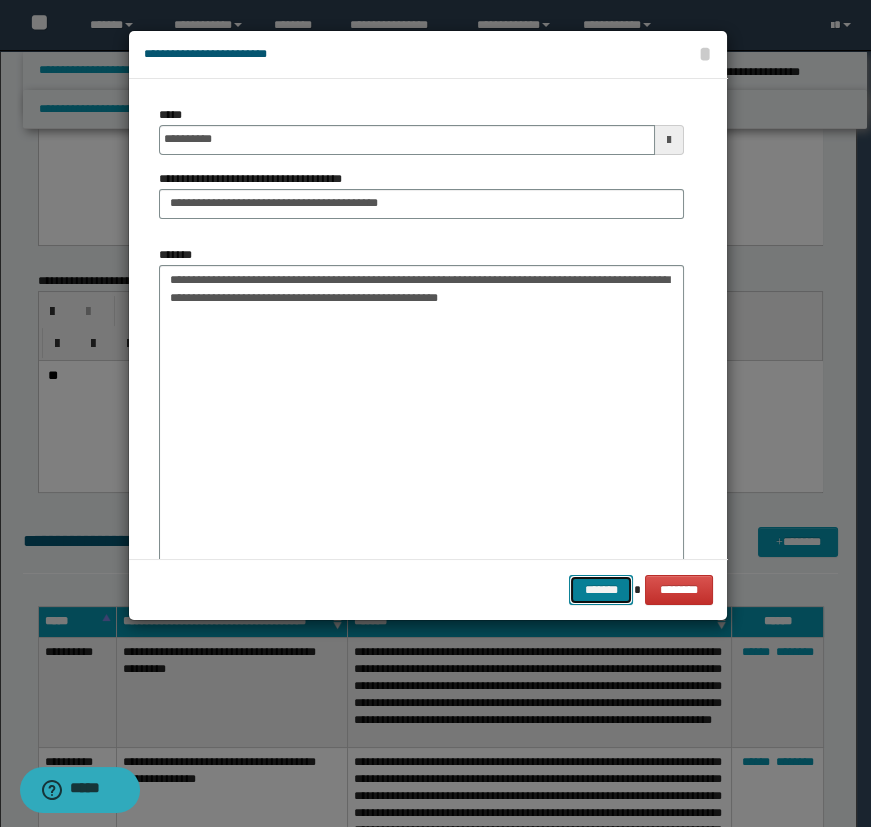 click on "*******" at bounding box center (601, 590) 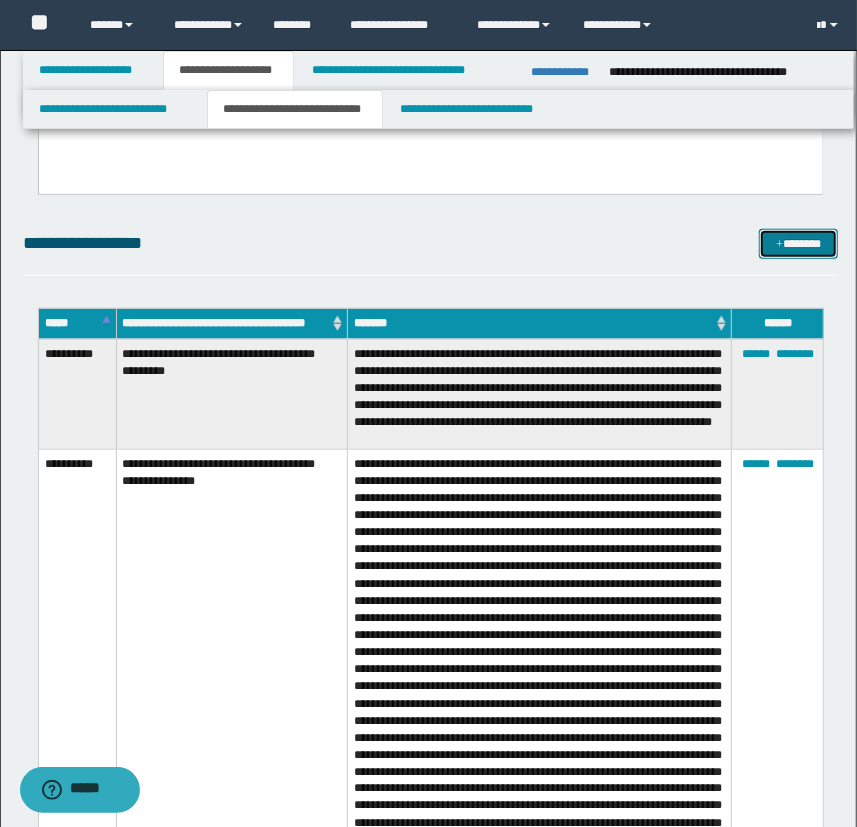 scroll, scrollTop: 763, scrollLeft: 0, axis: vertical 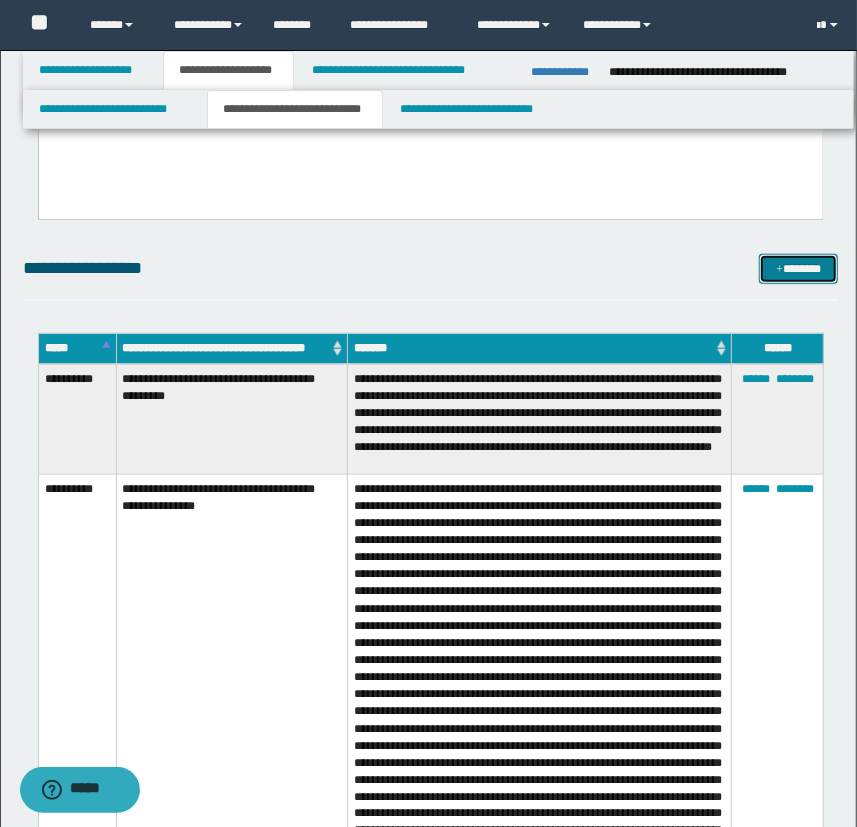 click on "*******" at bounding box center [799, 269] 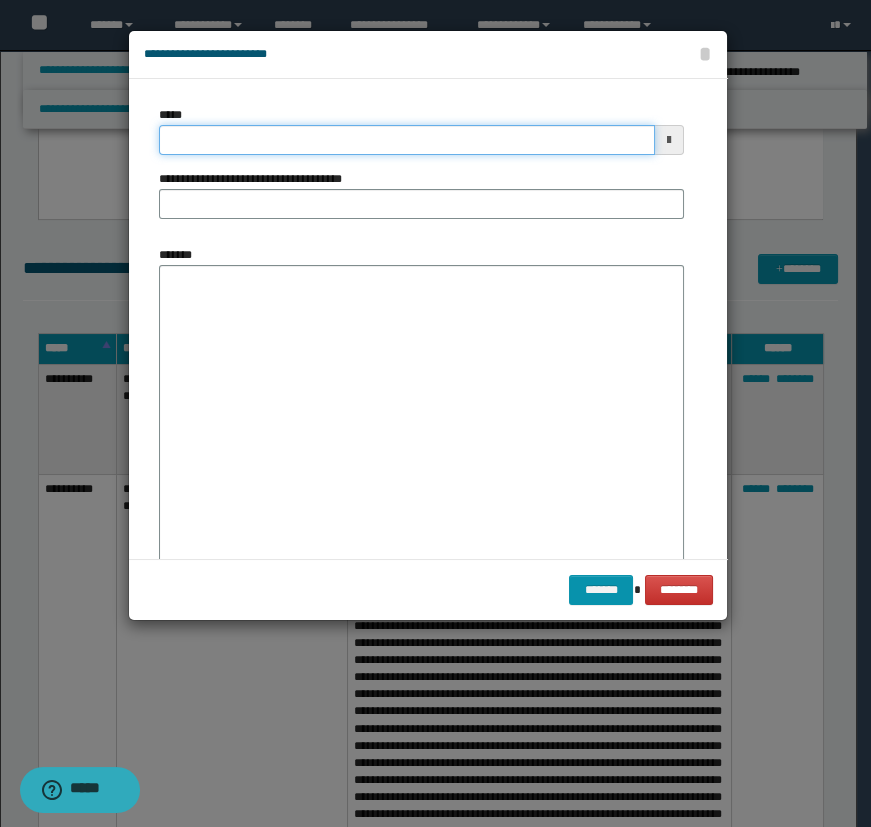 click on "*****" at bounding box center (407, 140) 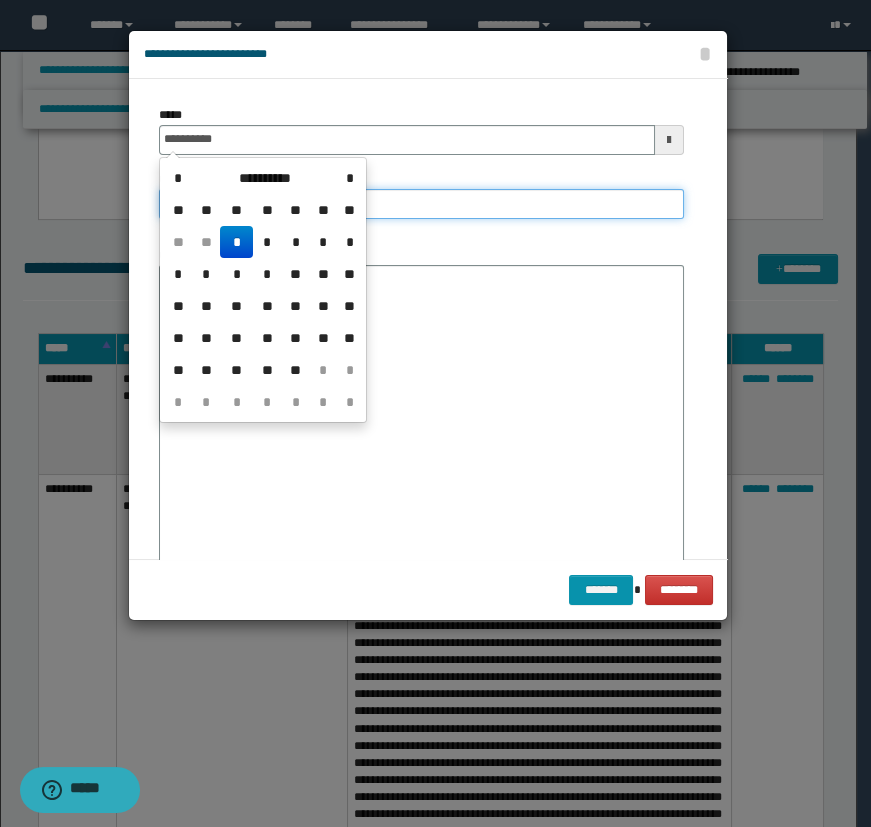 type on "**********" 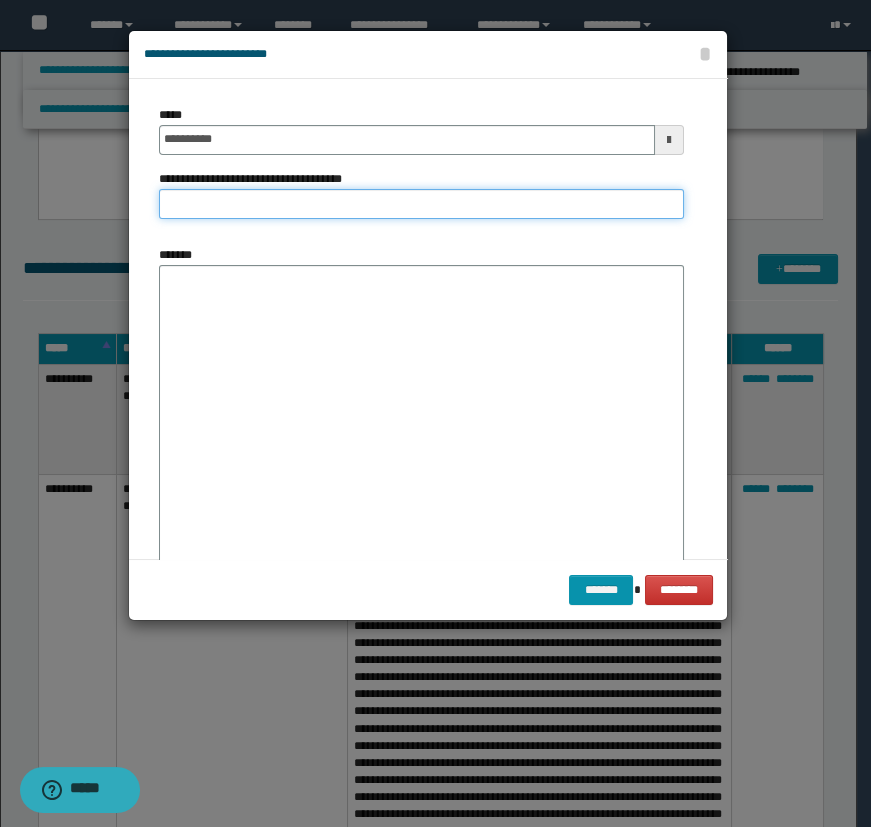 click on "**********" at bounding box center [421, 204] 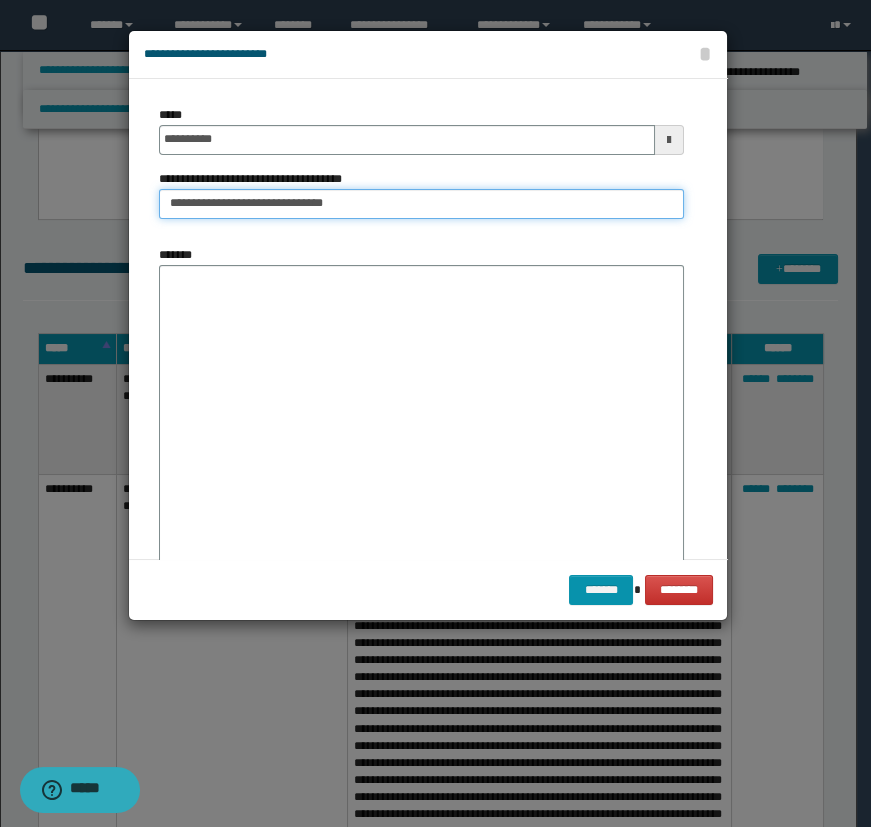 type on "**********" 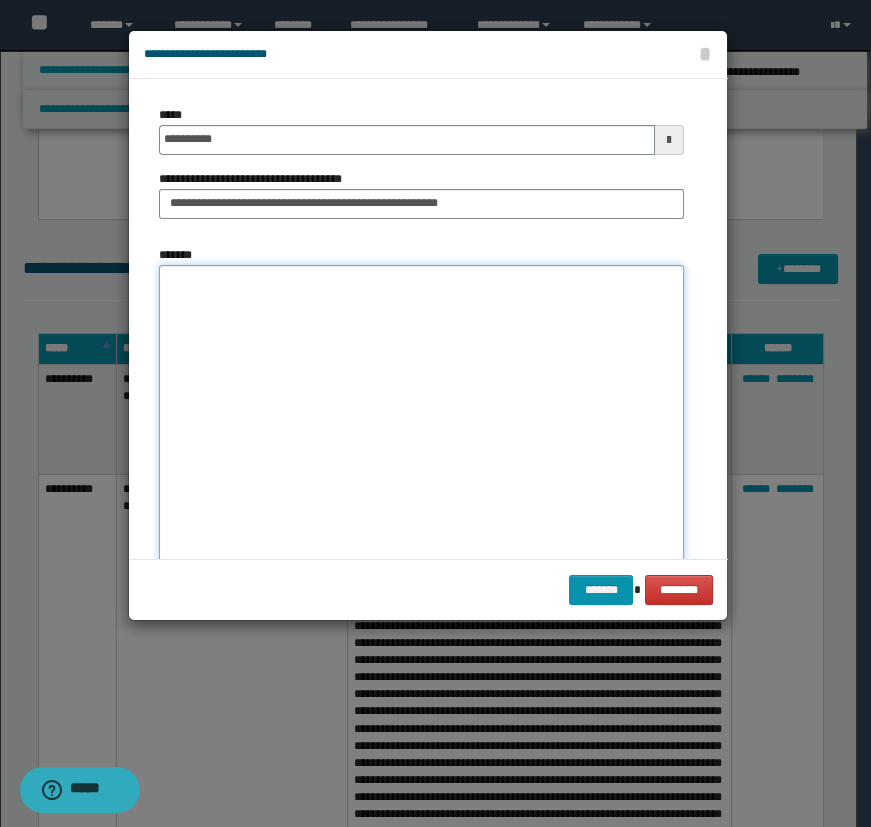 click on "*******" at bounding box center (421, 418) 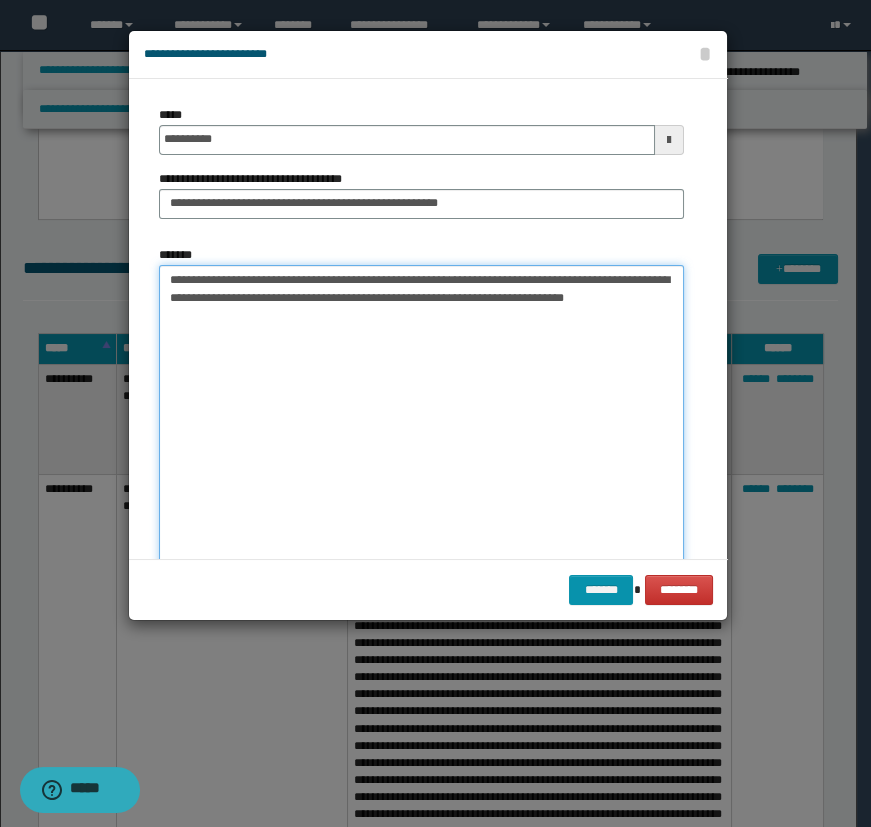 click on "**********" at bounding box center [421, 418] 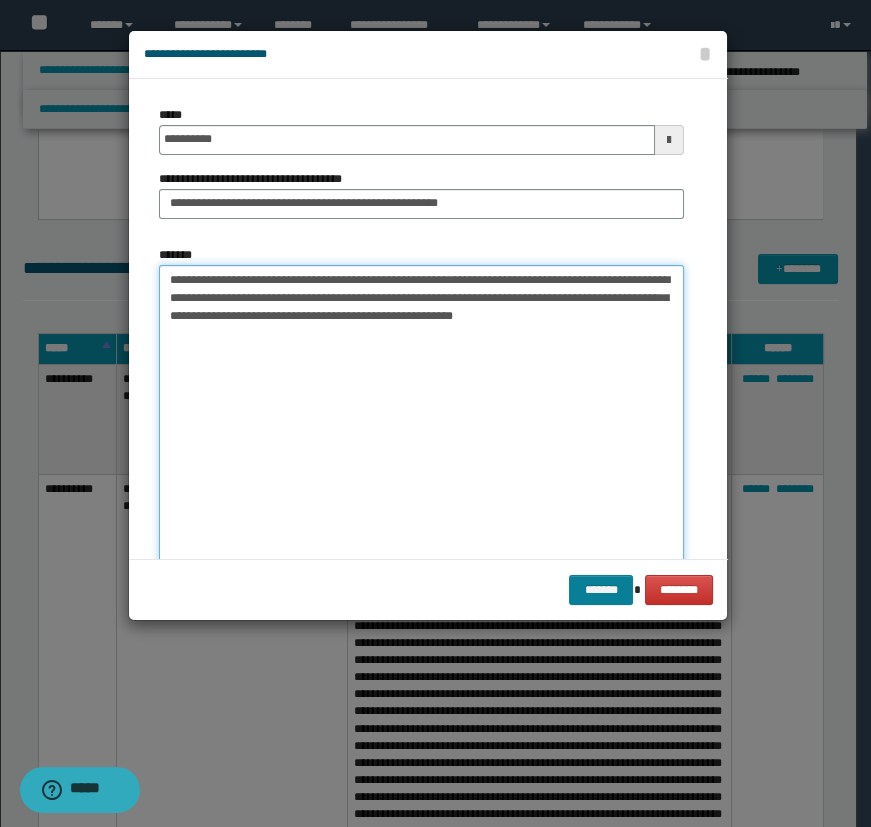 type on "**********" 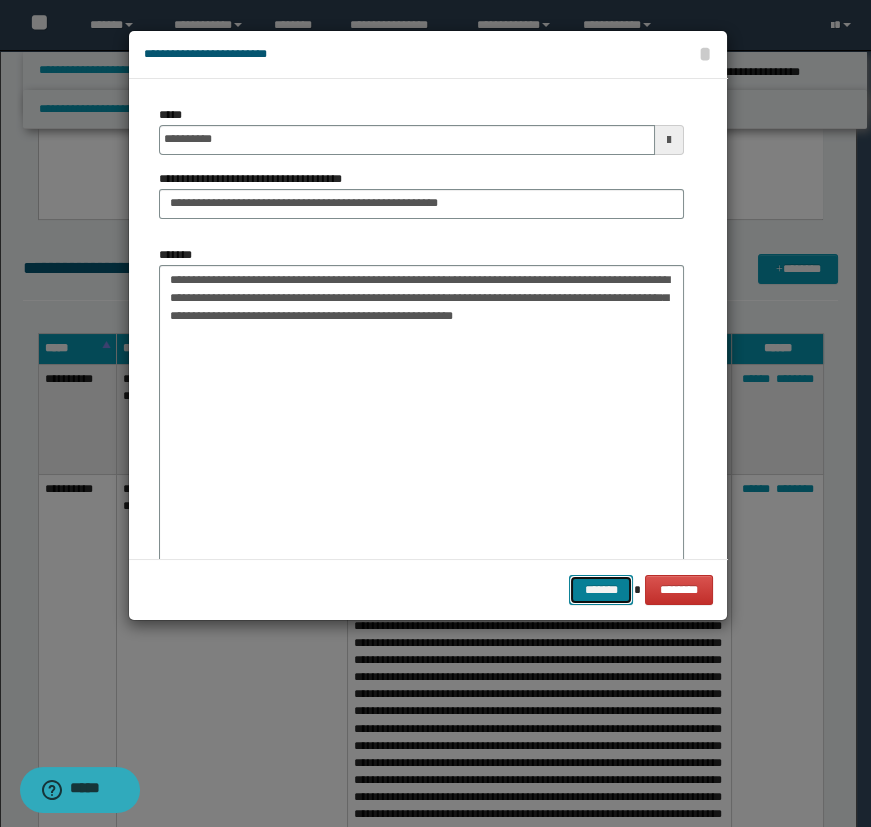 click on "*******" at bounding box center (601, 590) 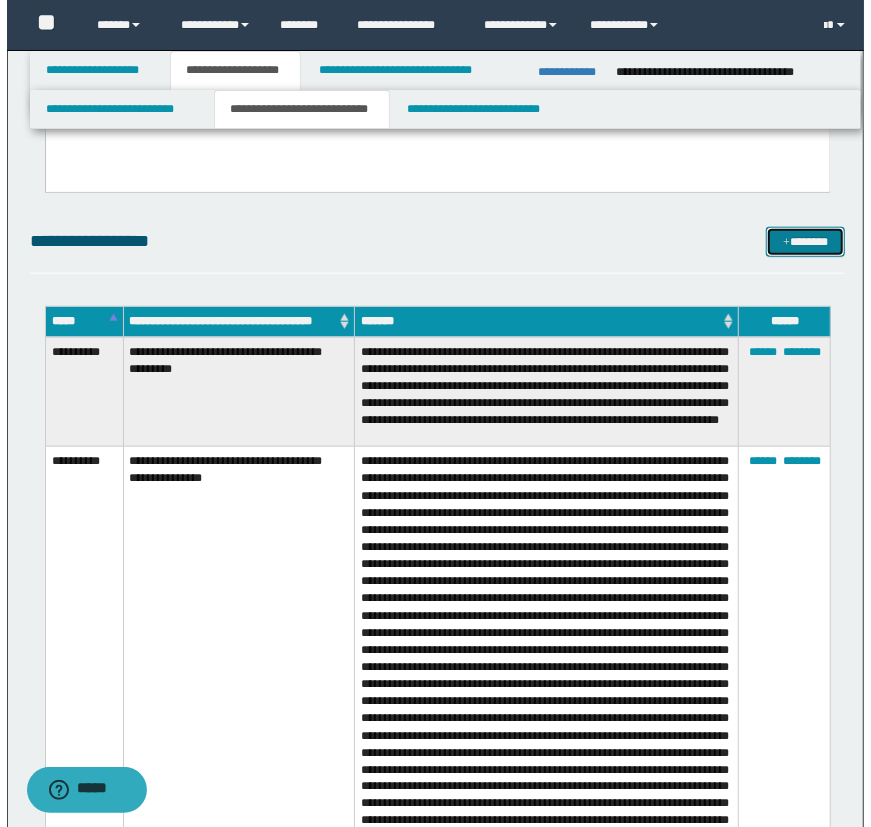 scroll, scrollTop: 854, scrollLeft: 0, axis: vertical 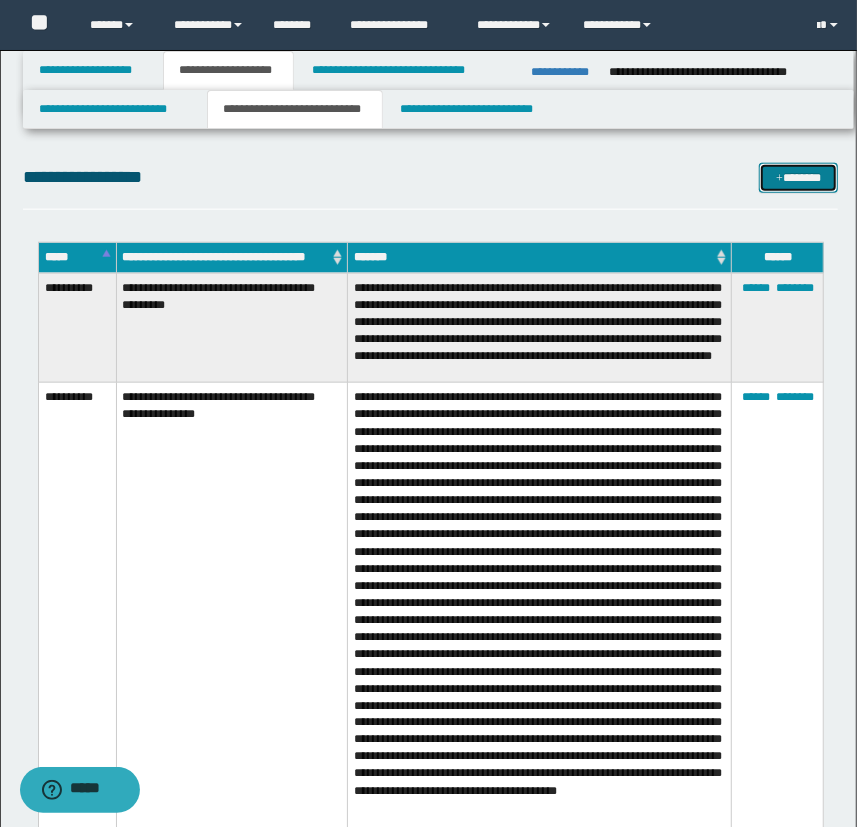 click on "*******" at bounding box center (799, 178) 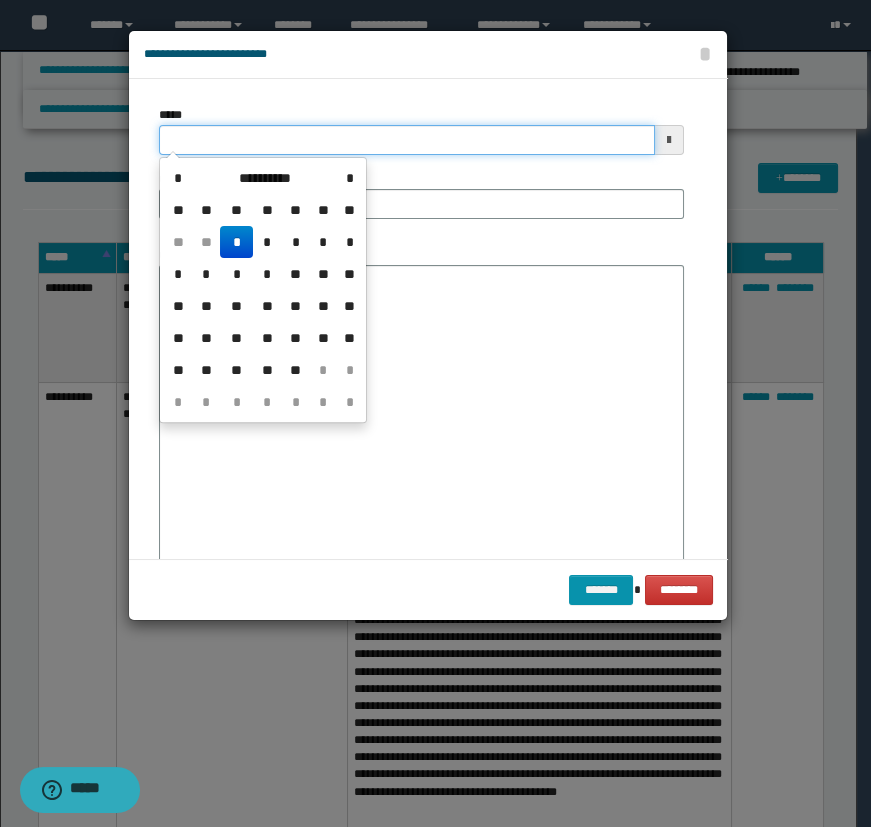 click on "*****" at bounding box center [407, 140] 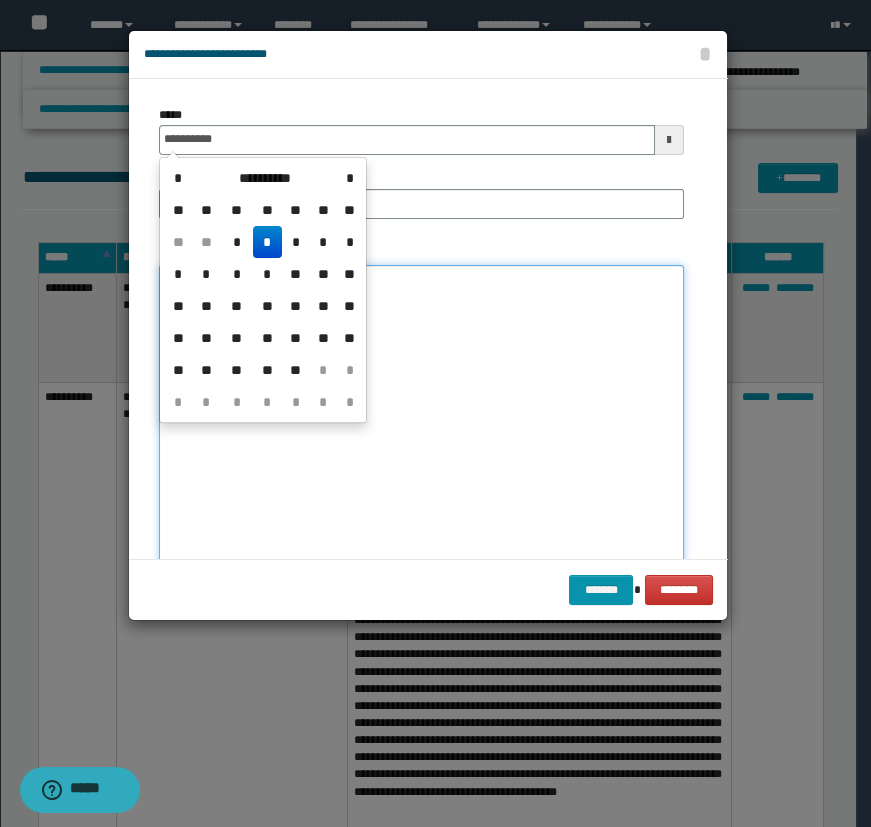 type on "**********" 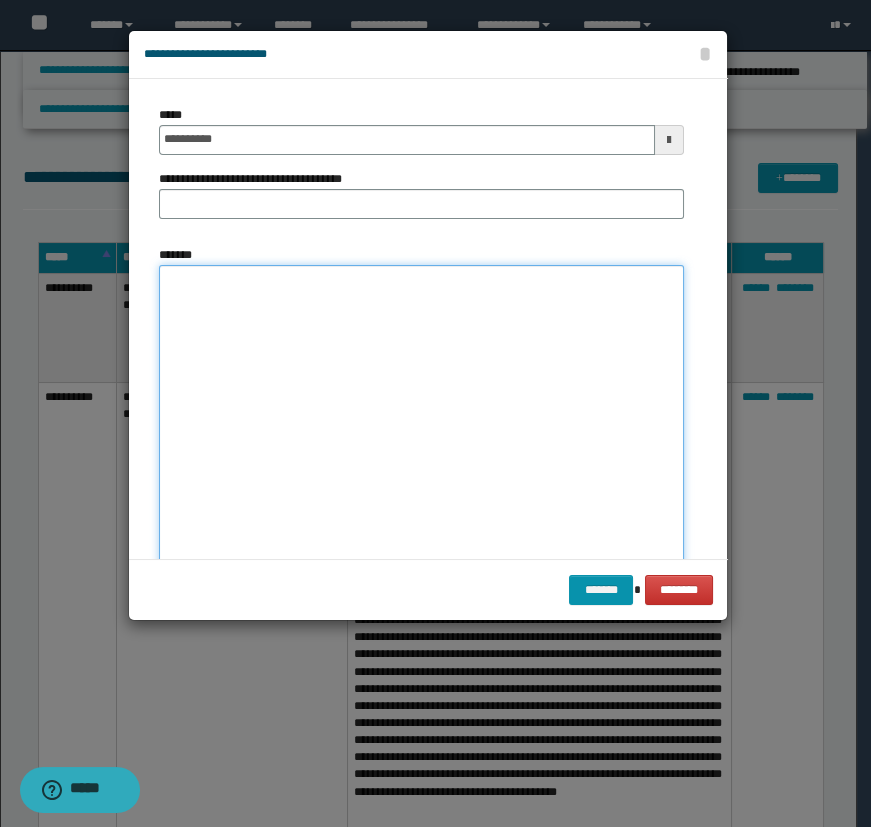 click on "*******" at bounding box center (421, 418) 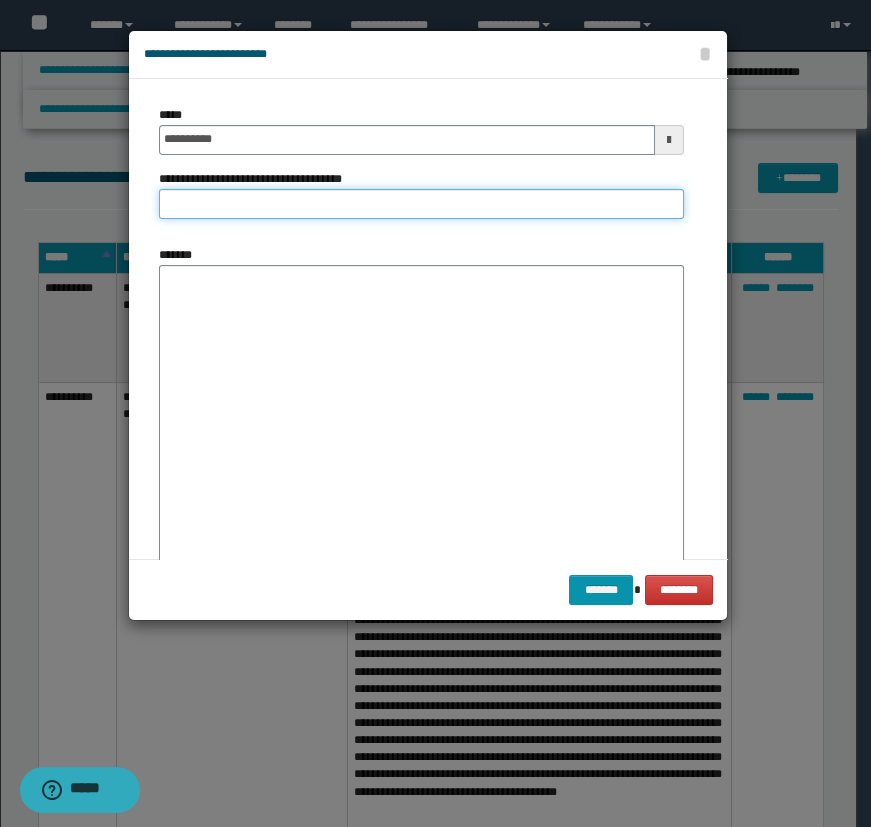 click on "**********" at bounding box center [421, 204] 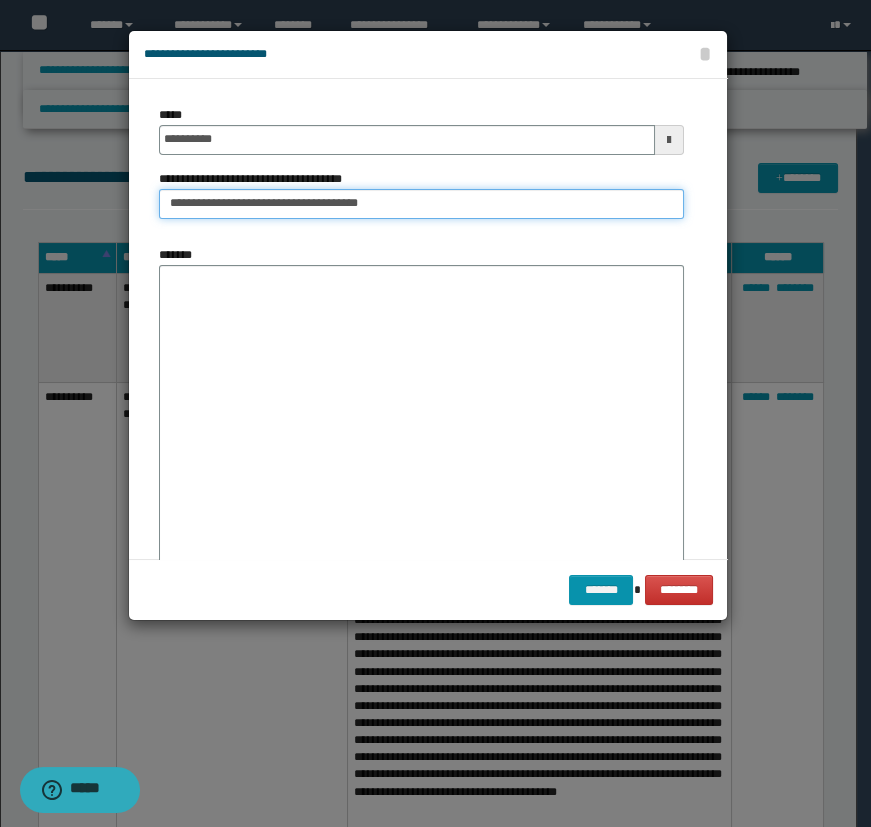 type on "**********" 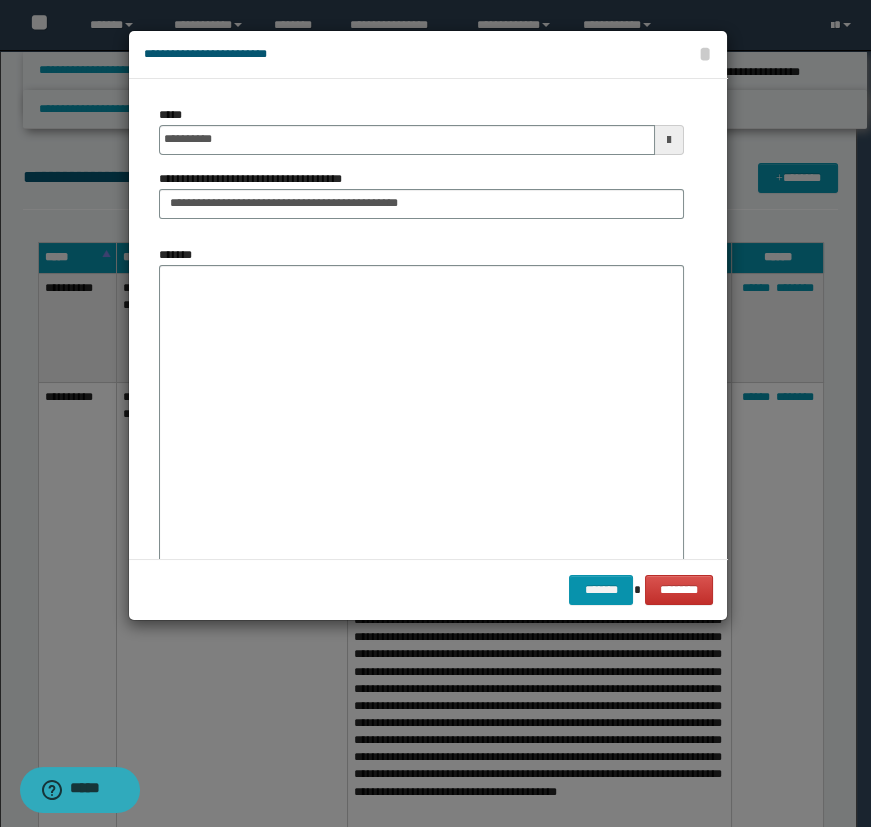 click on "*******" at bounding box center [421, 408] 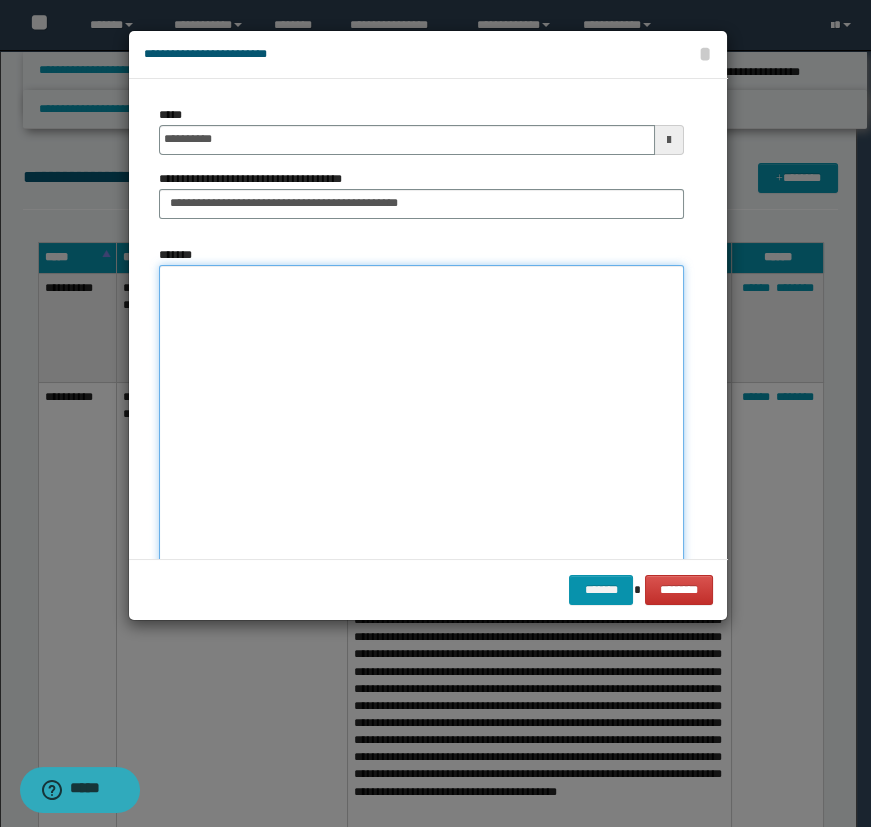 click on "*******" at bounding box center (421, 418) 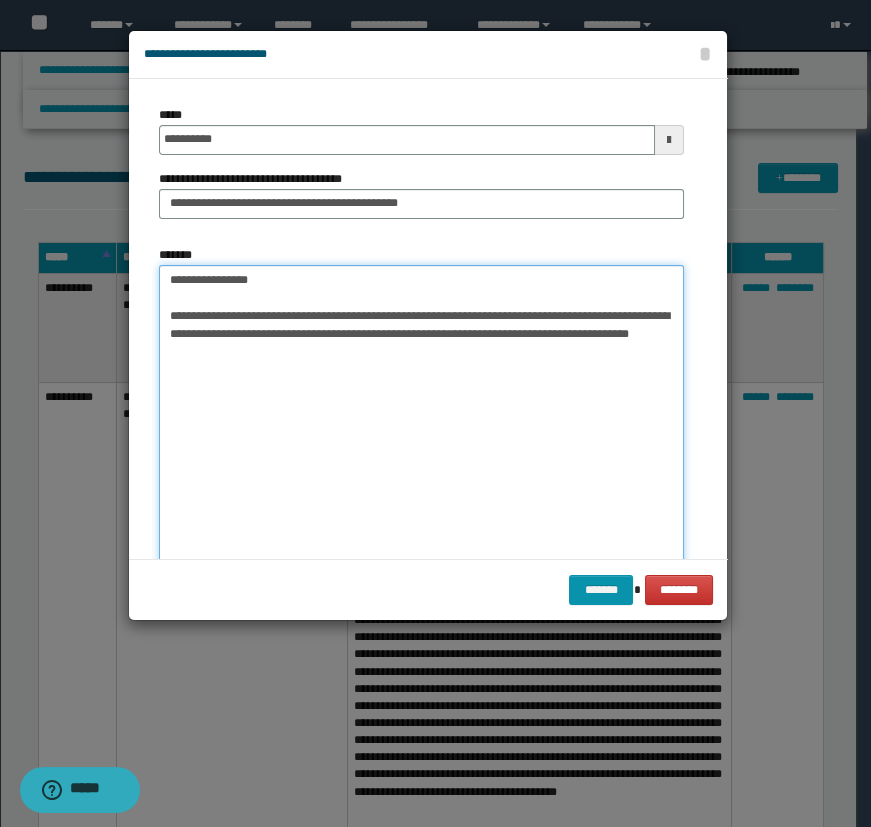 click on "**********" at bounding box center [421, 418] 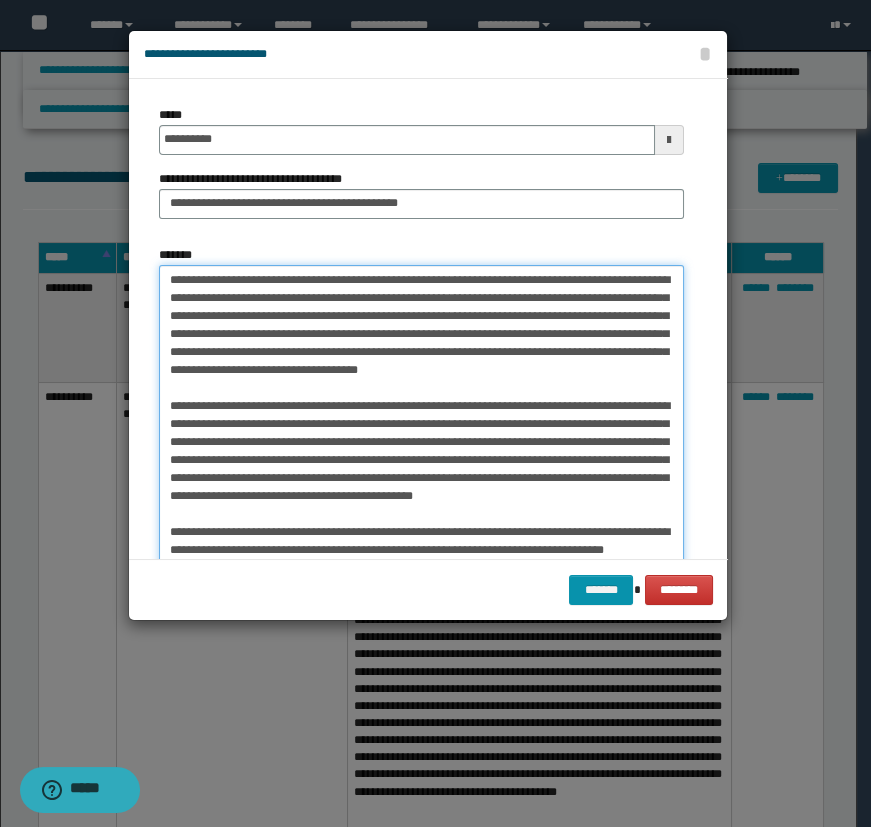 scroll, scrollTop: 185, scrollLeft: 0, axis: vertical 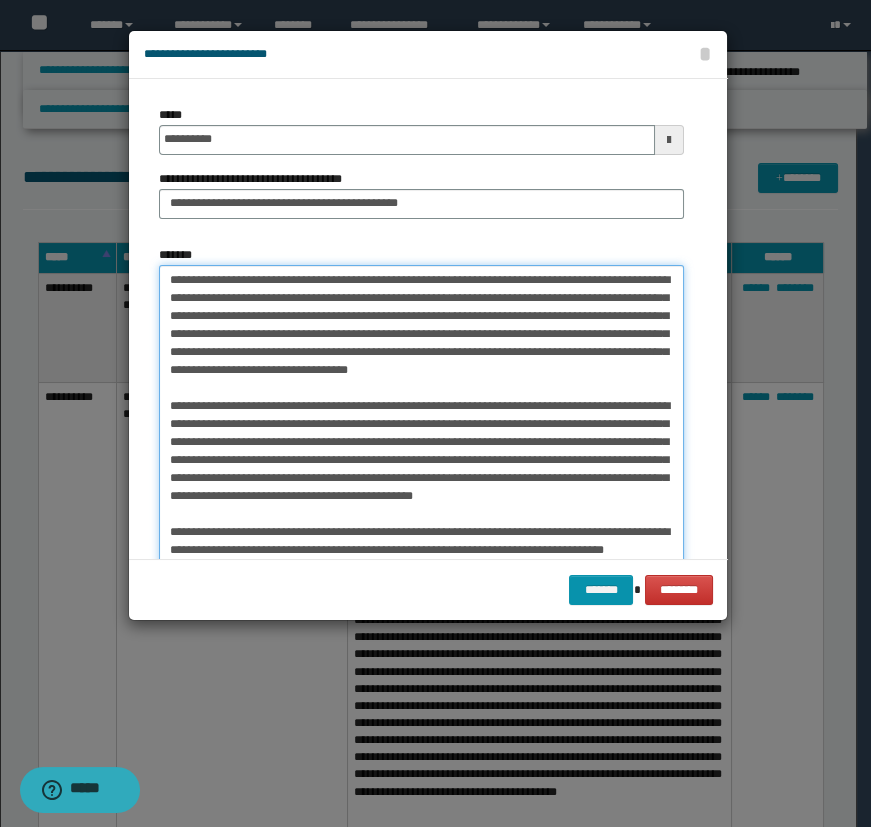 click on "*******" at bounding box center [421, 418] 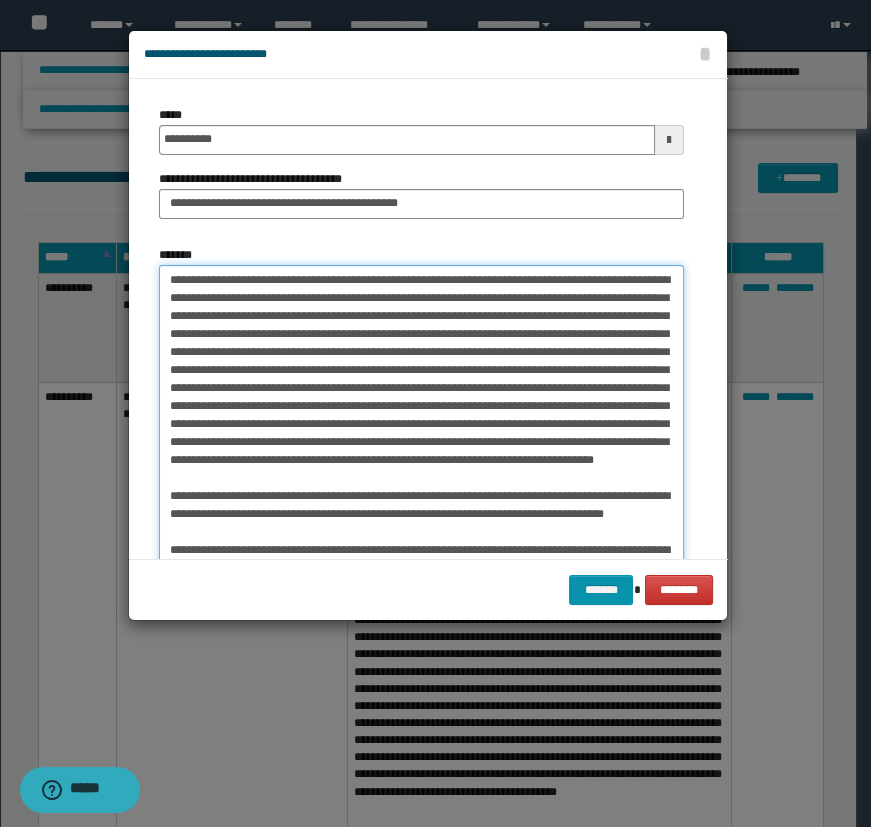 click on "*******" at bounding box center (421, 418) 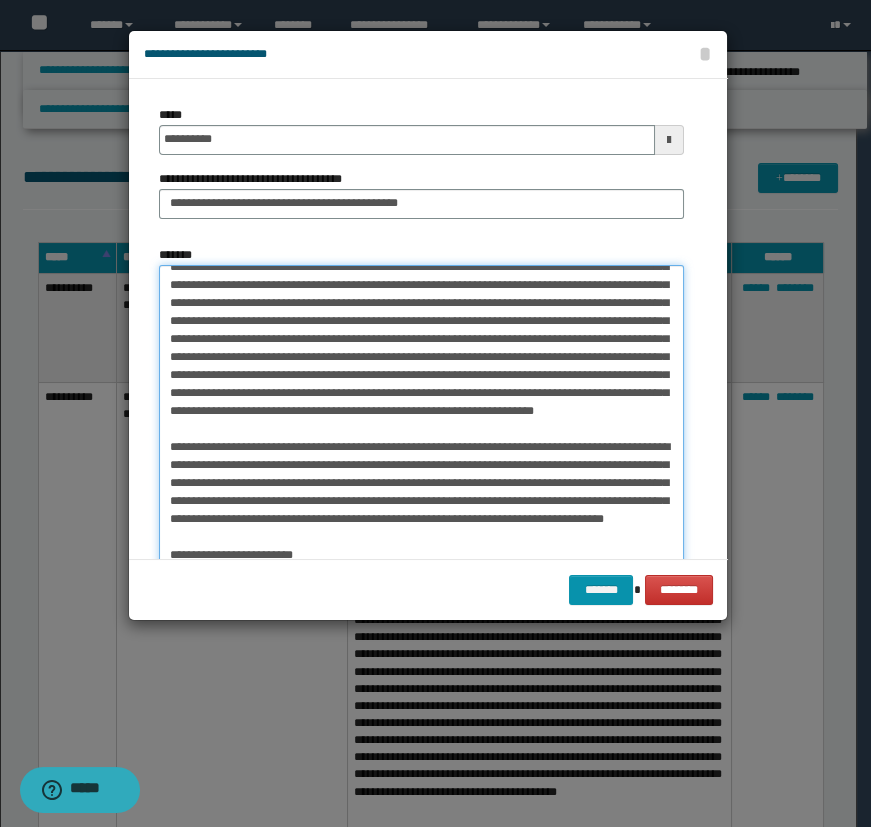 scroll, scrollTop: 90, scrollLeft: 0, axis: vertical 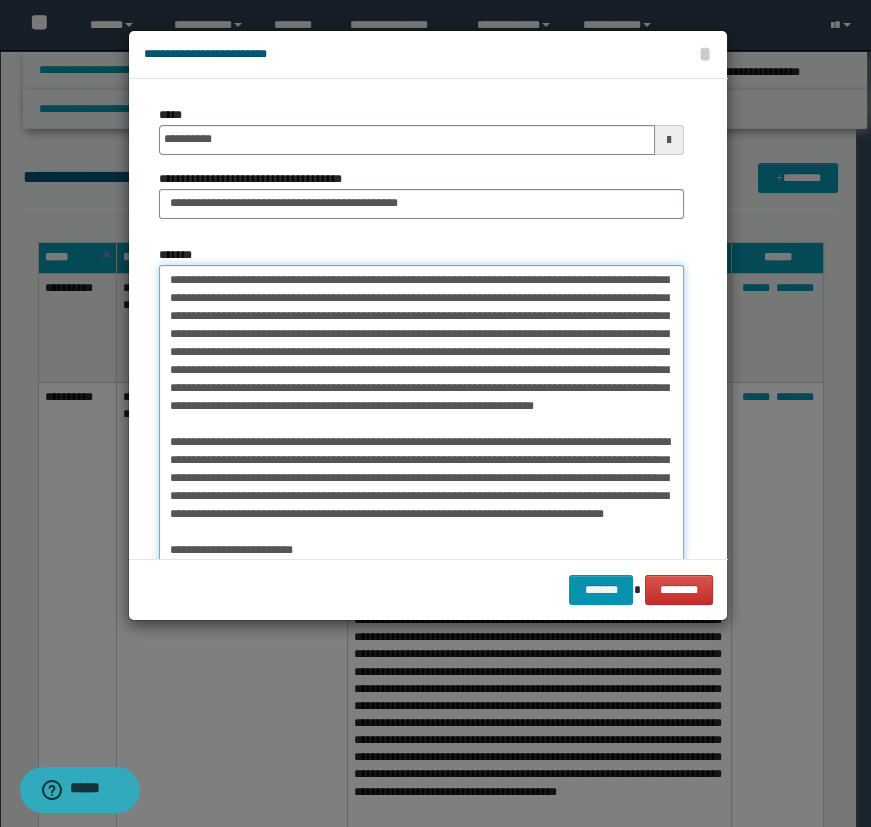 click on "*******" at bounding box center [421, 418] 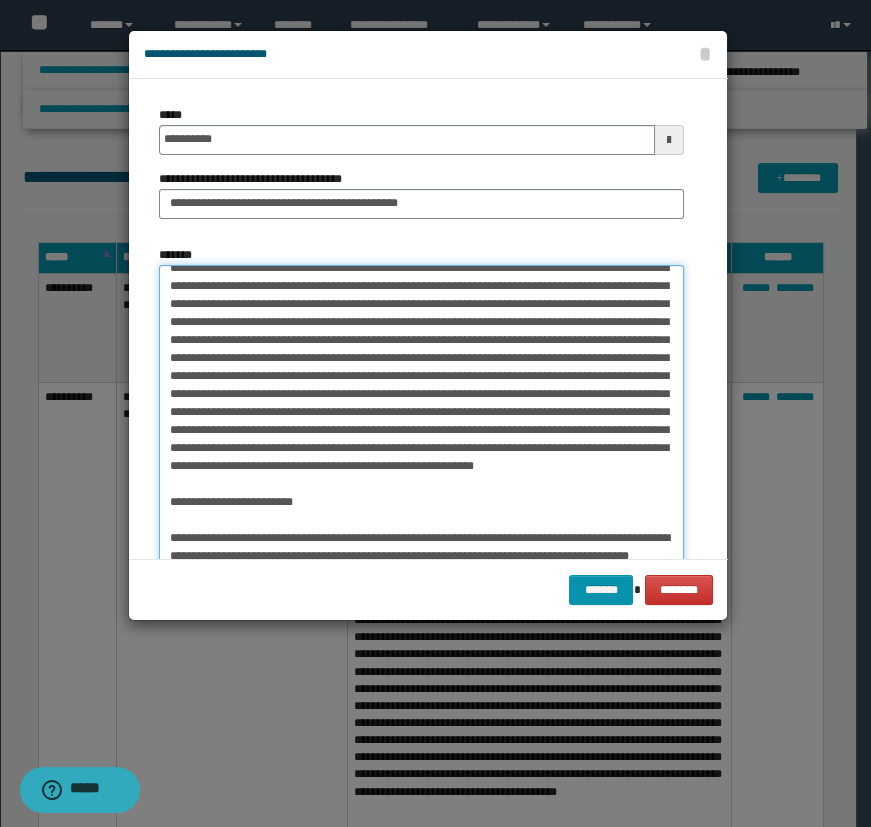 scroll, scrollTop: 190, scrollLeft: 0, axis: vertical 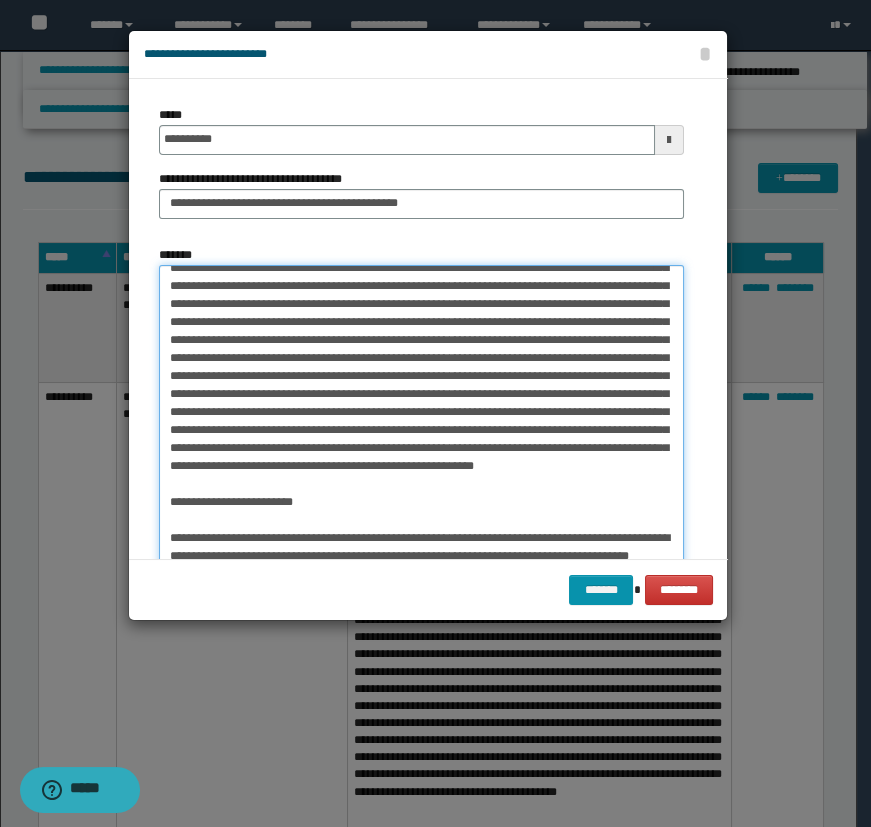 click on "*******" at bounding box center [421, 418] 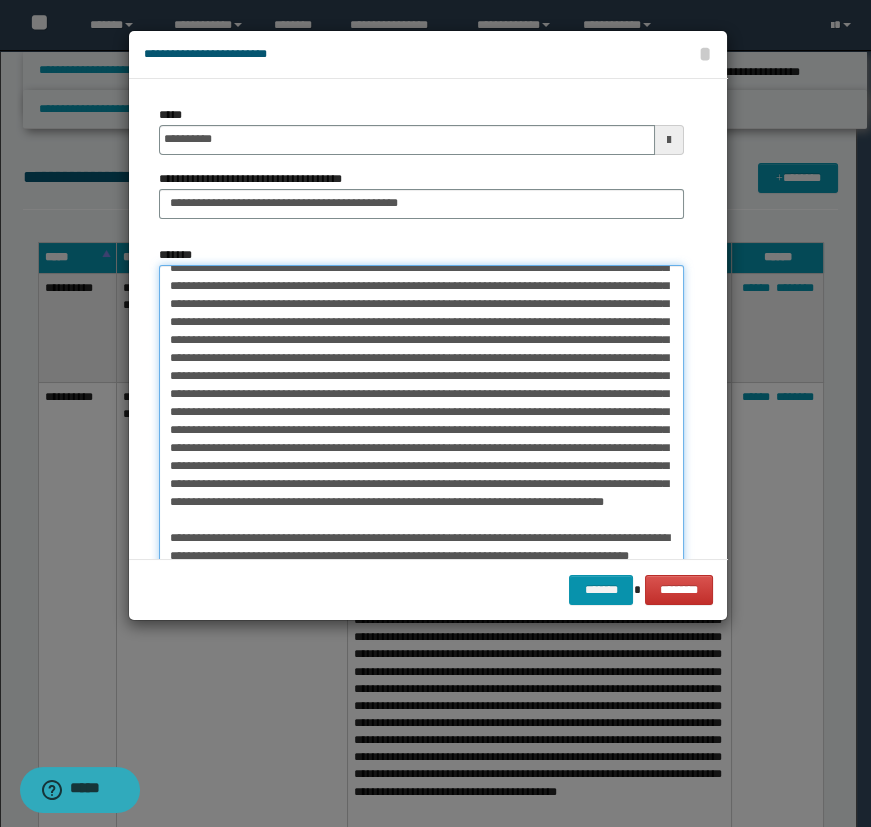 scroll, scrollTop: 154, scrollLeft: 0, axis: vertical 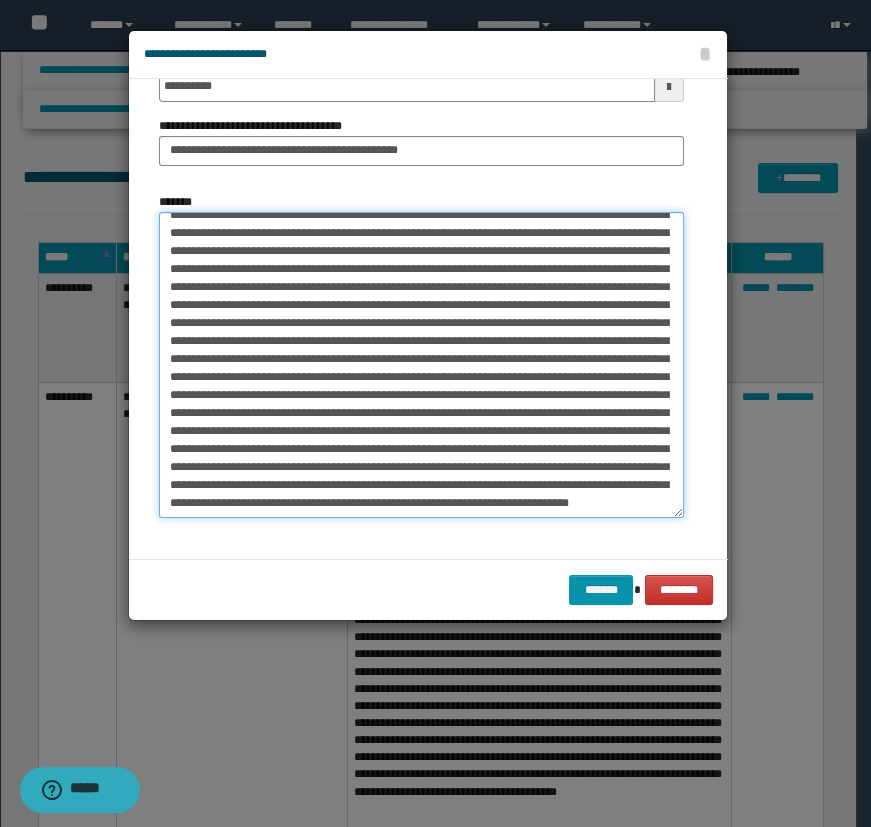 click on "*******" at bounding box center (421, 365) 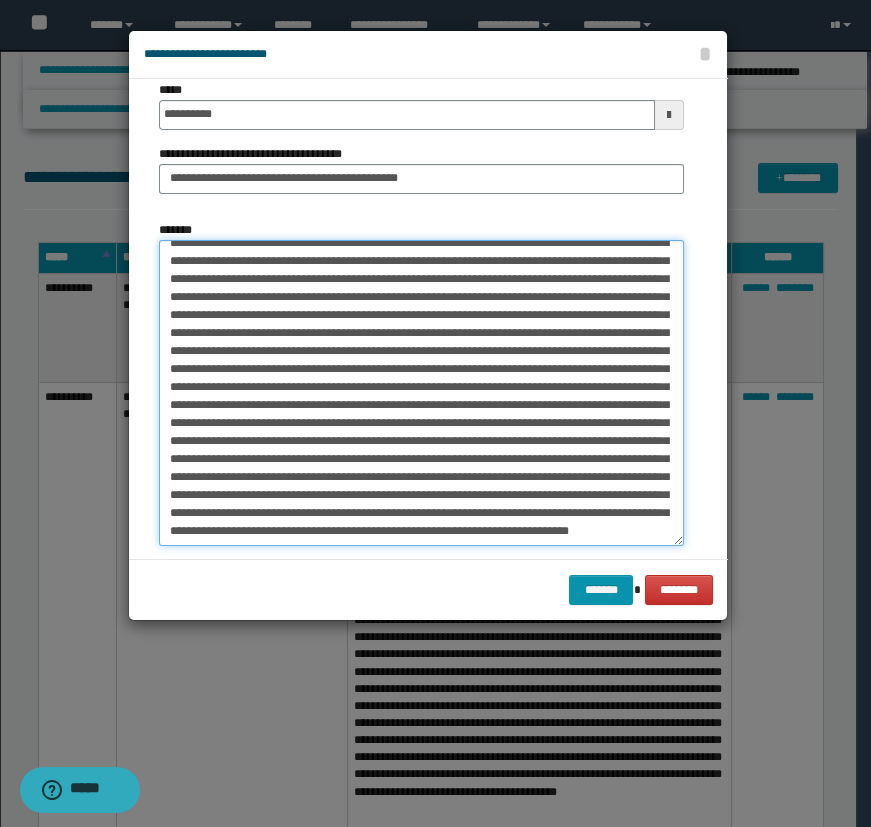 scroll, scrollTop: 0, scrollLeft: 0, axis: both 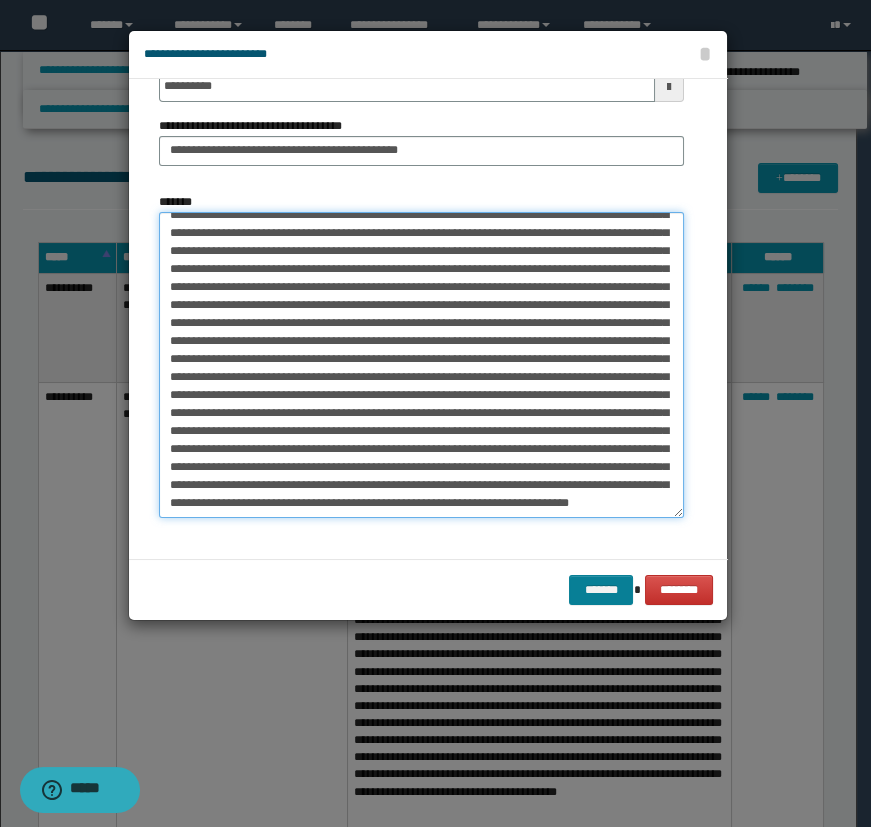 type on "**********" 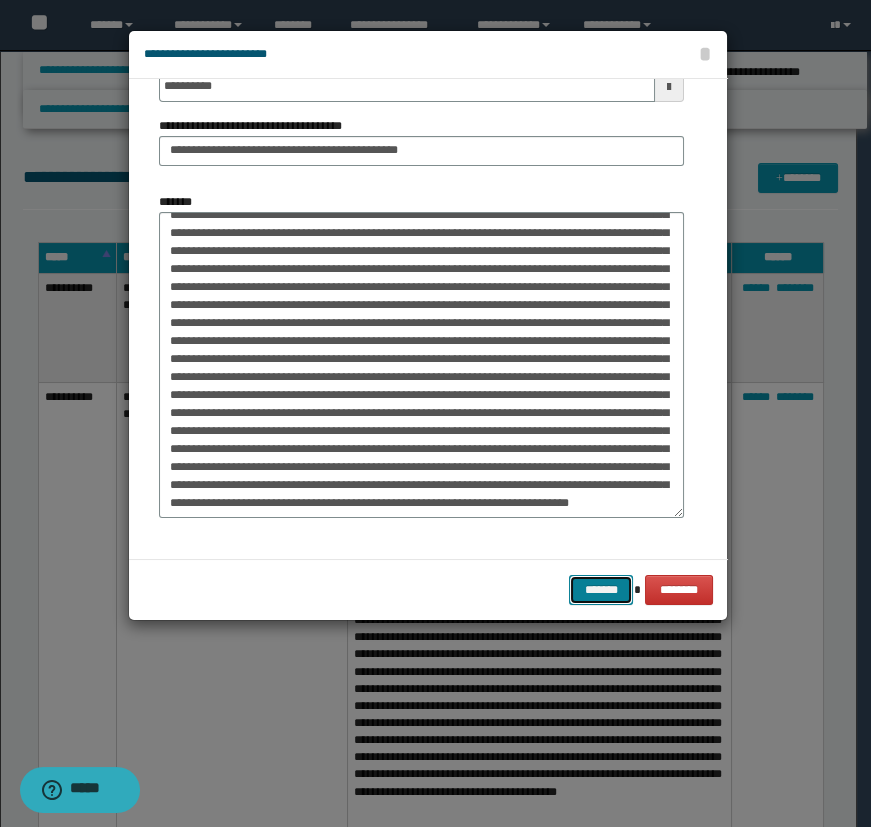 click on "*******" at bounding box center (601, 590) 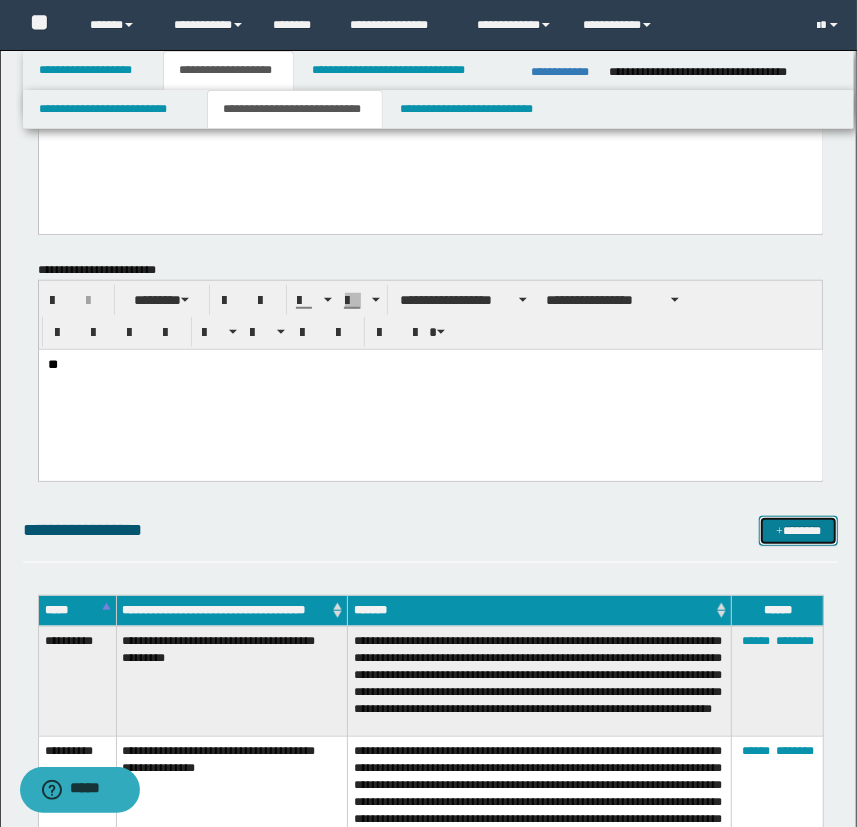 scroll, scrollTop: 490, scrollLeft: 0, axis: vertical 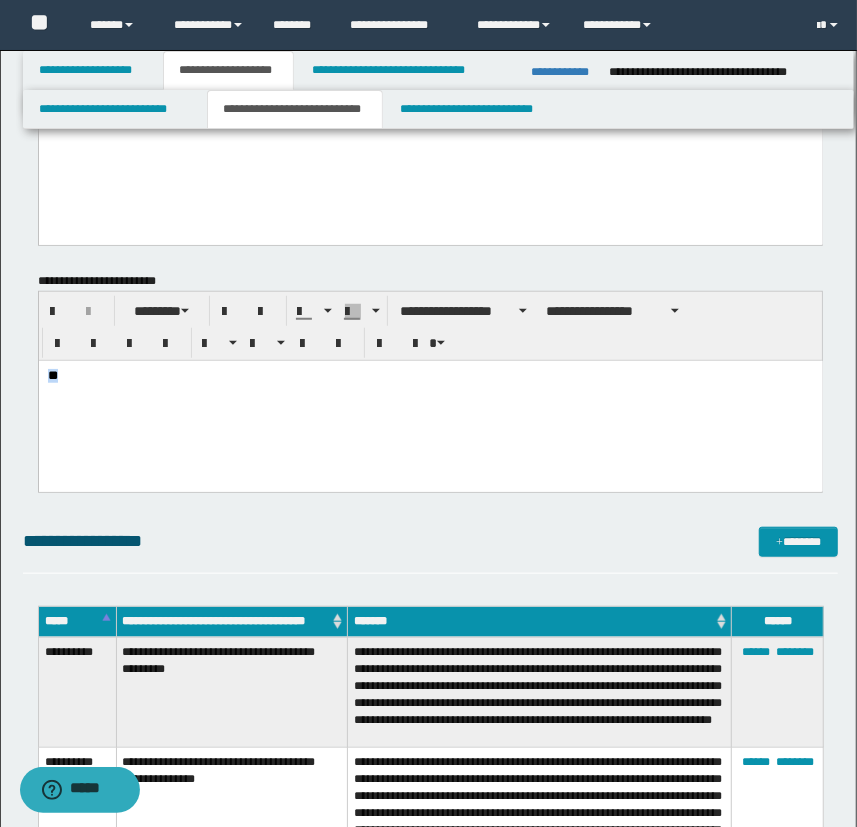 drag, startPoint x: 162, startPoint y: 385, endPoint x: -135, endPoint y: 383, distance: 297.00674 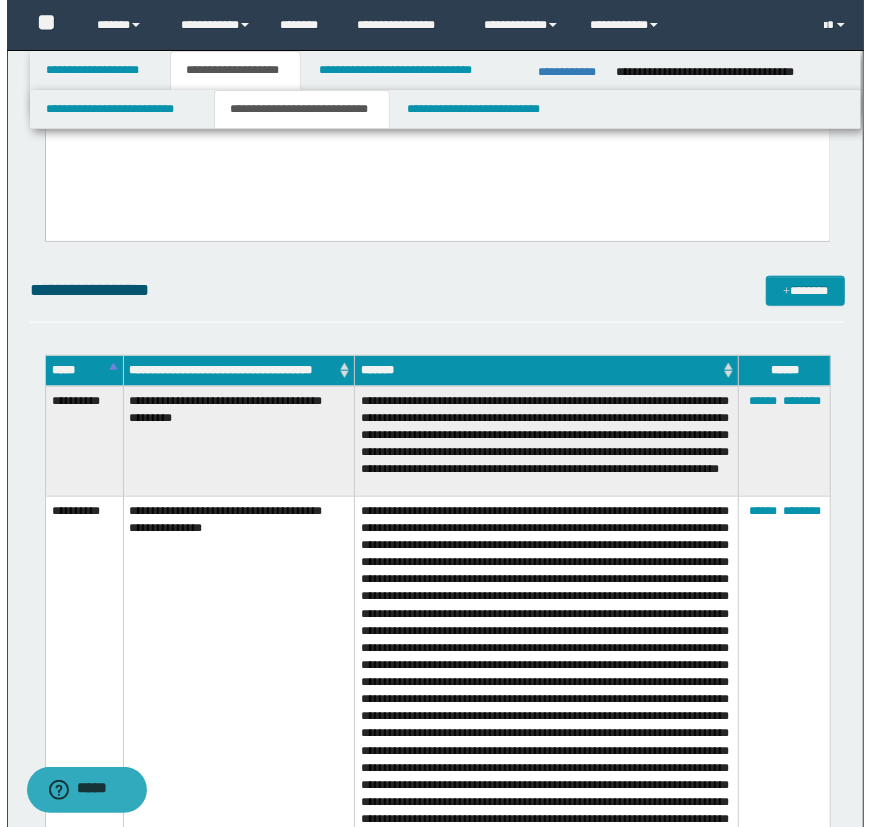scroll, scrollTop: 763, scrollLeft: 0, axis: vertical 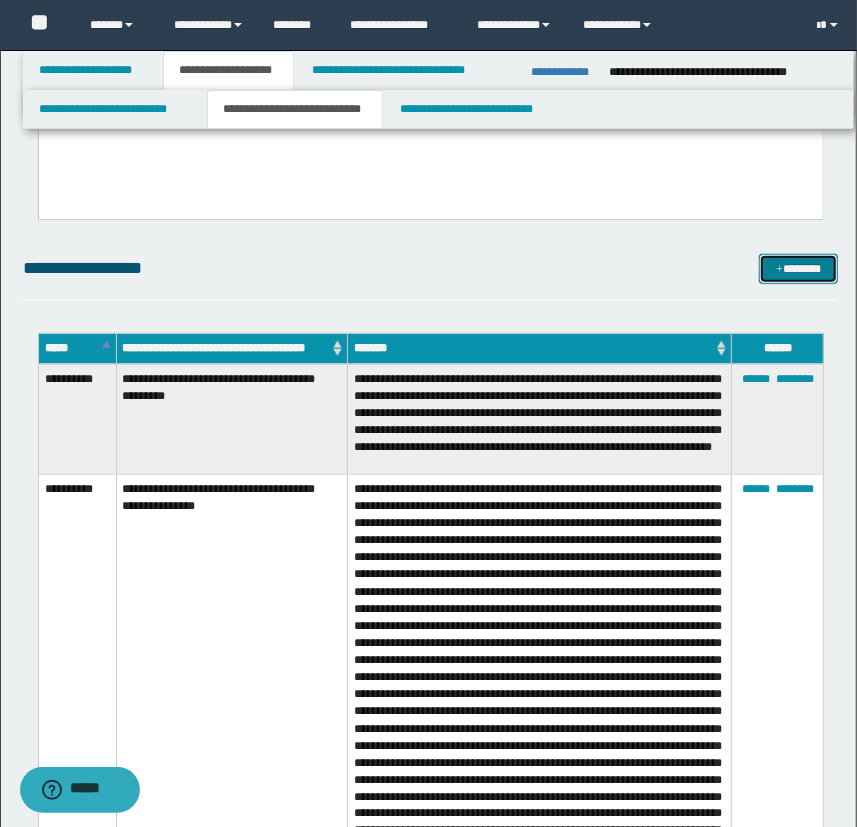 click at bounding box center (779, 270) 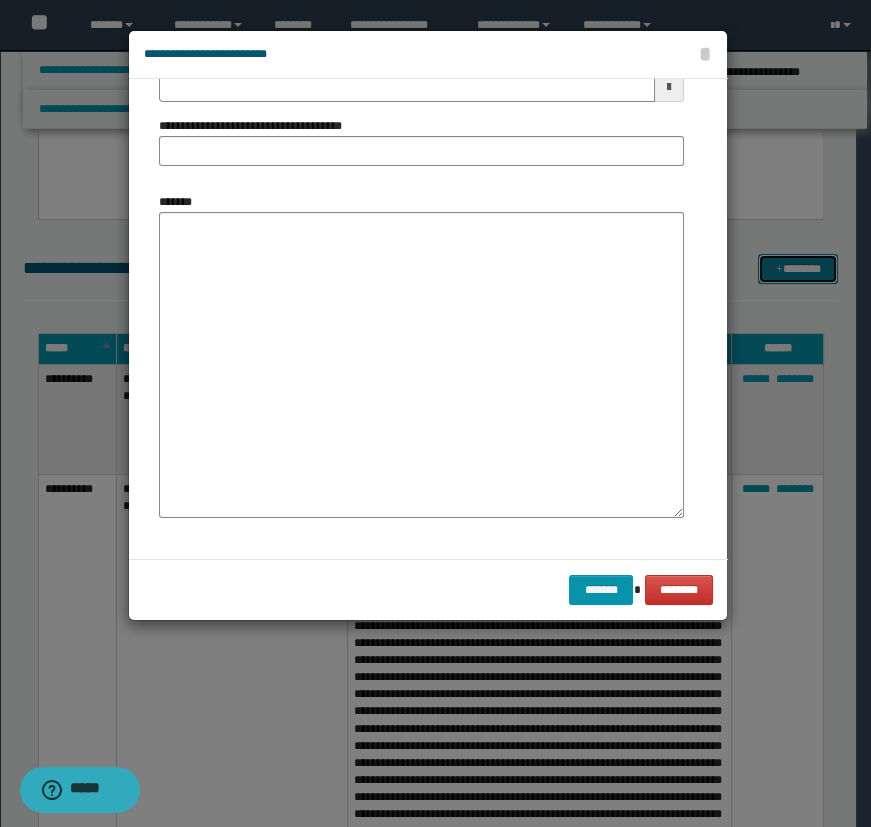 scroll, scrollTop: 0, scrollLeft: 0, axis: both 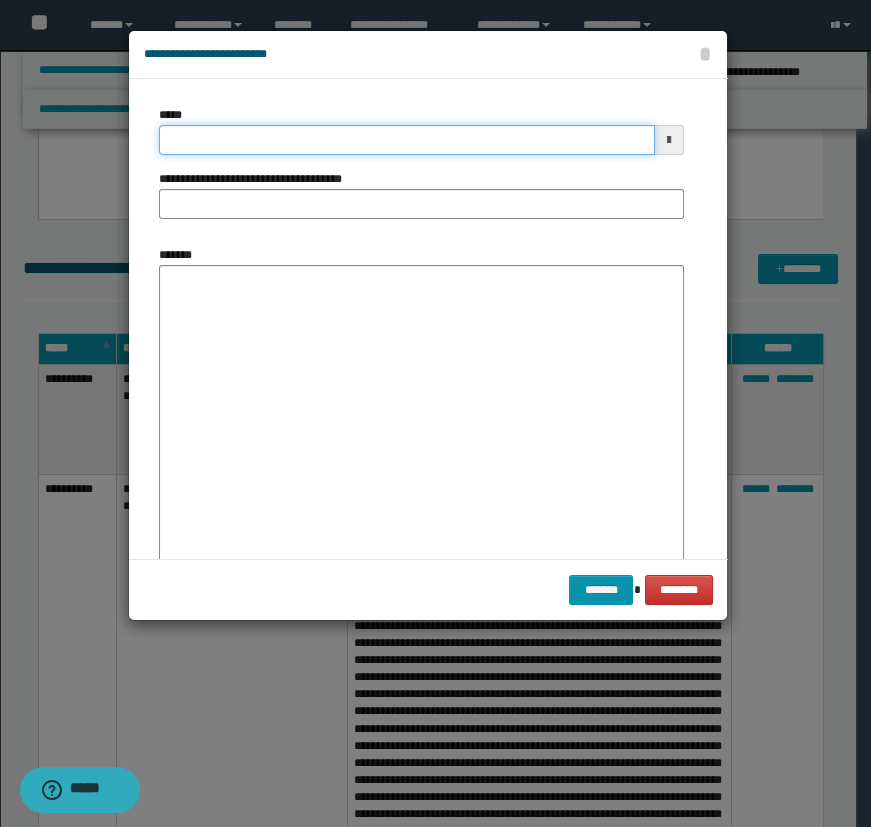 click on "*****" at bounding box center [407, 140] 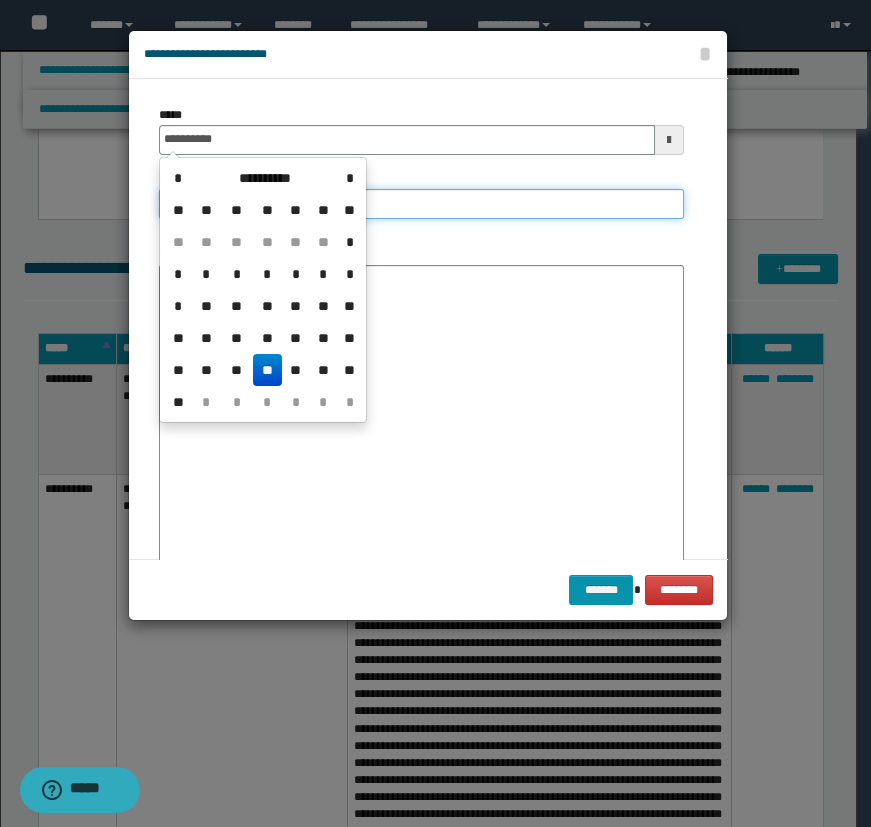 type on "**********" 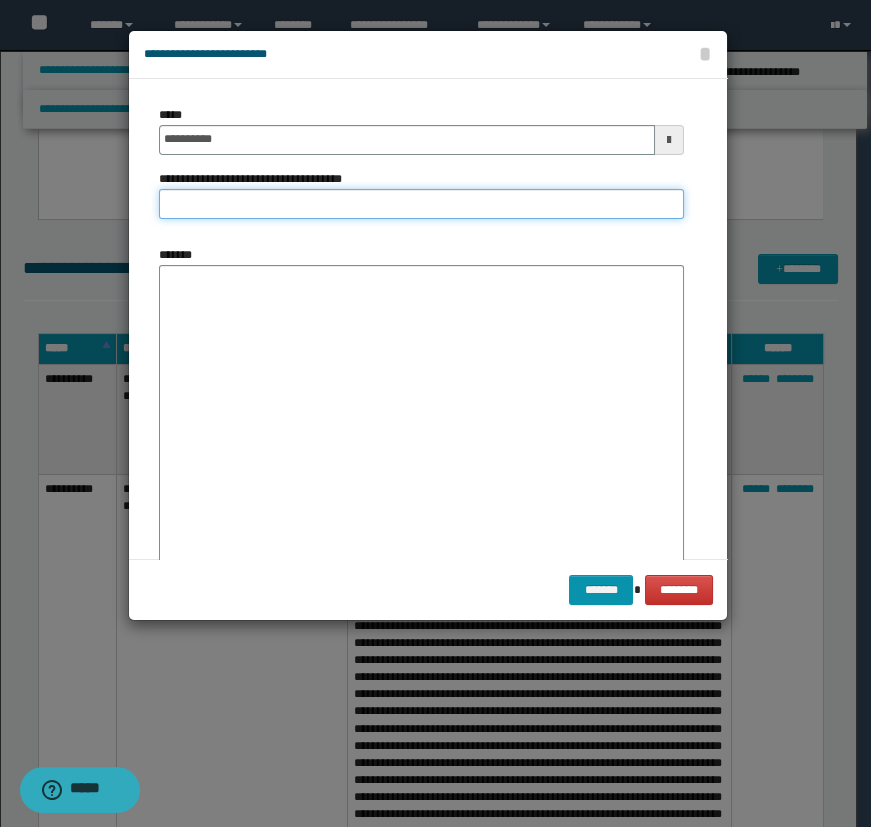 click on "**********" at bounding box center (421, 204) 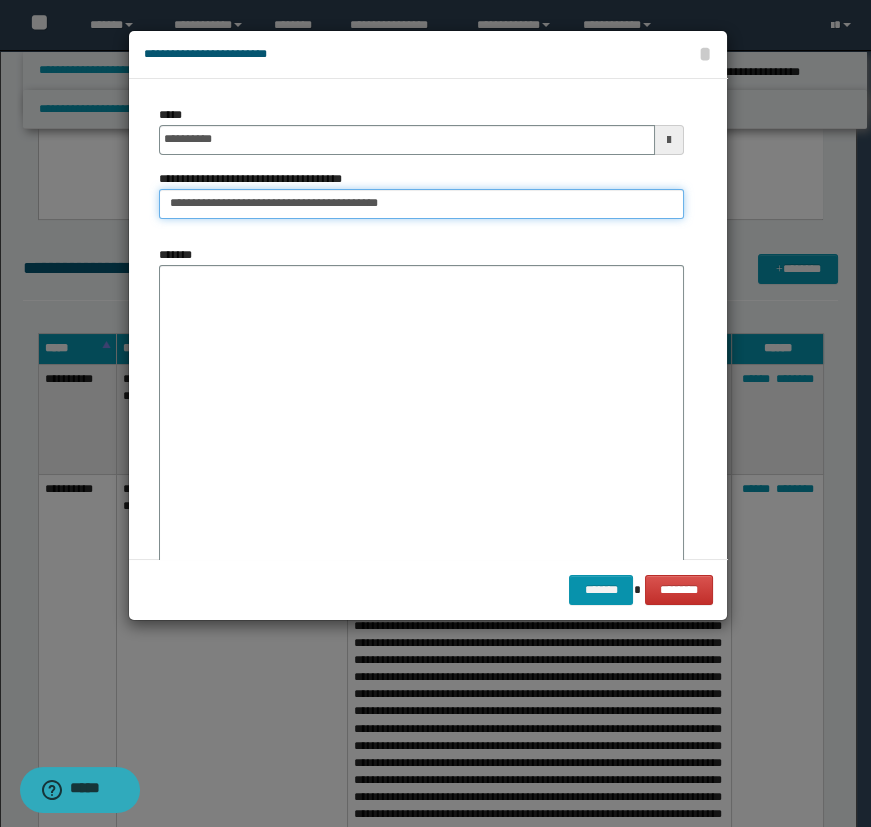 type on "**********" 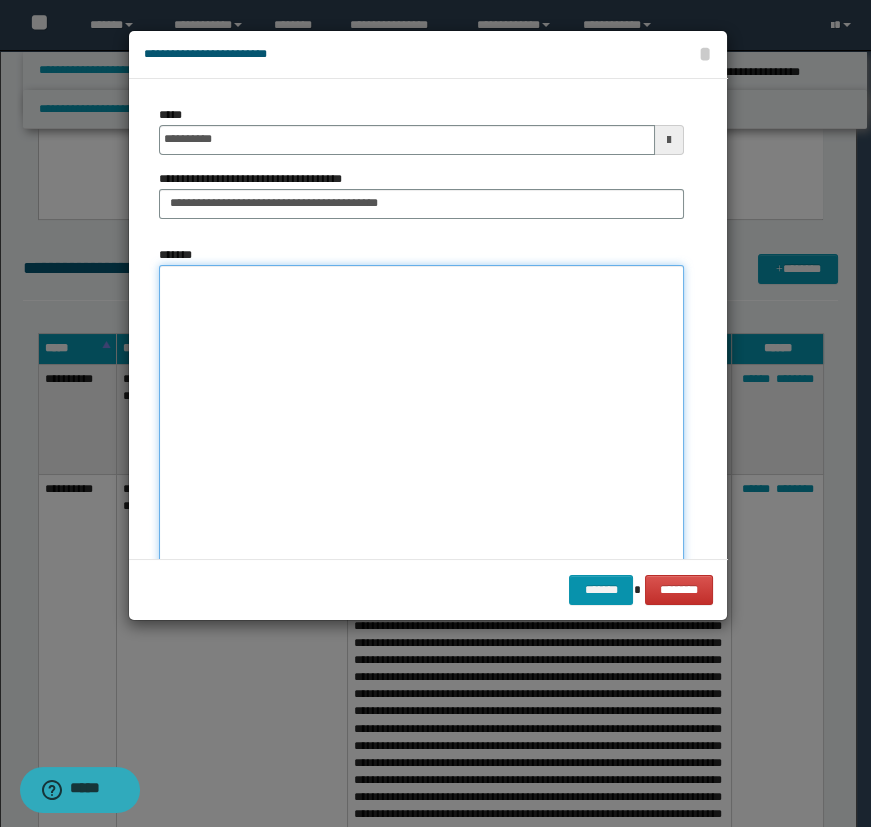 click on "*******" at bounding box center (421, 418) 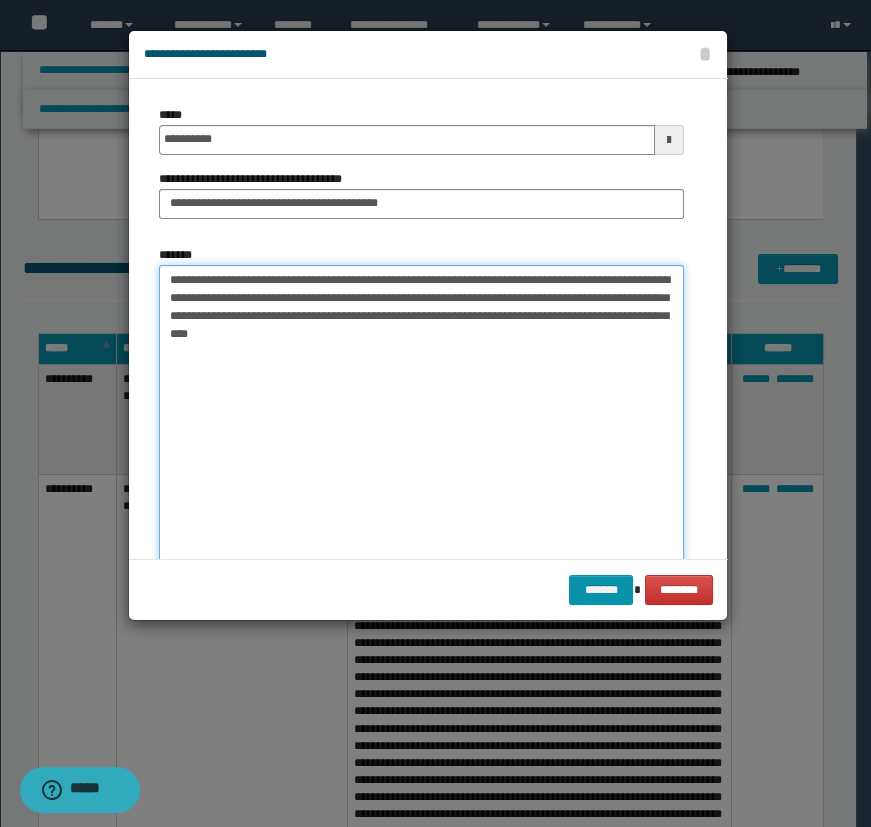 click on "**********" at bounding box center (421, 418) 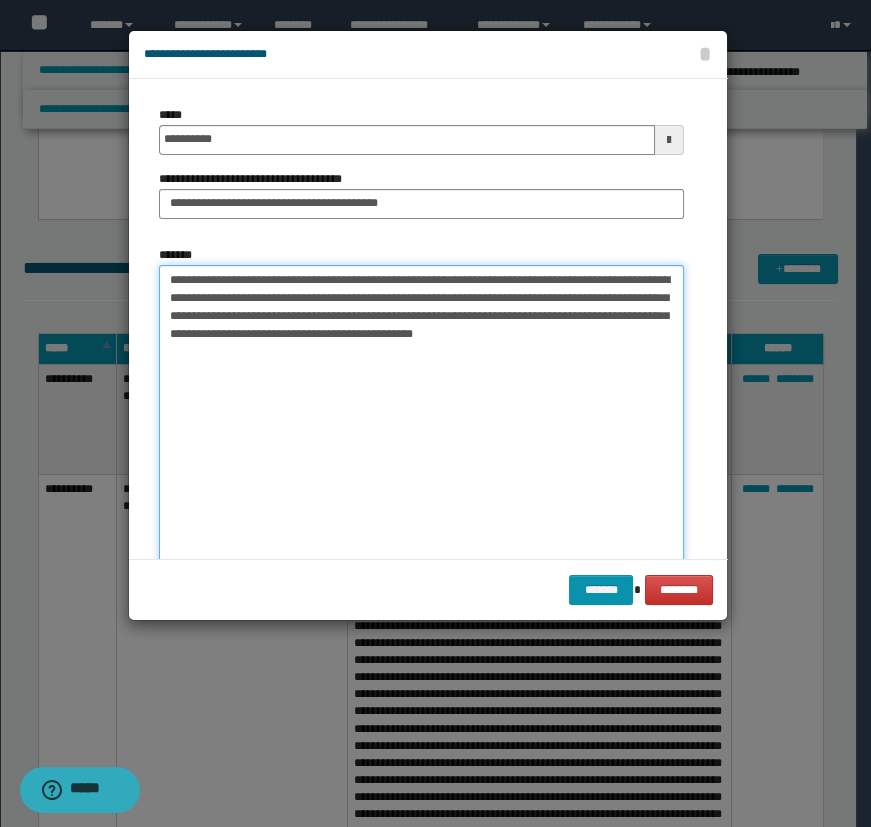 click on "**********" at bounding box center [421, 418] 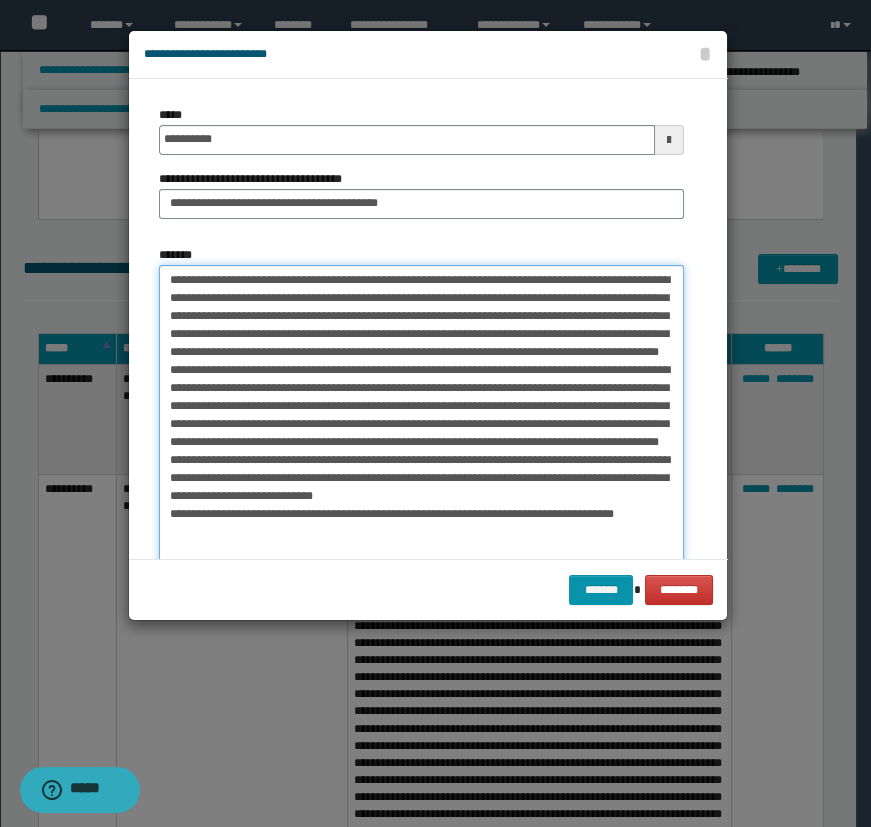 scroll, scrollTop: 5, scrollLeft: 0, axis: vertical 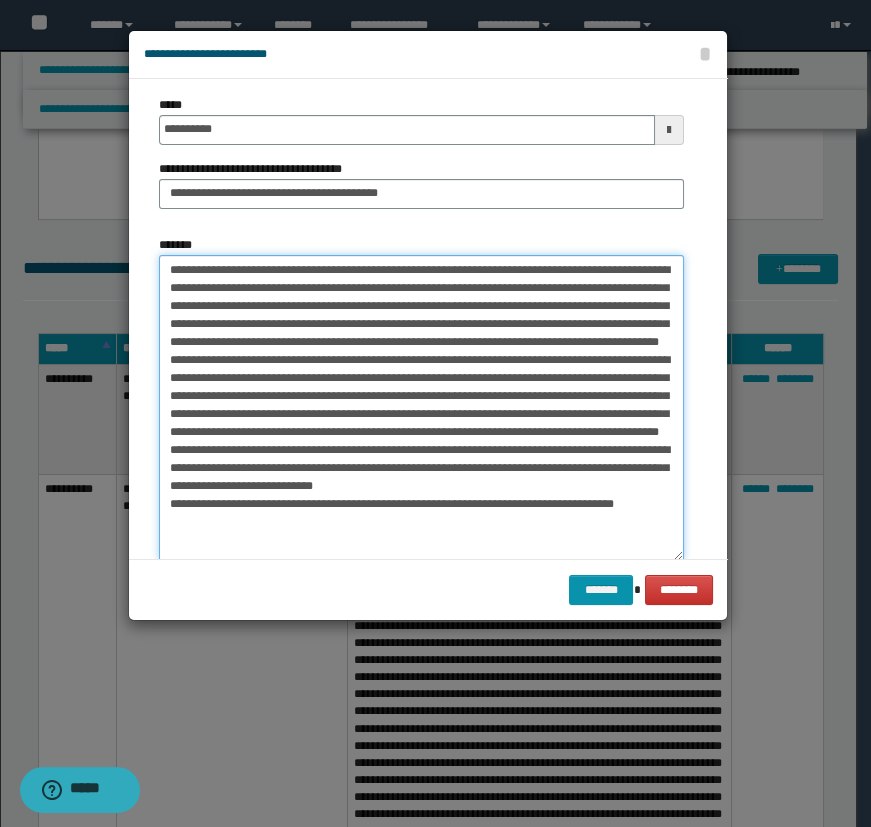 click on "*******" at bounding box center (421, 408) 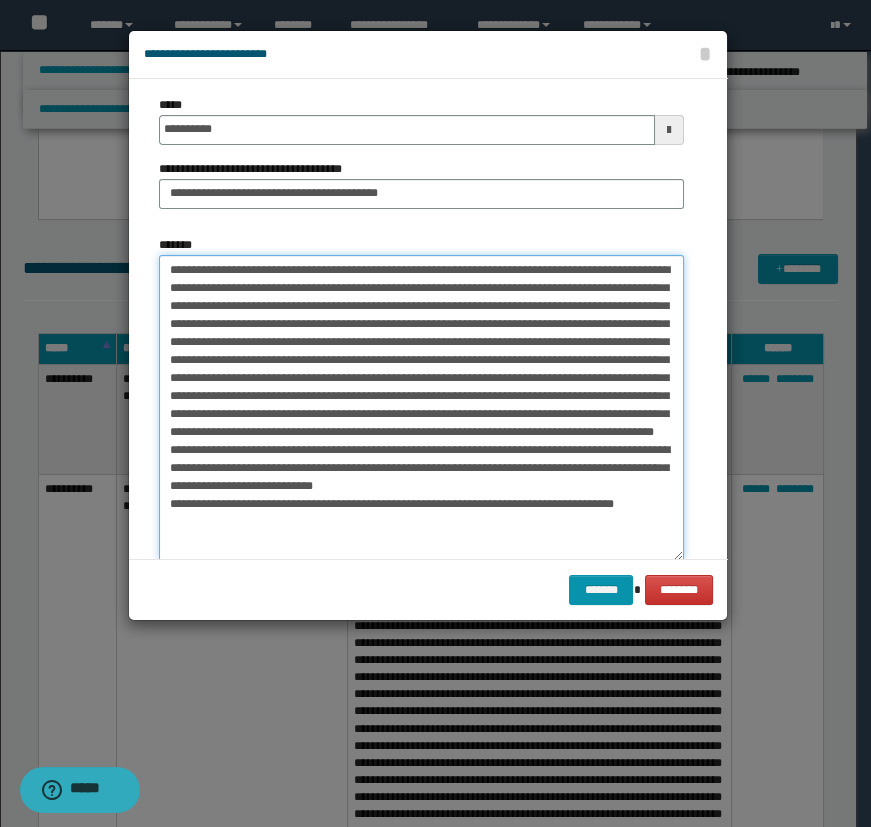 drag, startPoint x: 454, startPoint y: 446, endPoint x: 366, endPoint y: 377, distance: 111.82576 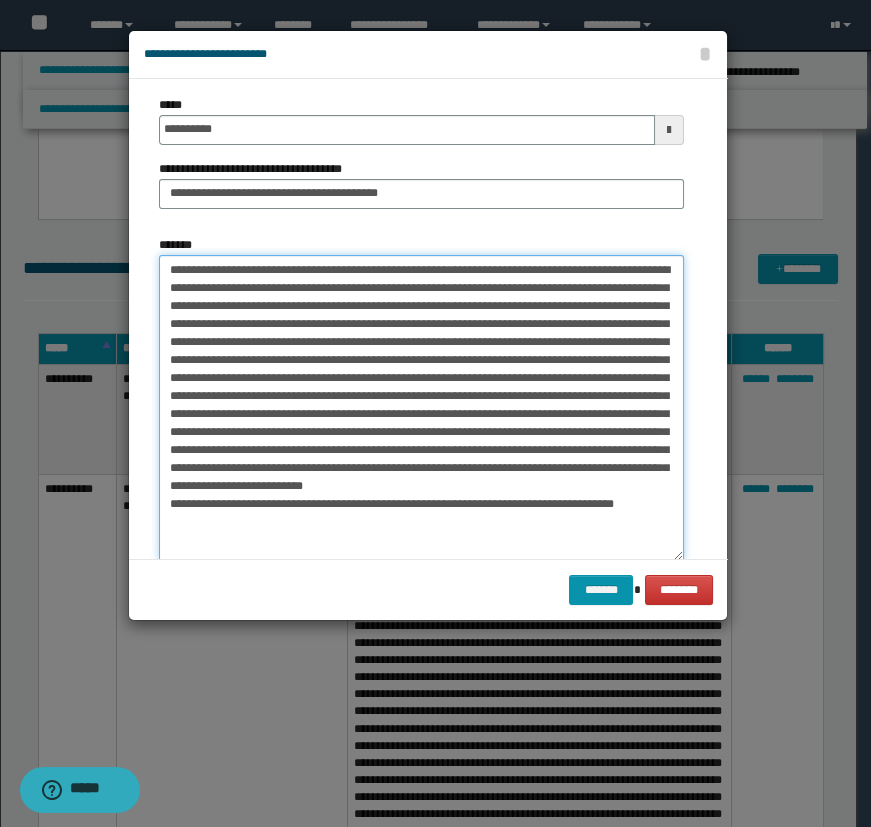 click on "*******" at bounding box center [421, 408] 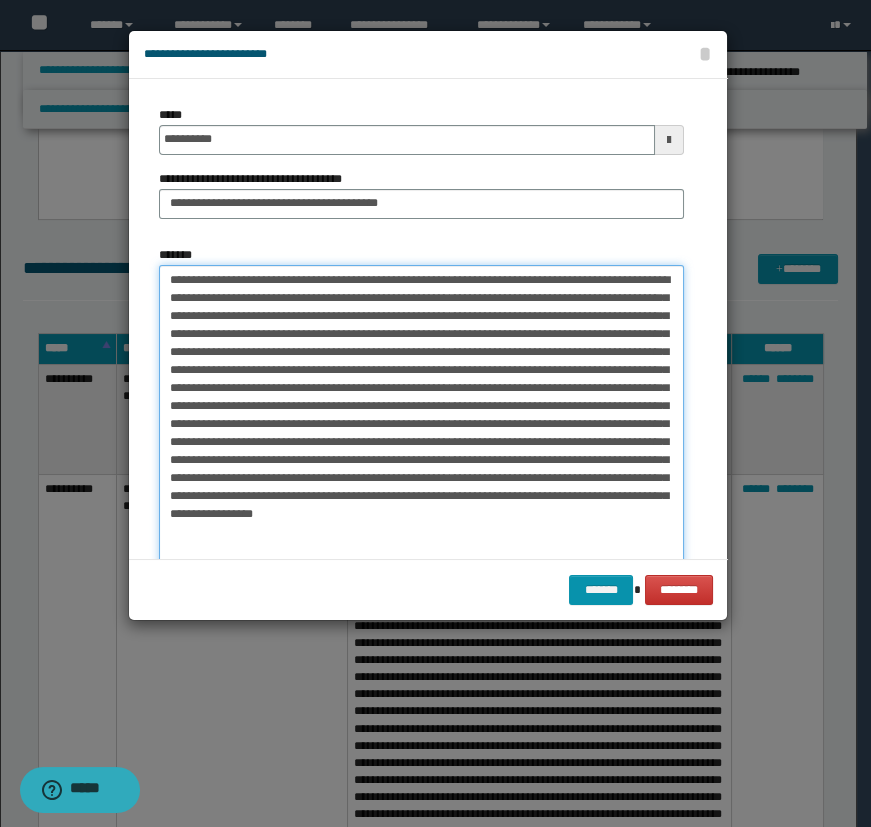 scroll, scrollTop: 53, scrollLeft: 0, axis: vertical 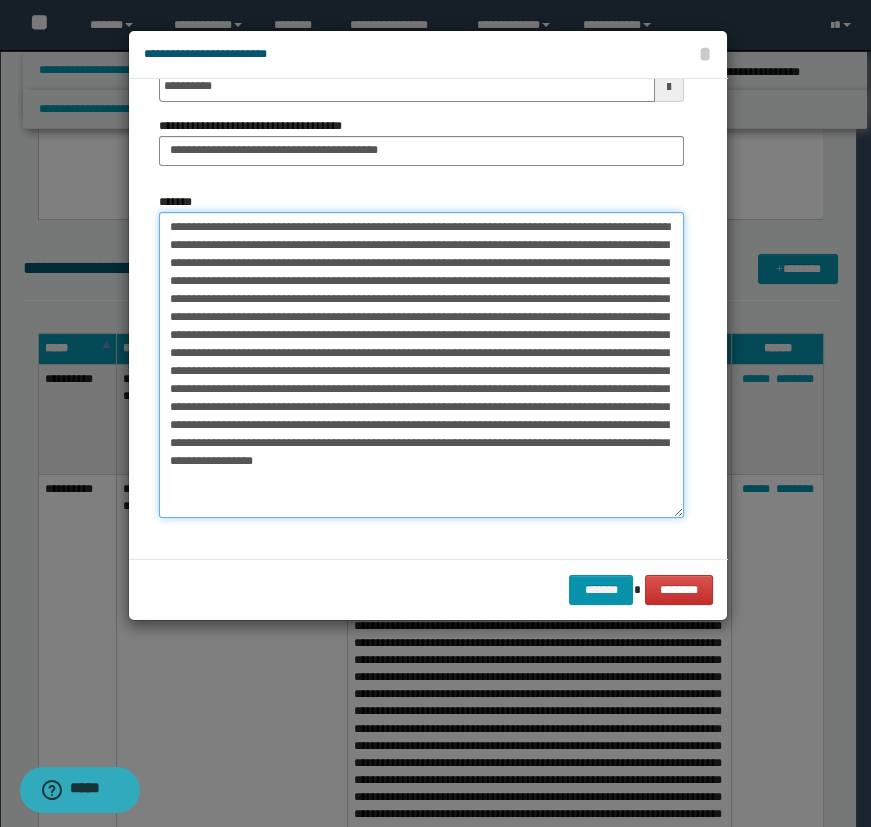 click on "*******" at bounding box center [421, 365] 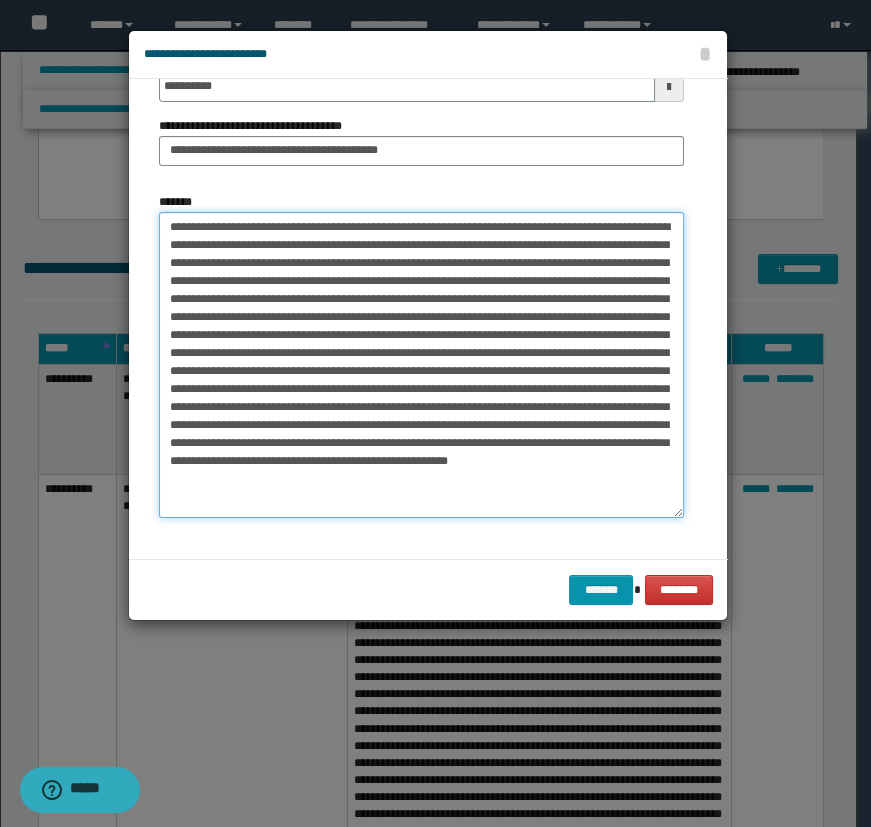 click on "*******" at bounding box center [421, 365] 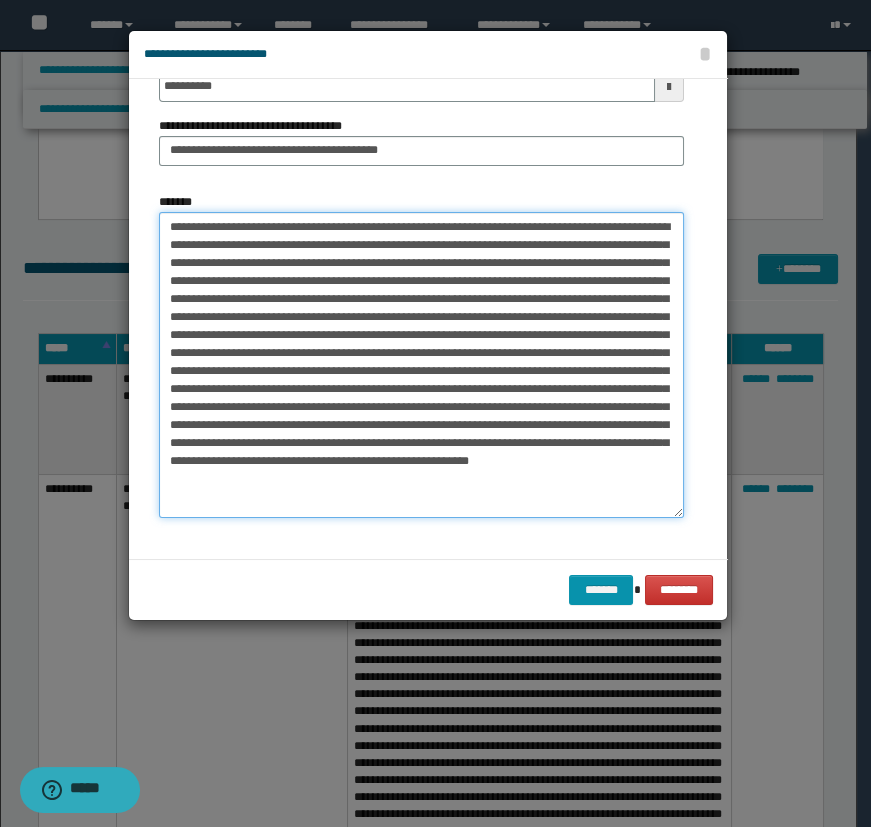 click on "*******" at bounding box center [421, 365] 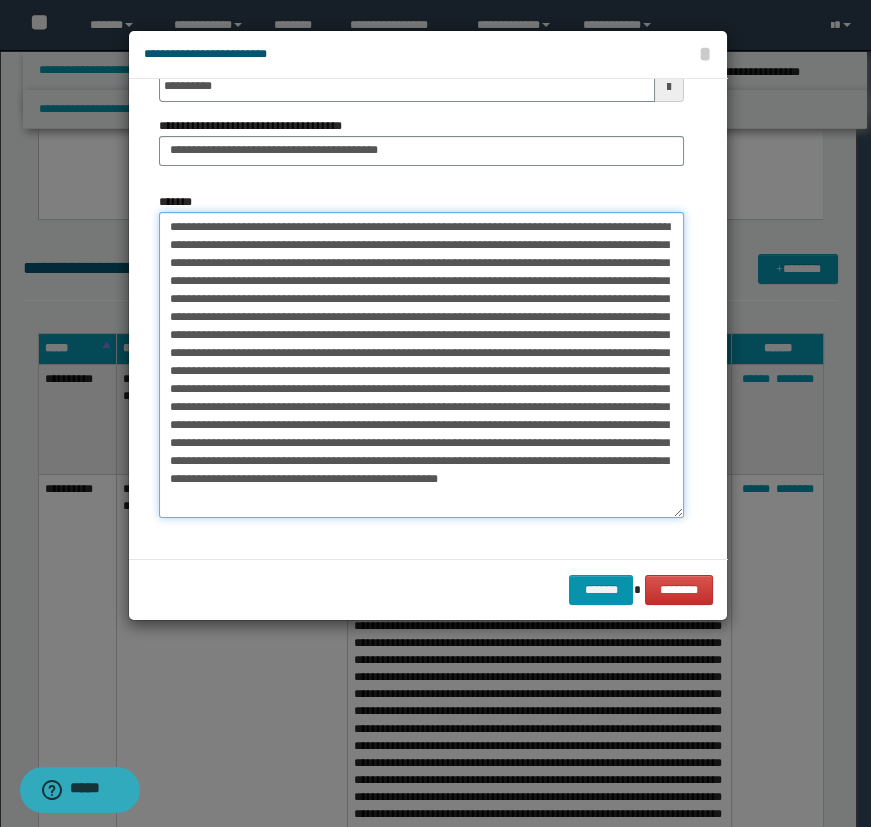 scroll, scrollTop: 0, scrollLeft: 0, axis: both 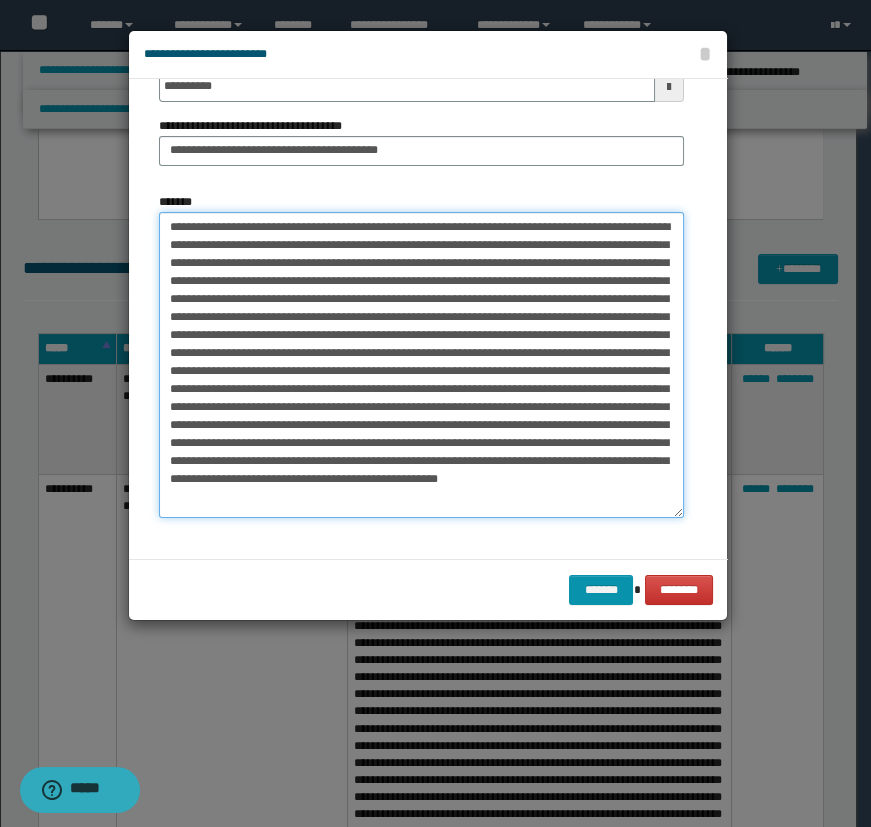 drag, startPoint x: 218, startPoint y: 469, endPoint x: 666, endPoint y: 427, distance: 449.96445 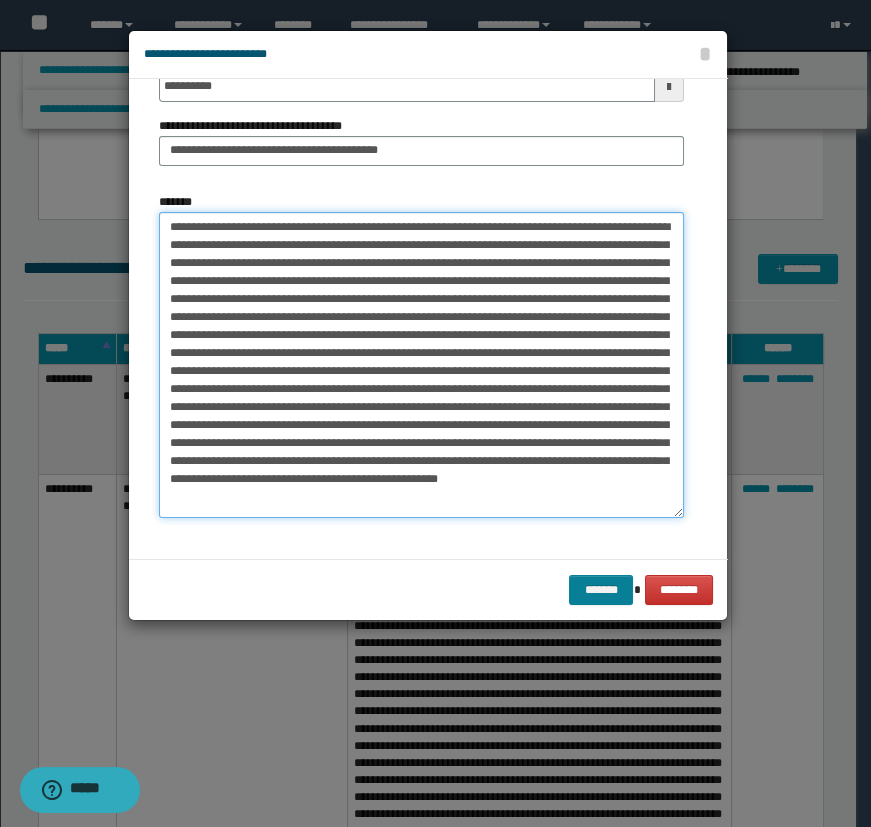 type on "**********" 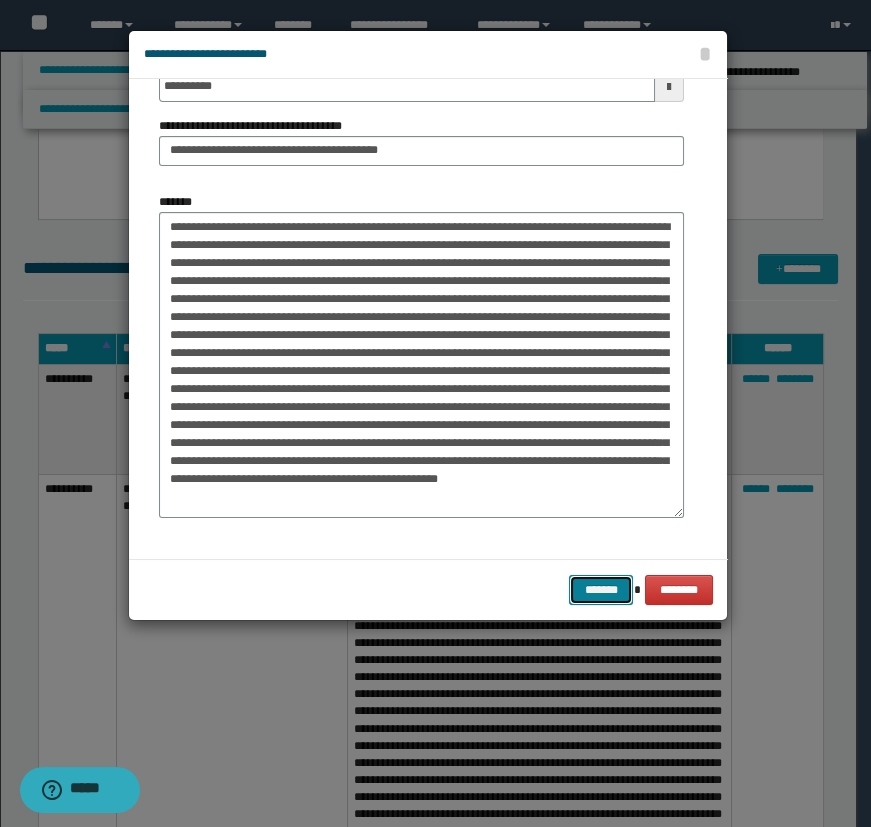 click on "*******" at bounding box center [601, 590] 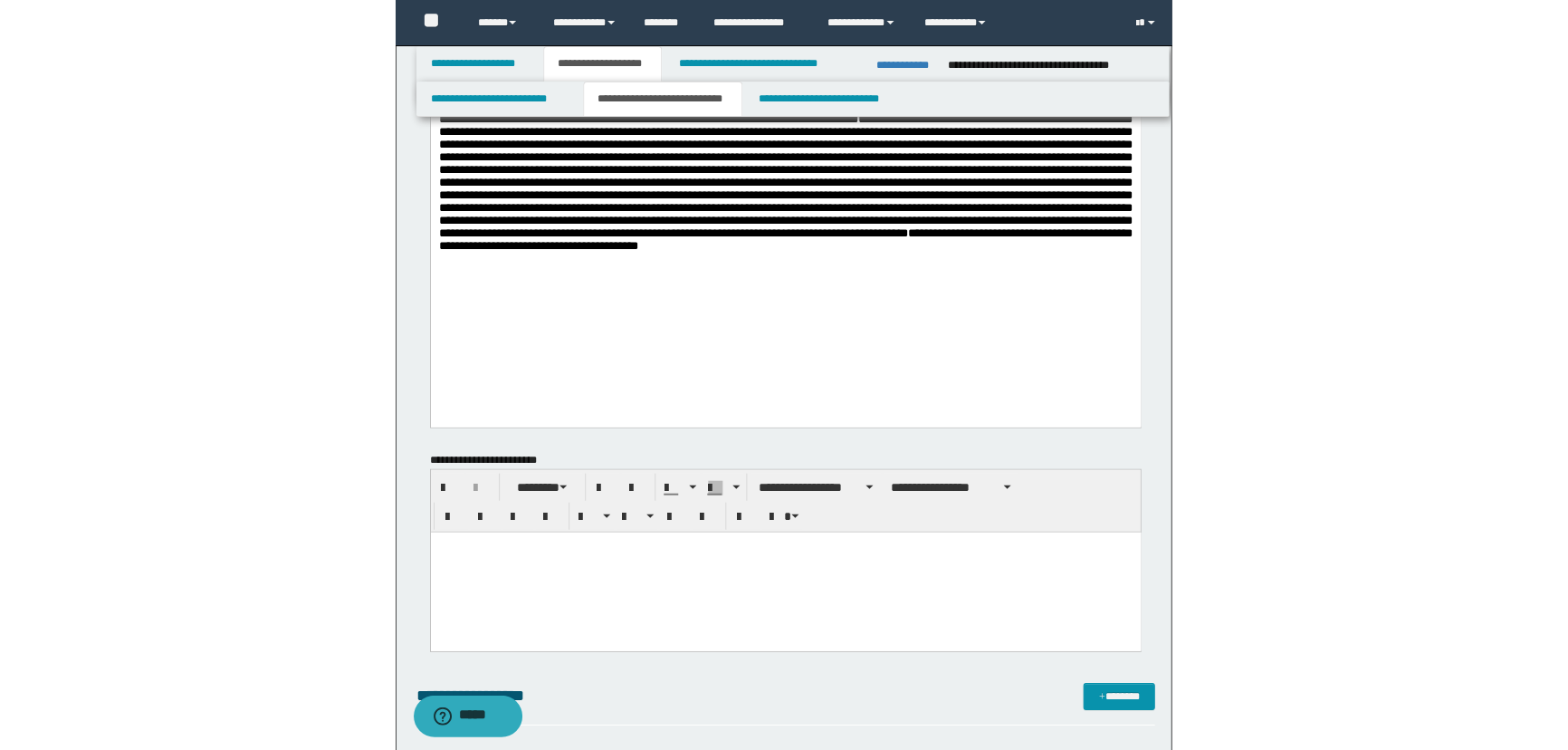 scroll, scrollTop: 246, scrollLeft: 0, axis: vertical 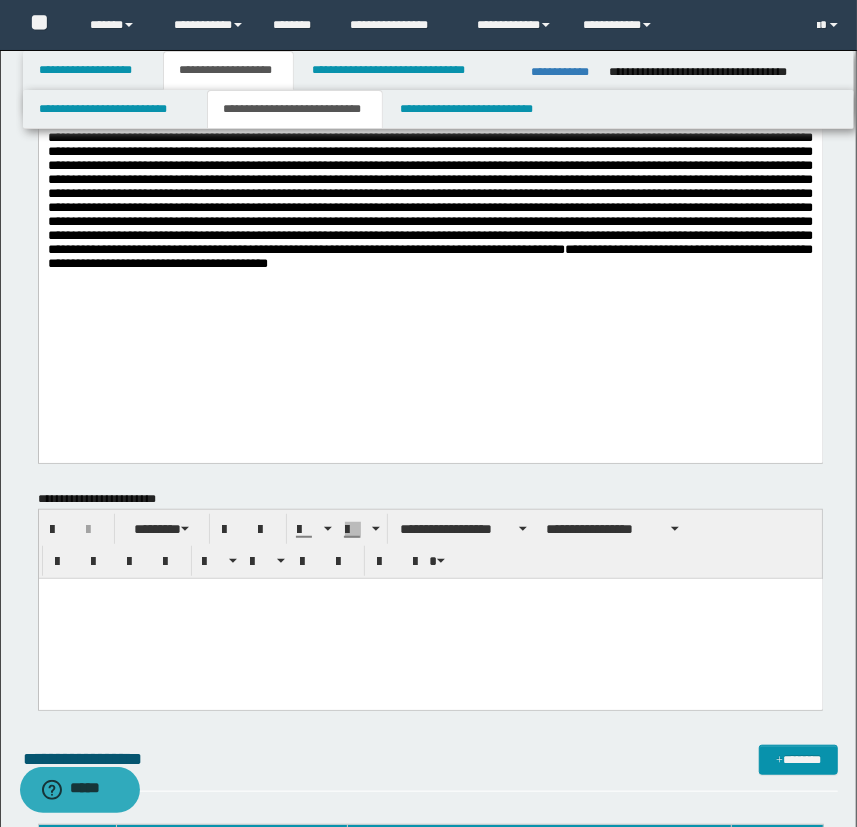 click at bounding box center (430, 618) 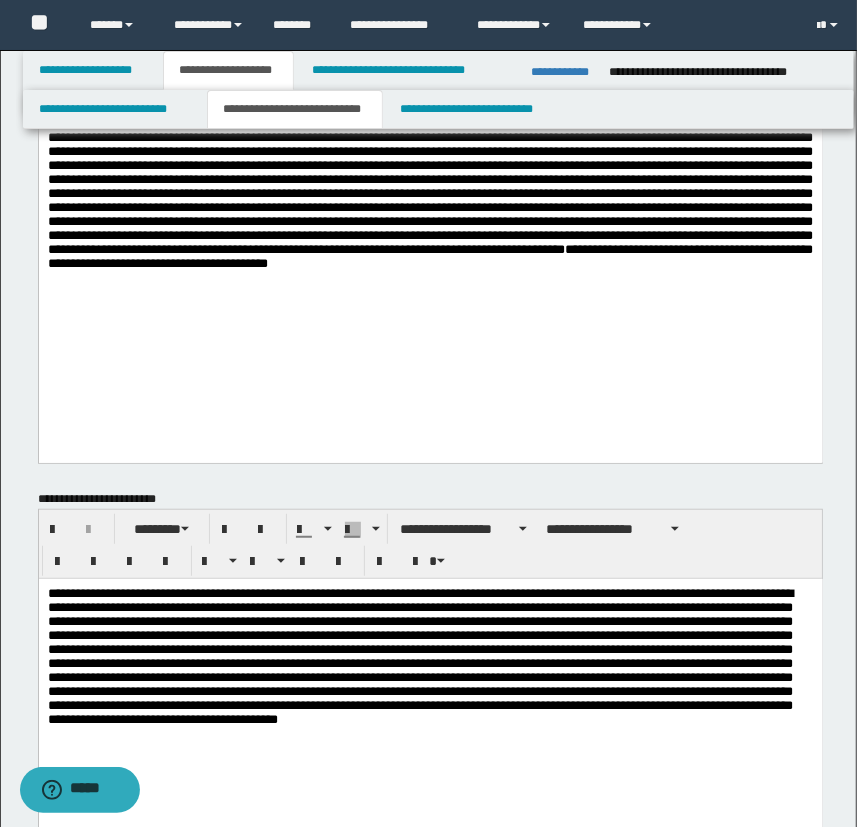 click at bounding box center (430, 688) 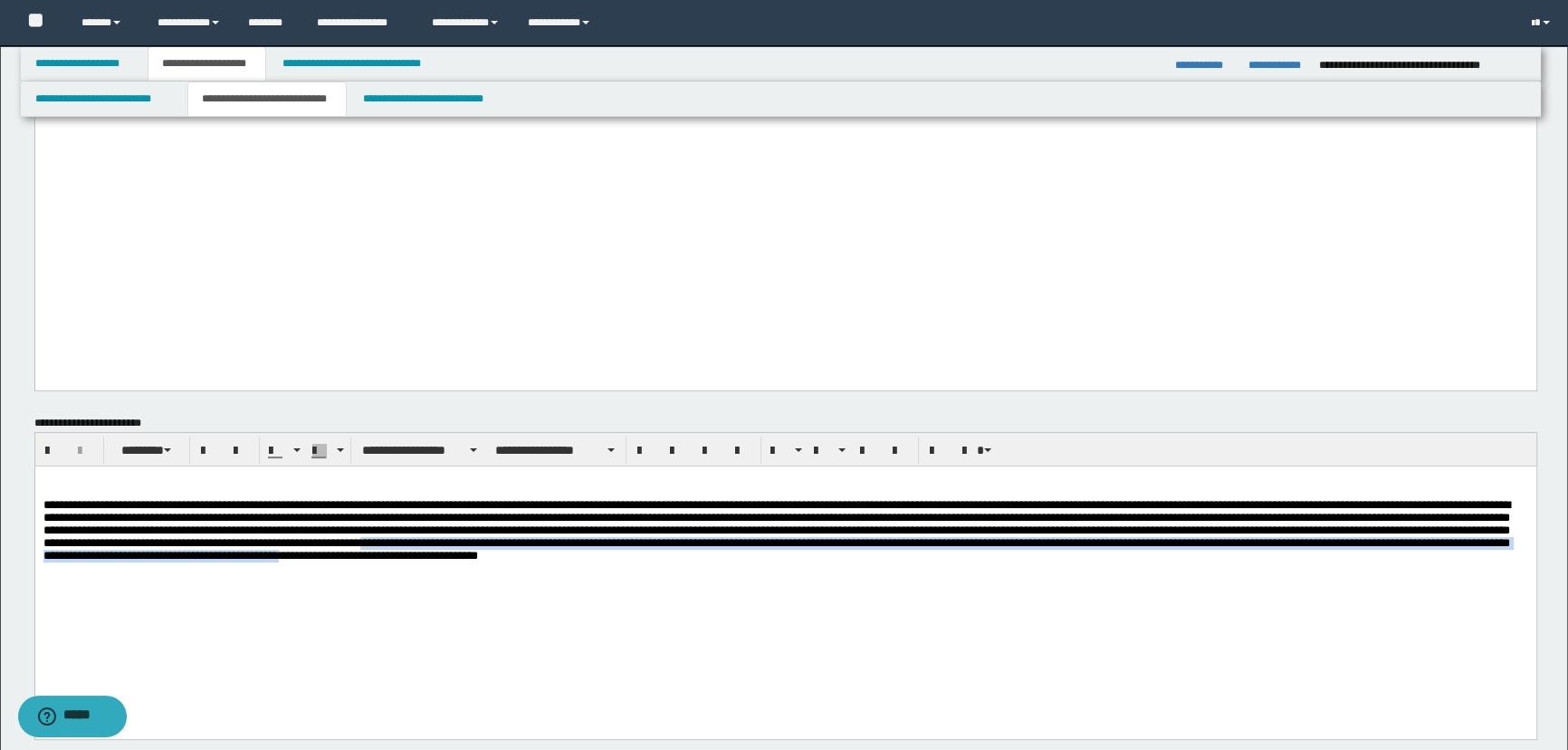 drag, startPoint x: 655, startPoint y: 561, endPoint x: 655, endPoint y: 546, distance: 15 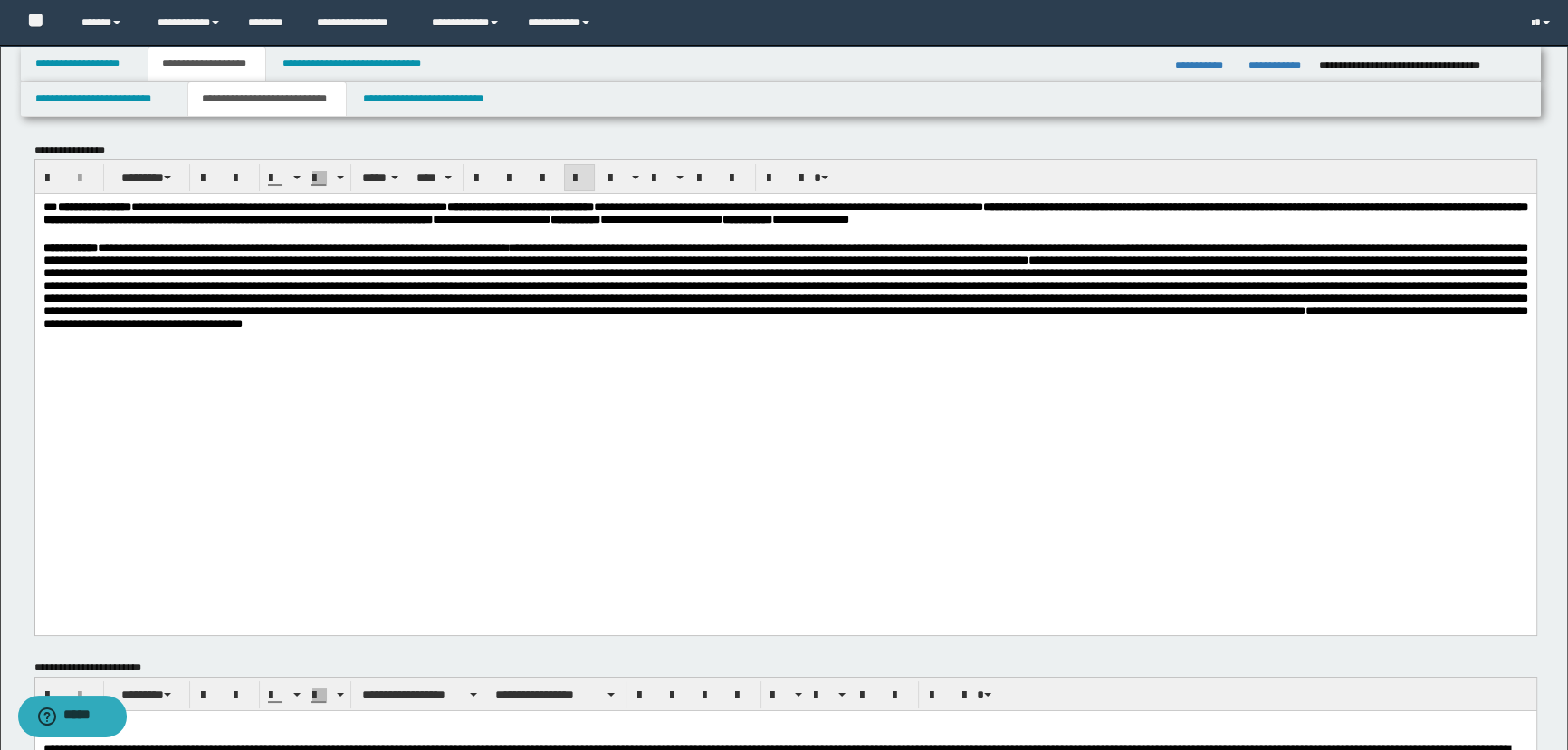 scroll, scrollTop: 0, scrollLeft: 0, axis: both 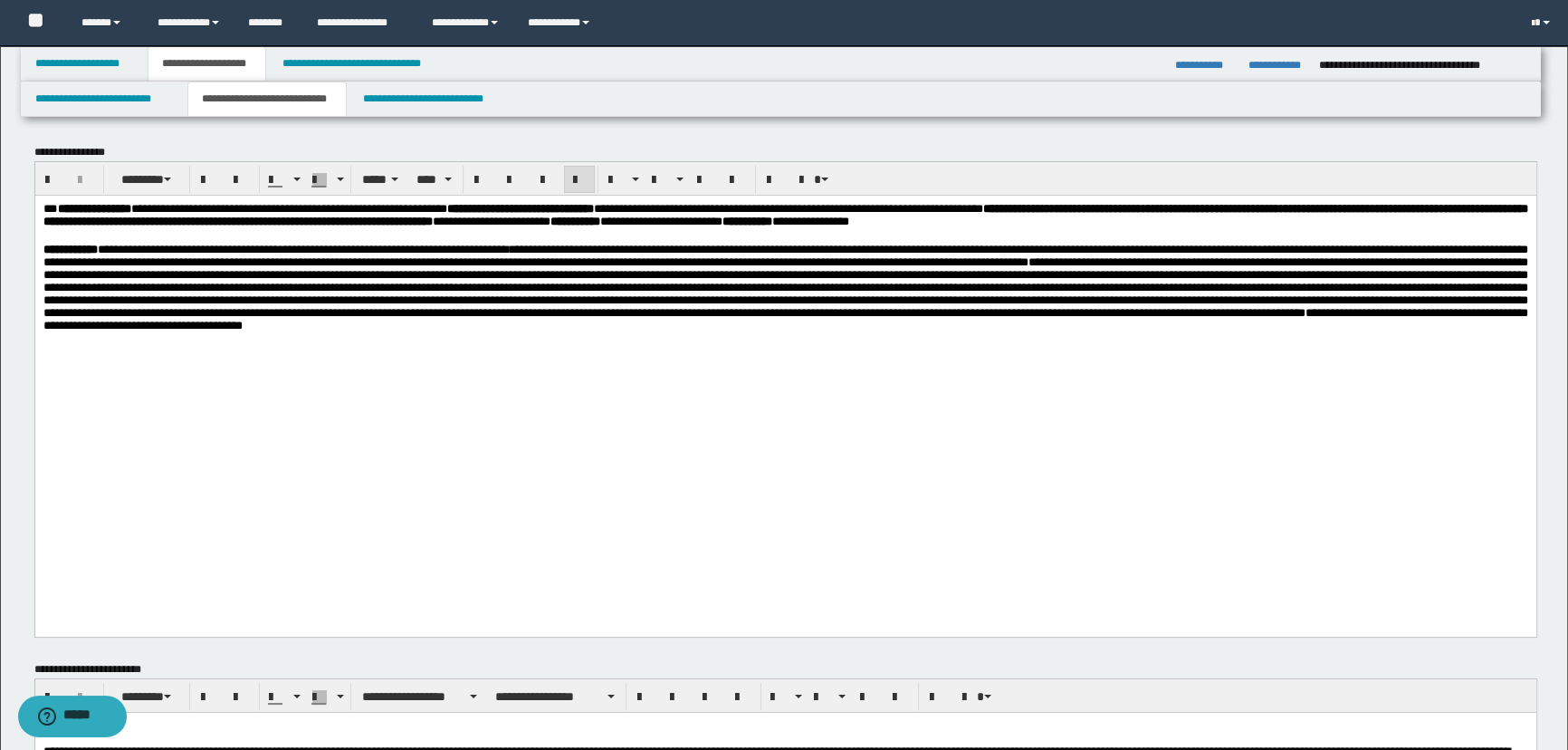 click on "**********" at bounding box center (785, 301) 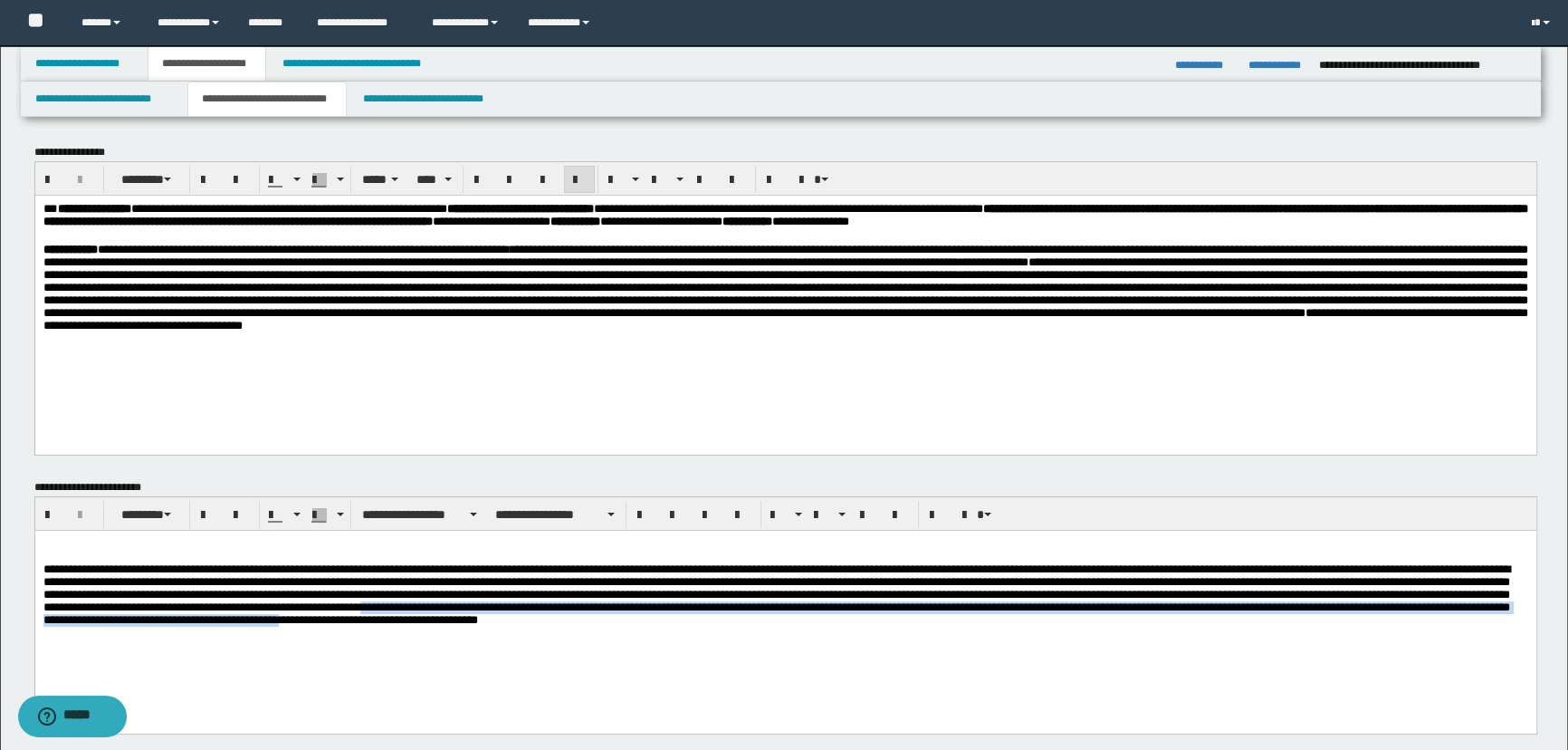 click at bounding box center [785, 598] 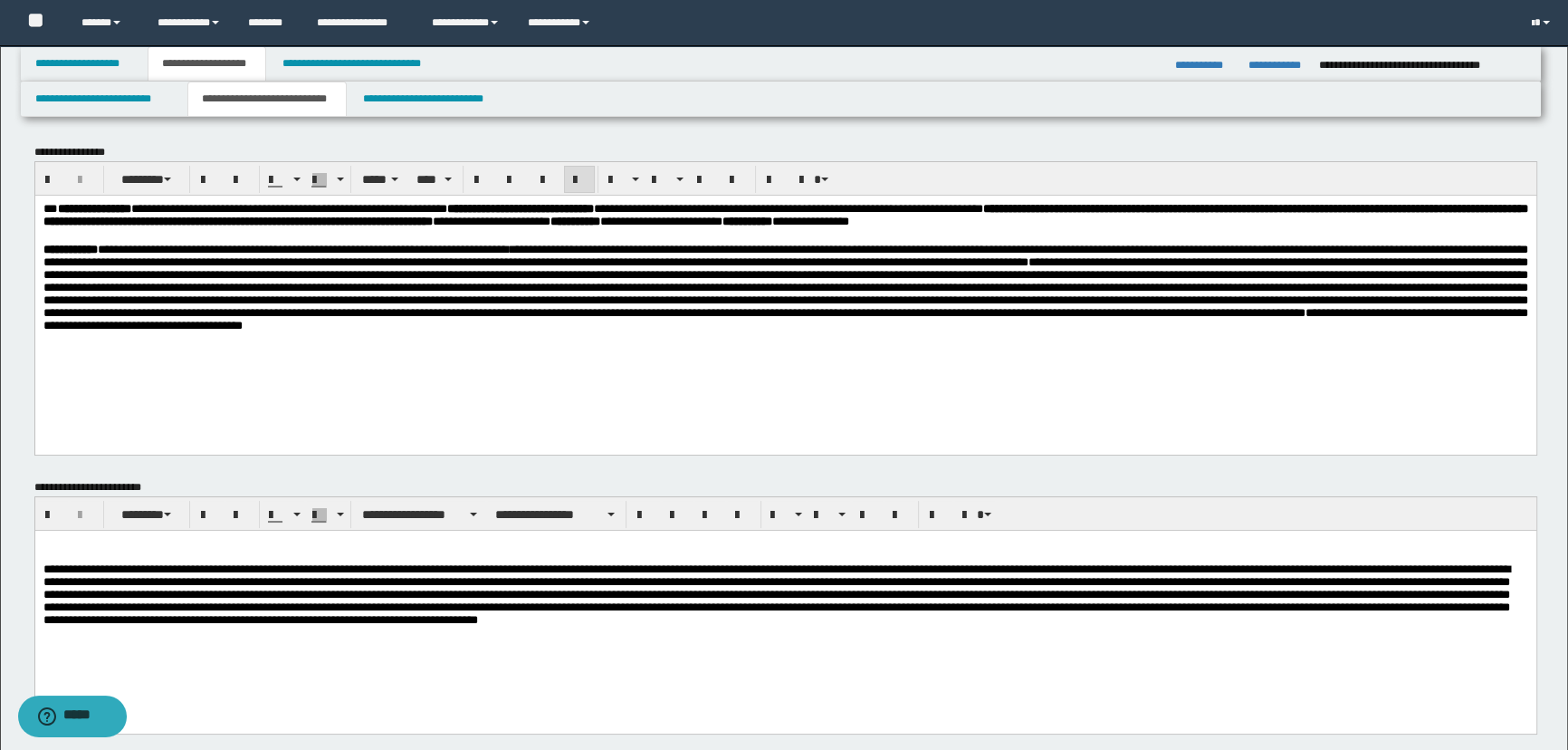 click at bounding box center (785, 608) 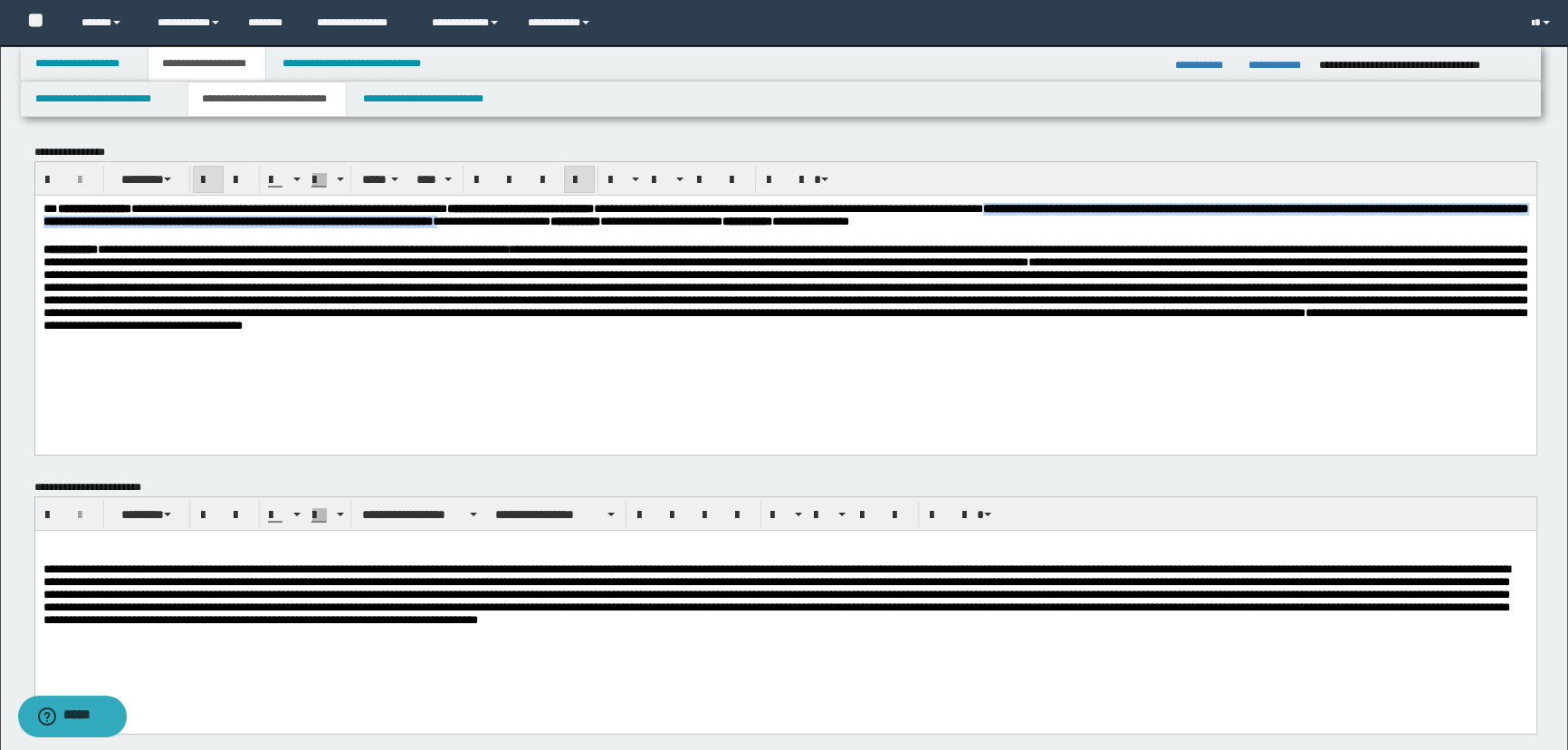 drag, startPoint x: 1220, startPoint y: 207, endPoint x: 881, endPoint y: 224, distance: 339.42599 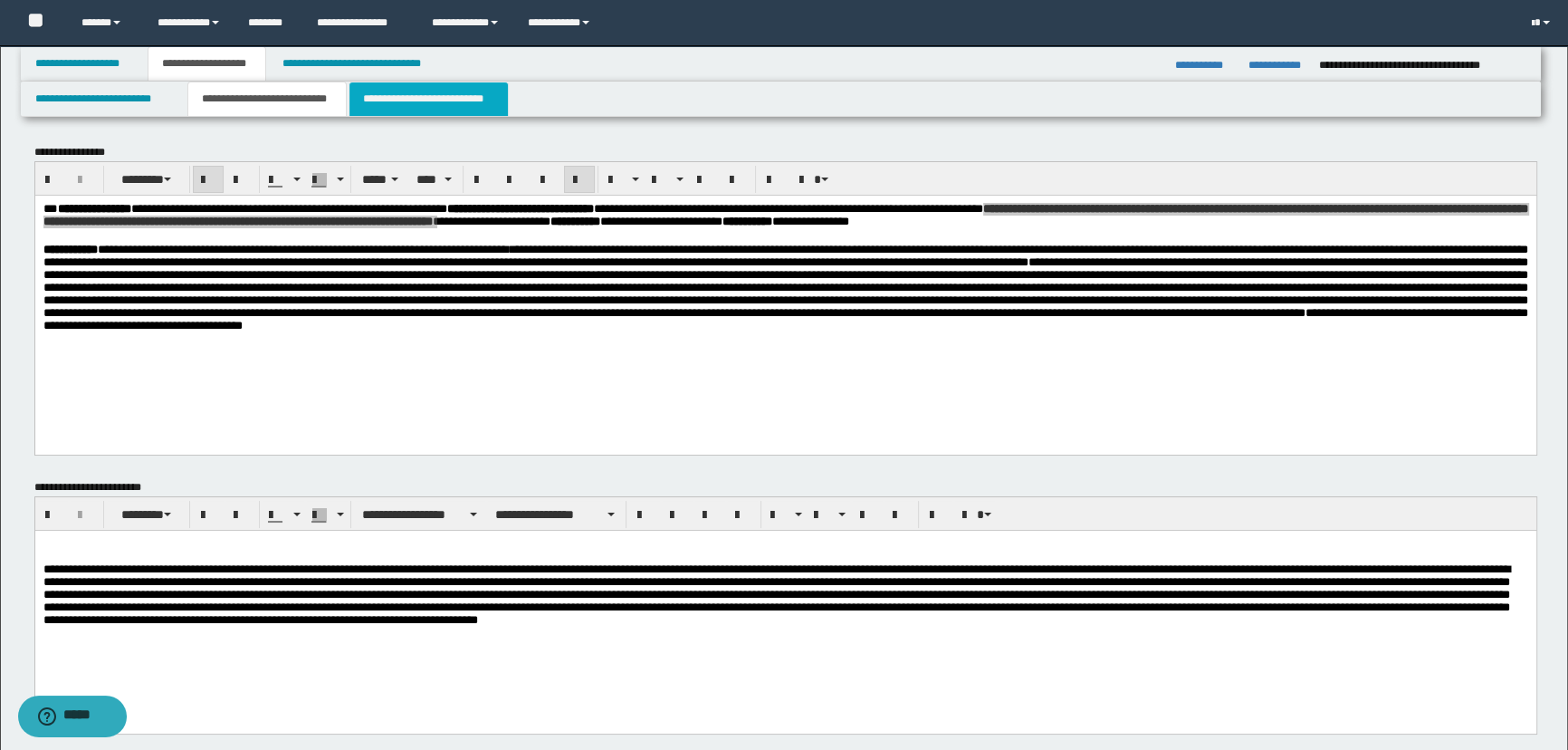 click on "**********" at bounding box center (428, 99) 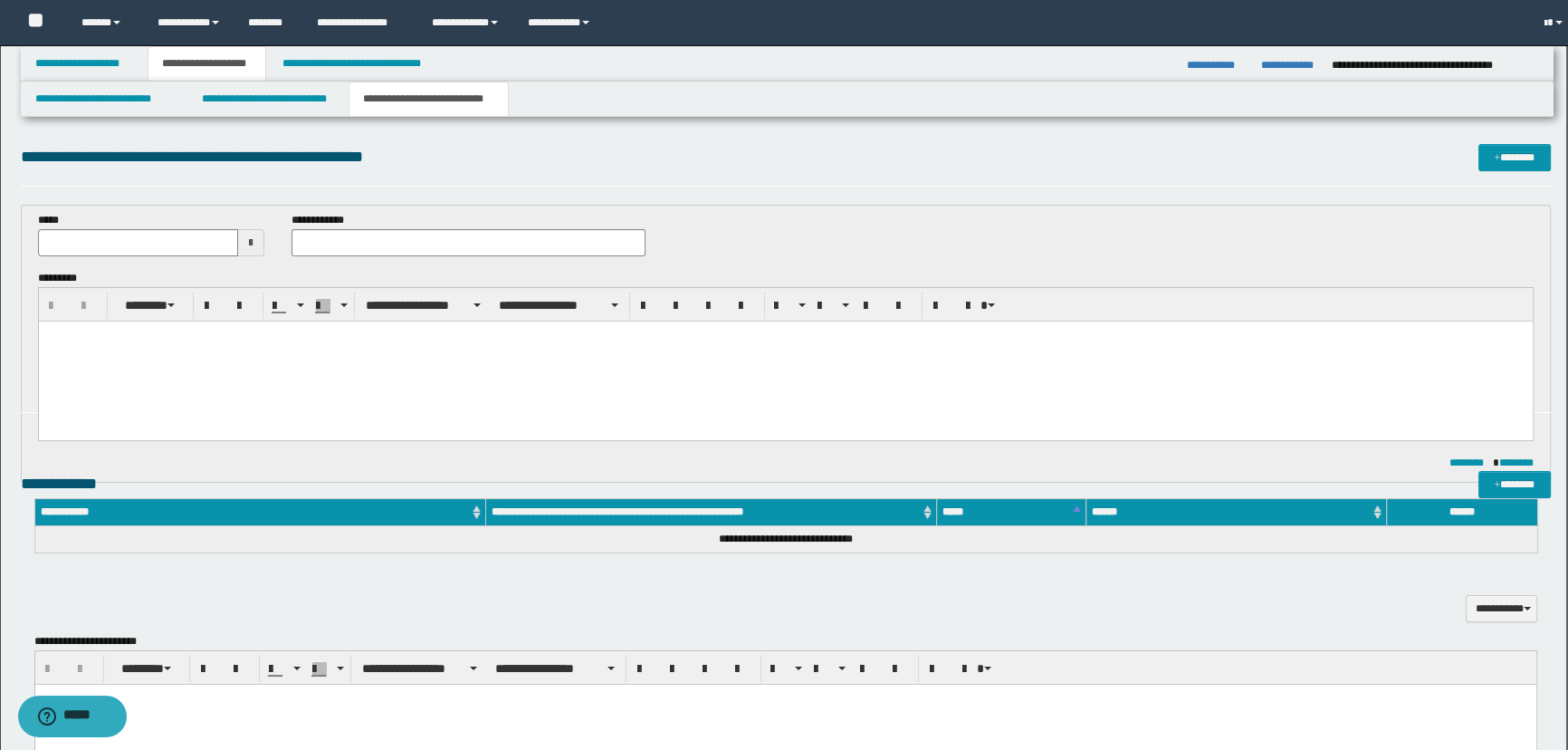 scroll, scrollTop: 0, scrollLeft: 0, axis: both 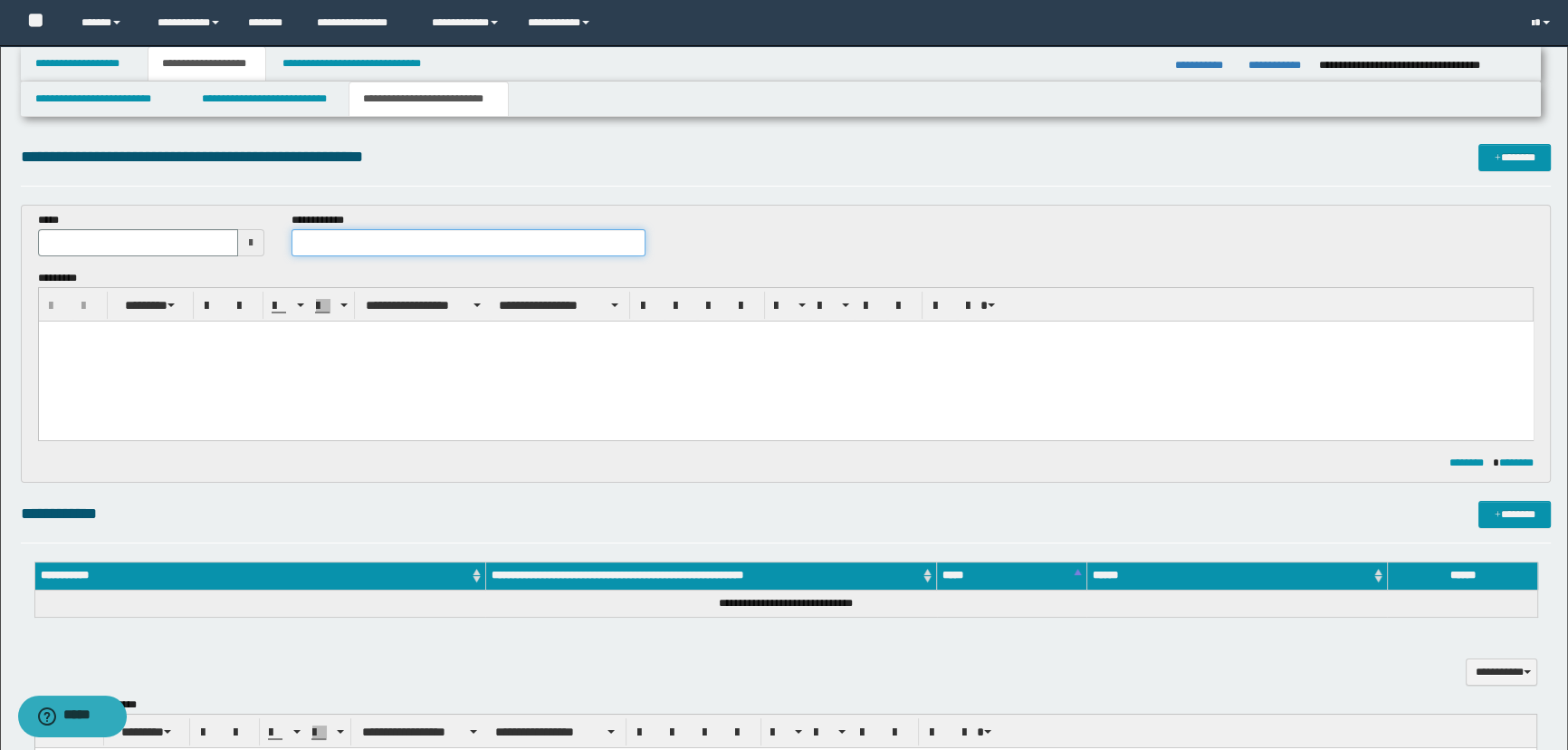 click at bounding box center (468, 243) 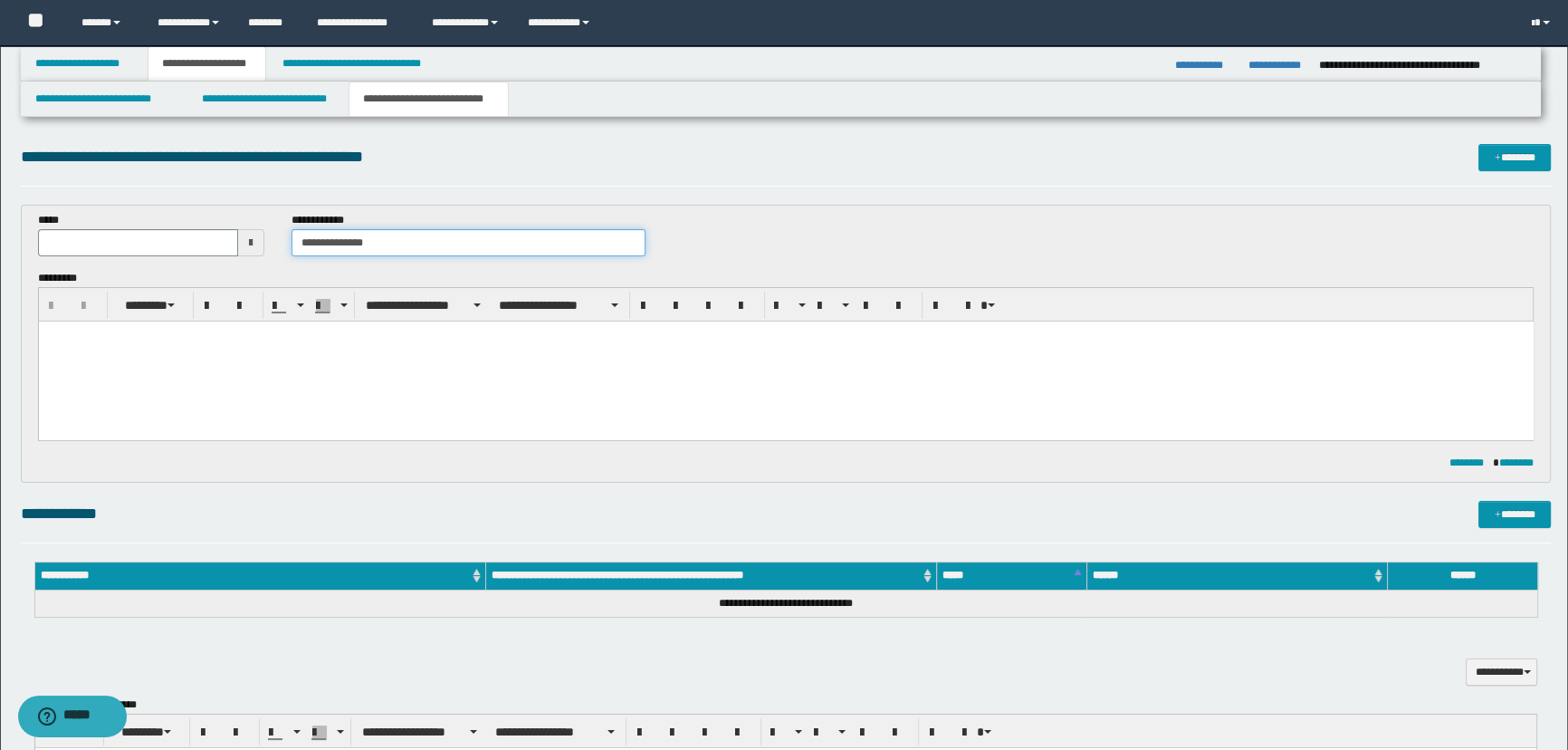 type on "**********" 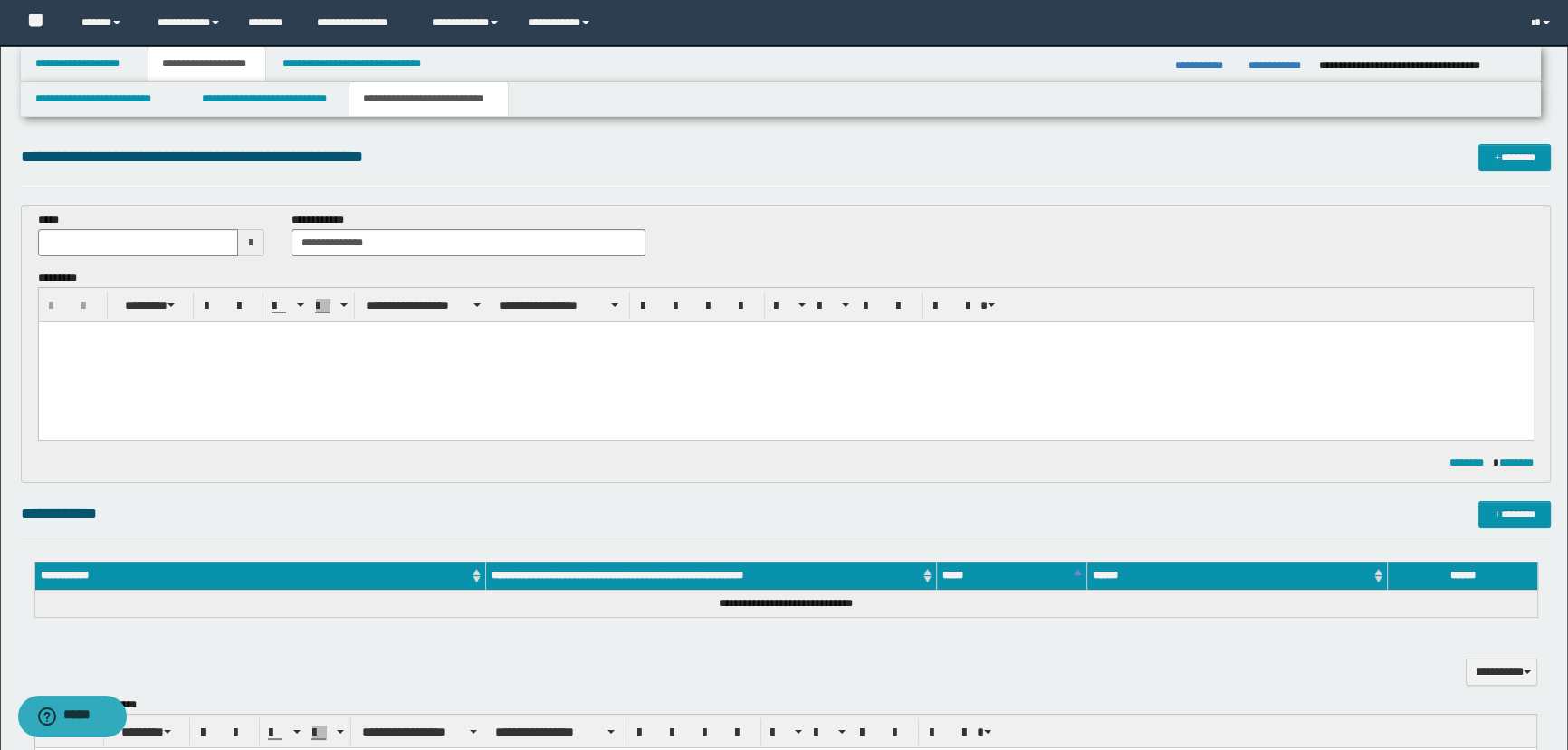 click at bounding box center [785, 358] 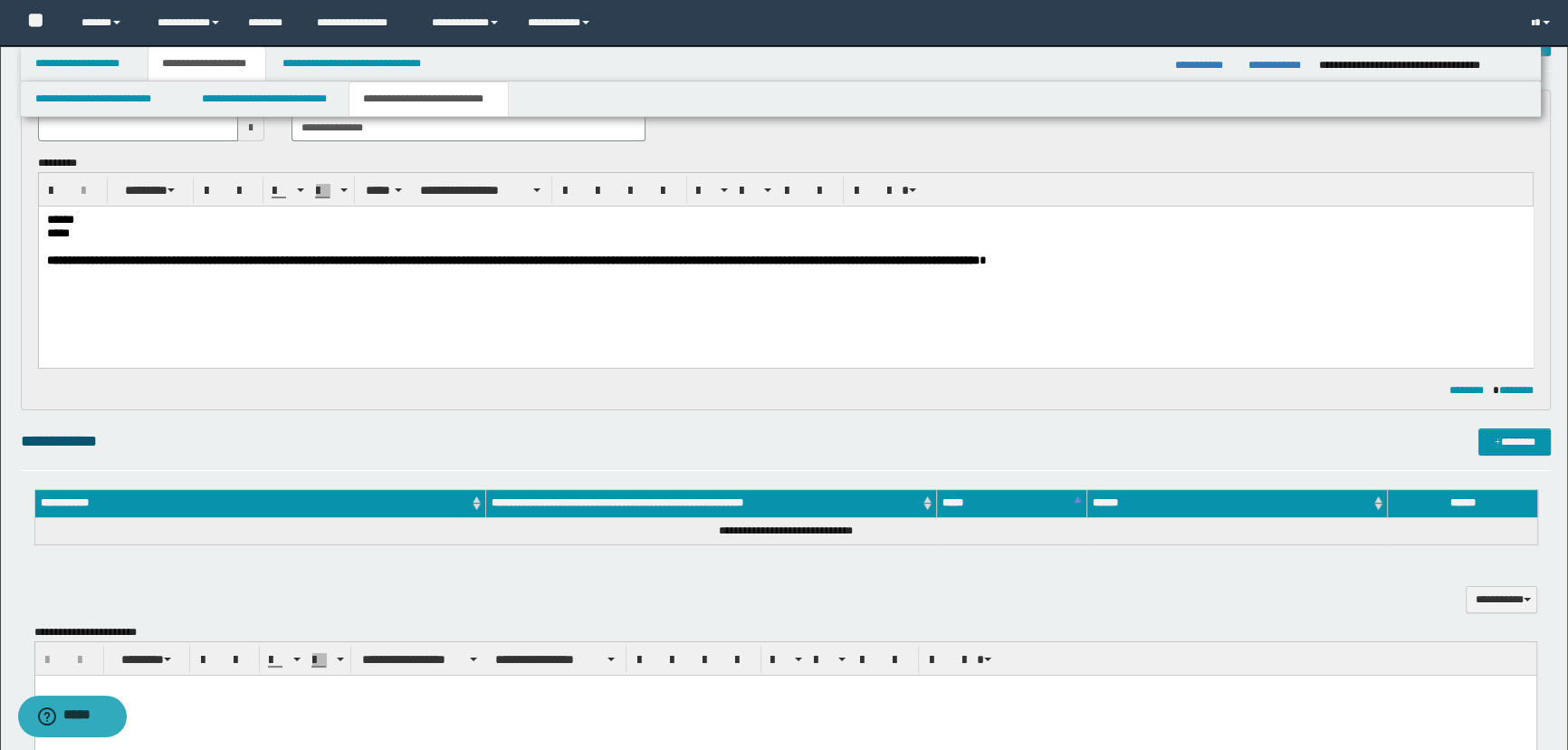 scroll, scrollTop: 164, scrollLeft: 0, axis: vertical 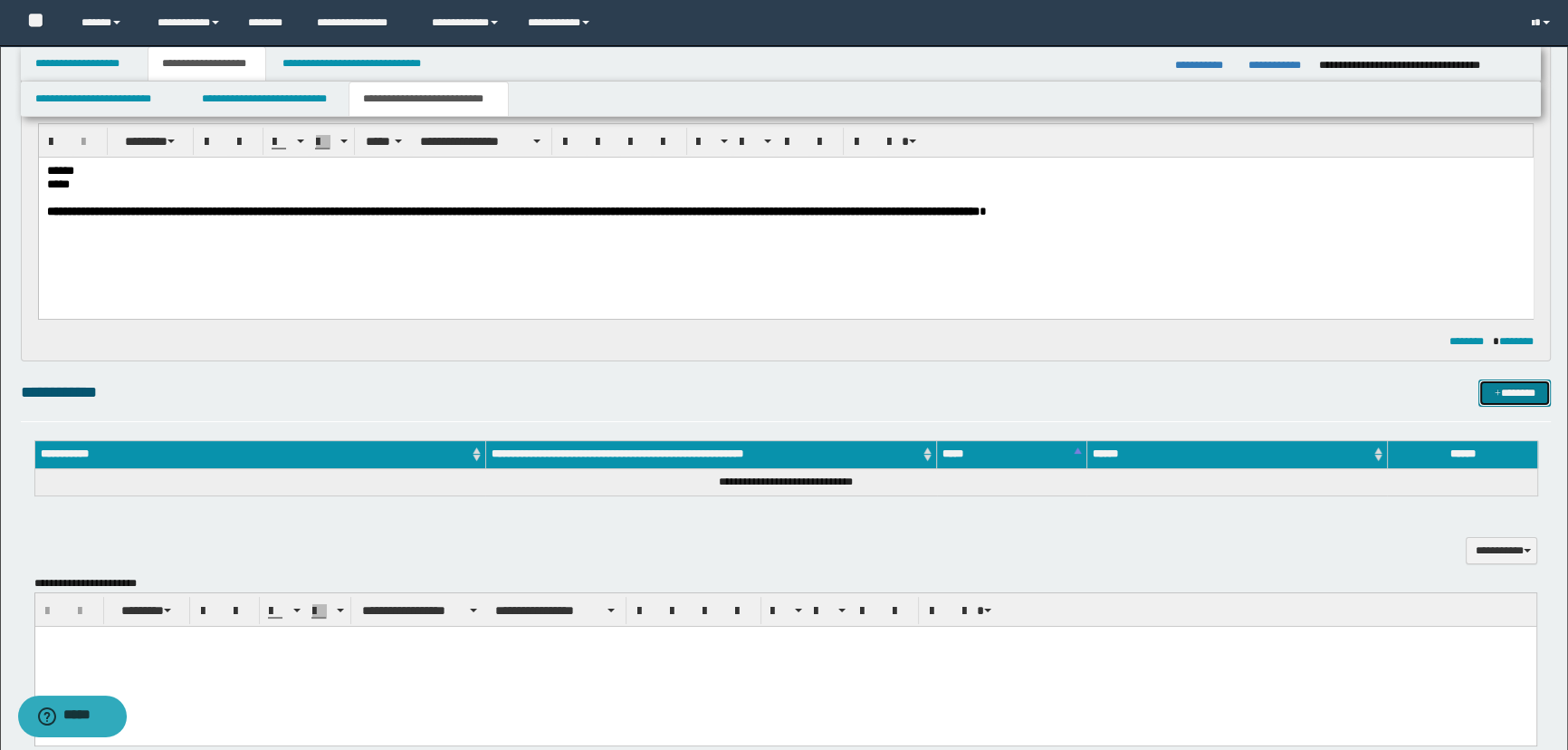 click on "*******" at bounding box center [1515, 393] 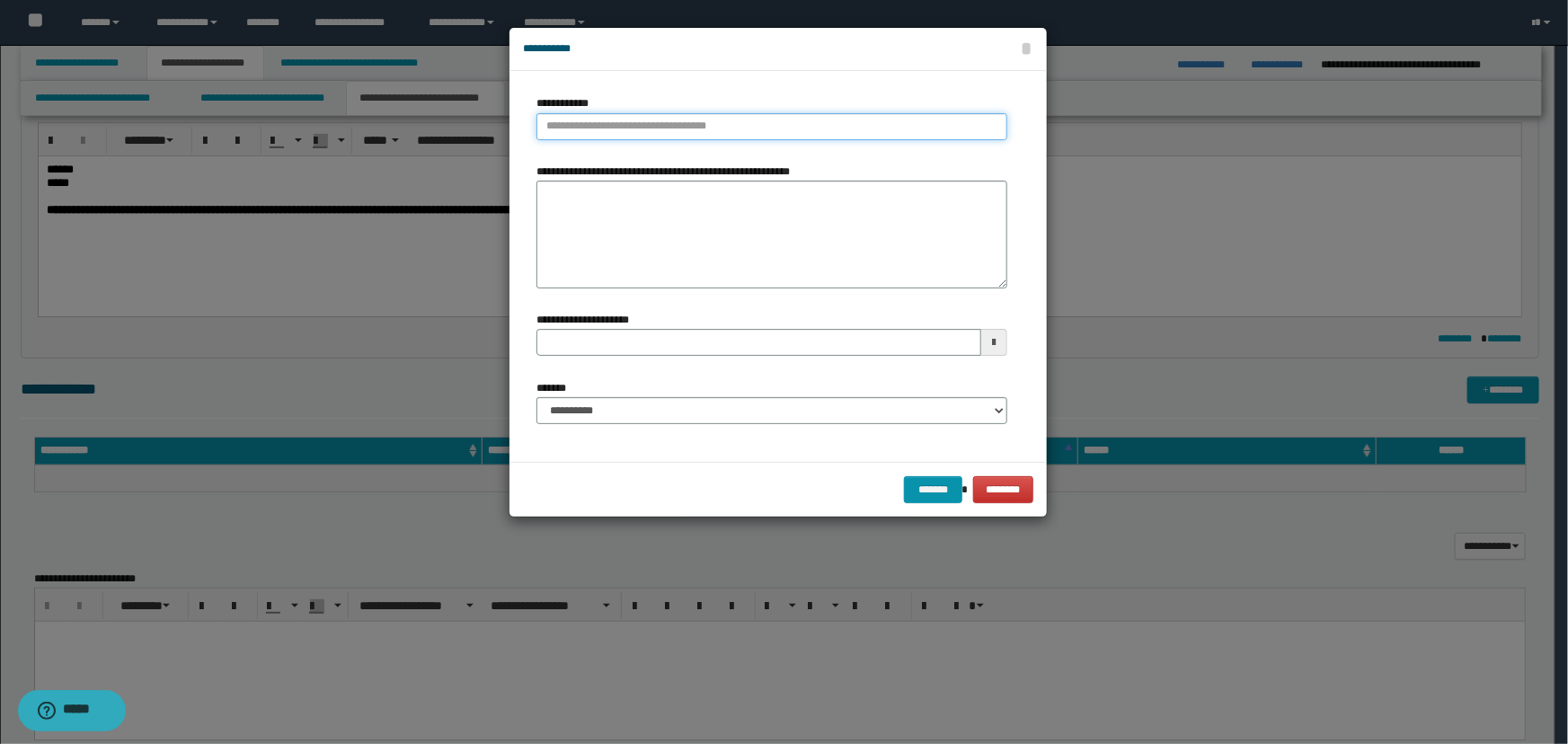 click on "**********" at bounding box center (772, 127) 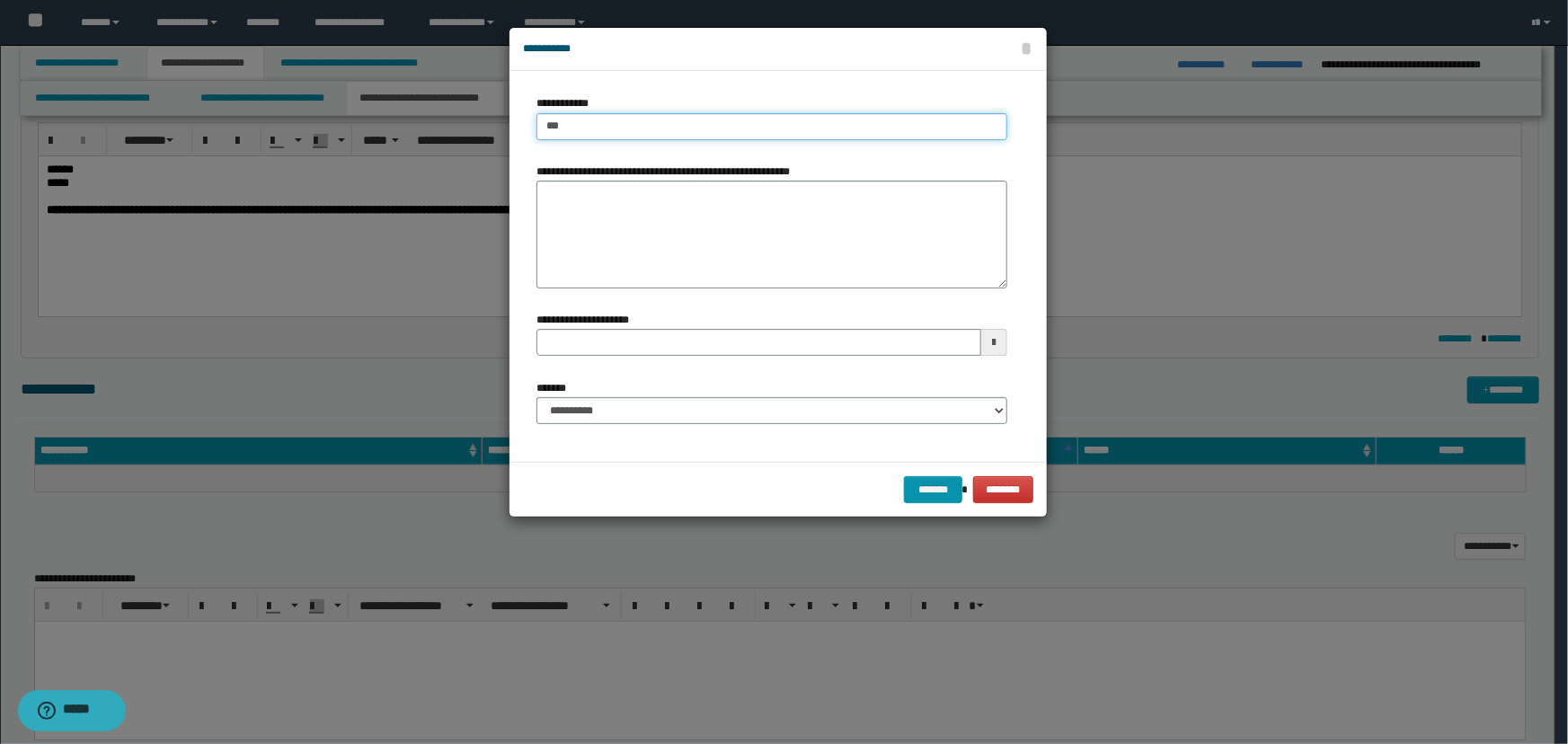 type on "****" 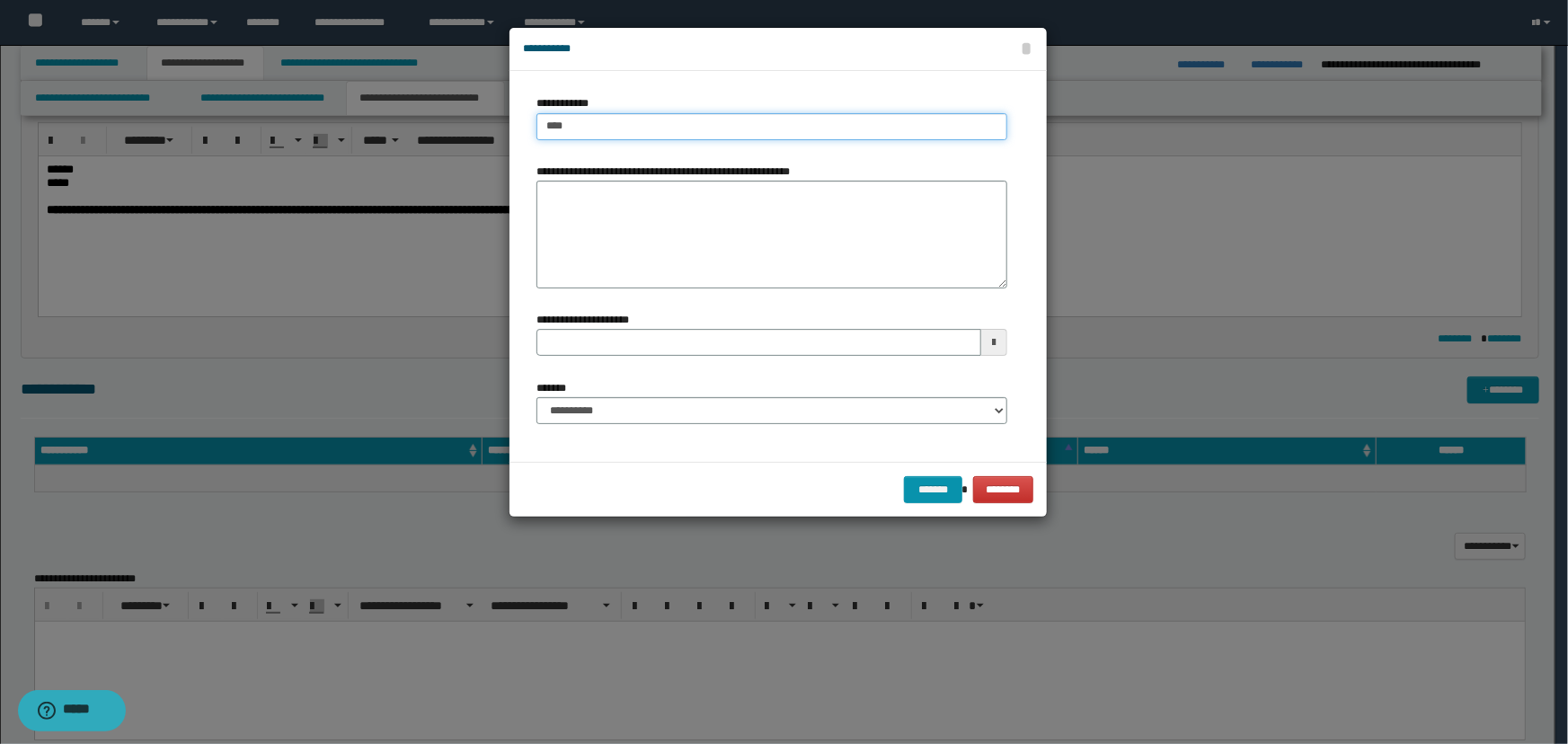 type on "****" 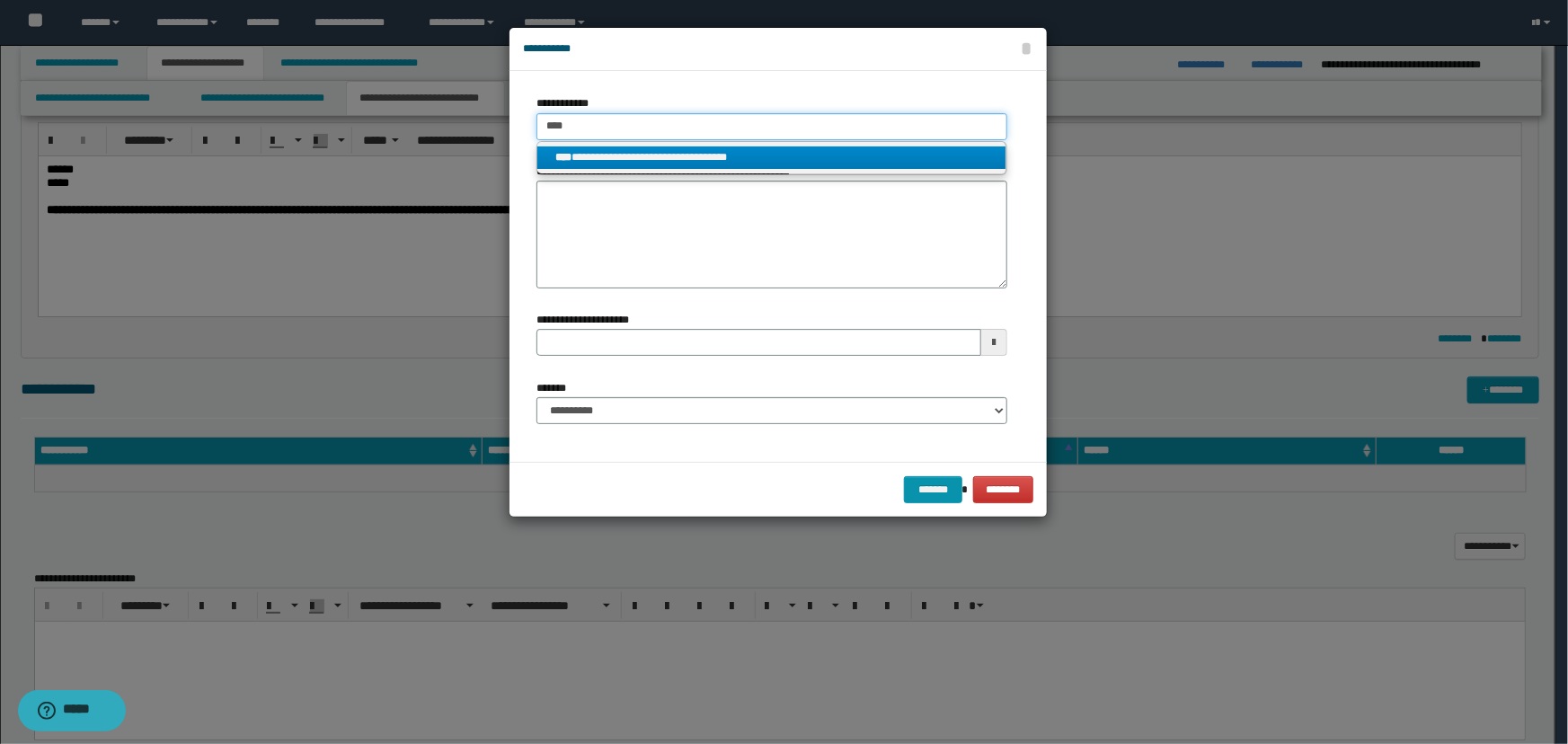 type on "****" 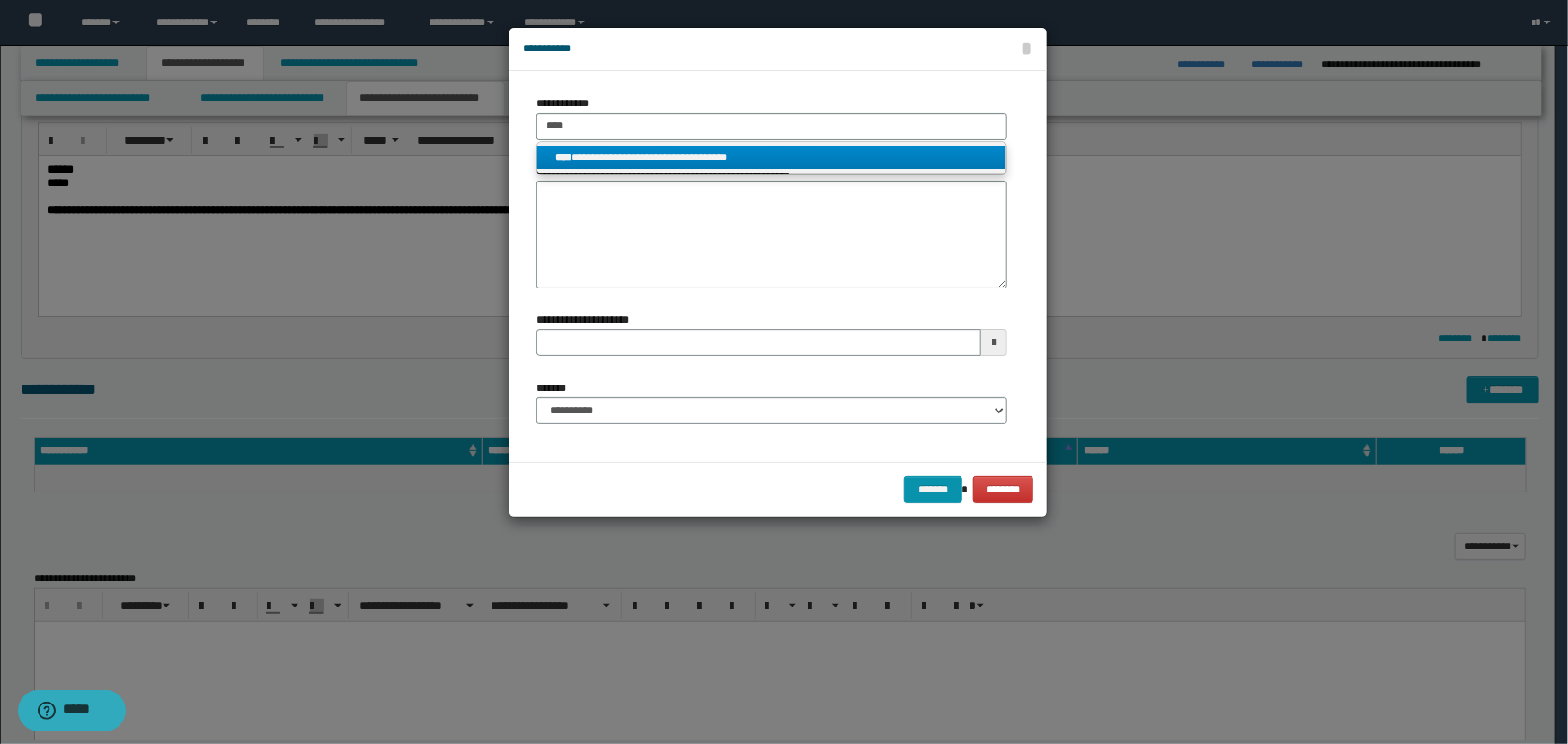 click on "**********" at bounding box center [772, 157] 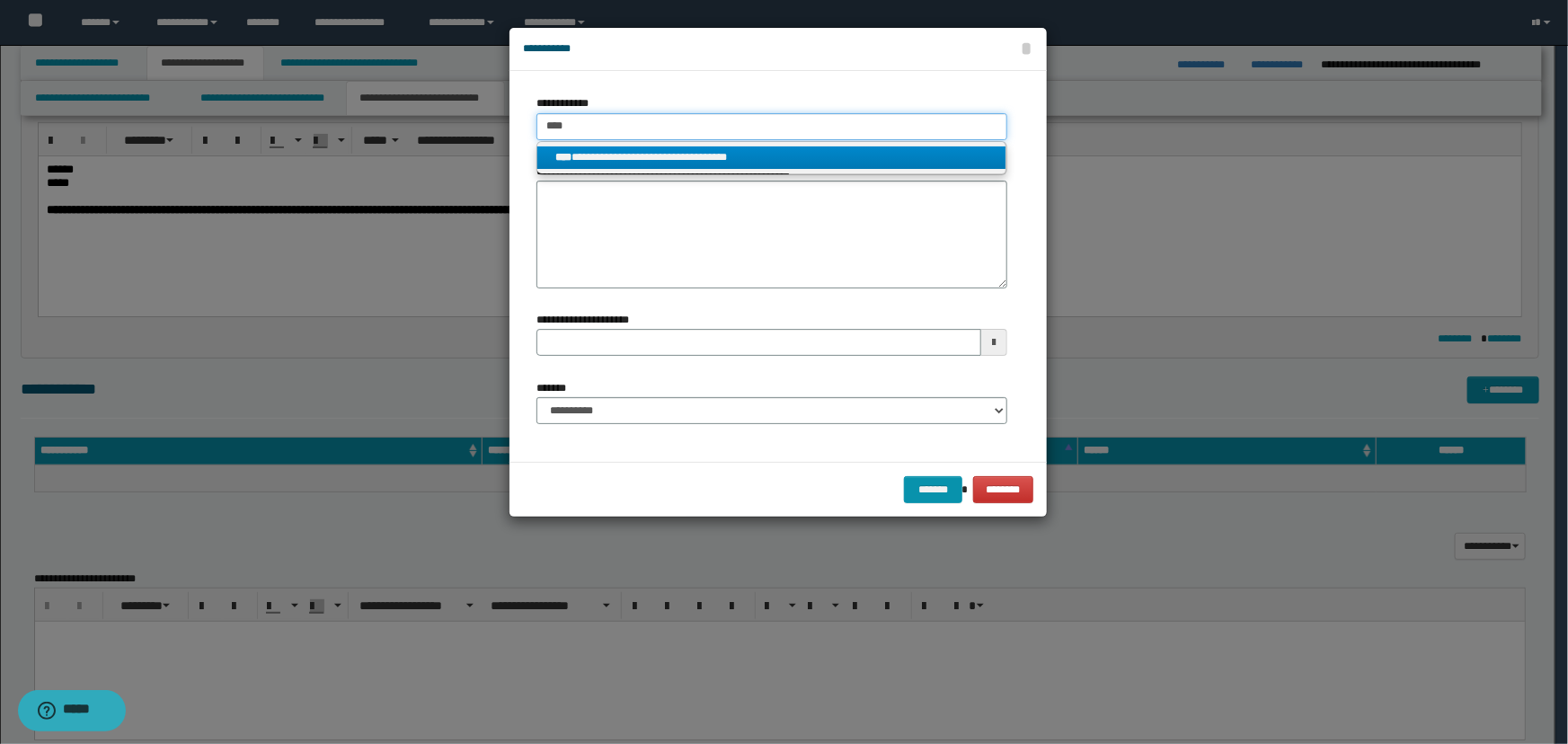 type 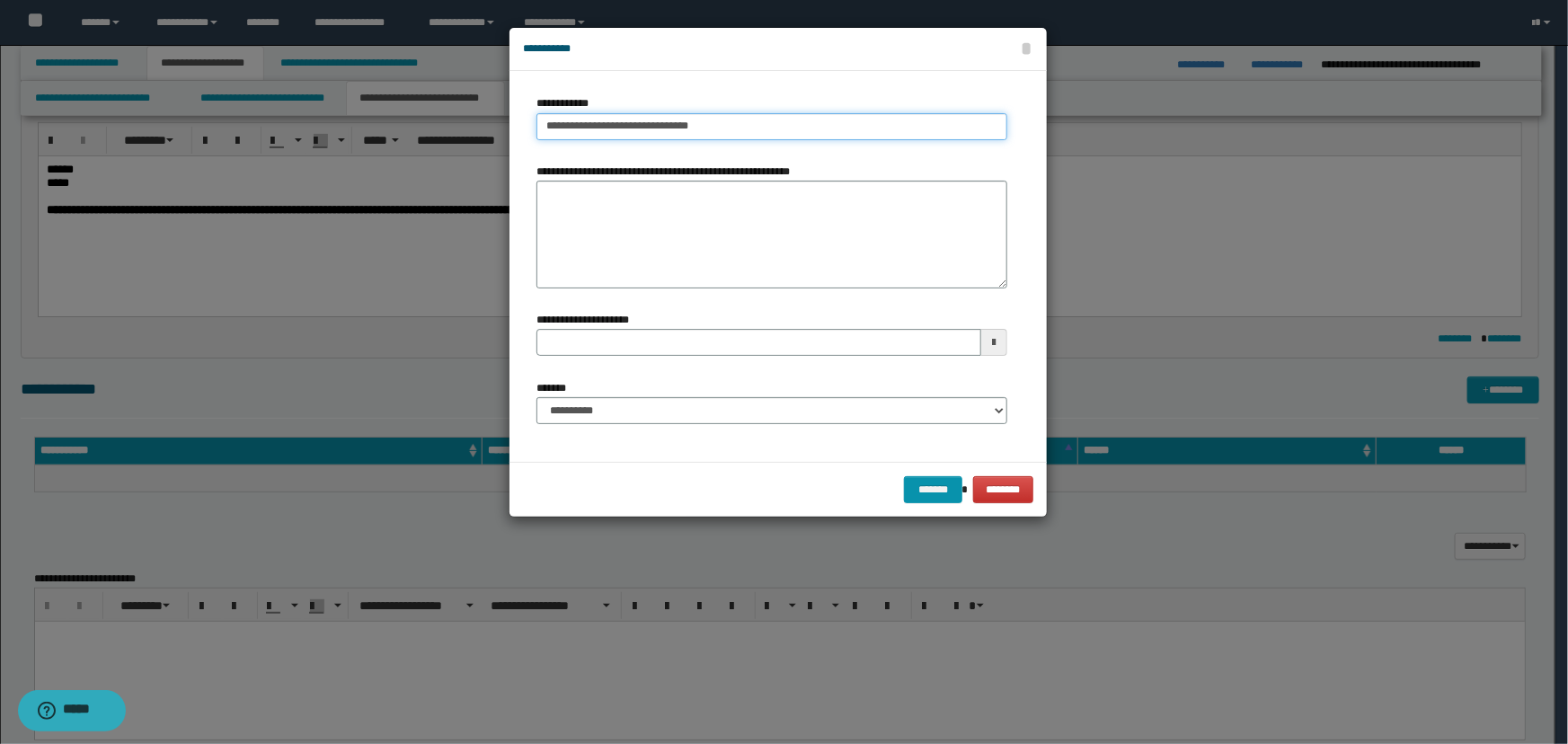 type 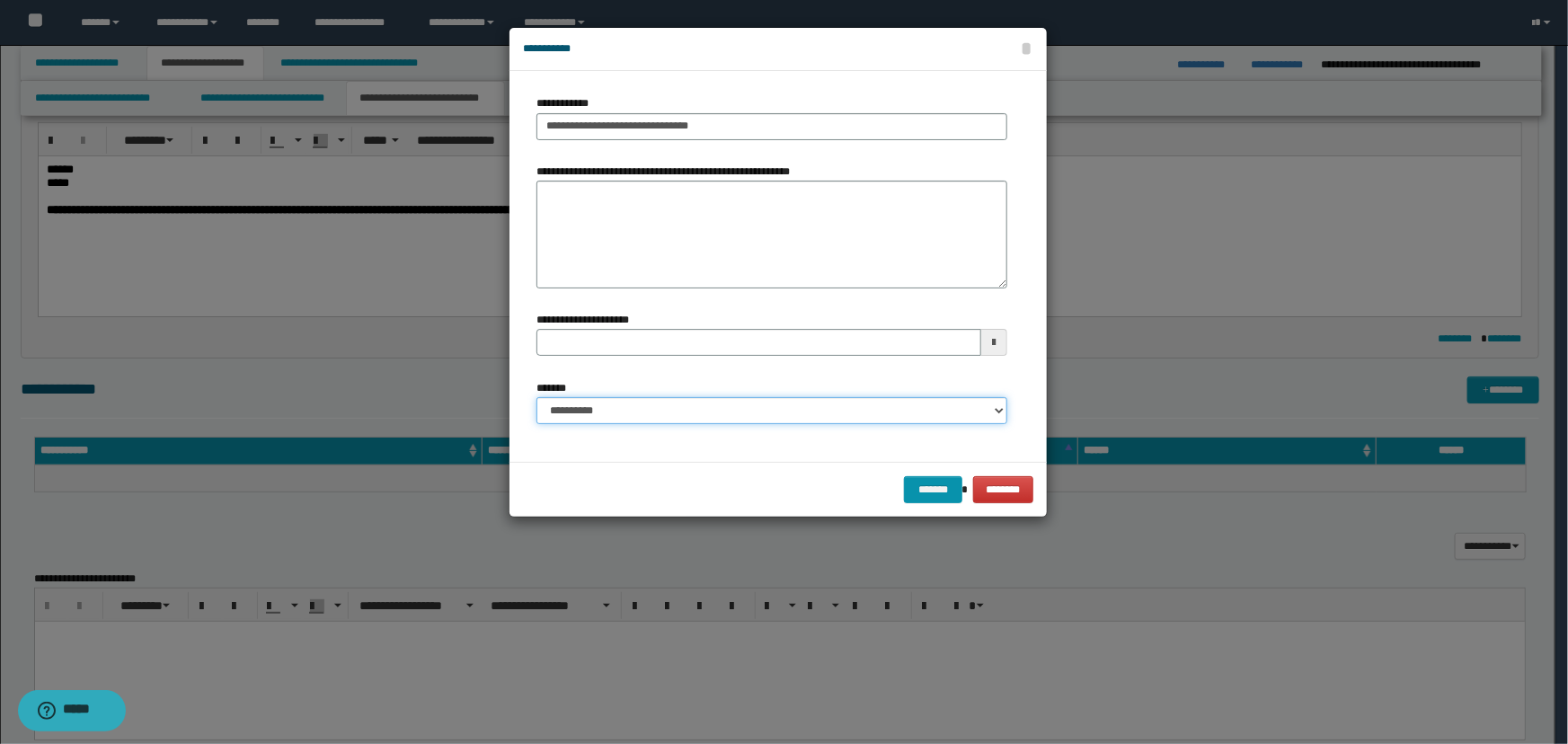 click on "**********" at bounding box center [772, 411] 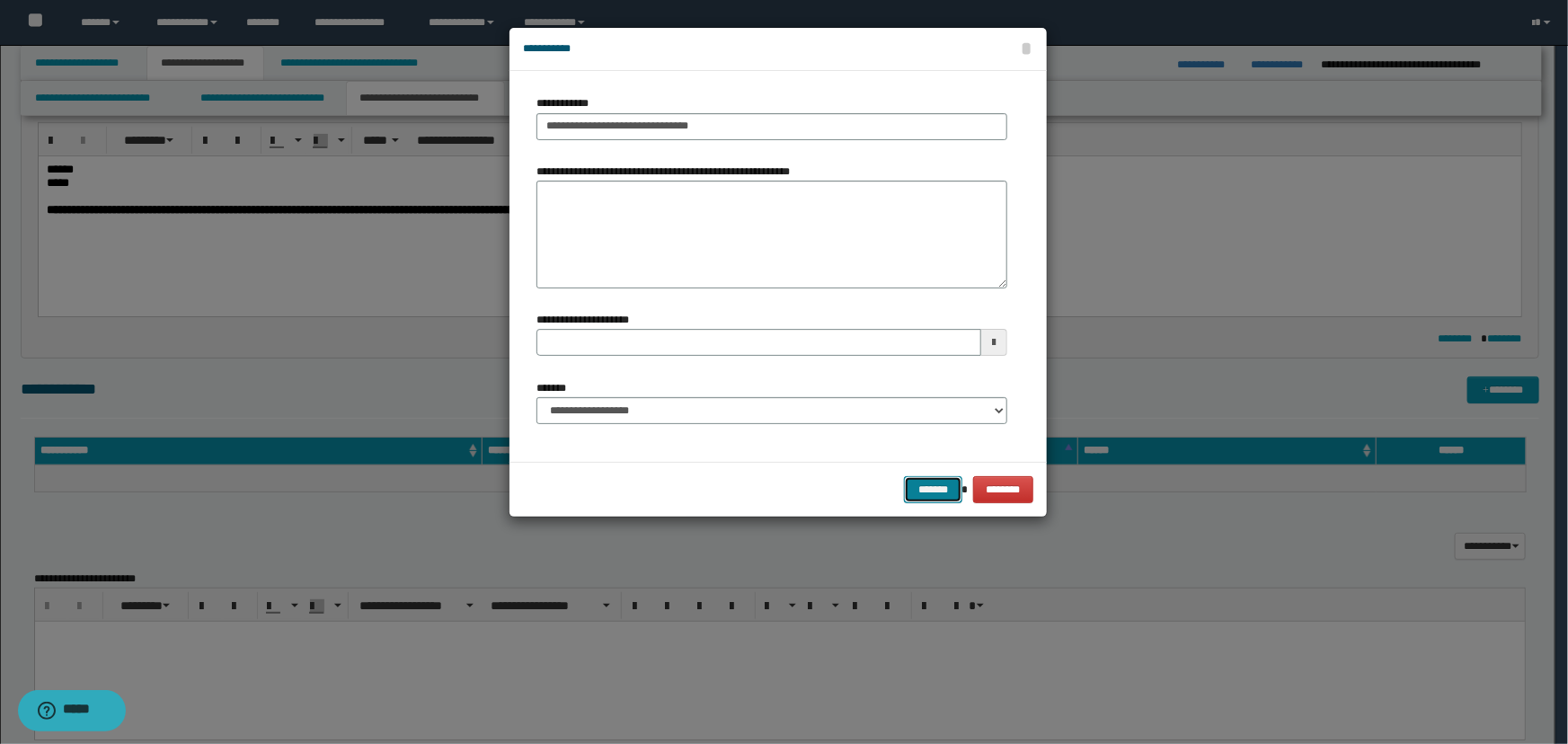 click on "*******" at bounding box center [933, 490] 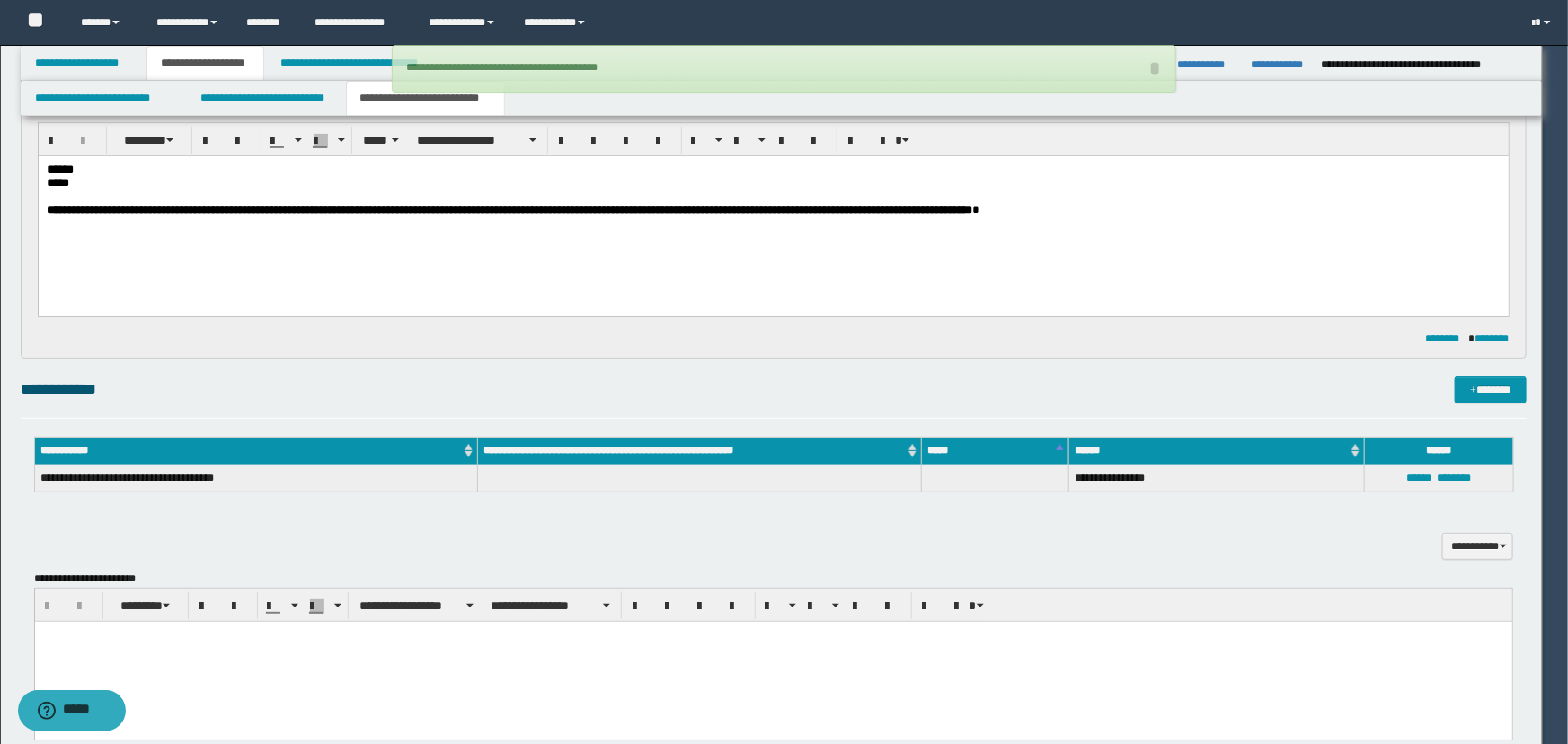 type 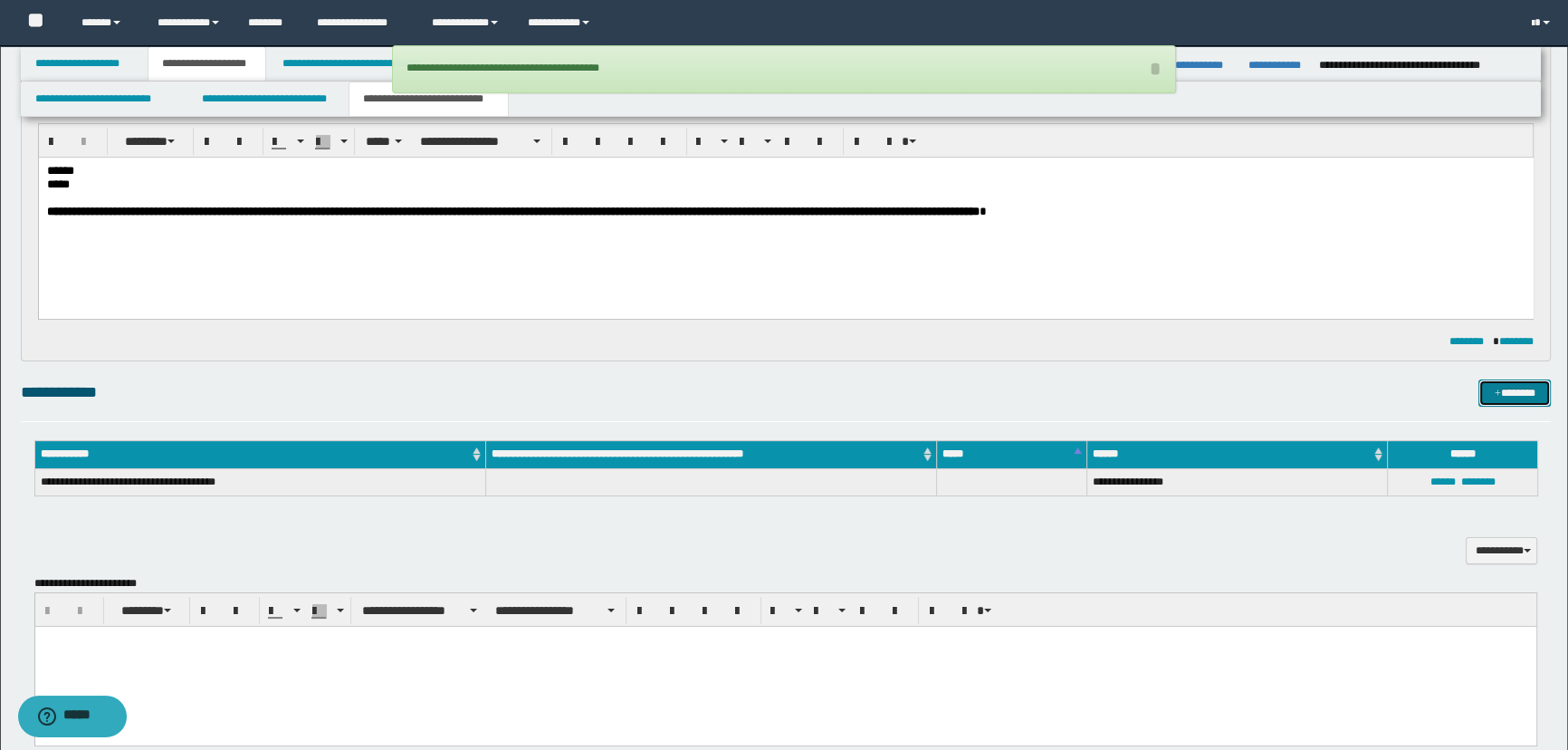 click on "*******" at bounding box center [1515, 393] 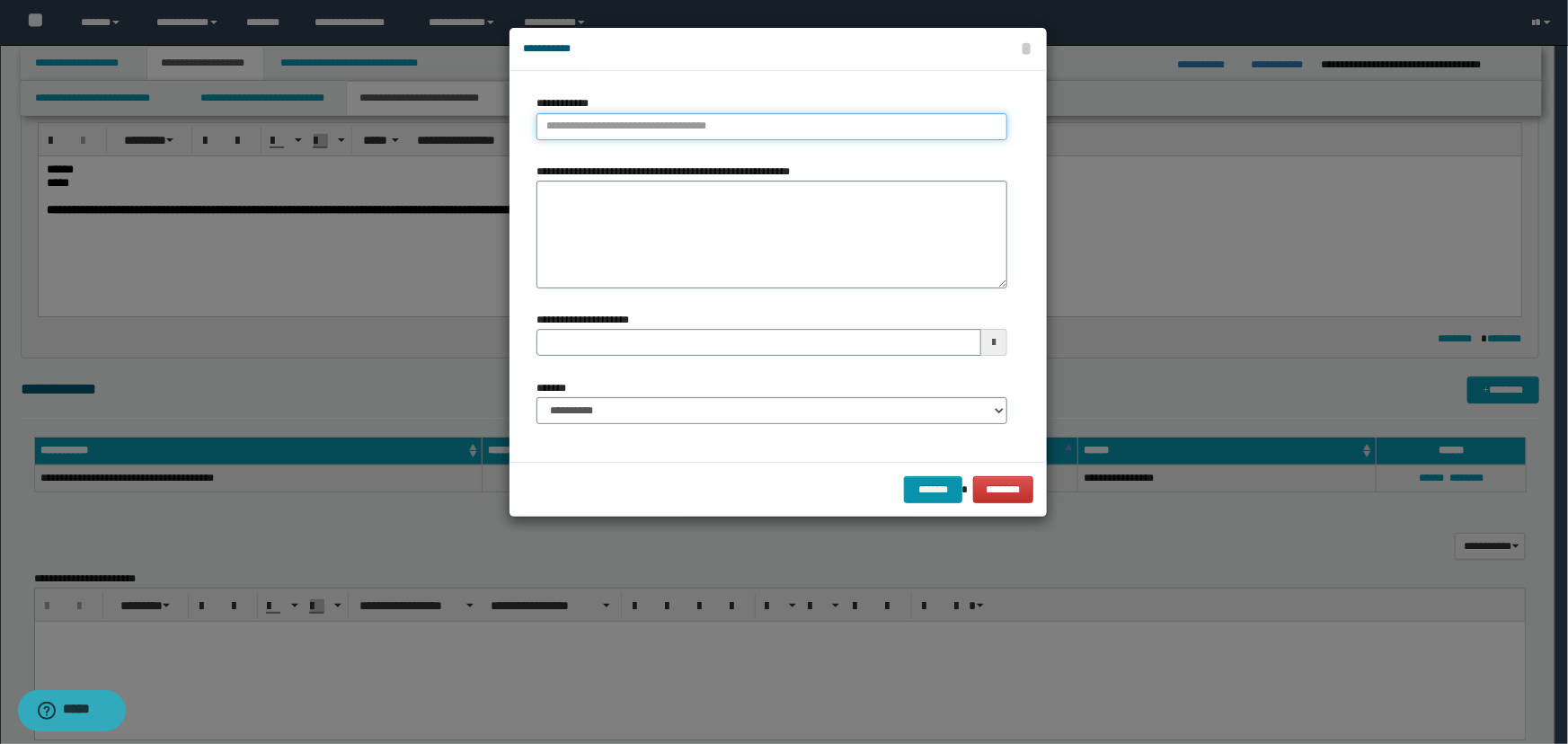 type on "**********" 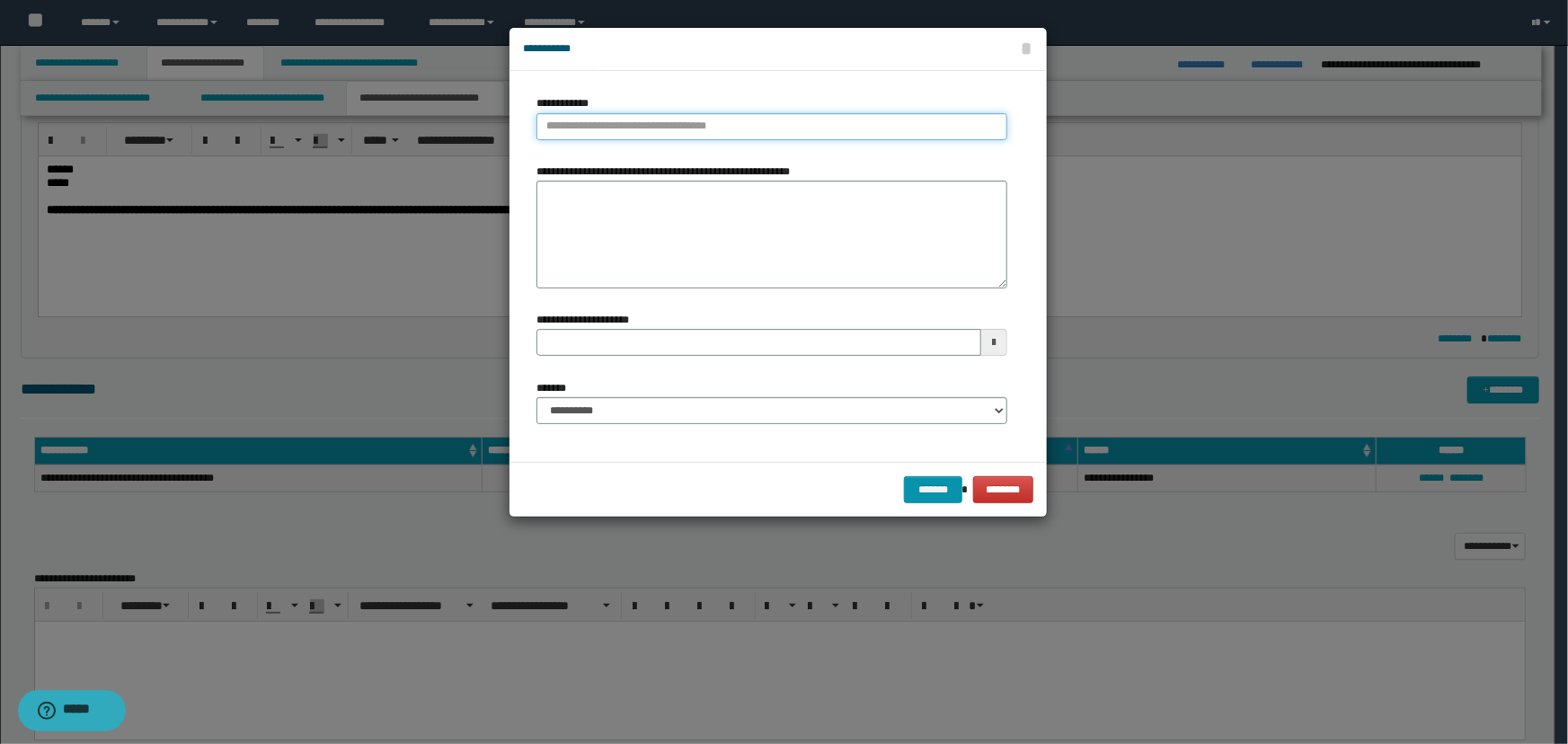 click on "**********" at bounding box center [772, 127] 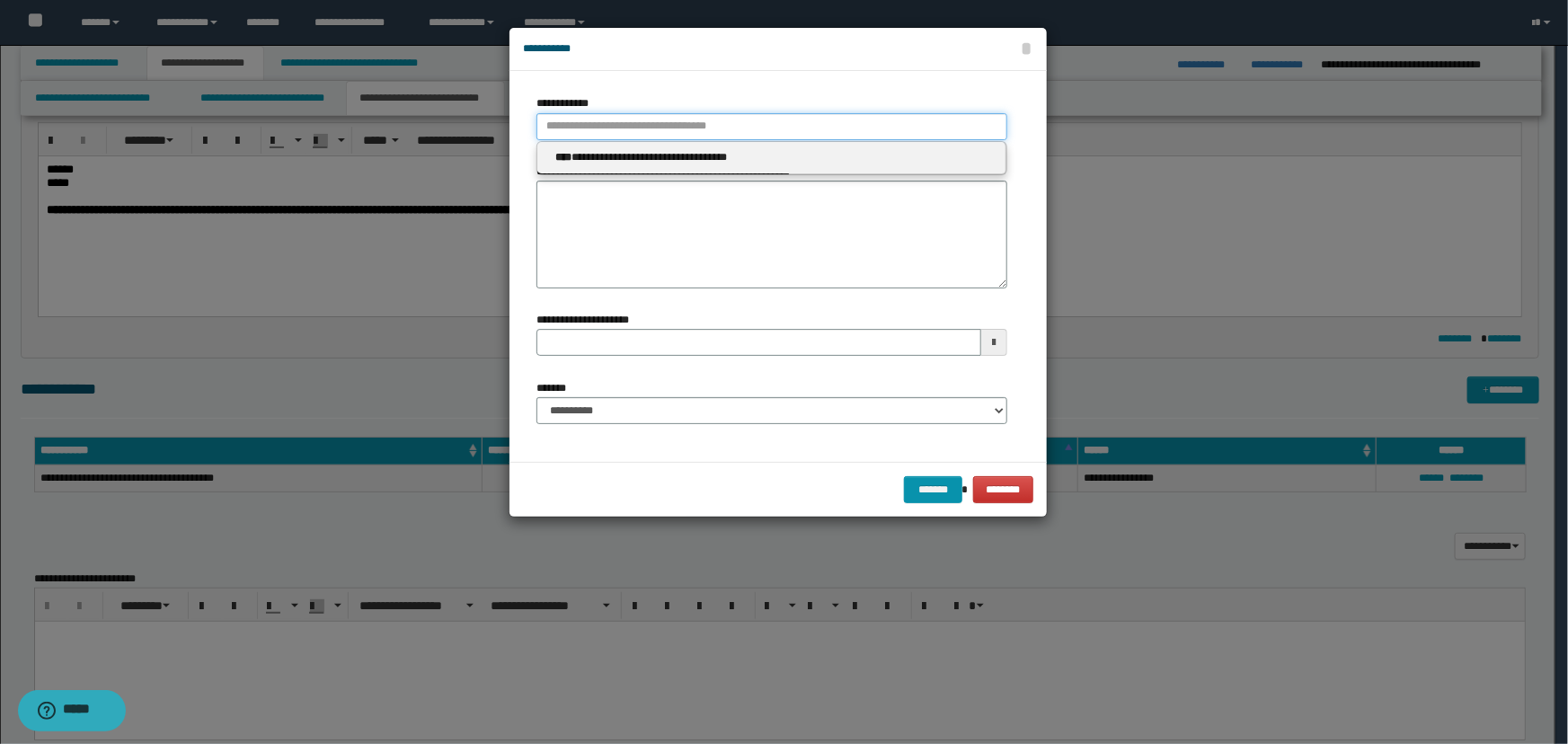 type 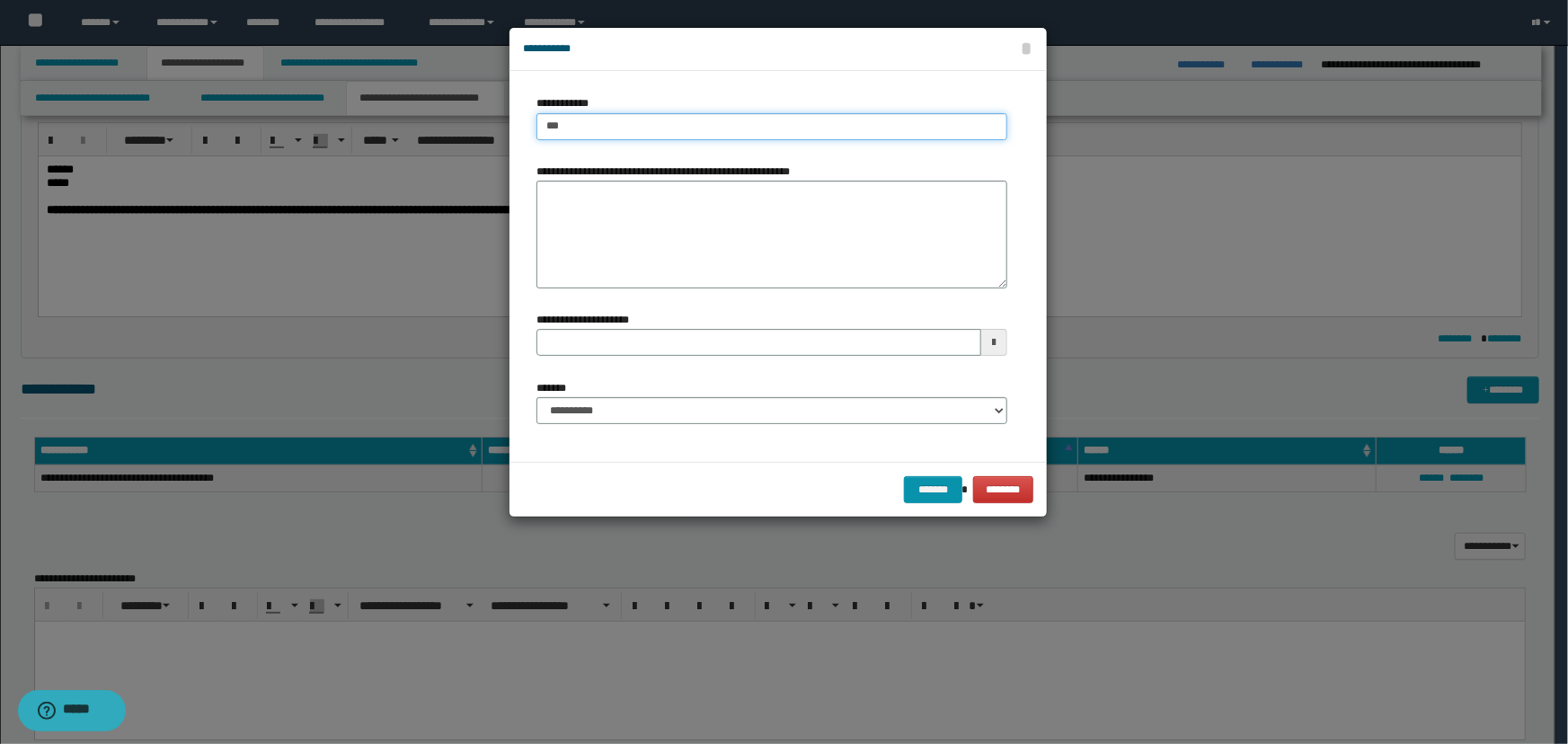 type on "****" 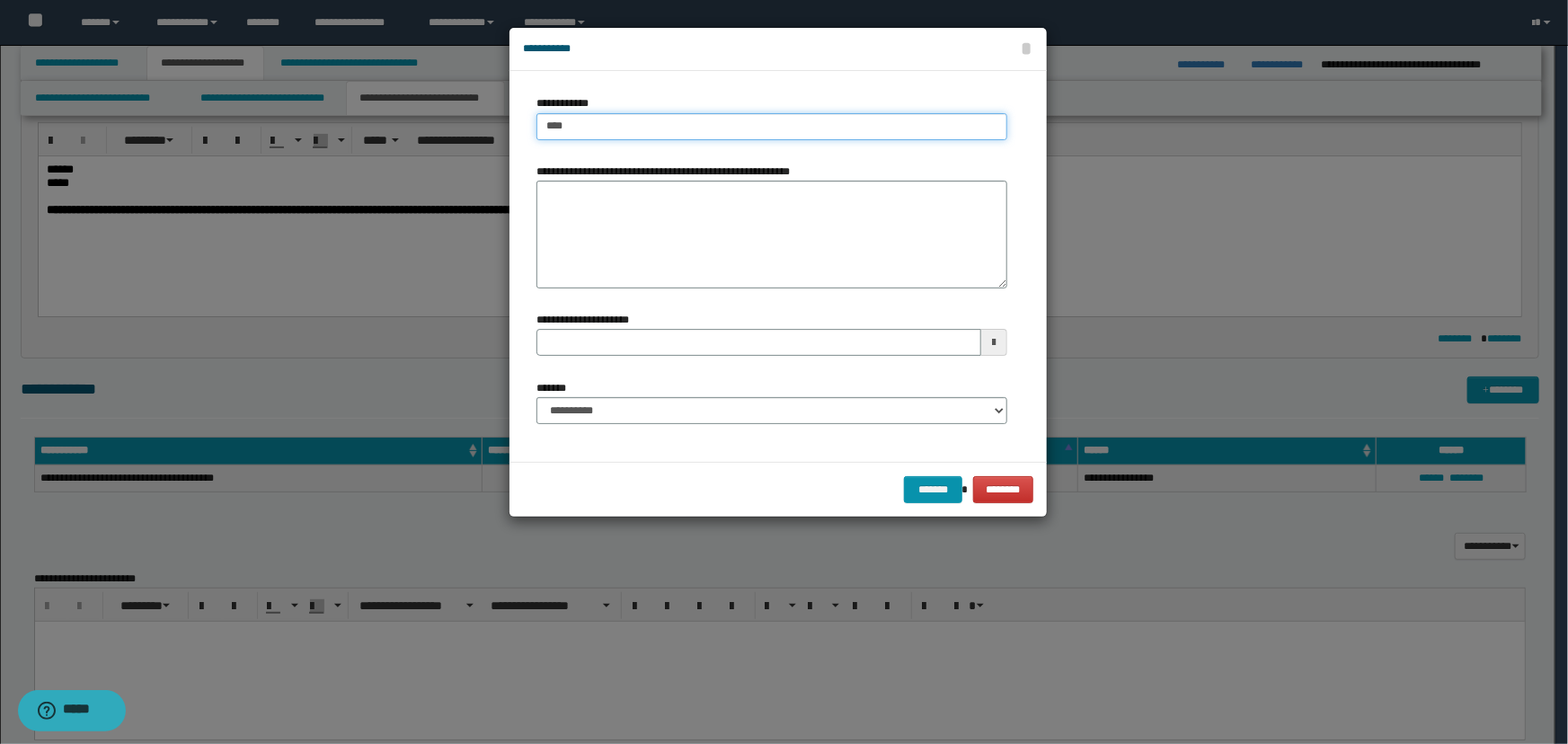 type on "****" 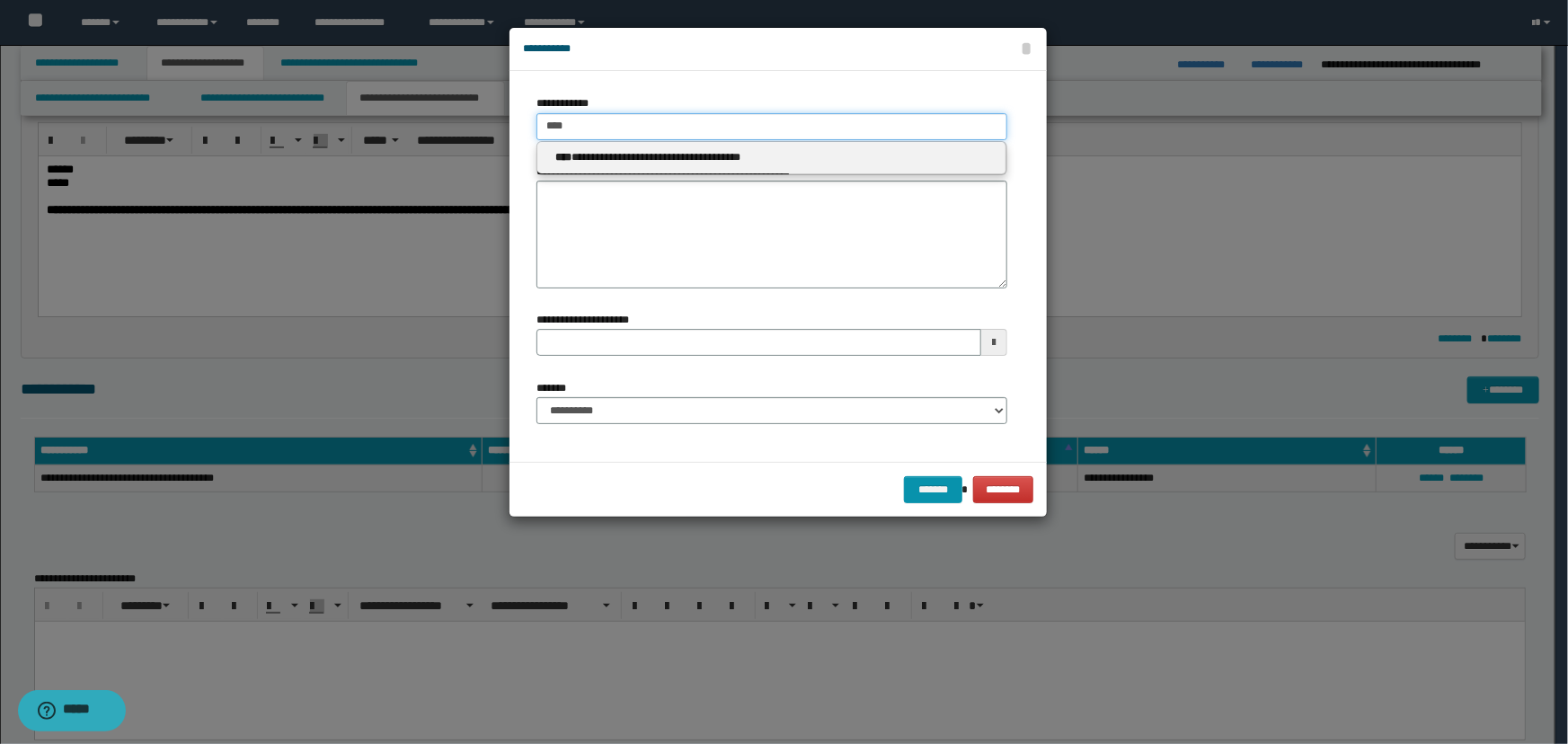 type on "****" 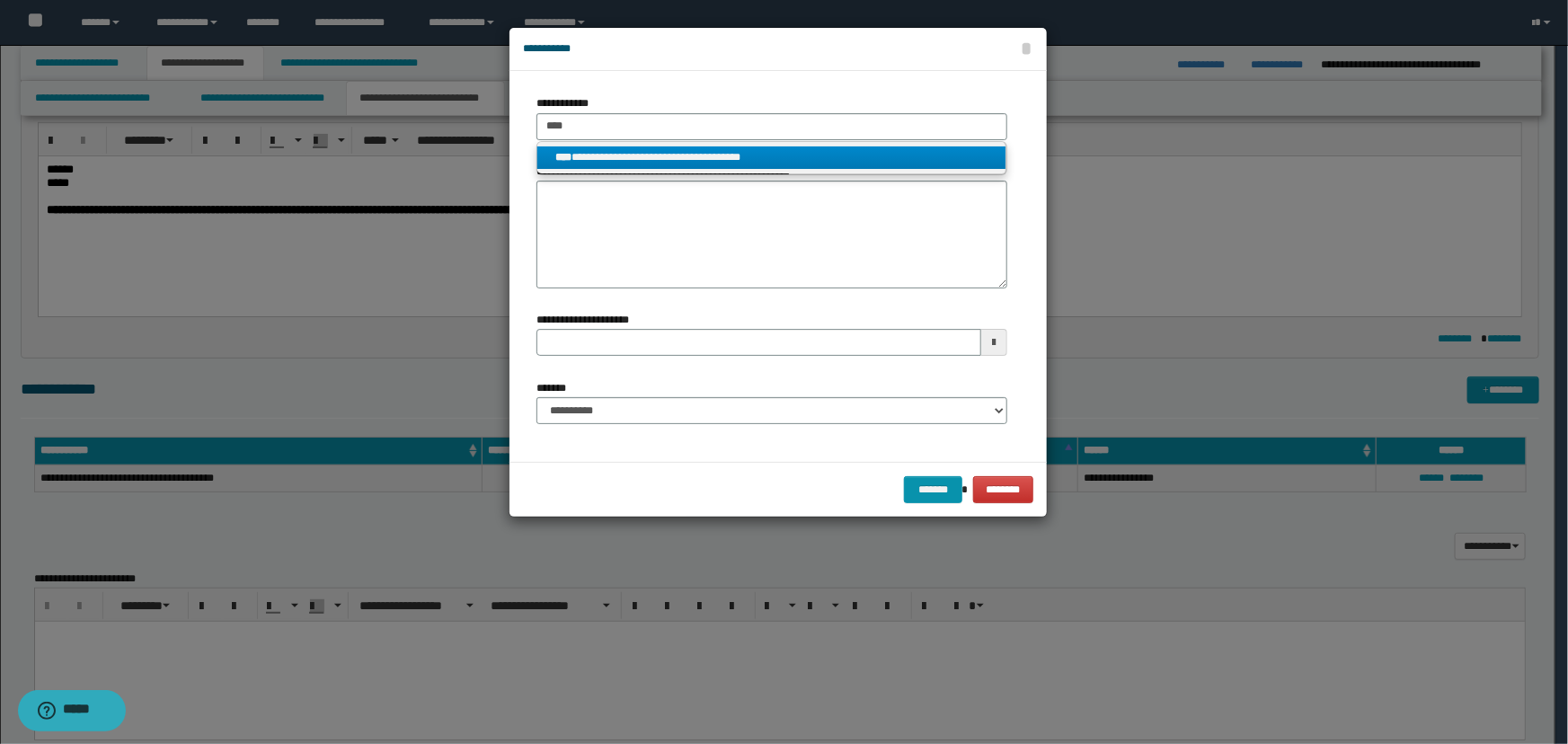 click on "**********" at bounding box center [772, 157] 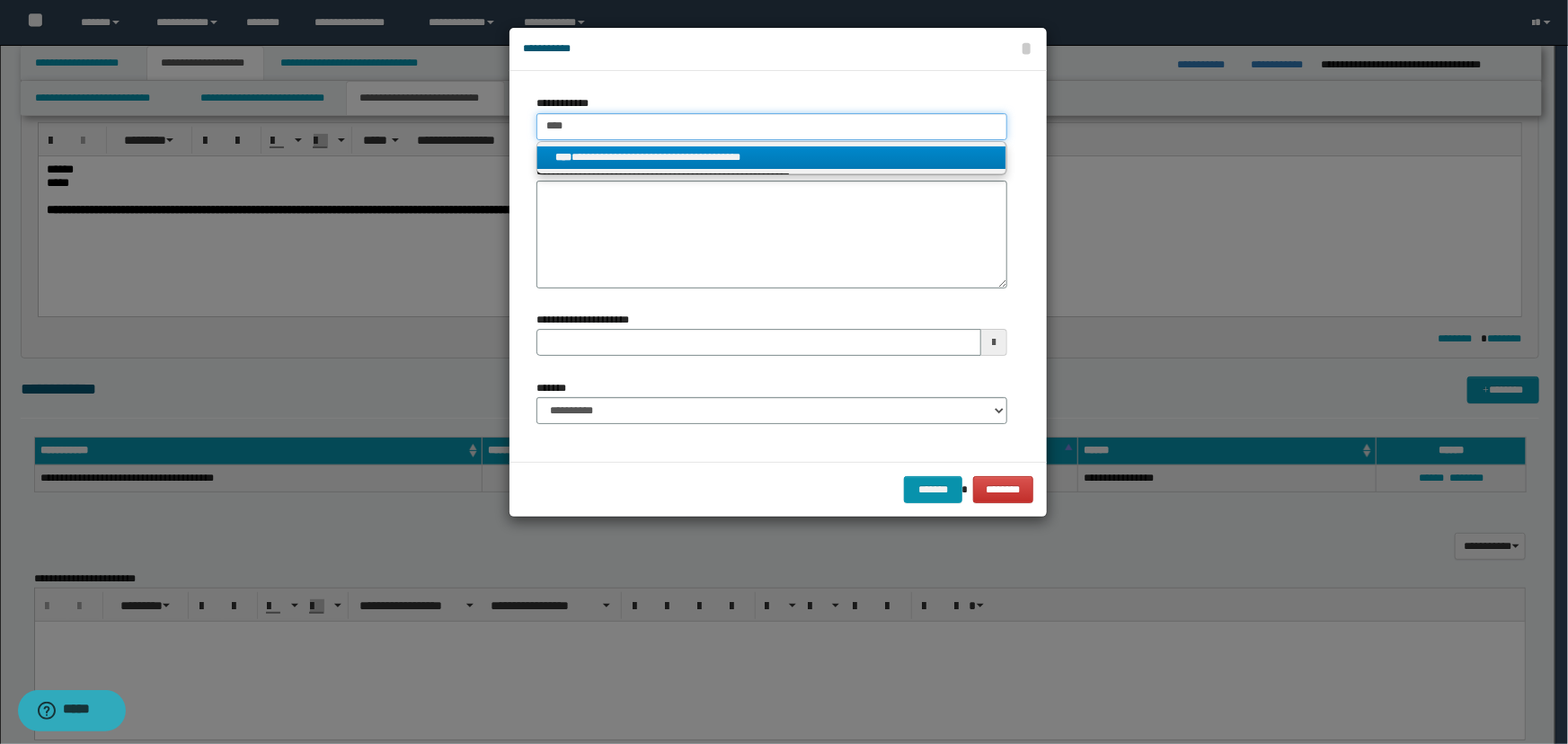 type 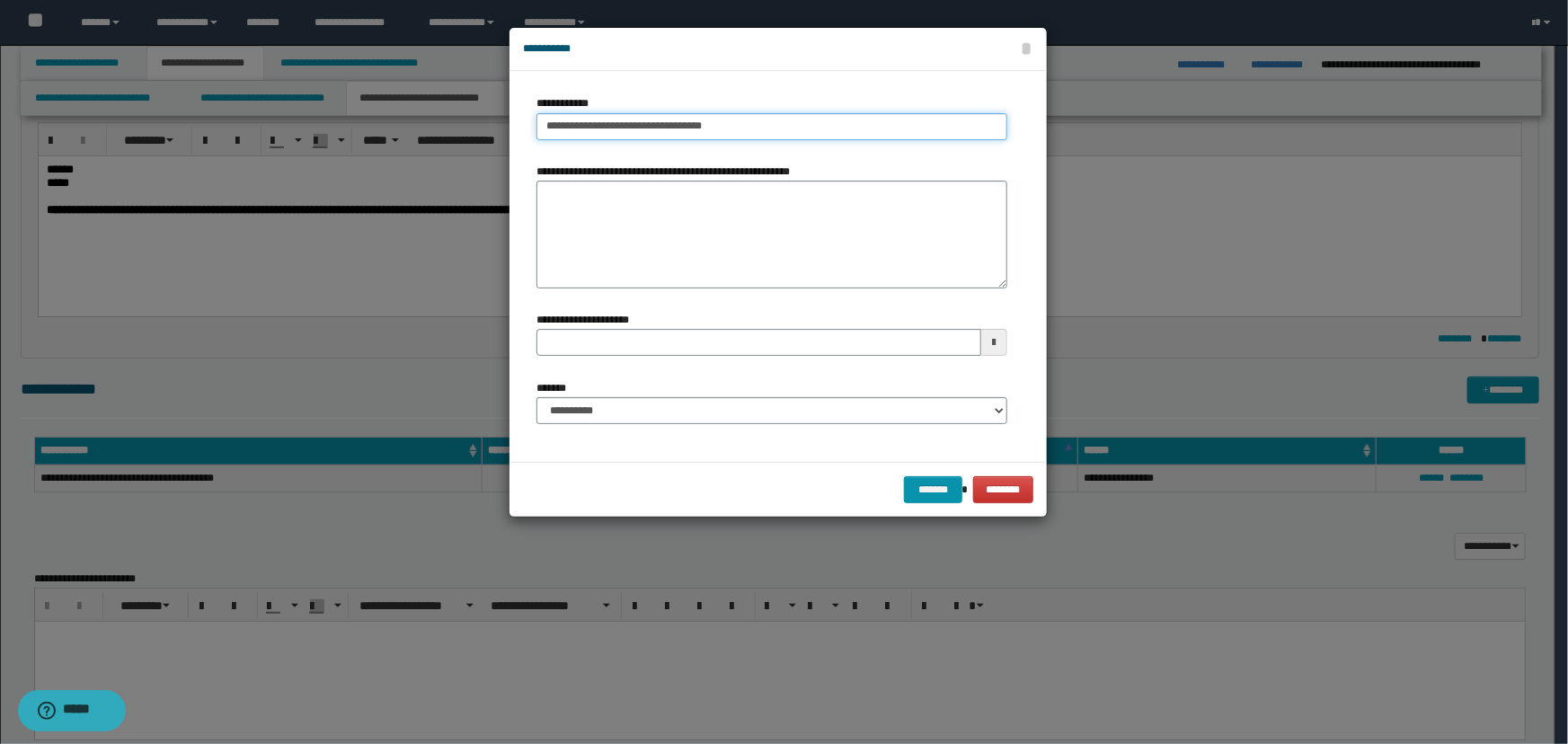 type 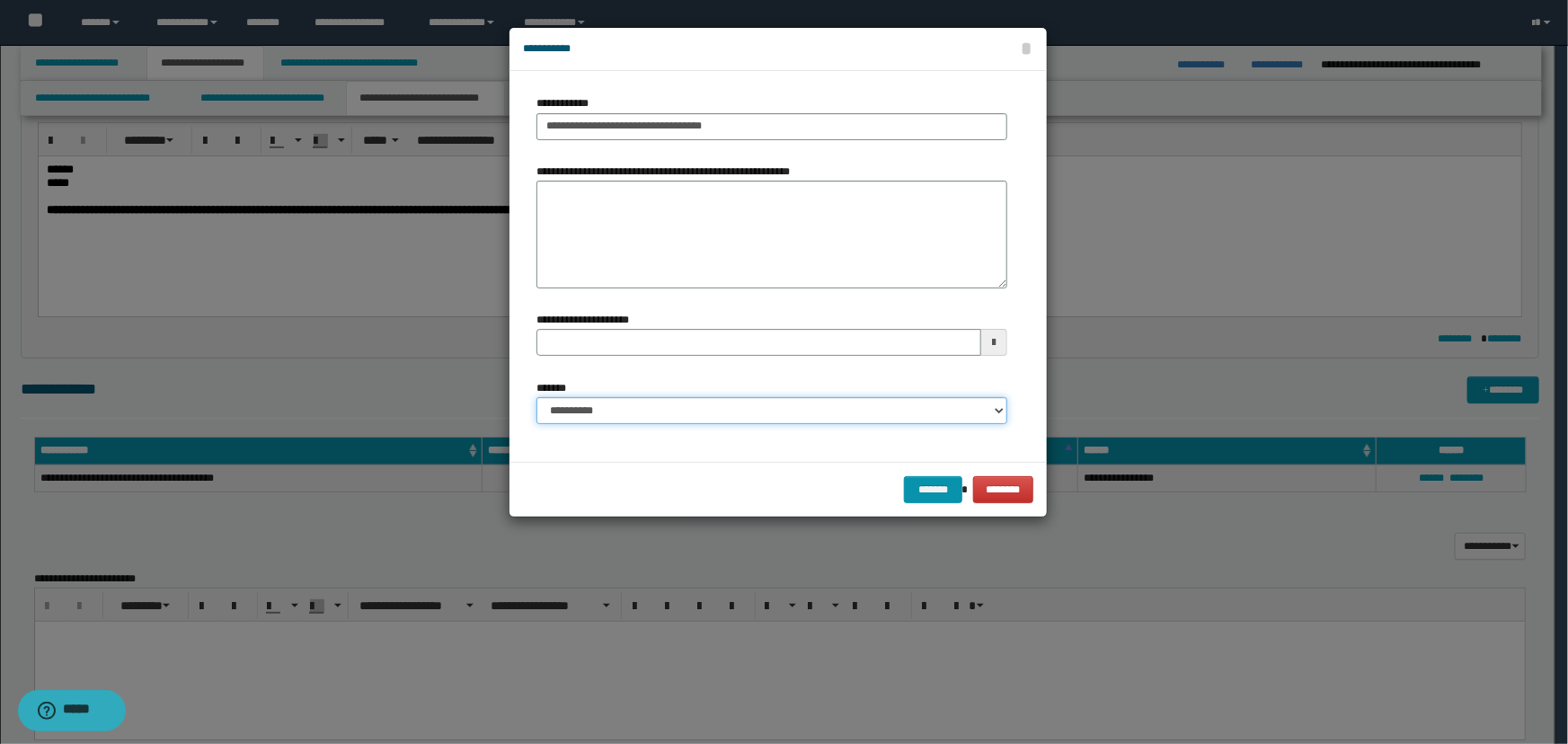 click on "**********" at bounding box center (772, 411) 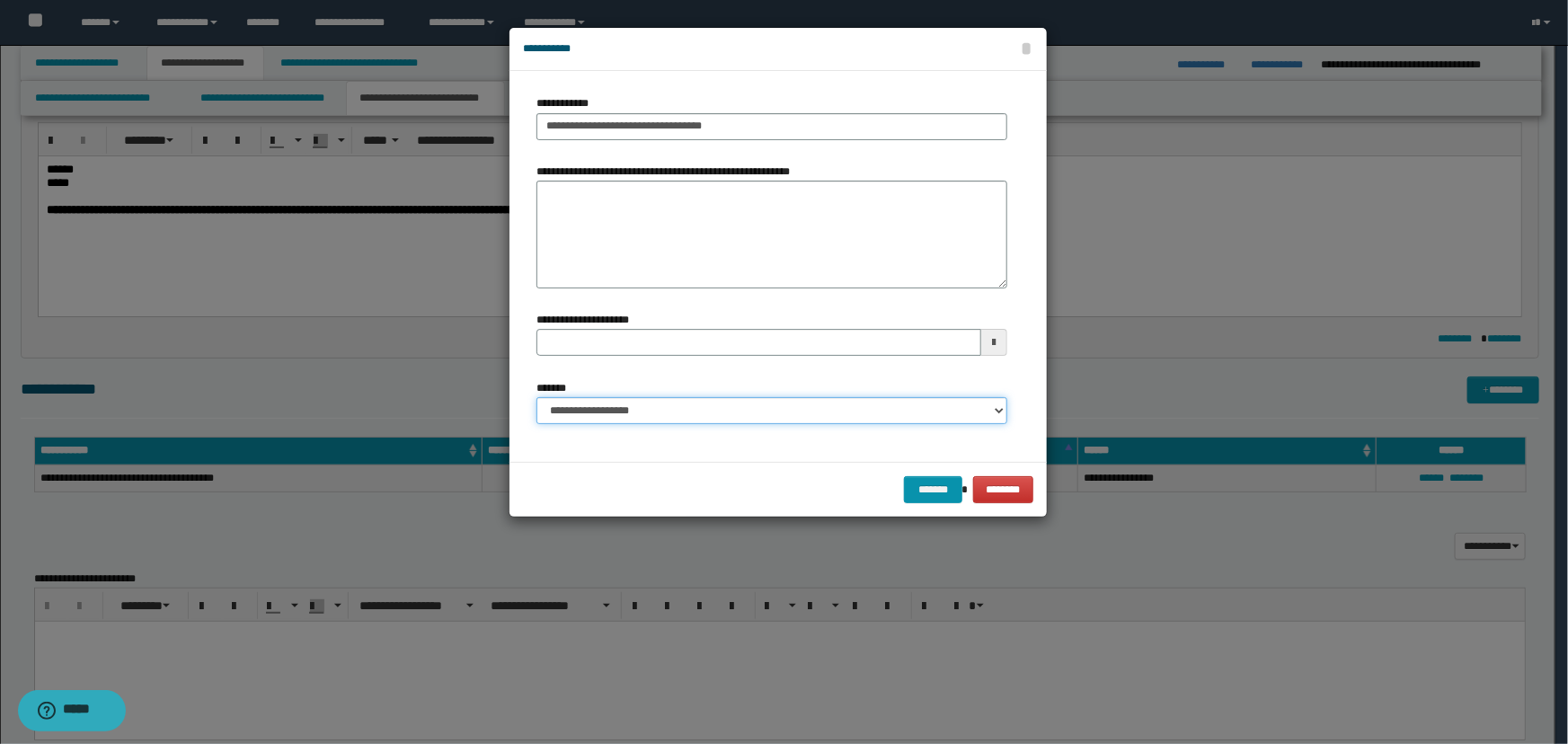 click on "**********" at bounding box center [772, 411] 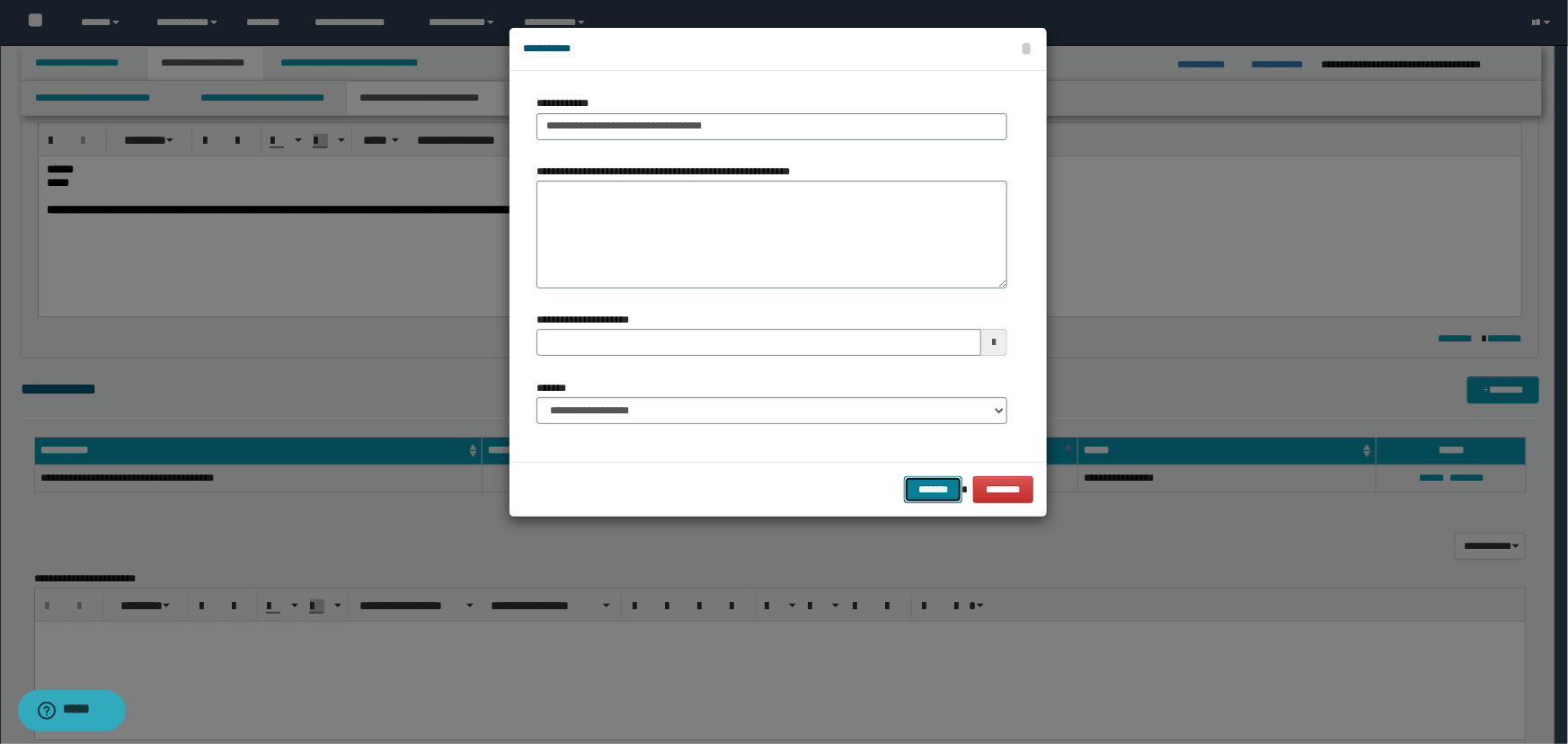 click on "*******" at bounding box center [933, 490] 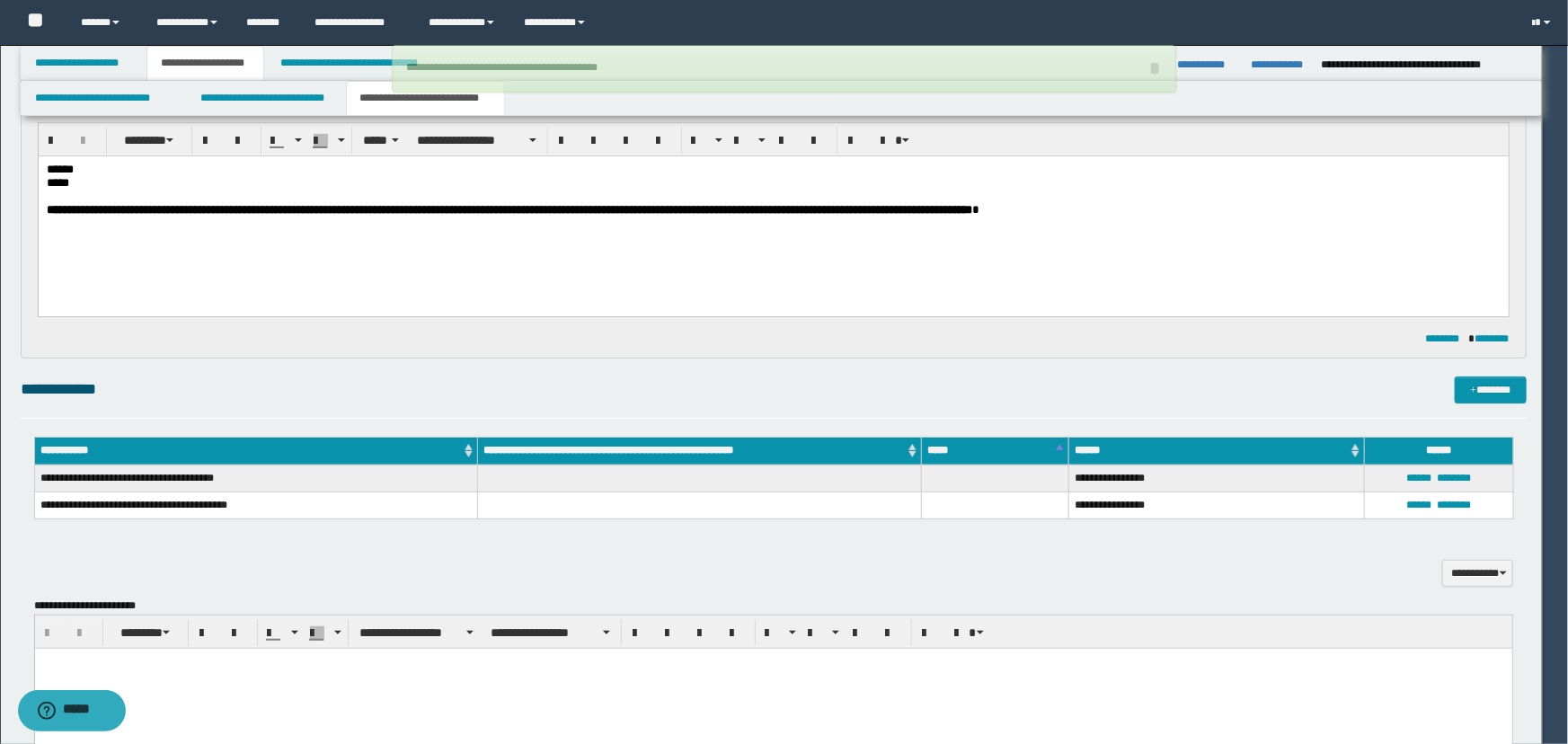 type 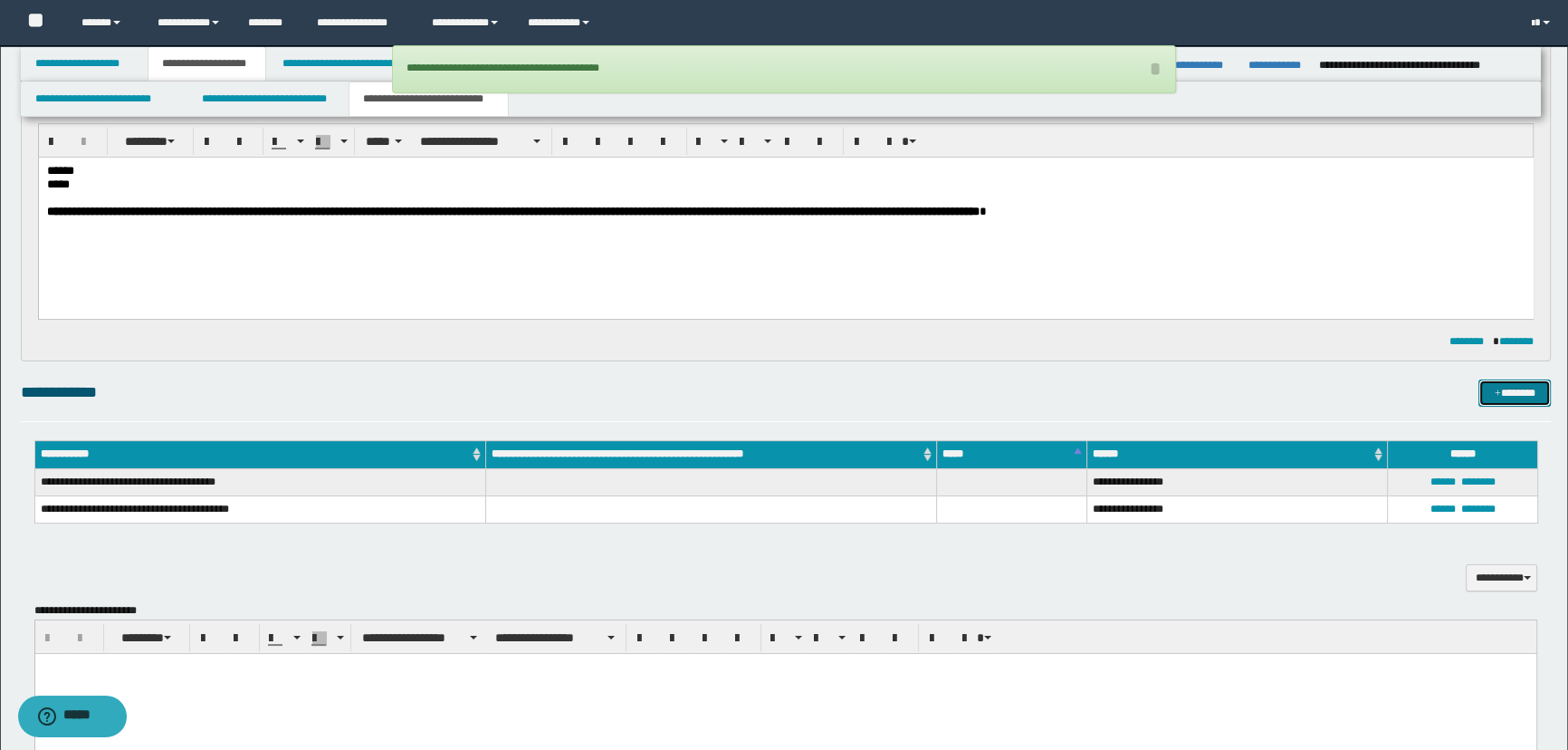 click at bounding box center (1497, 394) 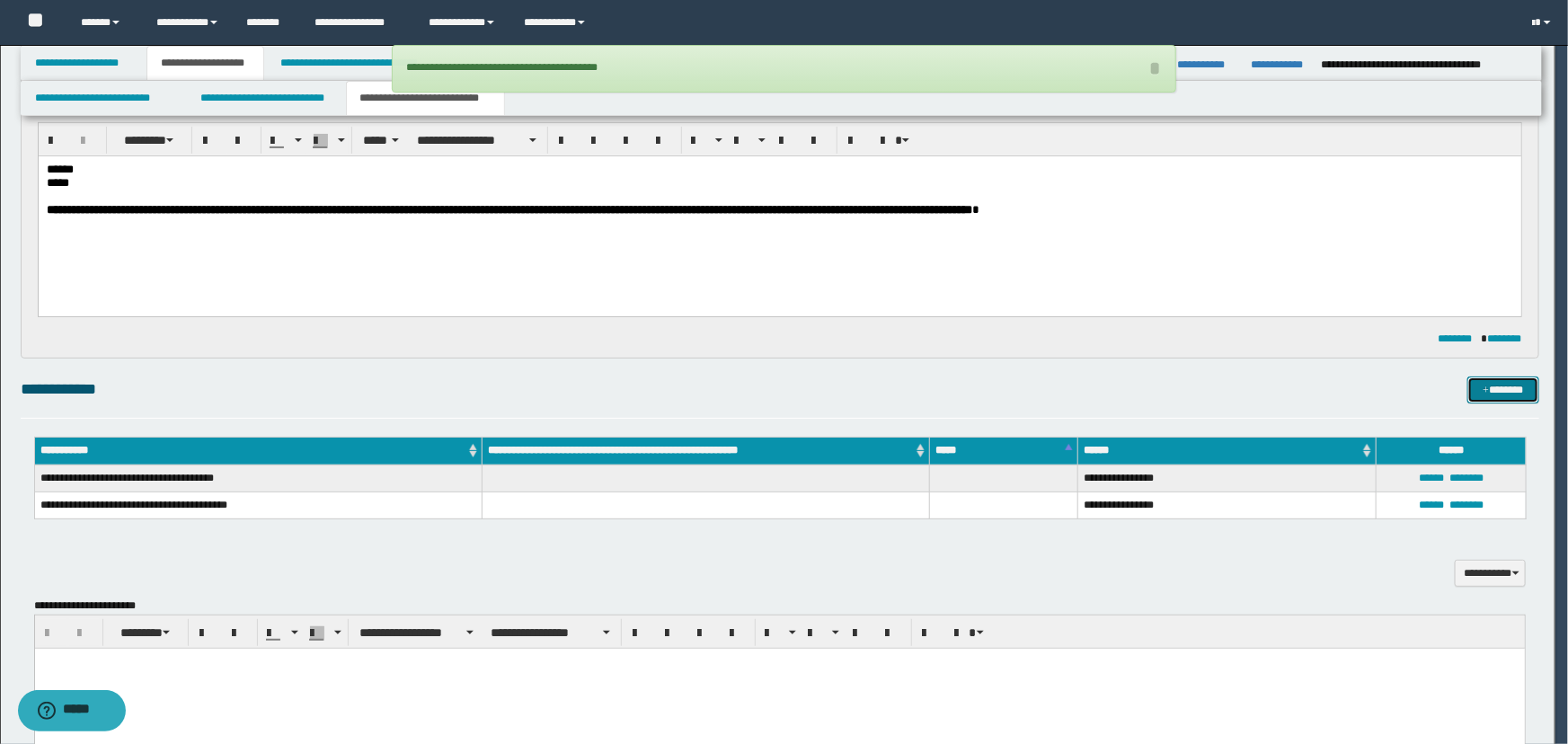 type 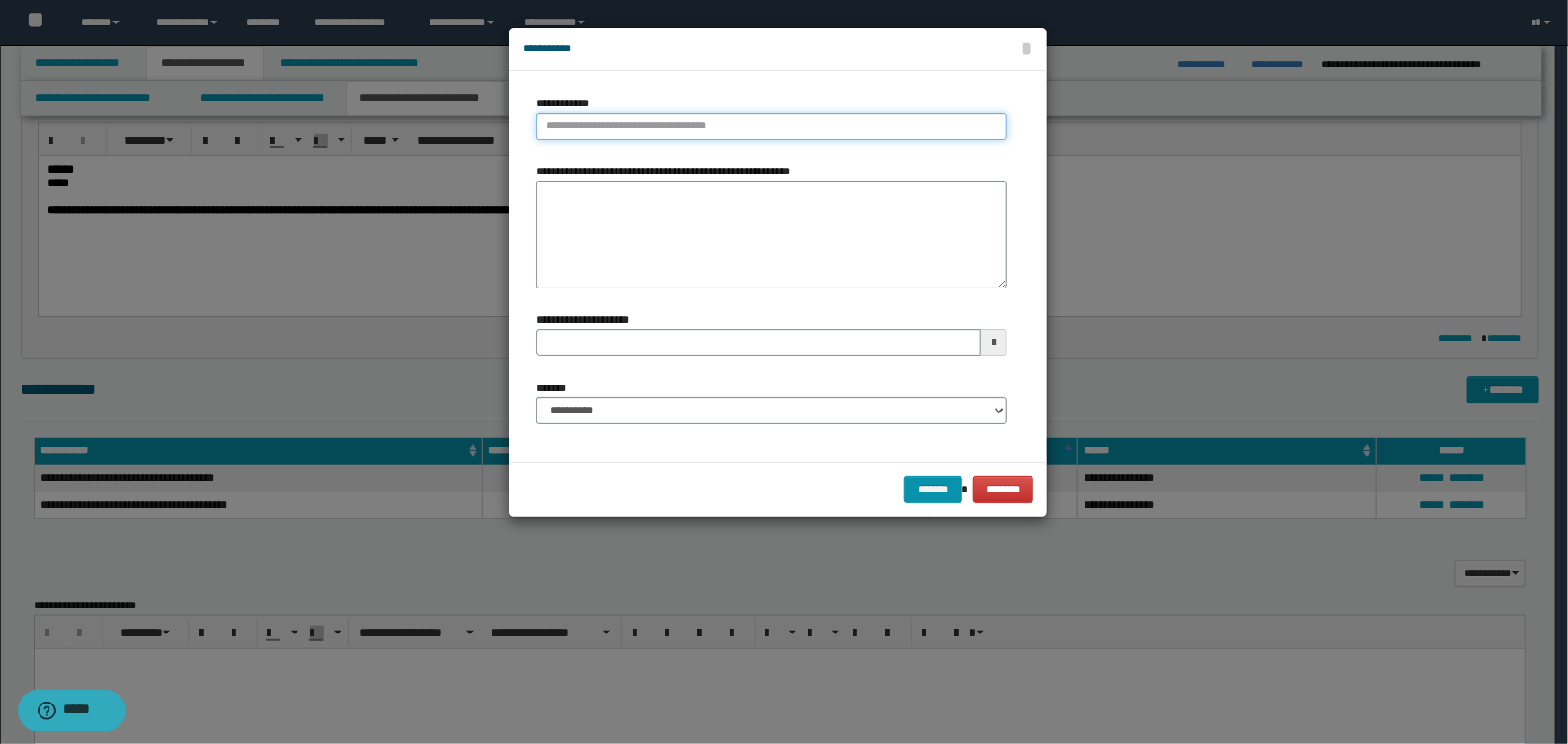 type on "**********" 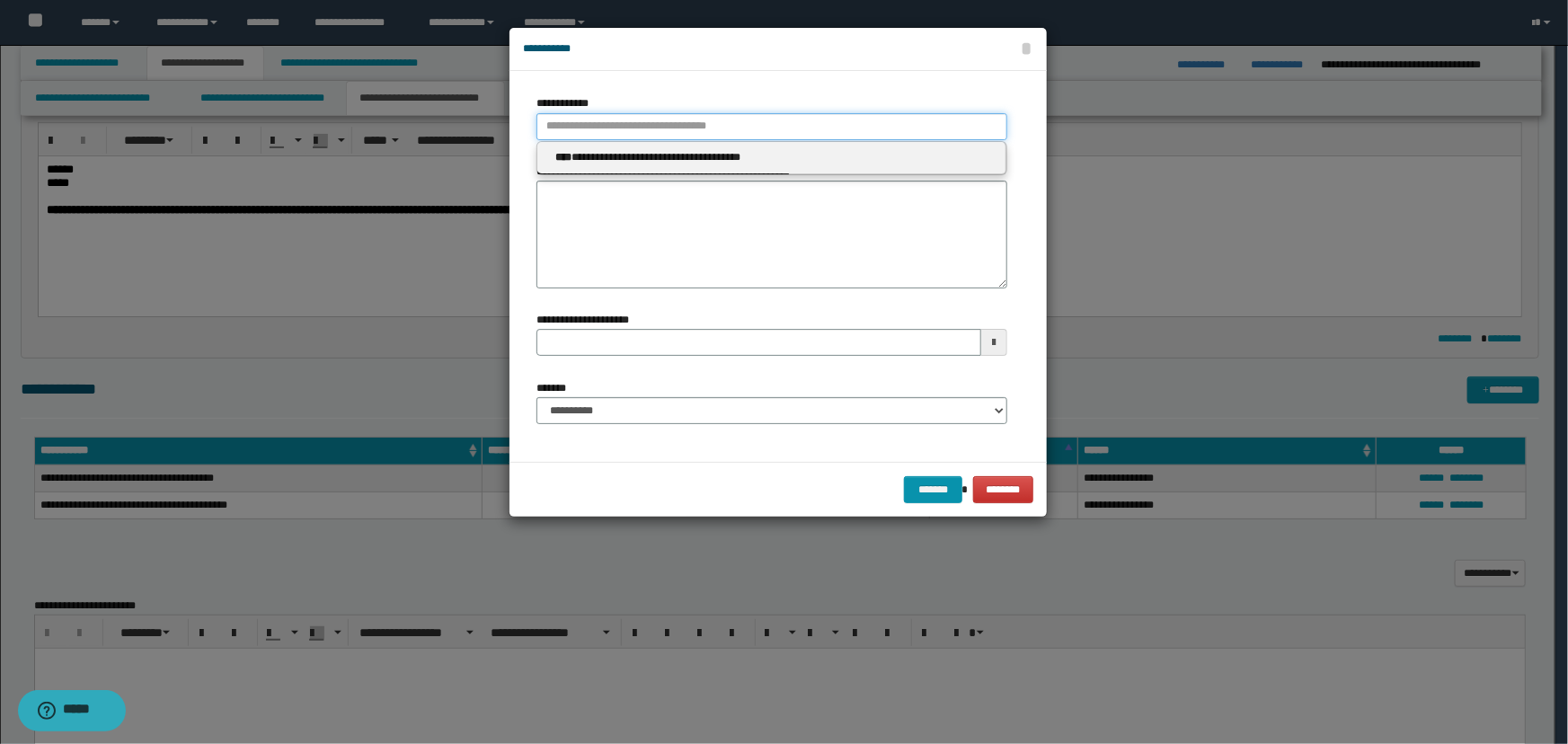 click on "**********" at bounding box center [772, 127] 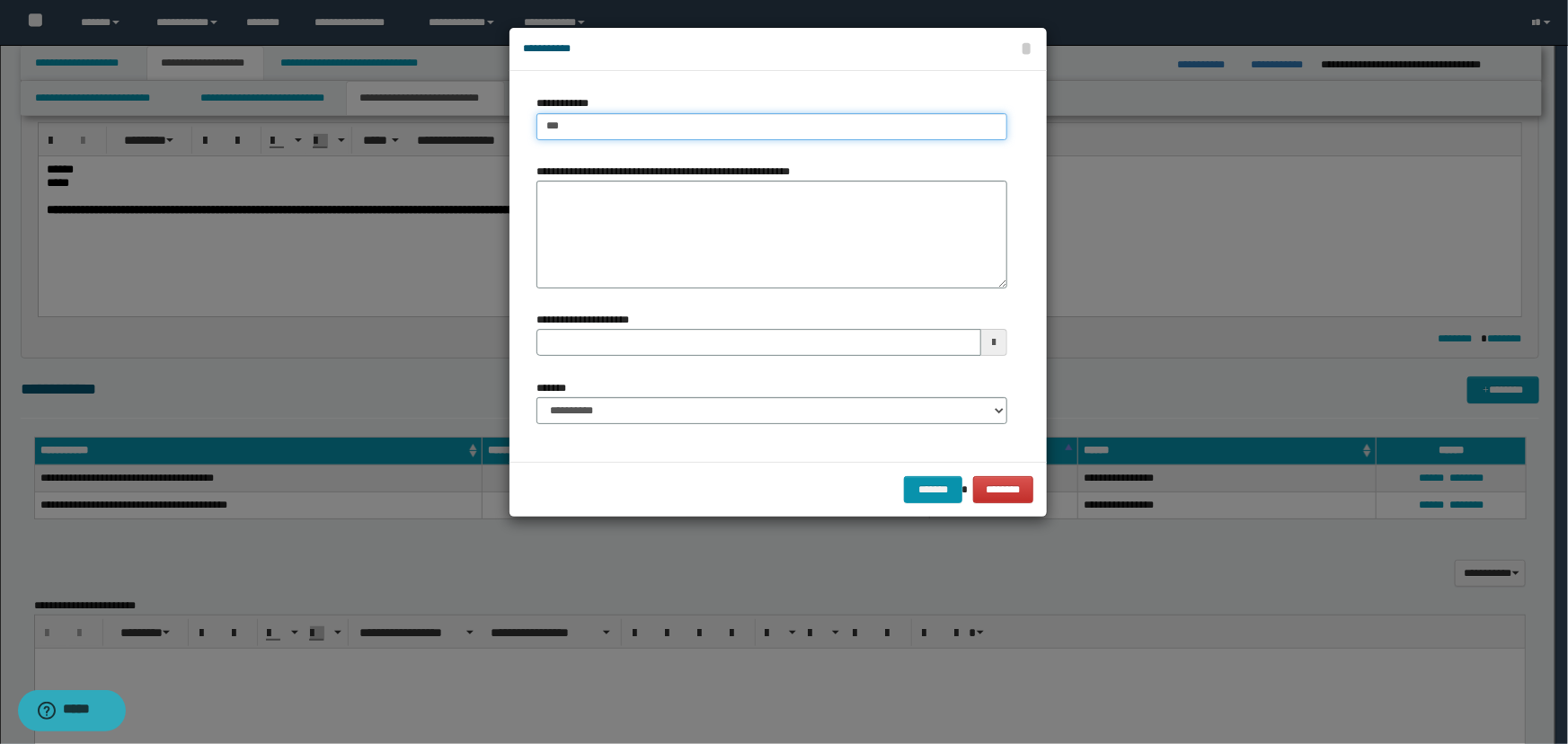 type on "****" 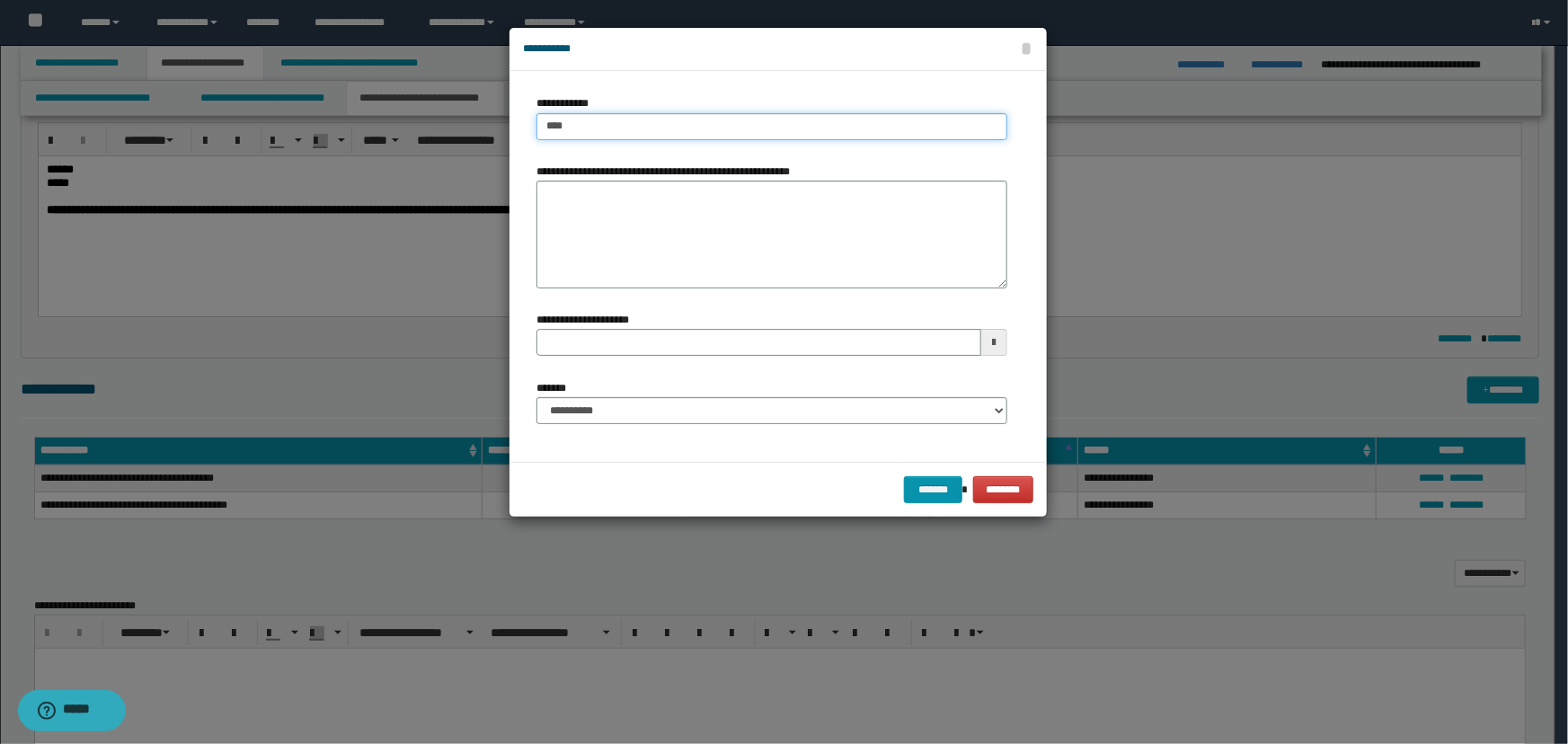 type on "****" 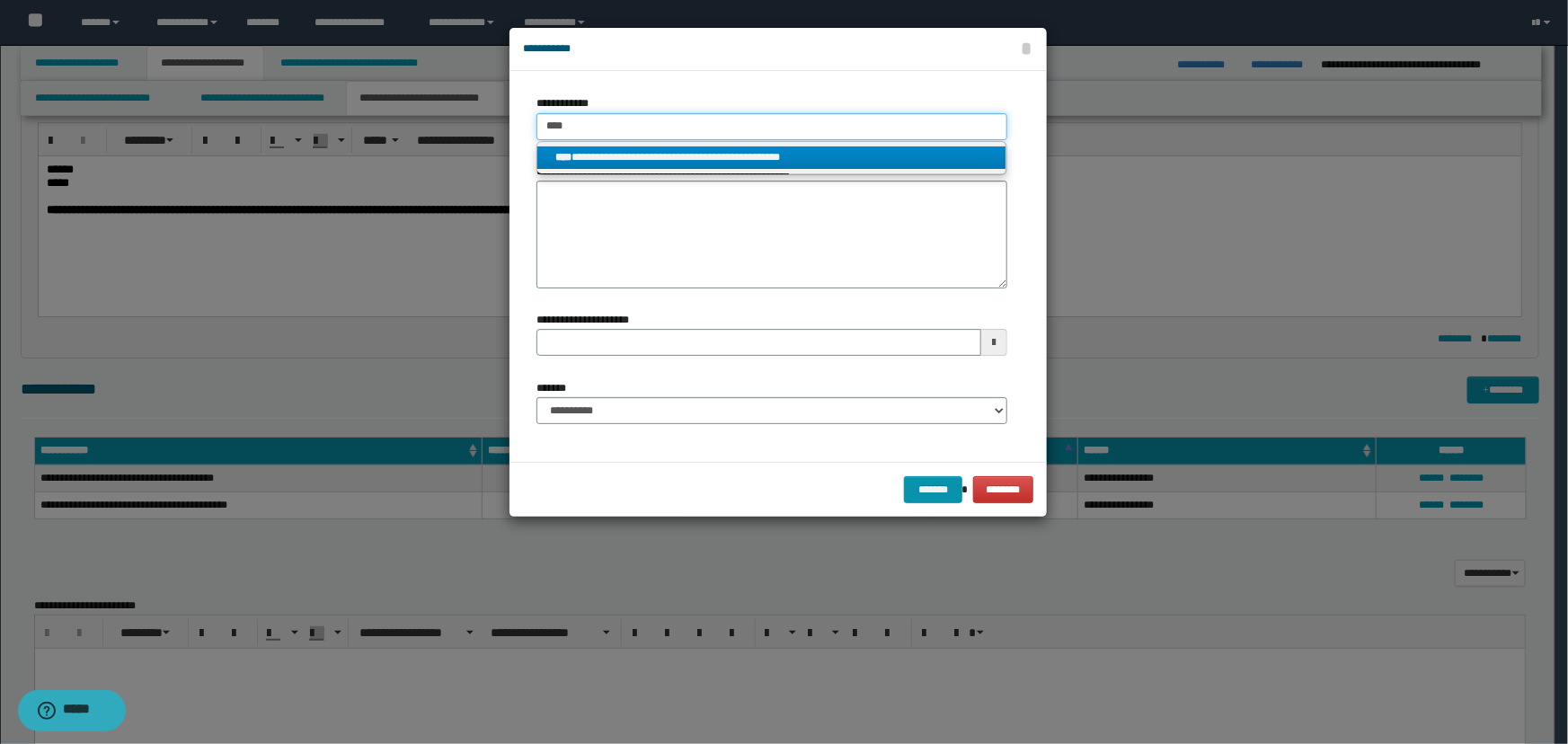 type on "****" 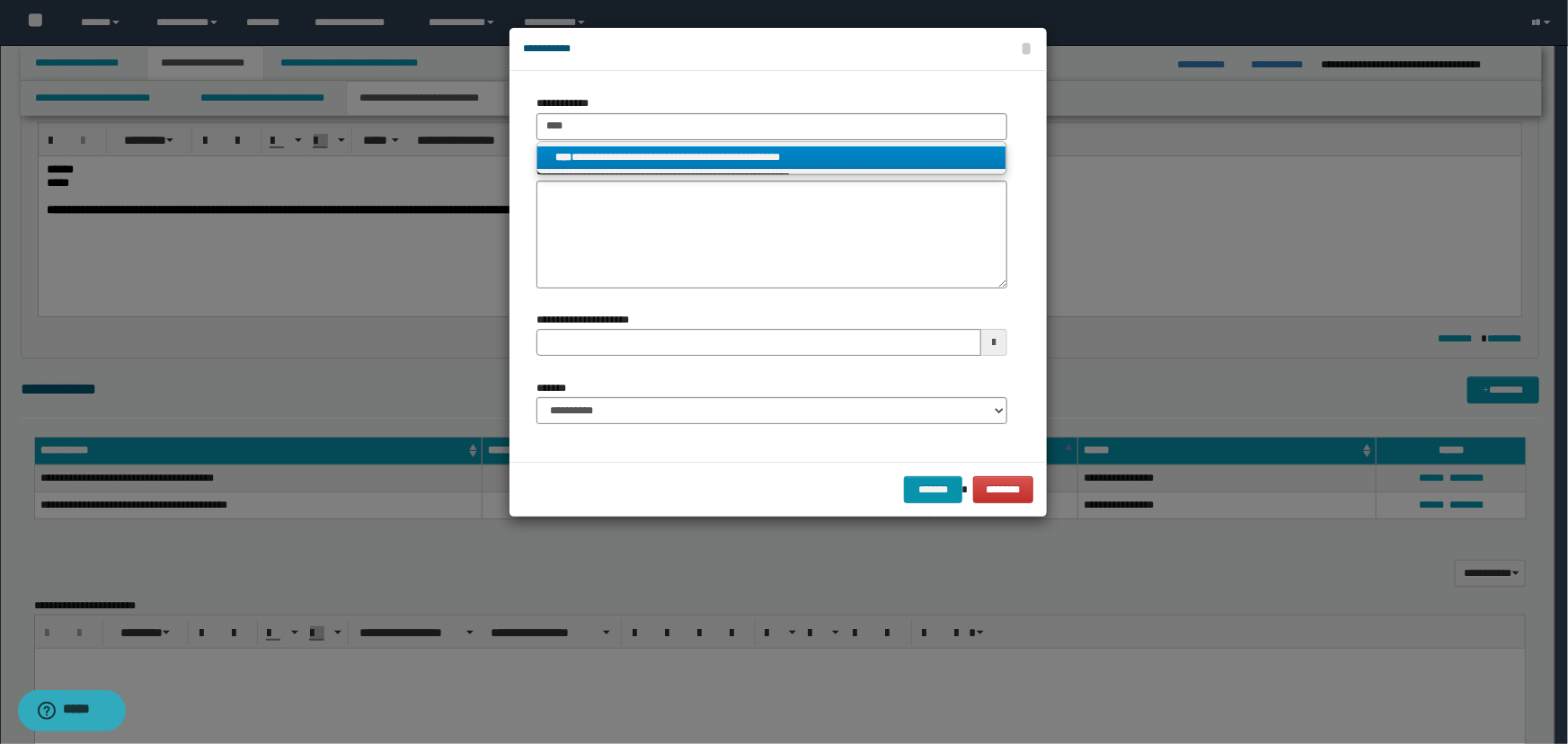 click on "**********" at bounding box center (772, 157) 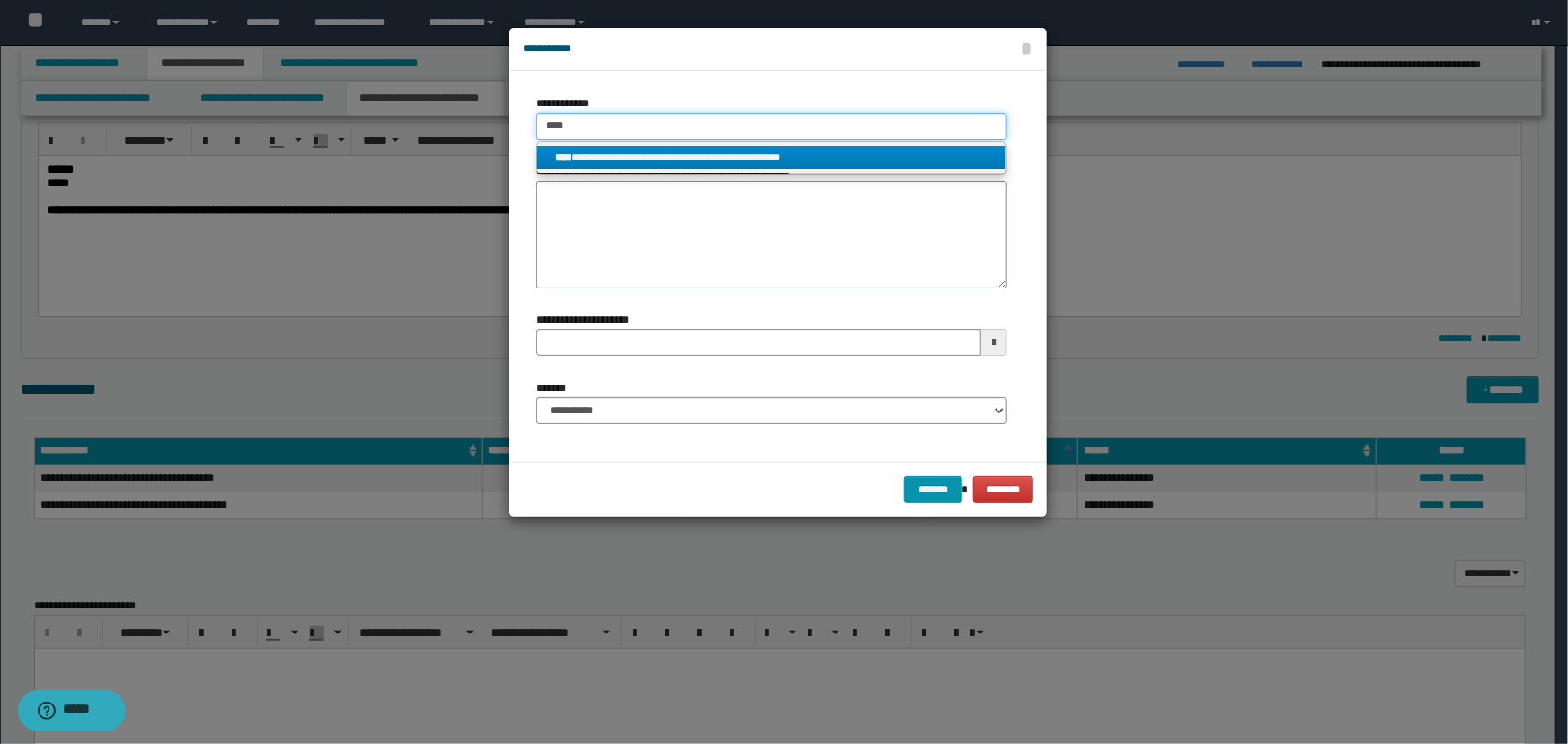 type 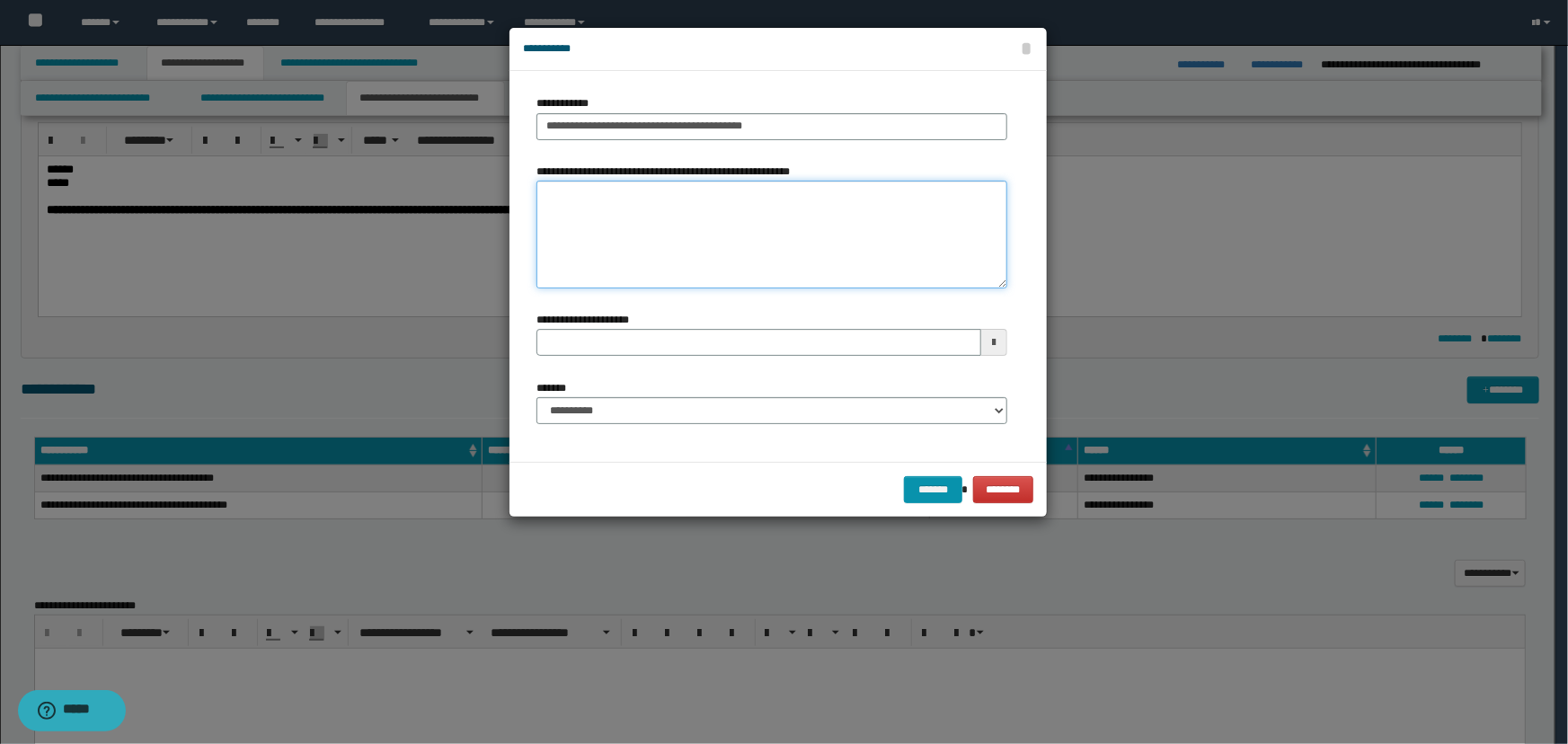 click on "**********" at bounding box center (772, 235) 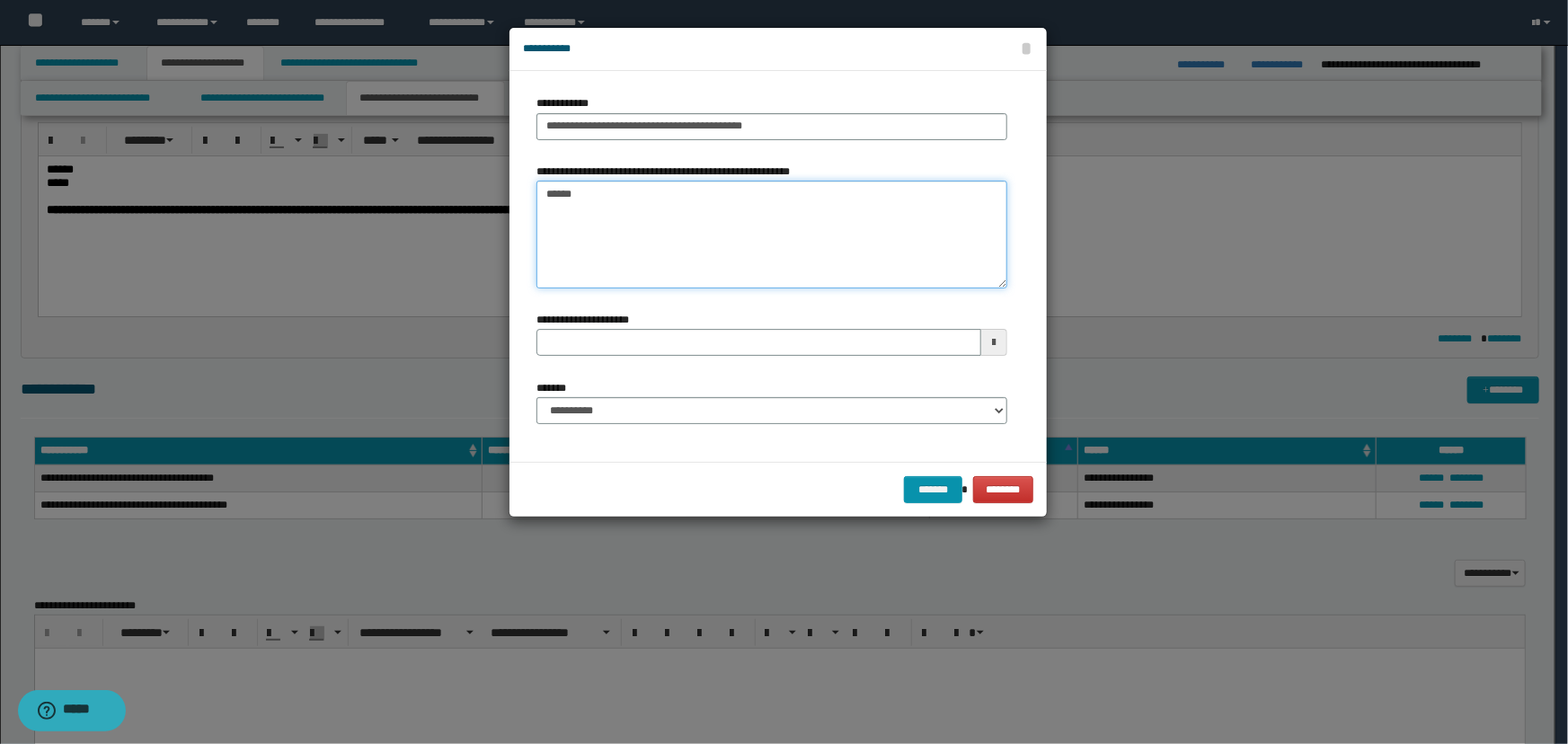 type on "*******" 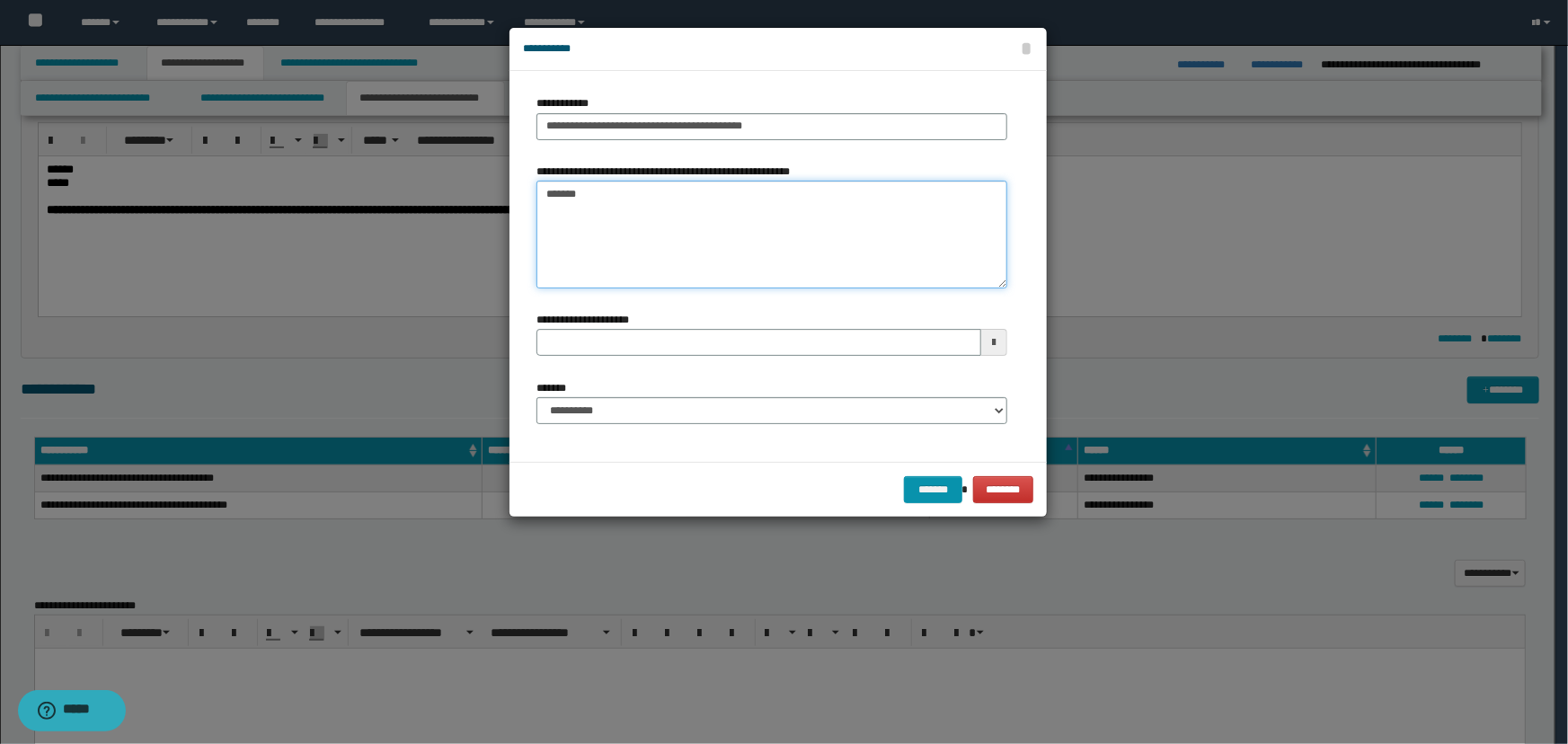 type 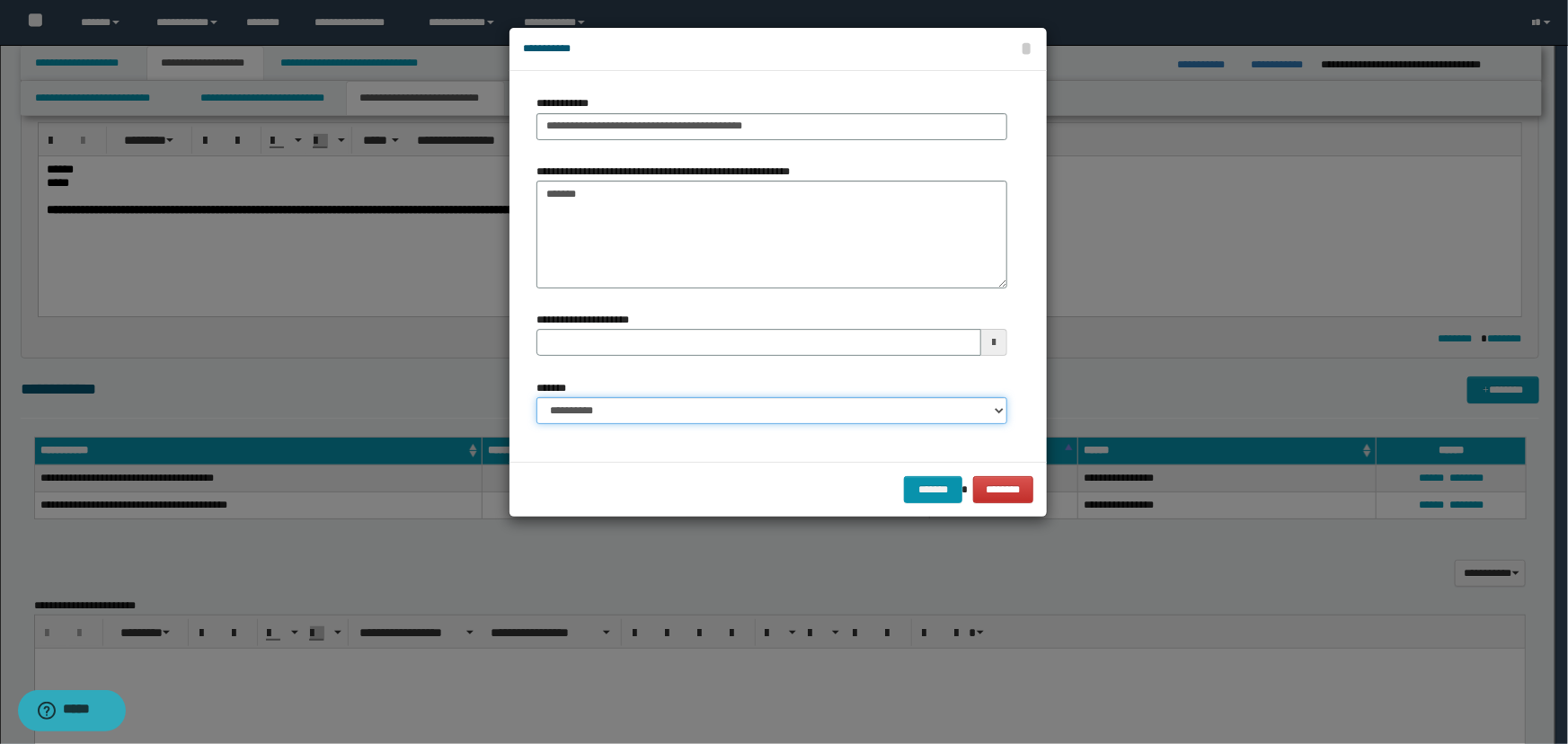 click on "**********" at bounding box center (772, 411) 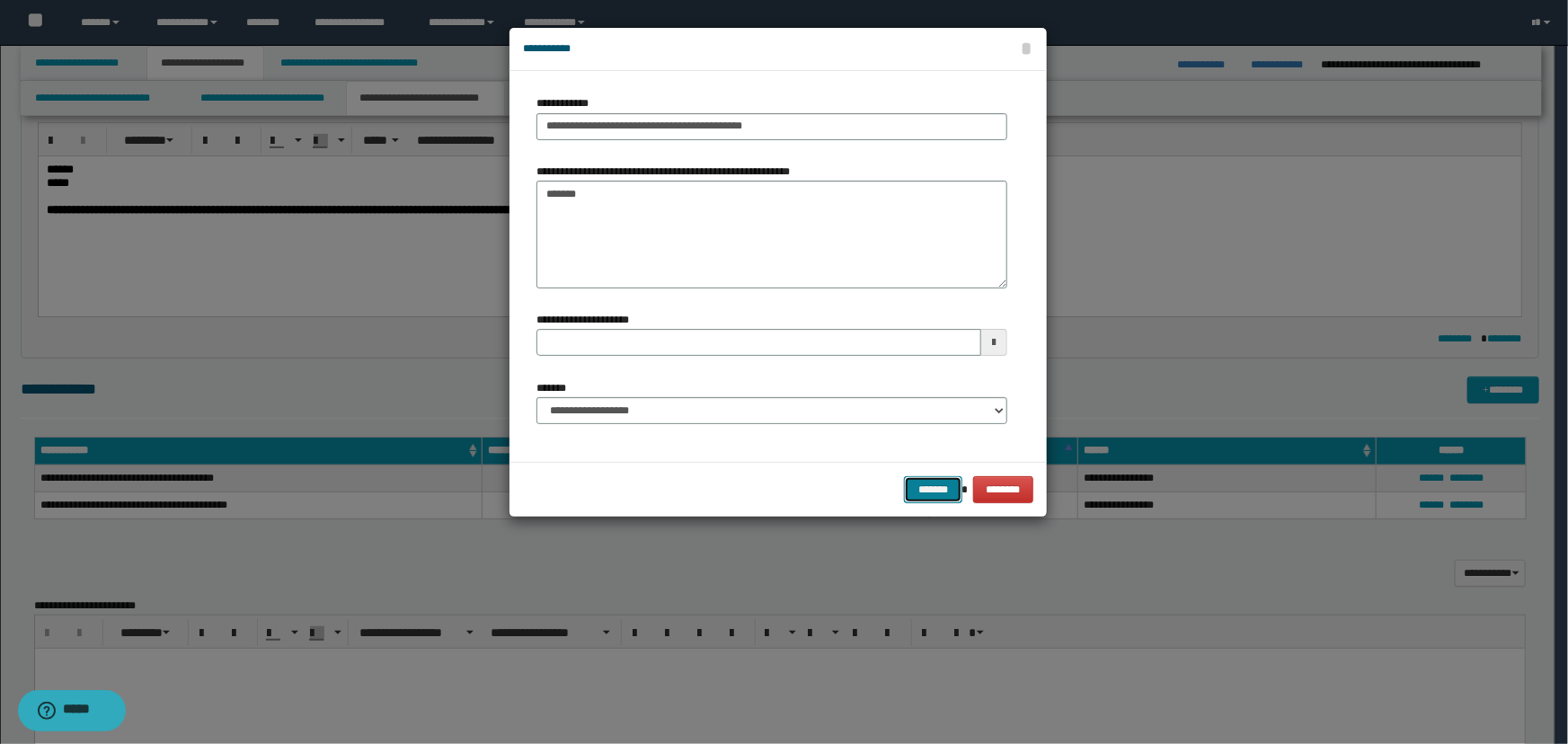 click on "*******" at bounding box center (933, 490) 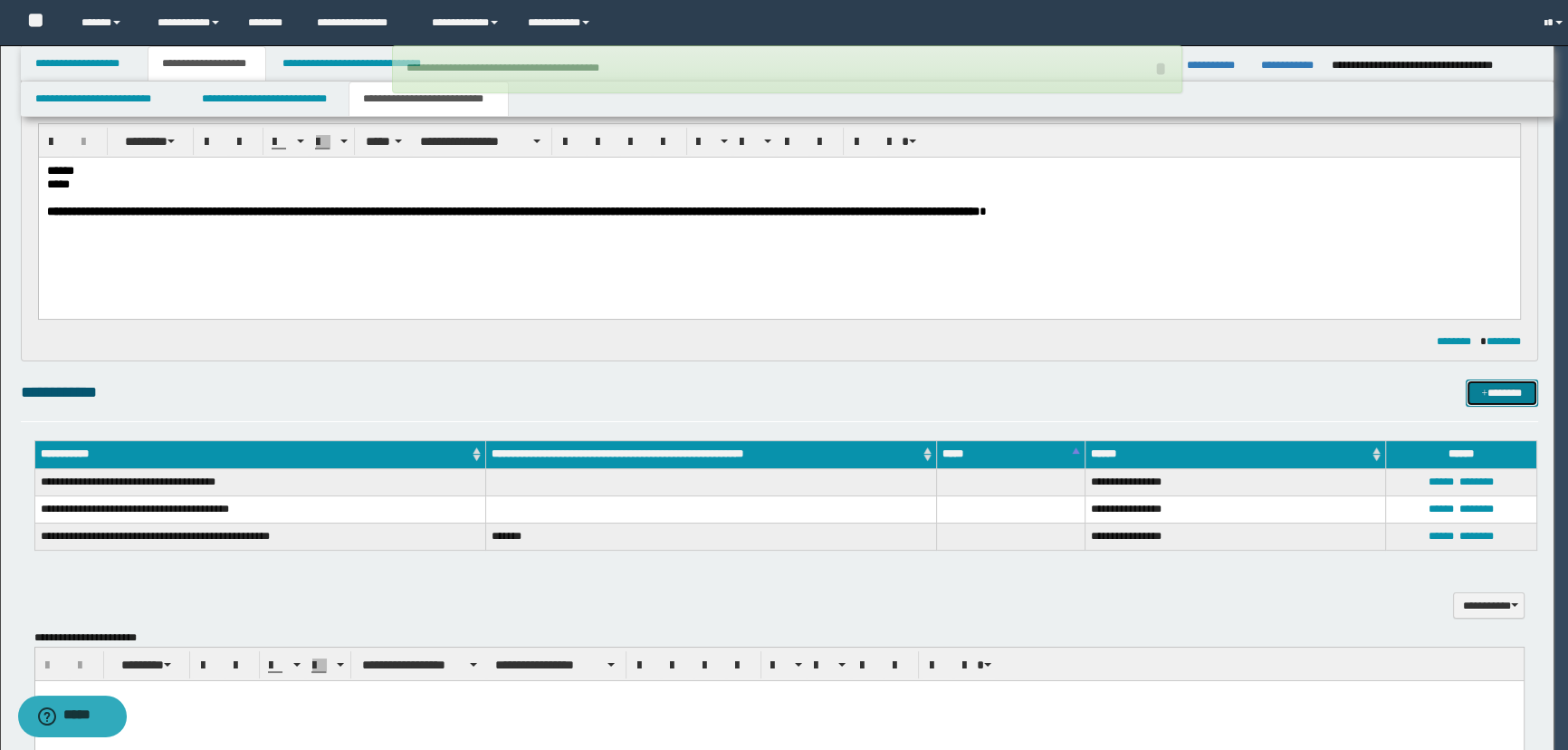 type 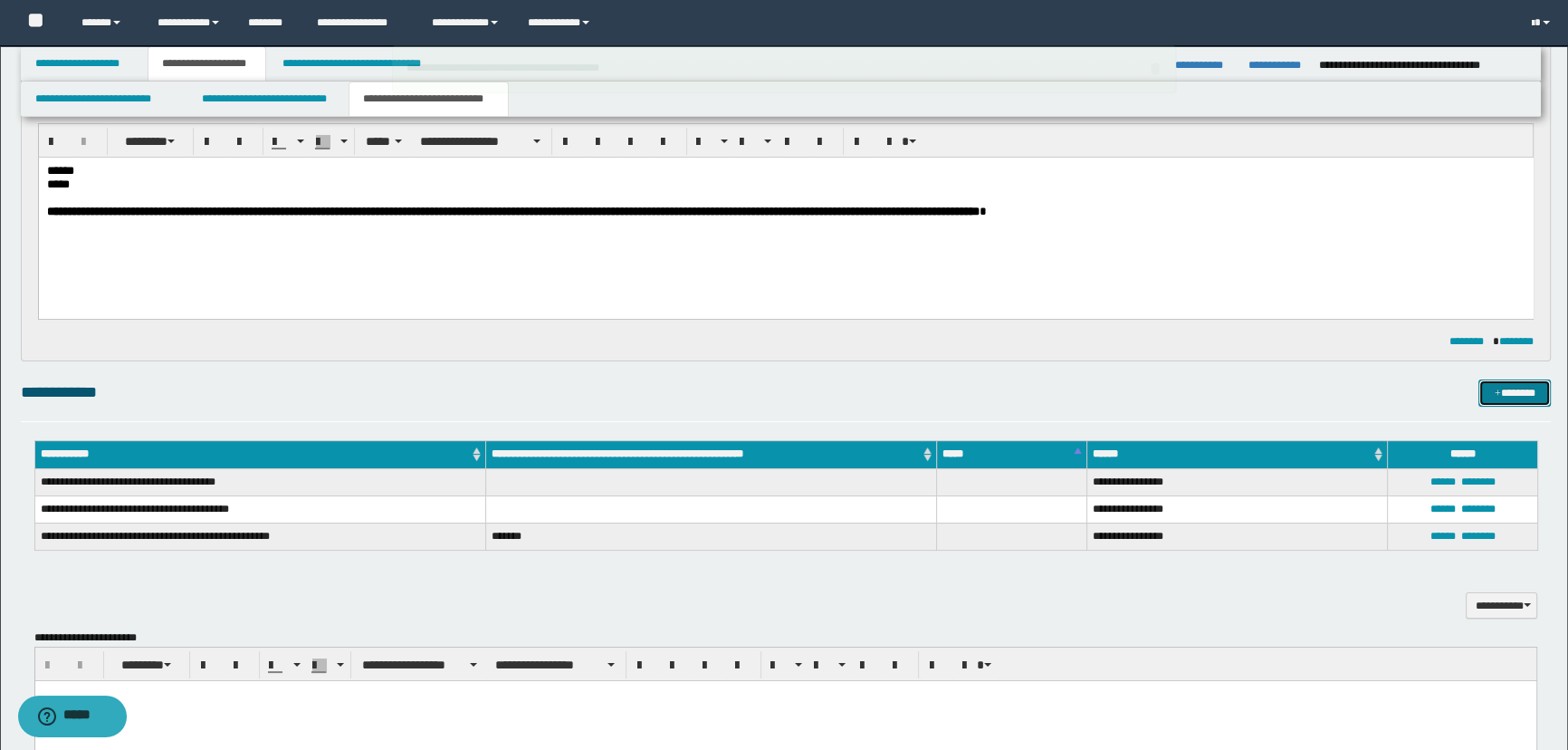 click on "*******" at bounding box center [1515, 393] 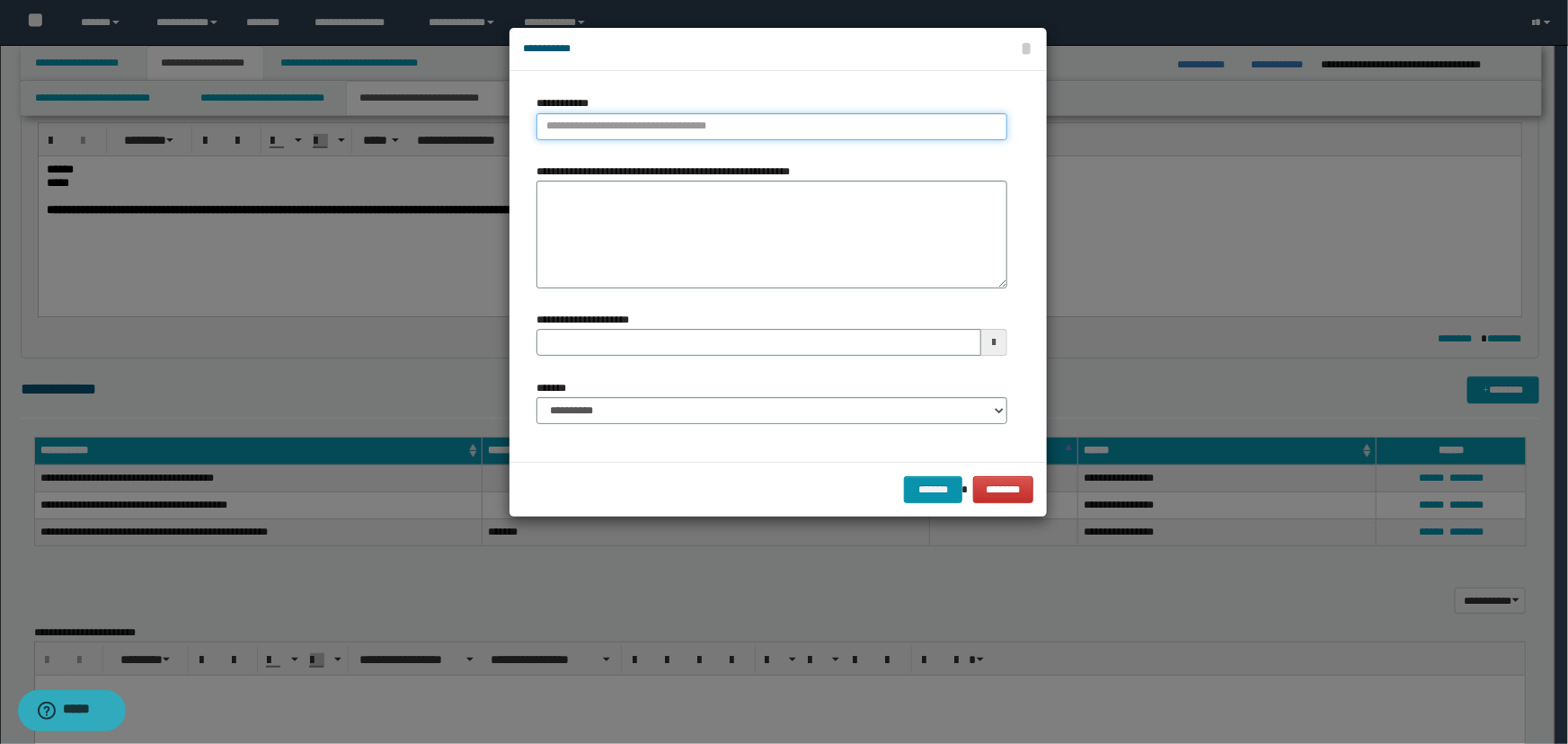 type on "**********" 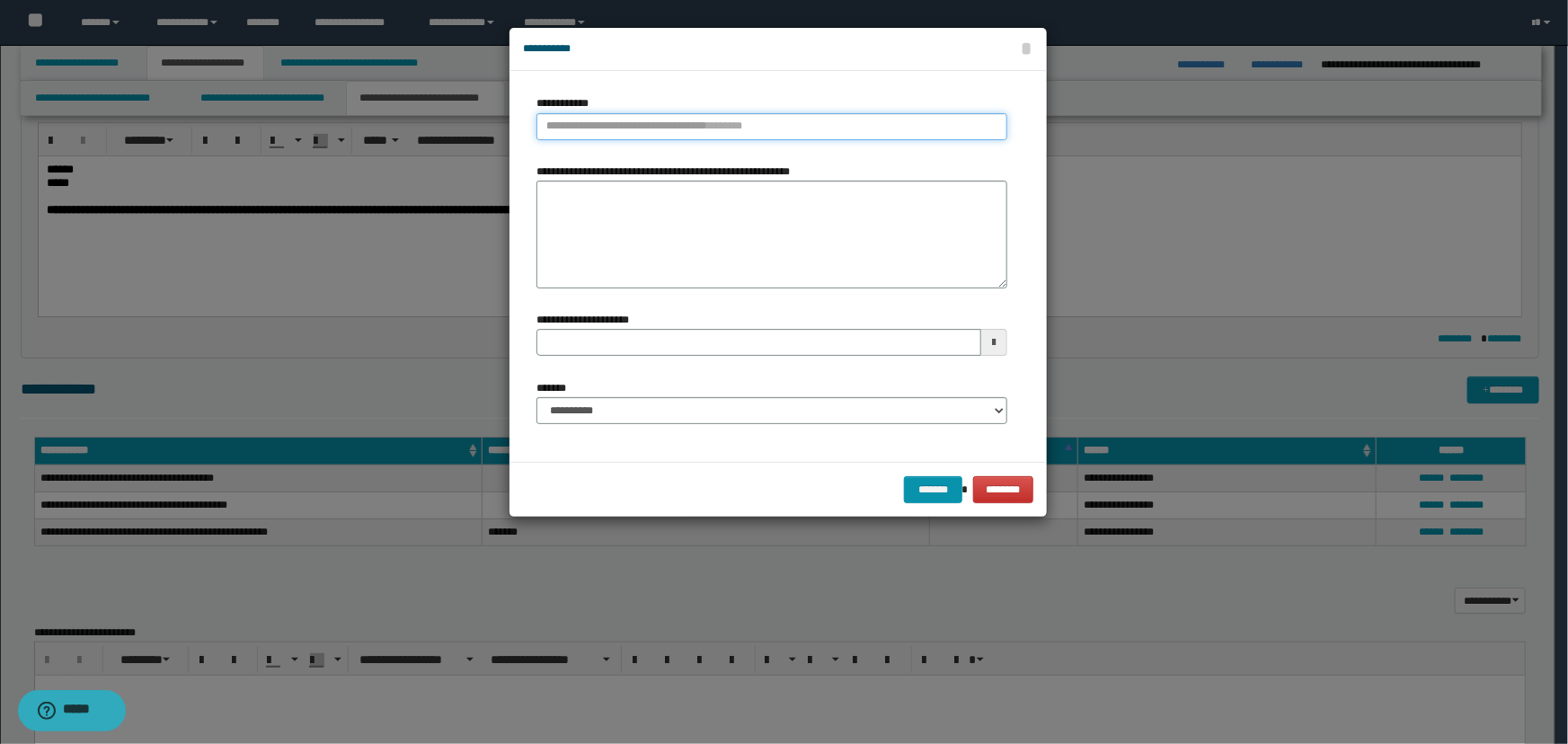 click on "**********" at bounding box center [772, 127] 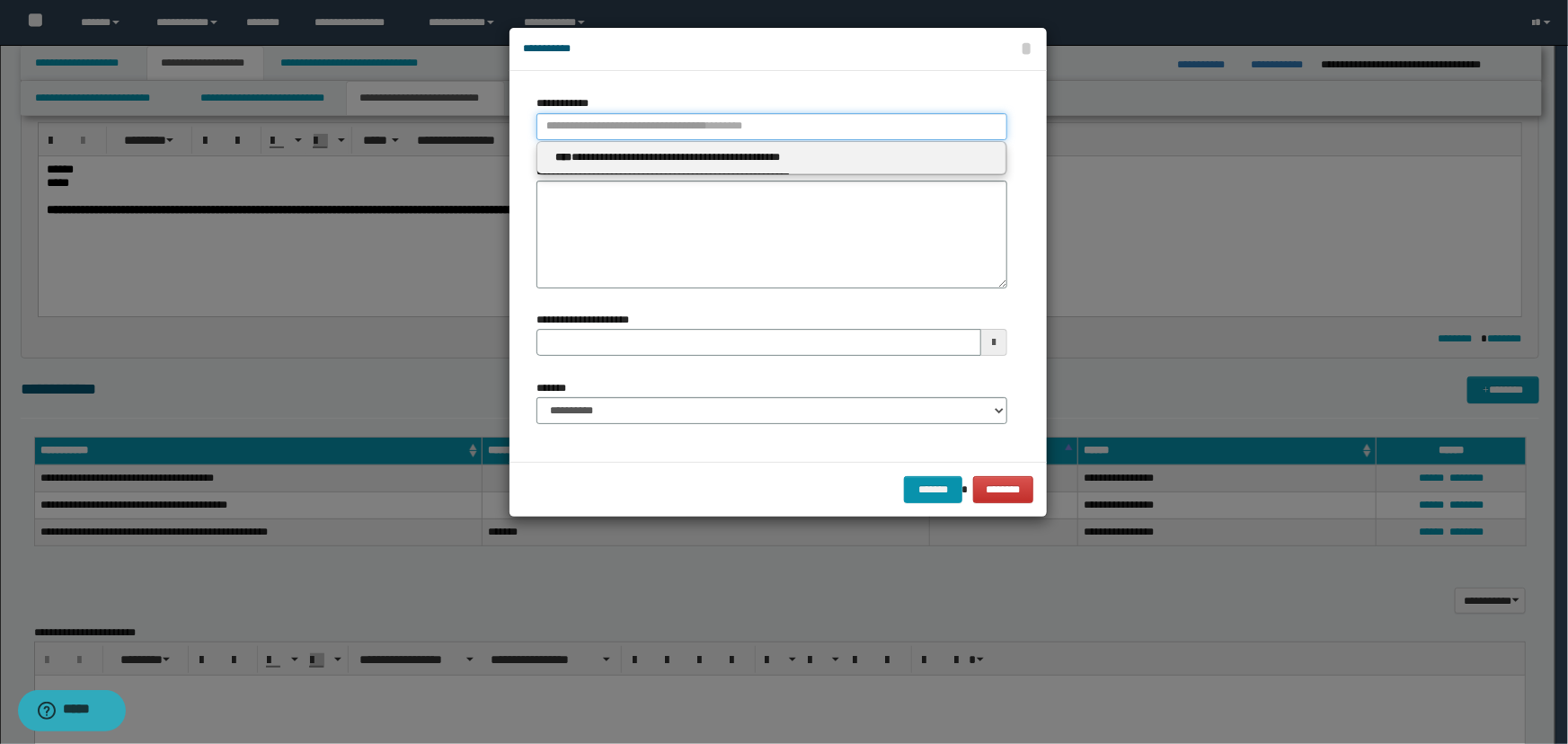 type 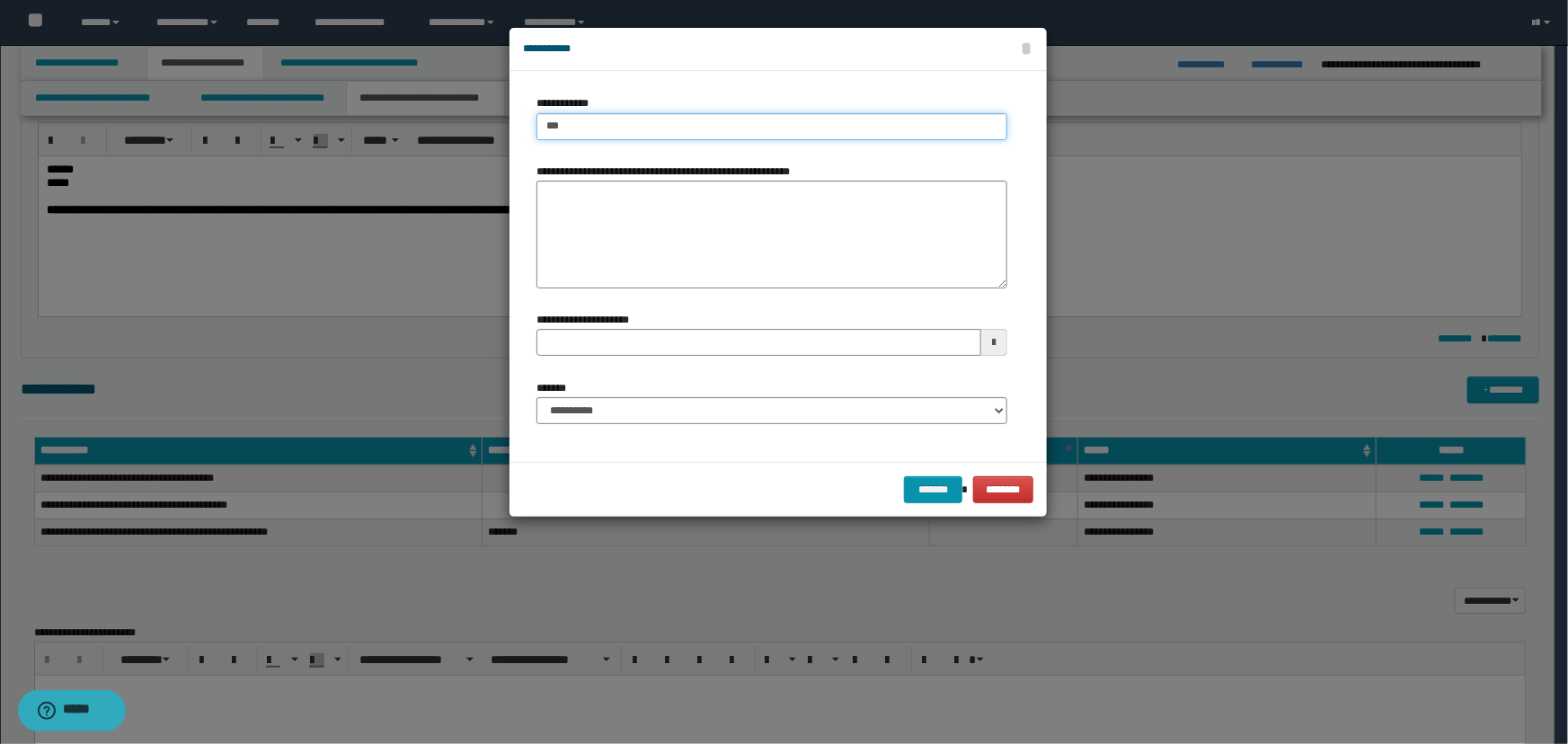 type on "****" 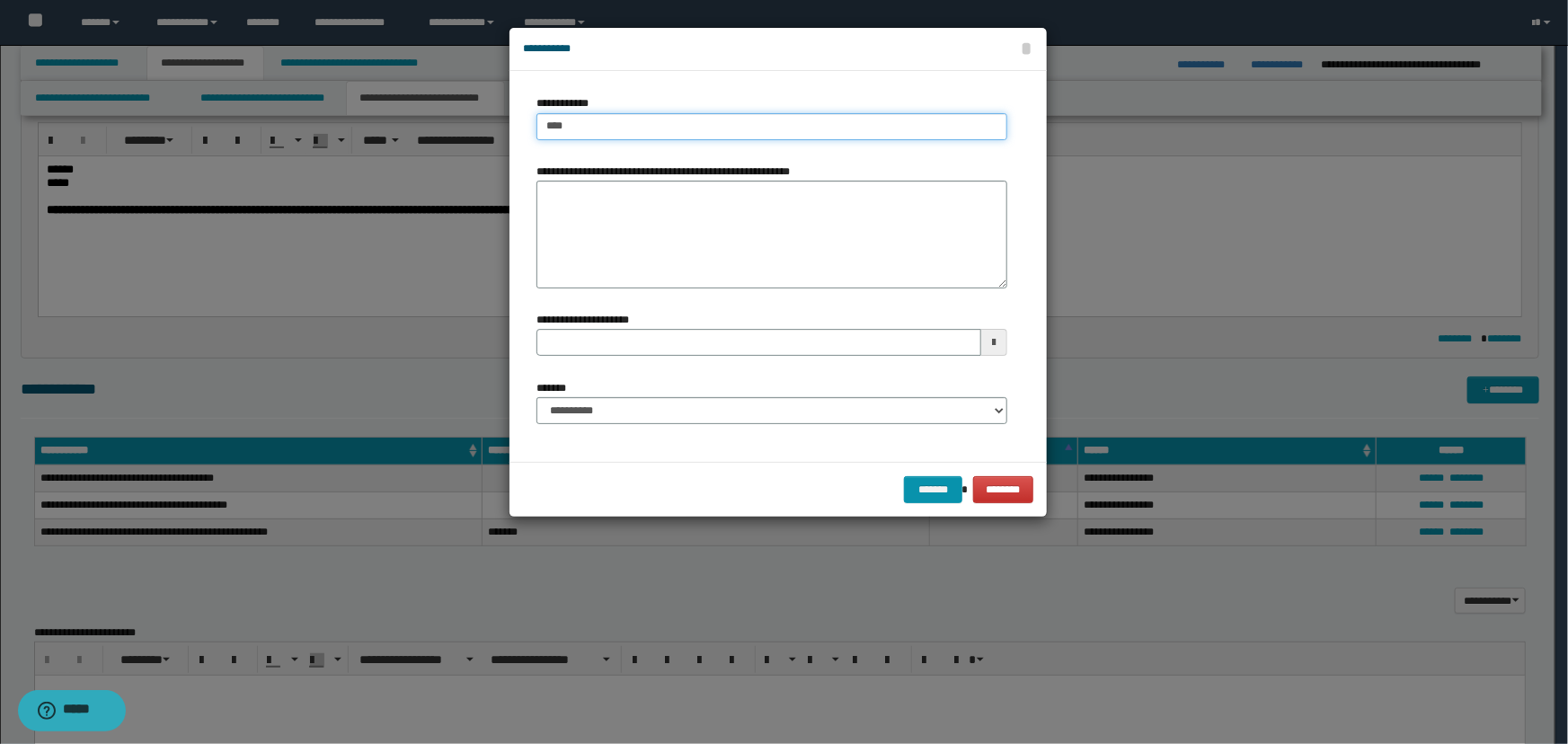 type on "****" 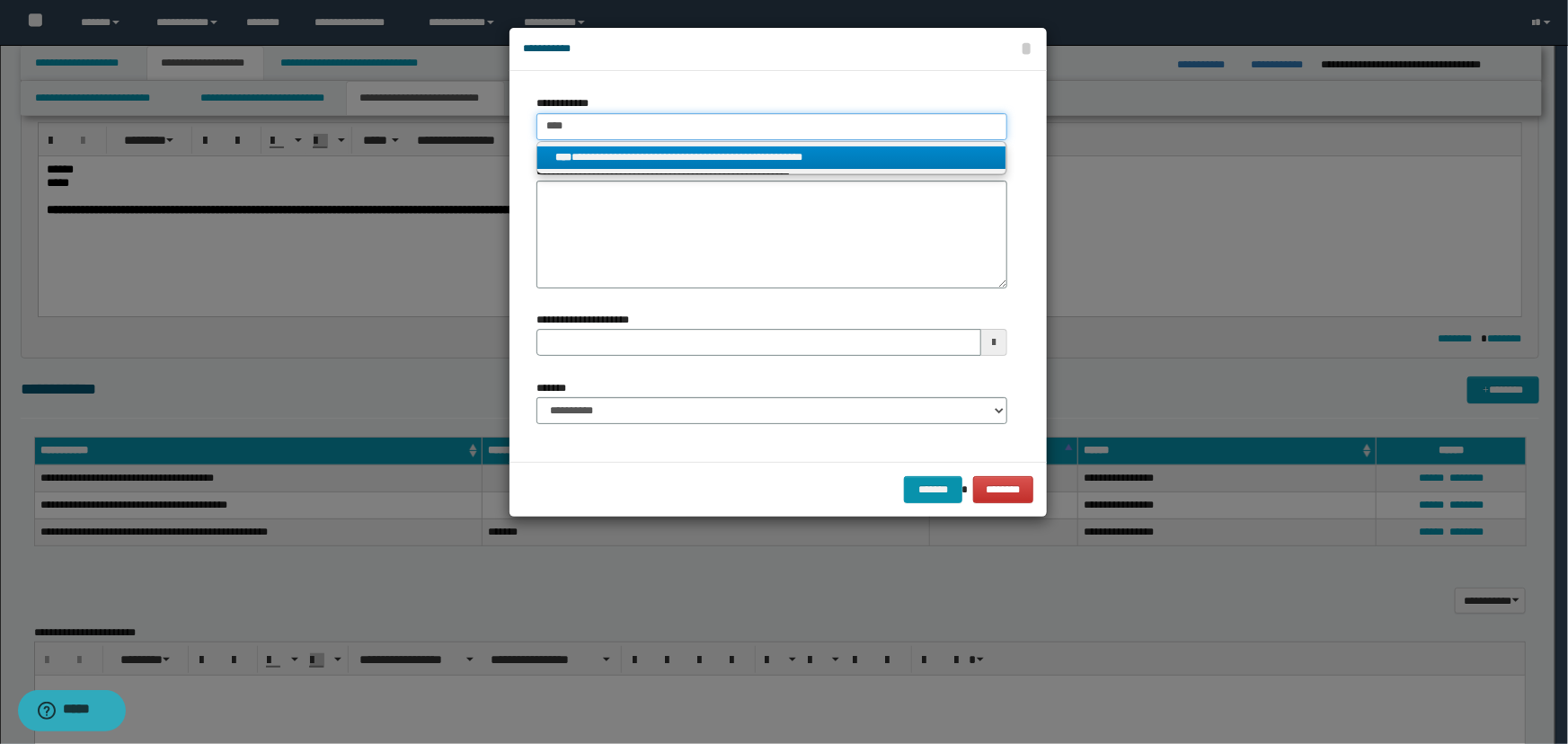type on "****" 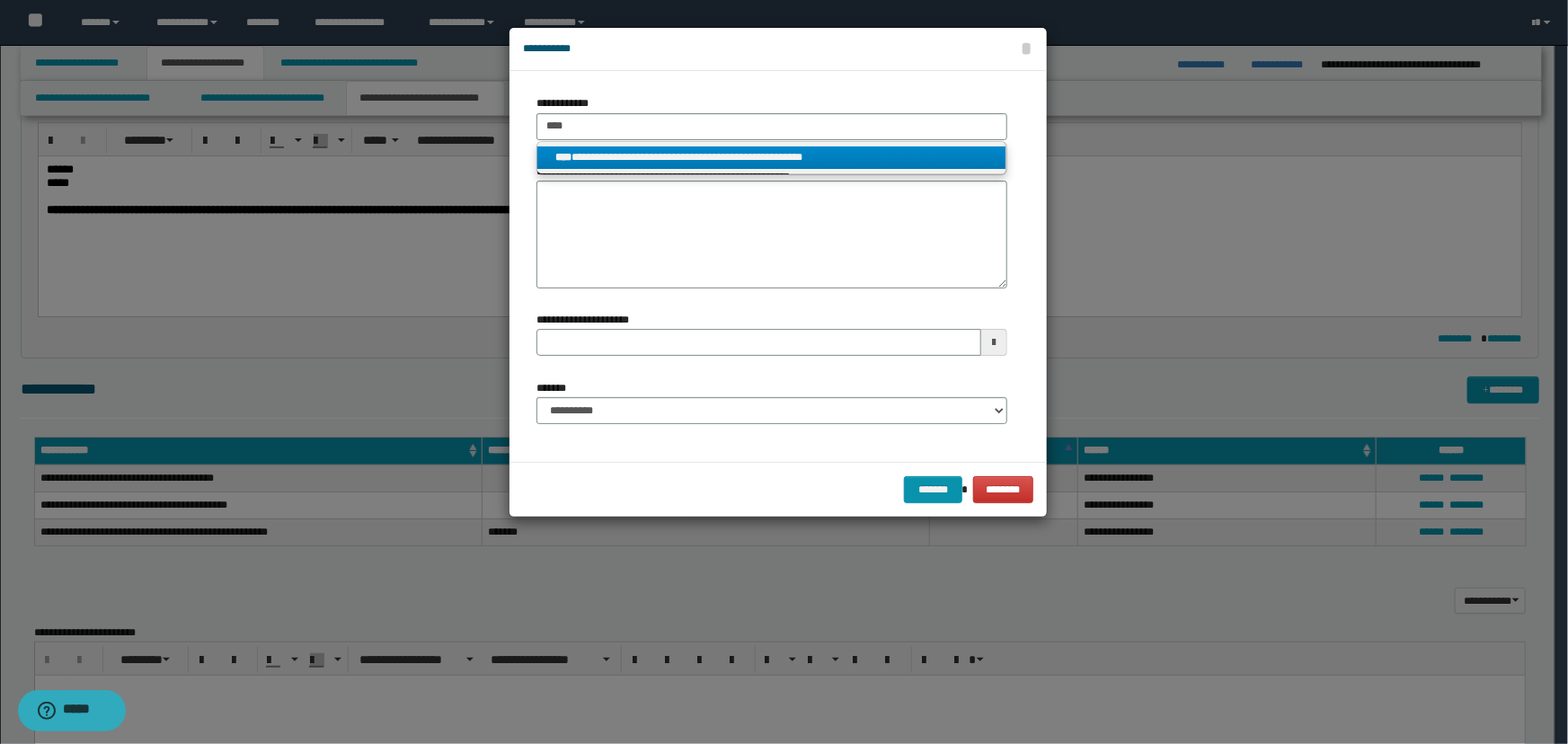 click on "**********" at bounding box center (772, 157) 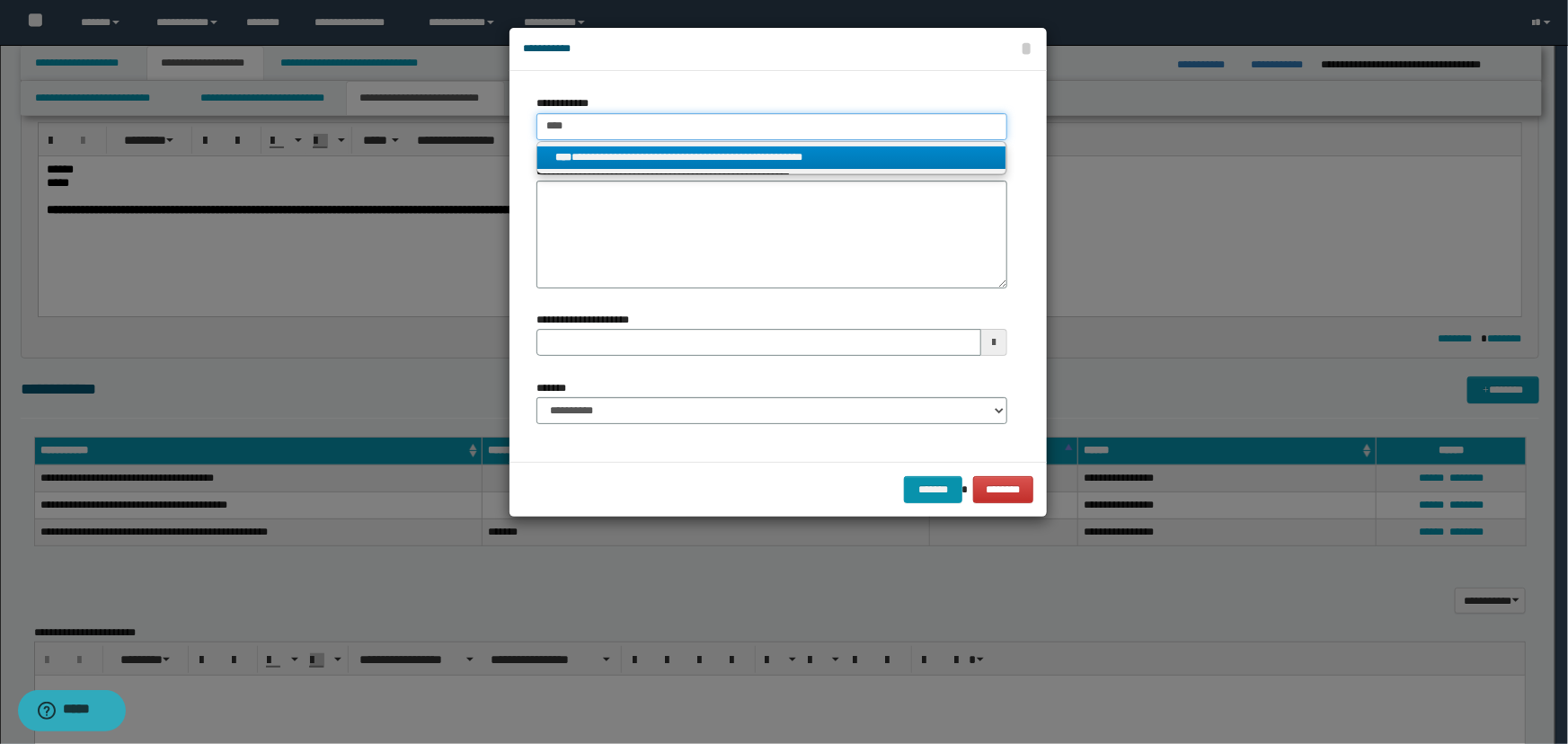 type 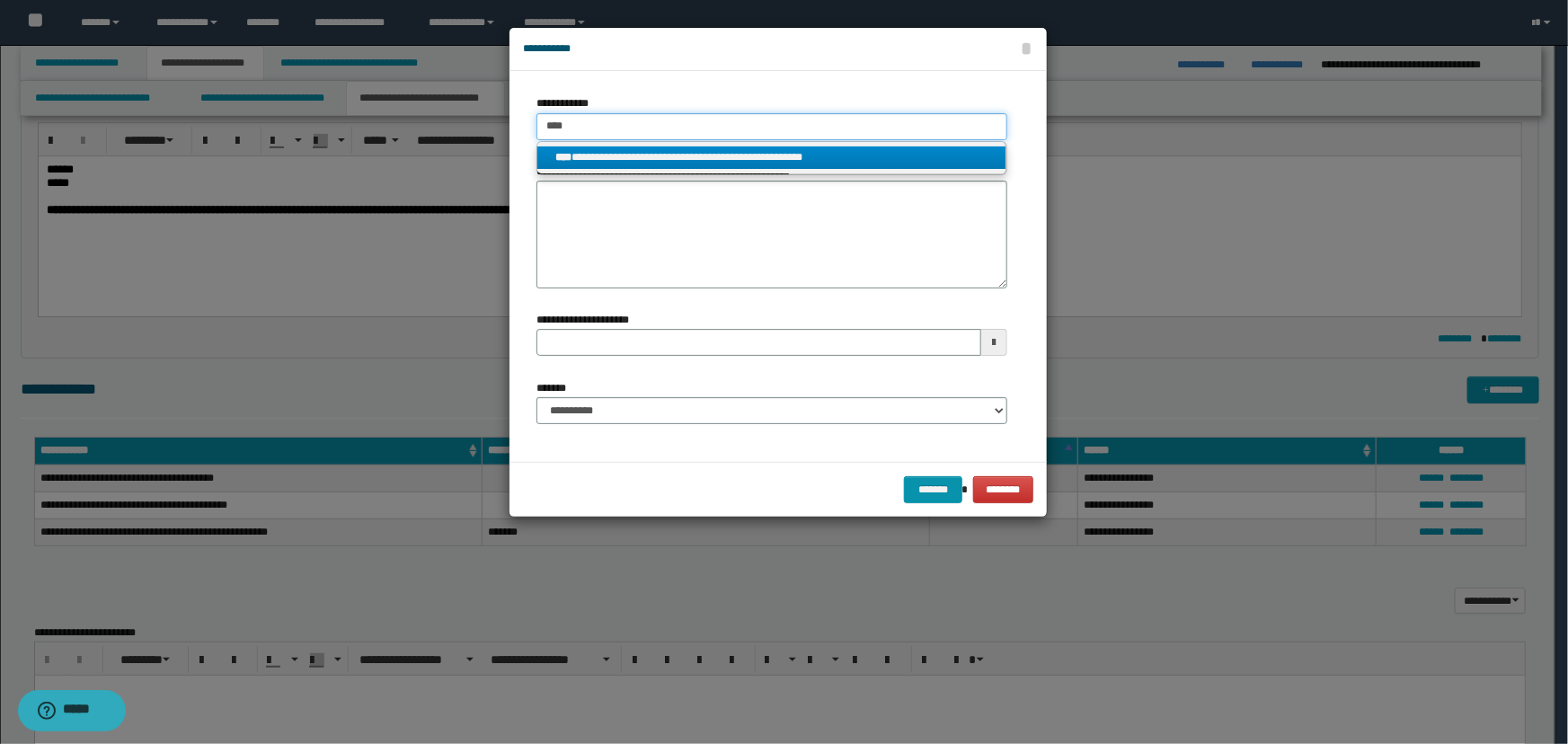 type on "**********" 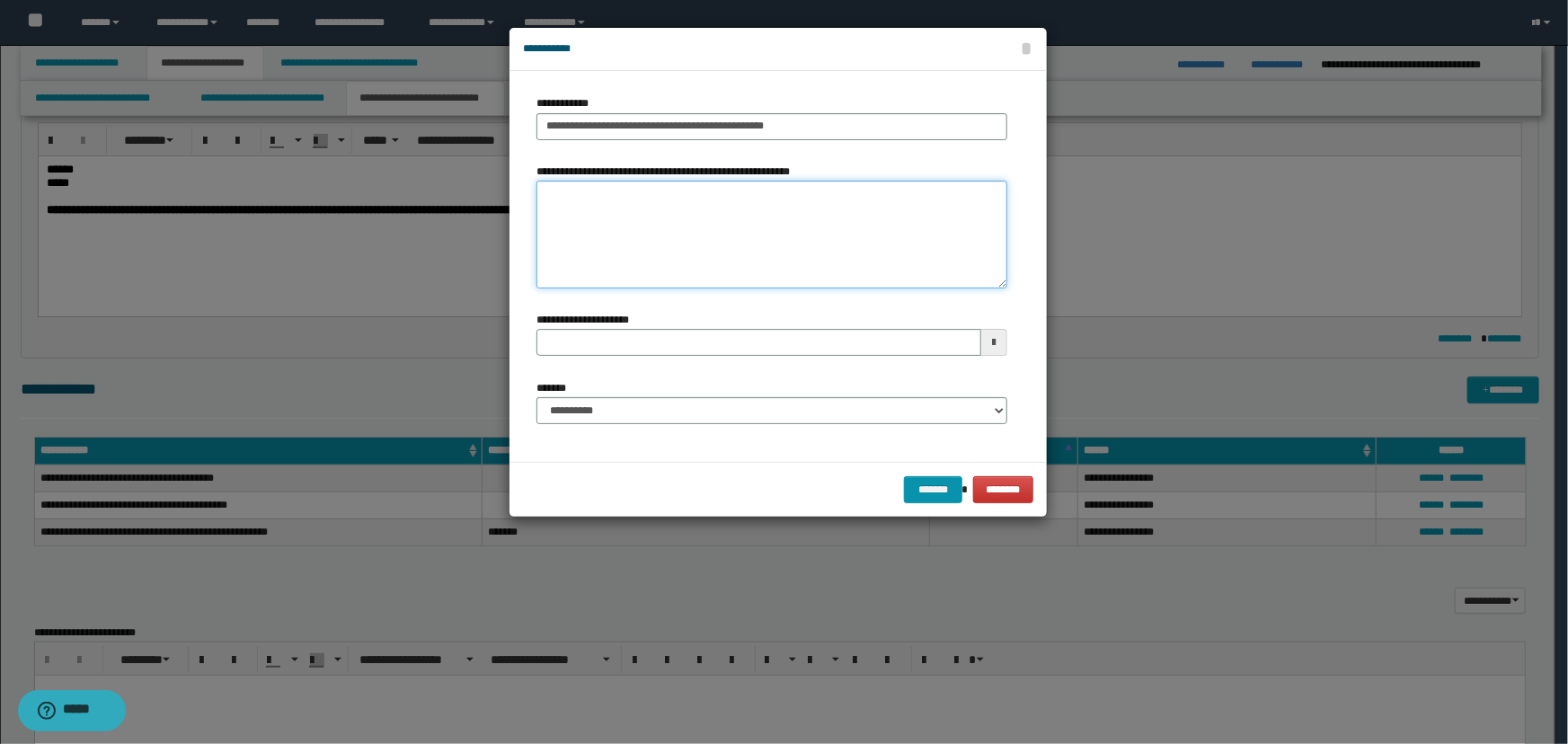 click on "**********" at bounding box center (772, 235) 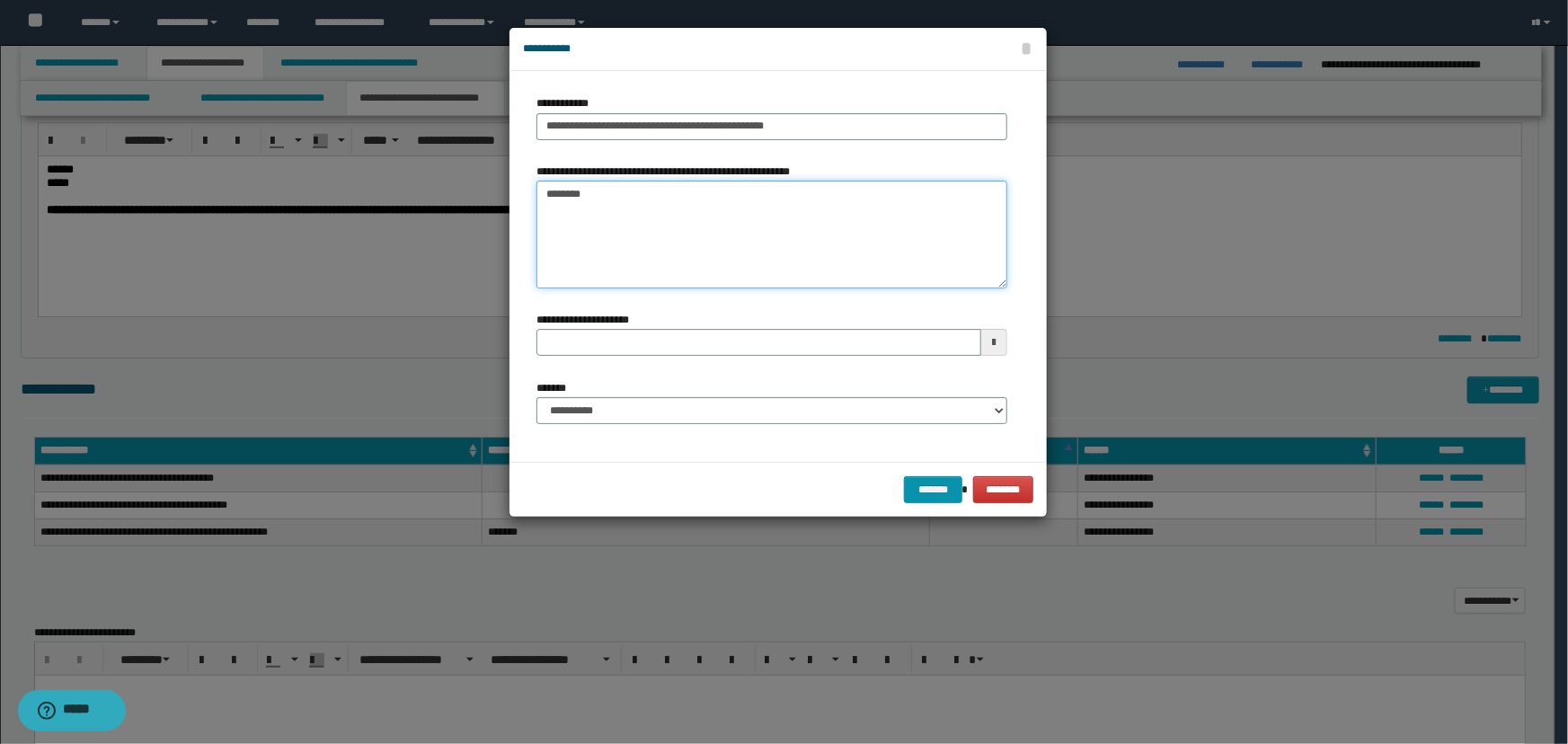 type on "*********" 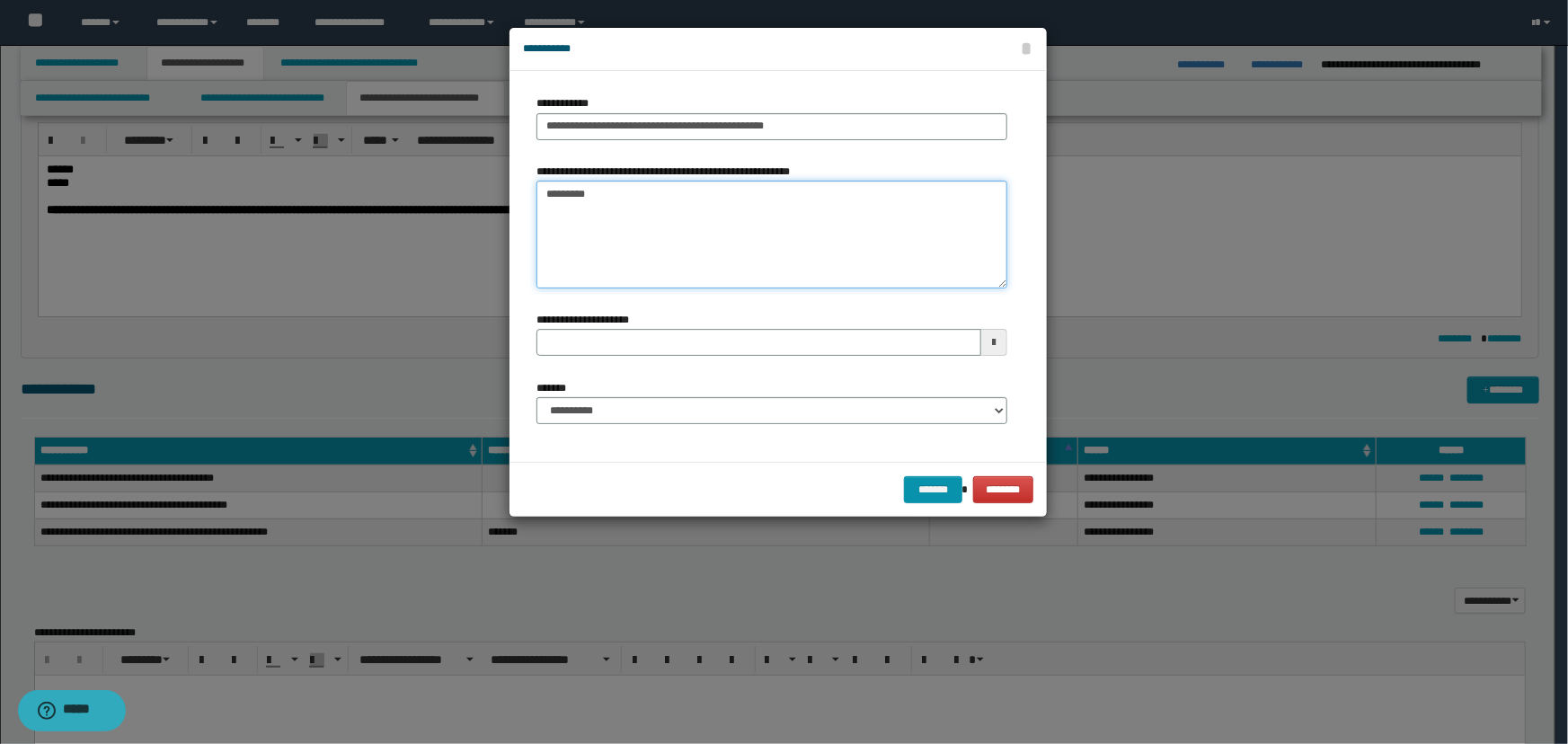 type 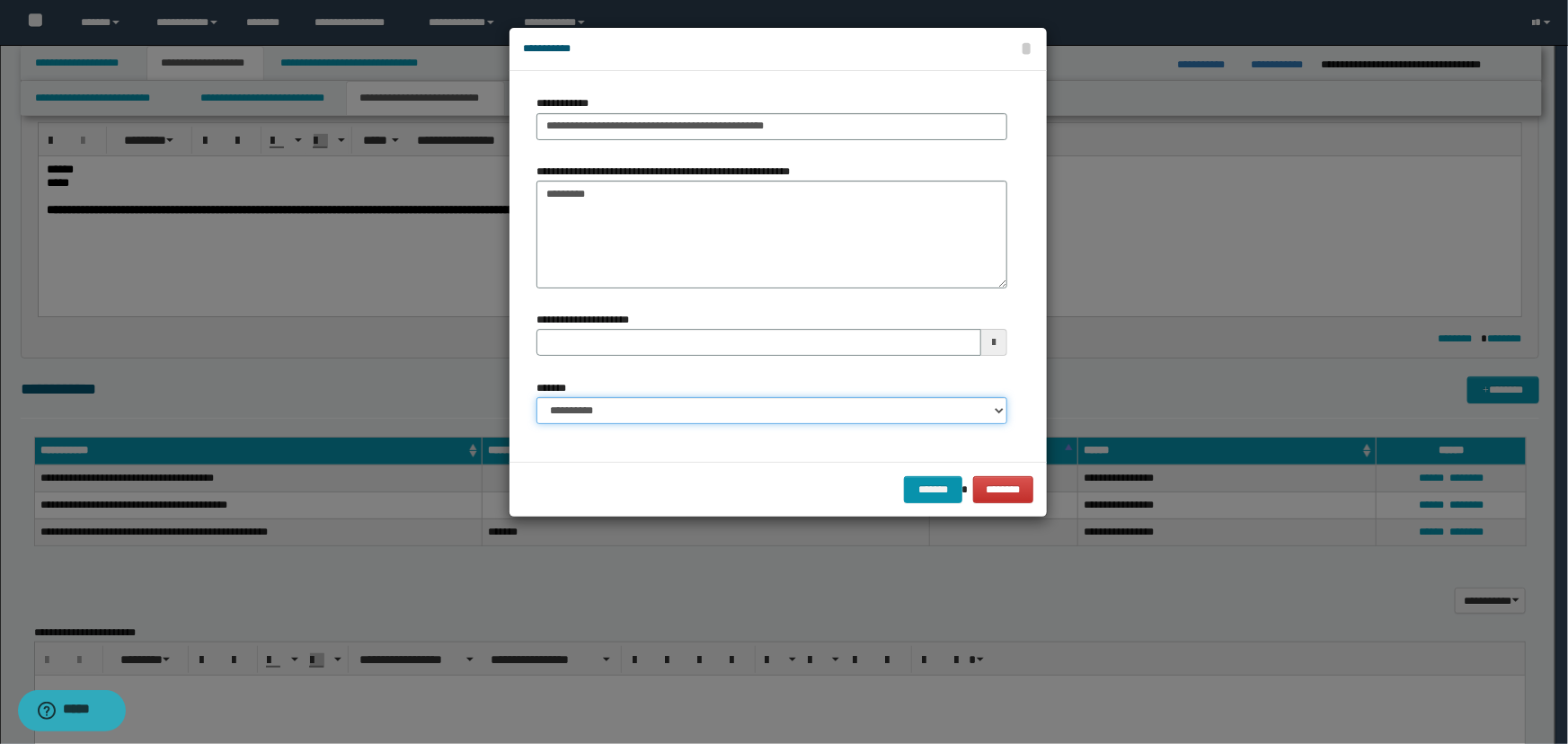 click on "**********" at bounding box center [772, 411] 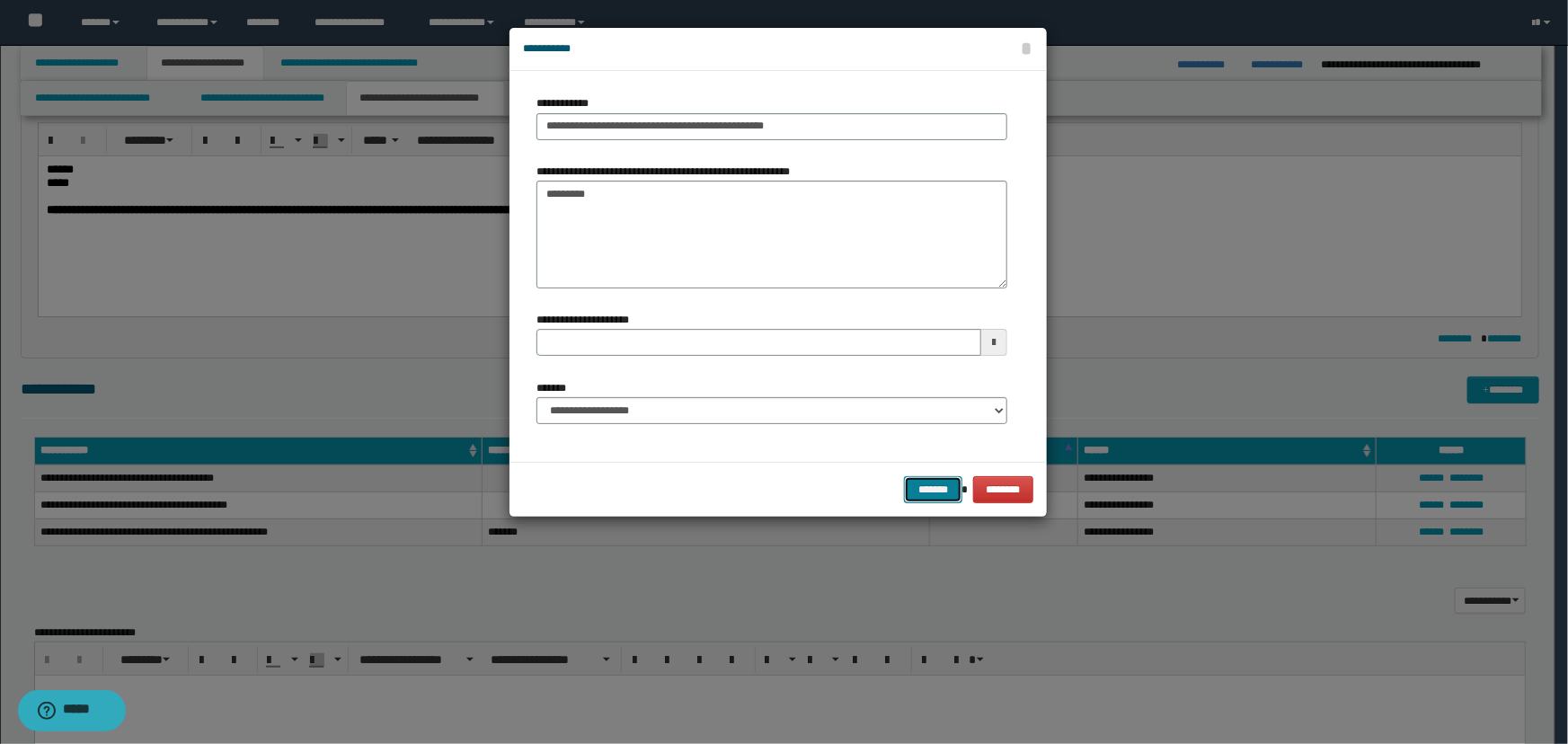 click on "*******" at bounding box center (933, 490) 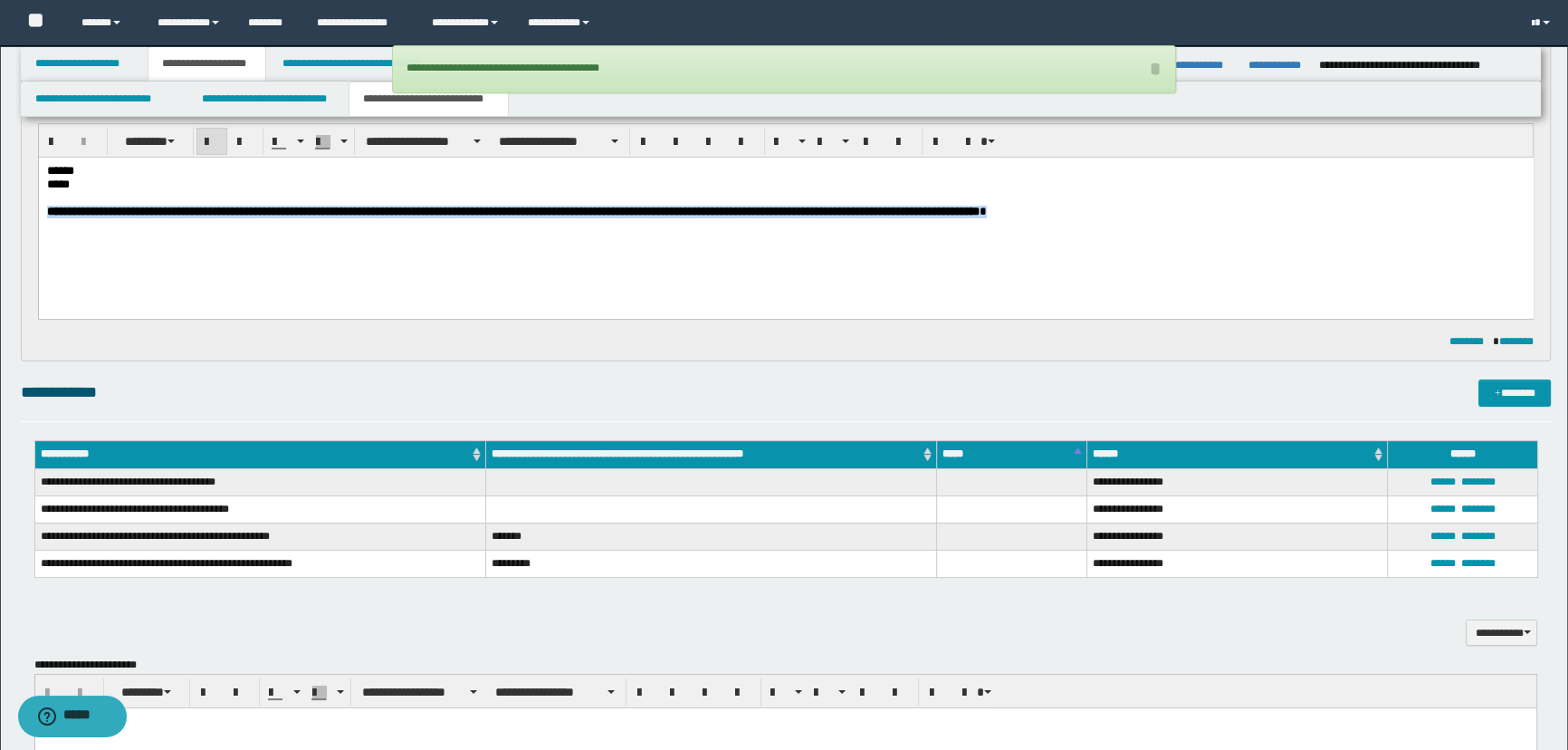 drag, startPoint x: 1219, startPoint y: 223, endPoint x: -1, endPoint y: 293, distance: 1222.0065 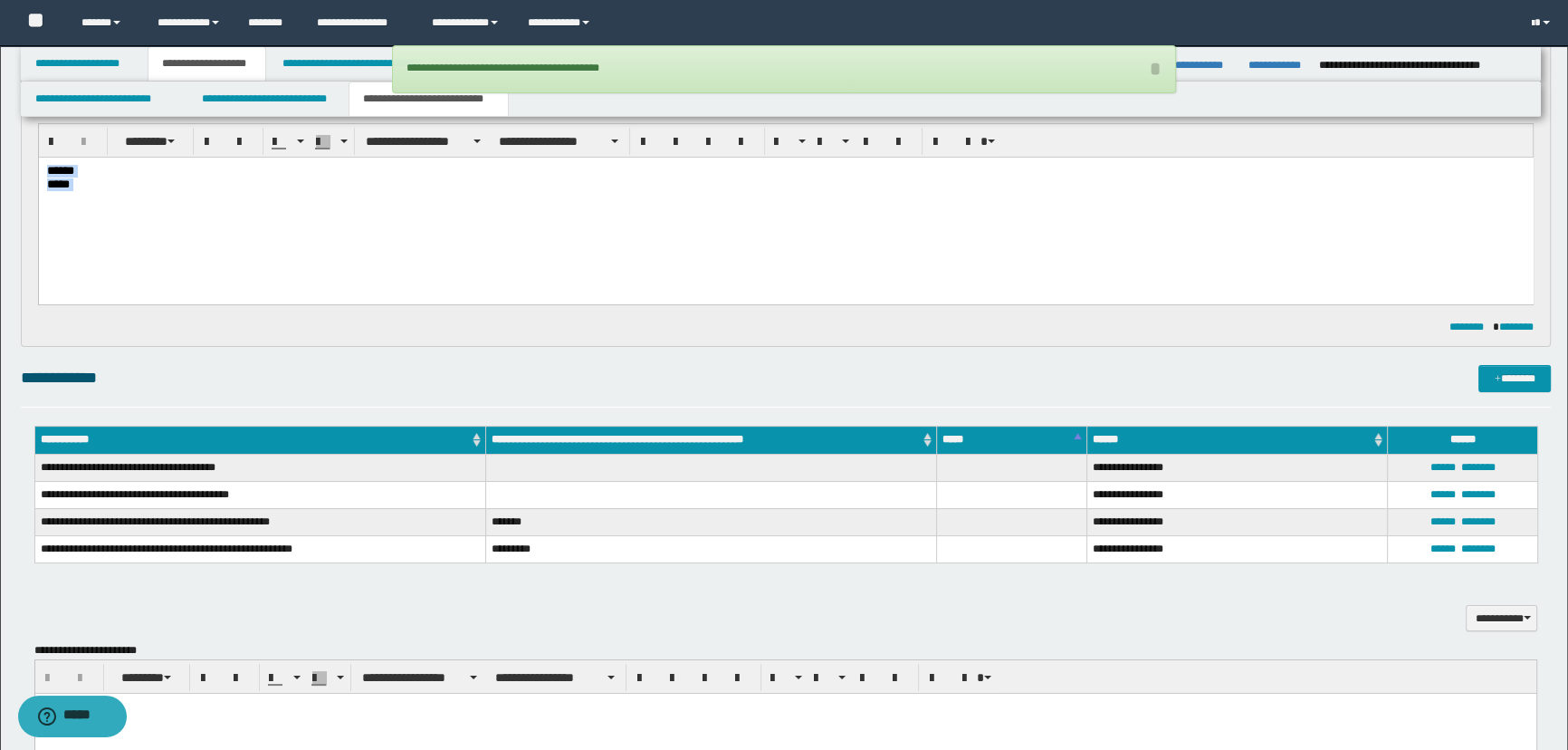drag, startPoint x: 118, startPoint y: 222, endPoint x: -1, endPoint y: 109, distance: 164.10363 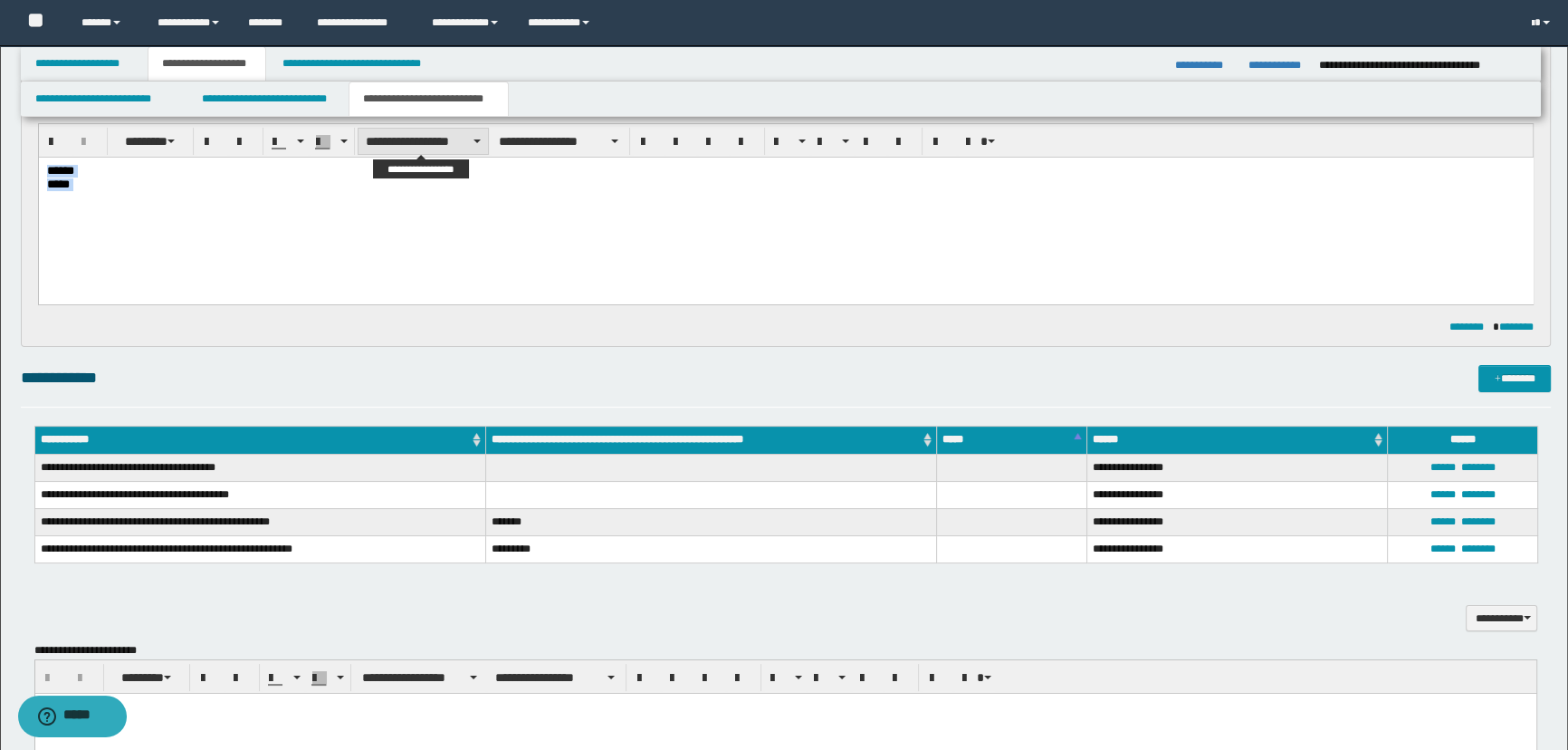 click on "**********" at bounding box center (423, 141) 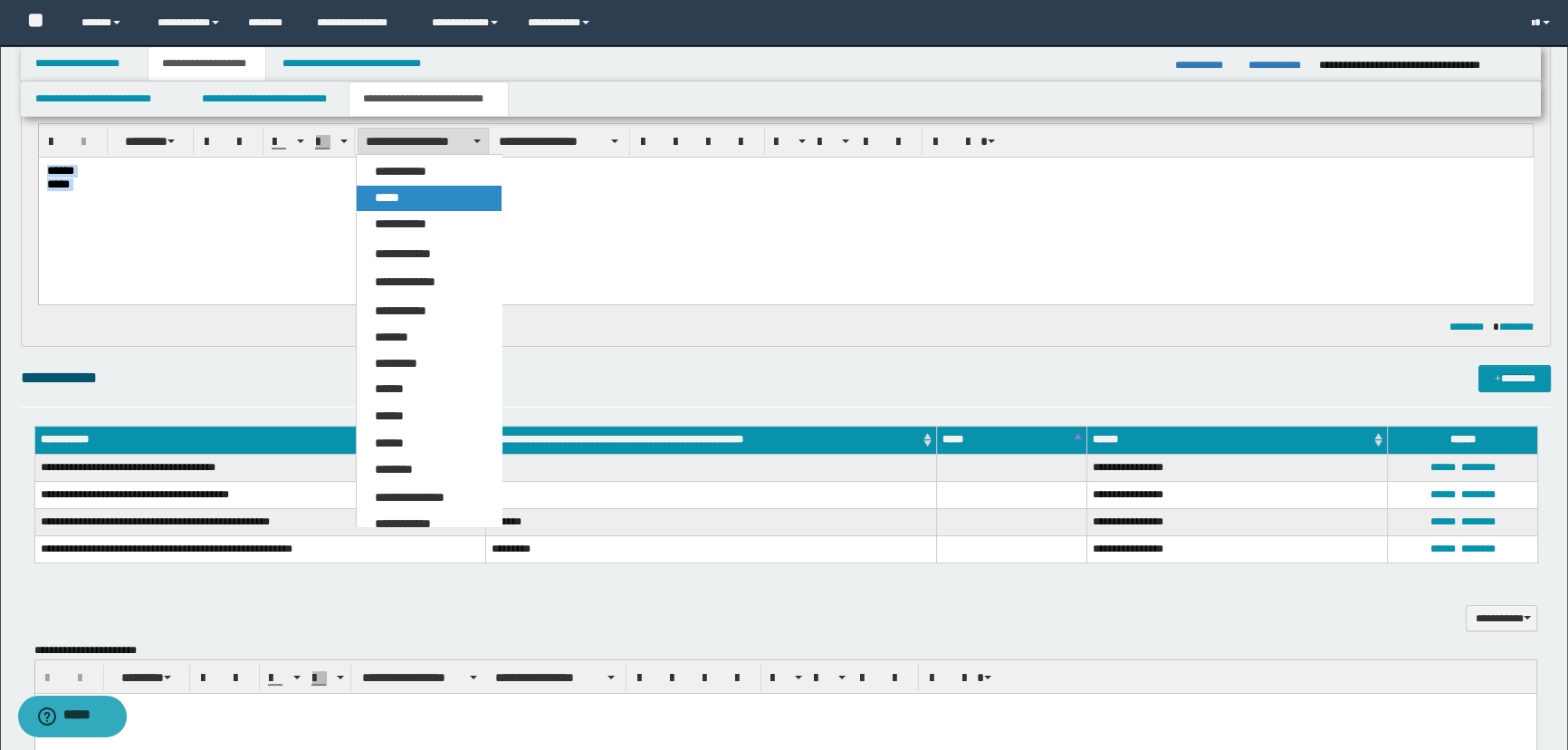 drag, startPoint x: 407, startPoint y: 195, endPoint x: 416, endPoint y: 0, distance: 195.2076 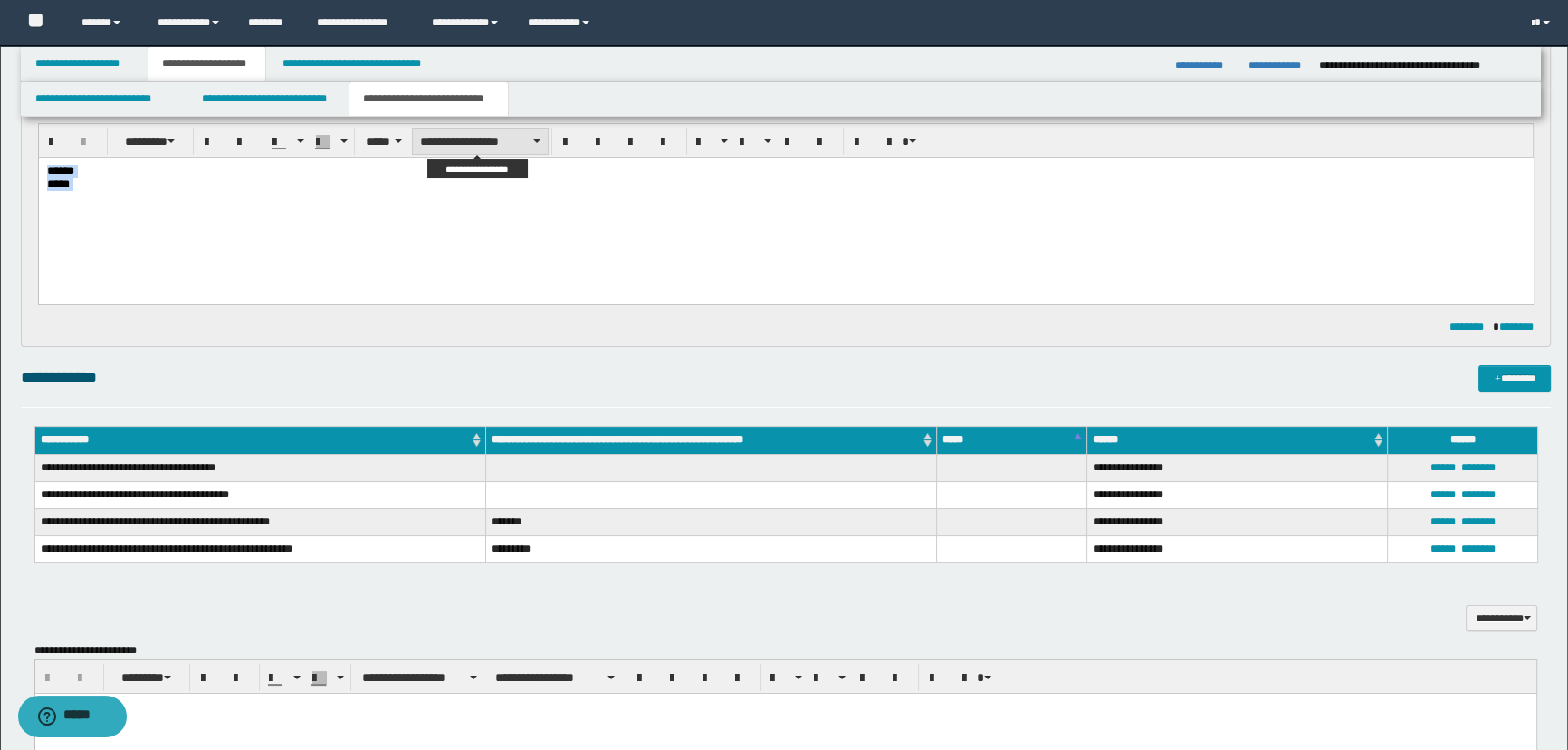 click on "**********" at bounding box center (480, 141) 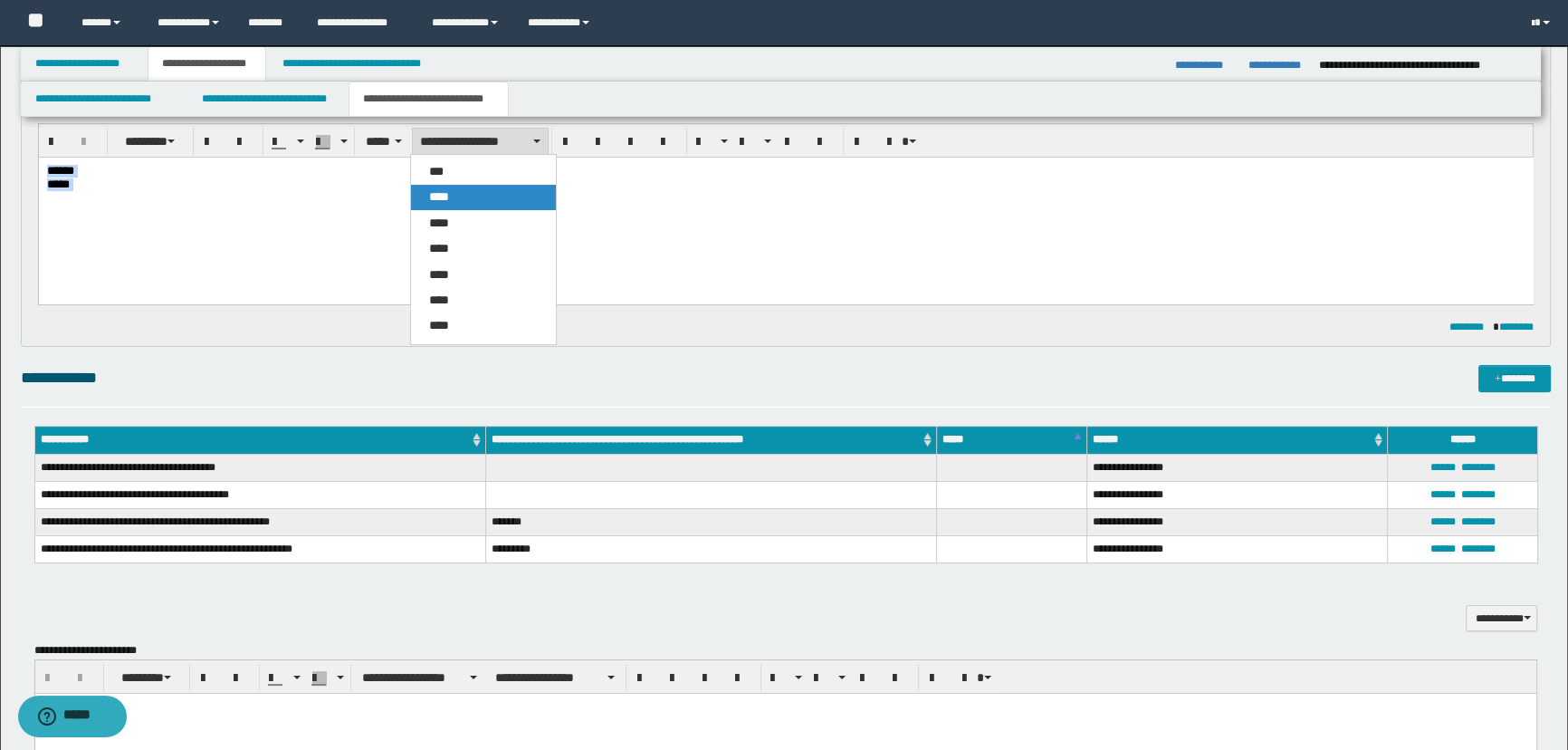 drag, startPoint x: 464, startPoint y: 196, endPoint x: 424, endPoint y: 101, distance: 103.07764 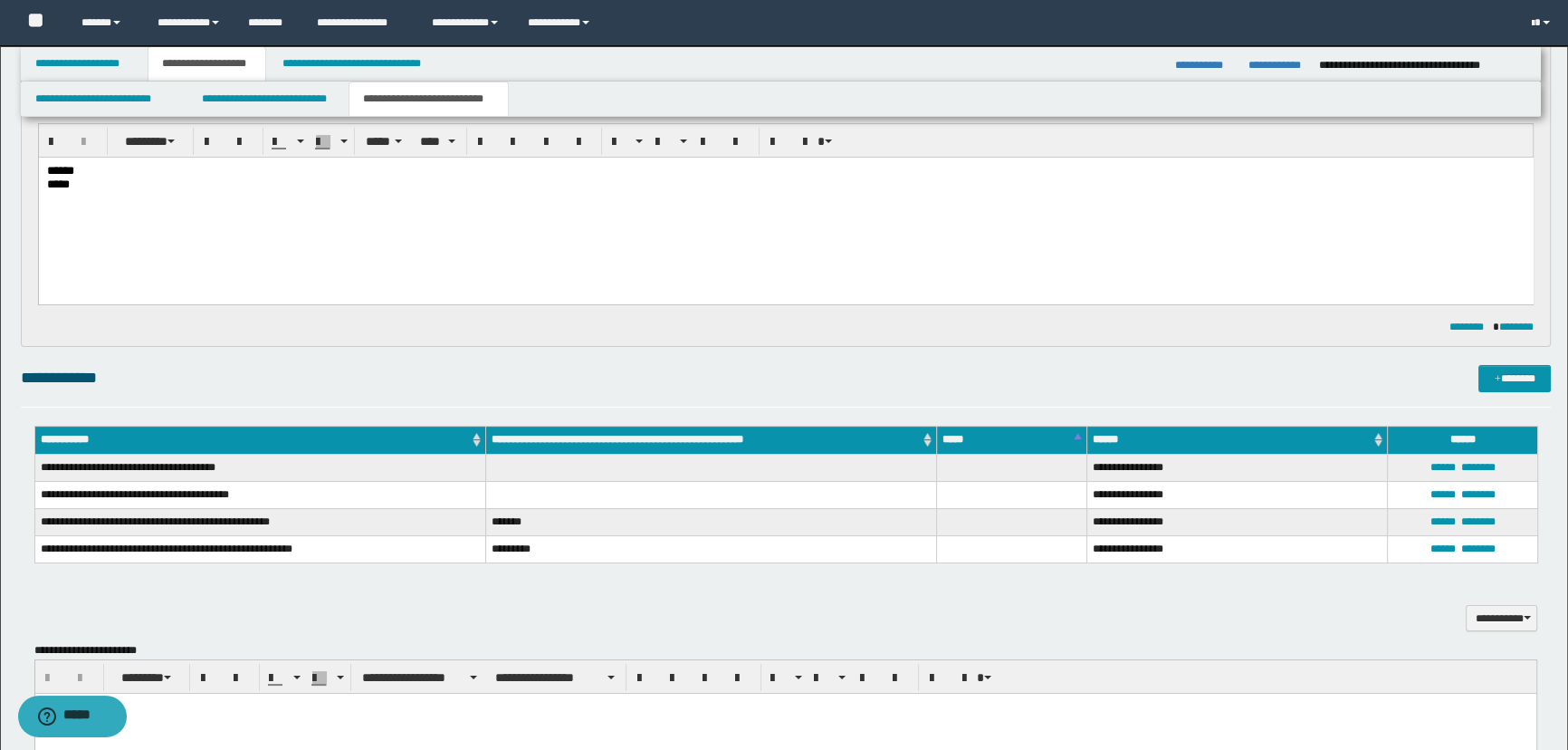 click on "****** *****" at bounding box center (785, 207) 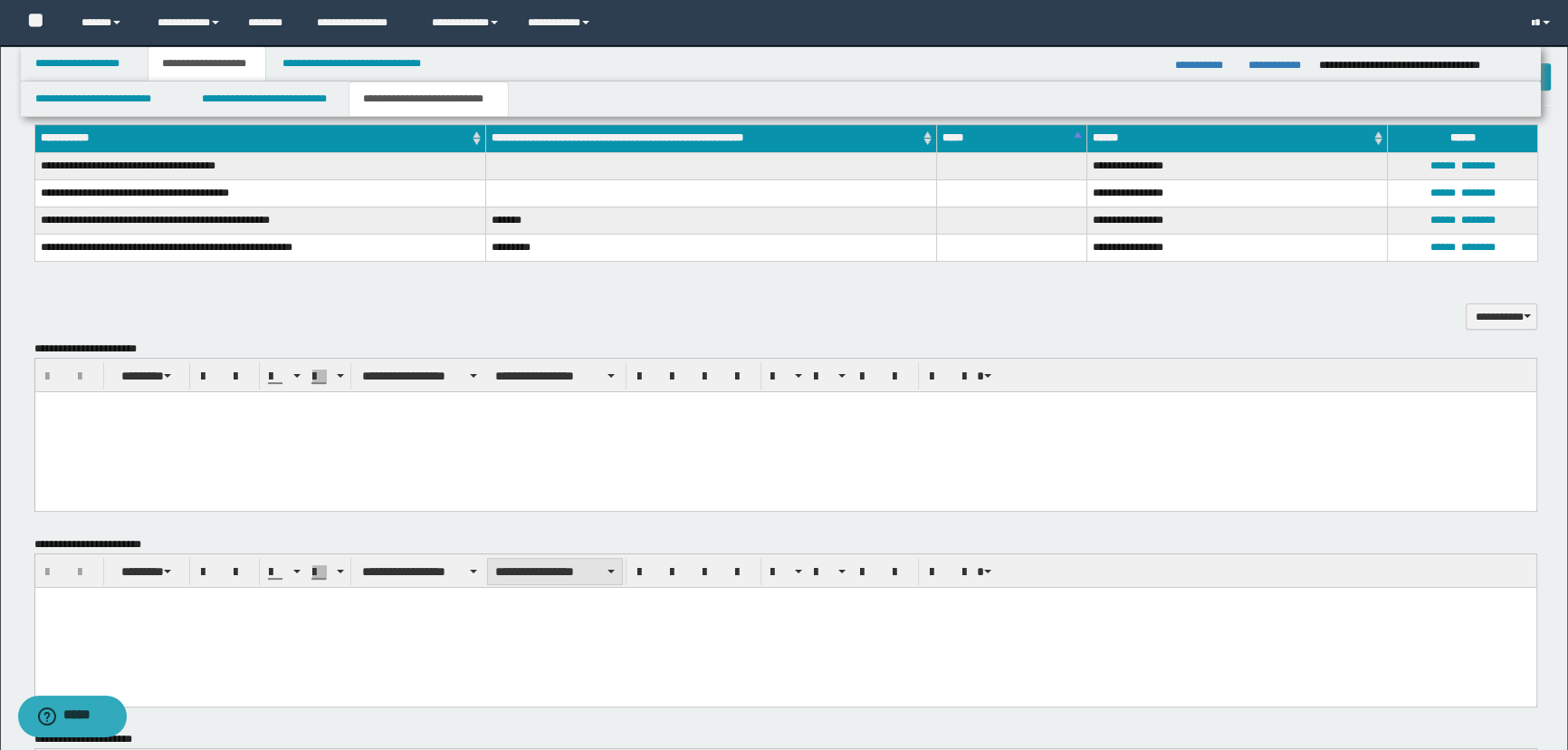 scroll, scrollTop: 494, scrollLeft: 0, axis: vertical 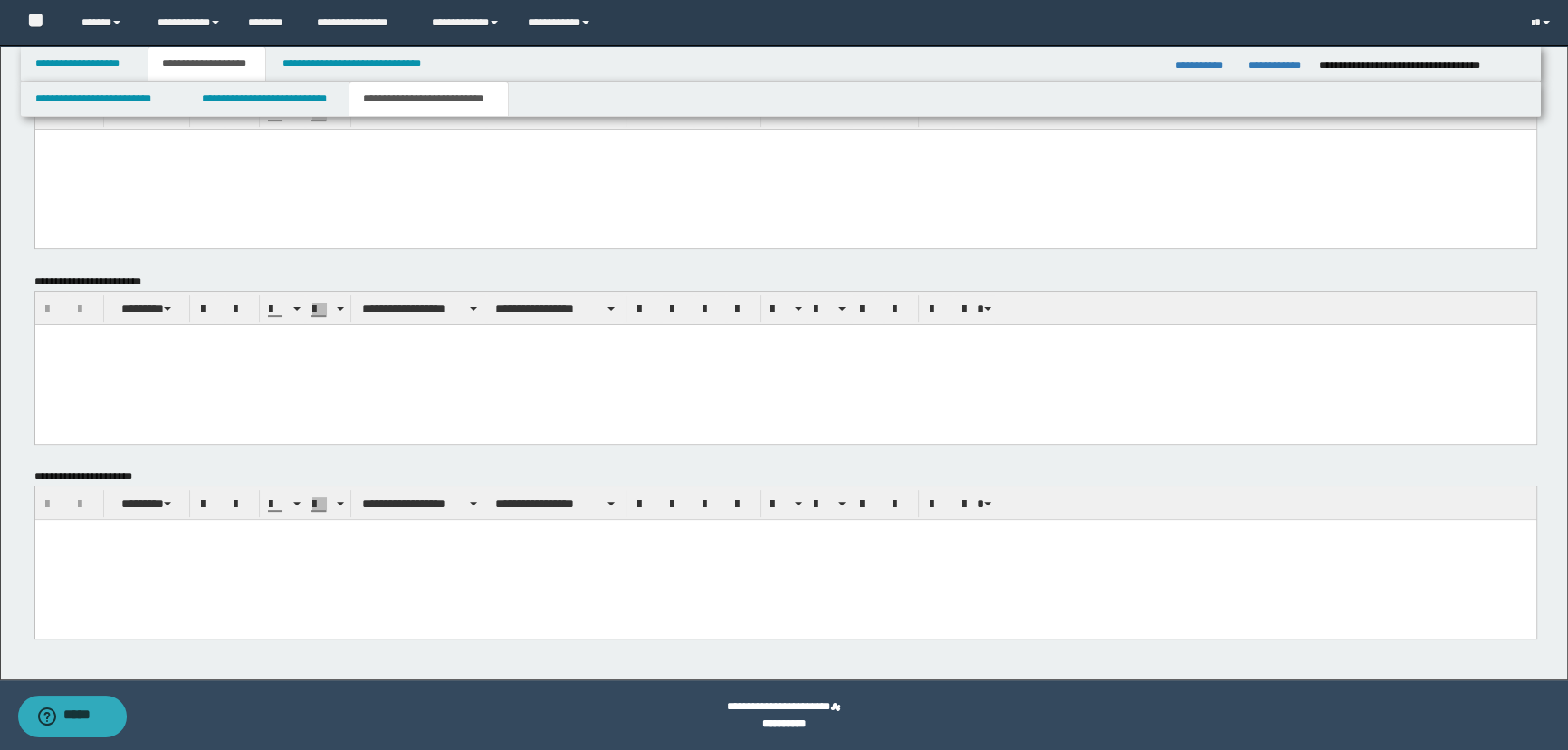 click at bounding box center [785, 556] 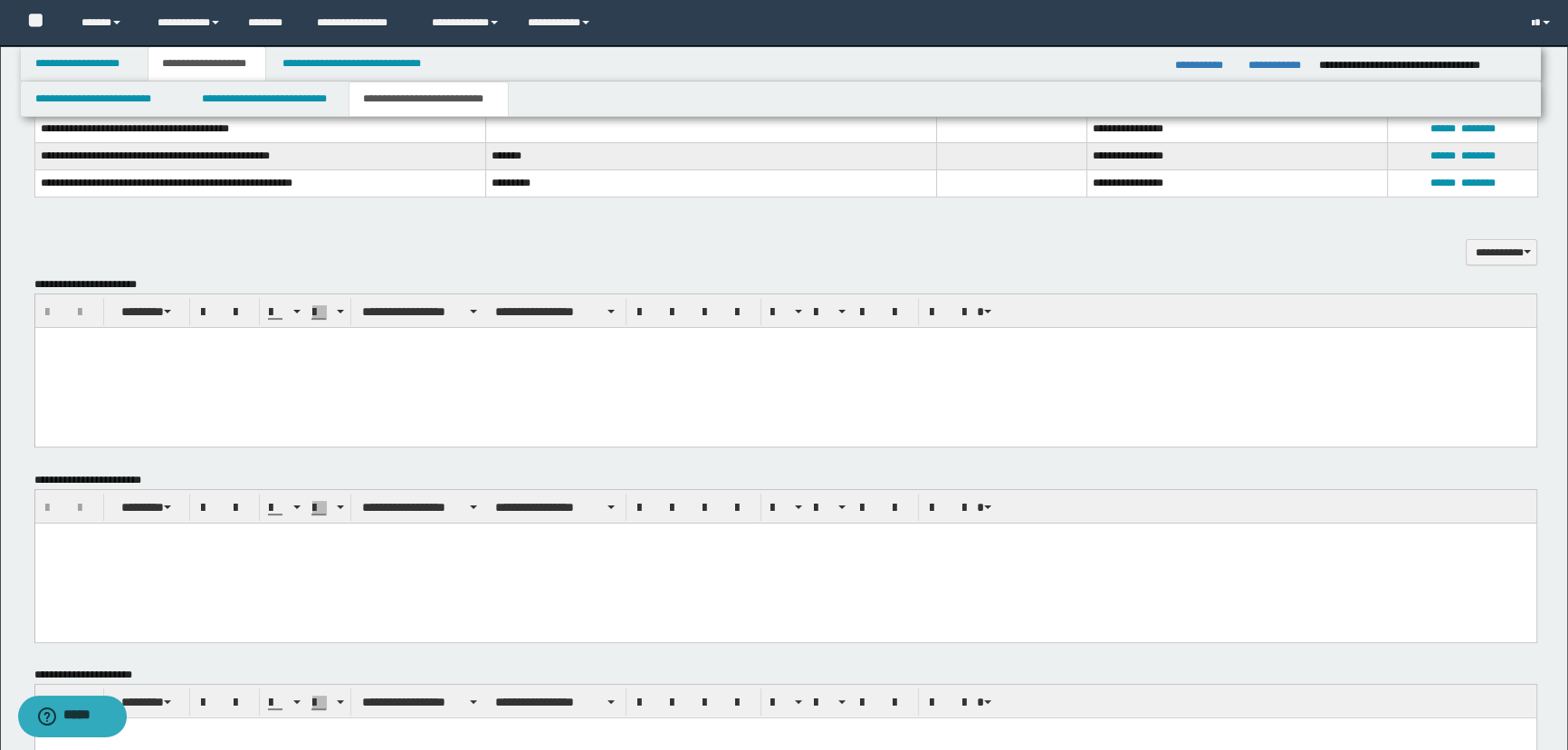 scroll, scrollTop: 481, scrollLeft: 0, axis: vertical 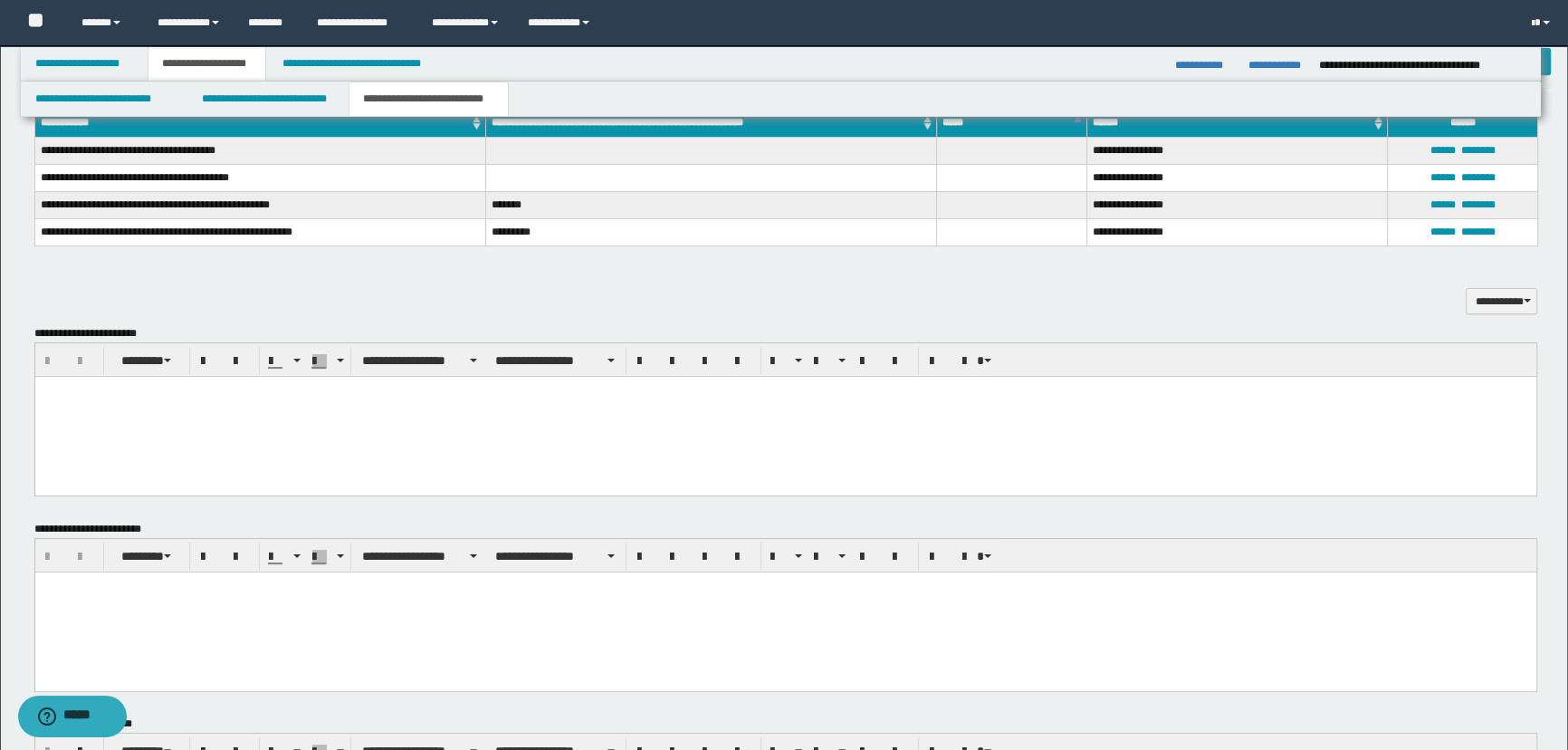 click at bounding box center [785, 413] 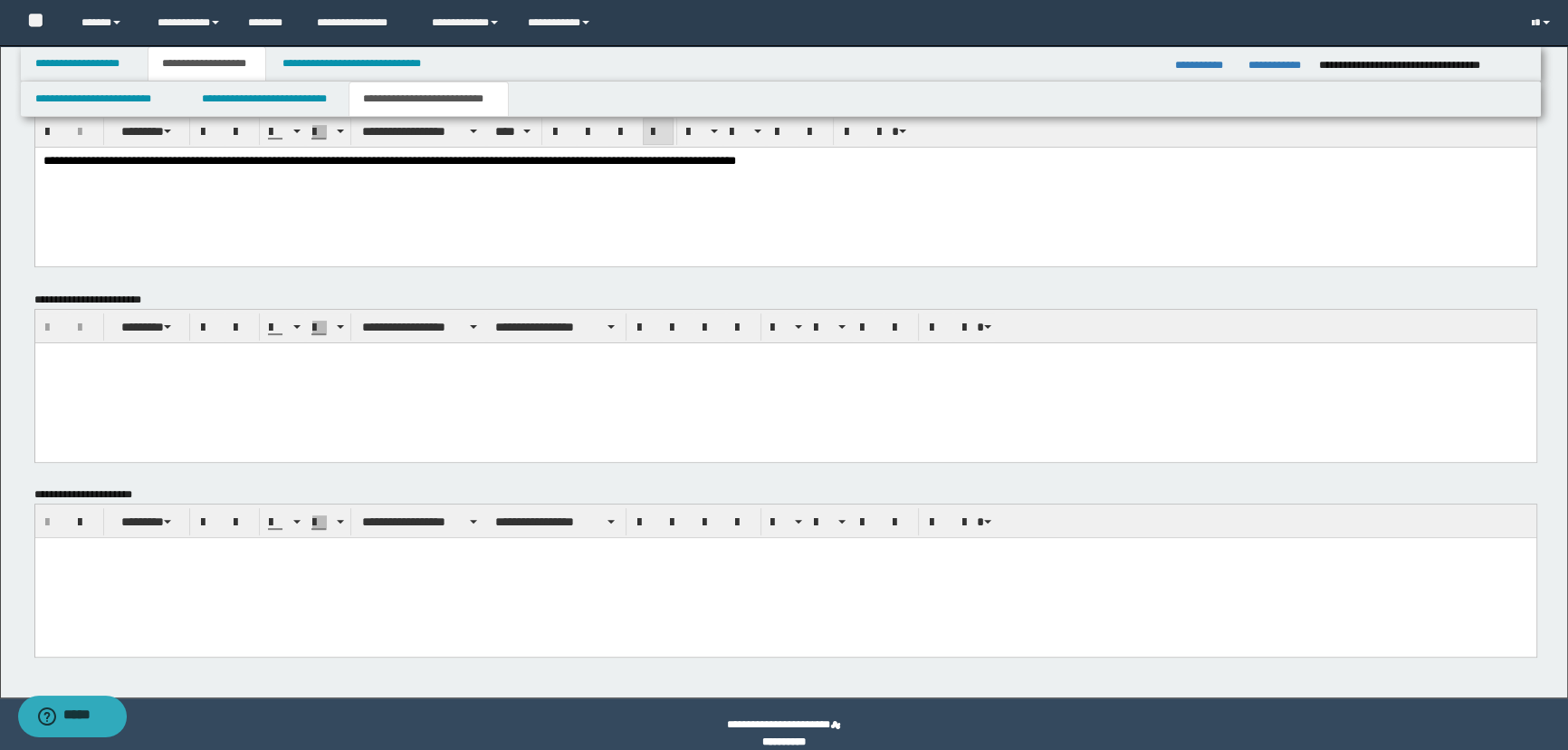 scroll, scrollTop: 728, scrollLeft: 0, axis: vertical 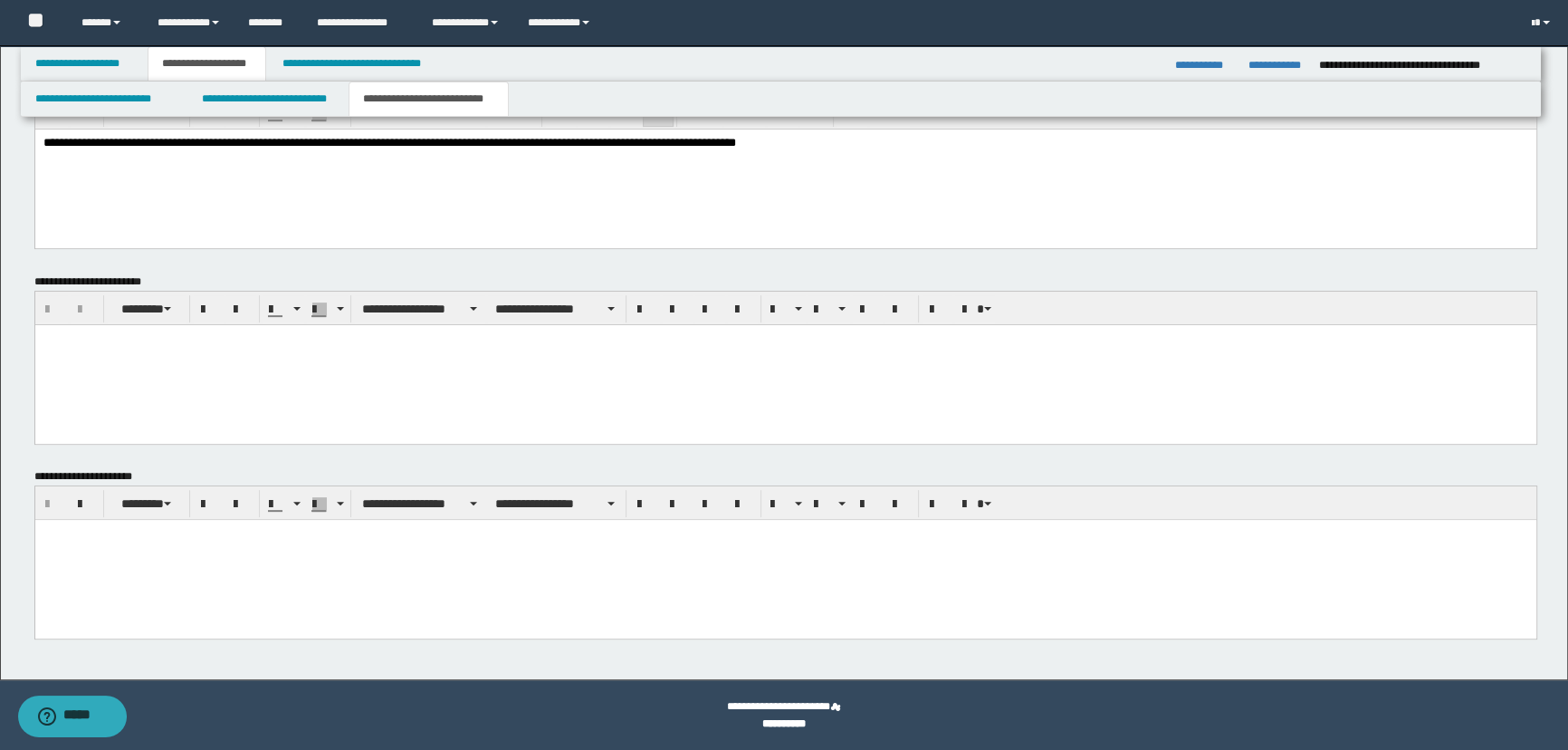 click at bounding box center (785, 556) 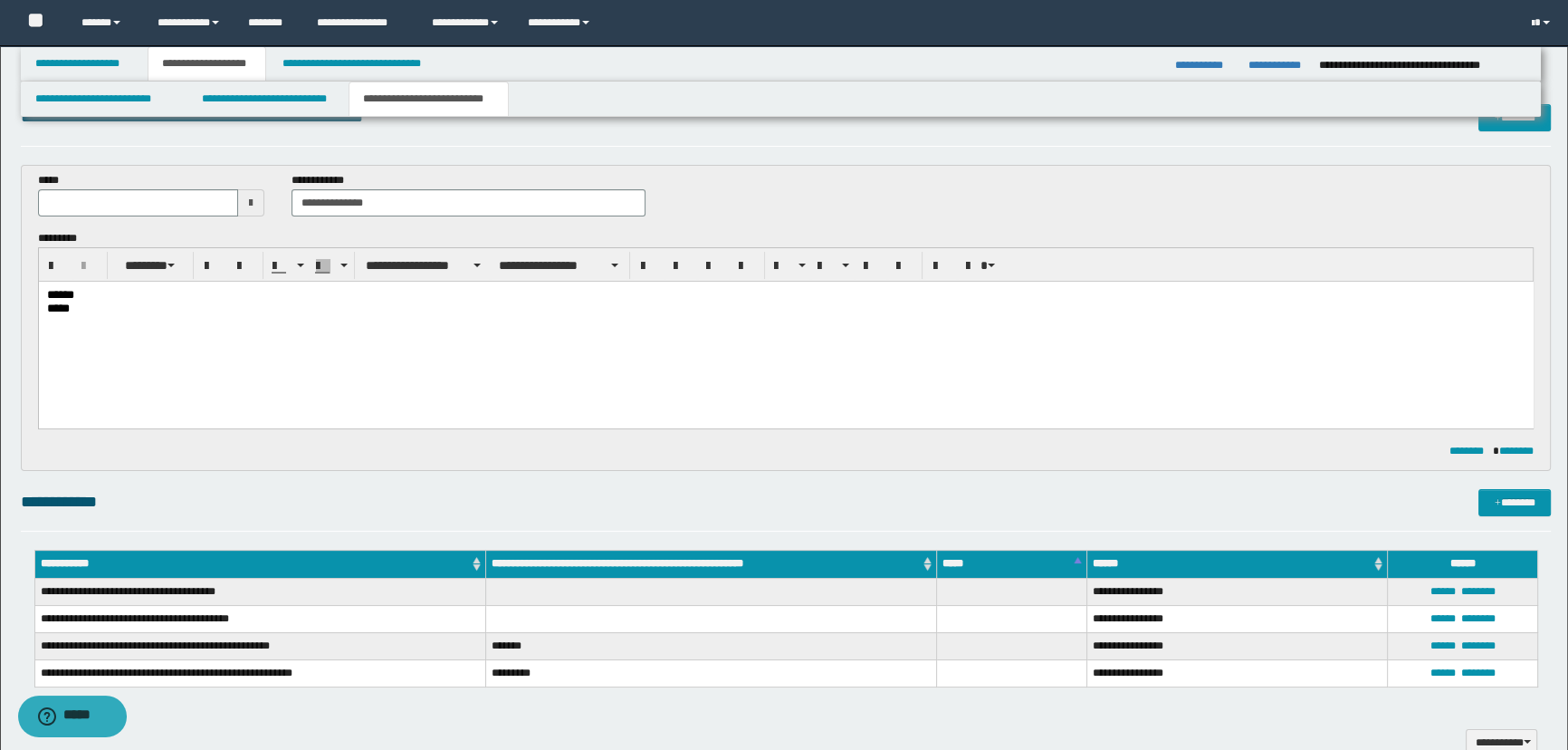 scroll, scrollTop: 0, scrollLeft: 0, axis: both 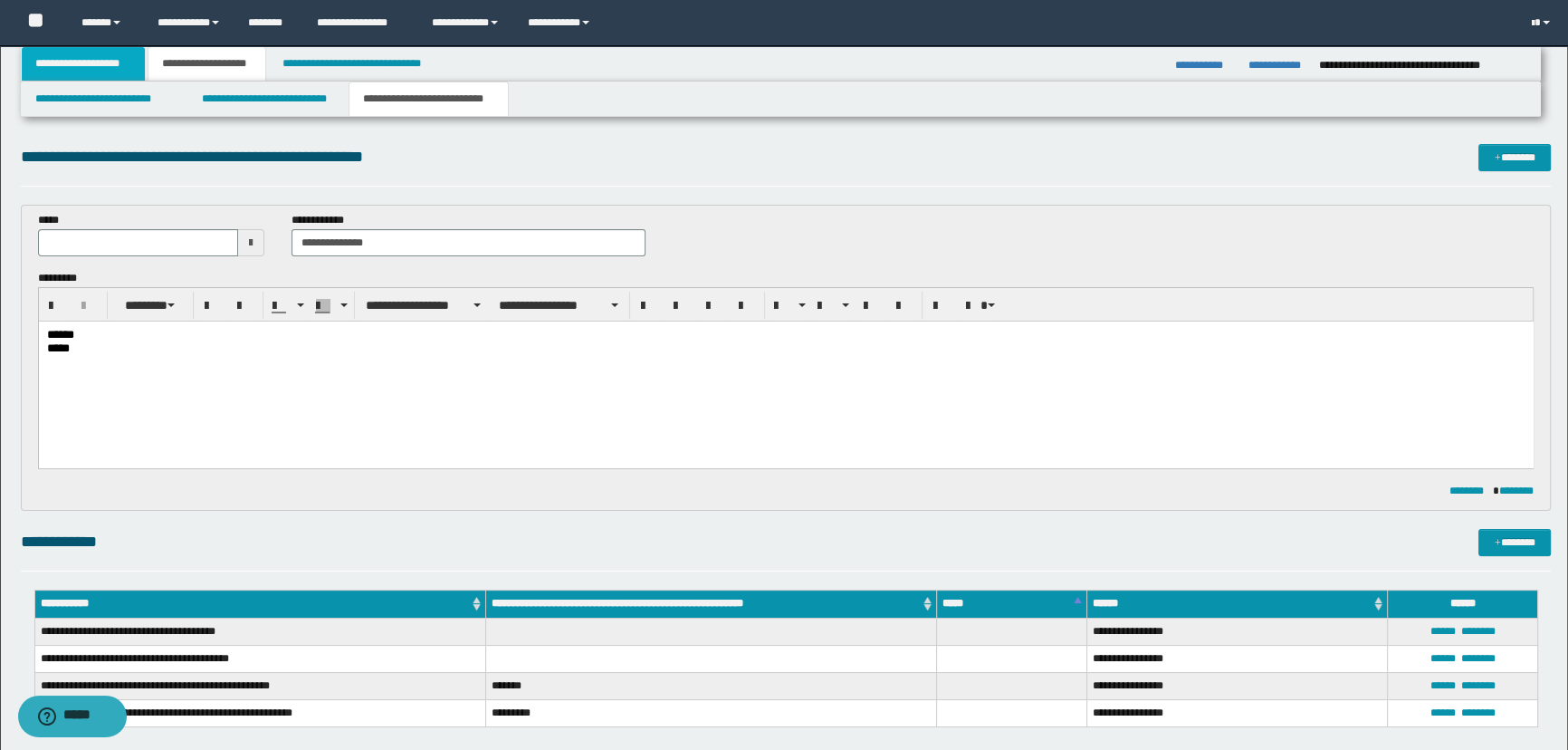 click on "**********" at bounding box center (83, 63) 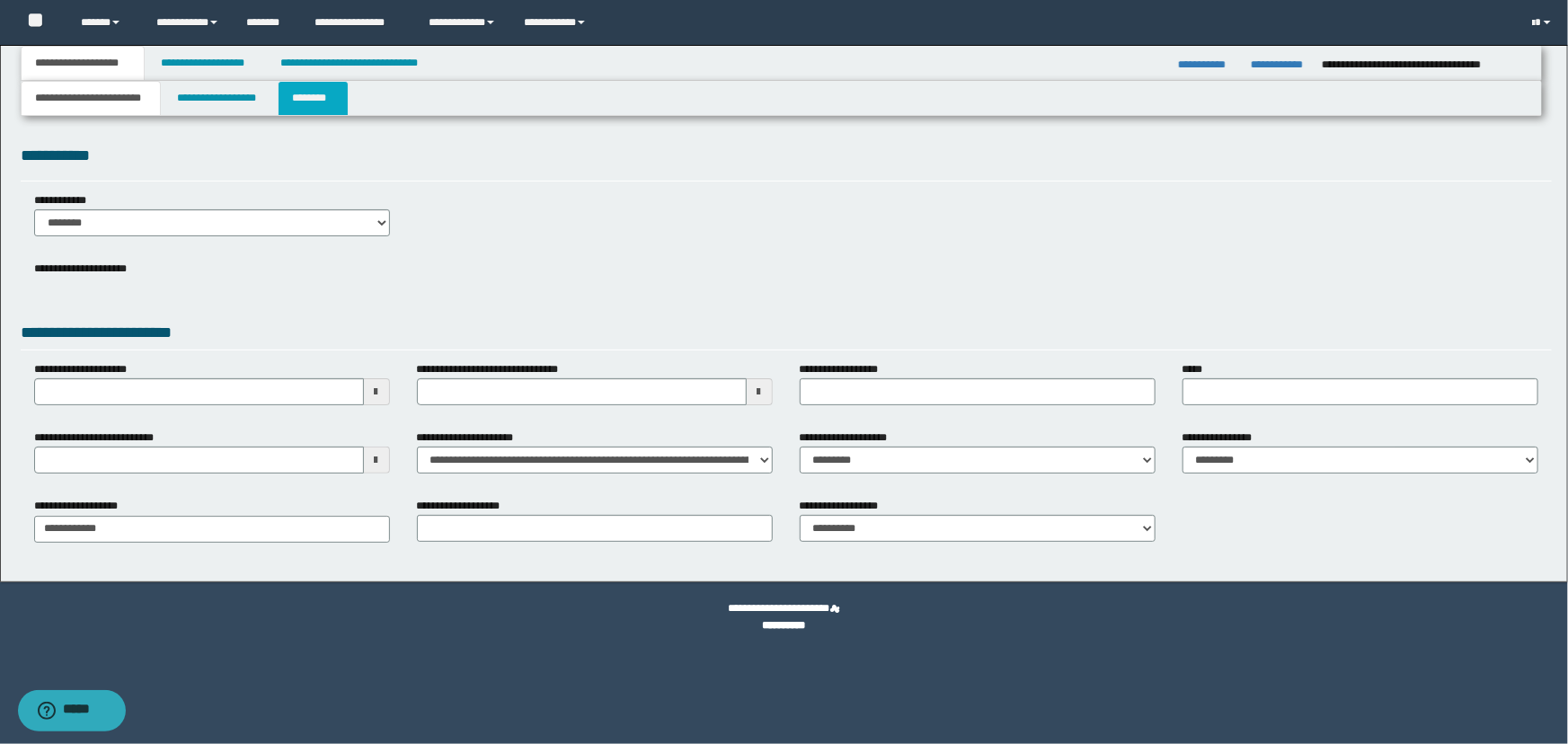 click on "********" at bounding box center (313, 98) 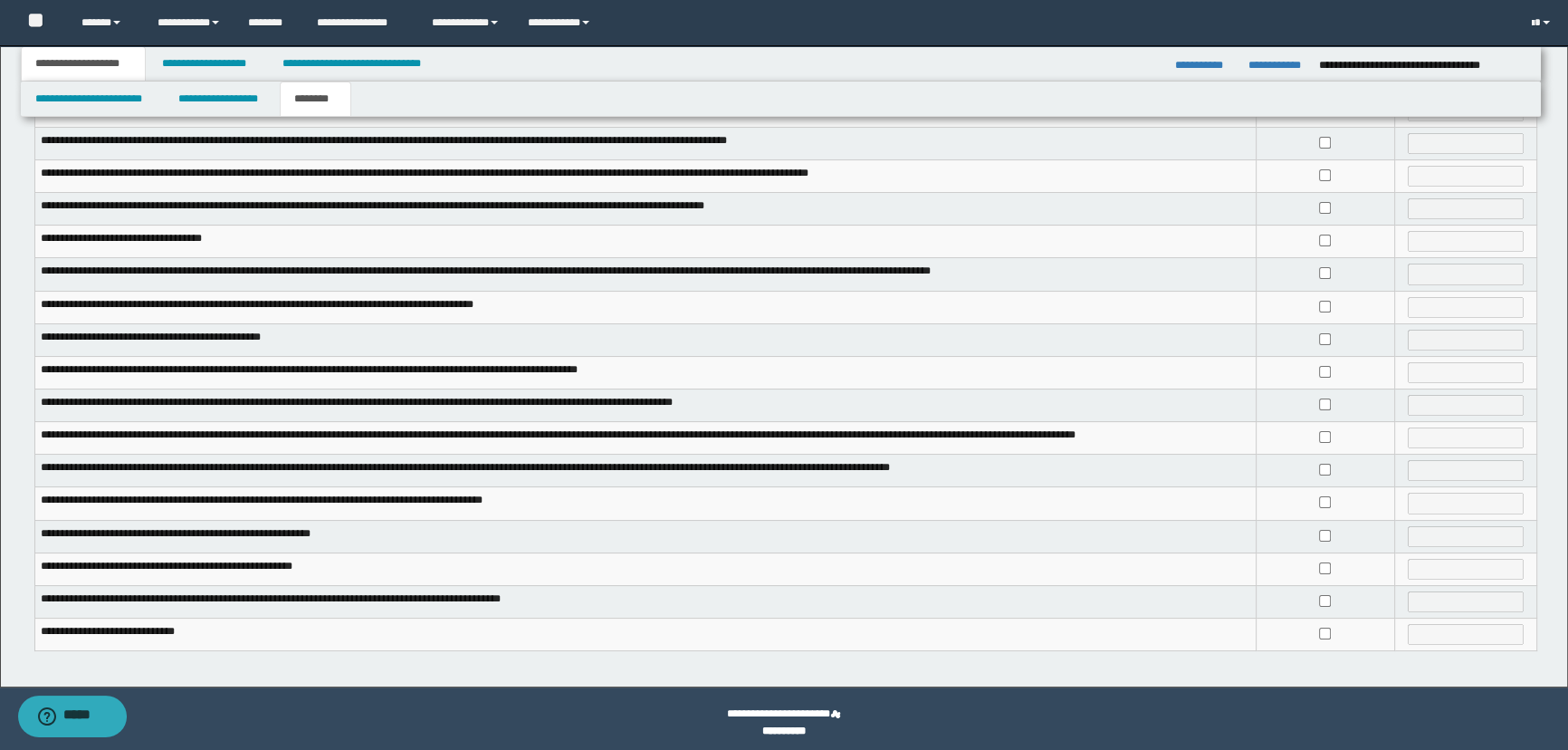 scroll, scrollTop: 254, scrollLeft: 0, axis: vertical 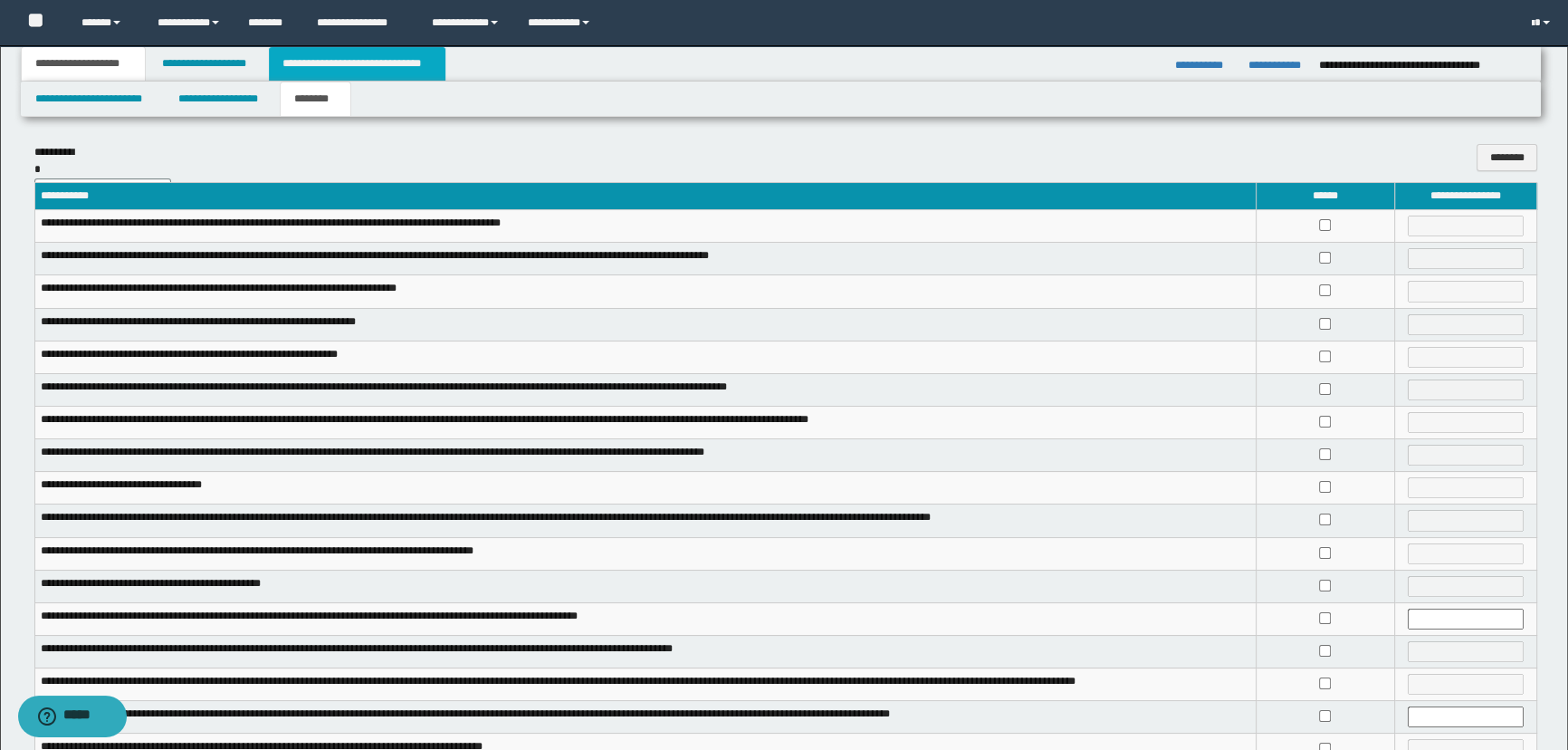 click on "**********" at bounding box center [357, 63] 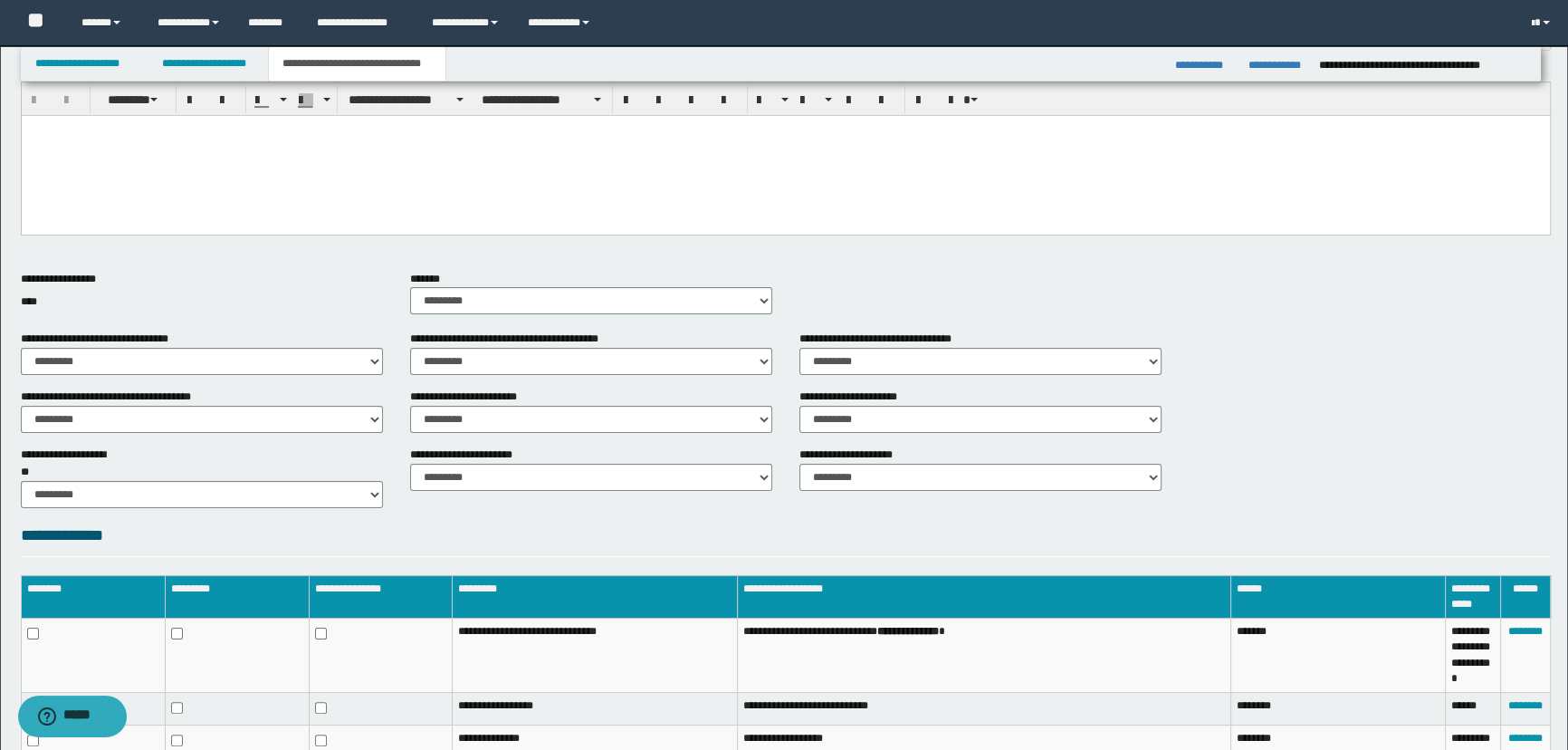 scroll, scrollTop: 582, scrollLeft: 0, axis: vertical 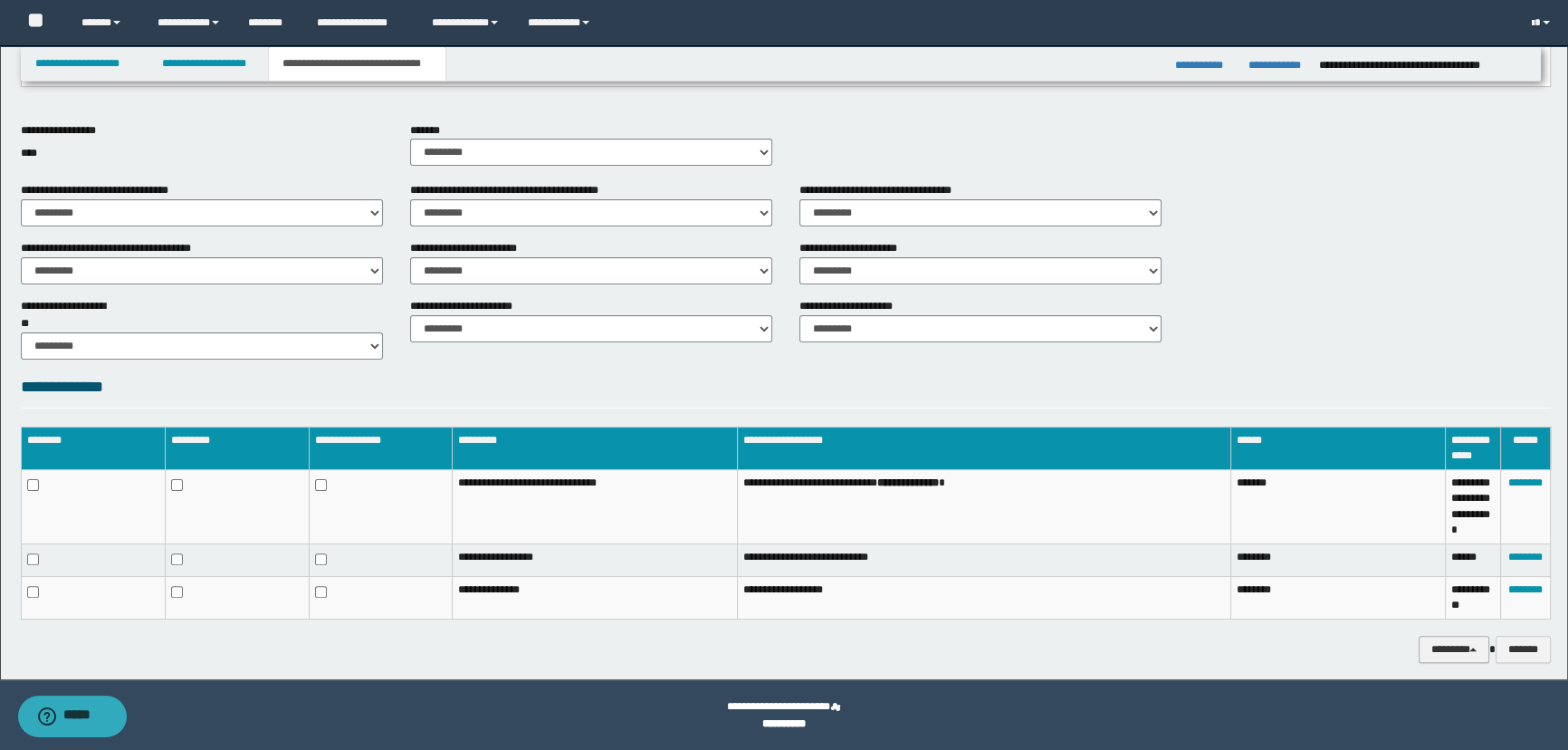 click on "********" at bounding box center [1453, 649] 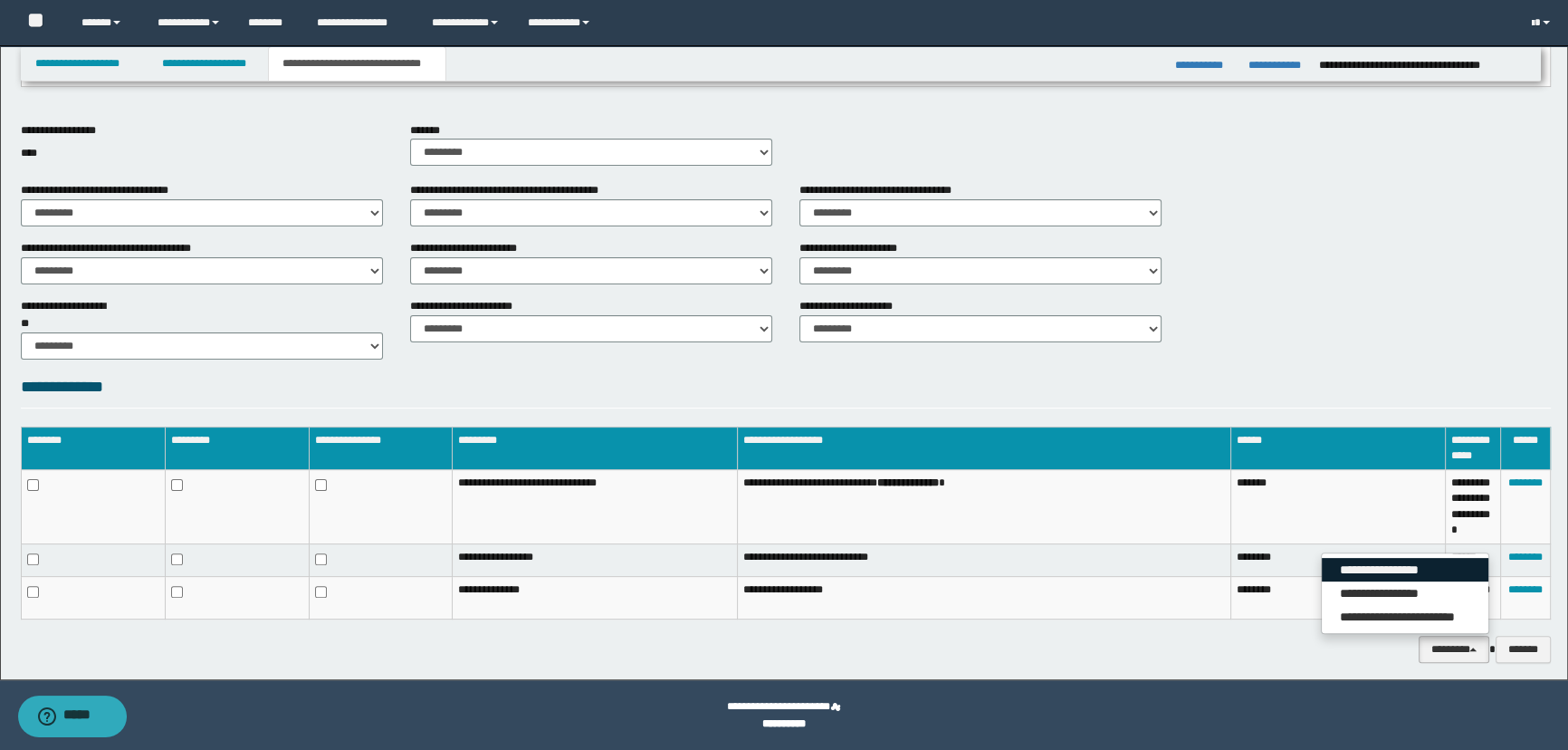 click on "**********" at bounding box center (1405, 570) 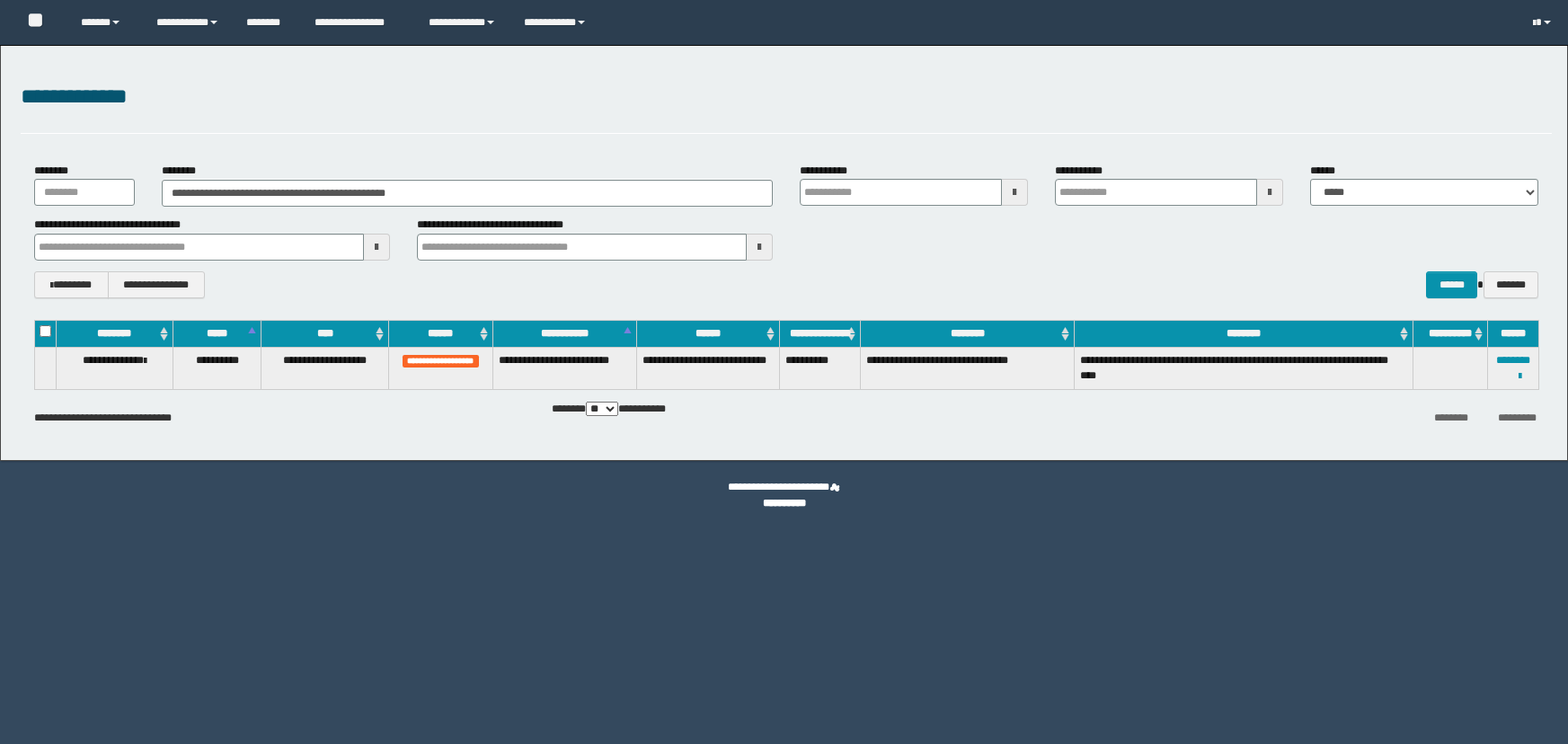 scroll, scrollTop: 0, scrollLeft: 0, axis: both 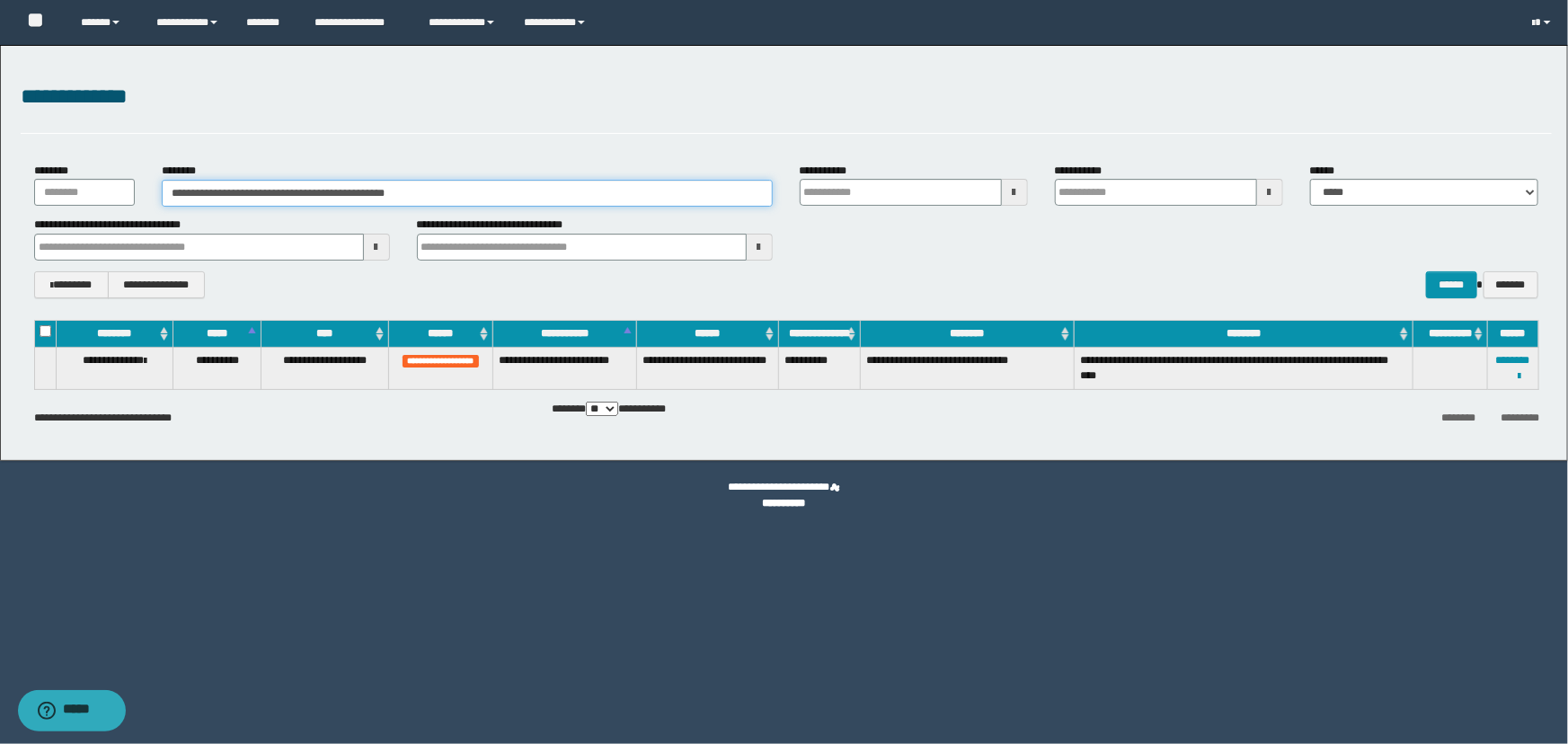 drag, startPoint x: 455, startPoint y: 190, endPoint x: 46, endPoint y: 190, distance: 409 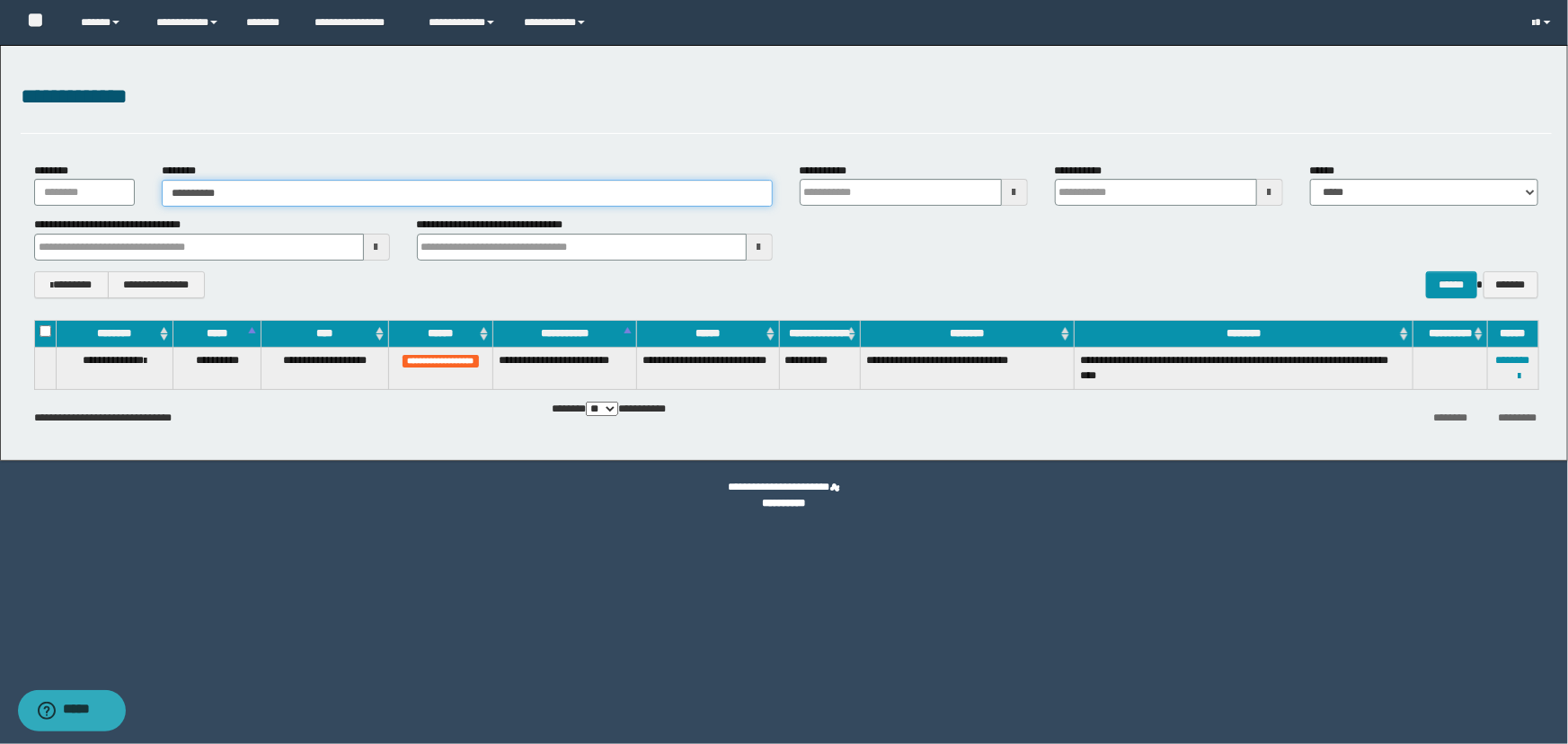 type on "**********" 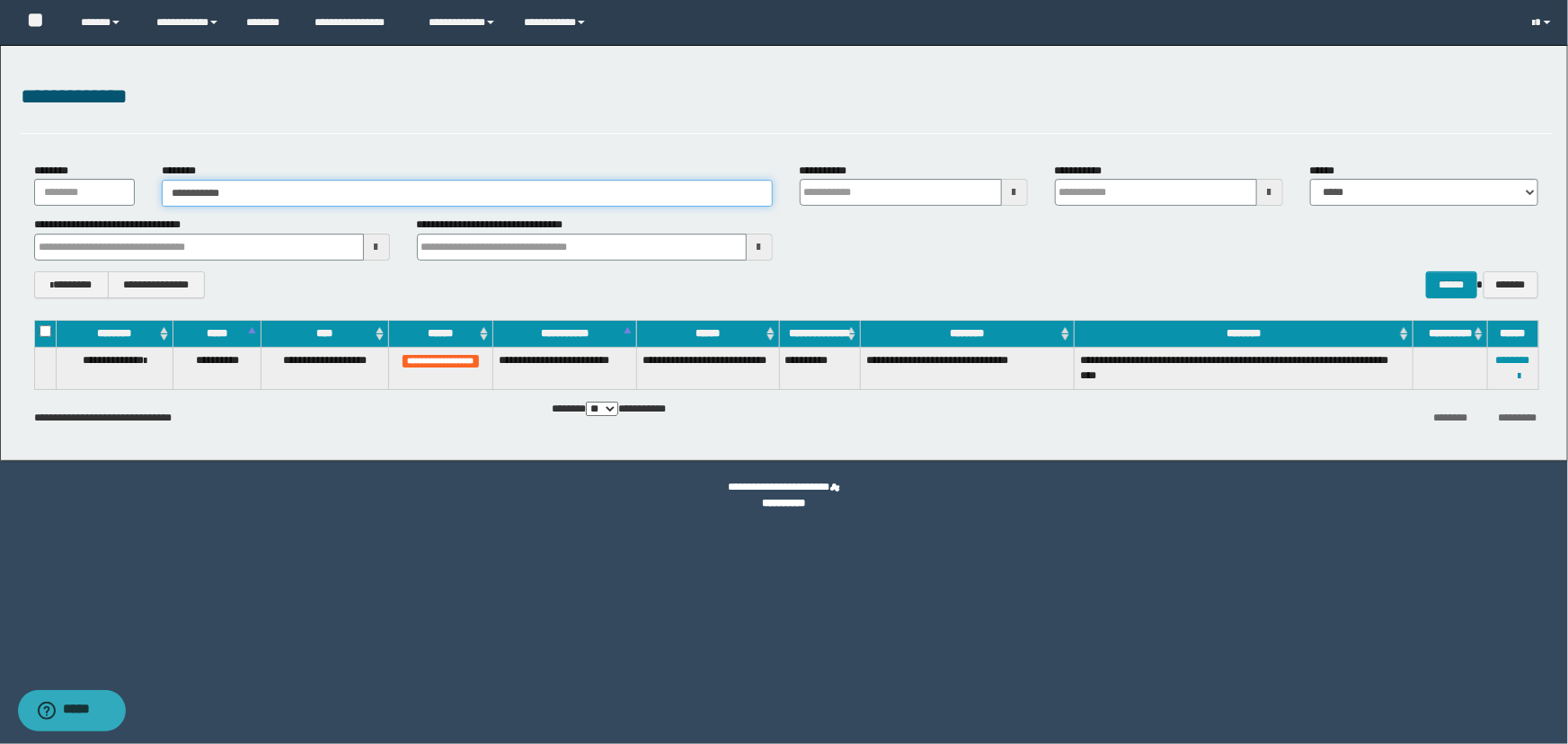 type on "**********" 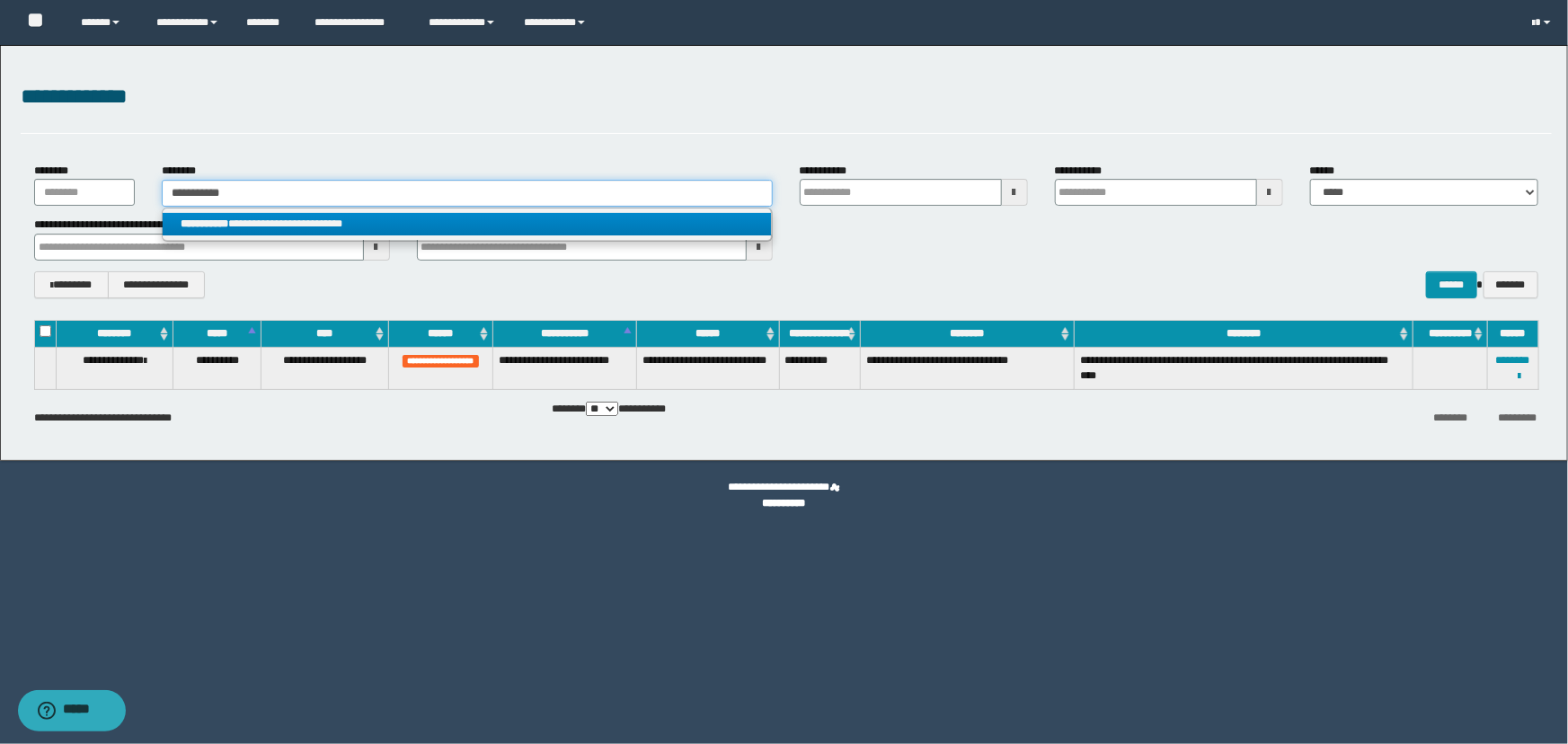 type on "**********" 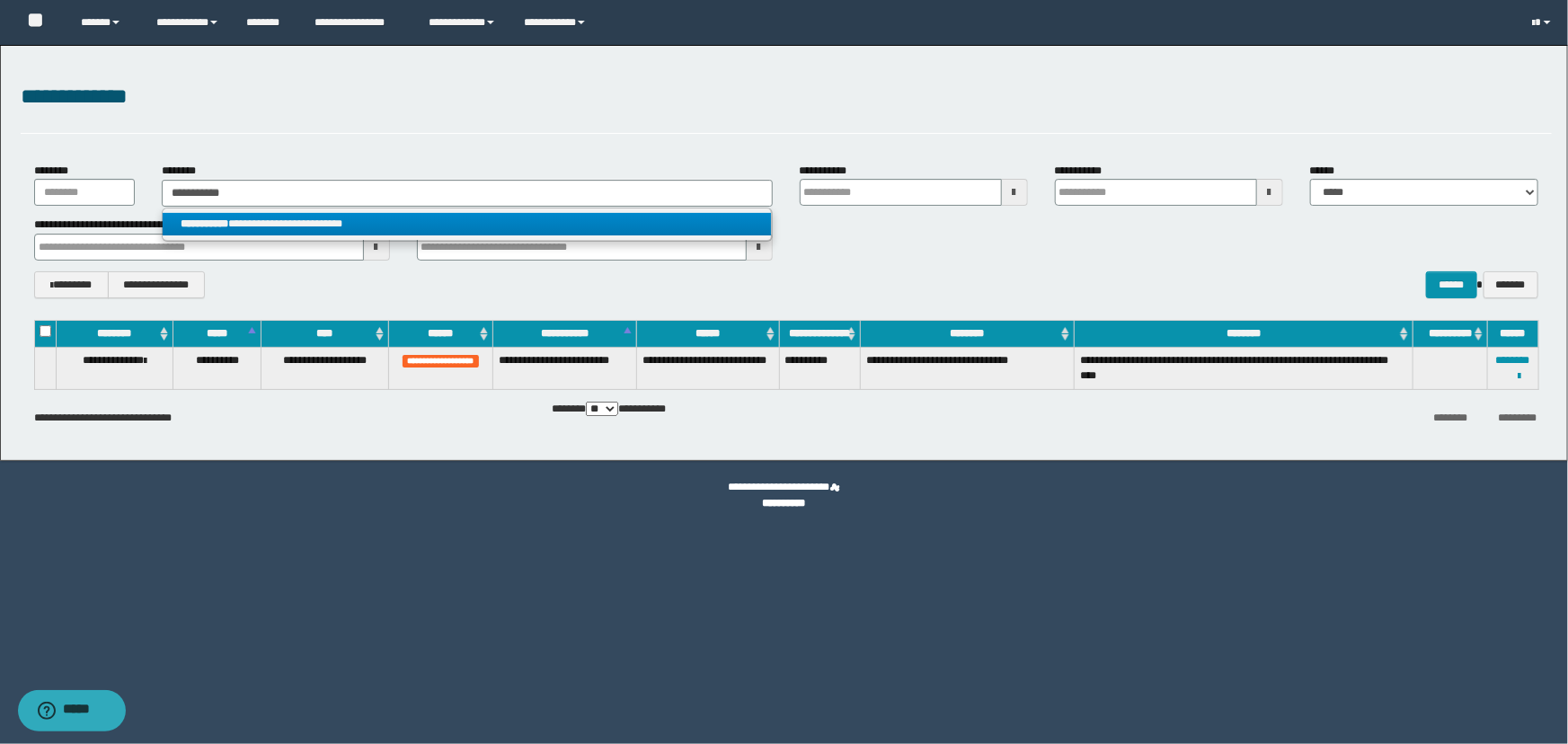 click on "**********" at bounding box center (466, 224) 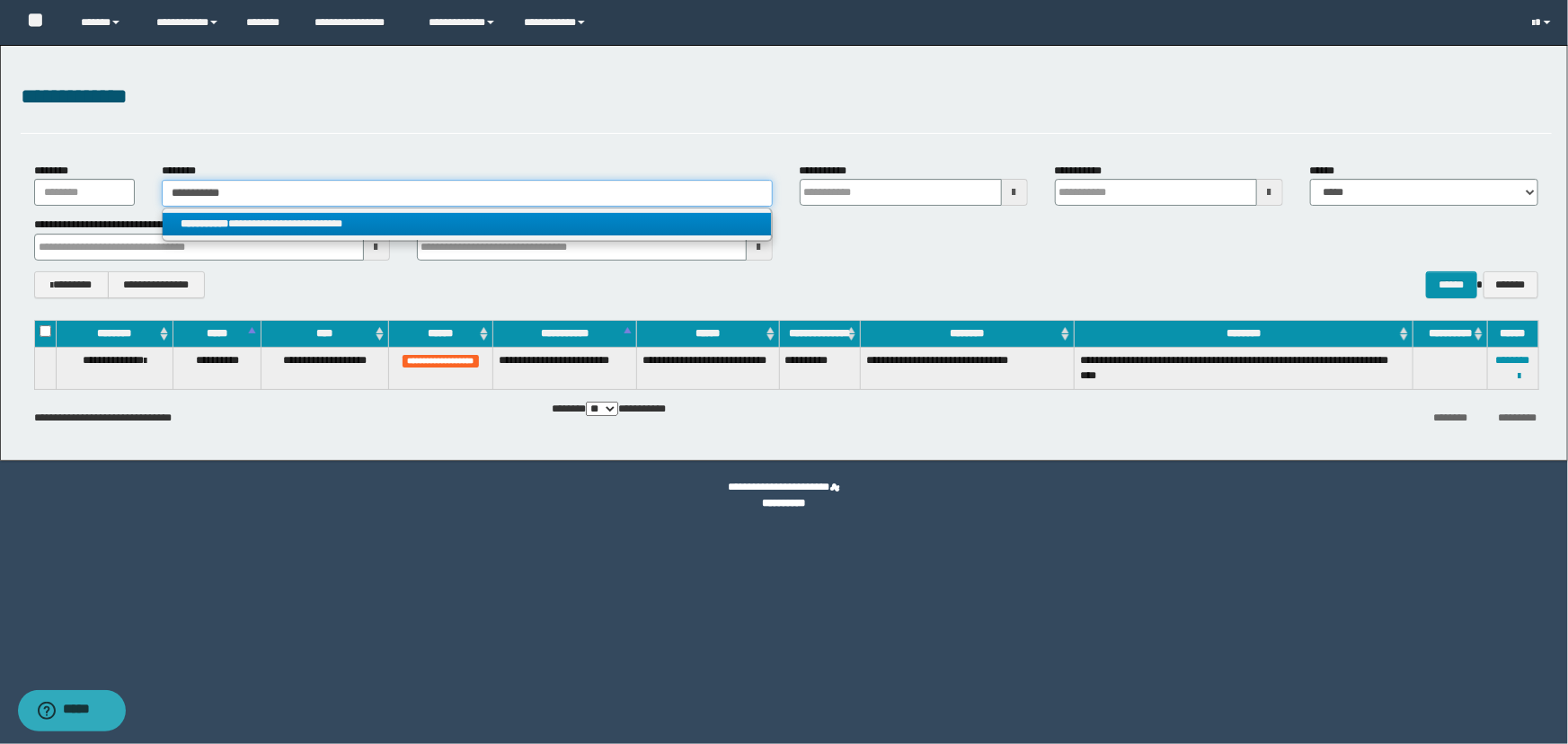 type 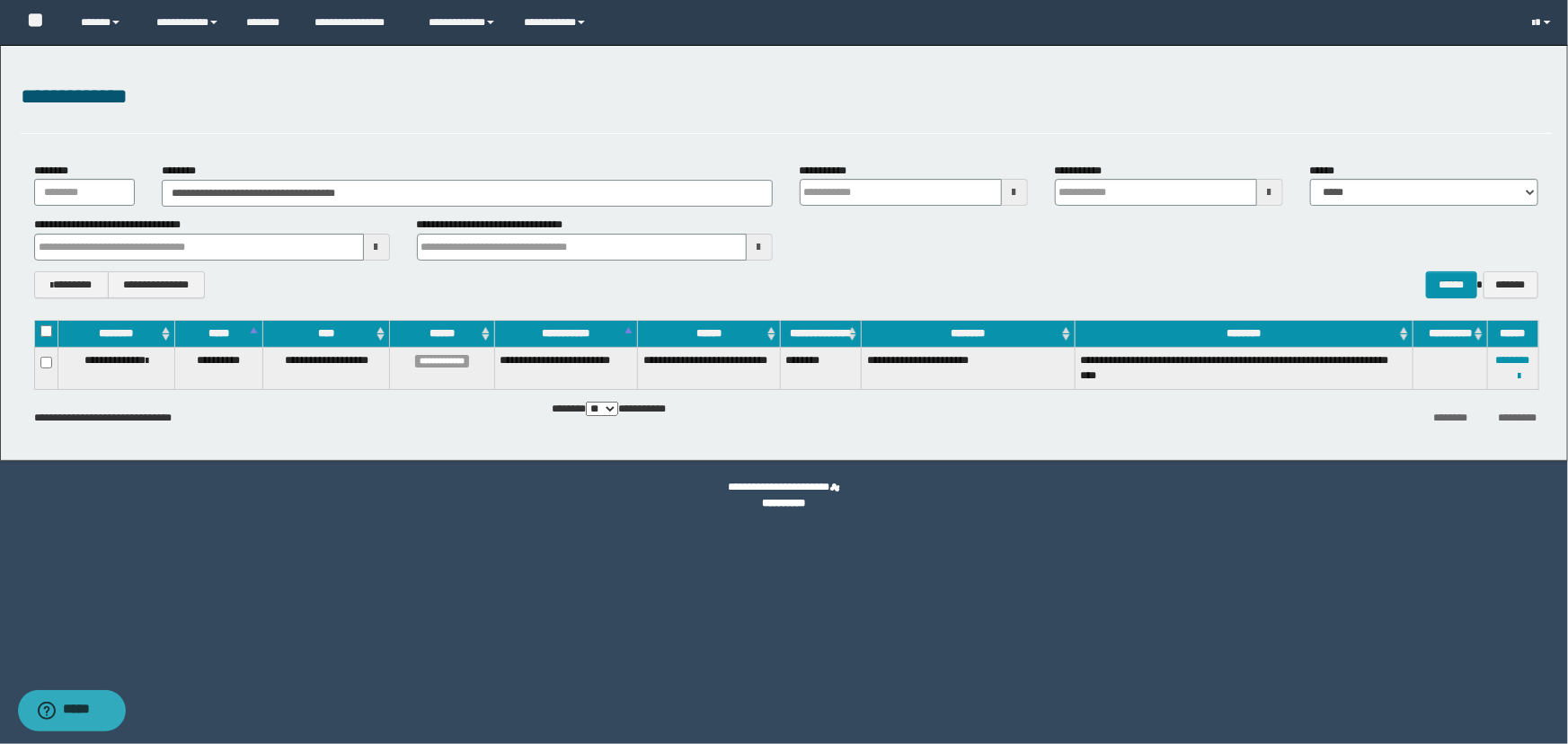 click on "**********" at bounding box center [1513, 368] 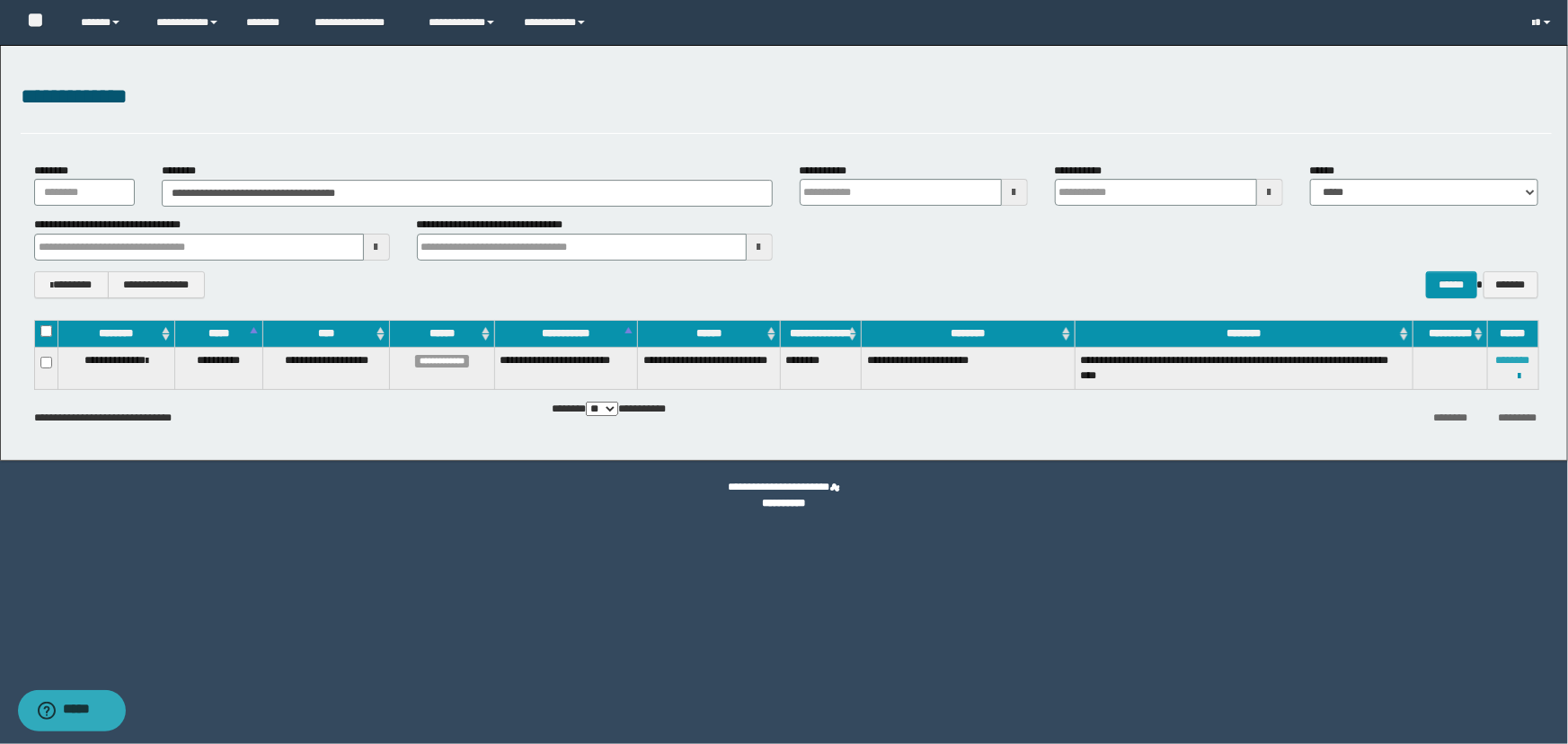 click on "********" at bounding box center (1513, 360) 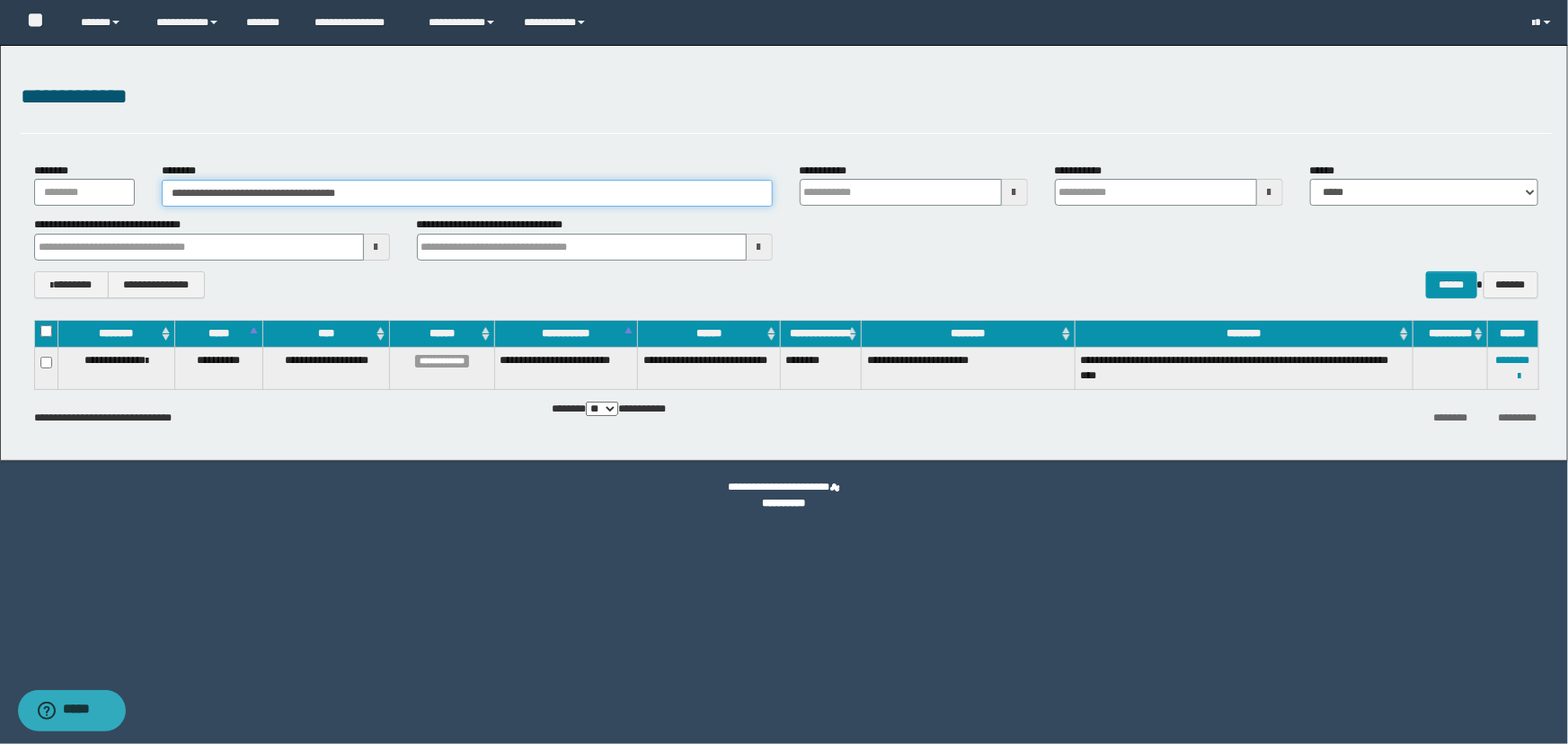 drag, startPoint x: 419, startPoint y: 195, endPoint x: 0, endPoint y: 196, distance: 419.00119 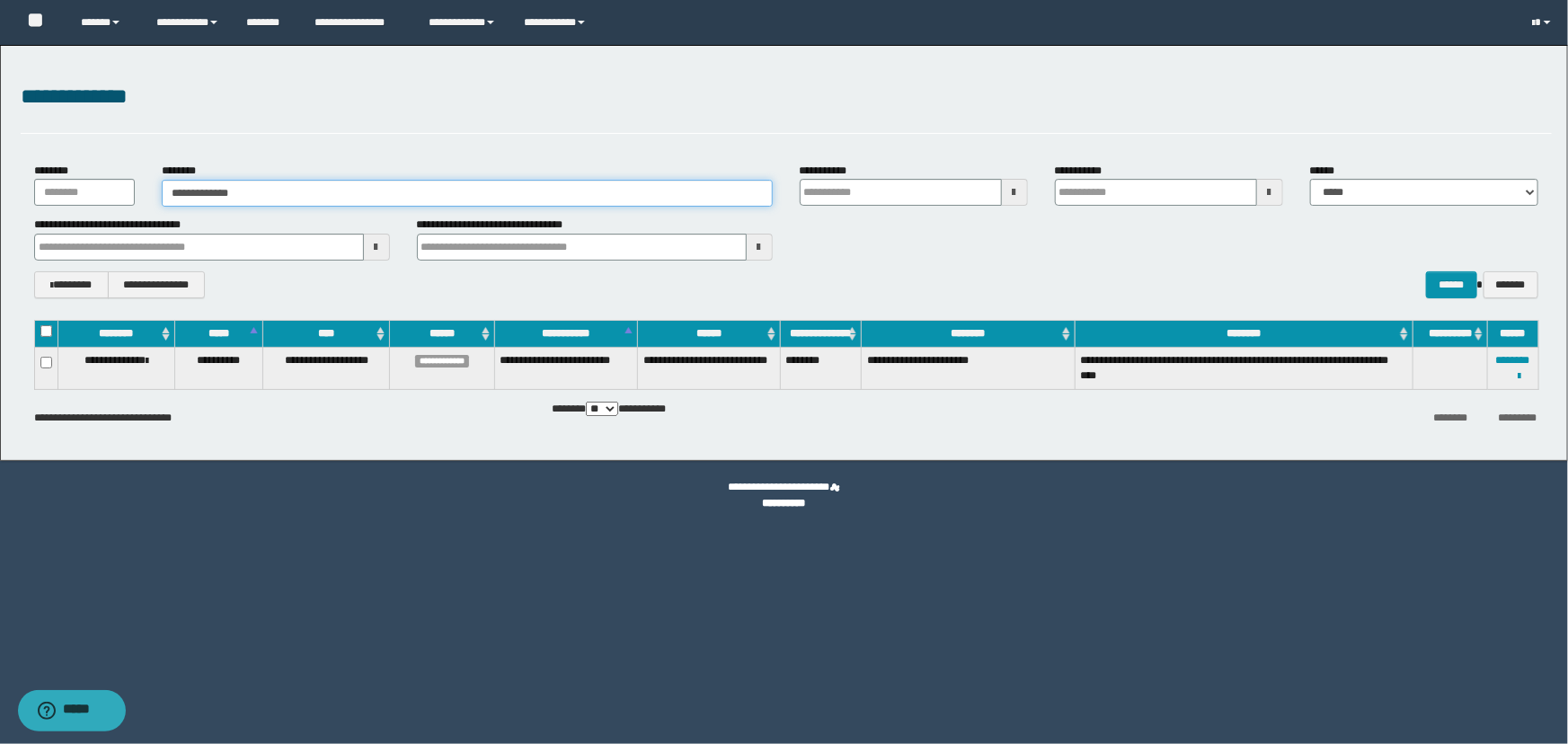 type on "**********" 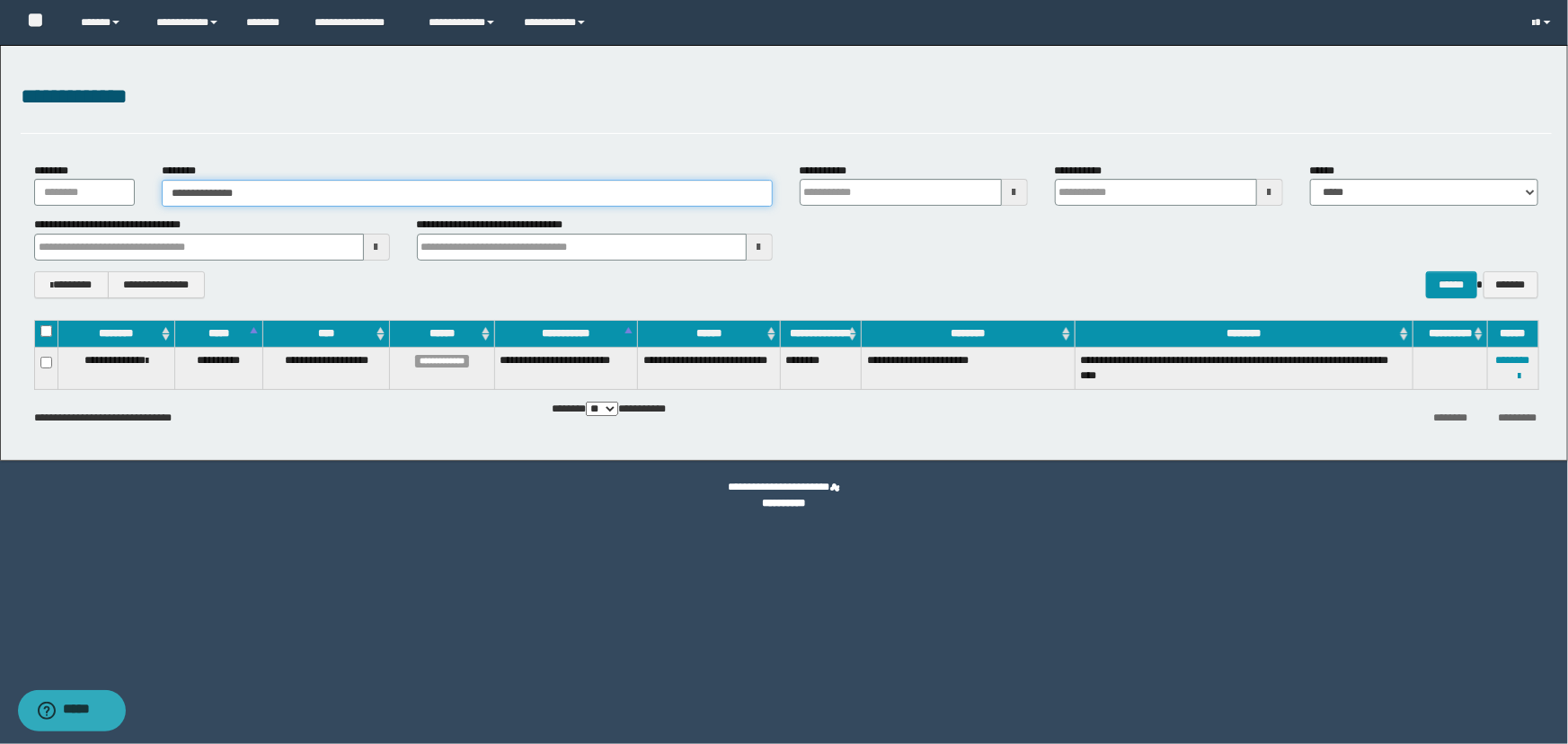 type on "**********" 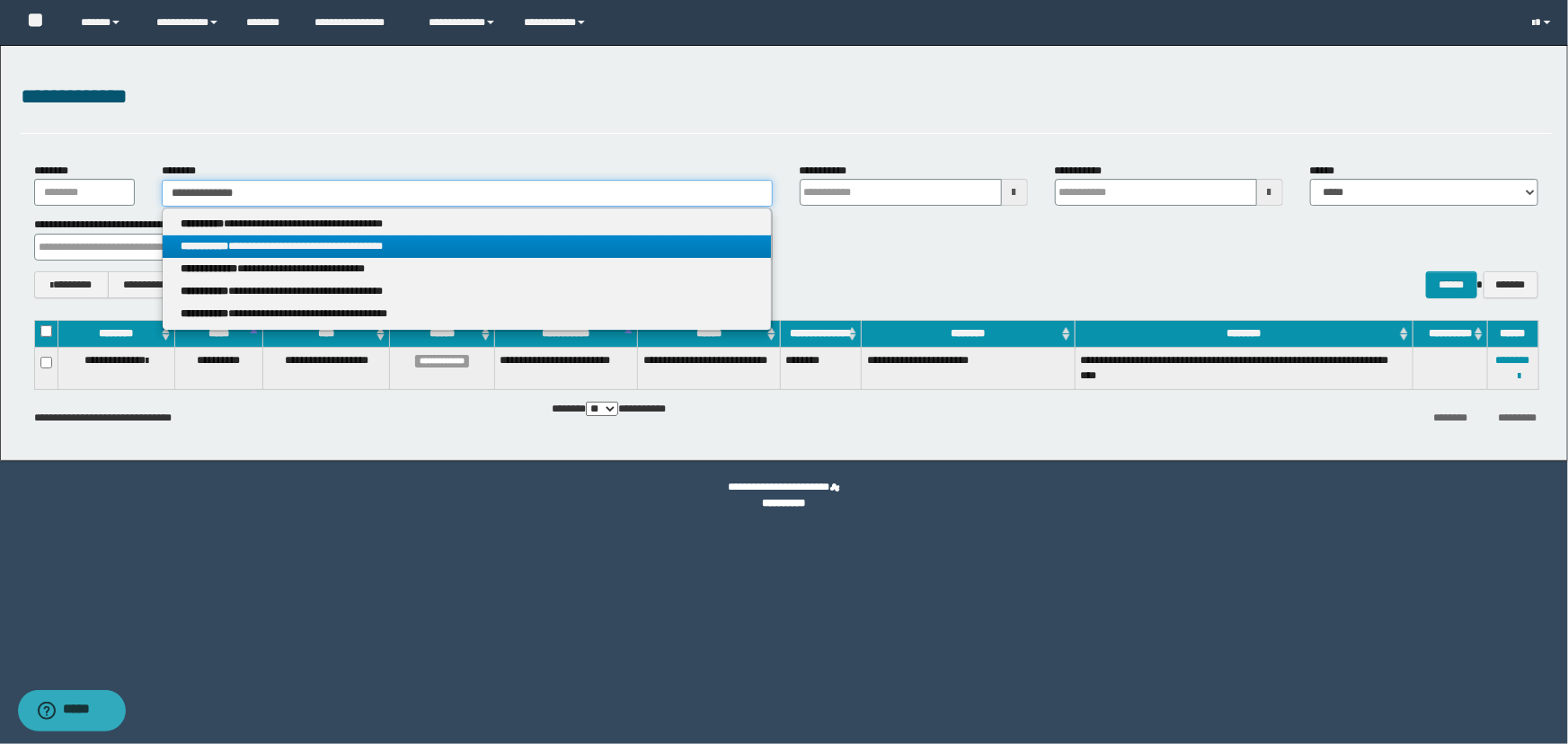 type on "**********" 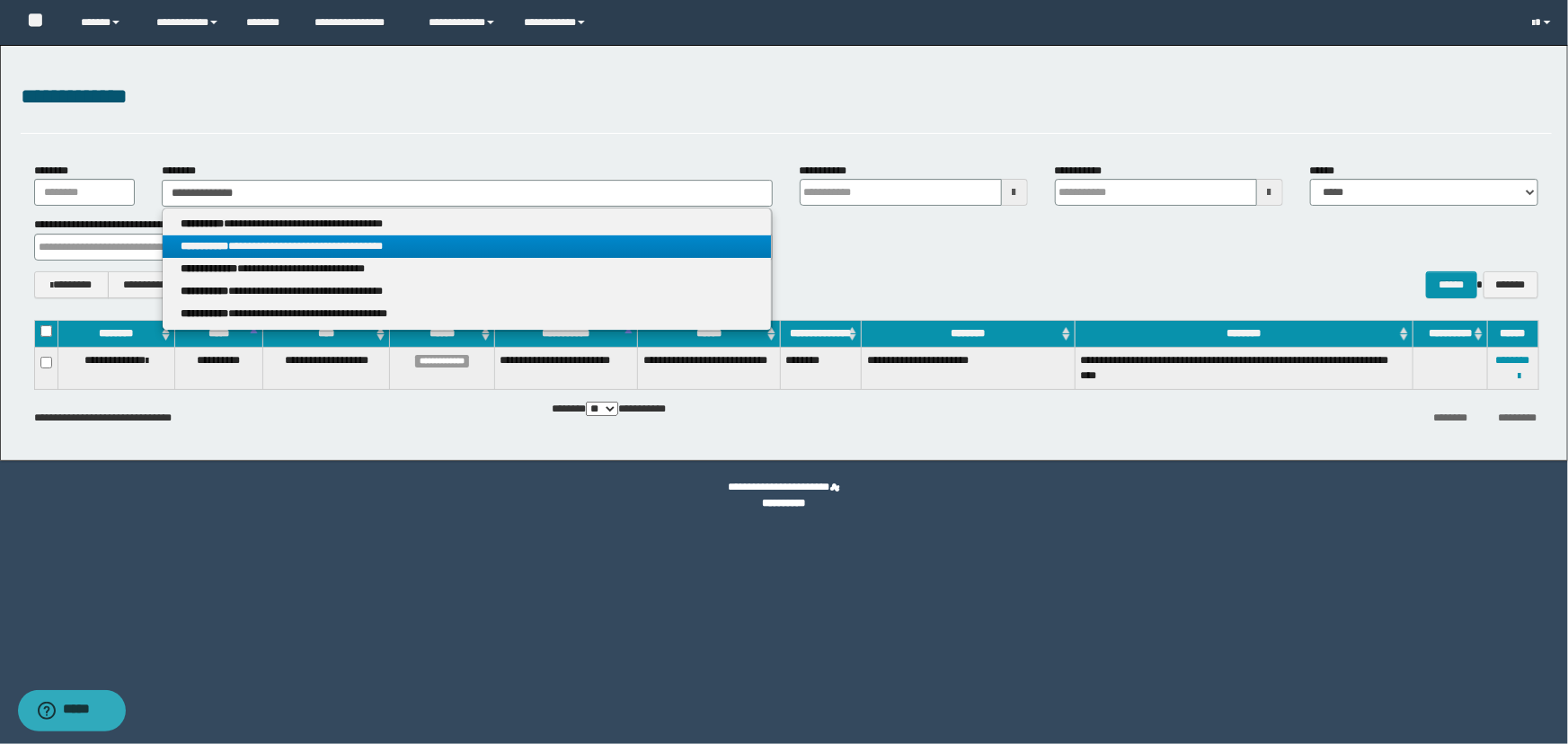 click on "**********" at bounding box center (466, 246) 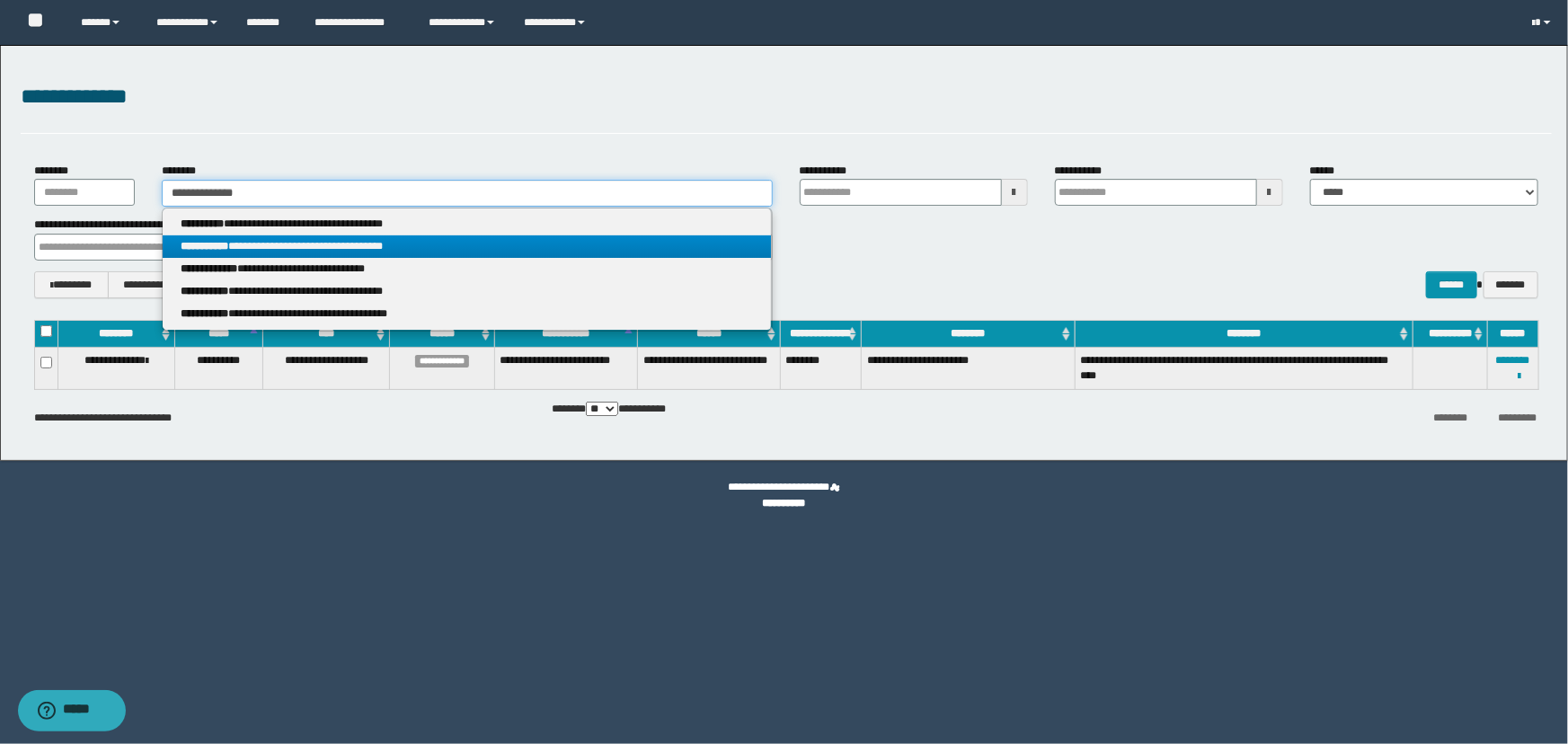 type 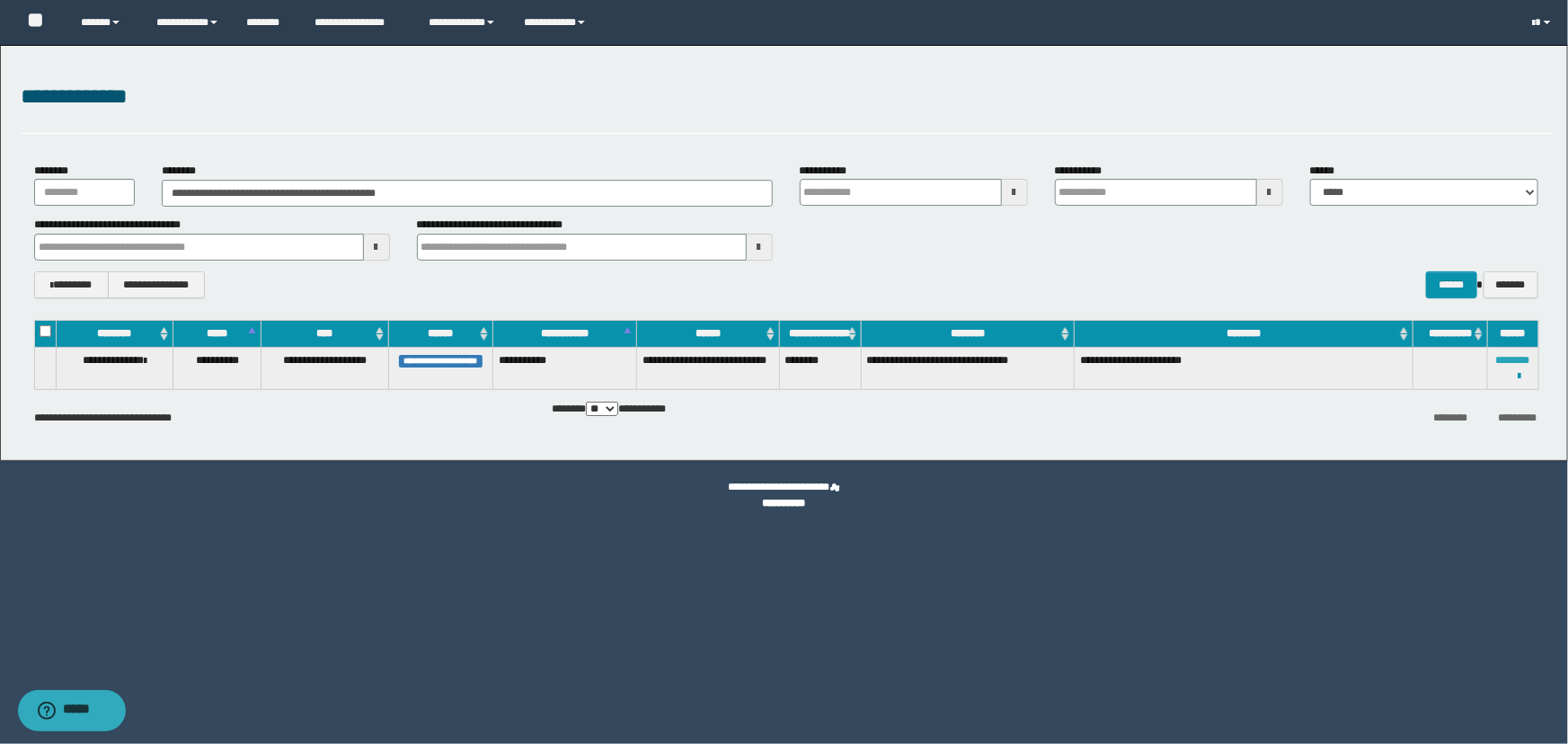click on "********" at bounding box center (1513, 360) 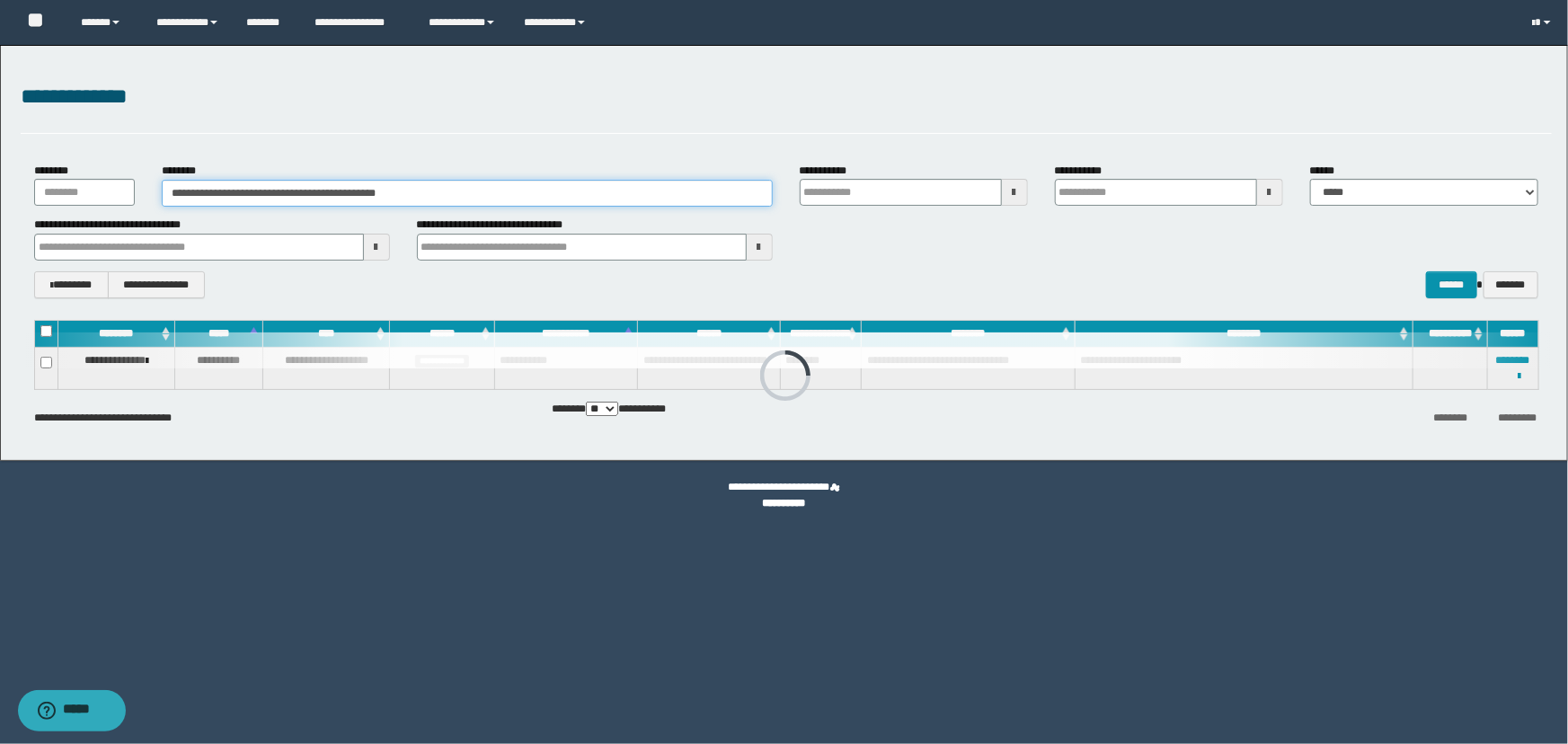 drag, startPoint x: 446, startPoint y: 200, endPoint x: 114, endPoint y: 177, distance: 332.79573 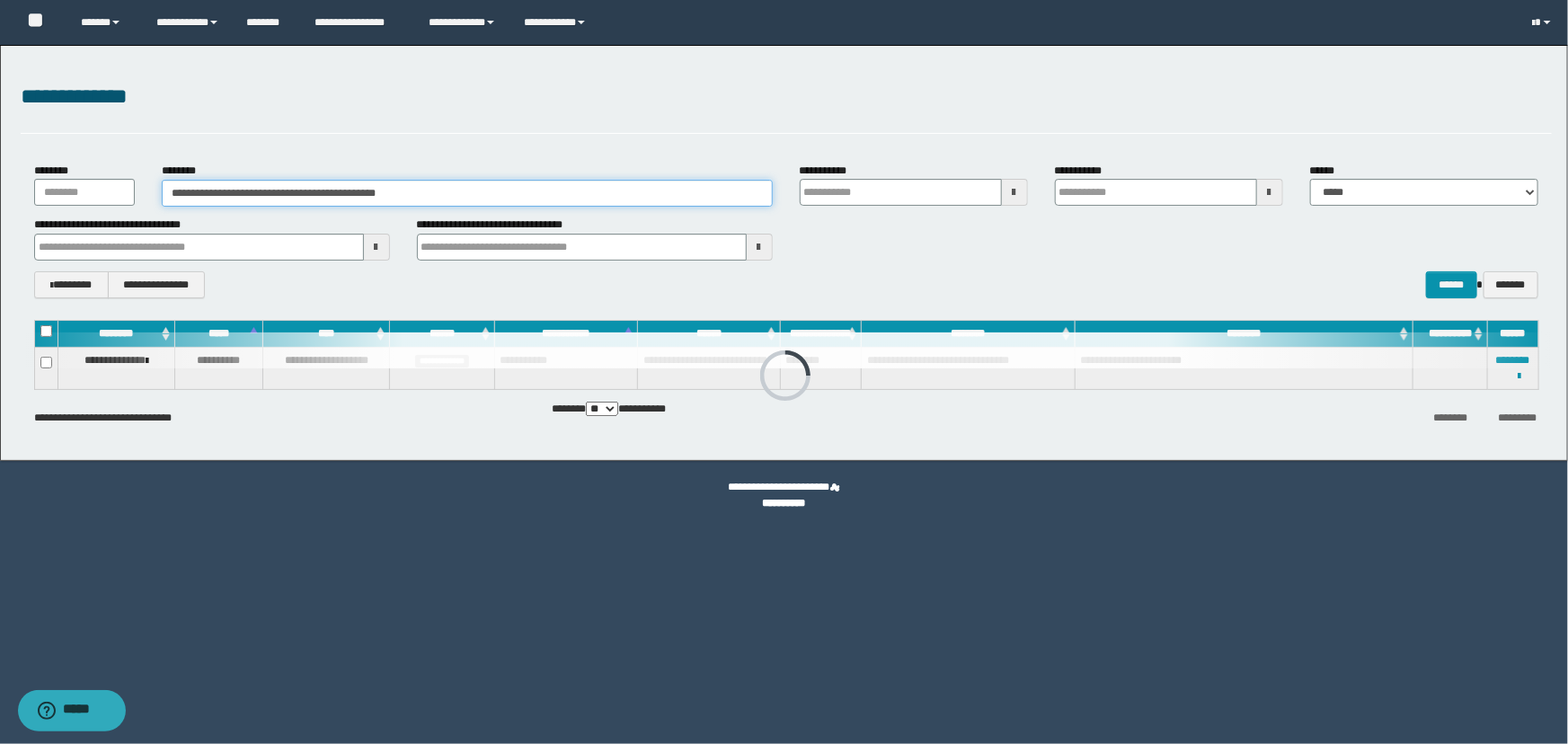 click on "**********" at bounding box center [786, 184] 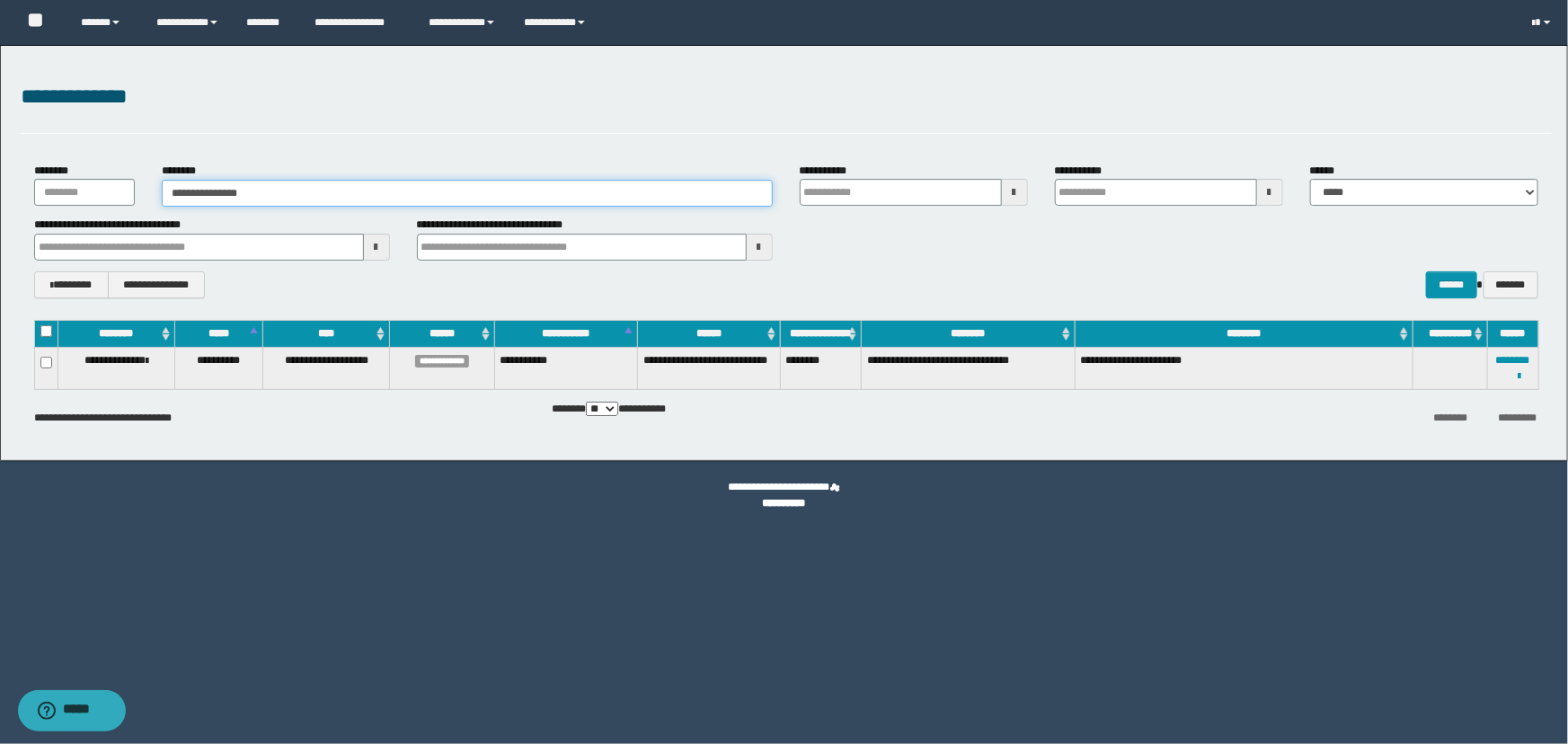 type on "**********" 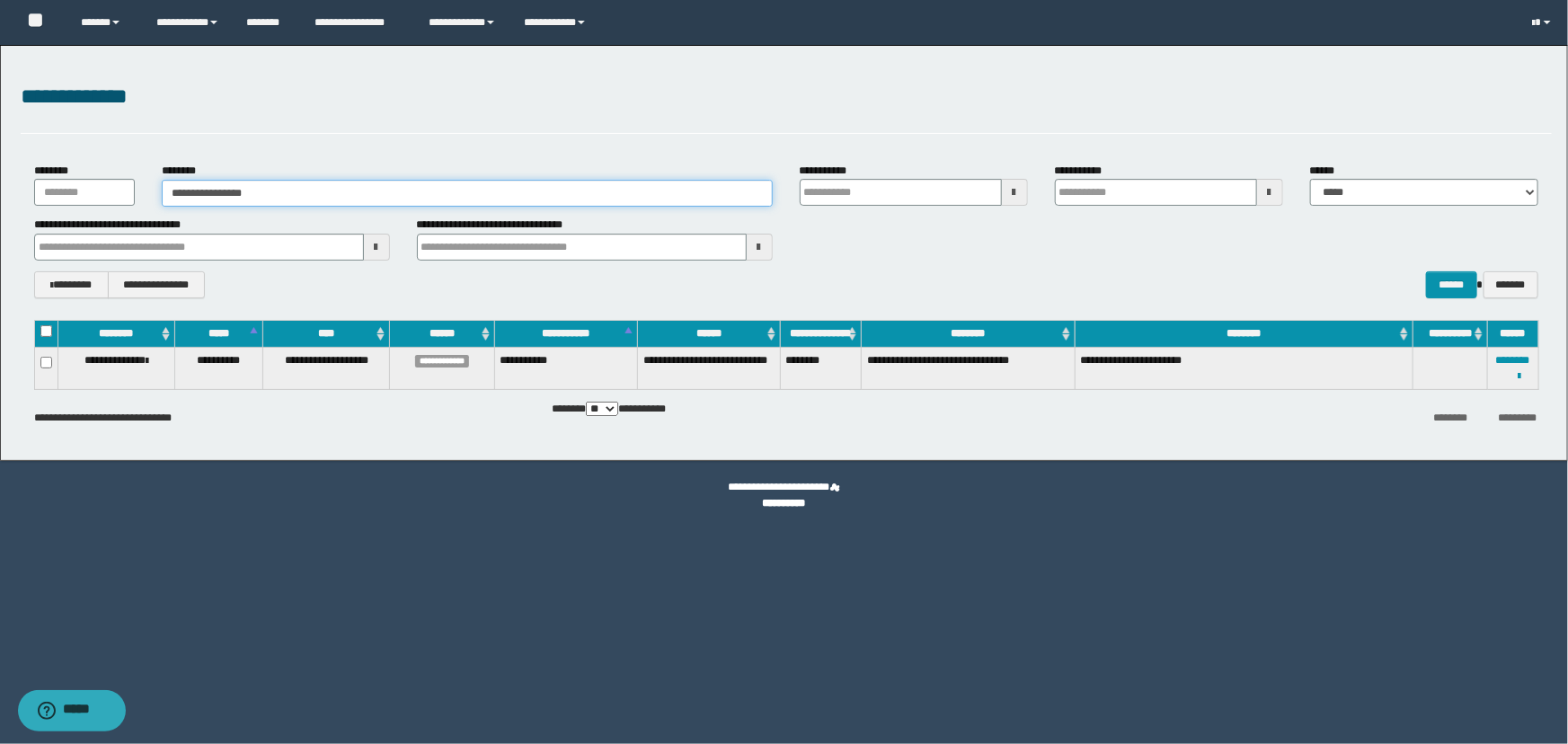 type on "**********" 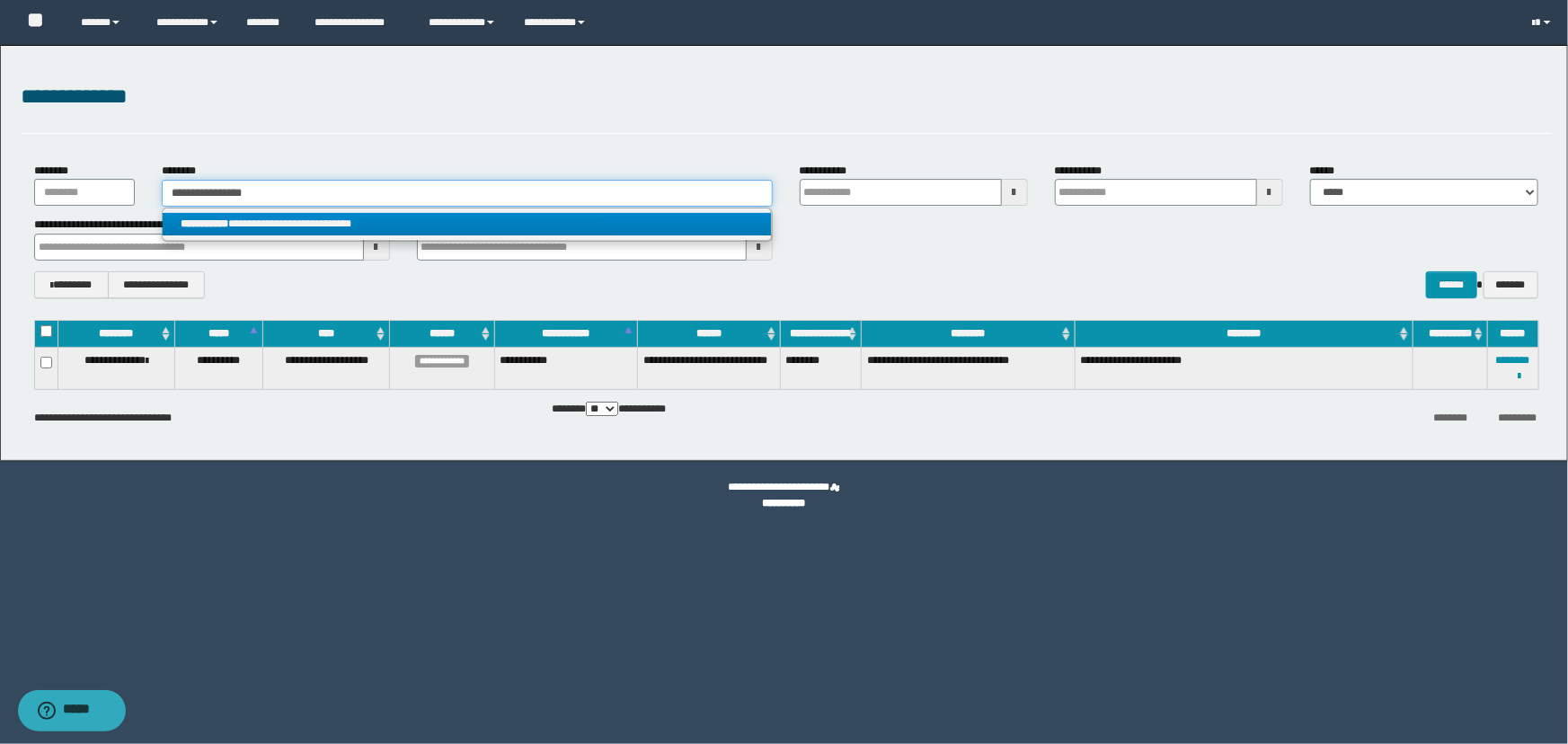 type on "**********" 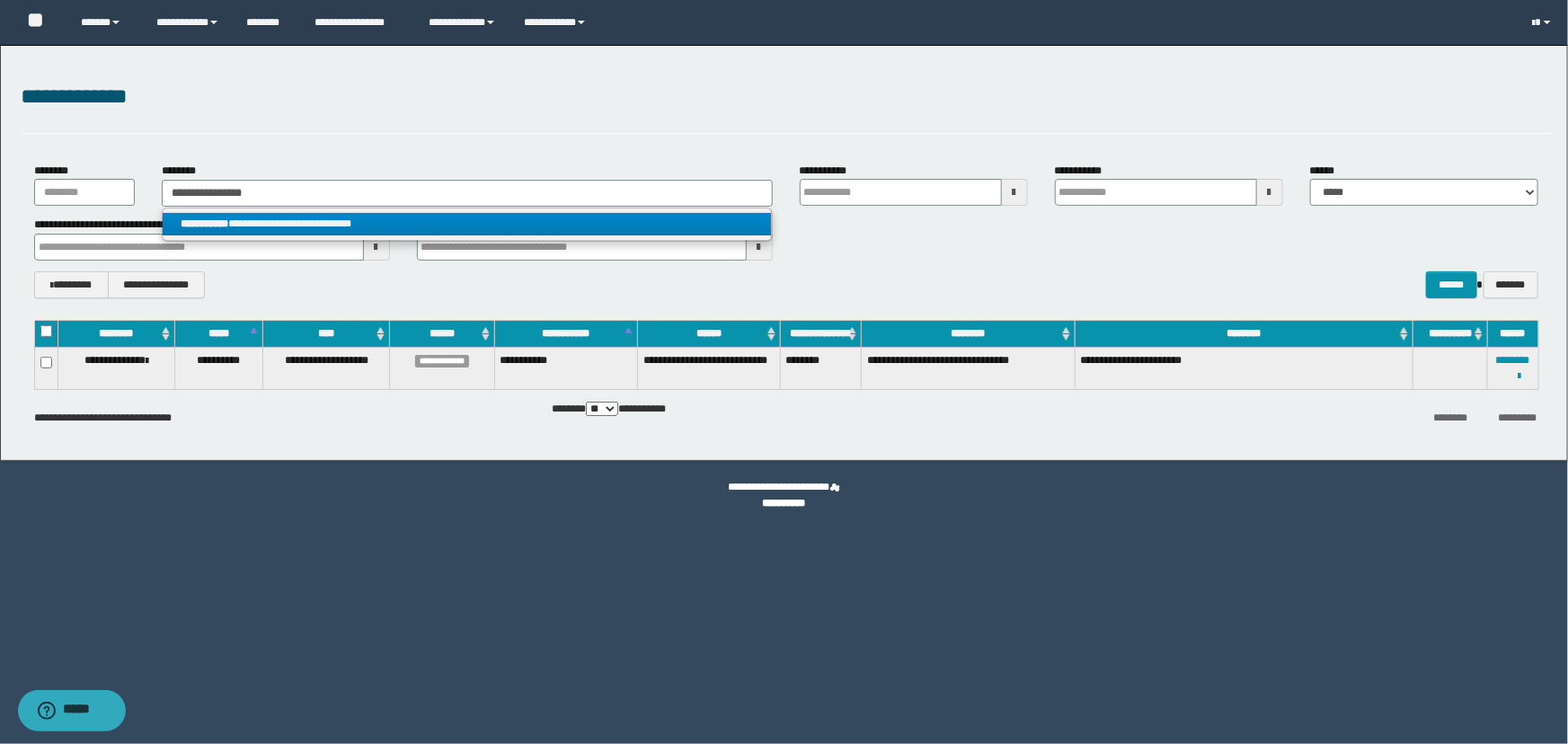 click on "**********" at bounding box center [466, 224] 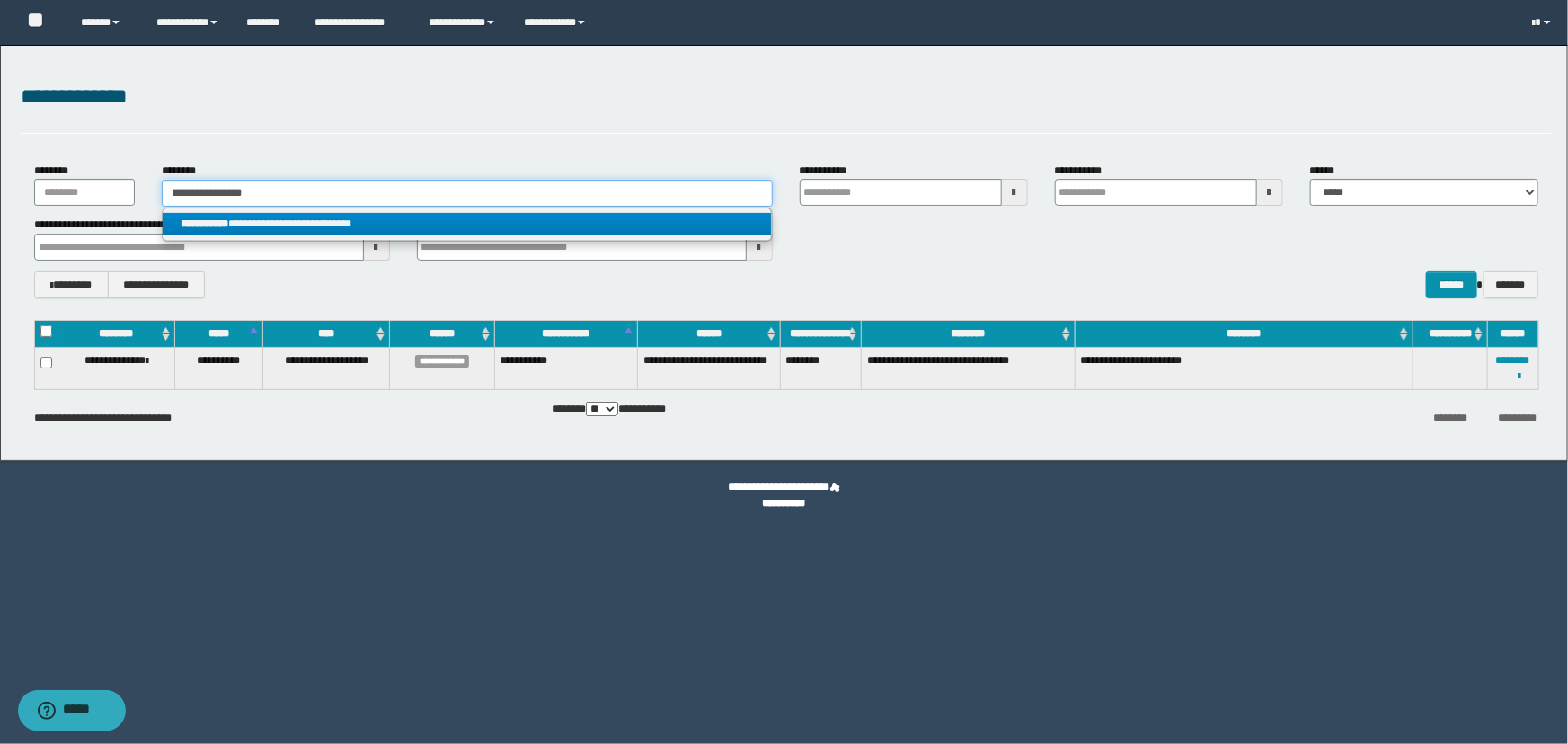 type 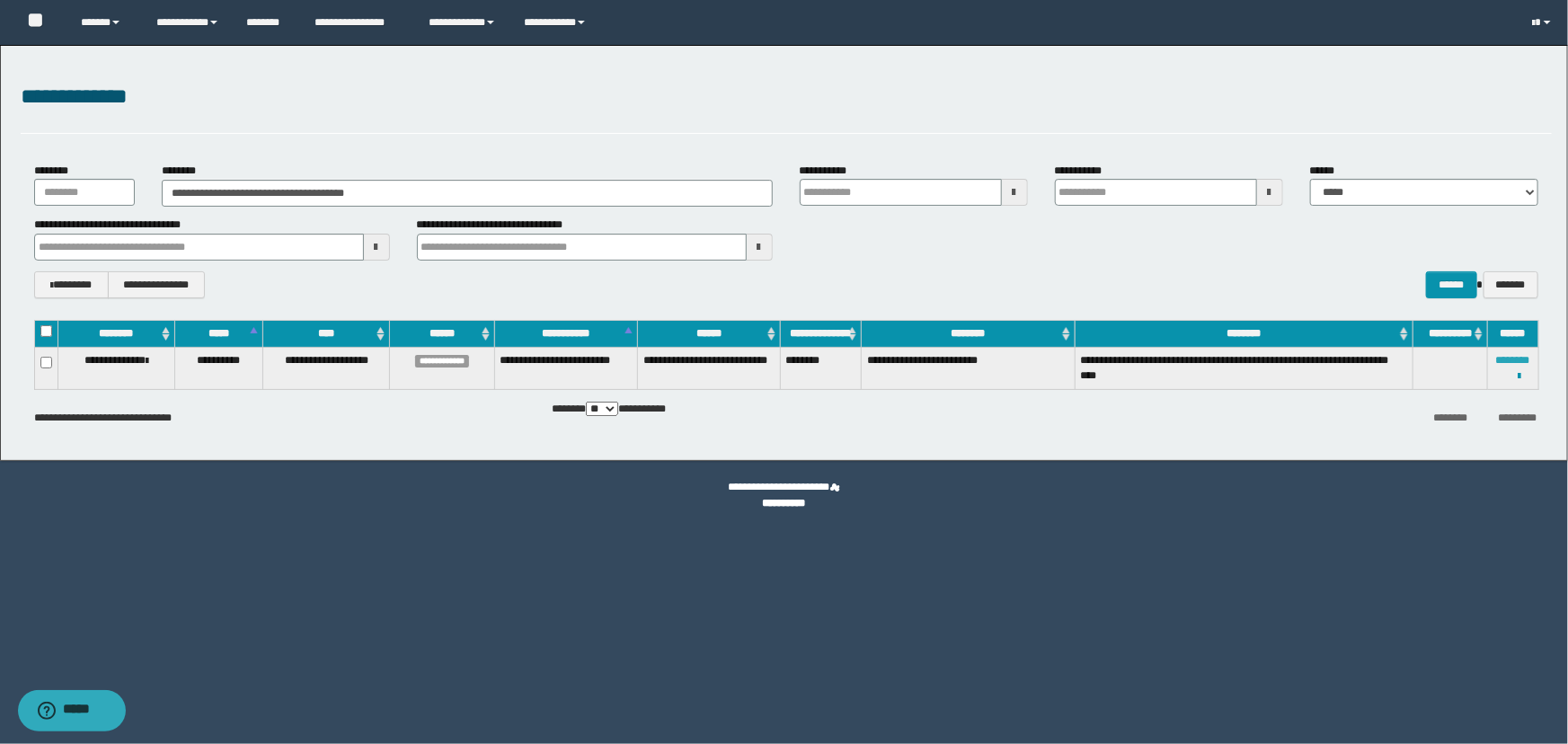 click on "********" at bounding box center [1513, 360] 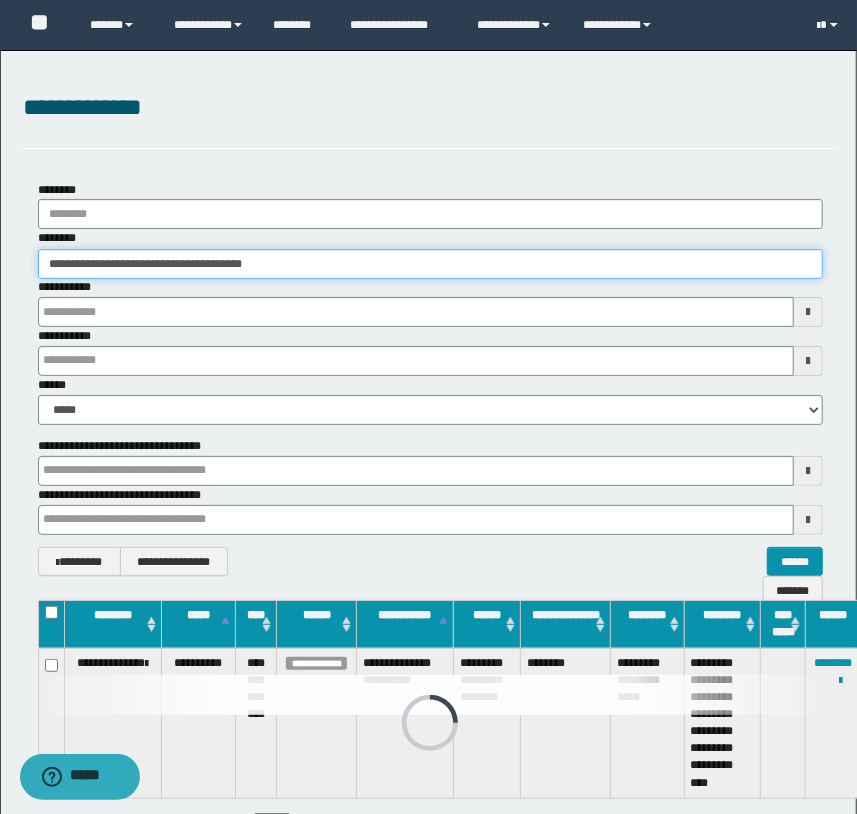 drag, startPoint x: 312, startPoint y: 259, endPoint x: -82, endPoint y: 283, distance: 394.7303 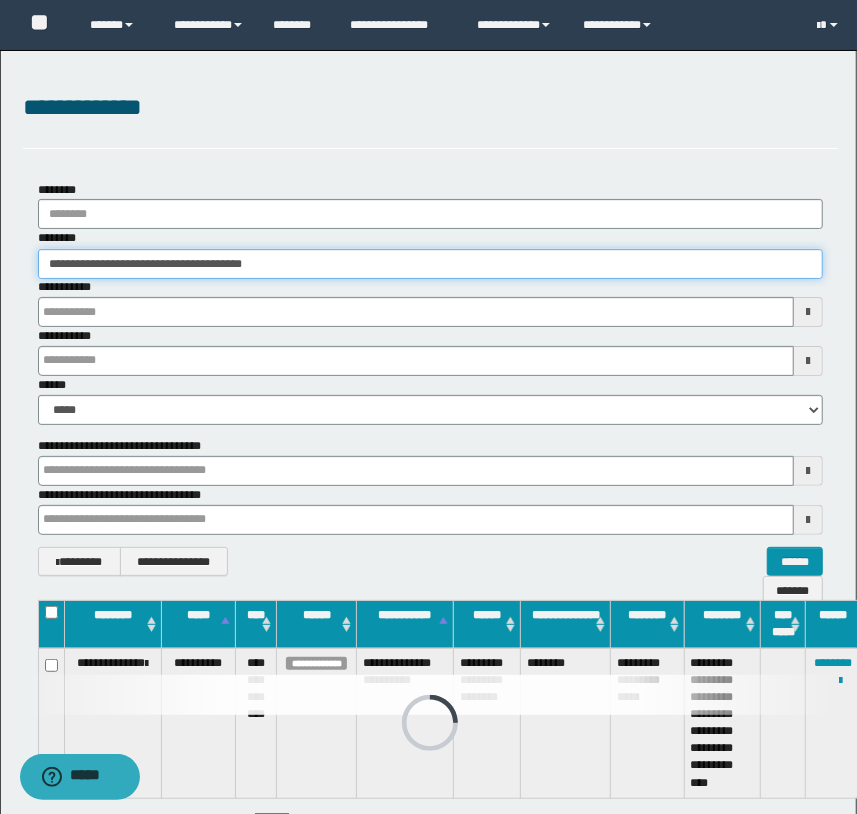click on "**********" at bounding box center [428, 407] 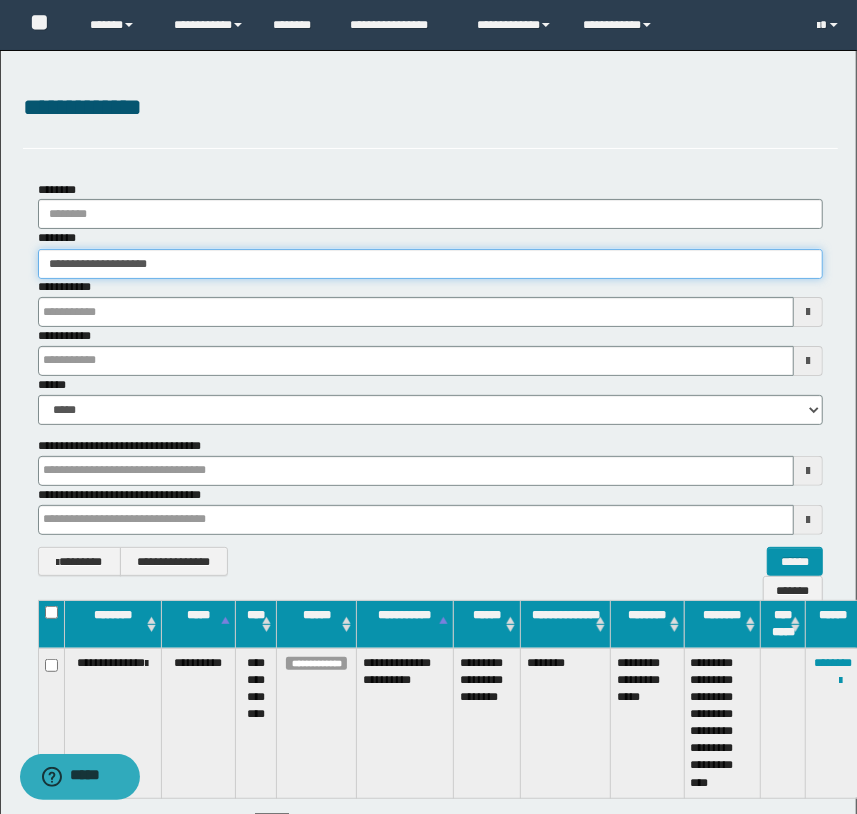 type on "**********" 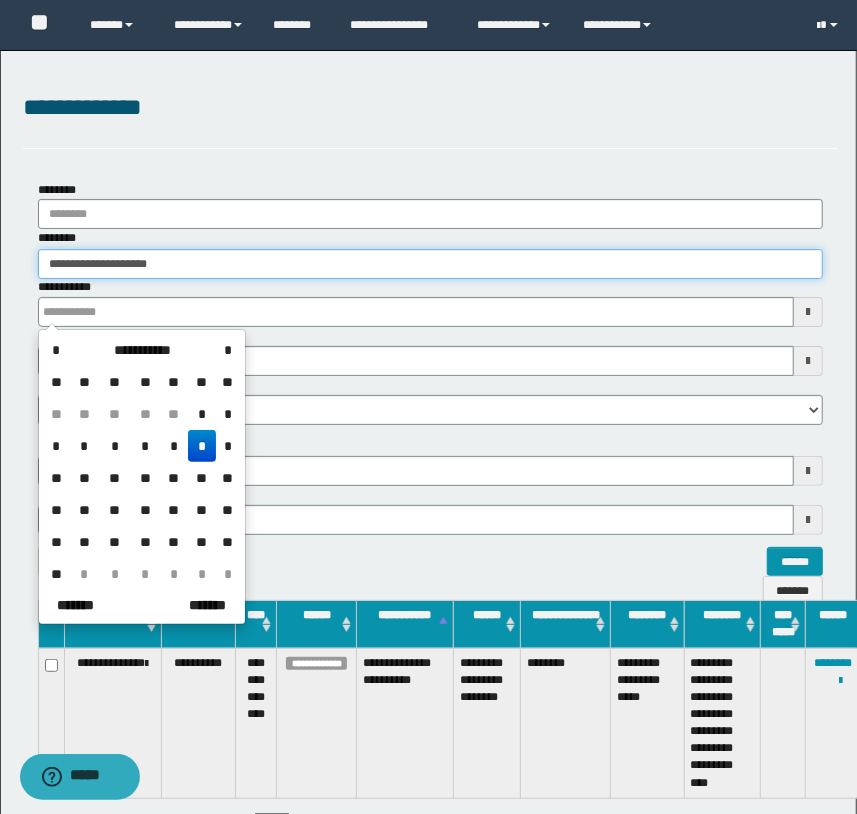 type on "**********" 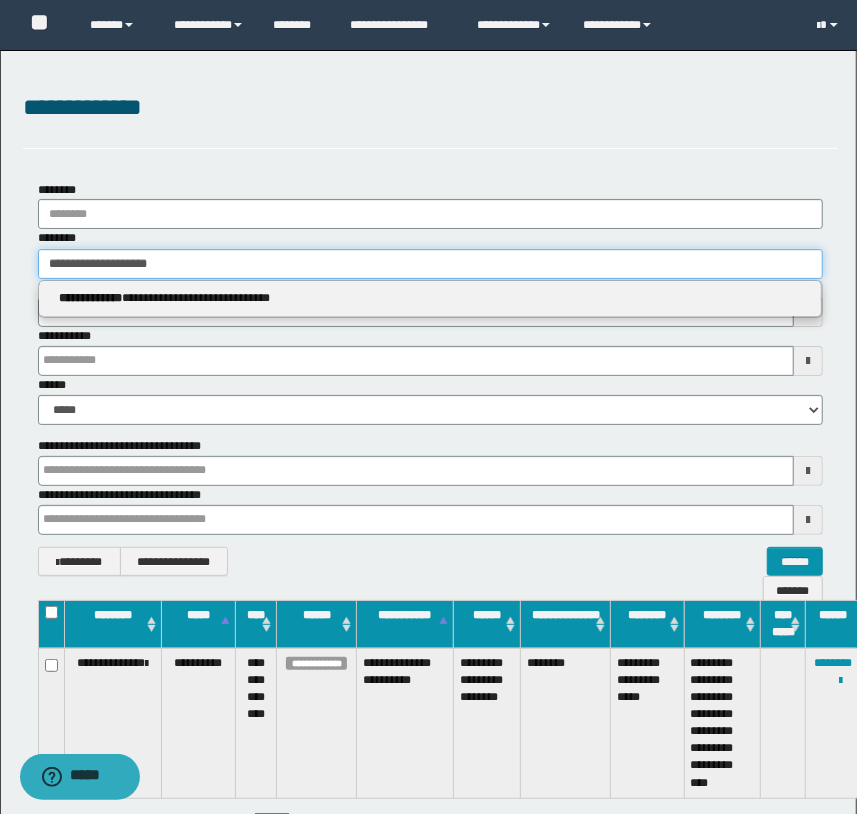 click on "**********" at bounding box center (431, 264) 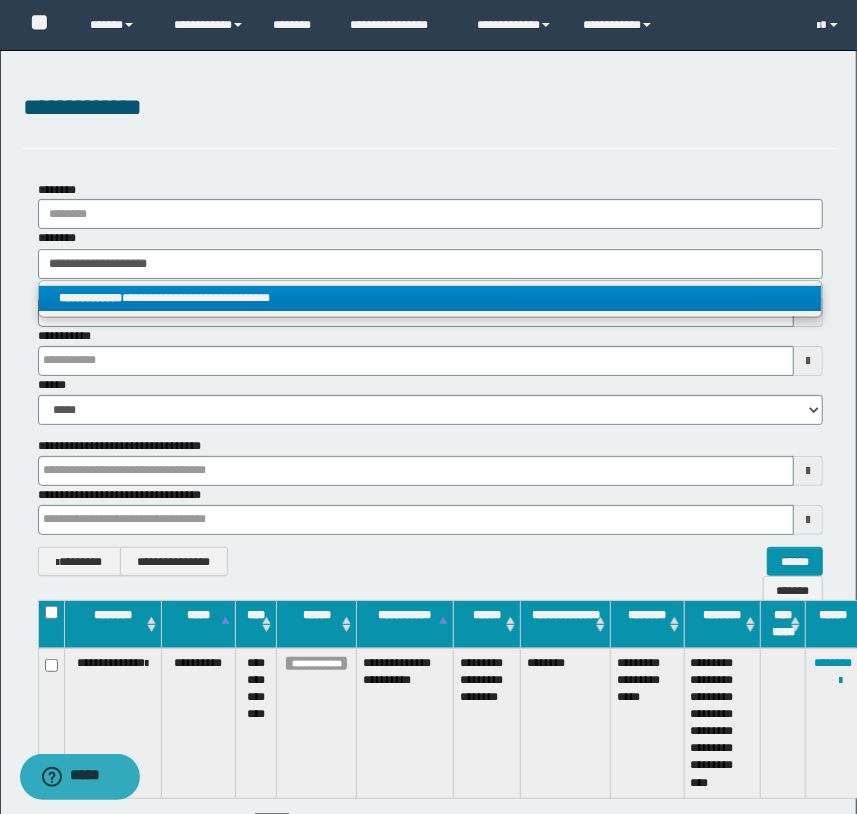 click on "**********" at bounding box center (430, 298) 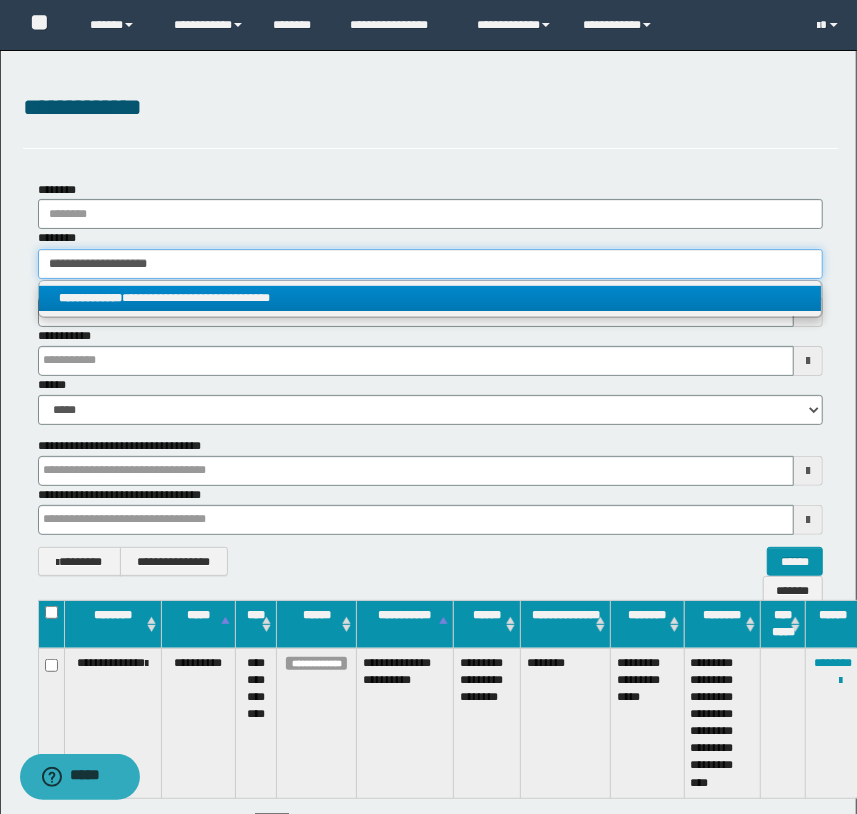 type 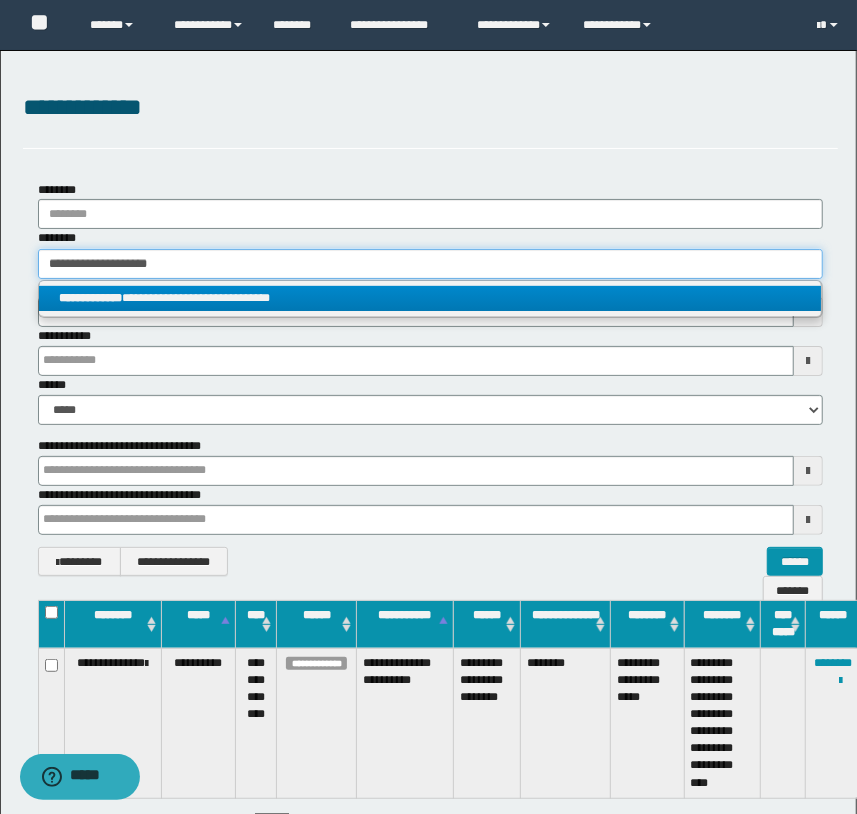 type on "**********" 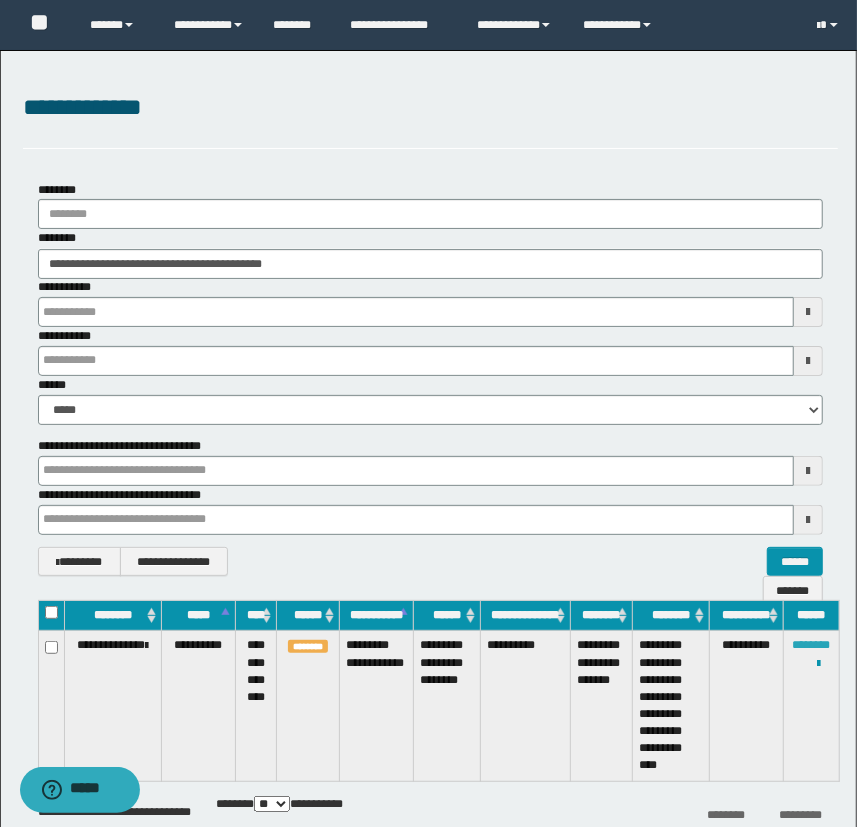 click on "********" at bounding box center (811, 645) 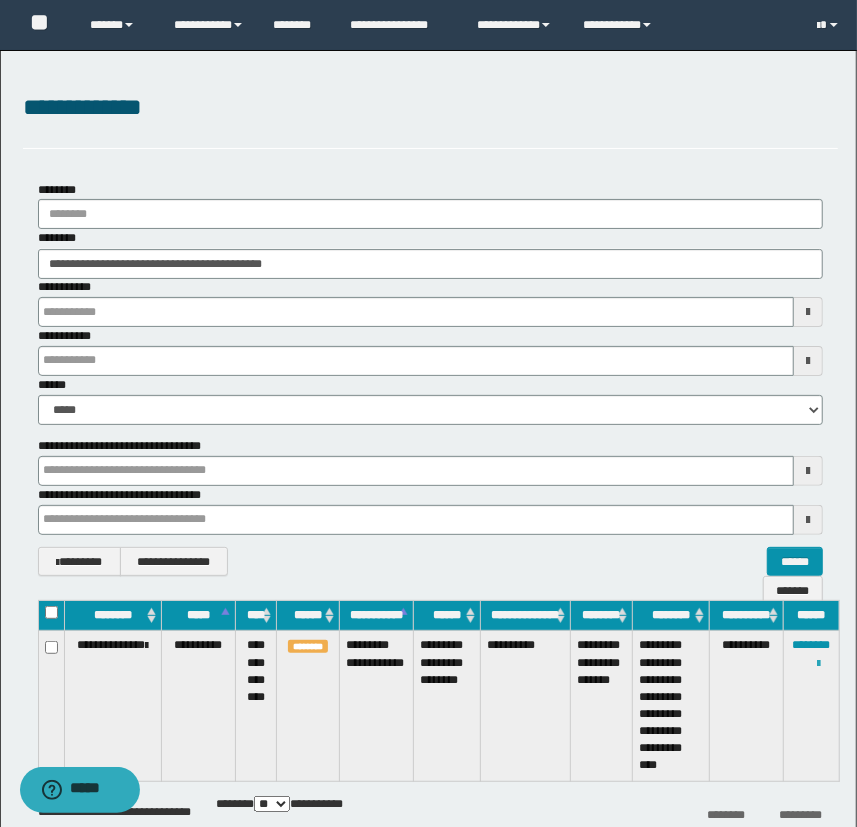 click at bounding box center (818, 664) 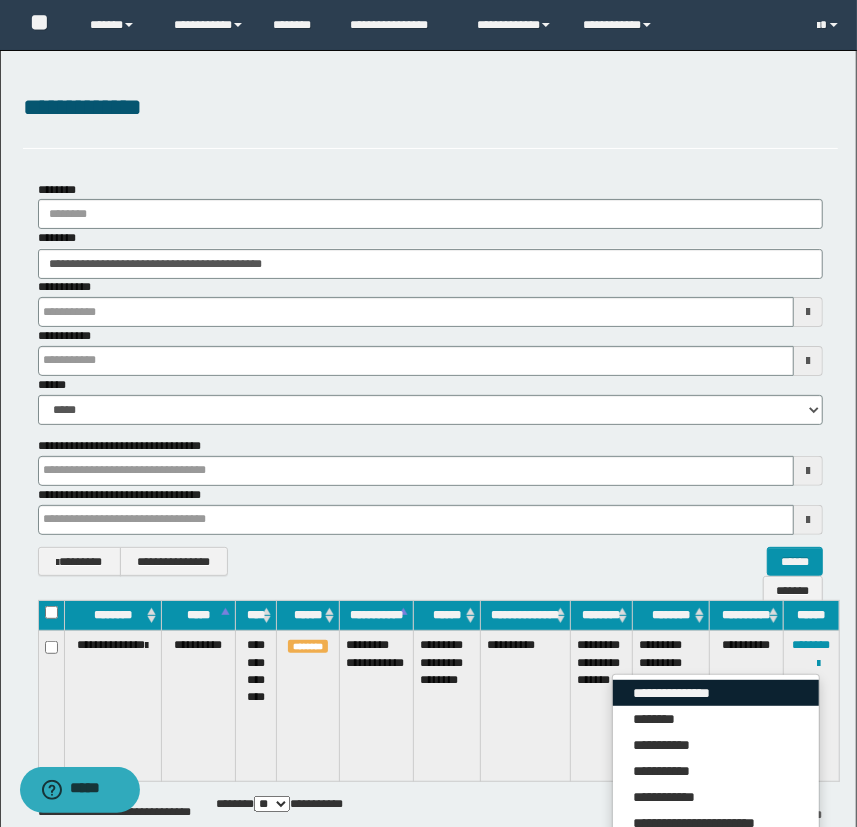 click on "**********" at bounding box center (716, 693) 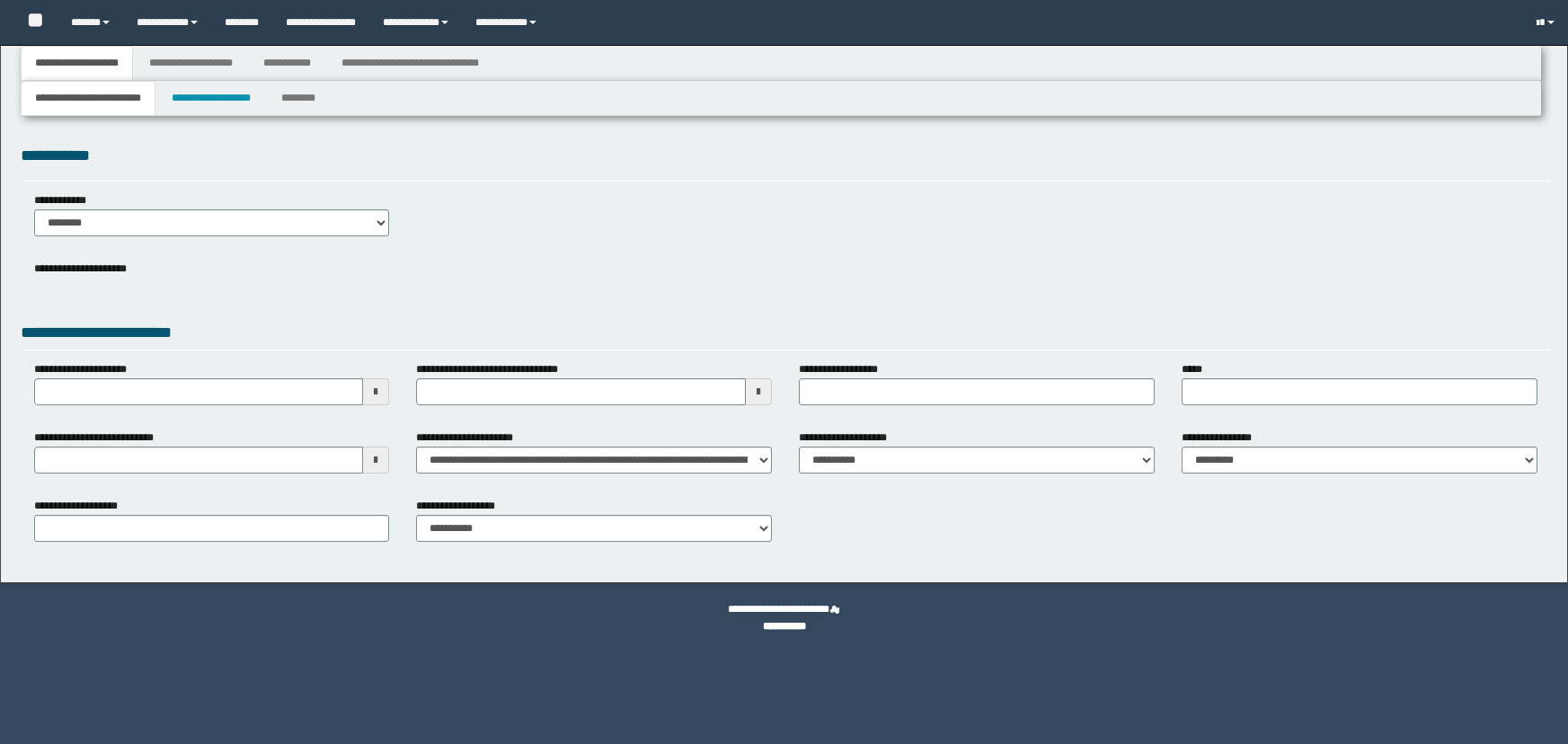 type 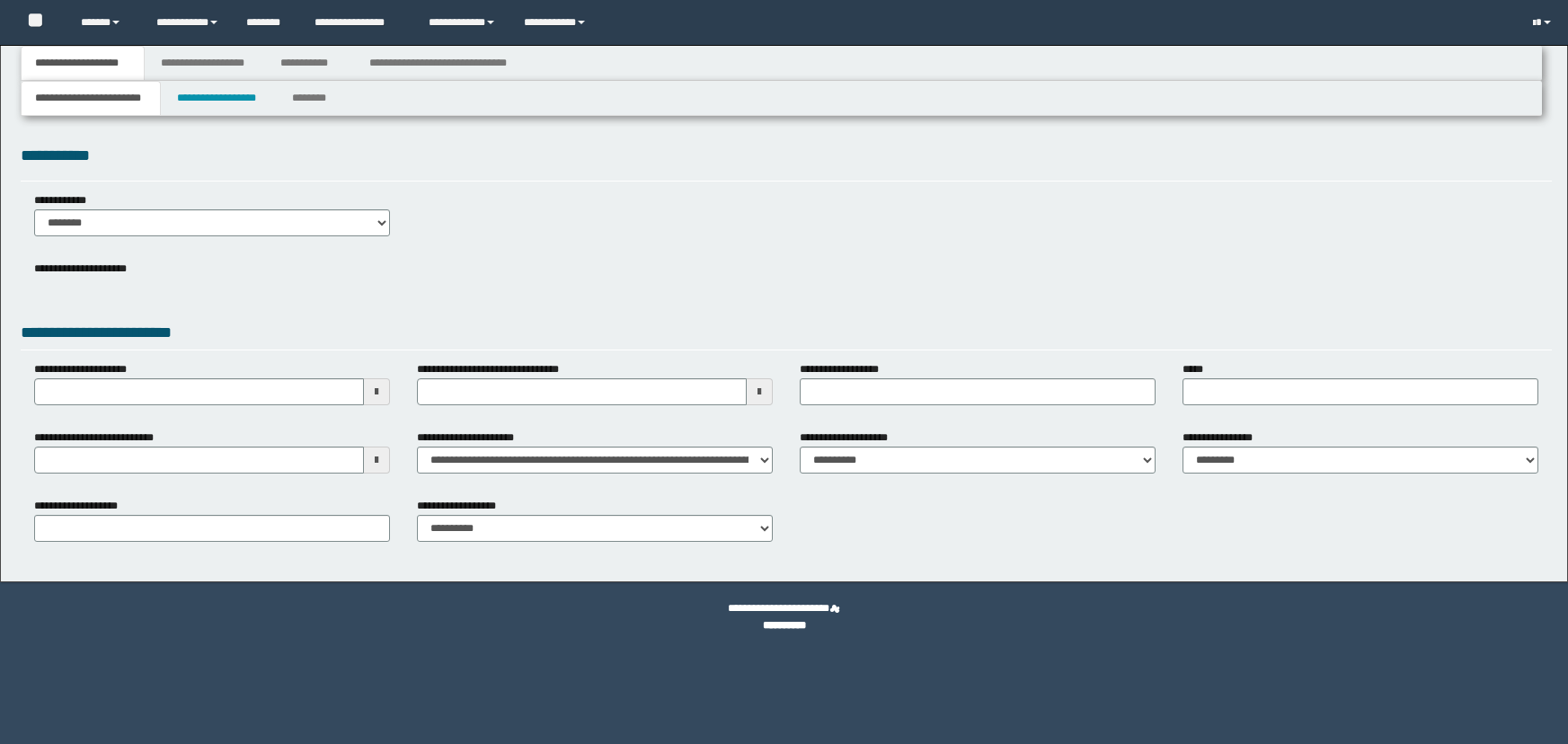 scroll, scrollTop: 0, scrollLeft: 0, axis: both 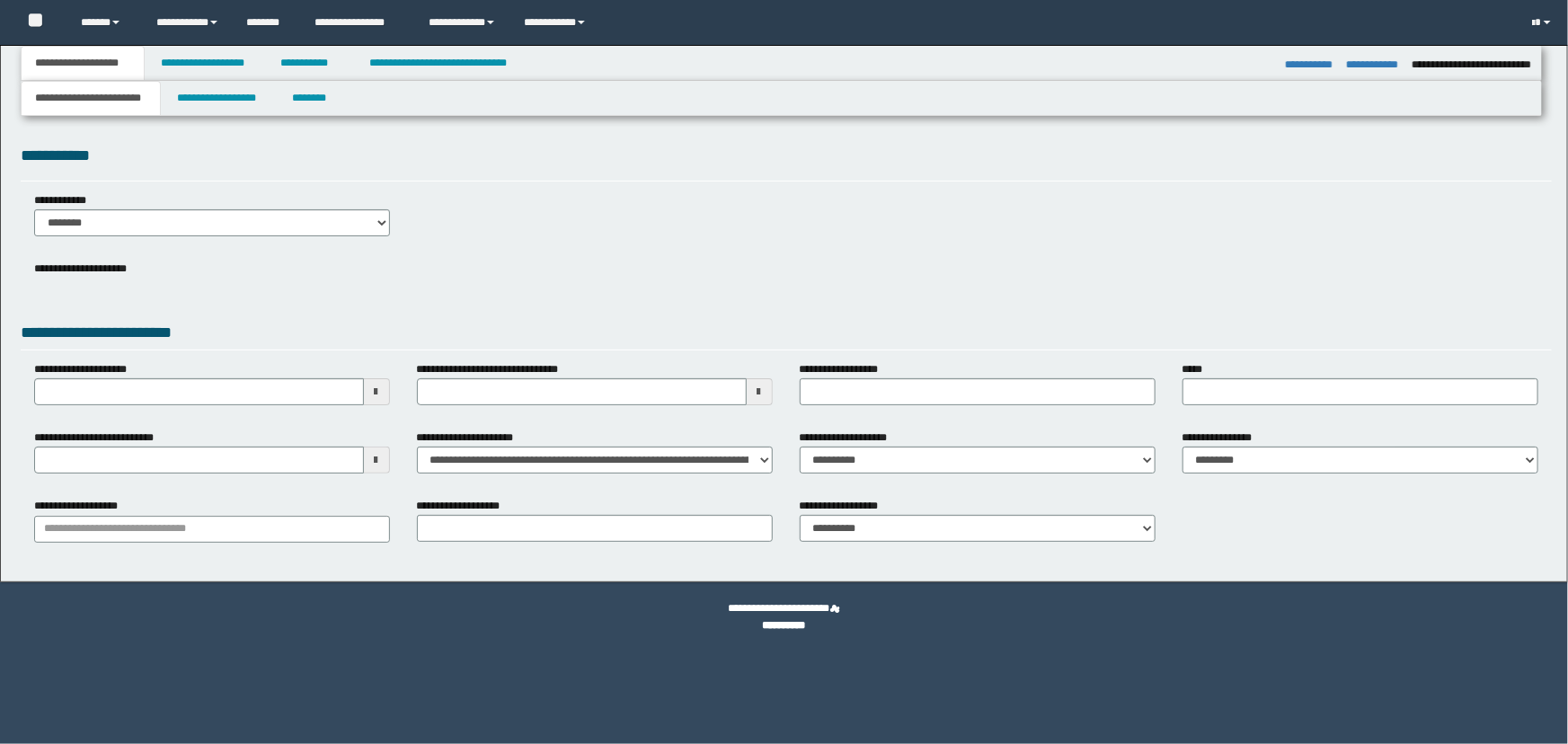 type on "**********" 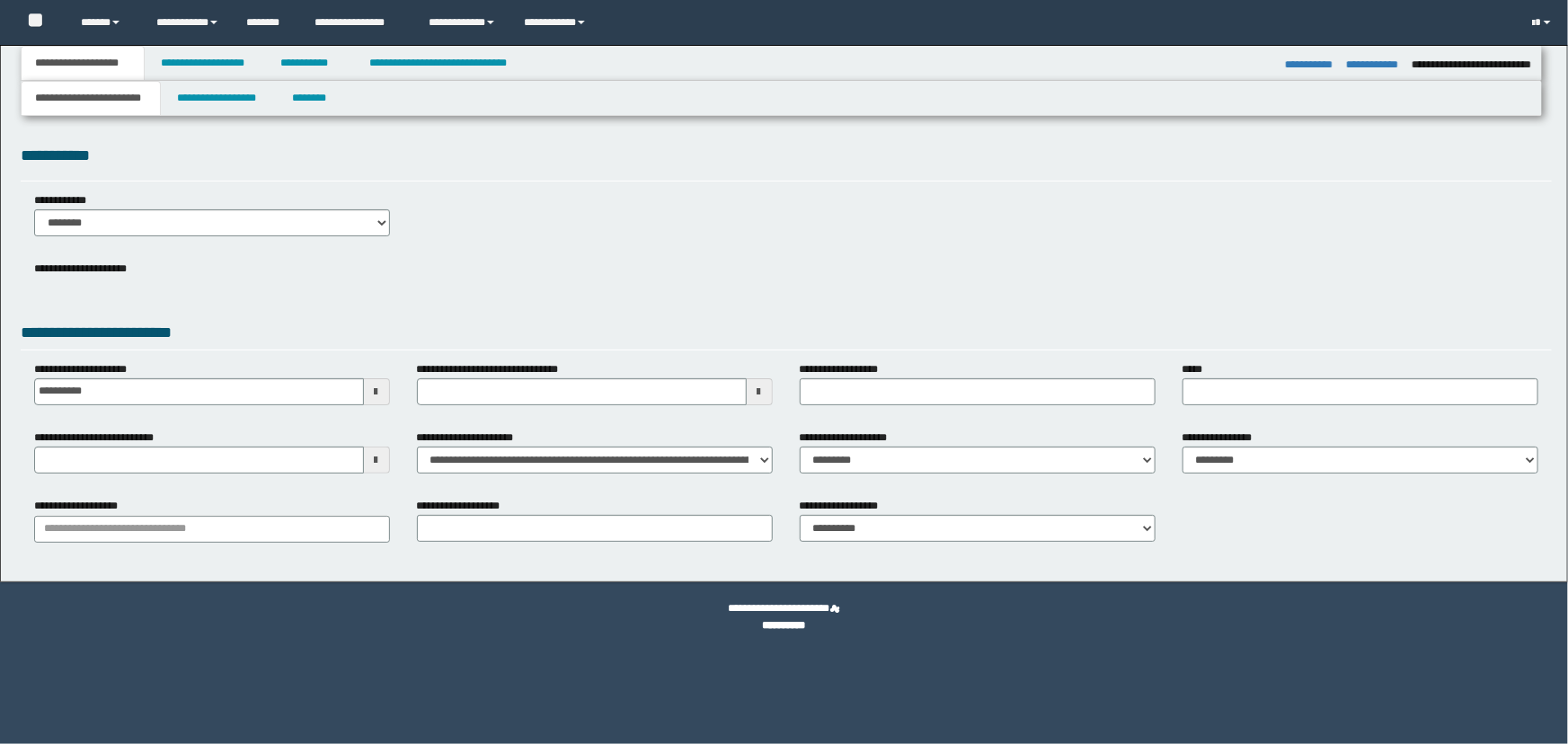 select on "*" 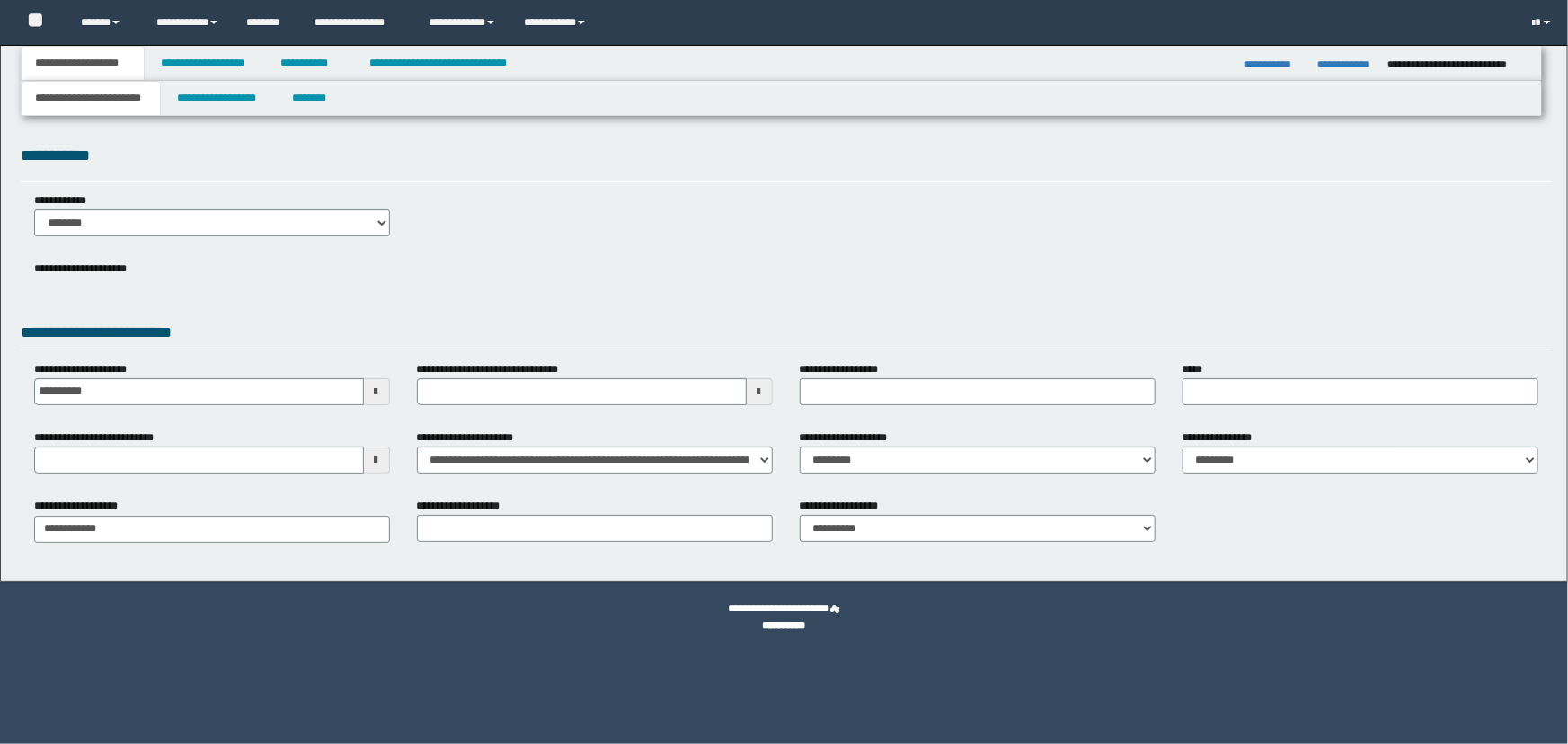 scroll, scrollTop: 0, scrollLeft: 0, axis: both 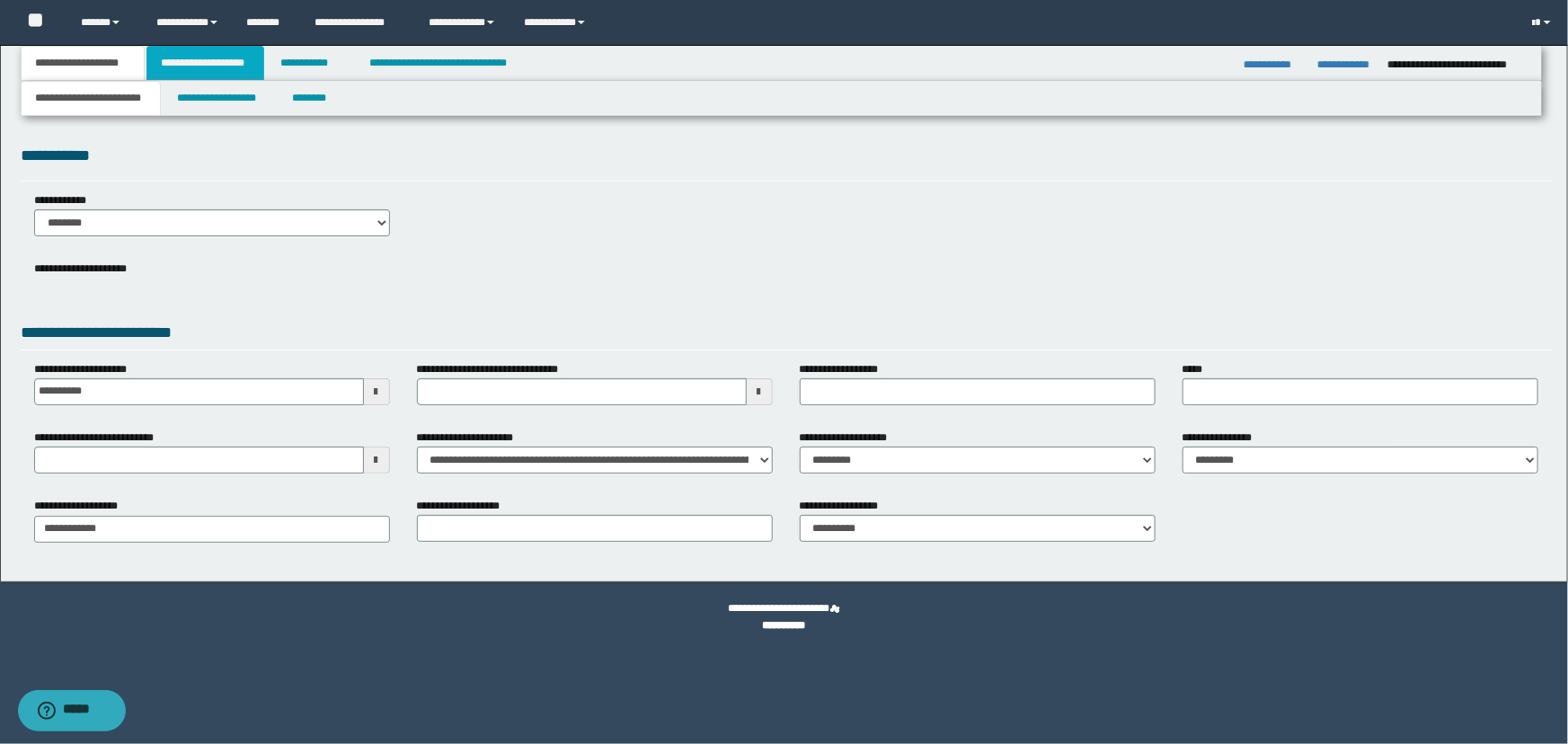 click on "**********" at bounding box center (205, 63) 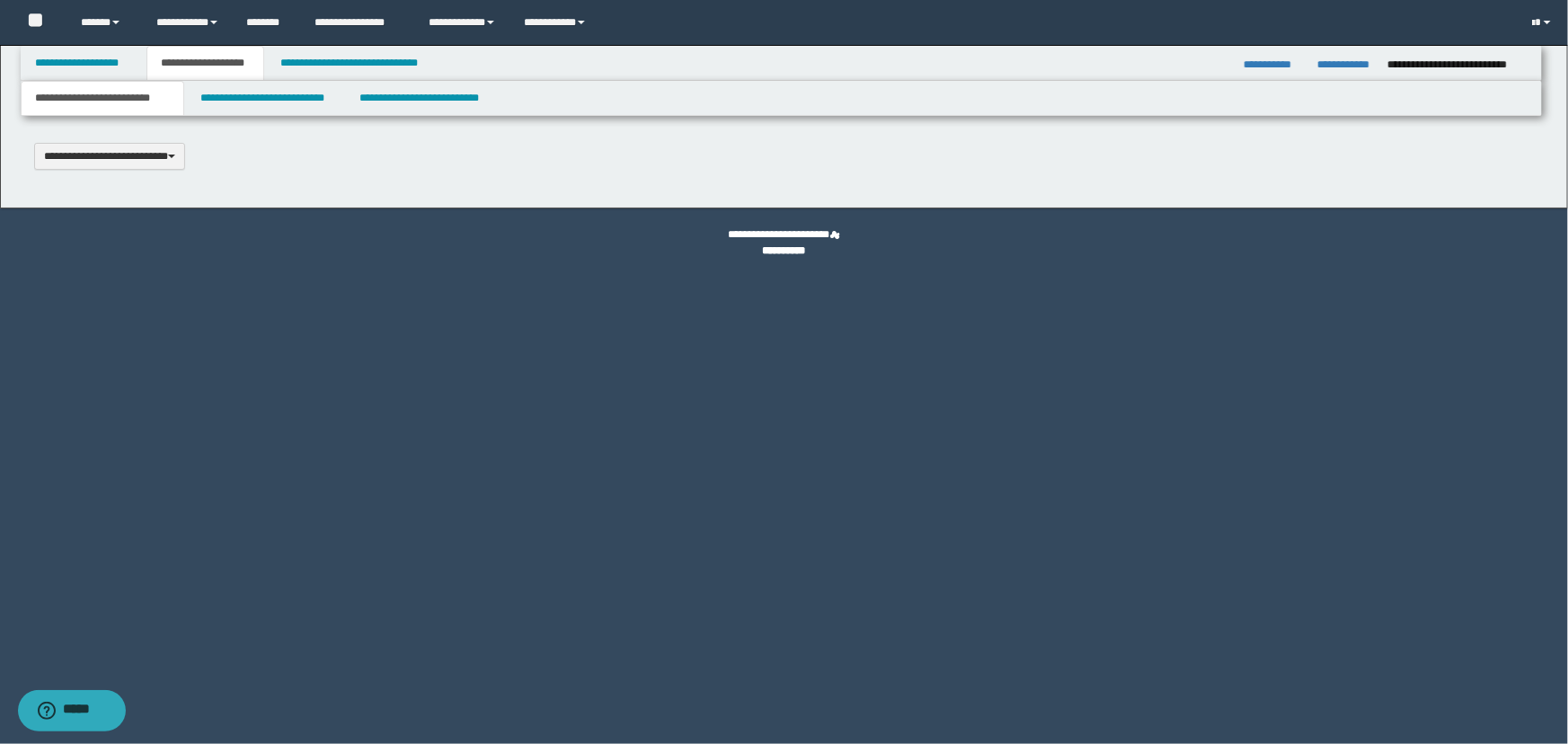scroll, scrollTop: 0, scrollLeft: 0, axis: both 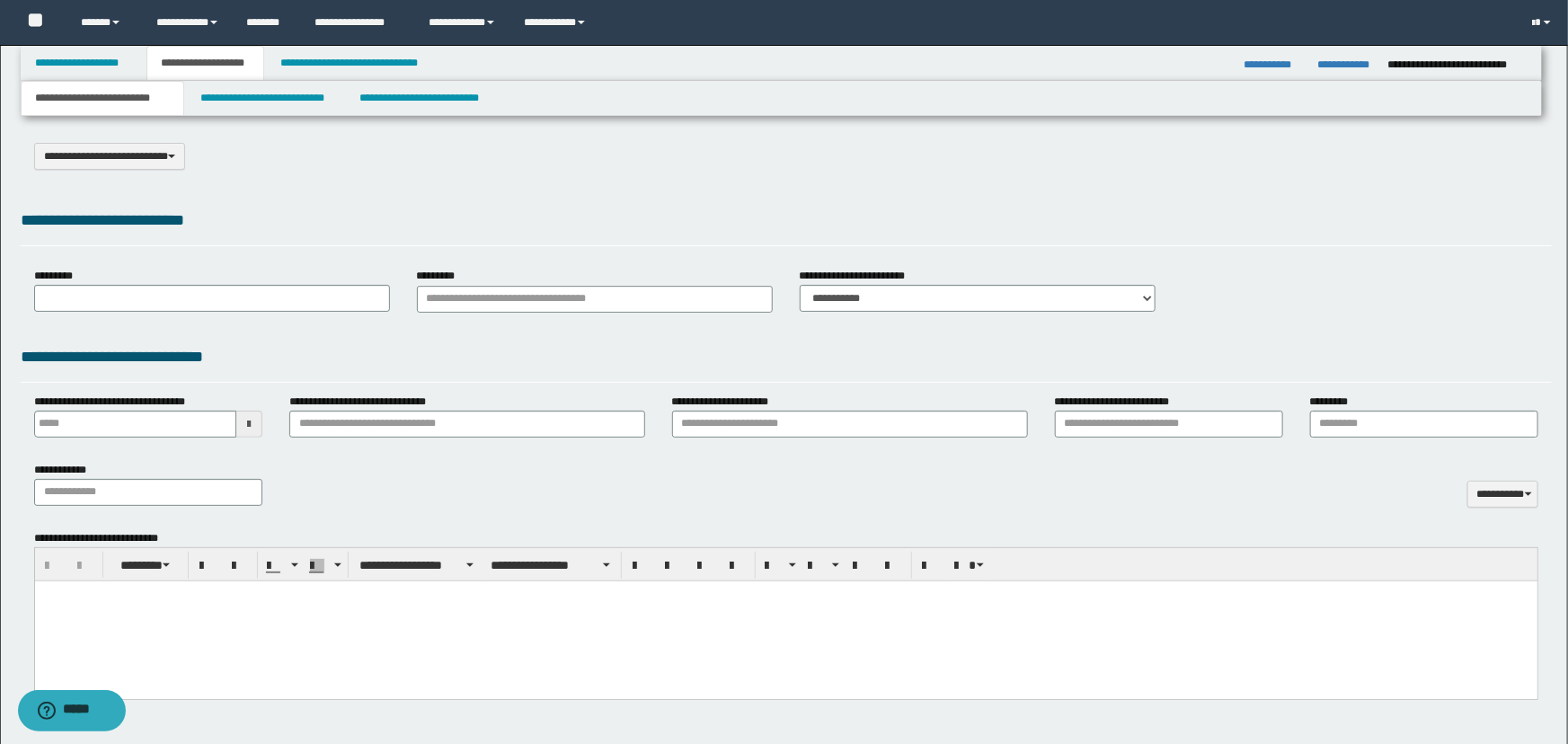 select on "*" 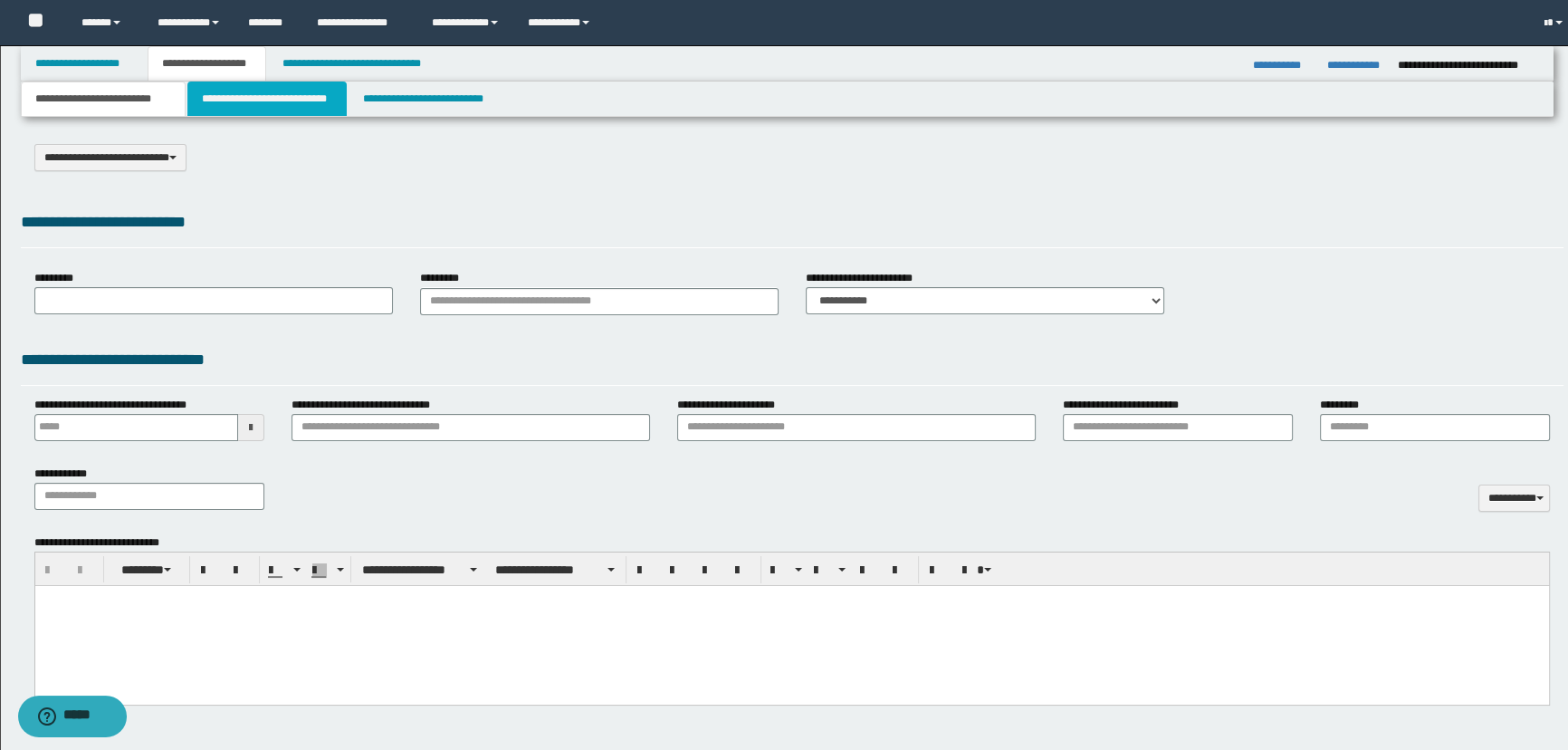 click on "**********" at bounding box center (266, 99) 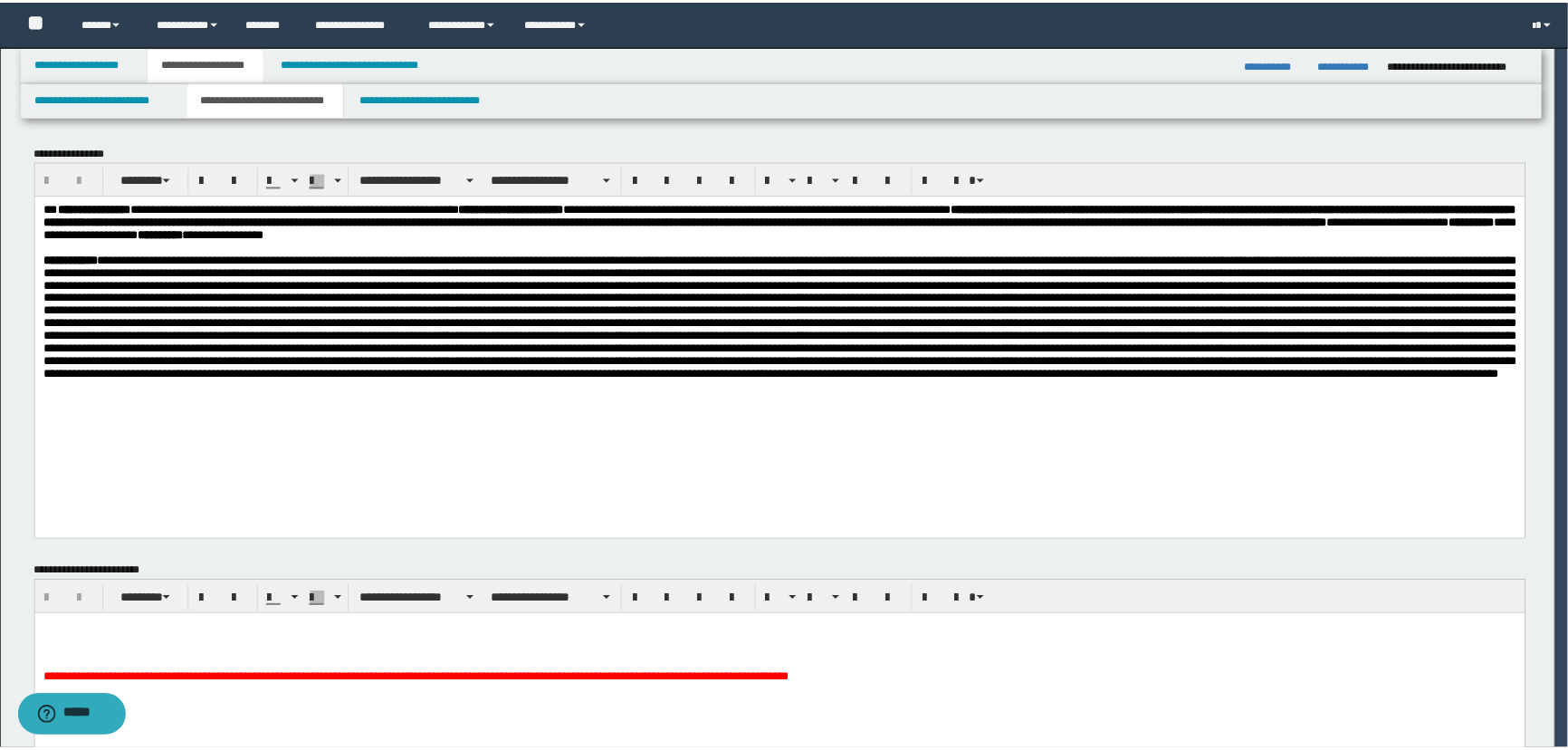 scroll, scrollTop: 0, scrollLeft: 0, axis: both 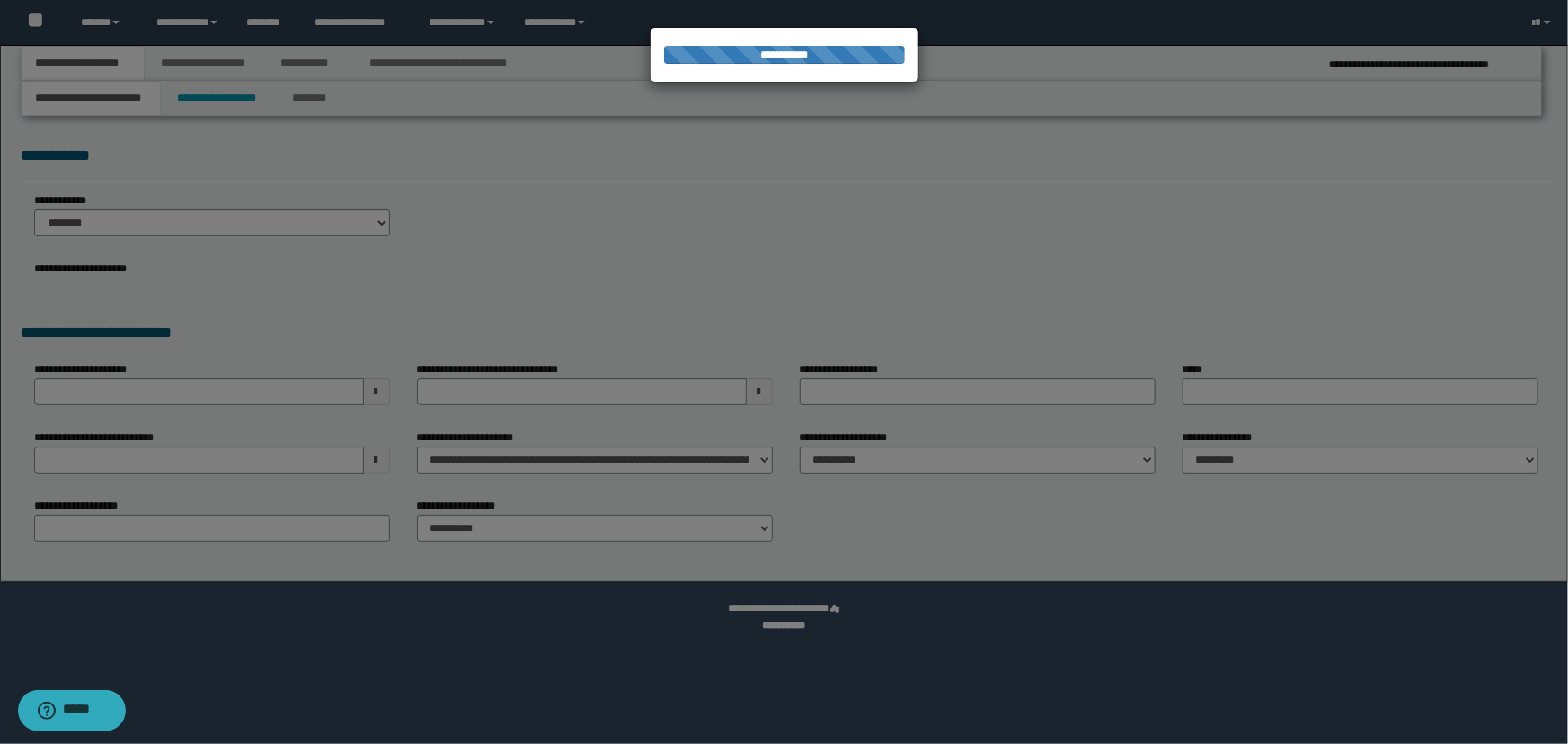 select on "*" 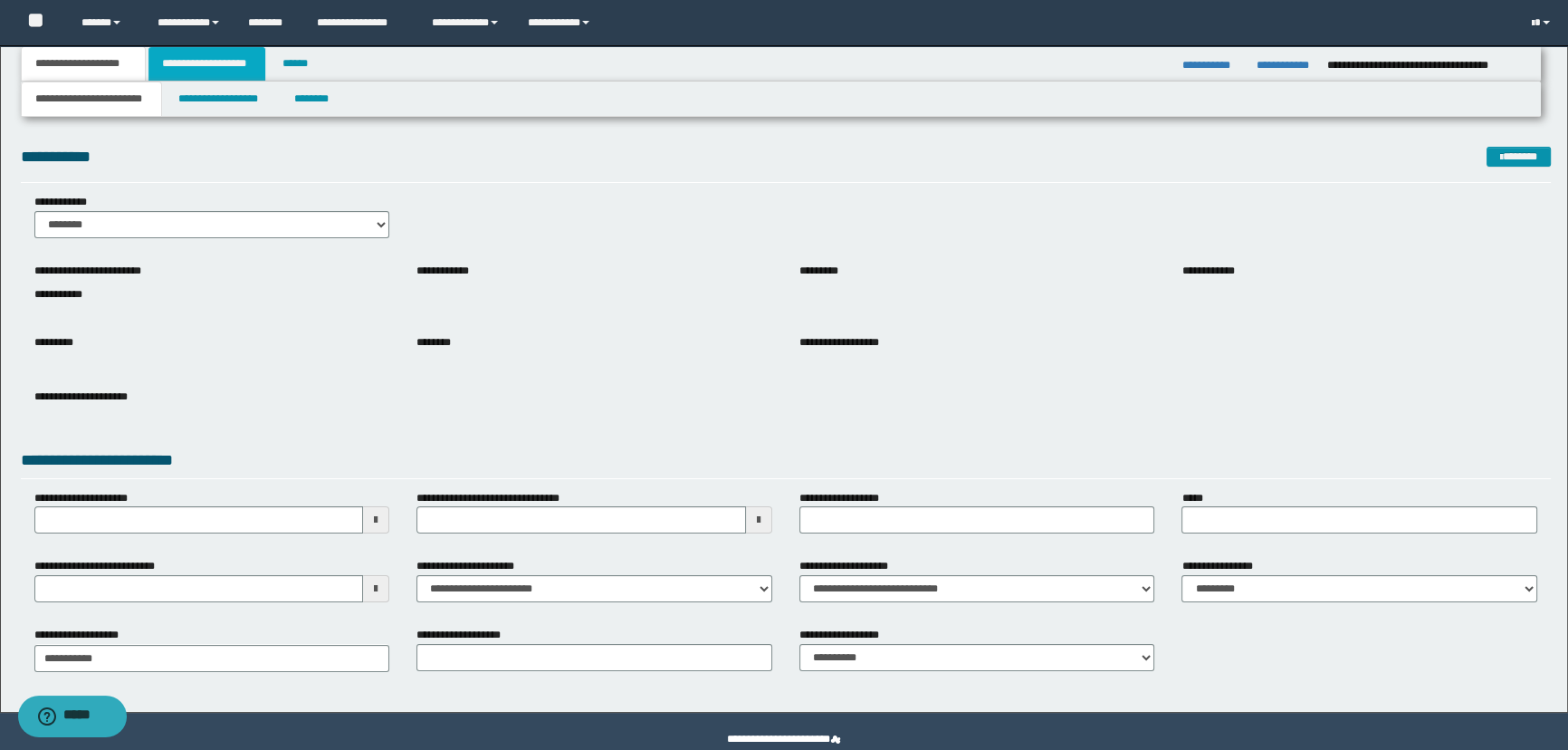 click on "**********" at bounding box center [206, 63] 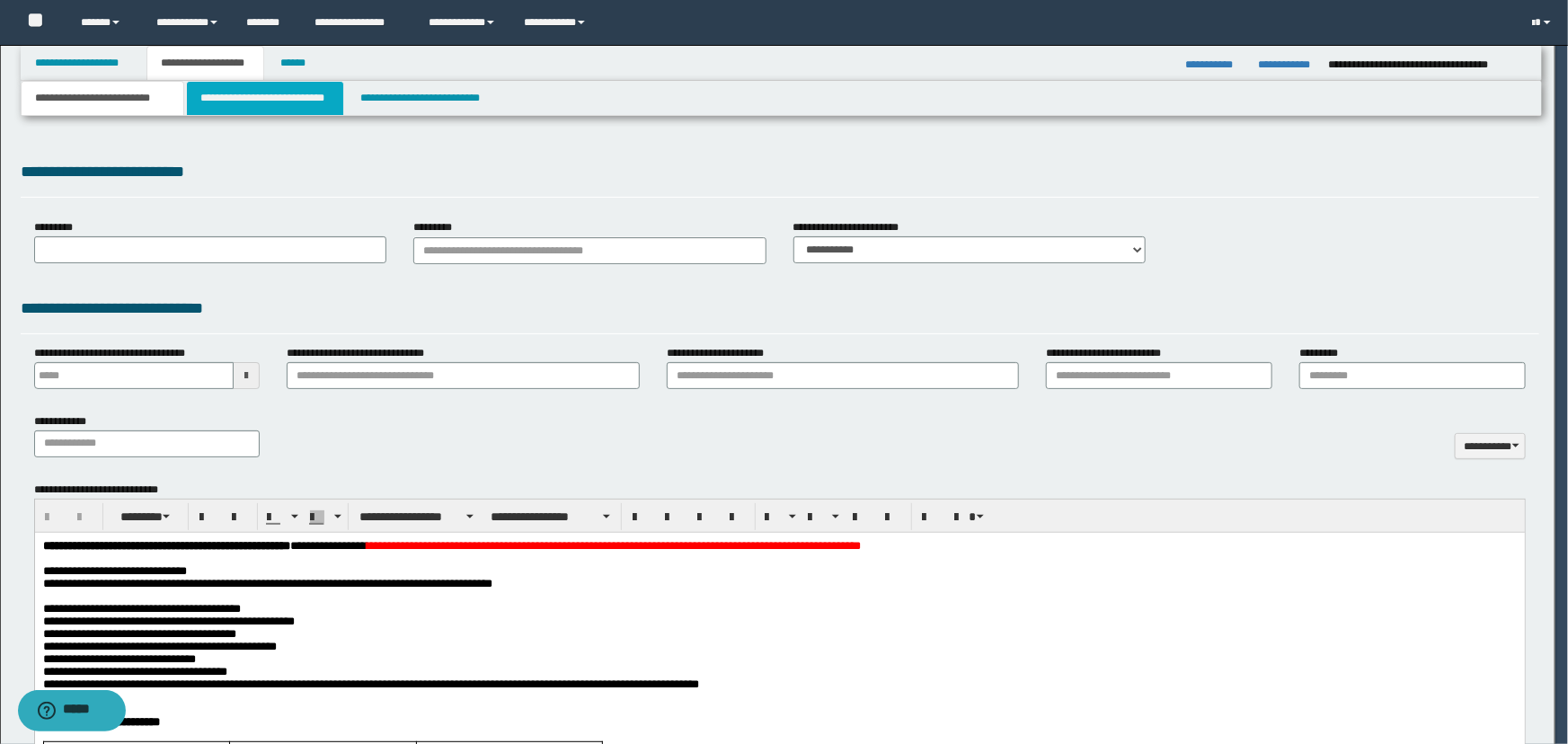 type 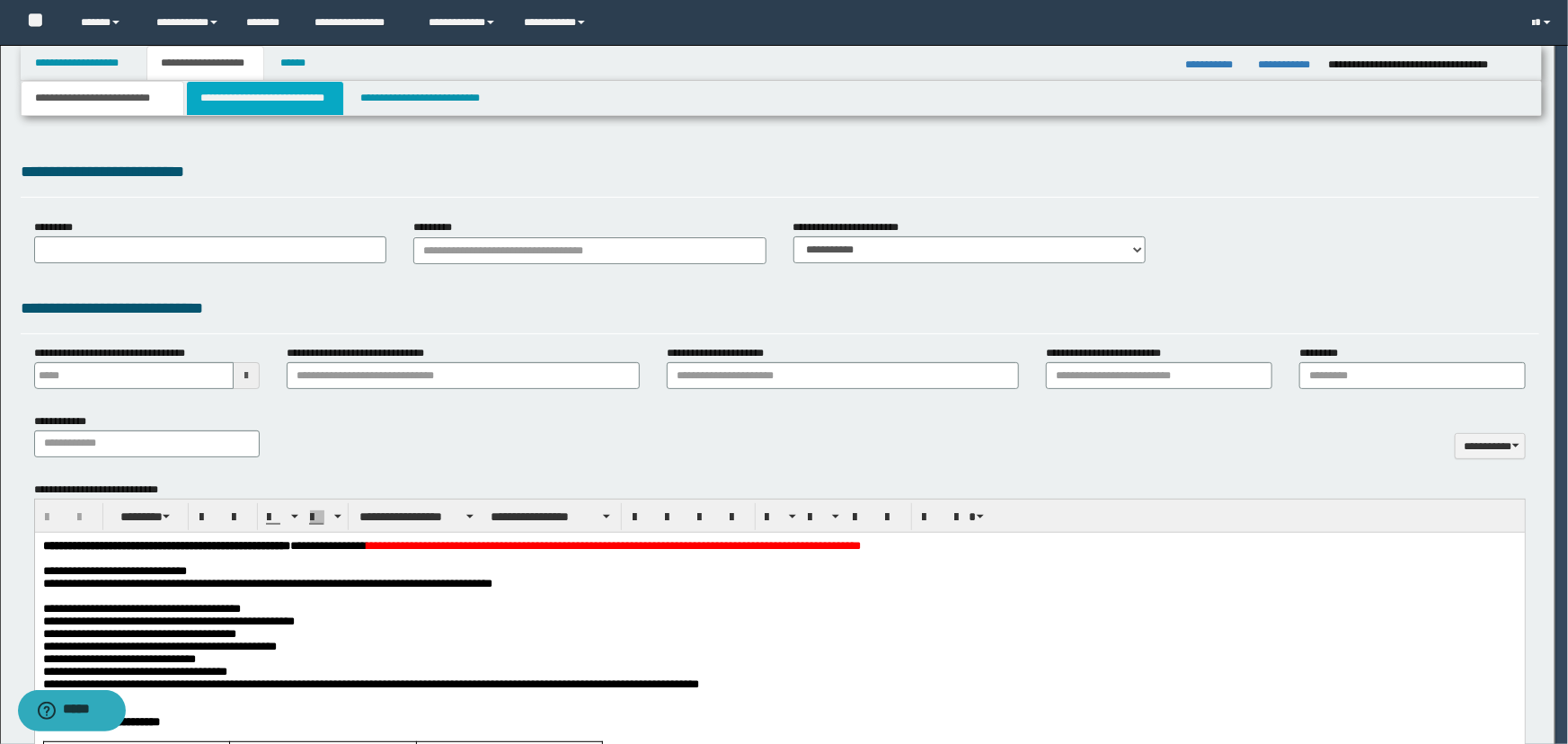 scroll, scrollTop: 0, scrollLeft: 0, axis: both 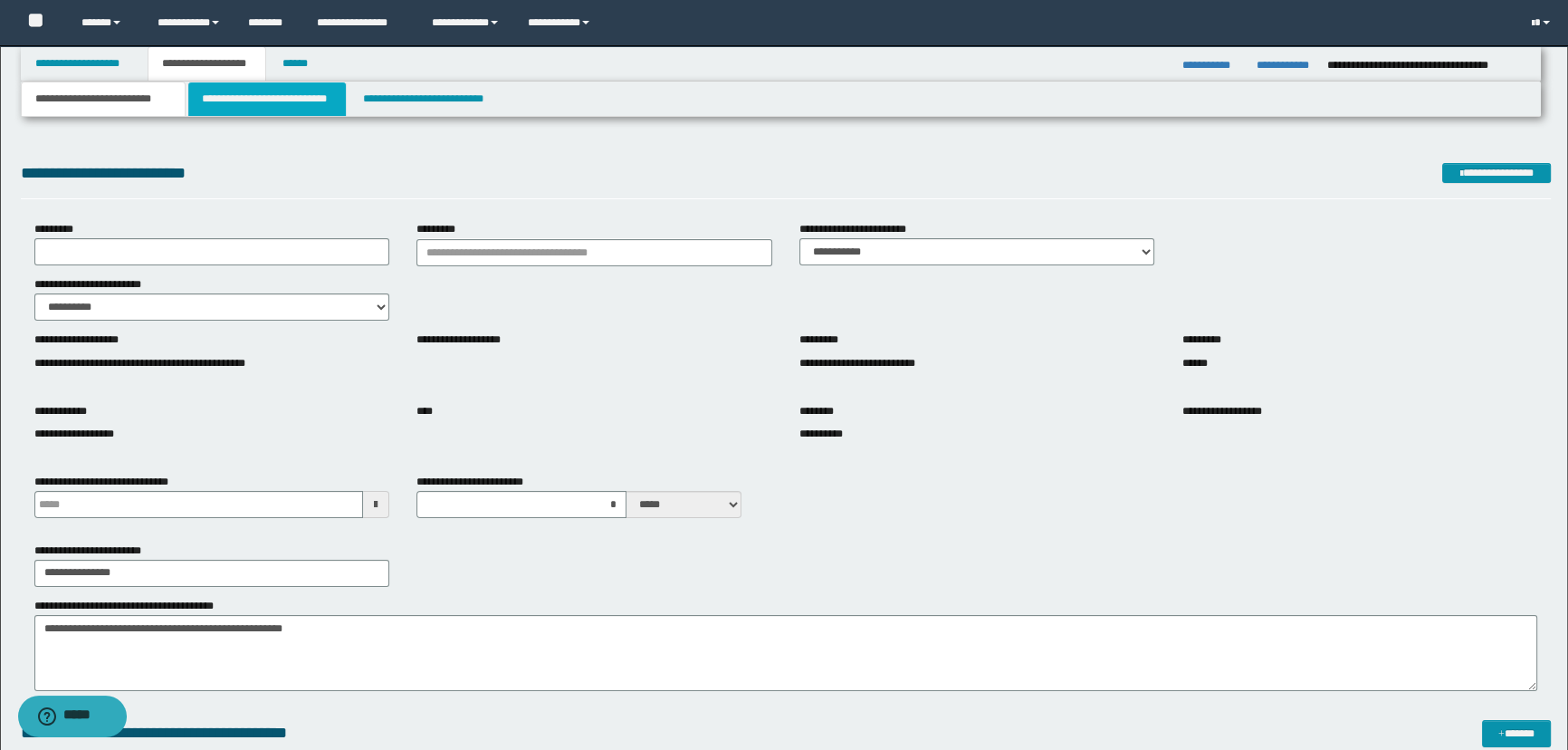 click on "**********" at bounding box center [266, 99] 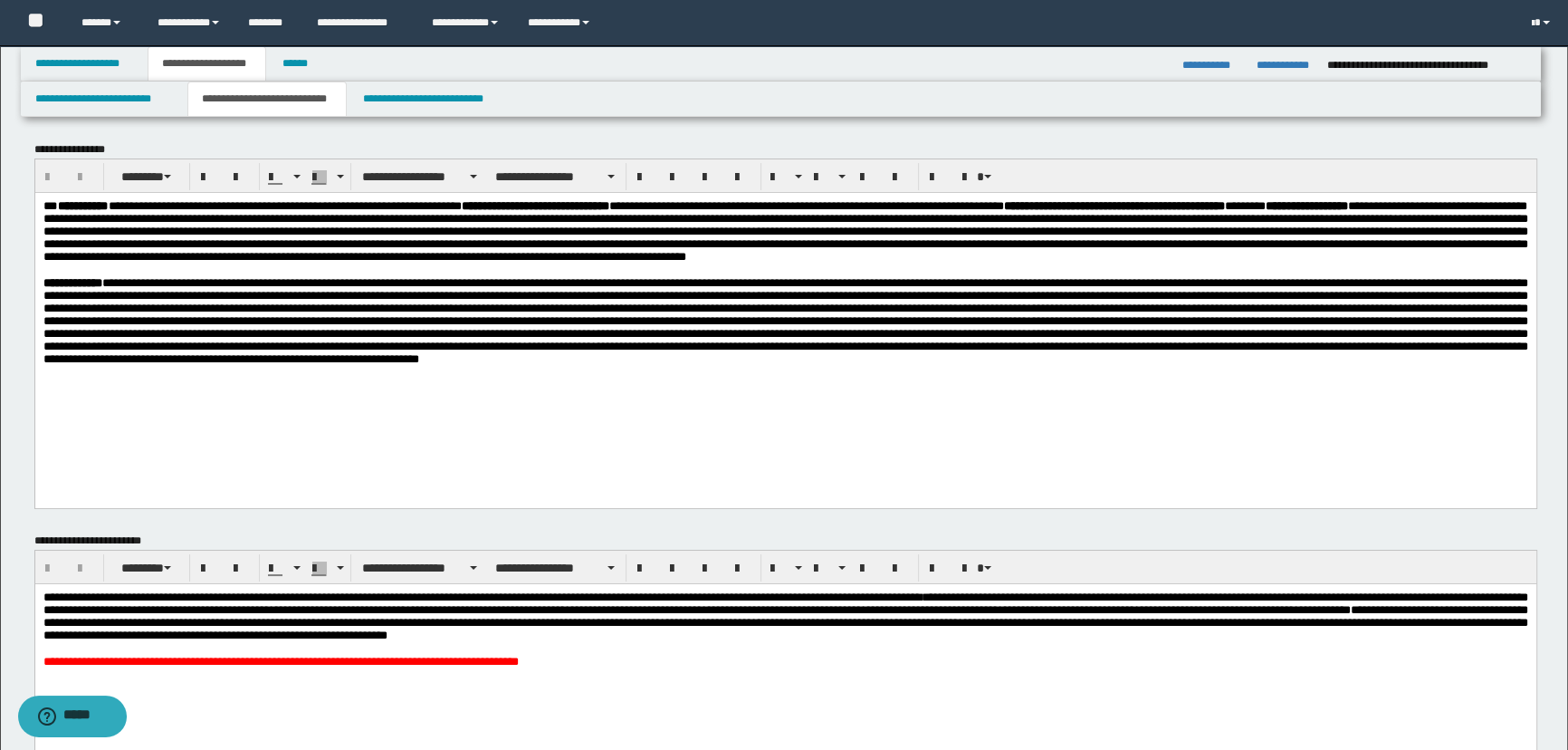 scroll, scrollTop: 0, scrollLeft: 0, axis: both 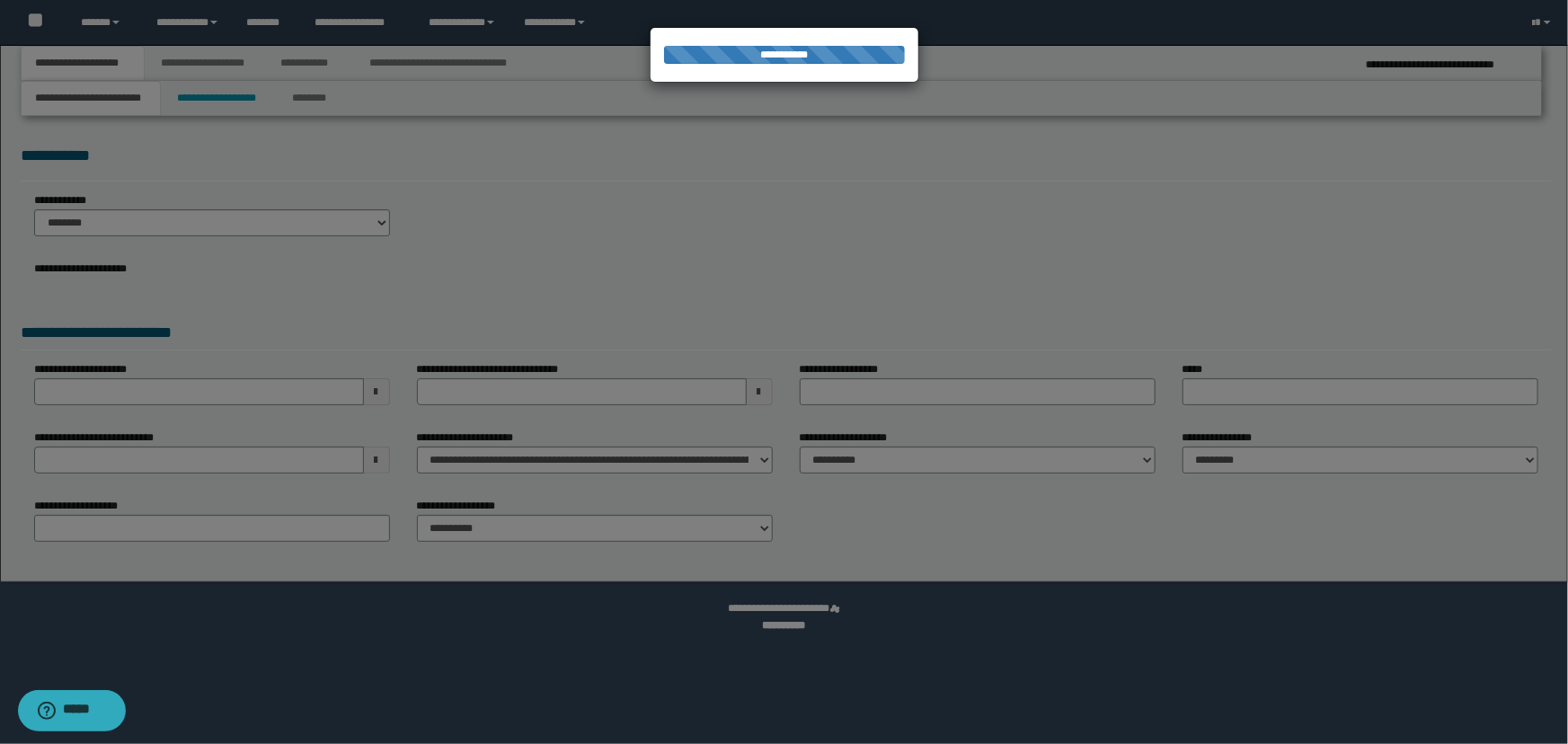 select on "*" 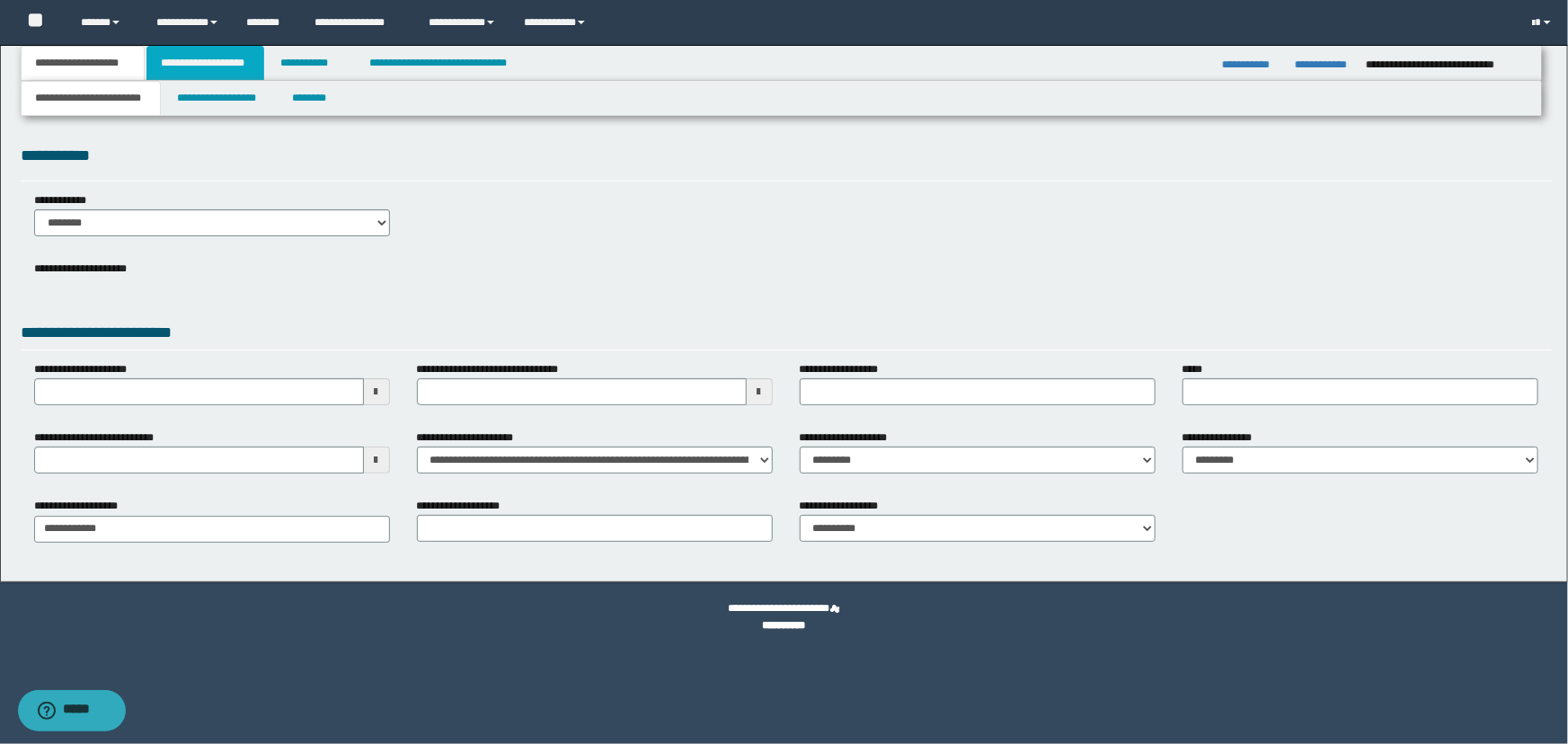 click on "**********" at bounding box center [205, 63] 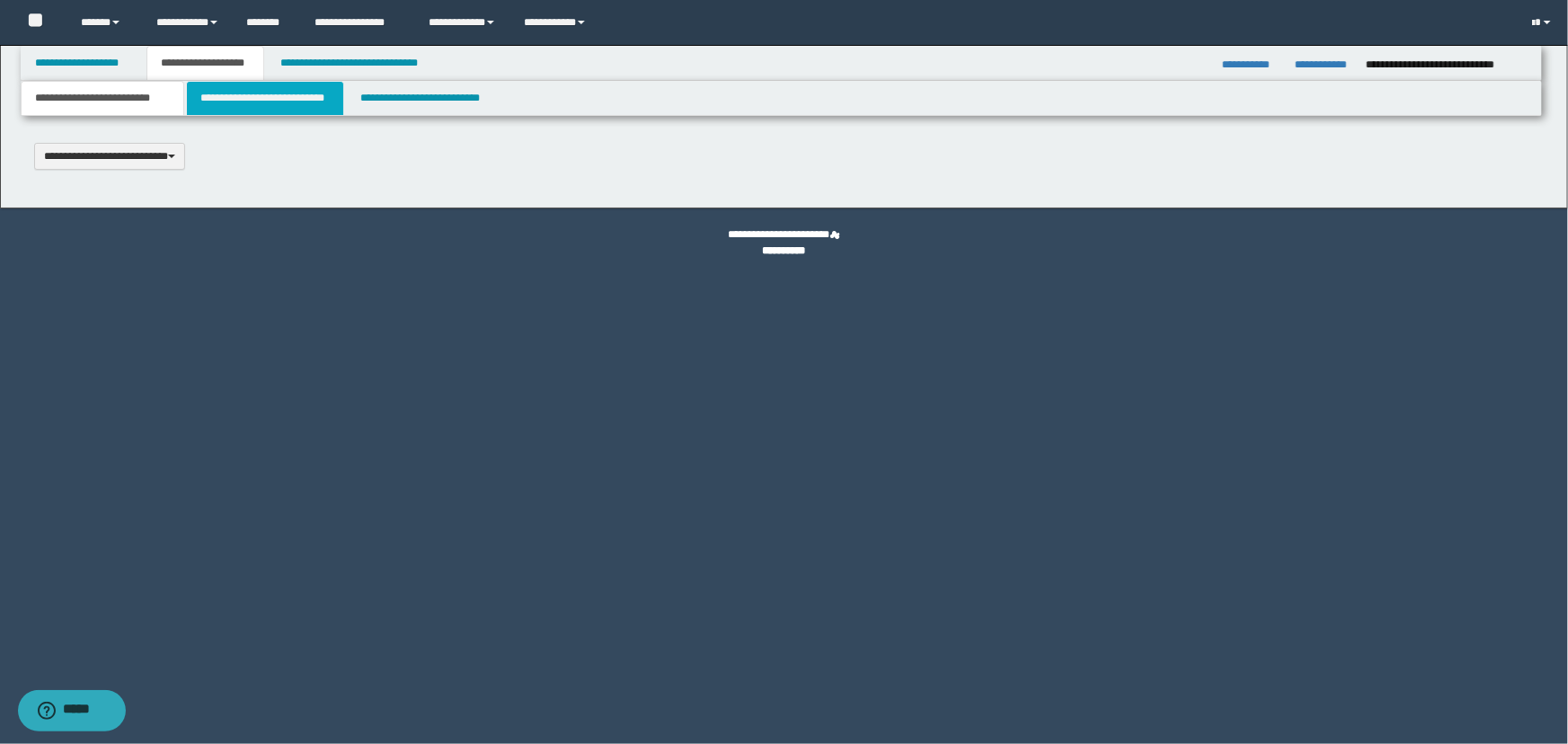 scroll, scrollTop: 0, scrollLeft: 0, axis: both 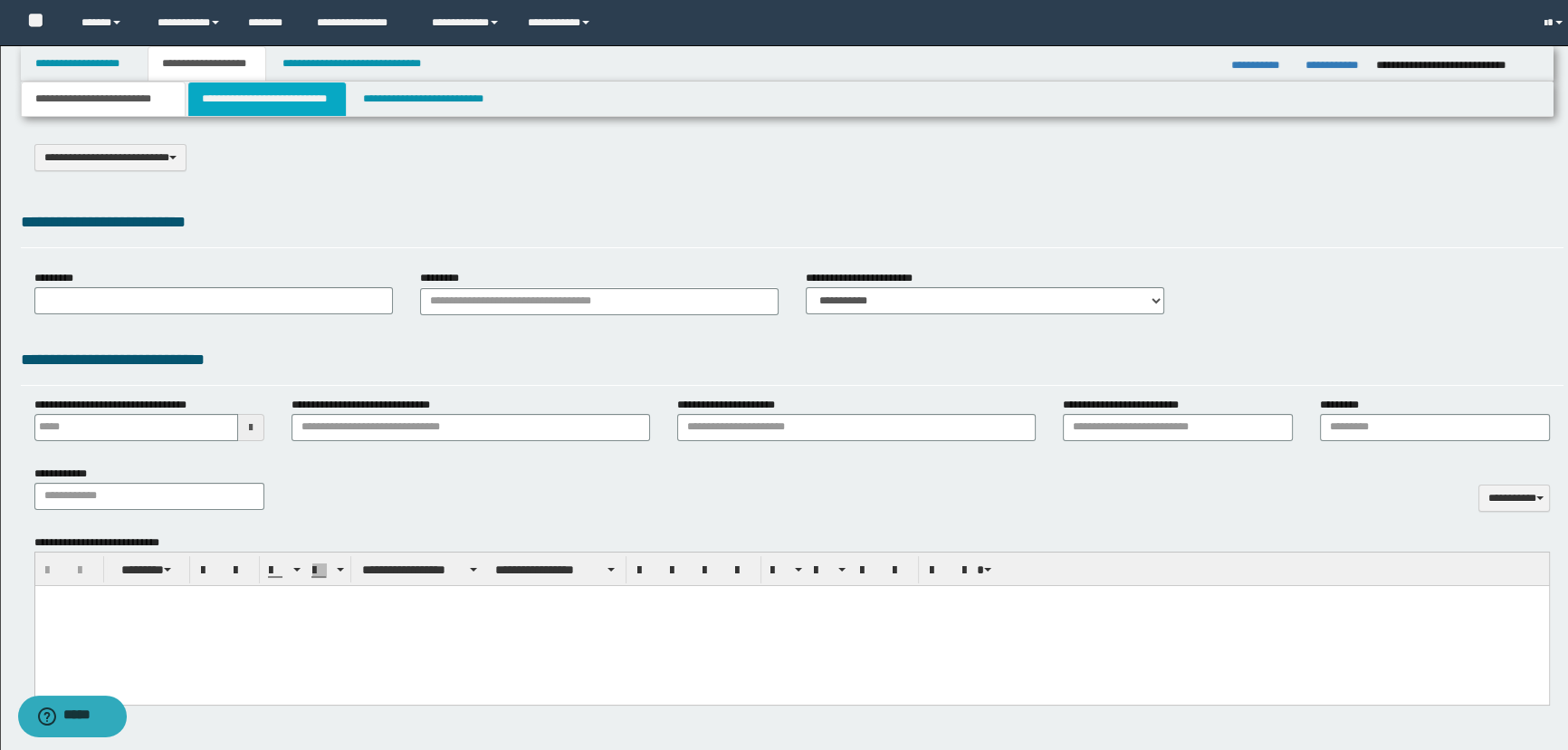 select on "*" 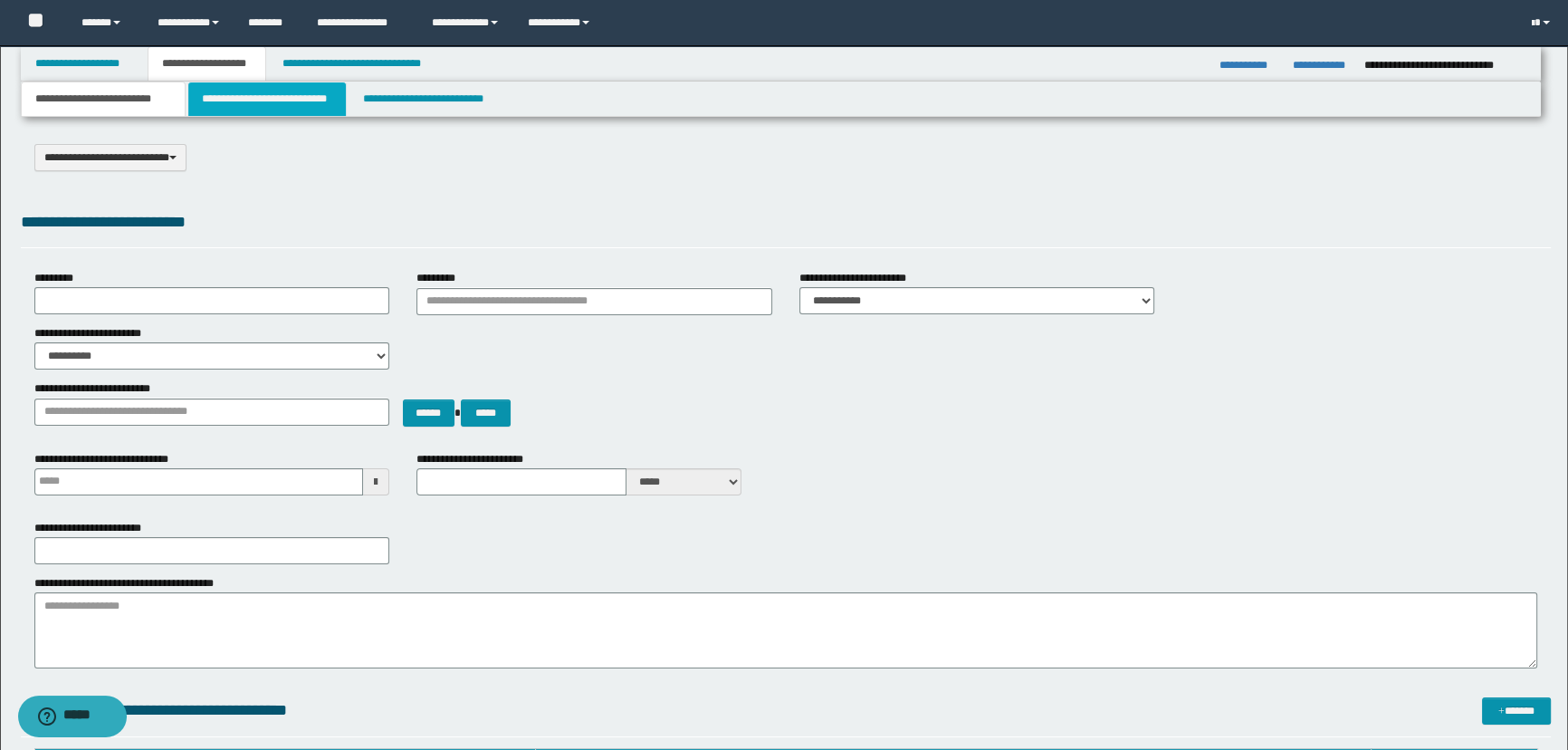 click on "**********" at bounding box center [266, 99] 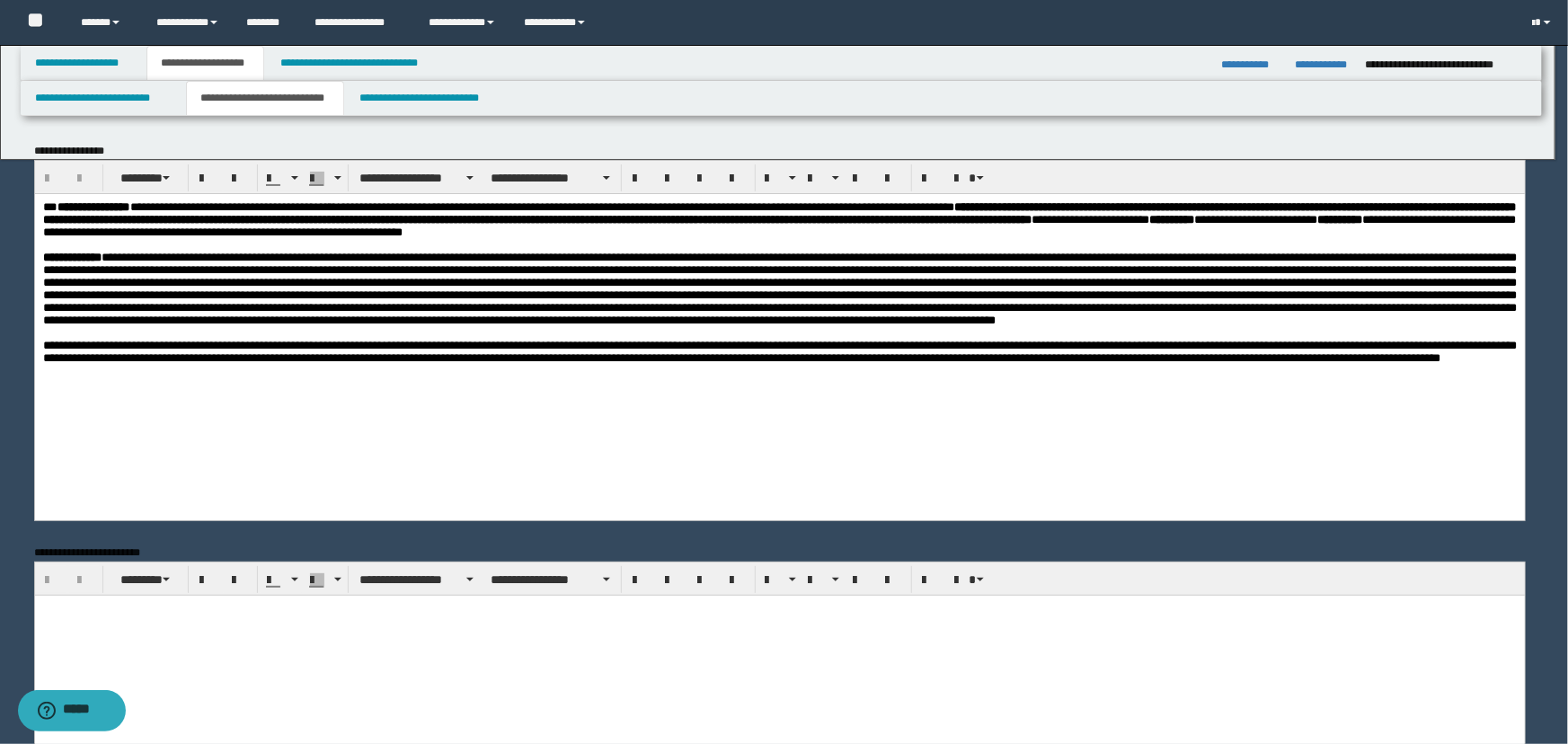 scroll, scrollTop: 0, scrollLeft: 0, axis: both 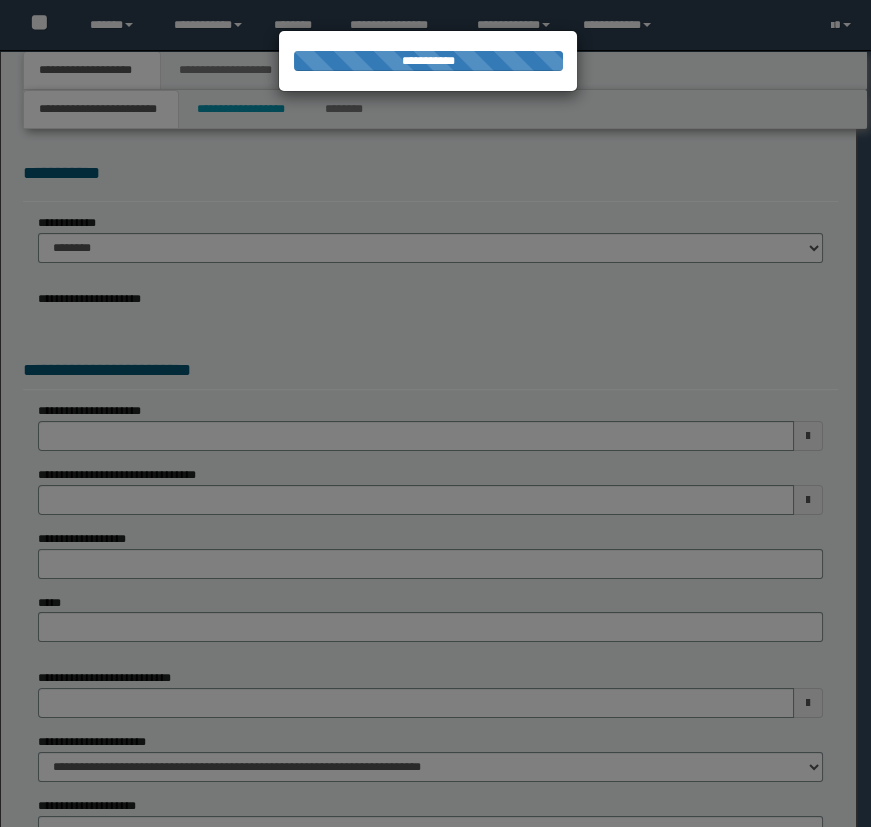select on "*" 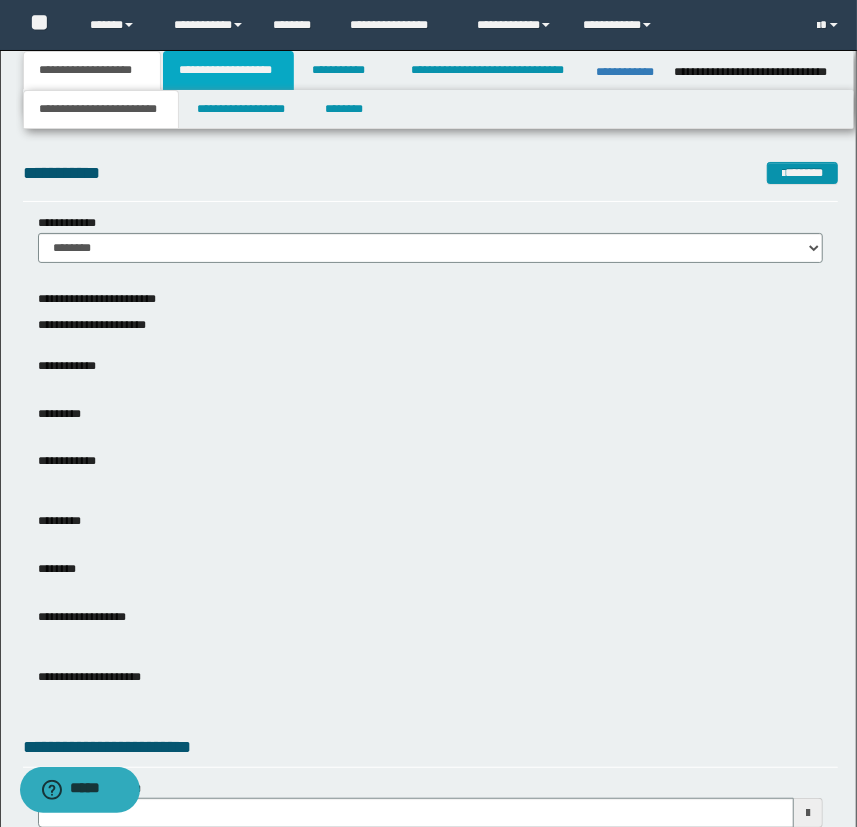 click on "**********" at bounding box center (228, 70) 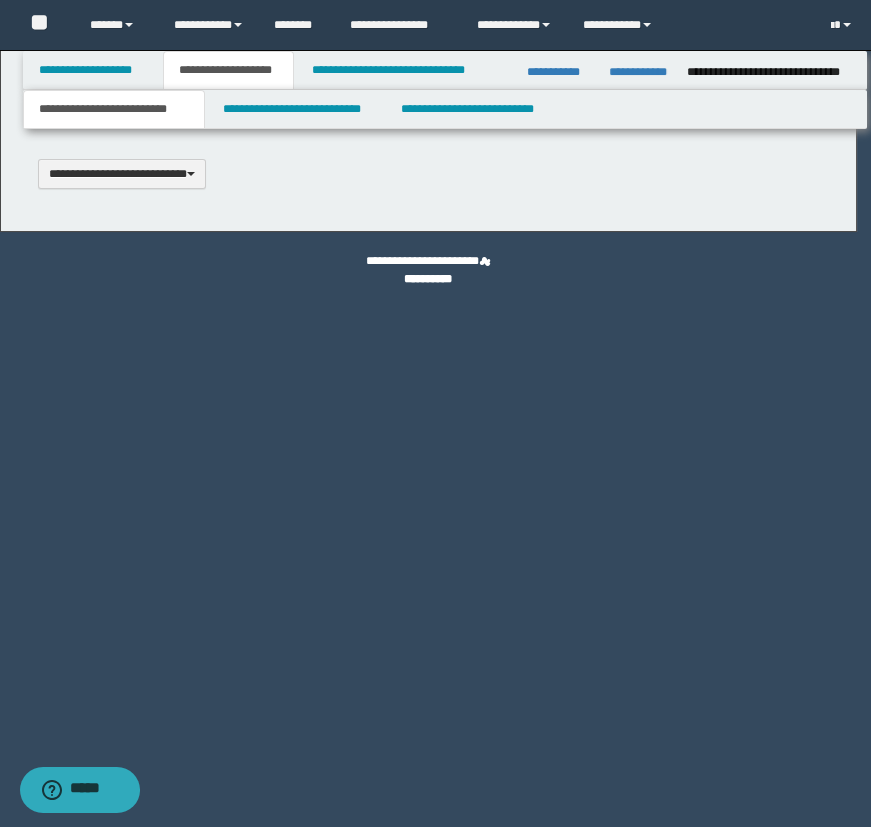 scroll, scrollTop: 0, scrollLeft: 0, axis: both 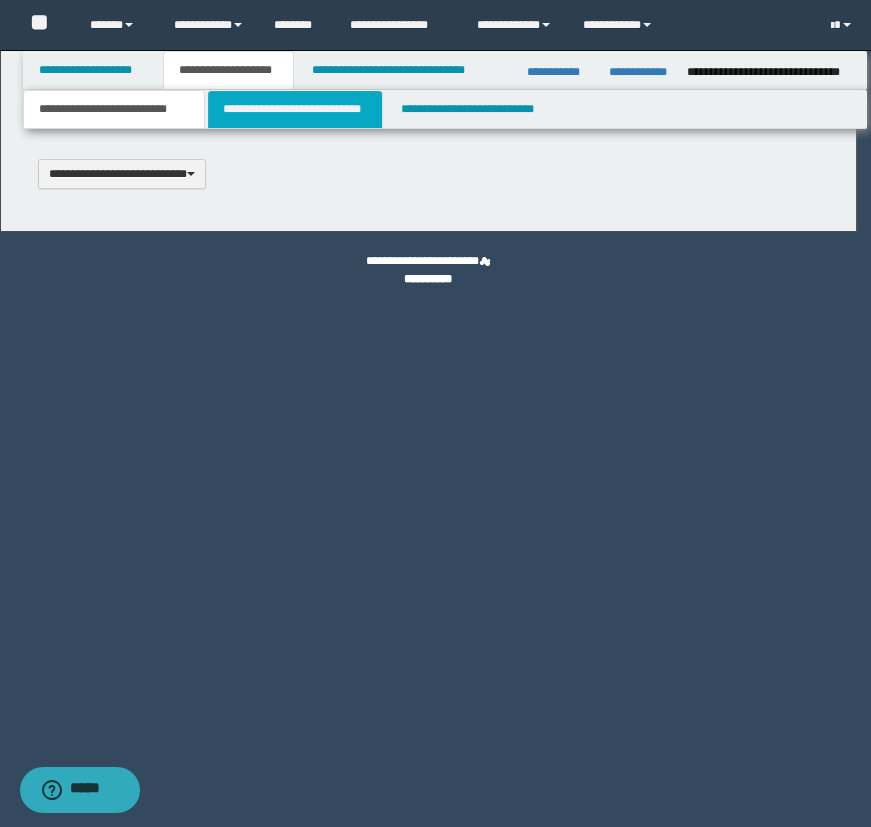 type 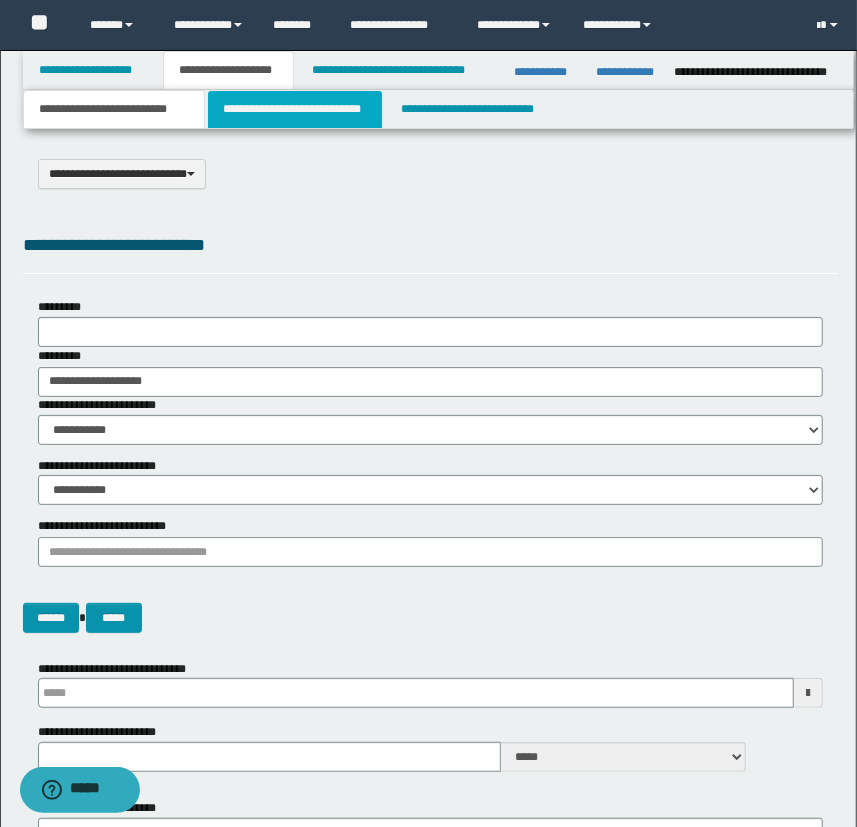 click on "**********" at bounding box center [294, 109] 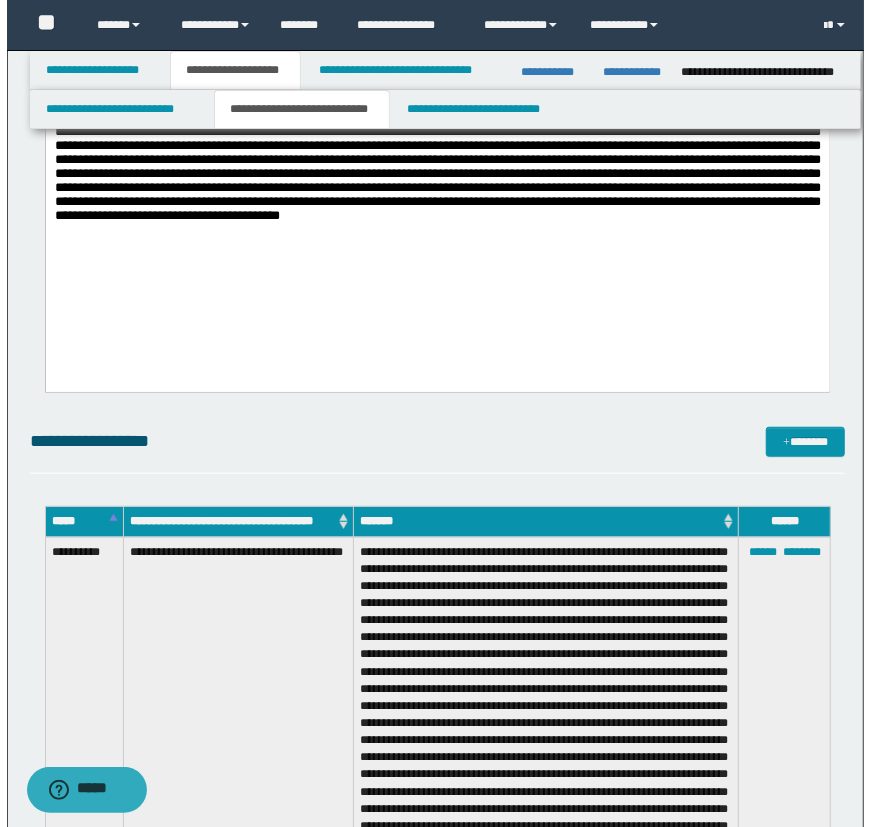 scroll, scrollTop: 454, scrollLeft: 0, axis: vertical 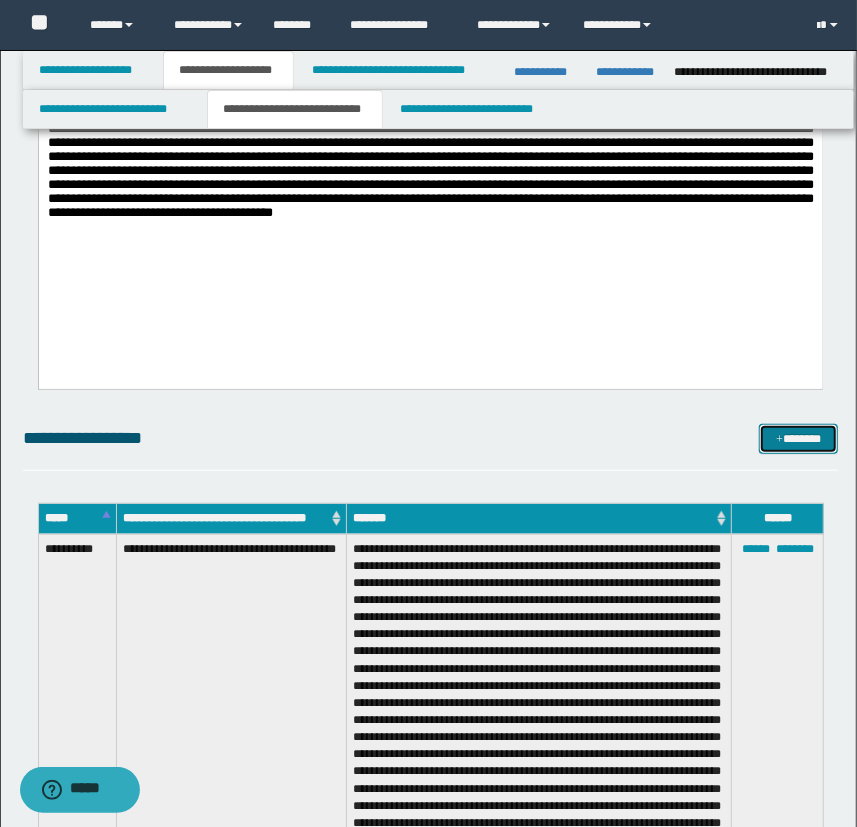 click on "*******" at bounding box center [799, 439] 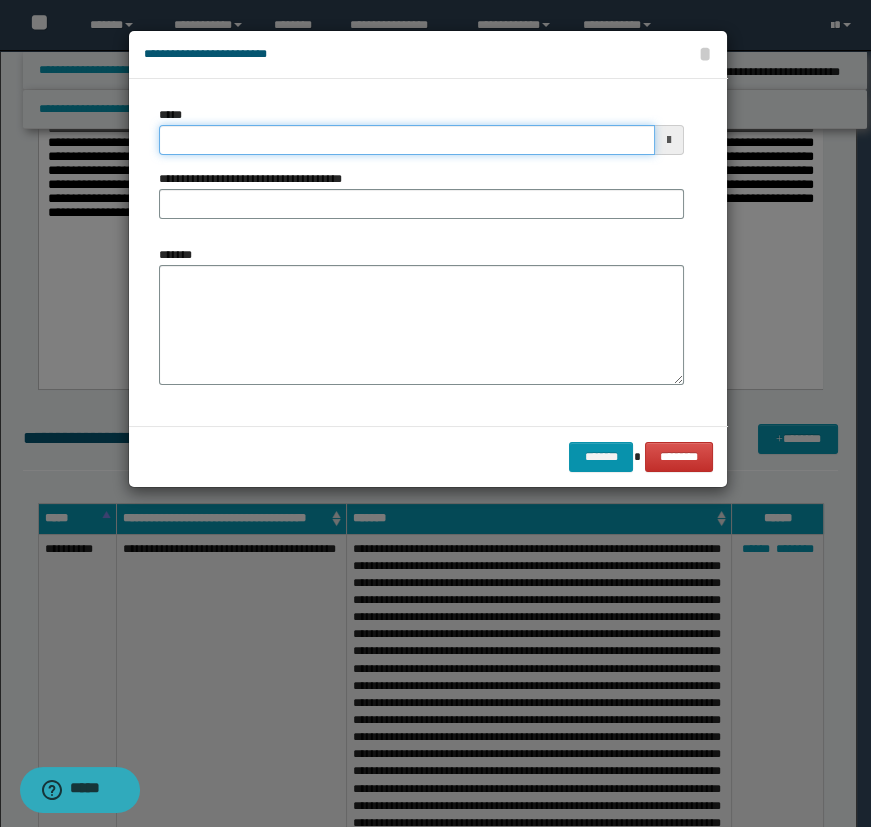 click on "*****" at bounding box center (407, 140) 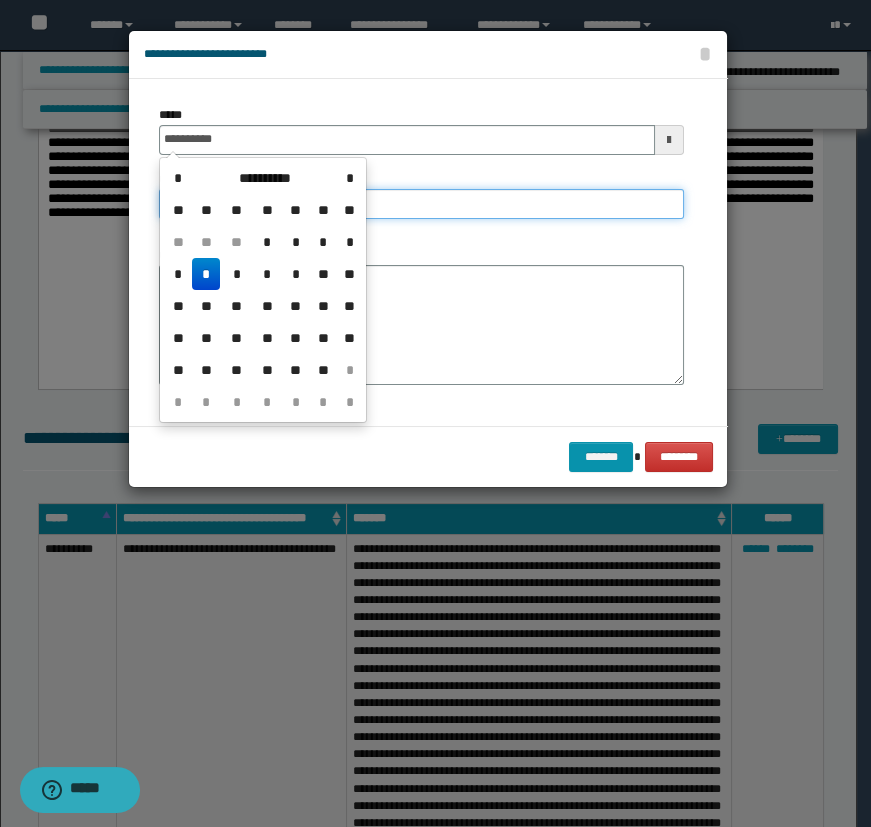type on "**********" 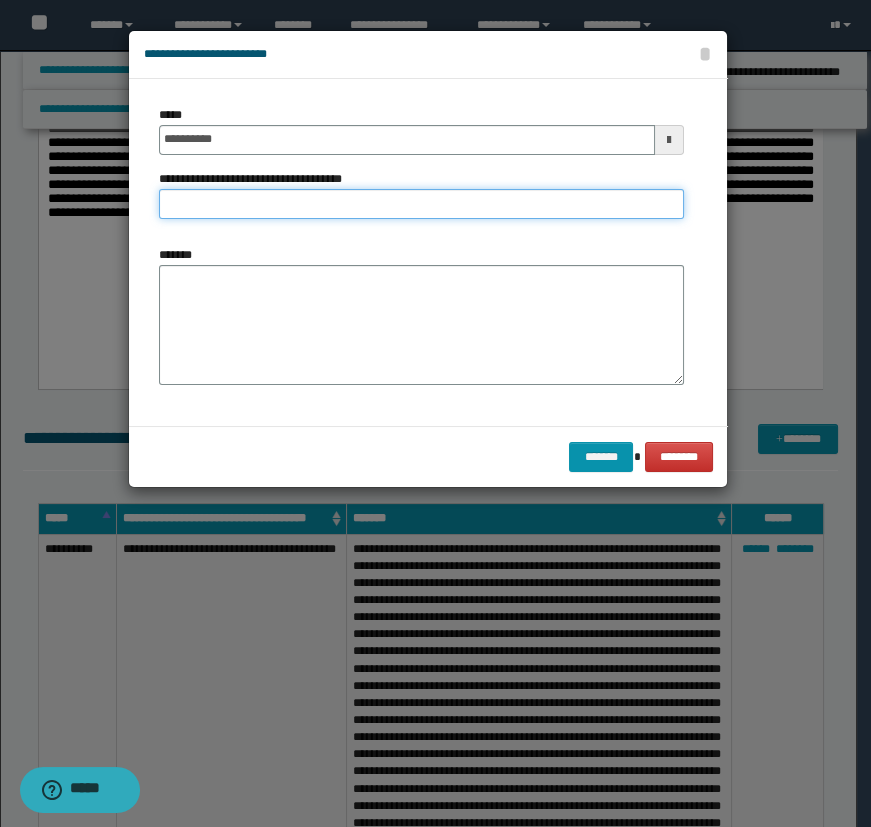 click on "**********" at bounding box center (421, 204) 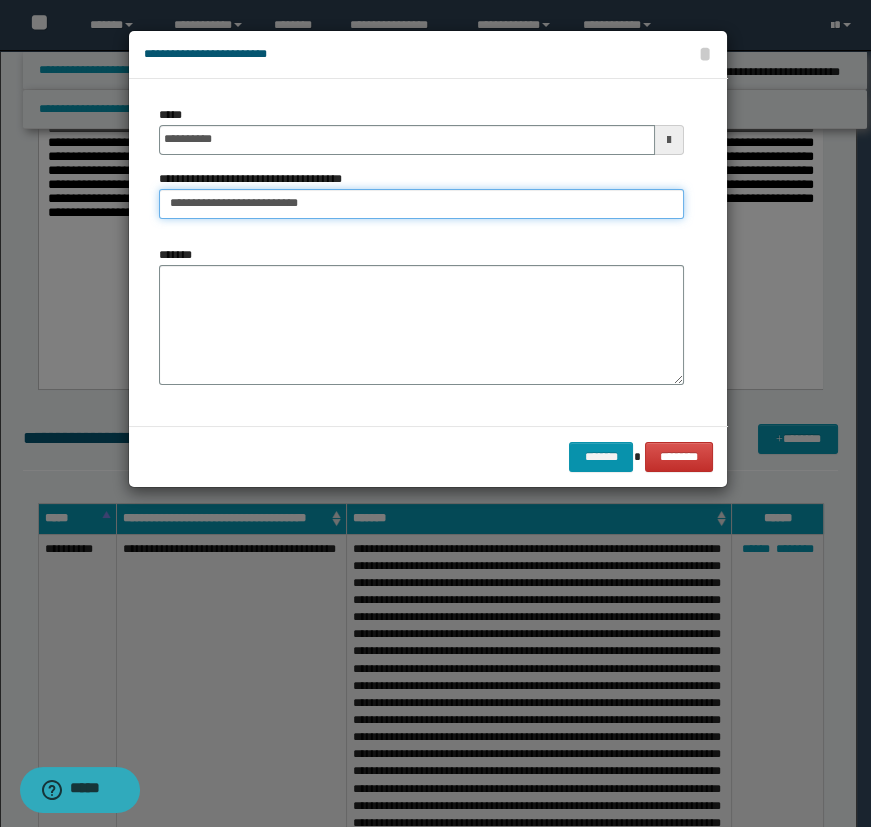 drag, startPoint x: 325, startPoint y: 208, endPoint x: 216, endPoint y: 206, distance: 109.01835 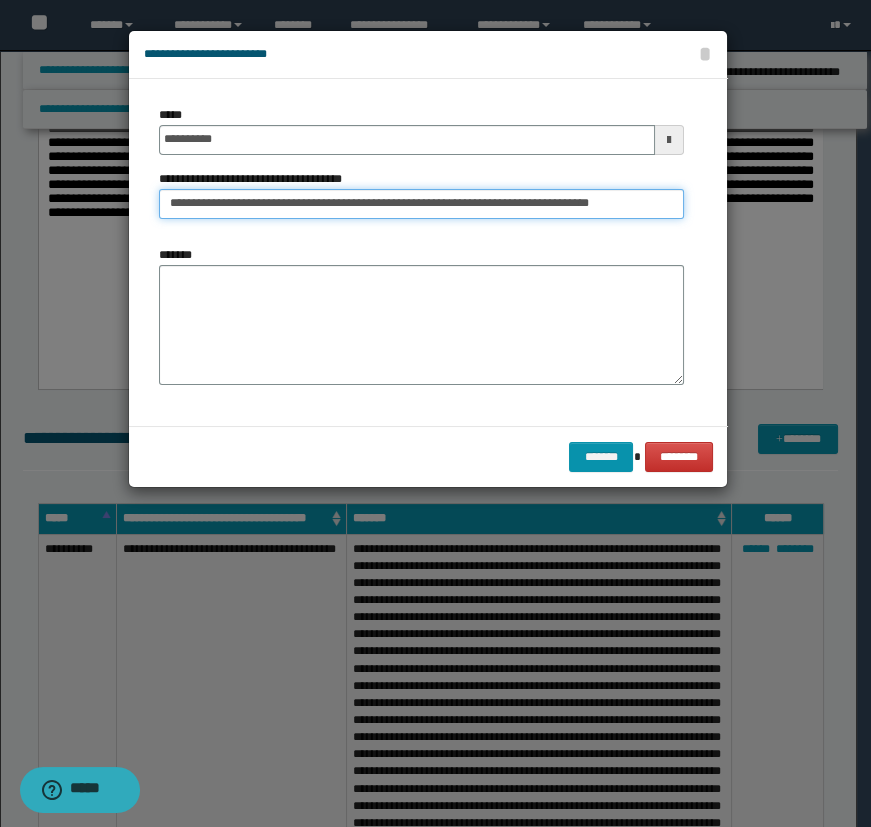 drag, startPoint x: 477, startPoint y: 204, endPoint x: 665, endPoint y: 203, distance: 188.00266 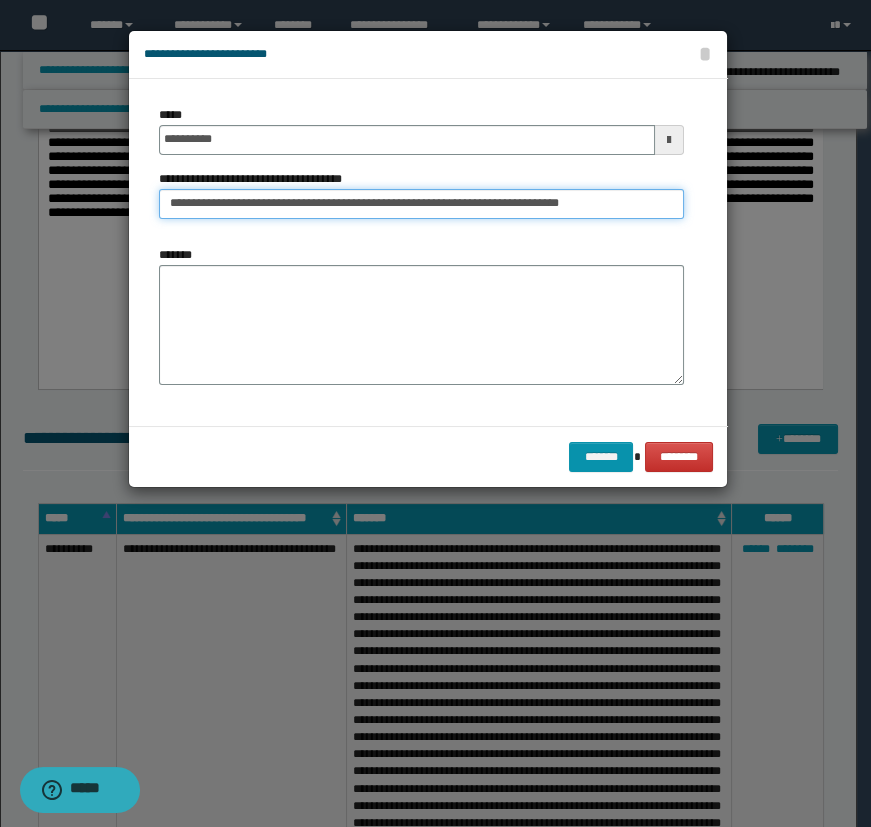 type on "**********" 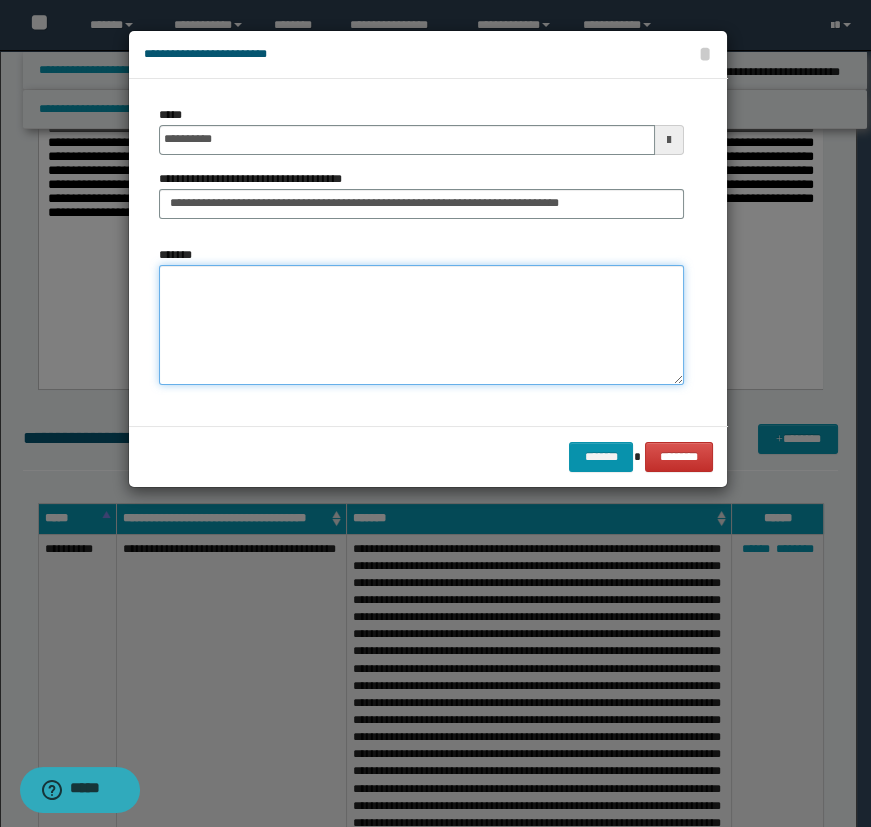 click on "*******" at bounding box center [421, 325] 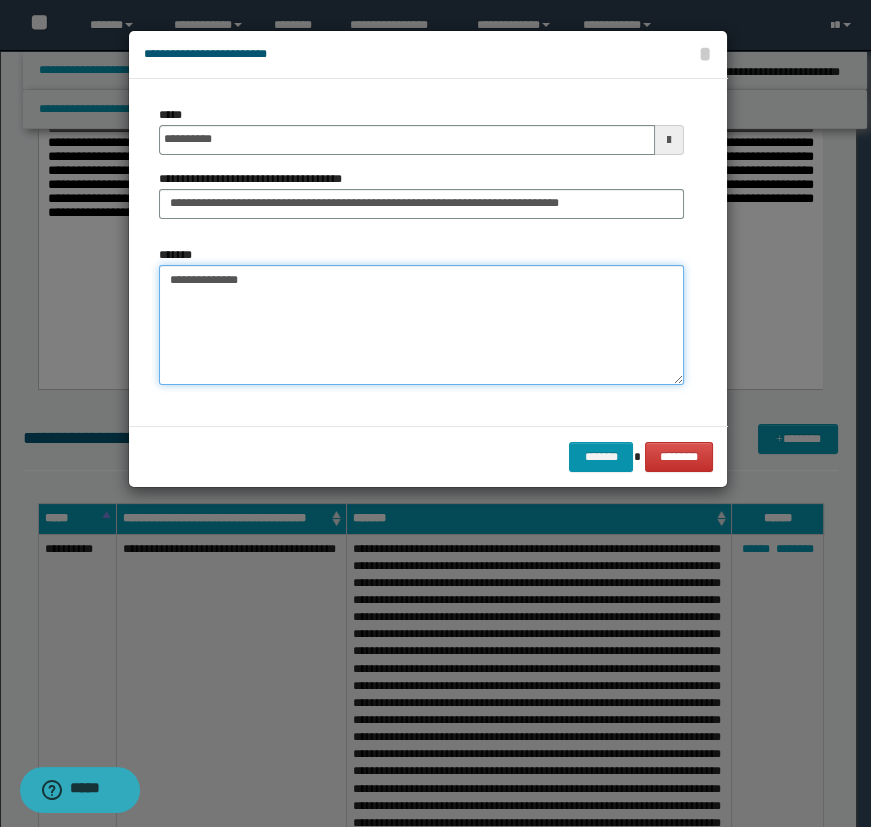 click on "**********" at bounding box center [421, 325] 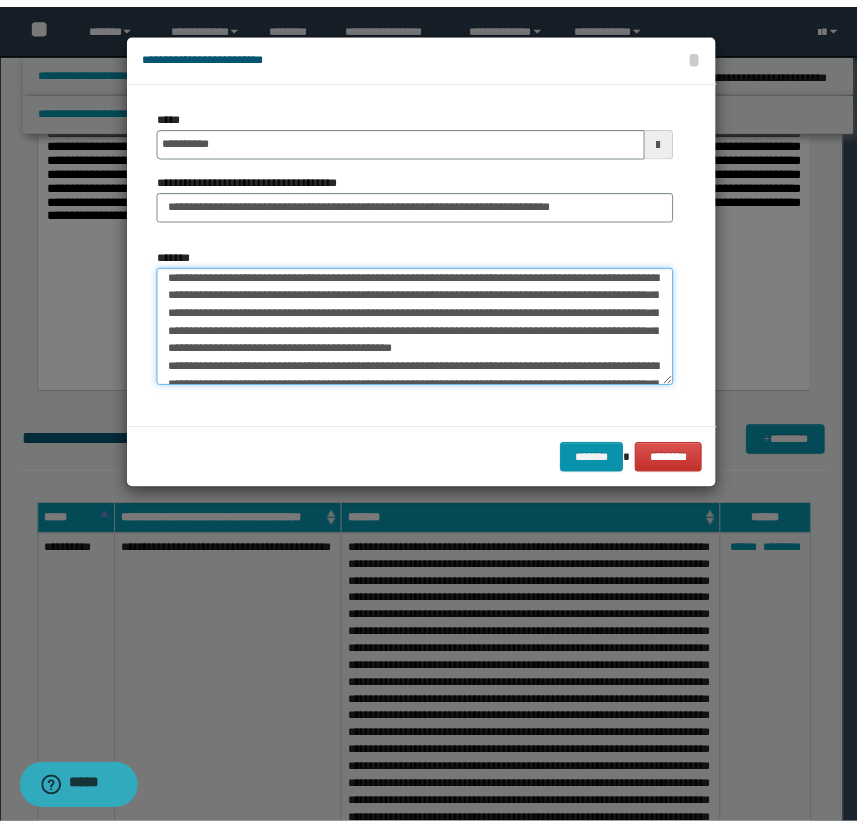 scroll, scrollTop: 0, scrollLeft: 0, axis: both 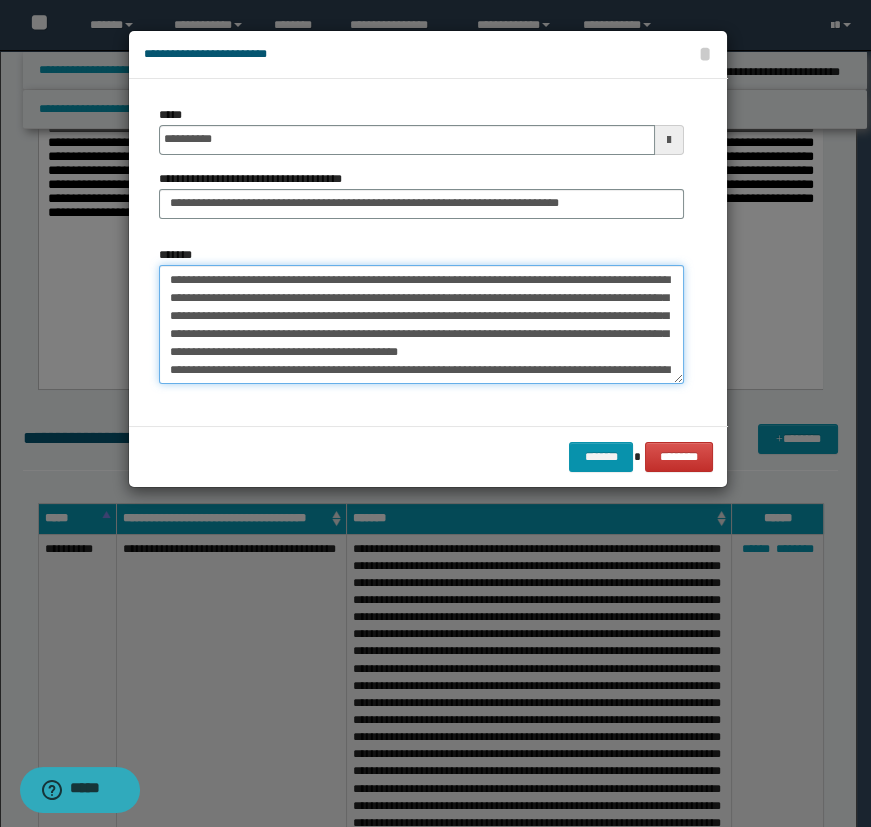 click on "*******" at bounding box center [421, 325] 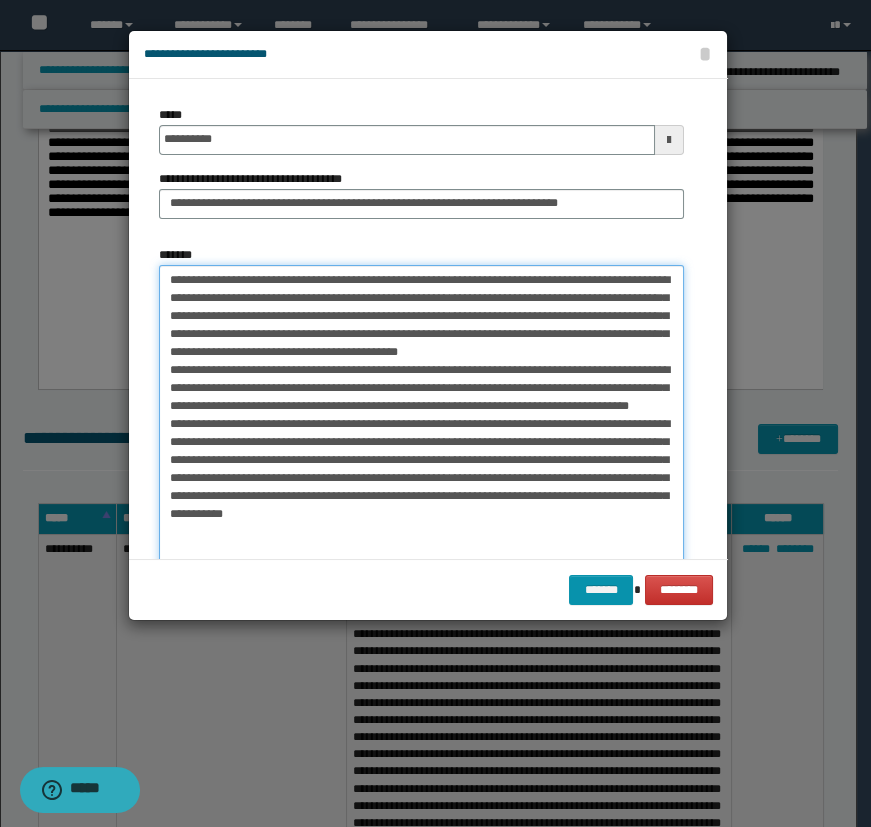 drag, startPoint x: 674, startPoint y: 382, endPoint x: 607, endPoint y: 424, distance: 79.07591 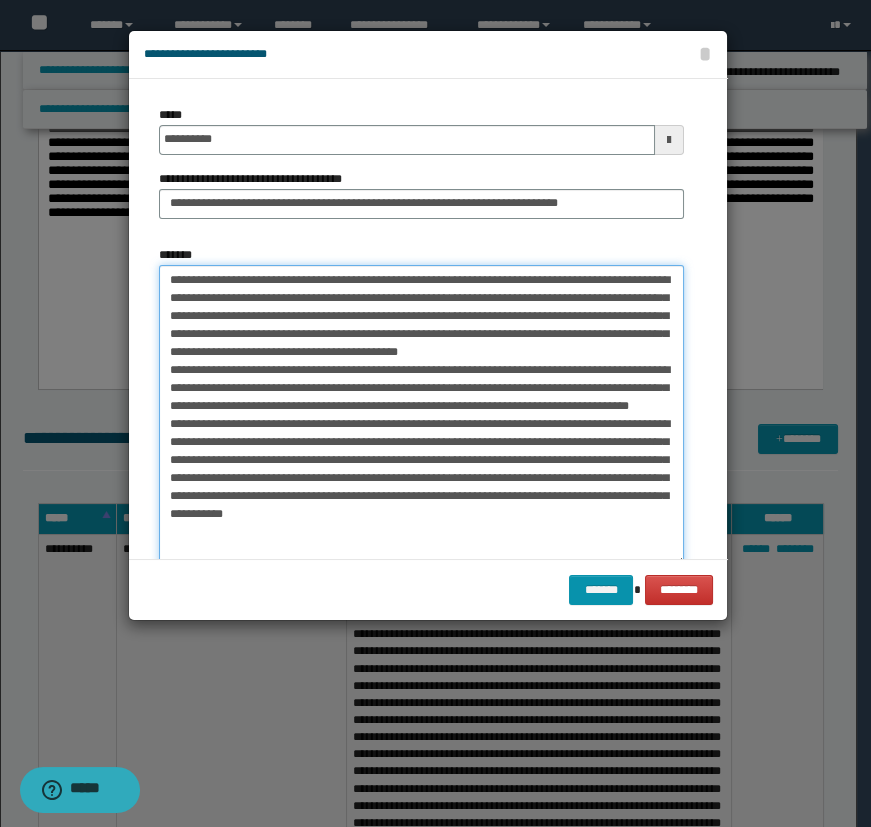 click on "*******" at bounding box center (421, 416) 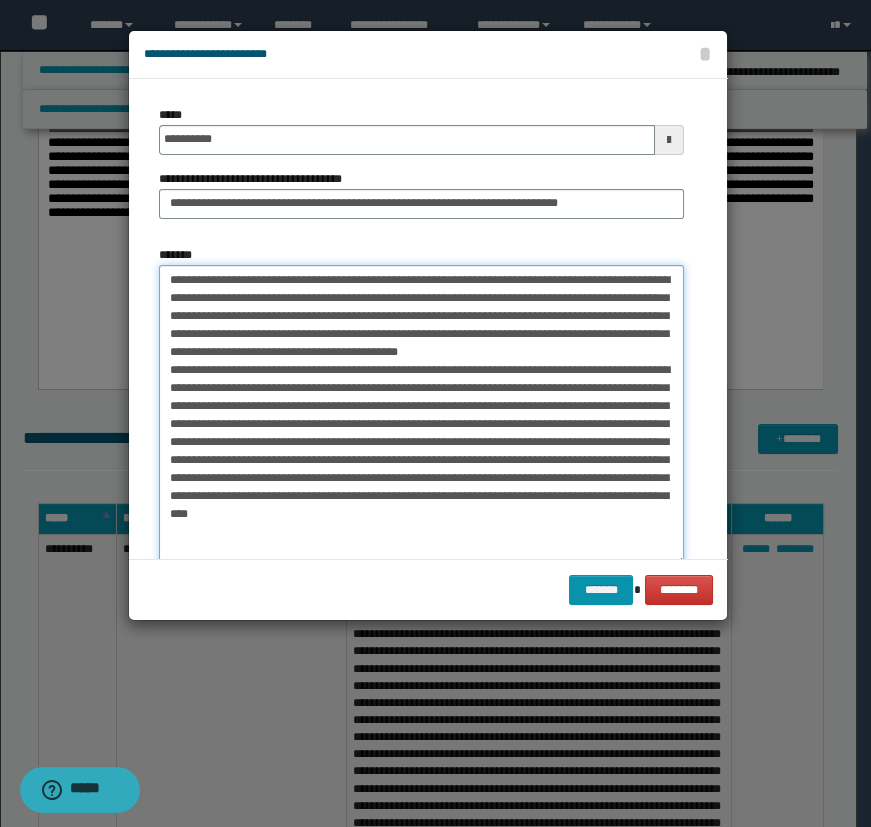 click on "*******" at bounding box center [421, 416] 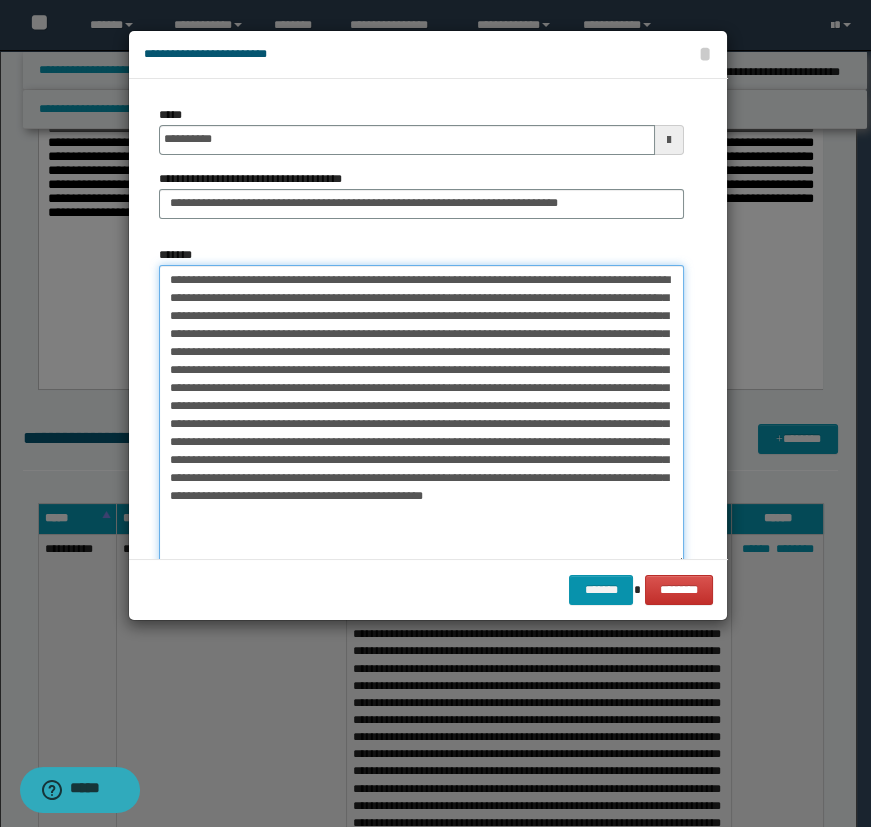 click on "*******" at bounding box center [421, 416] 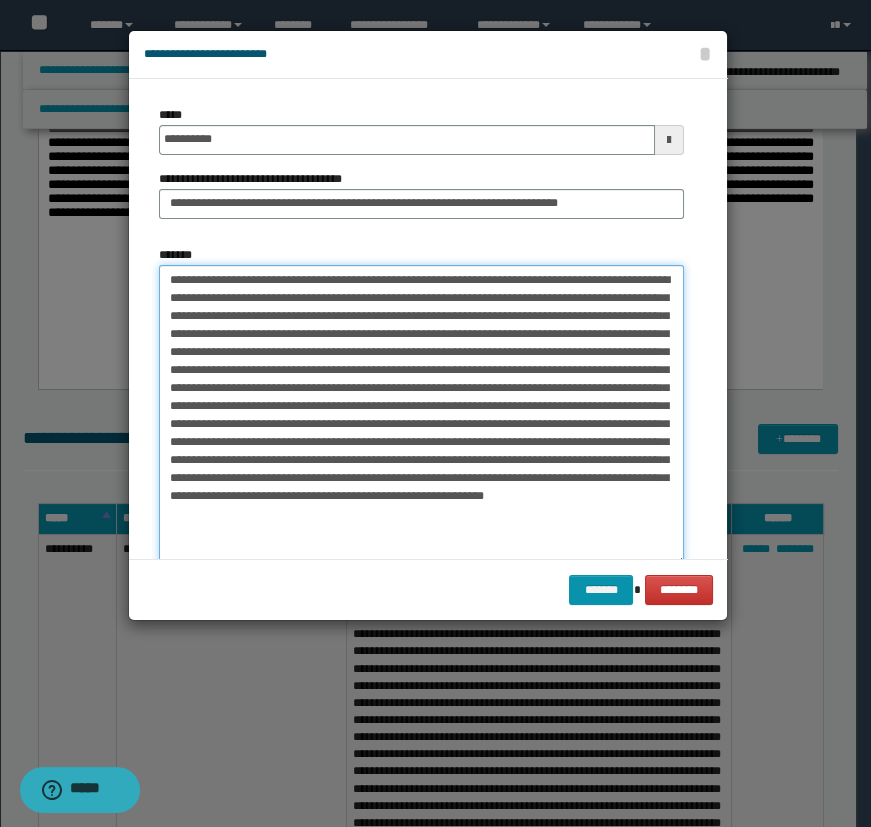 click on "*******" at bounding box center [421, 416] 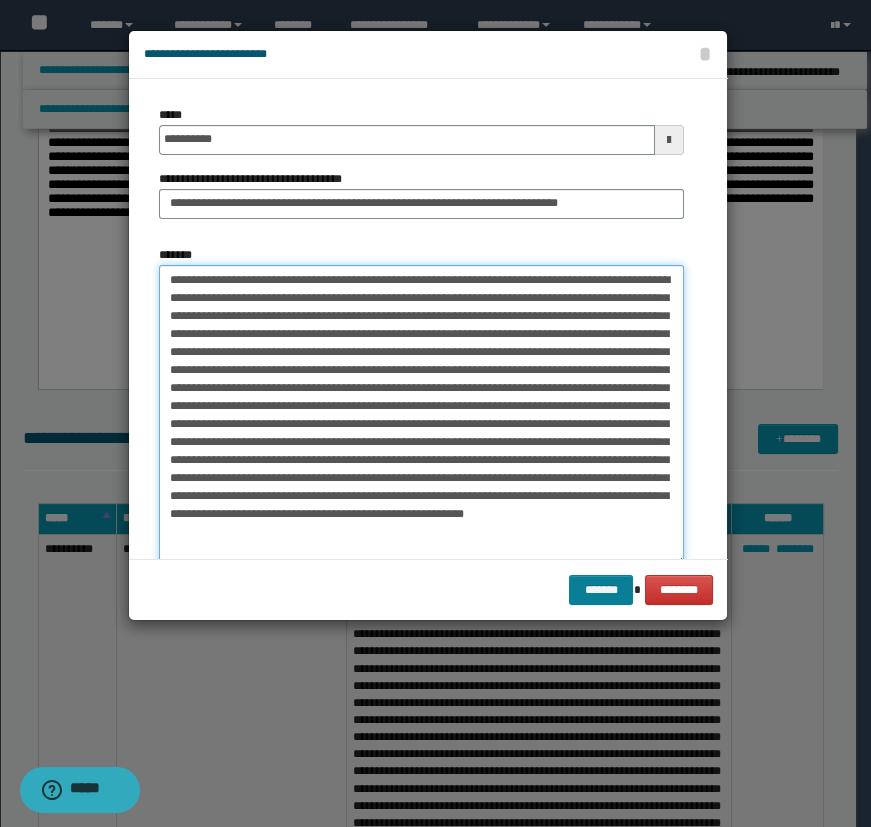 type on "**********" 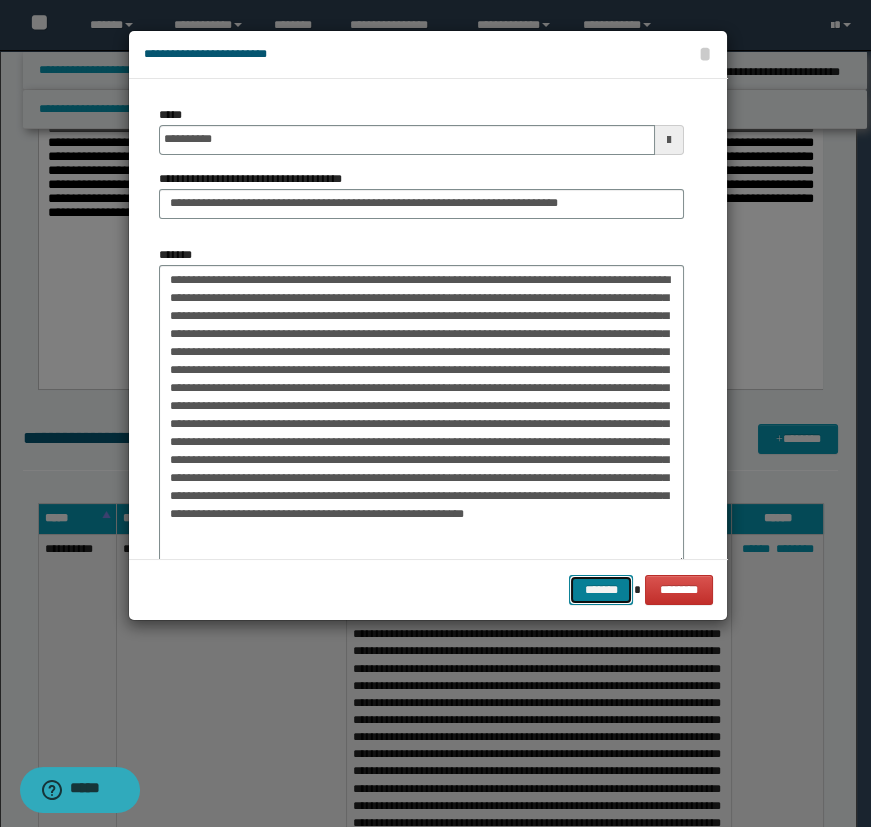 click on "*******" at bounding box center [601, 590] 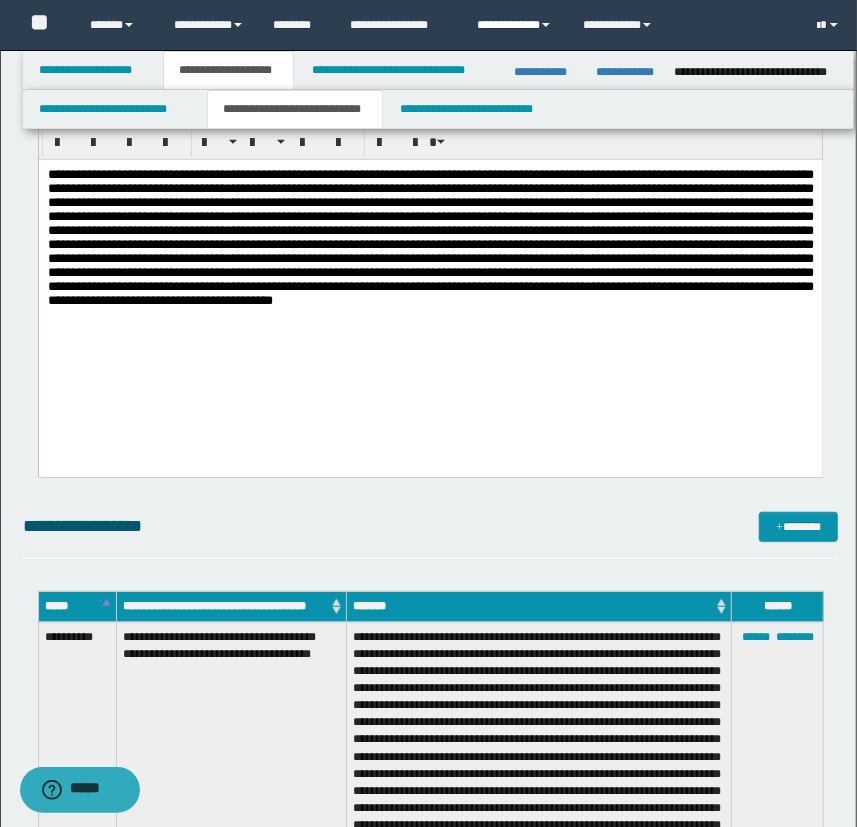 scroll, scrollTop: 363, scrollLeft: 0, axis: vertical 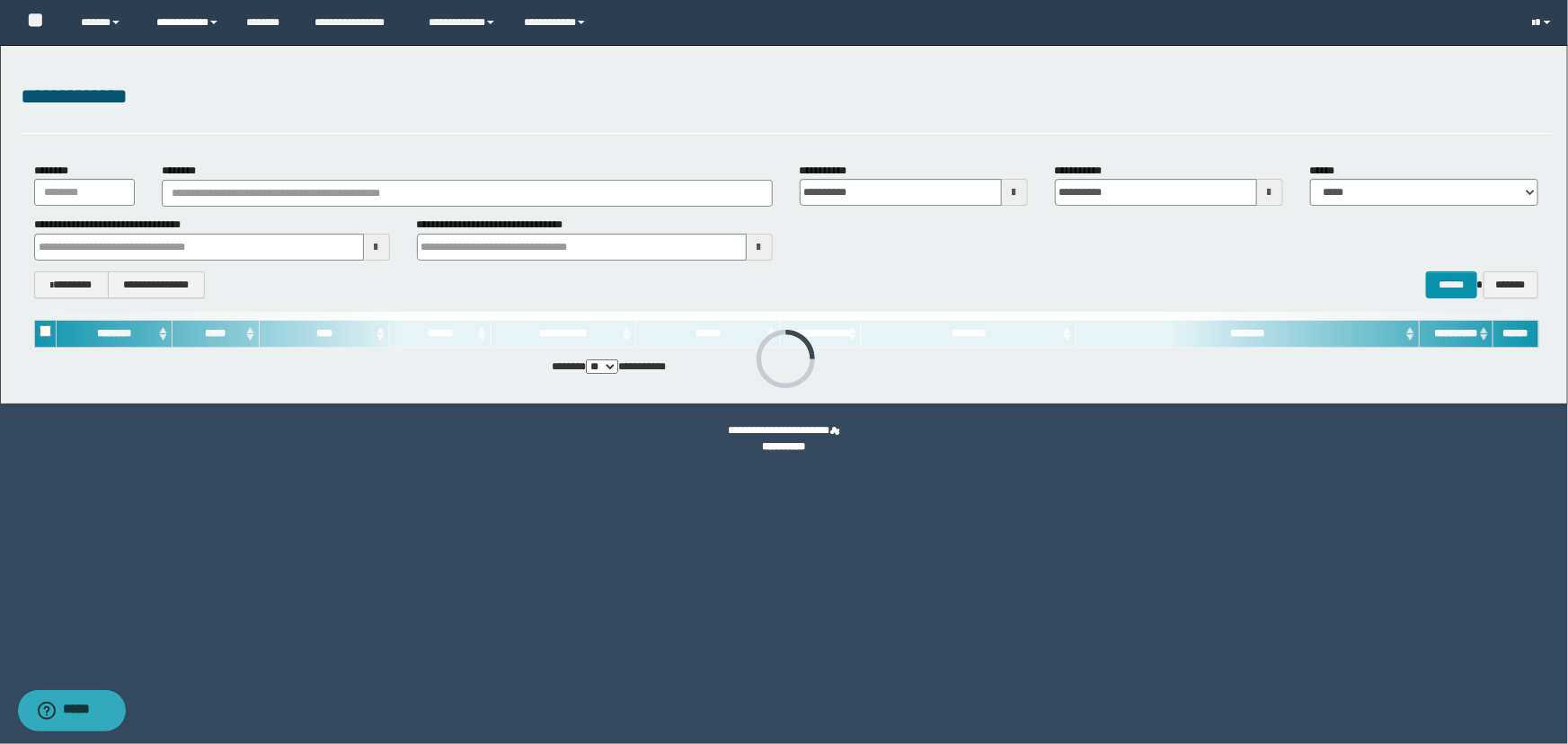 click on "**********" at bounding box center (188, 22) 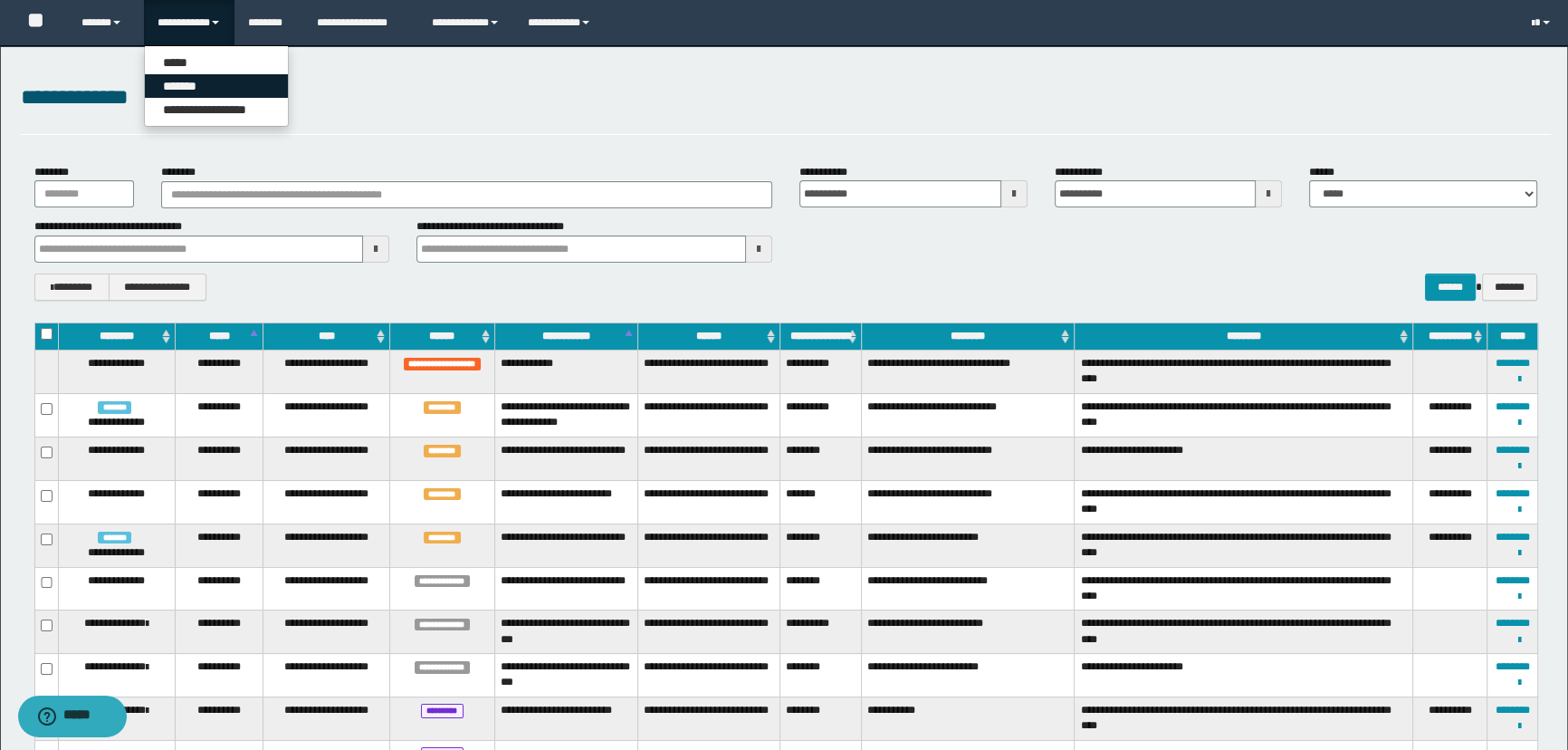 click on "*******" at bounding box center [216, 86] 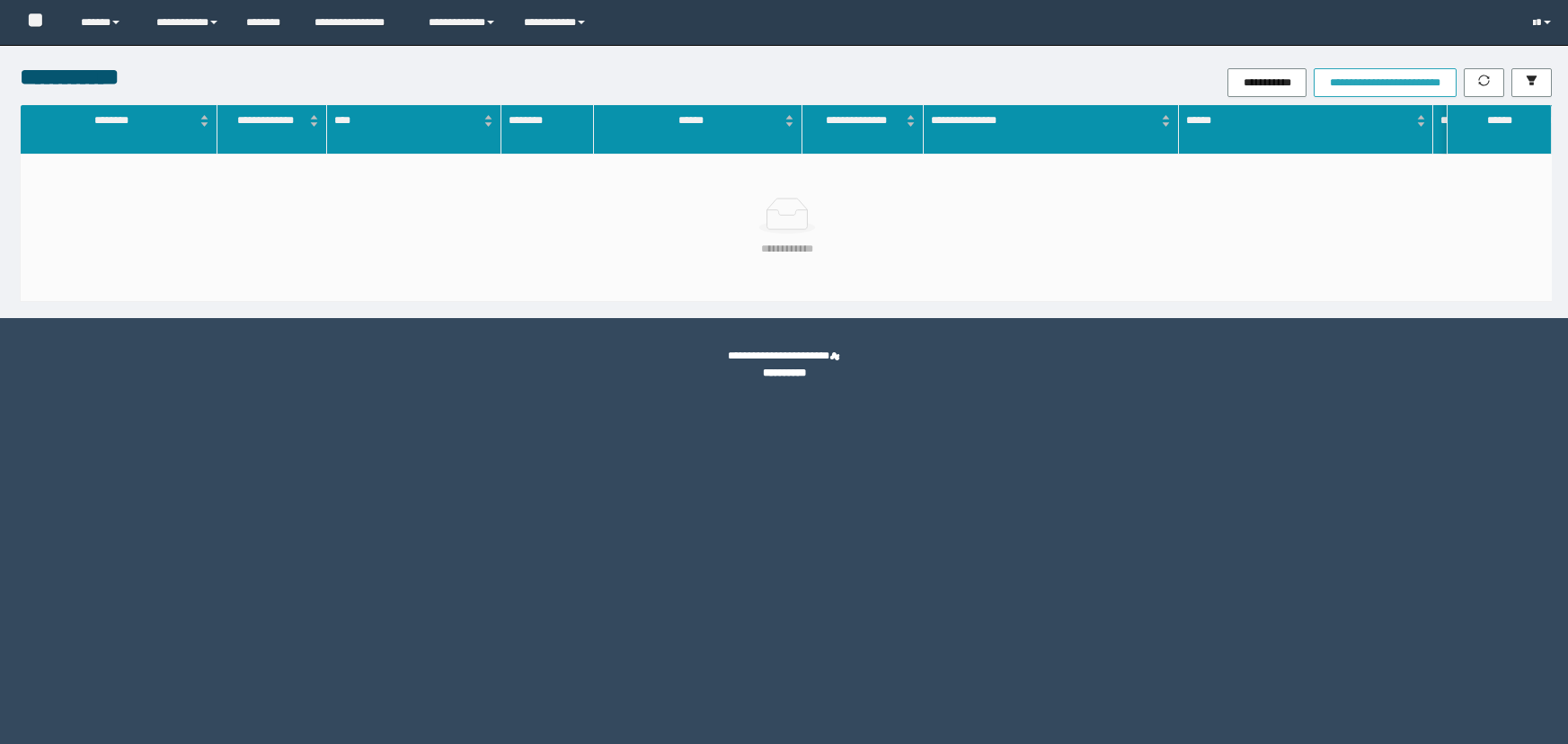 scroll, scrollTop: 0, scrollLeft: 0, axis: both 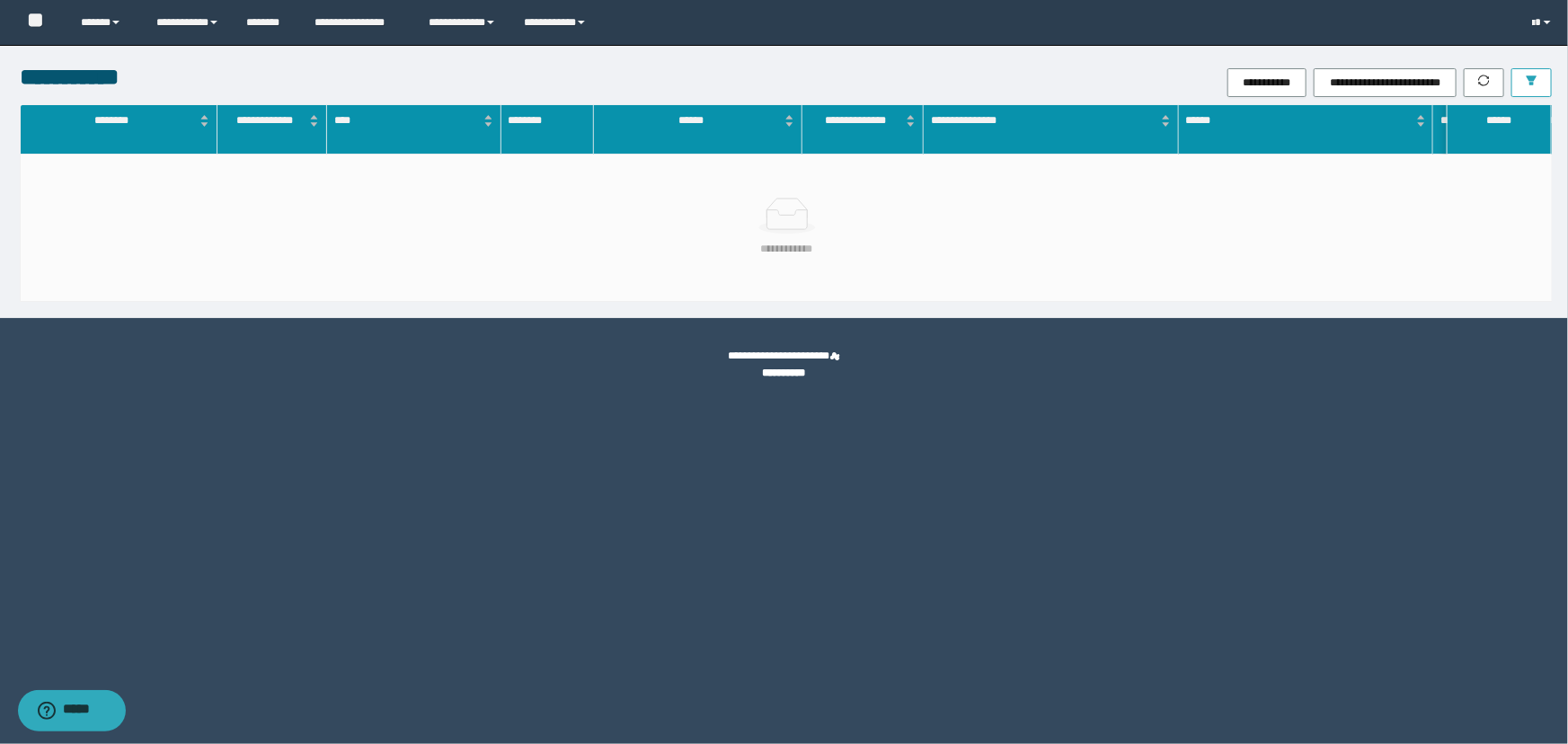 click 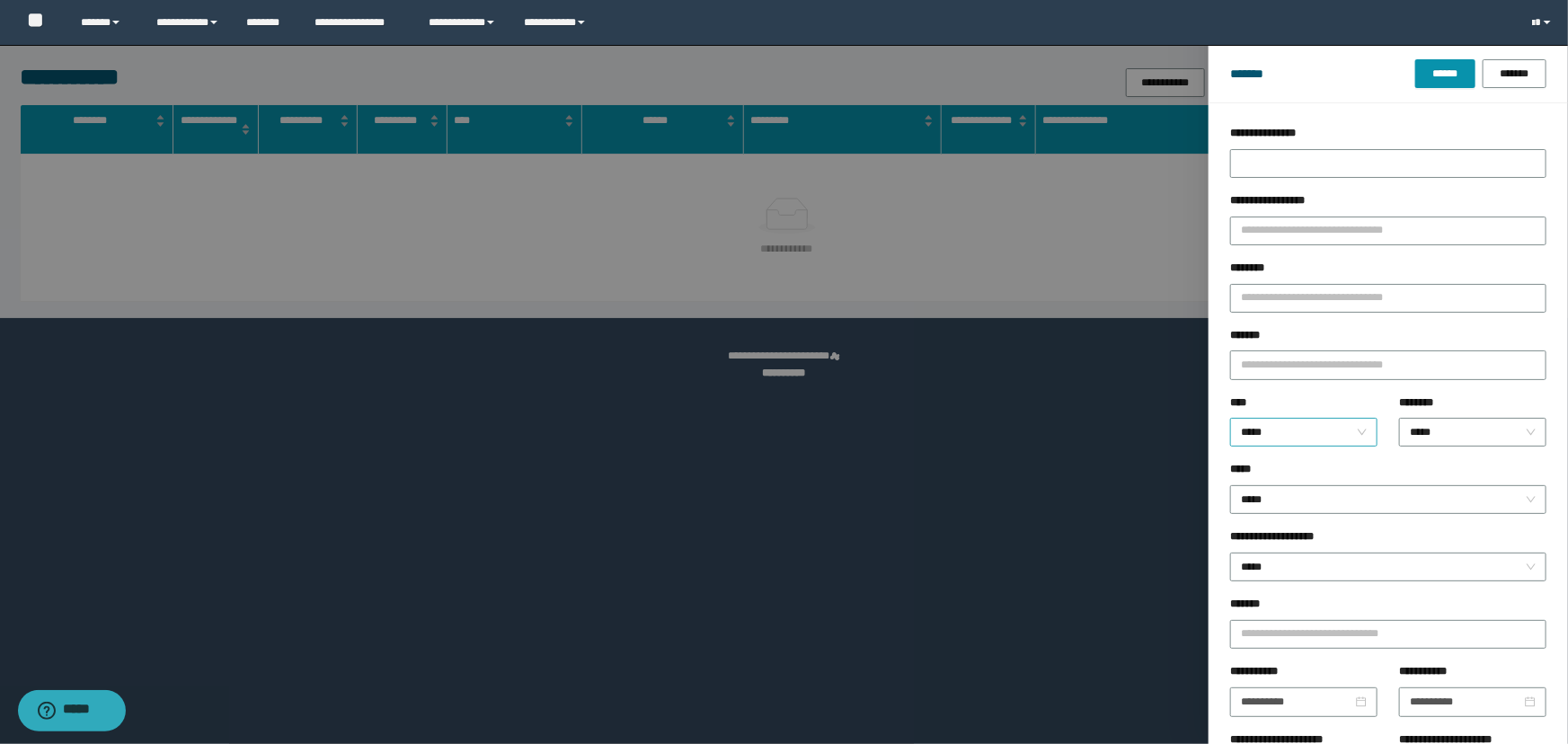 click on "*****" at bounding box center [1300, 432] 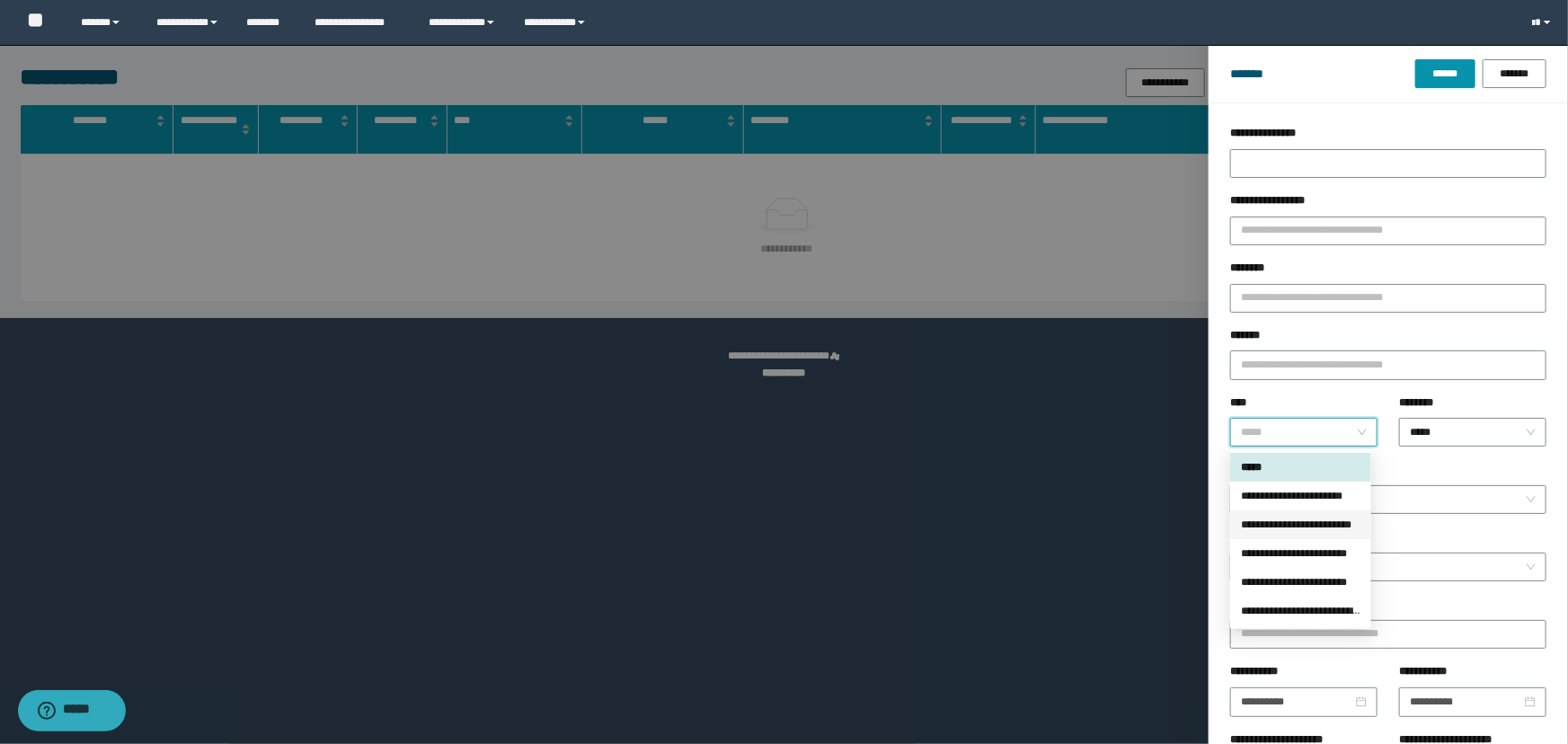 click on "**********" at bounding box center [1300, 525] 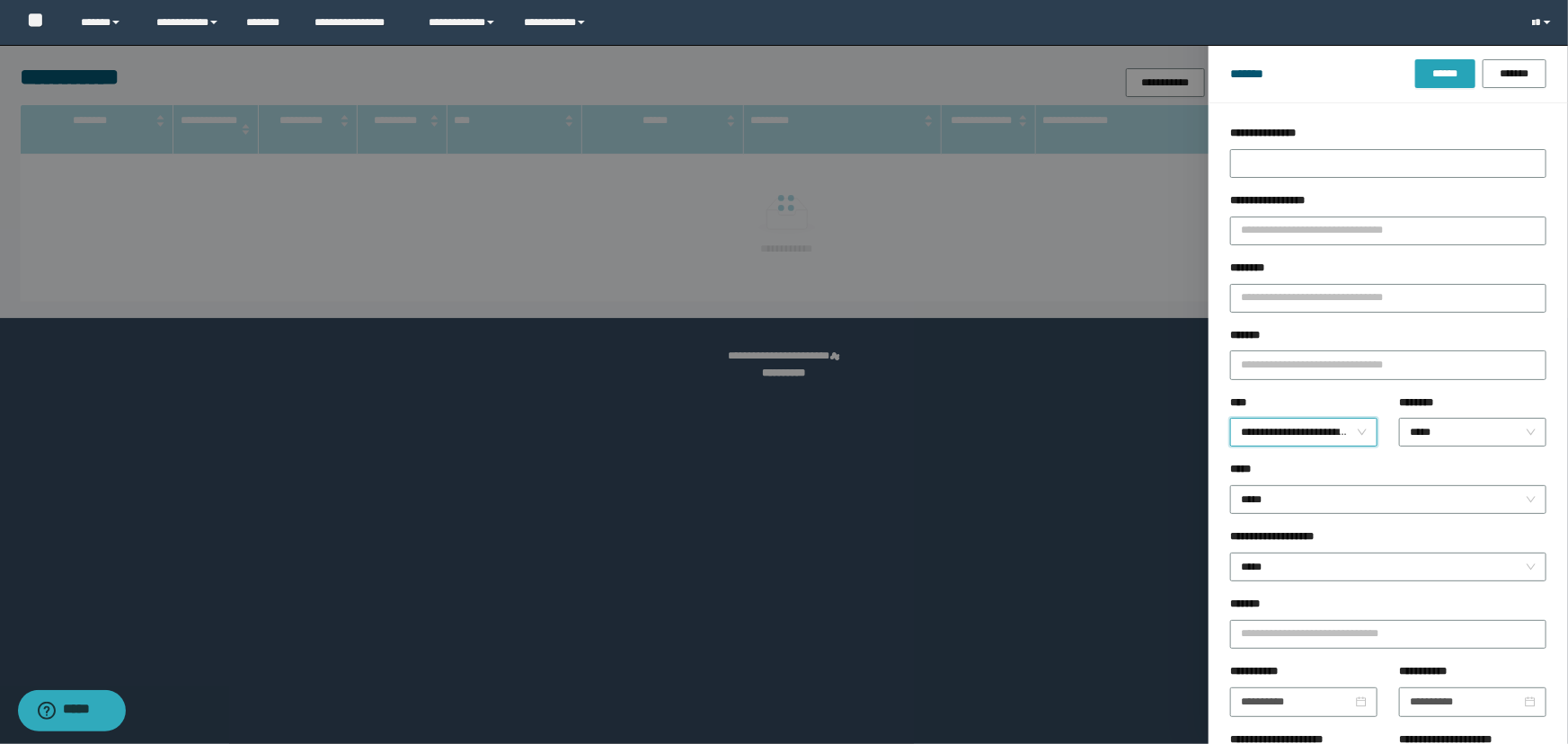 click on "******" at bounding box center (1445, 74) 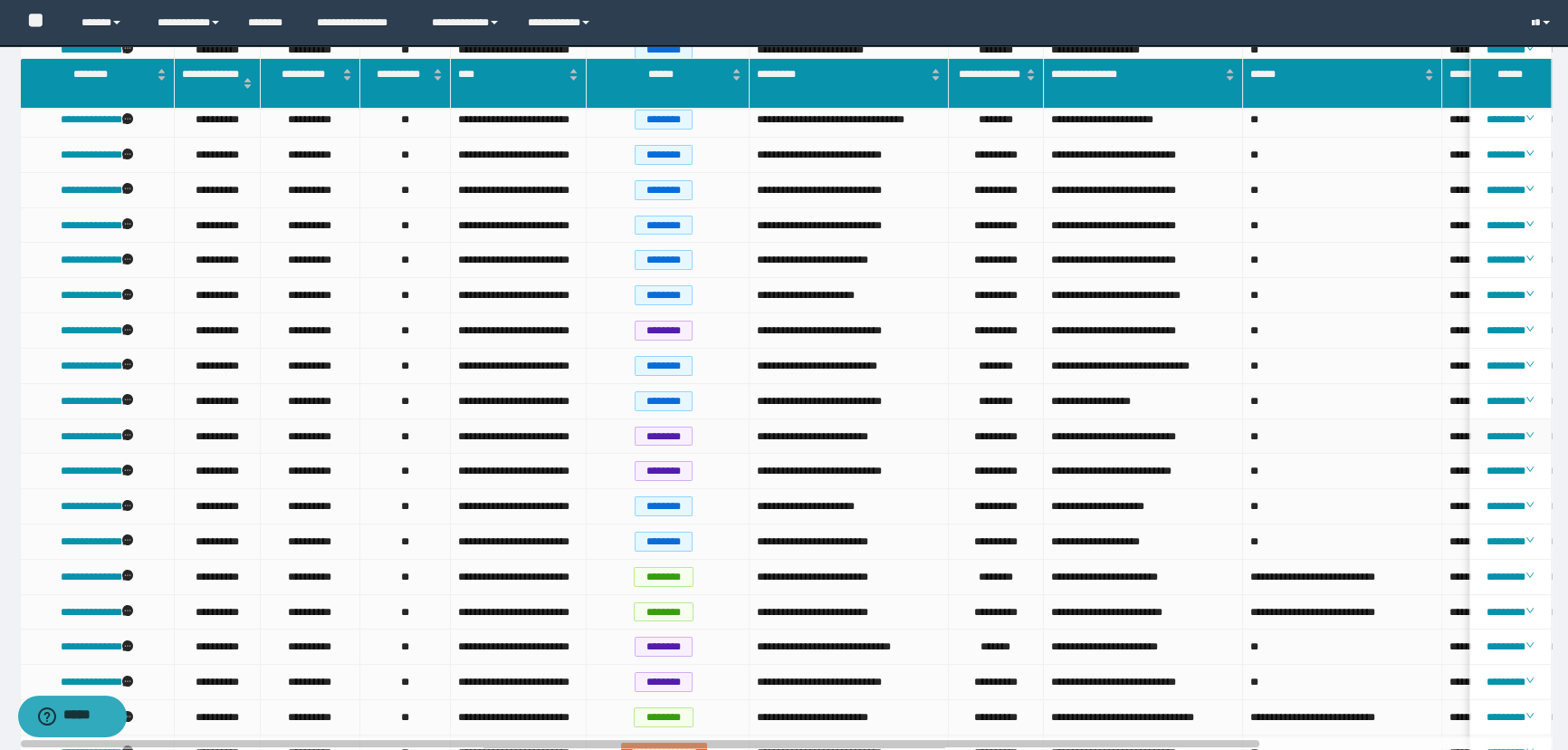 scroll, scrollTop: 0, scrollLeft: 0, axis: both 